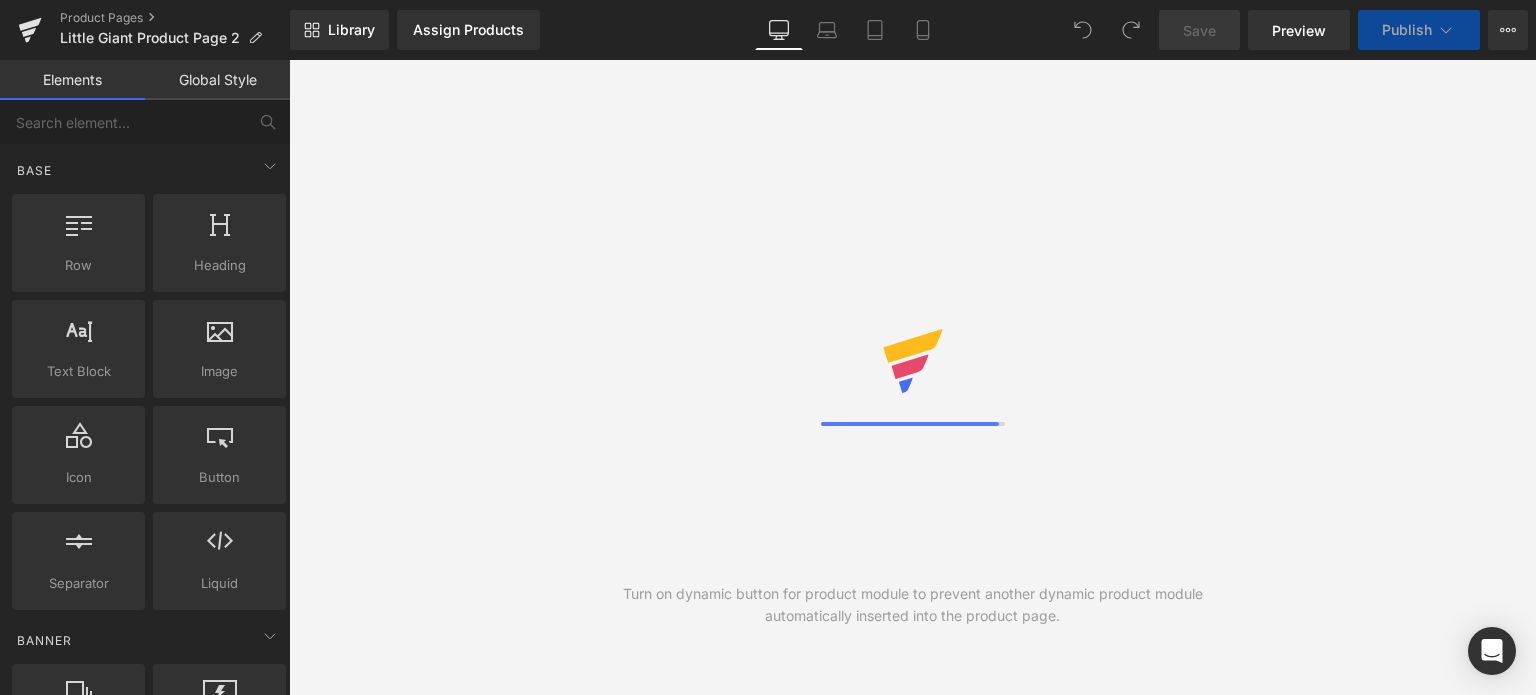 scroll, scrollTop: 0, scrollLeft: 0, axis: both 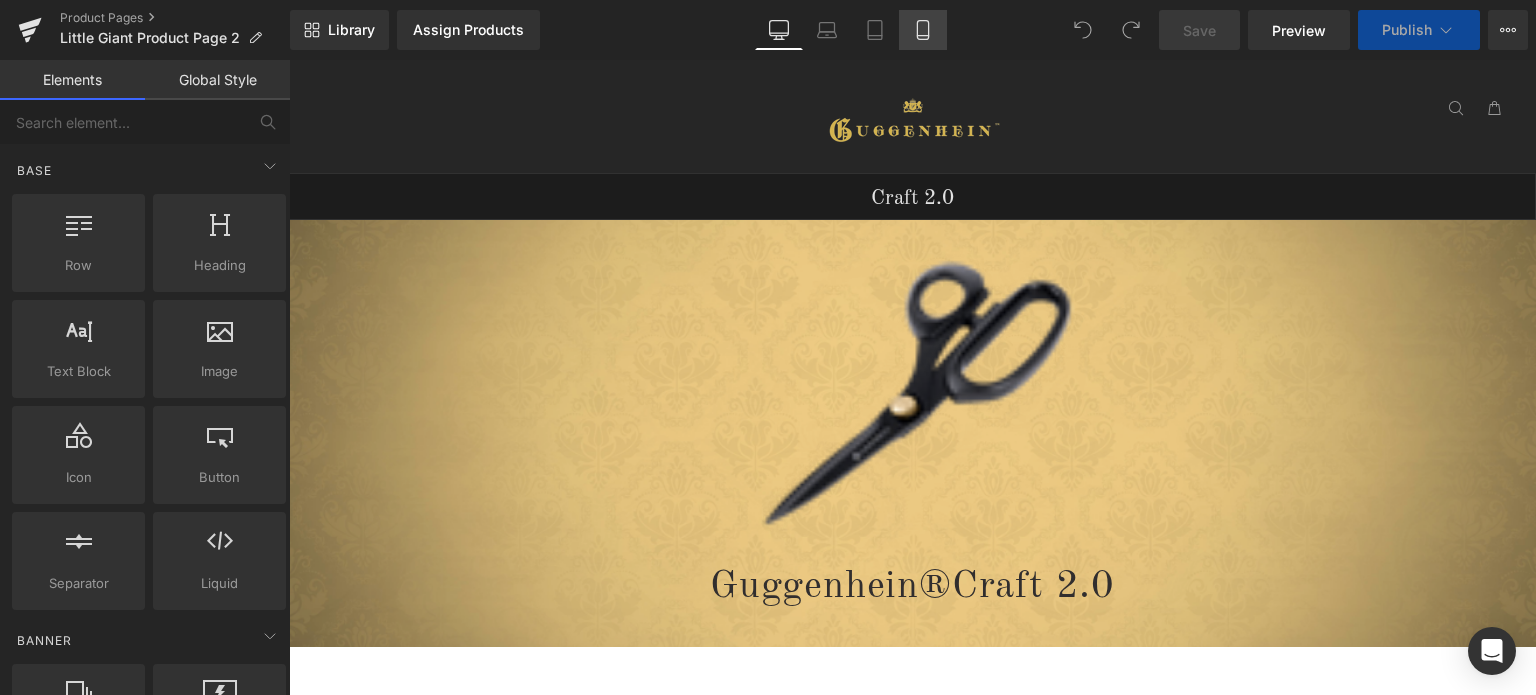 click 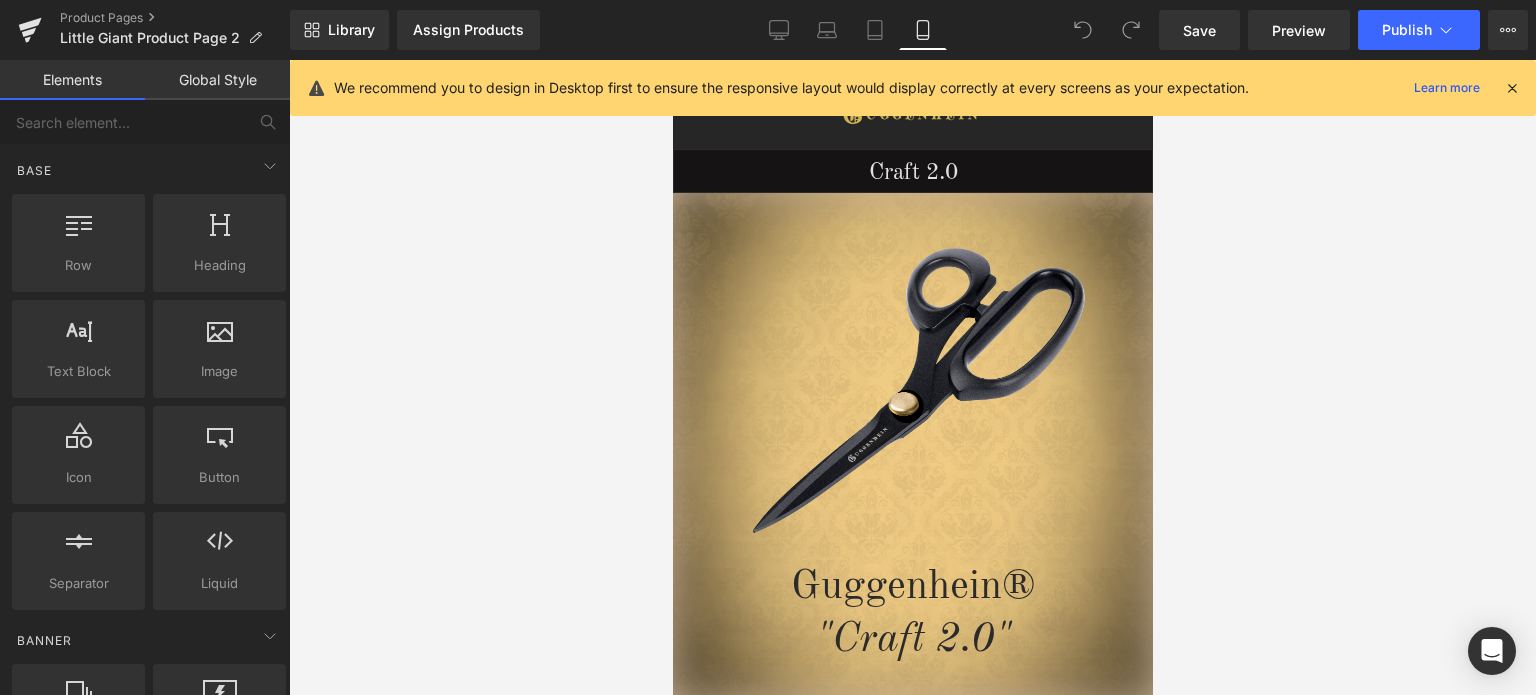 click at bounding box center [1512, 88] 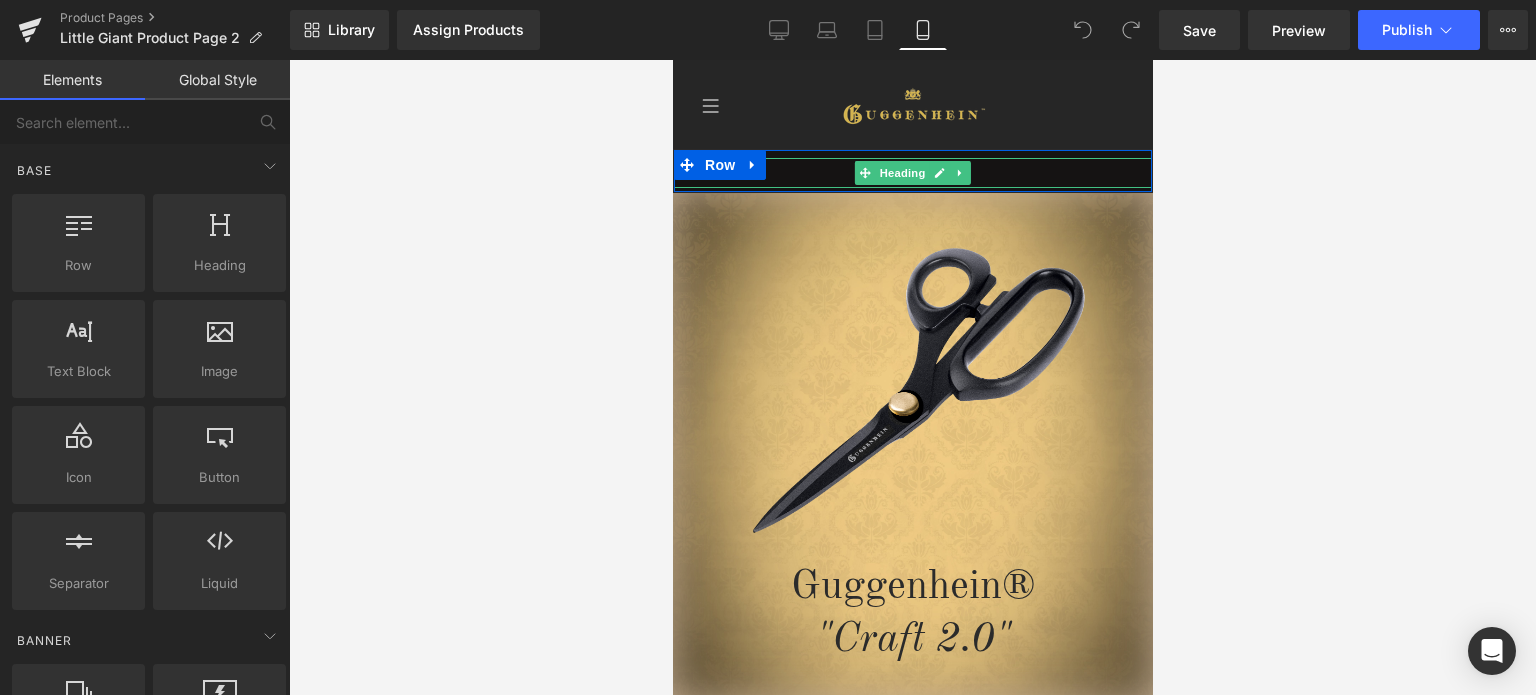 click on "Craft 2.0" at bounding box center (912, 173) 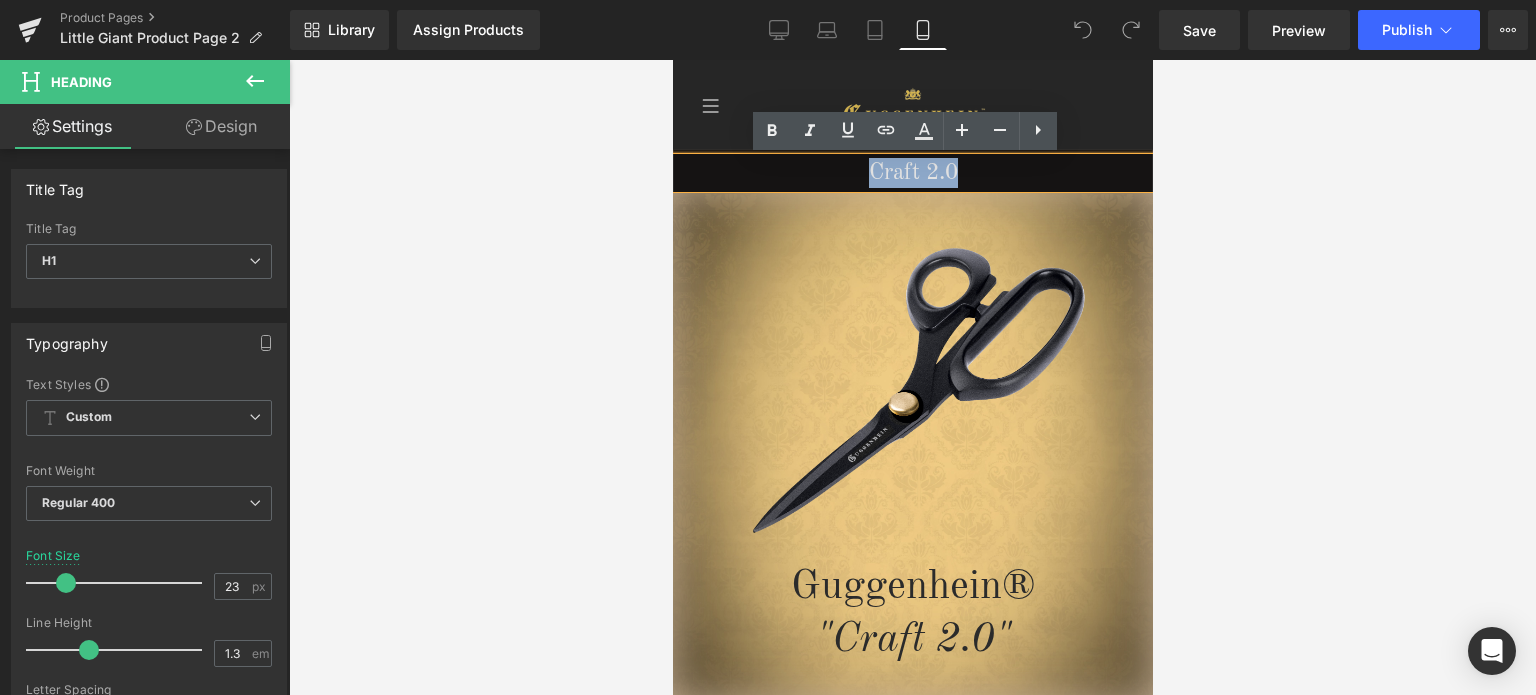 drag, startPoint x: 975, startPoint y: 173, endPoint x: 853, endPoint y: 169, distance: 122.06556 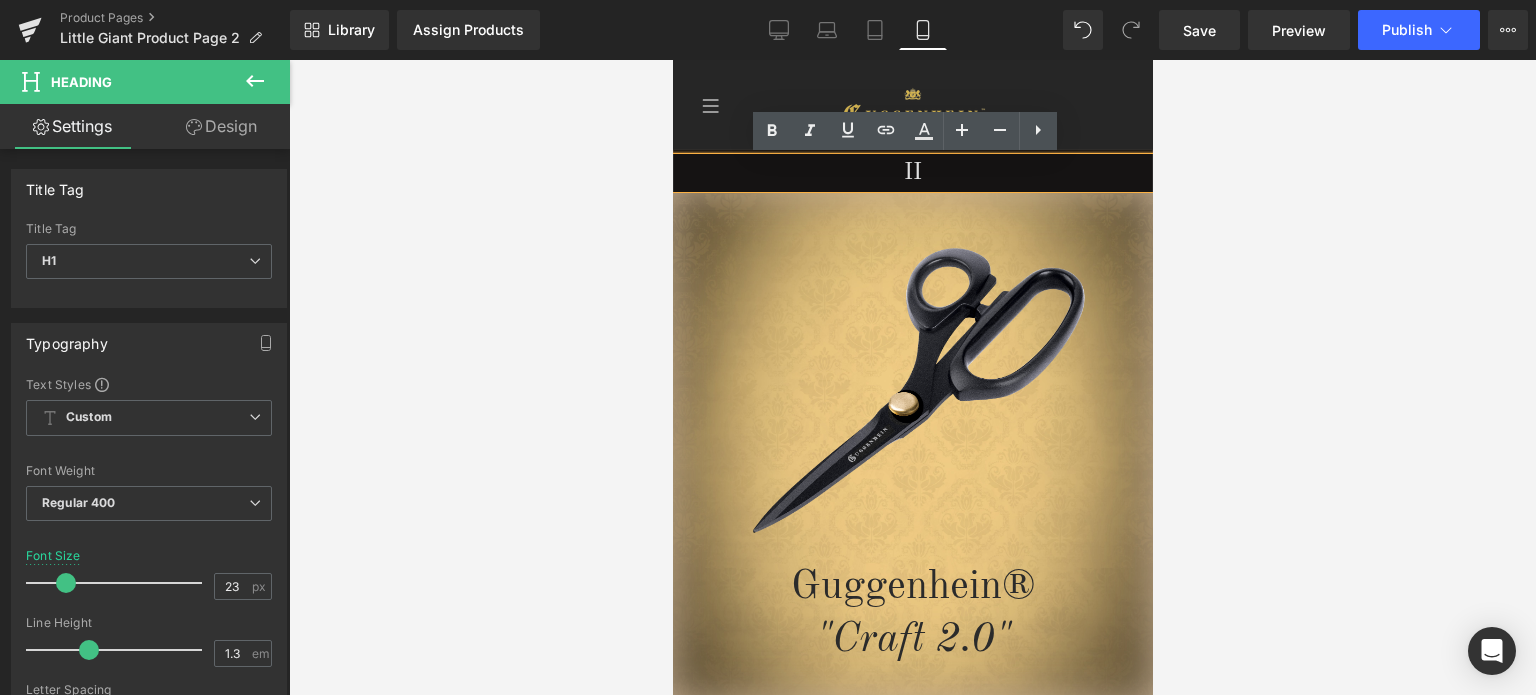 click at bounding box center [912, 377] 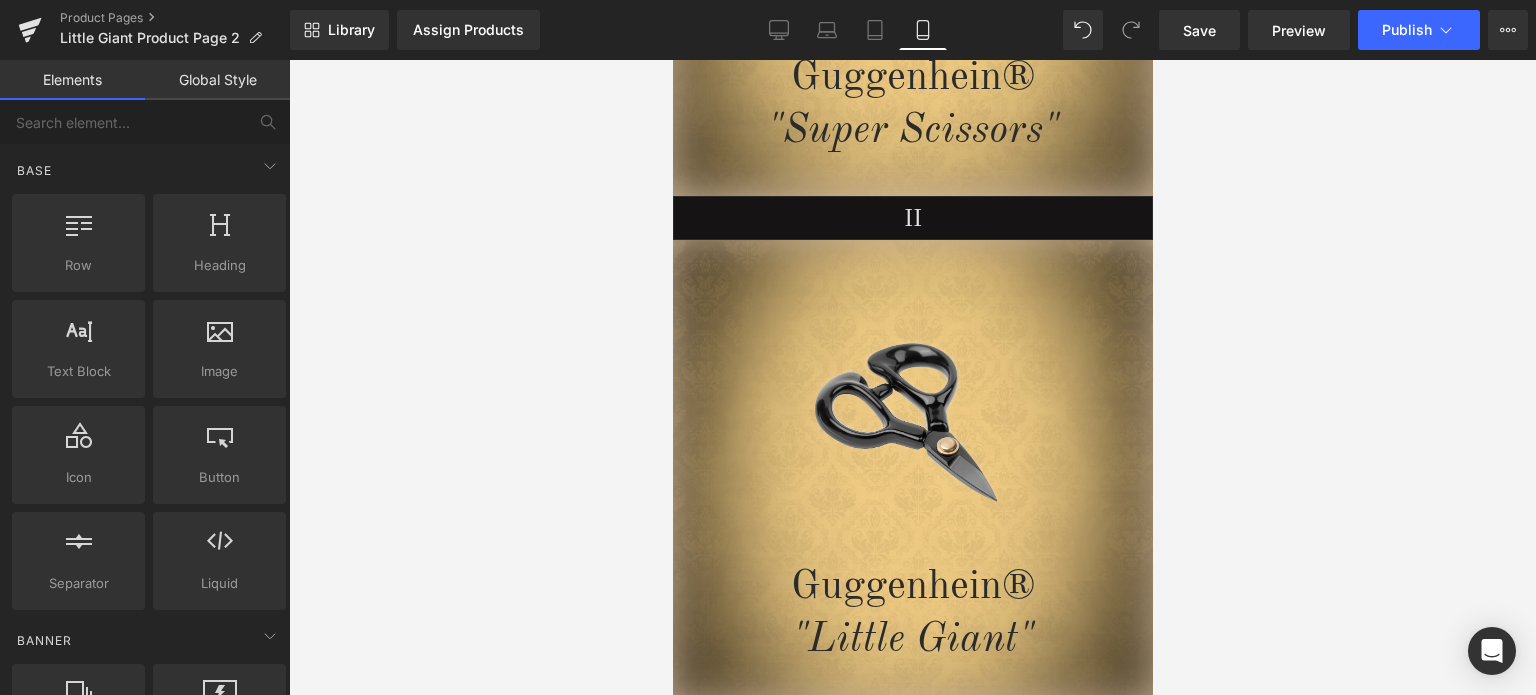 scroll, scrollTop: 5654, scrollLeft: 0, axis: vertical 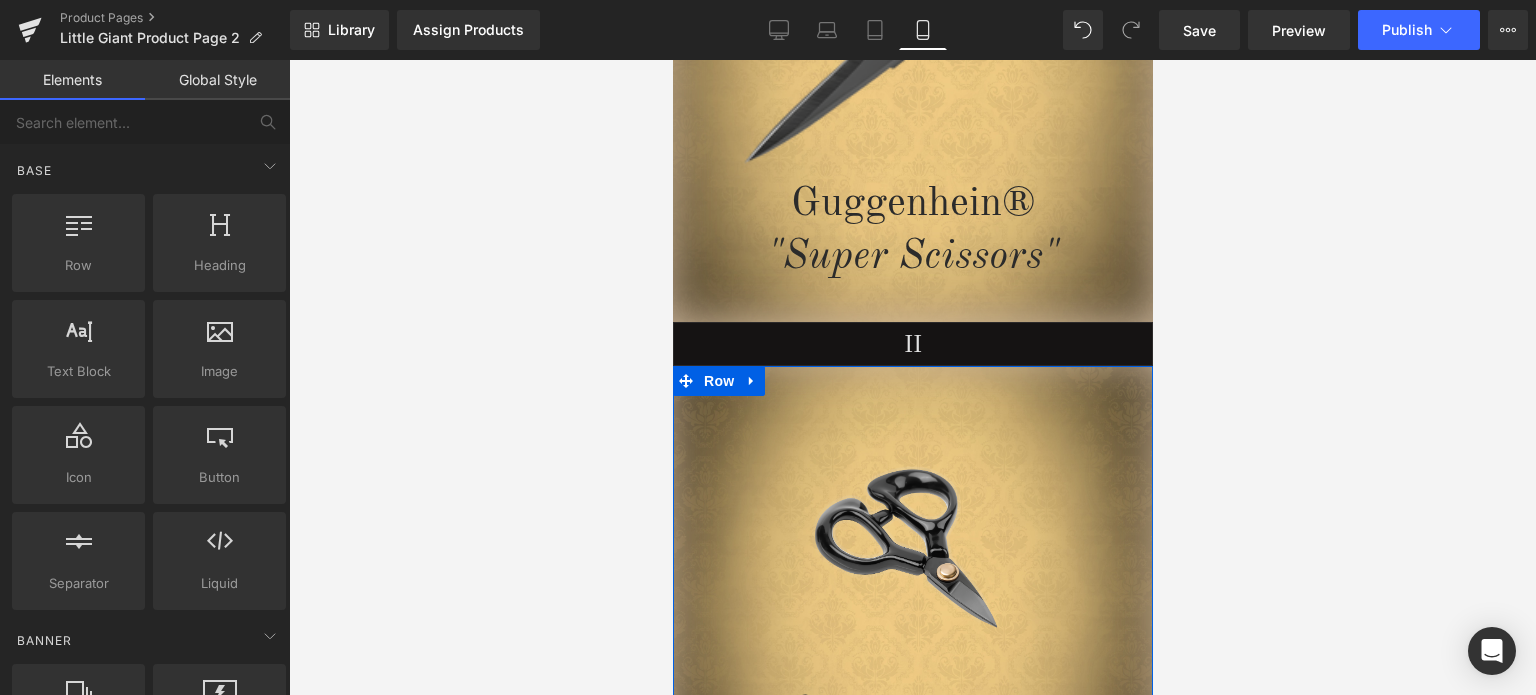 click on "Image         Guggenhein®  "Little Giant" Heading         Row" at bounding box center [912, 598] 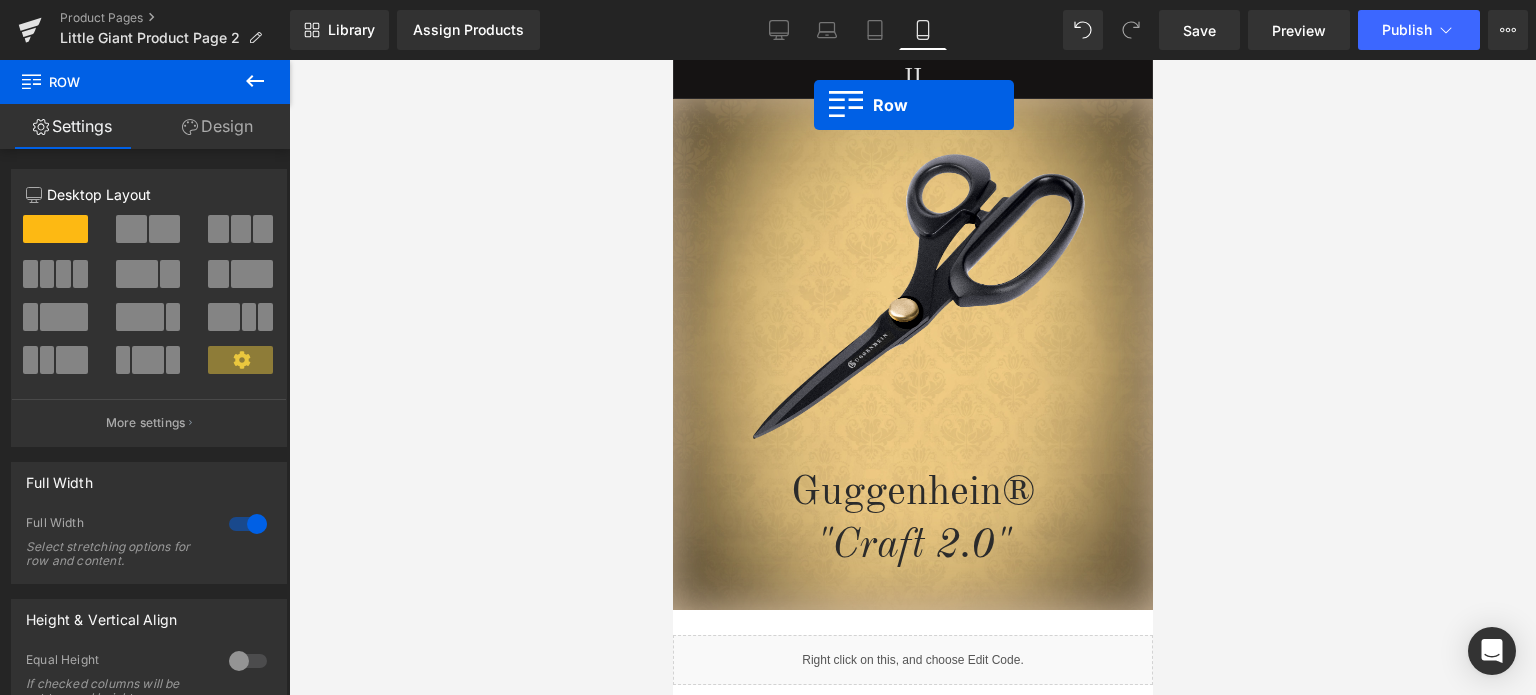 scroll, scrollTop: 0, scrollLeft: 0, axis: both 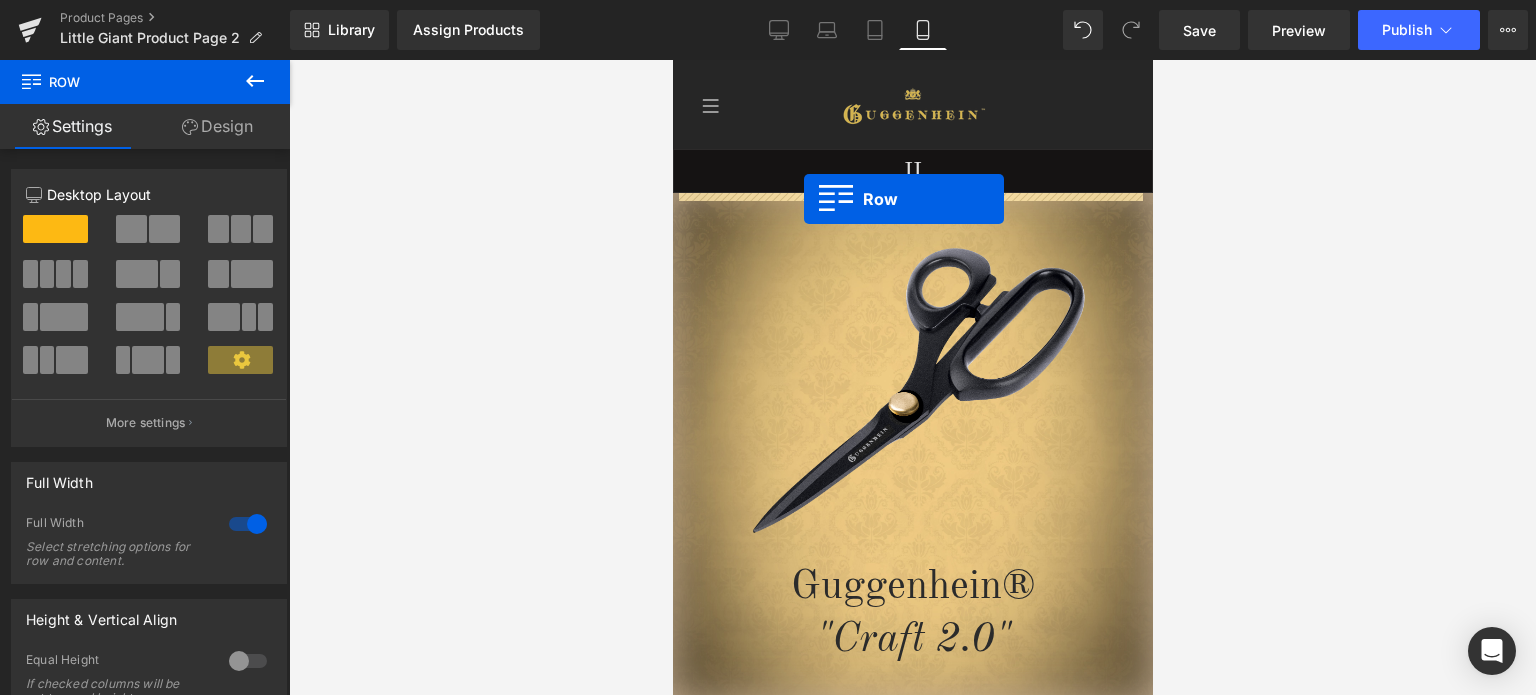 drag, startPoint x: 676, startPoint y: 349, endPoint x: 803, endPoint y: 199, distance: 196.54262 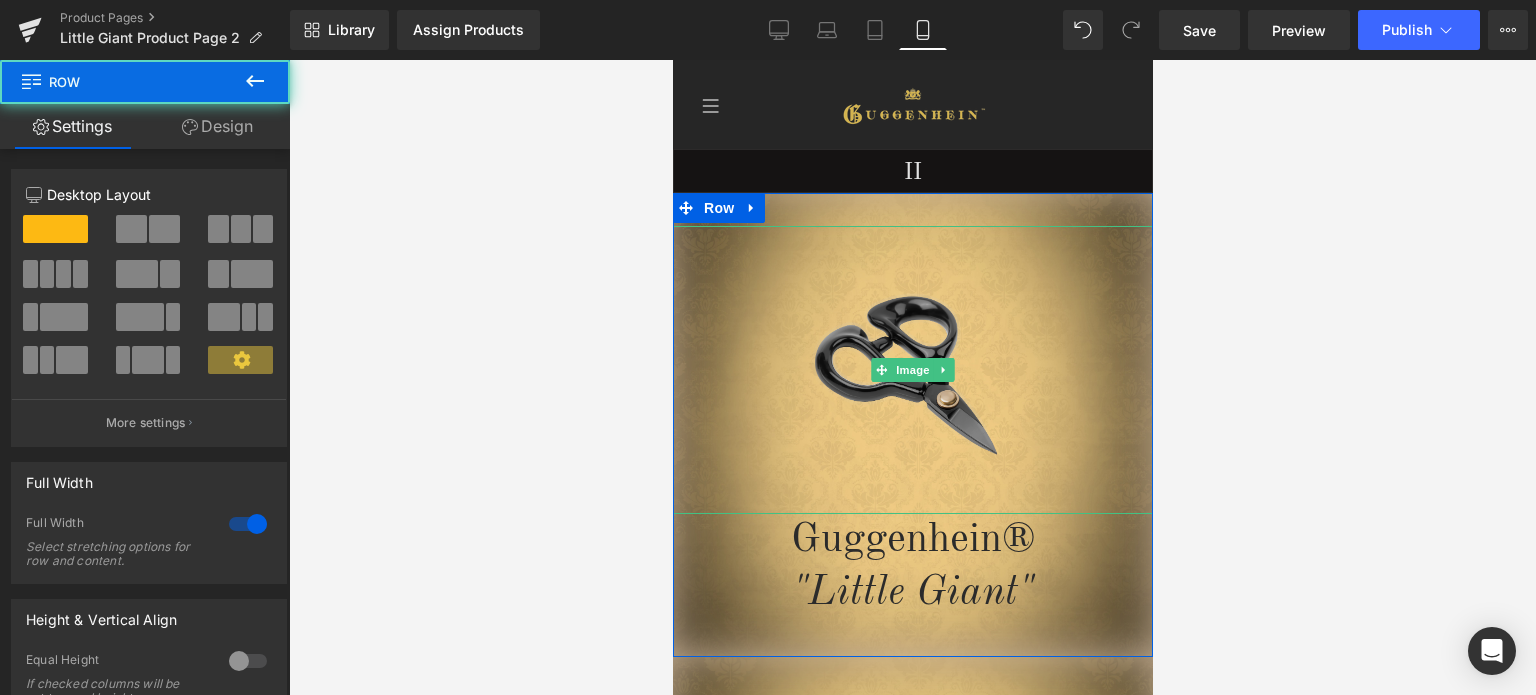 scroll, scrollTop: 400, scrollLeft: 0, axis: vertical 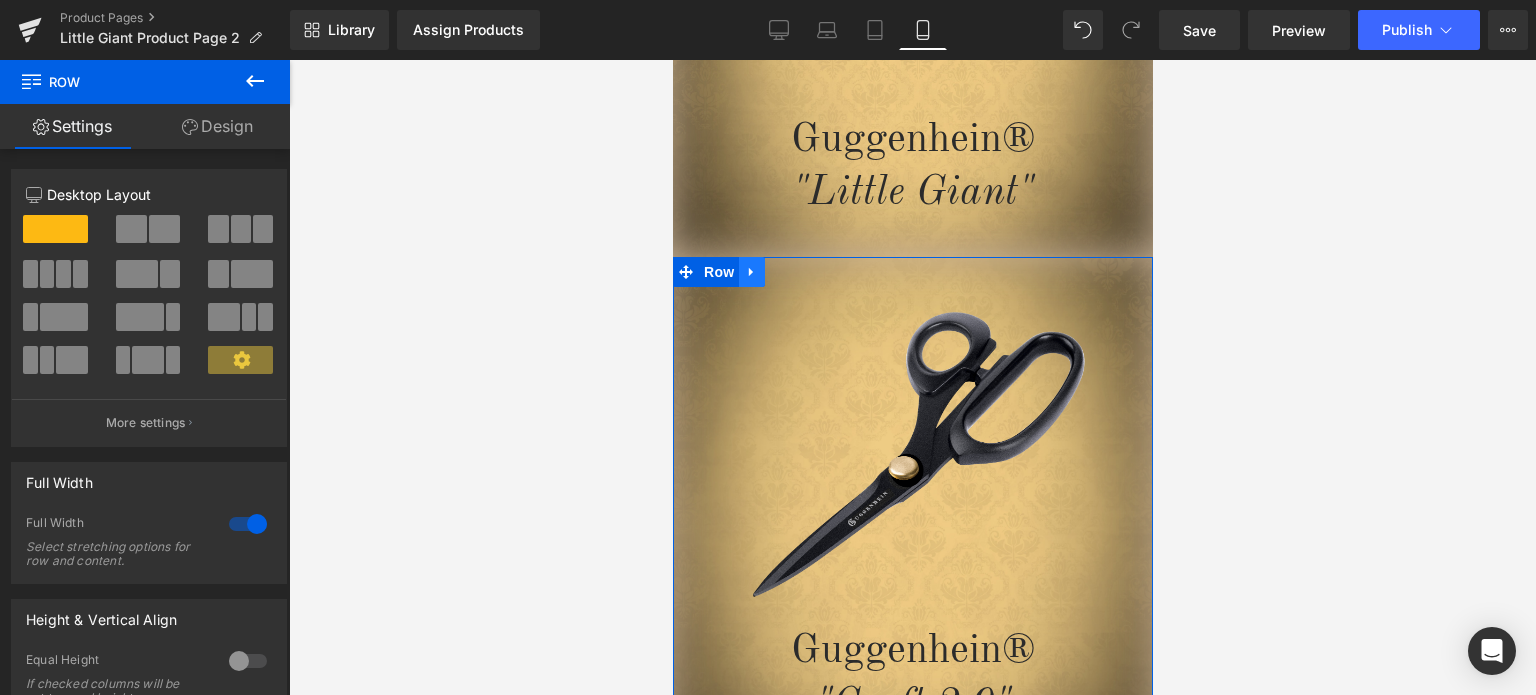 click 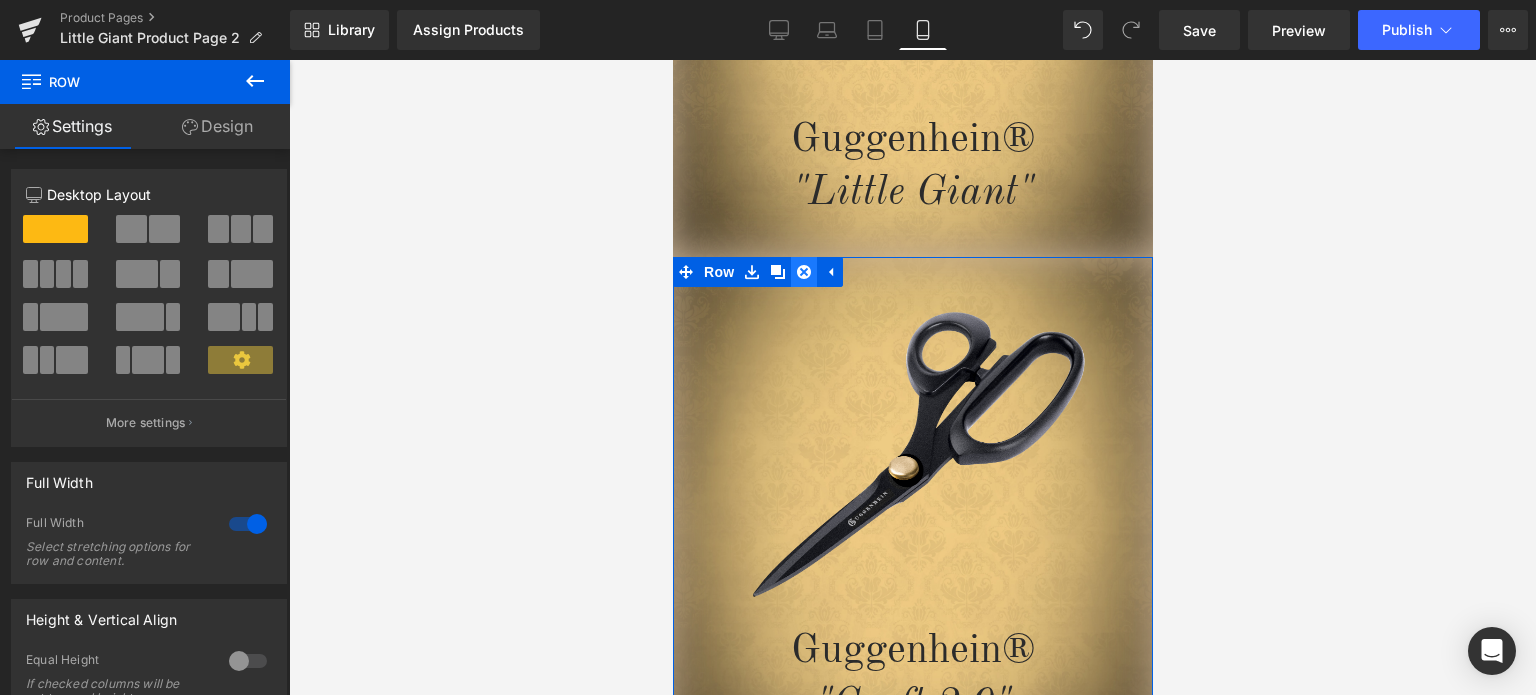 click 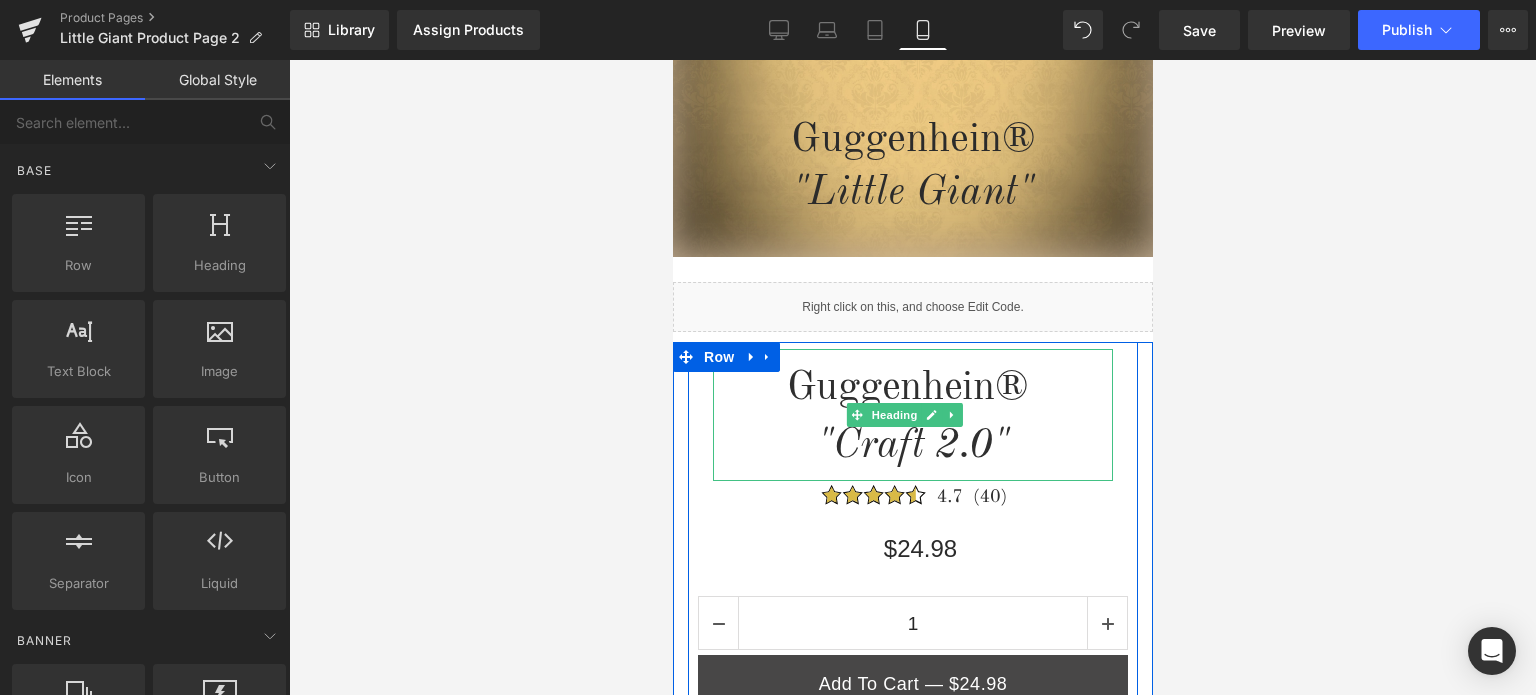 click on ""Craft 2.0"" at bounding box center (912, 446) 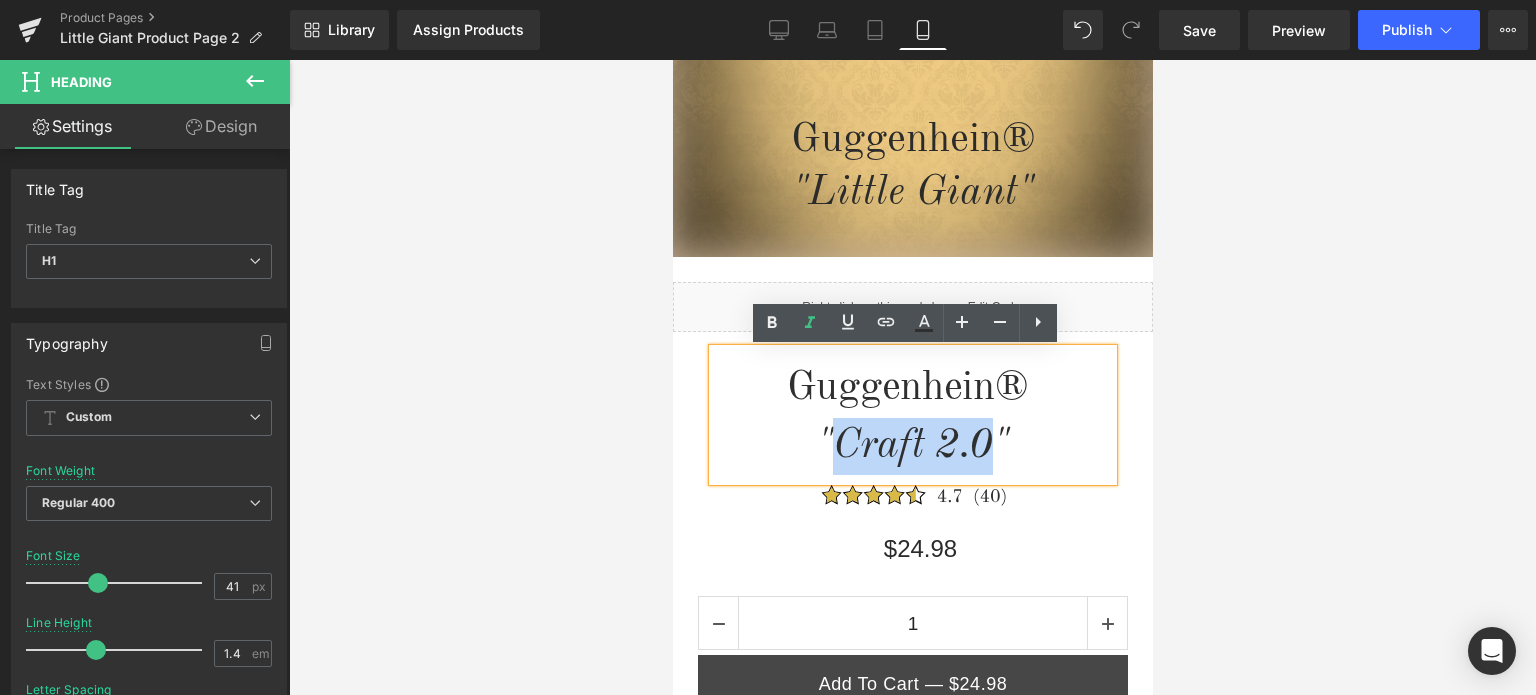 drag, startPoint x: 987, startPoint y: 442, endPoint x: 833, endPoint y: 444, distance: 154.01299 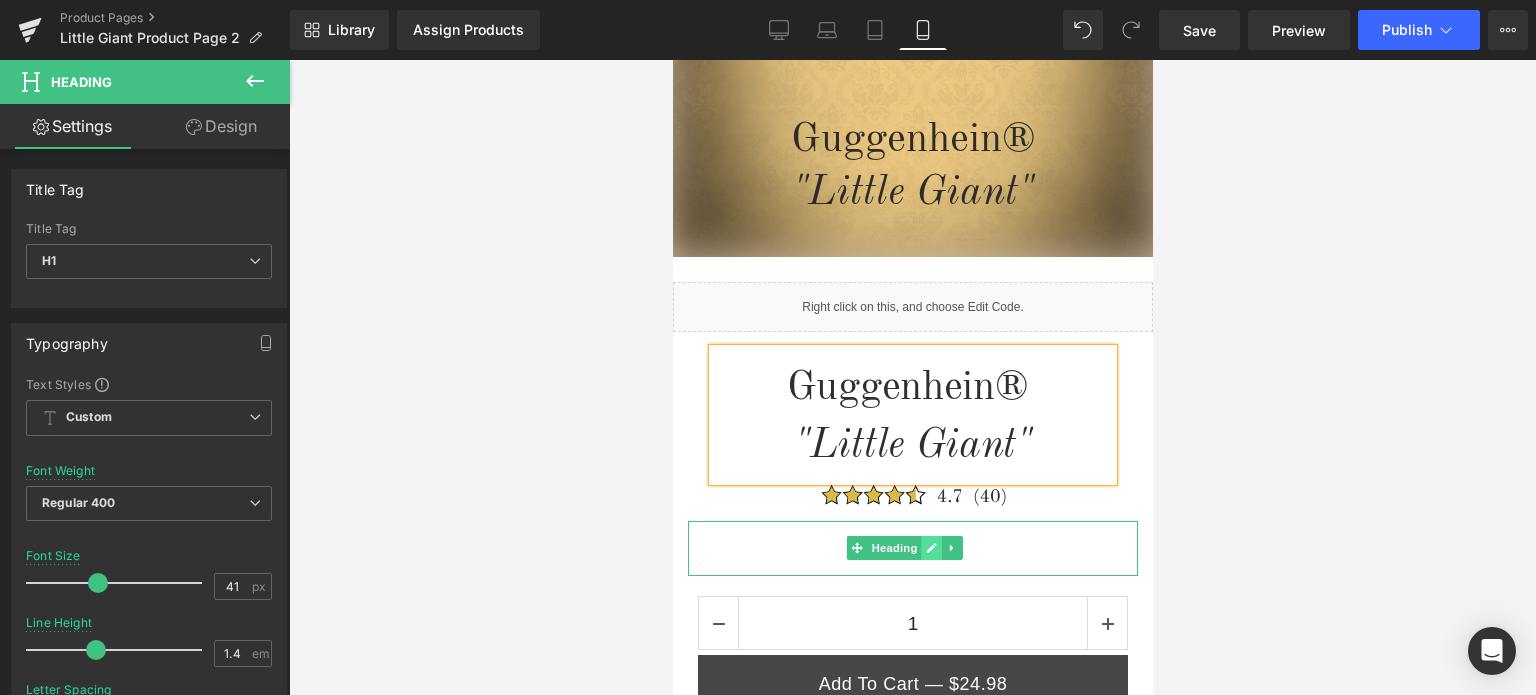 click 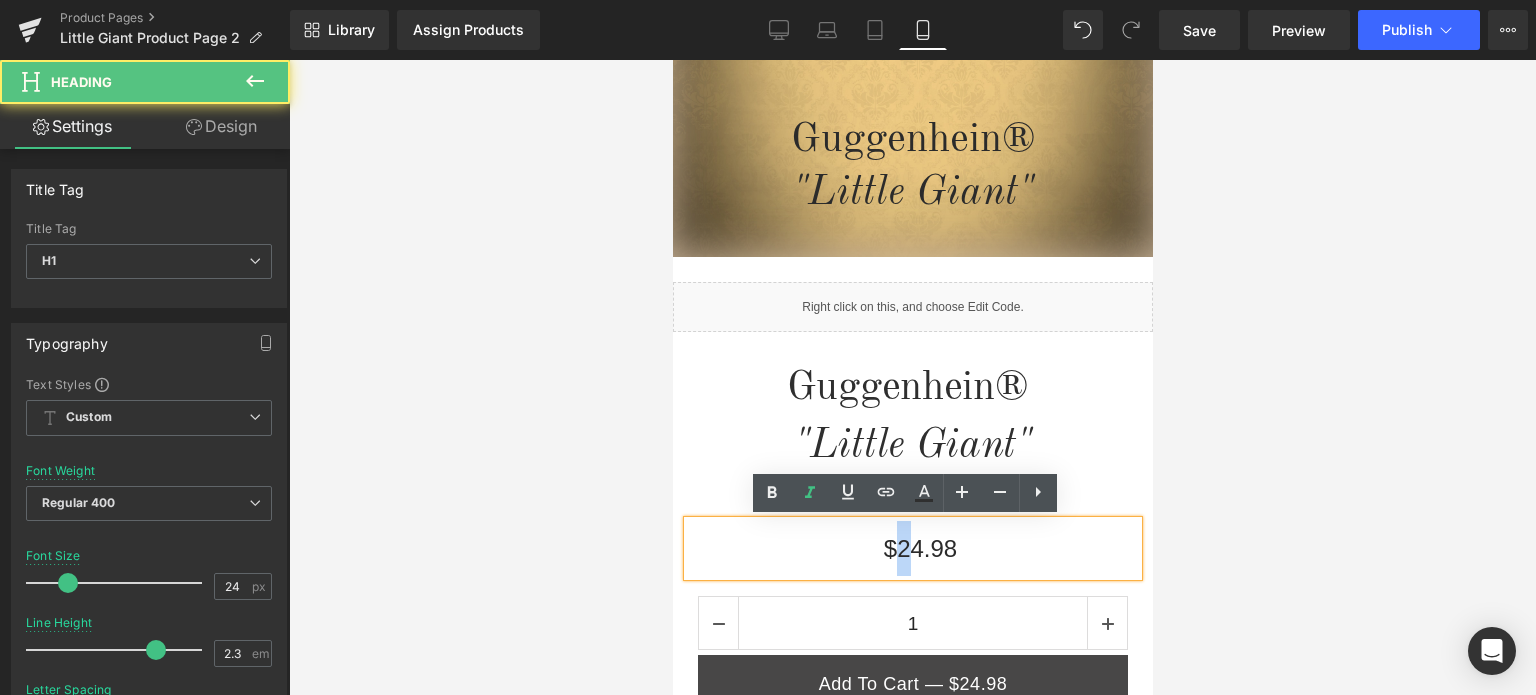 click on "$24.98" at bounding box center [919, 548] 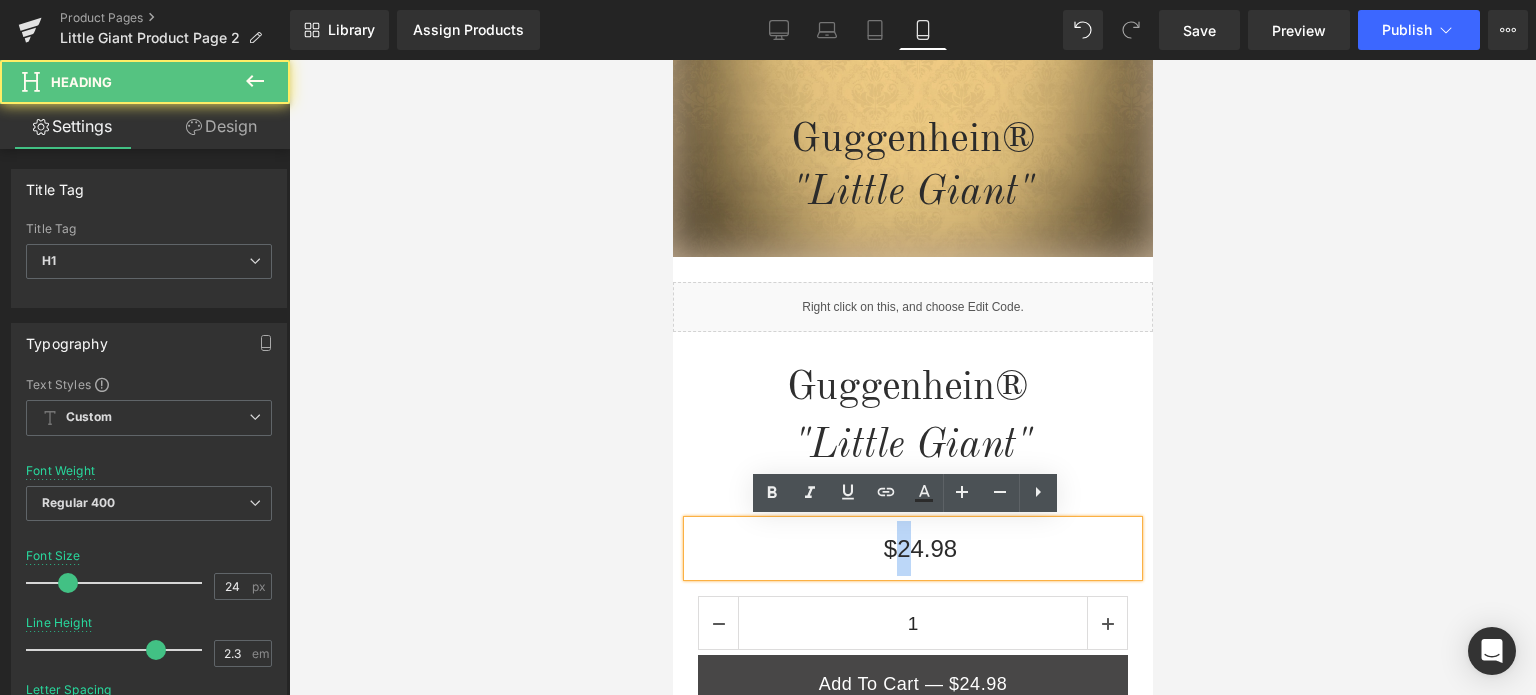 type 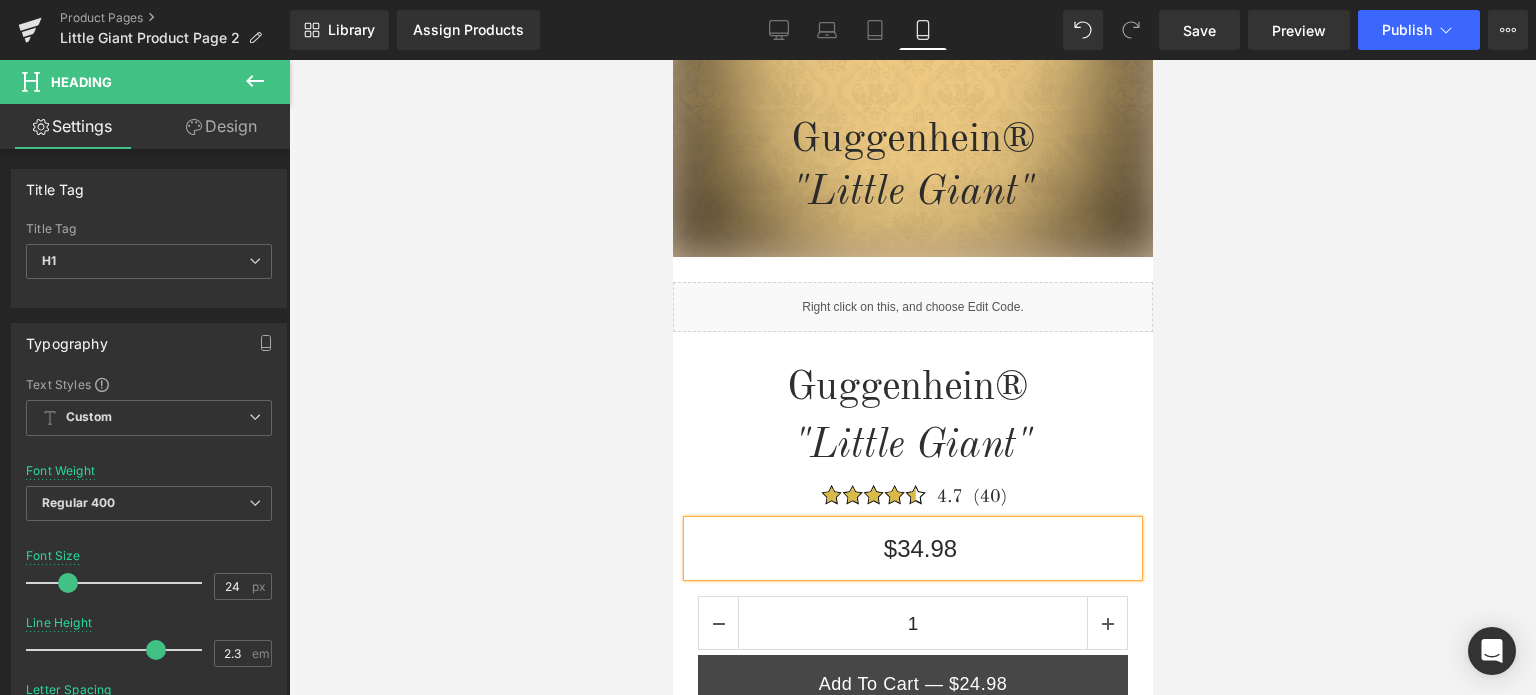 click at bounding box center (912, 377) 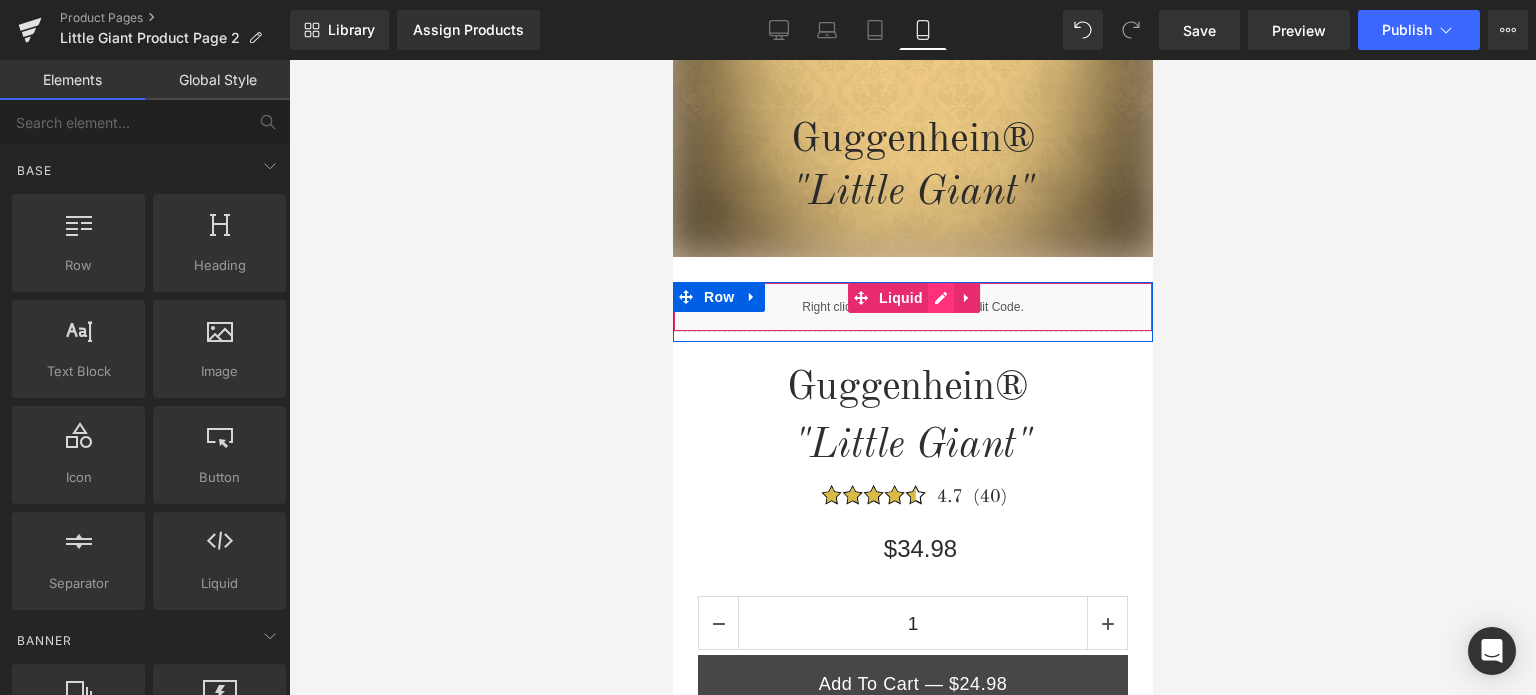 click on "Liquid" at bounding box center (912, 307) 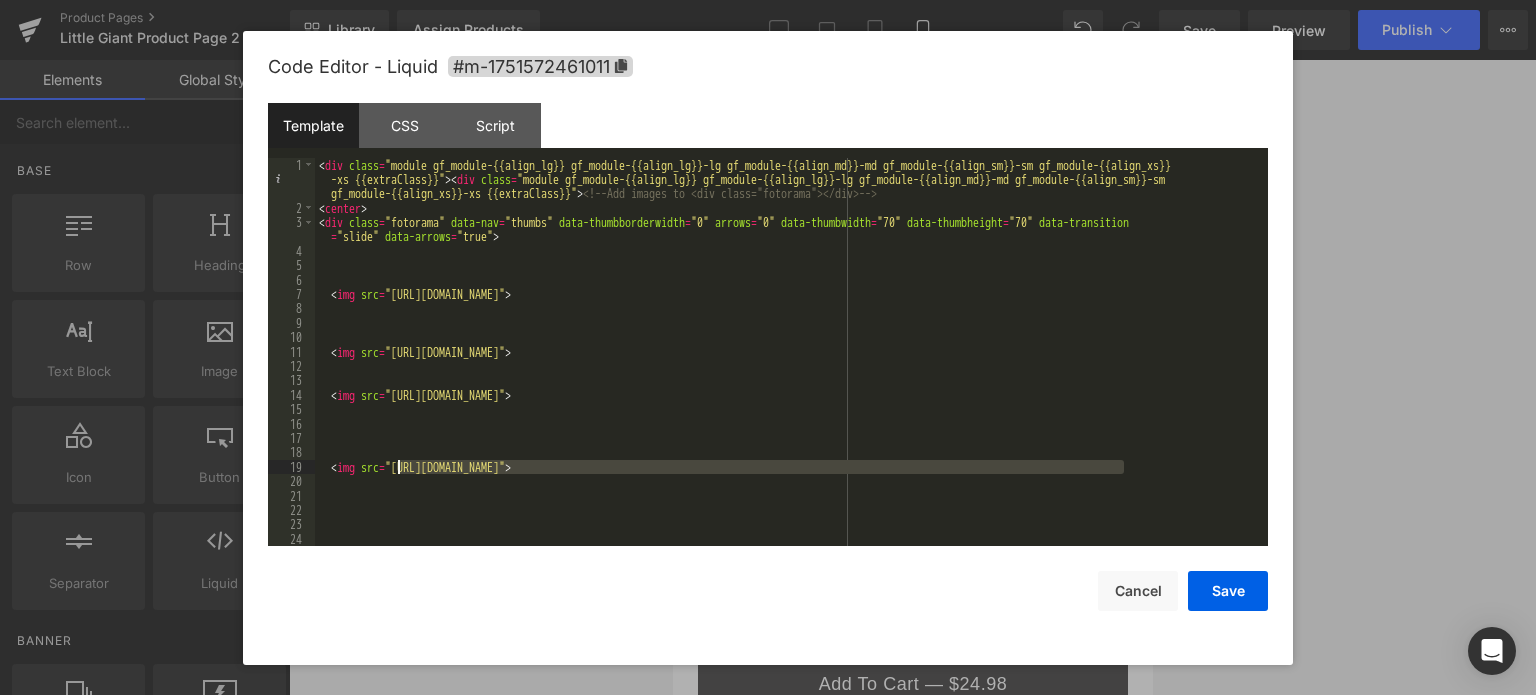 drag, startPoint x: 1121, startPoint y: 466, endPoint x: 395, endPoint y: 472, distance: 726.0248 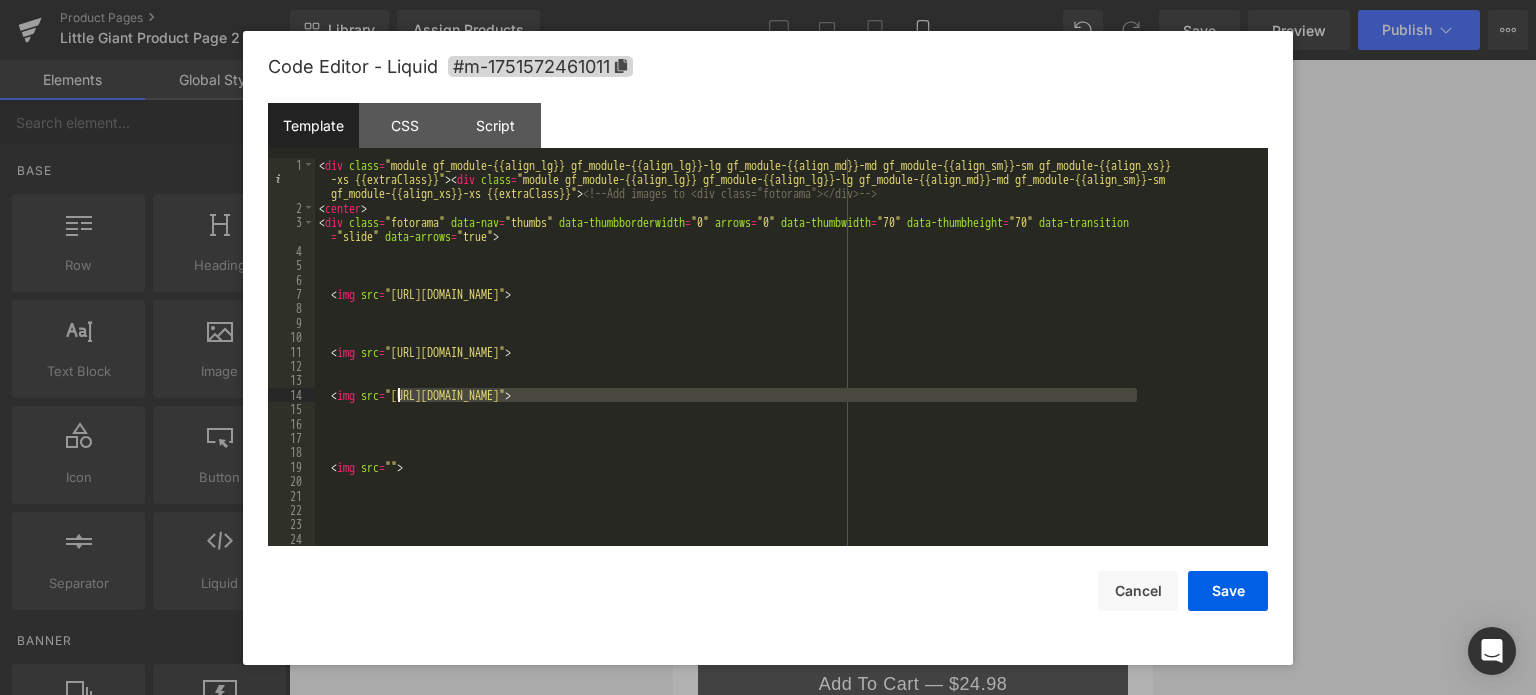 drag, startPoint x: 1135, startPoint y: 392, endPoint x: 402, endPoint y: 395, distance: 733.00616 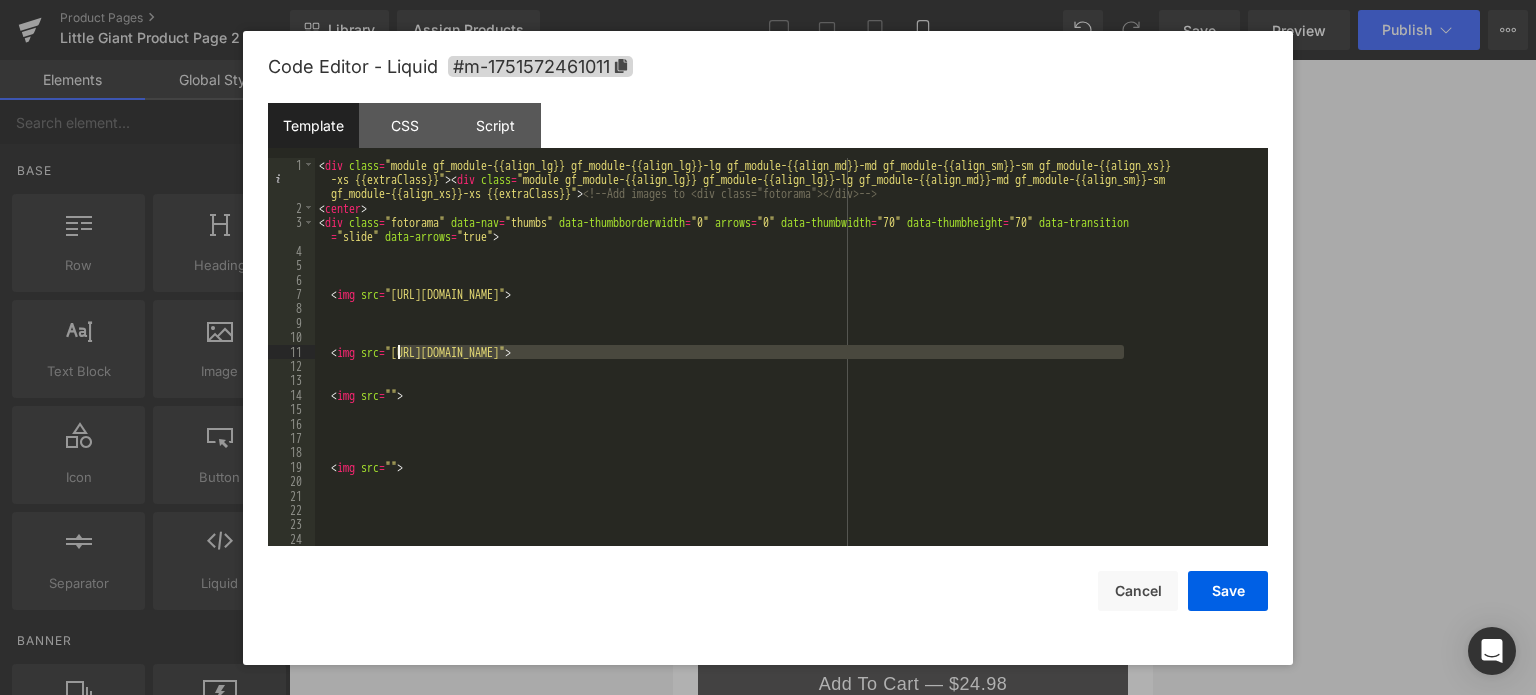 drag, startPoint x: 1123, startPoint y: 347, endPoint x: 400, endPoint y: 358, distance: 723.0837 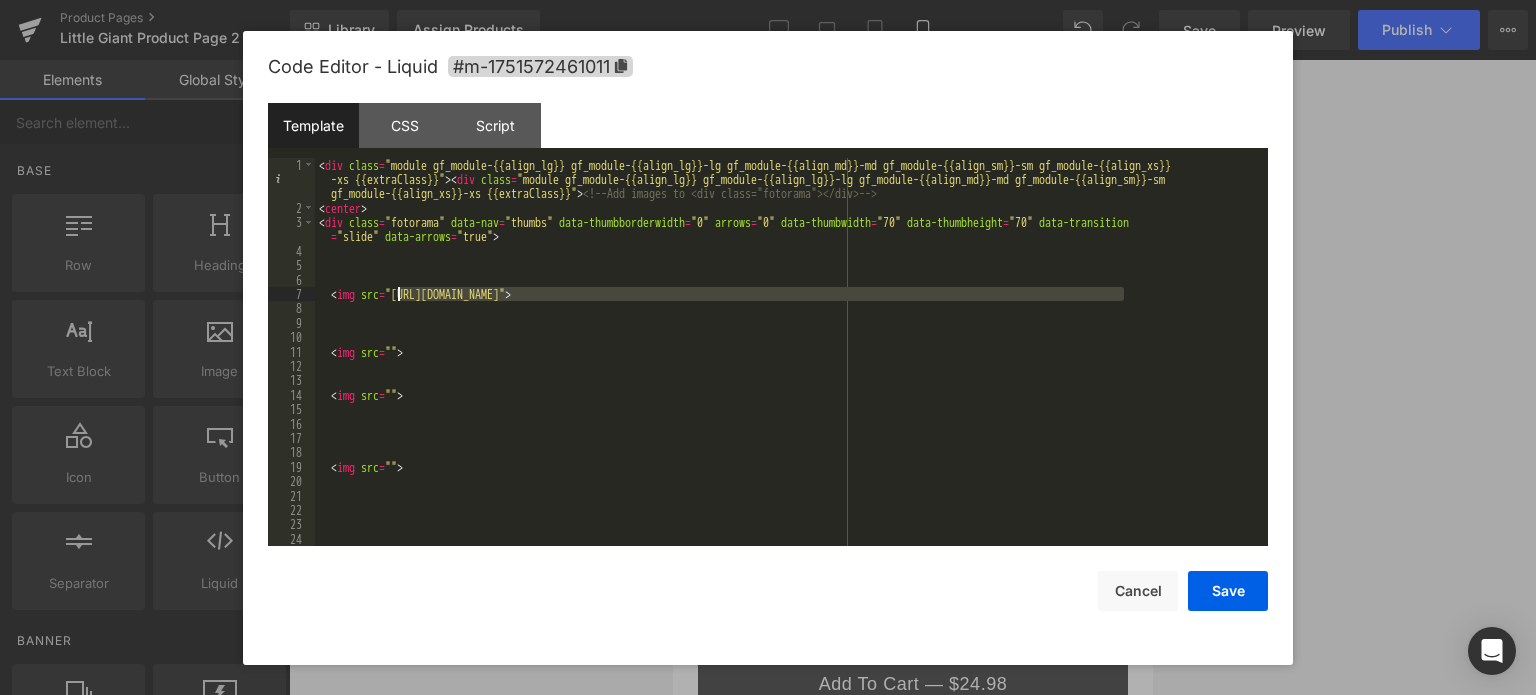 drag, startPoint x: 1122, startPoint y: 294, endPoint x: 399, endPoint y: 298, distance: 723.01105 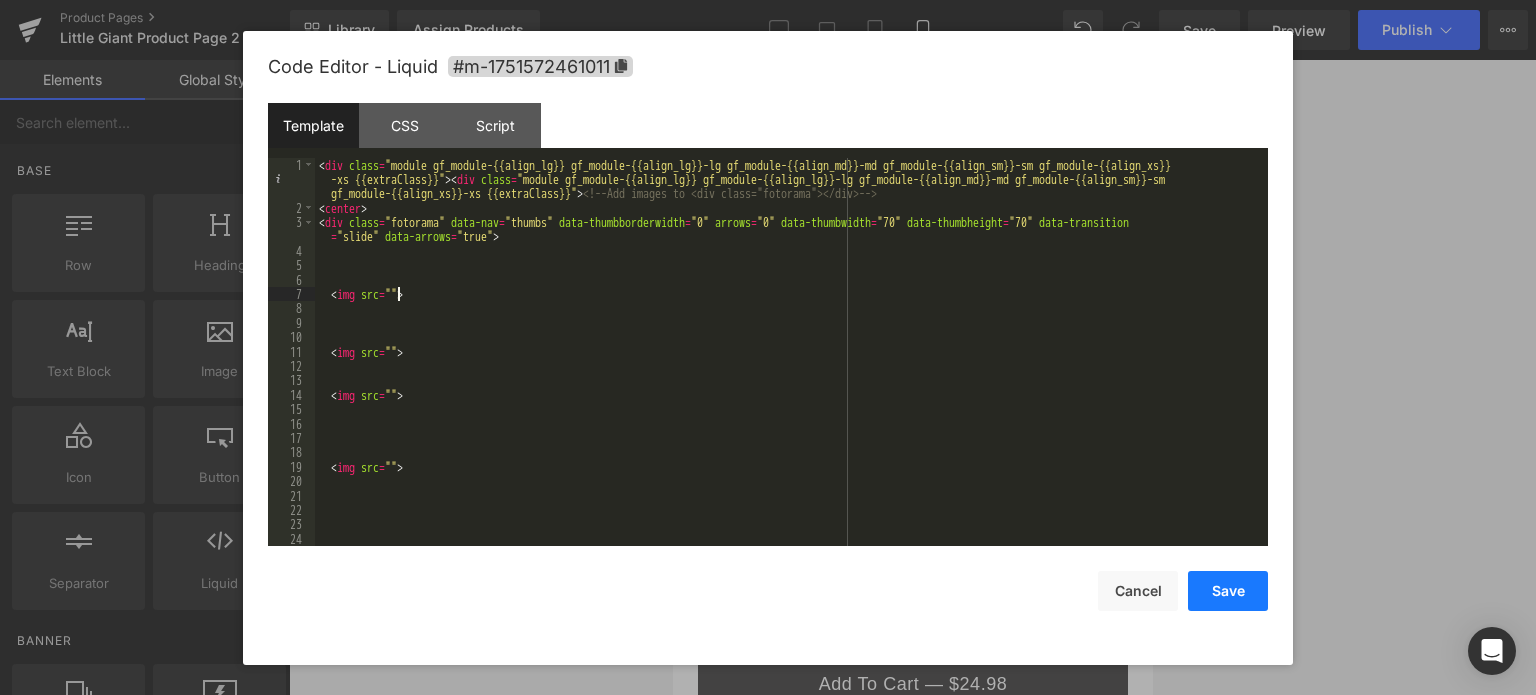 click on "Save" at bounding box center (1228, 591) 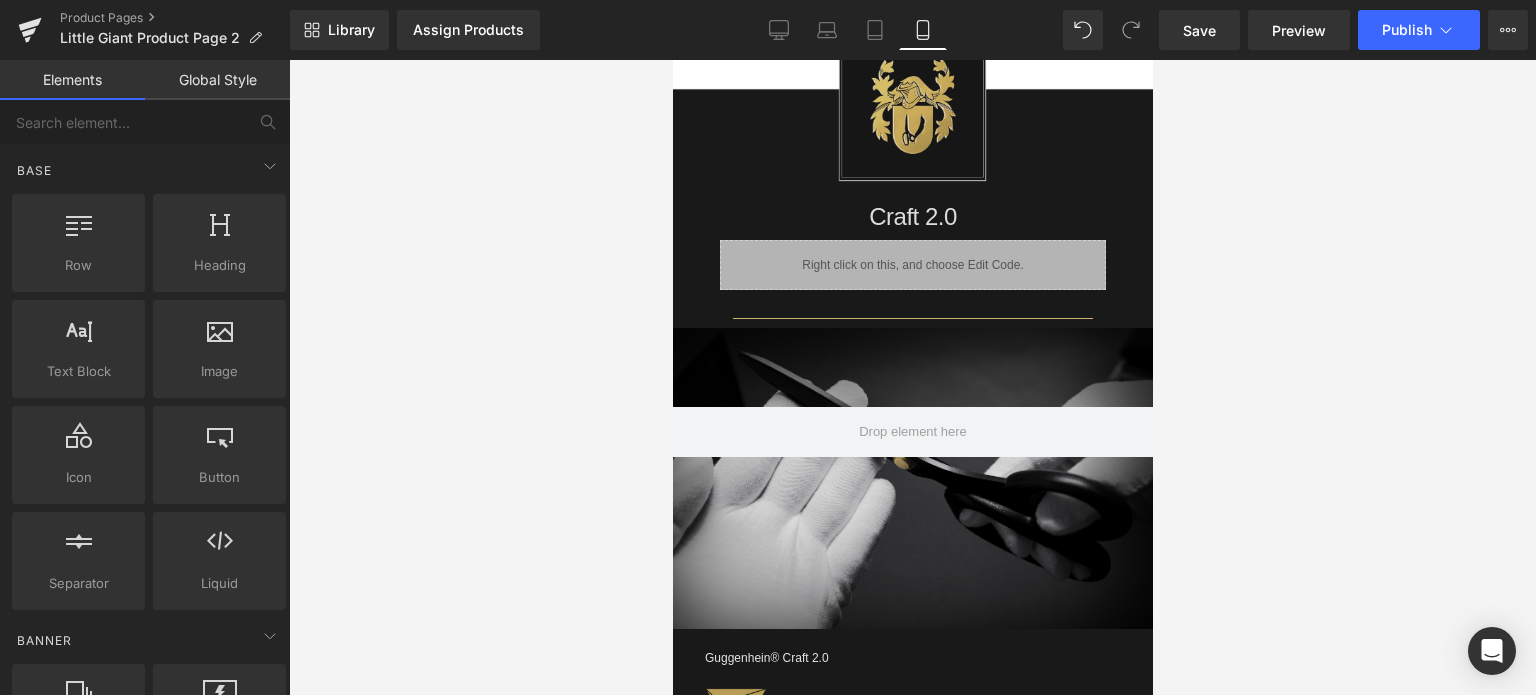 scroll, scrollTop: 1500, scrollLeft: 0, axis: vertical 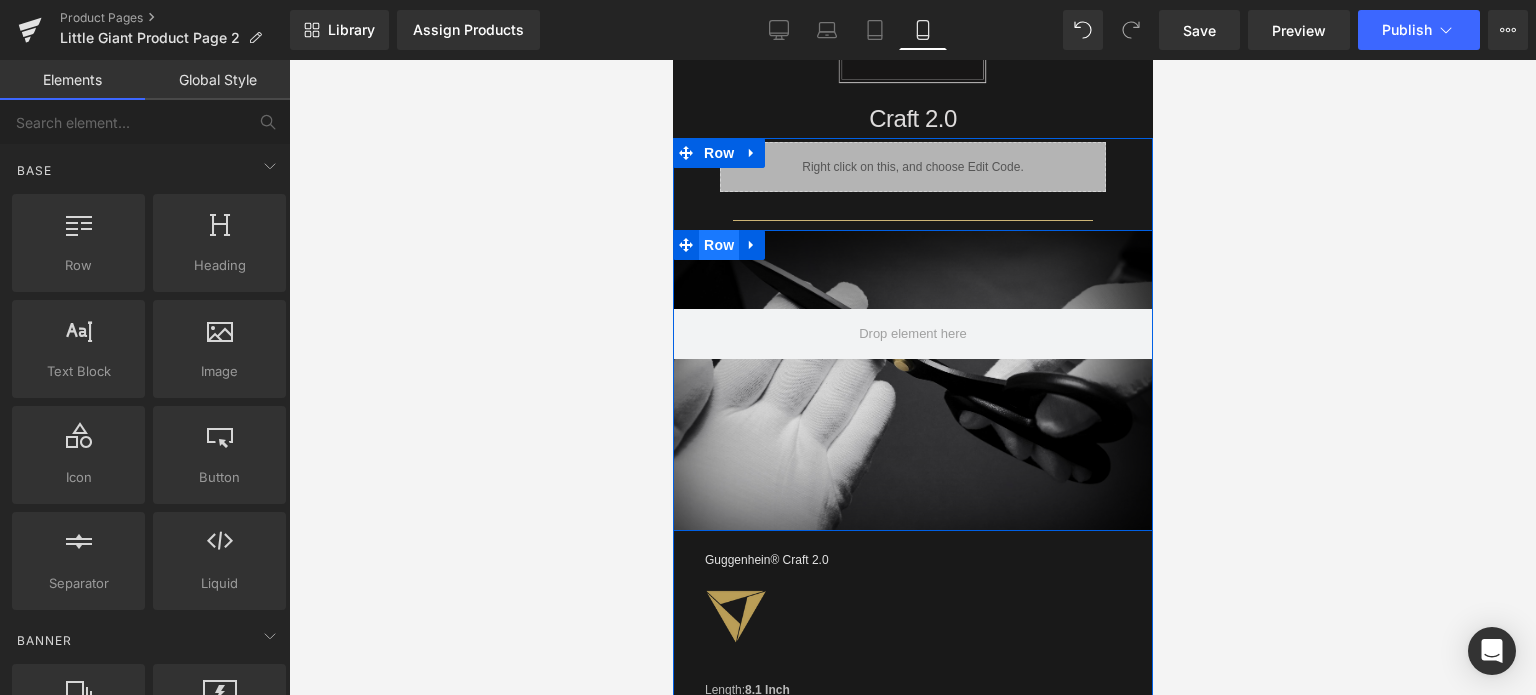click on "Row" at bounding box center [718, 245] 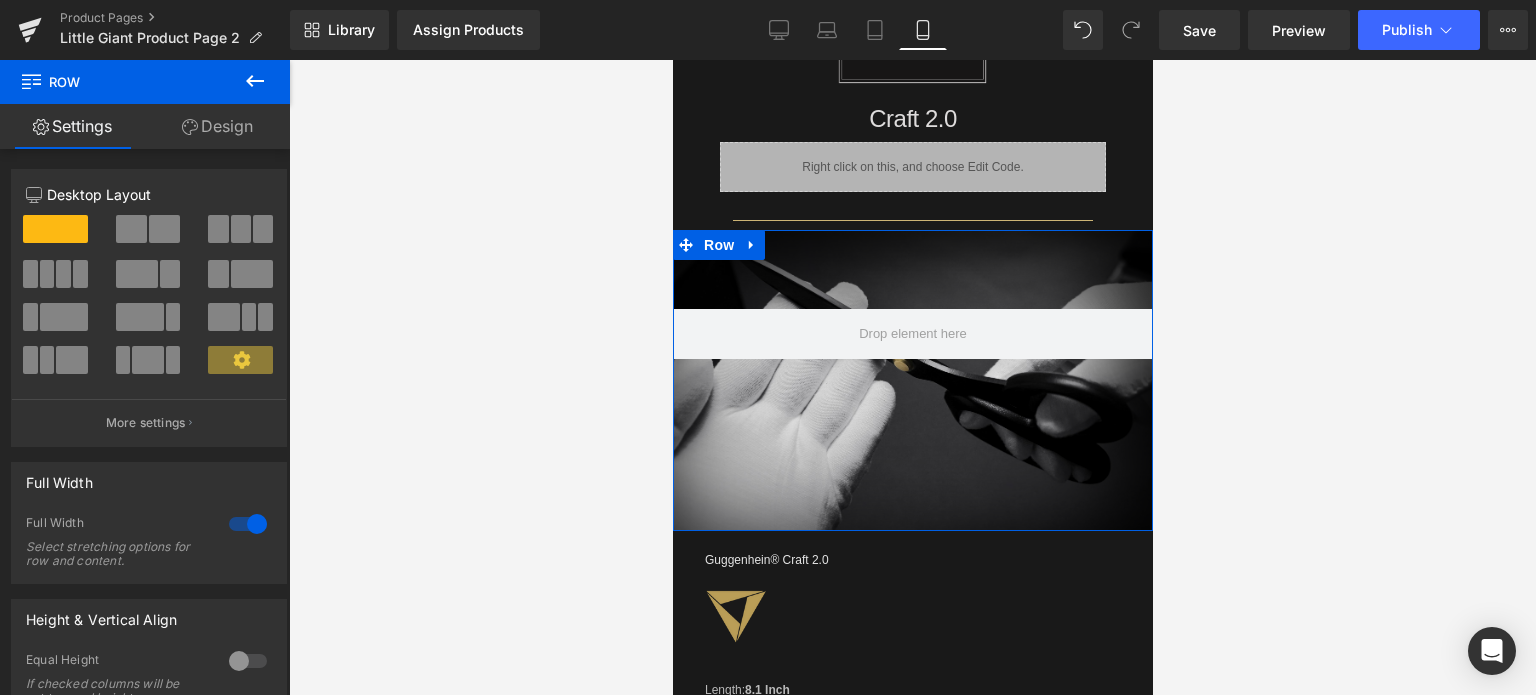 click on "Design" at bounding box center (217, 126) 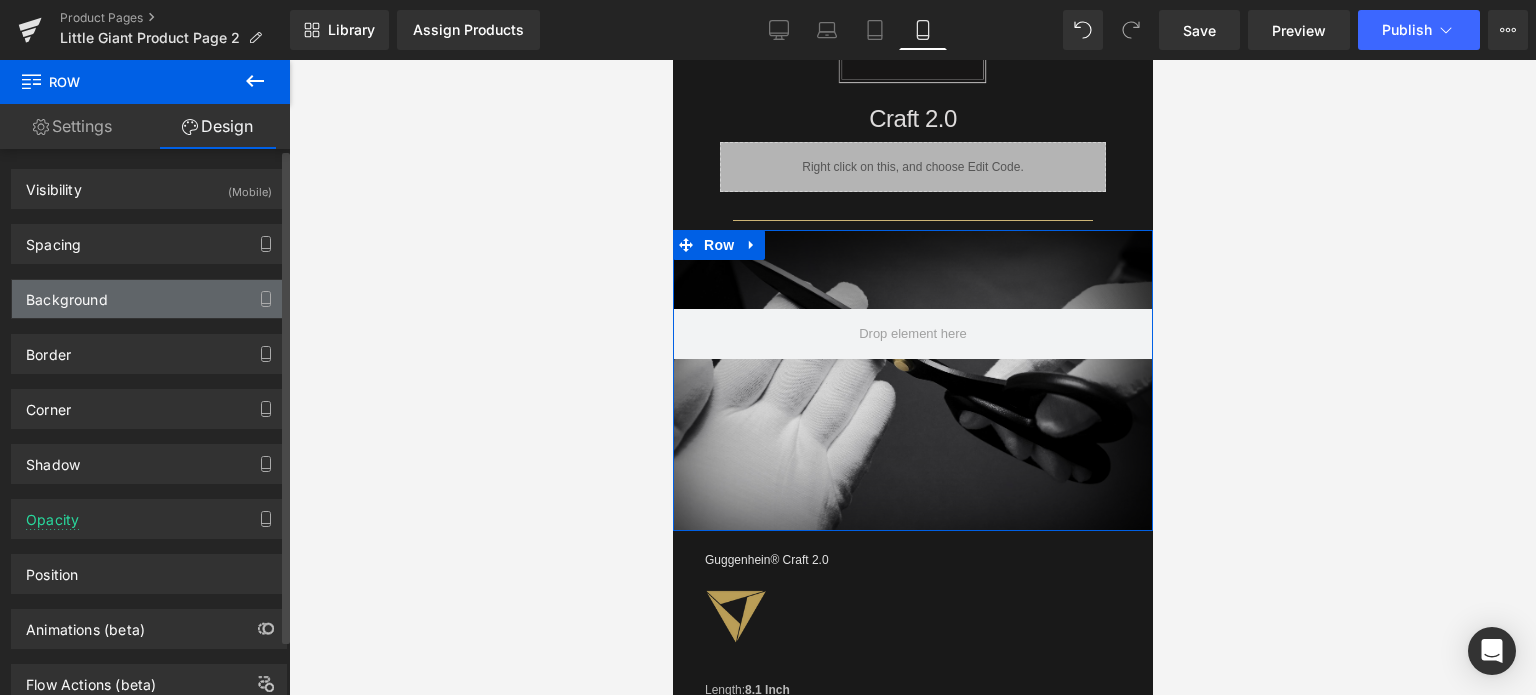click on "Background" at bounding box center [149, 299] 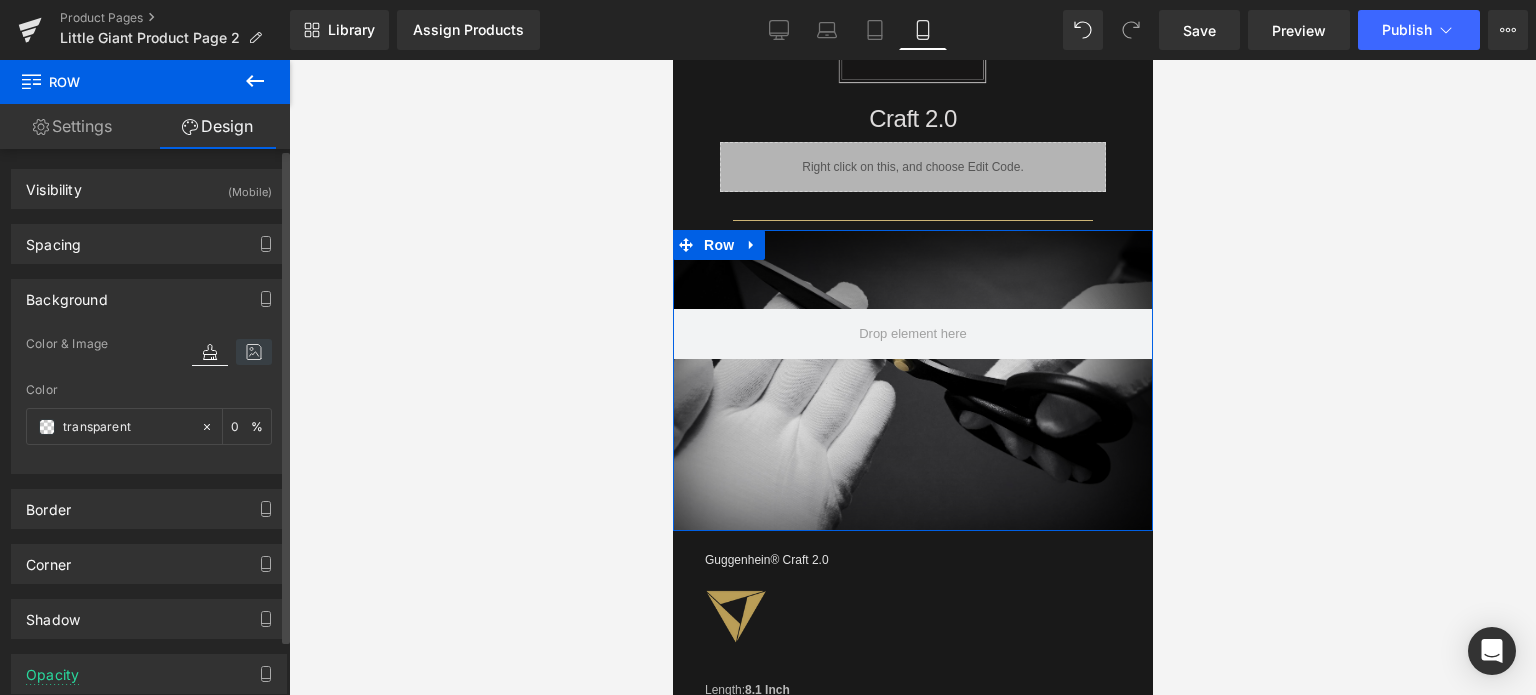 click at bounding box center (254, 352) 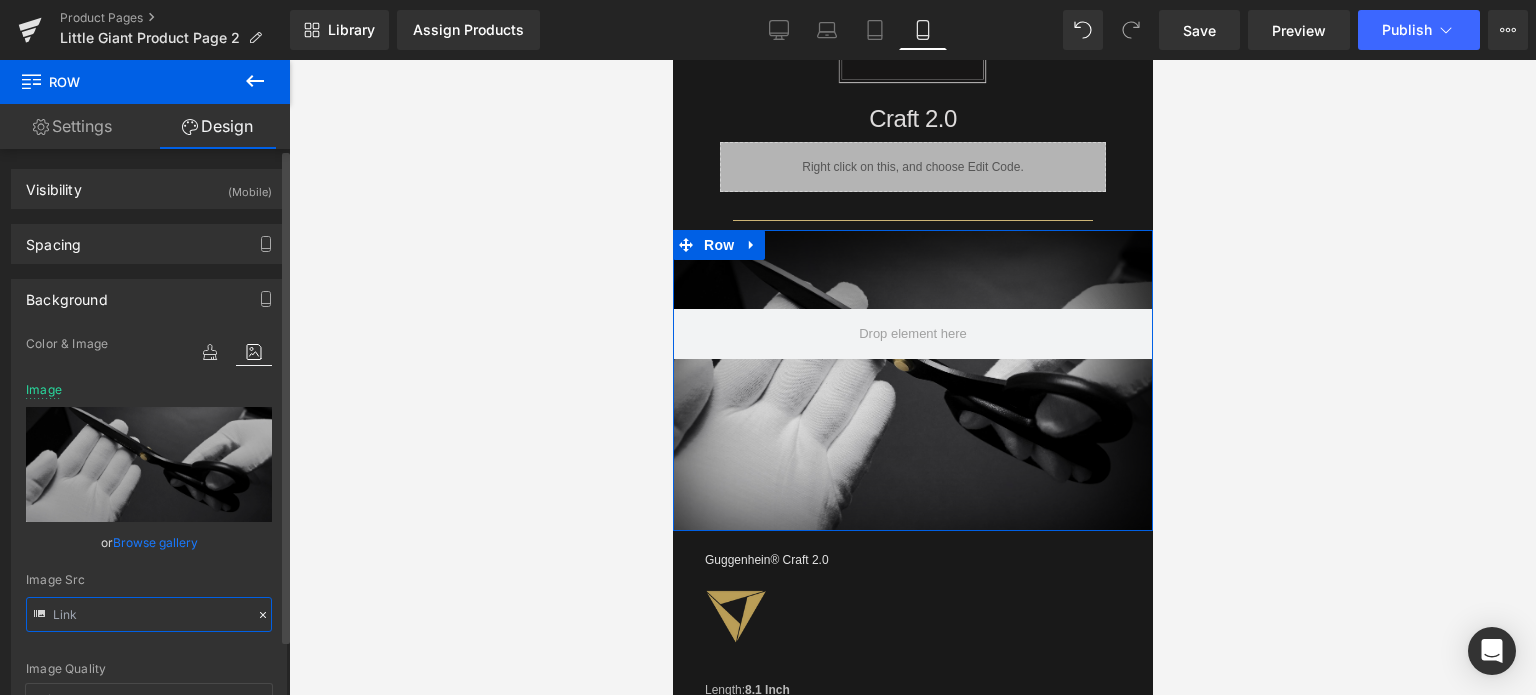 click at bounding box center [149, 614] 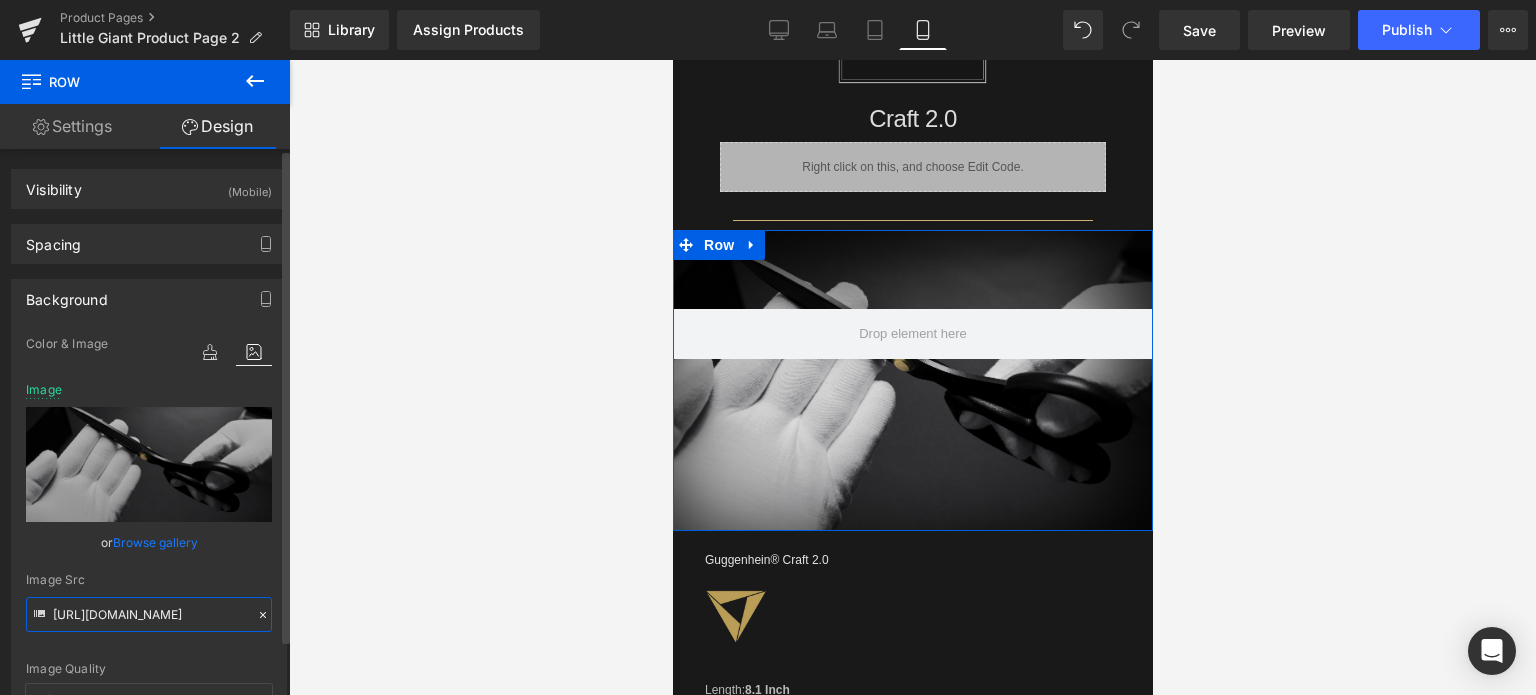 paste on "64c1a71d-3c04-4db9-9645-878214c23800.jpg?v=1752722064" 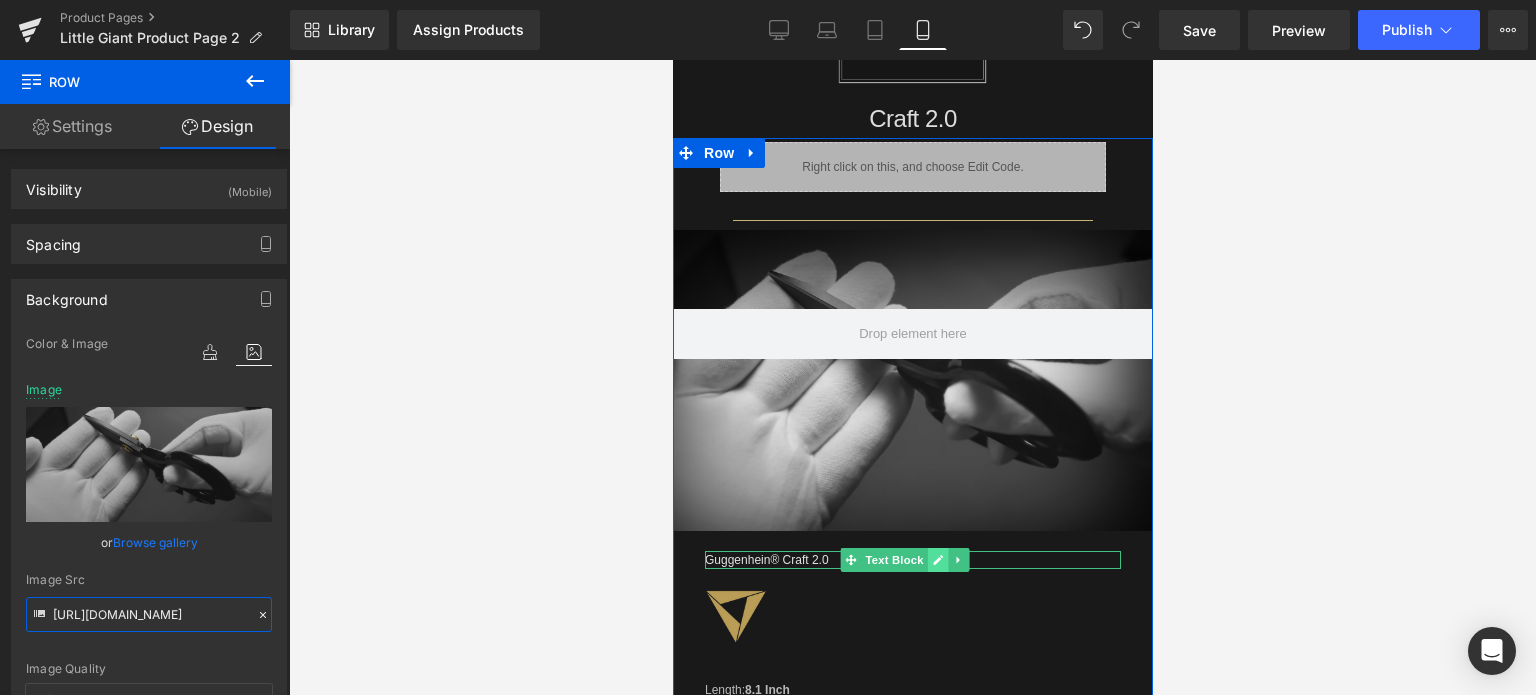 type on "[URL][DOMAIN_NAME]" 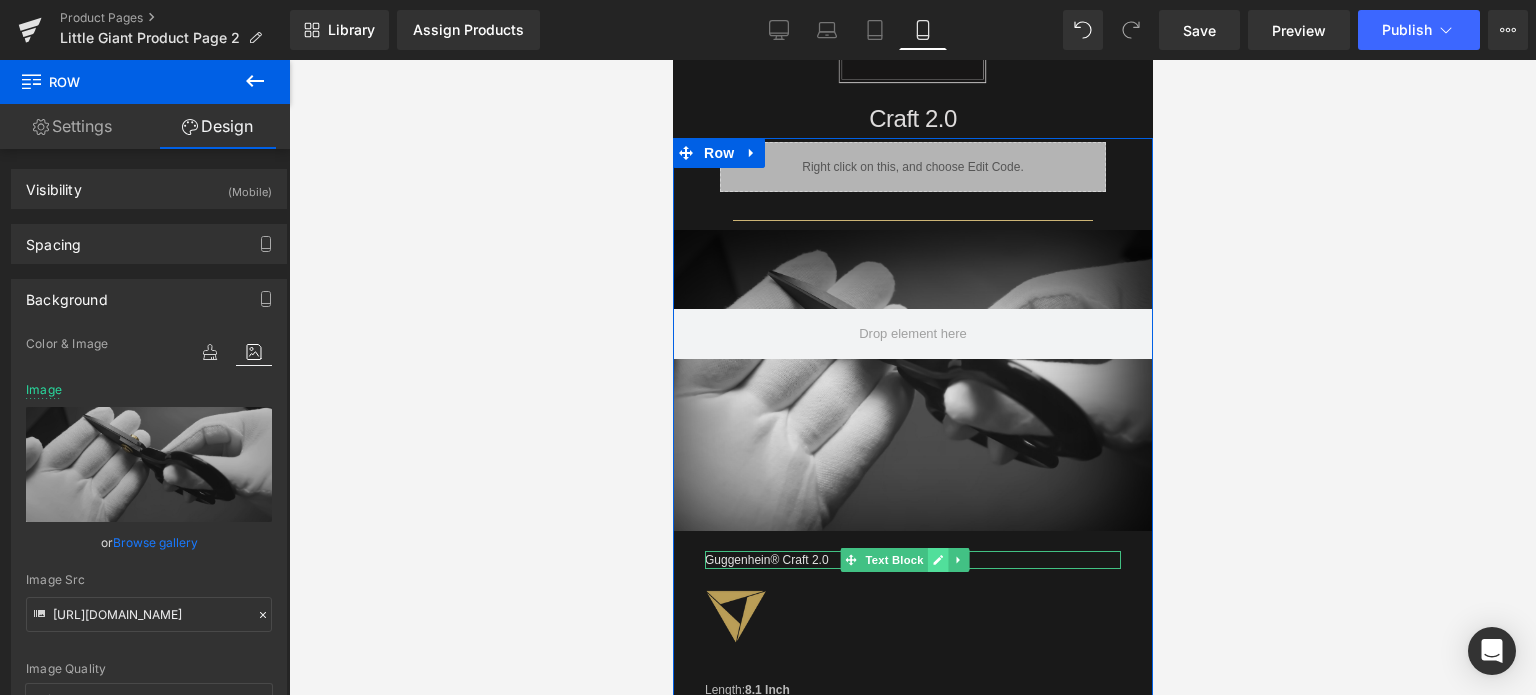 click 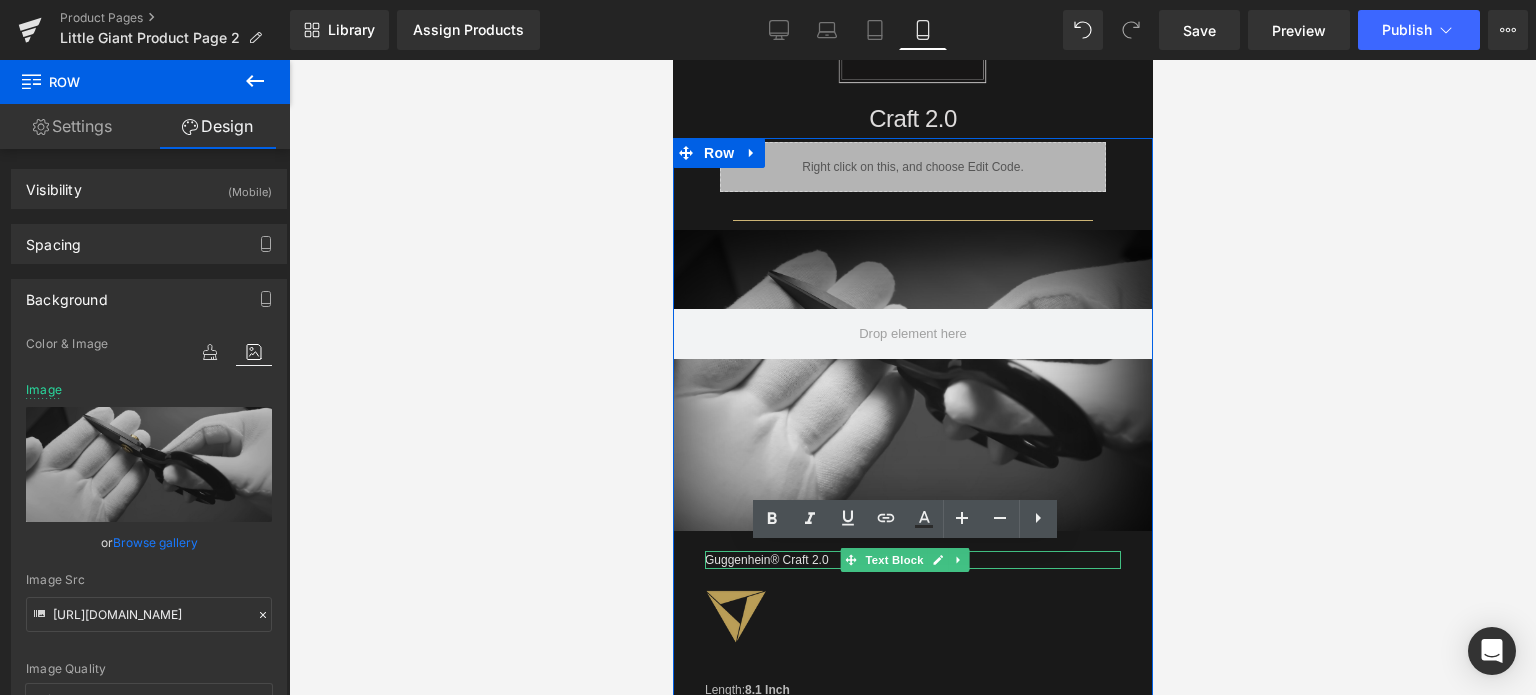 scroll, scrollTop: 0, scrollLeft: 0, axis: both 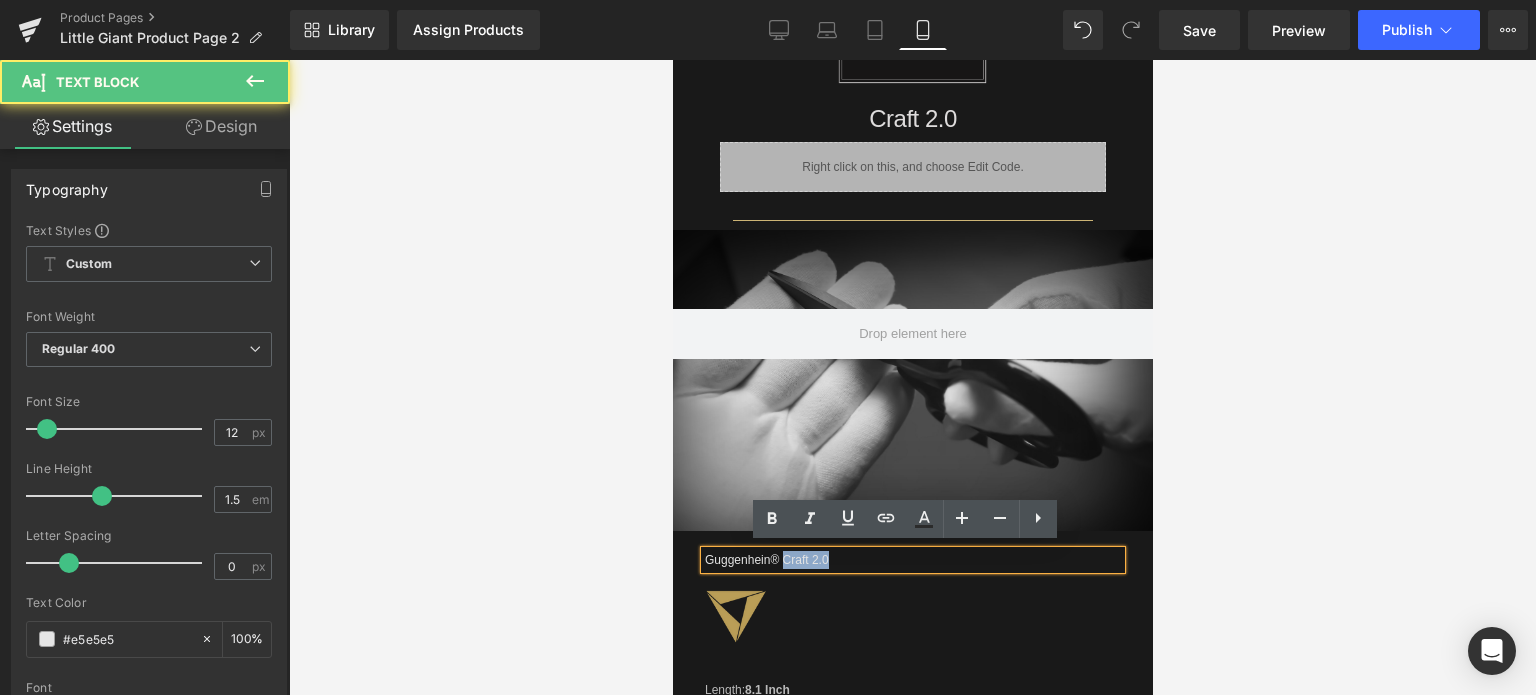 drag, startPoint x: 797, startPoint y: 551, endPoint x: 783, endPoint y: 554, distance: 14.3178215 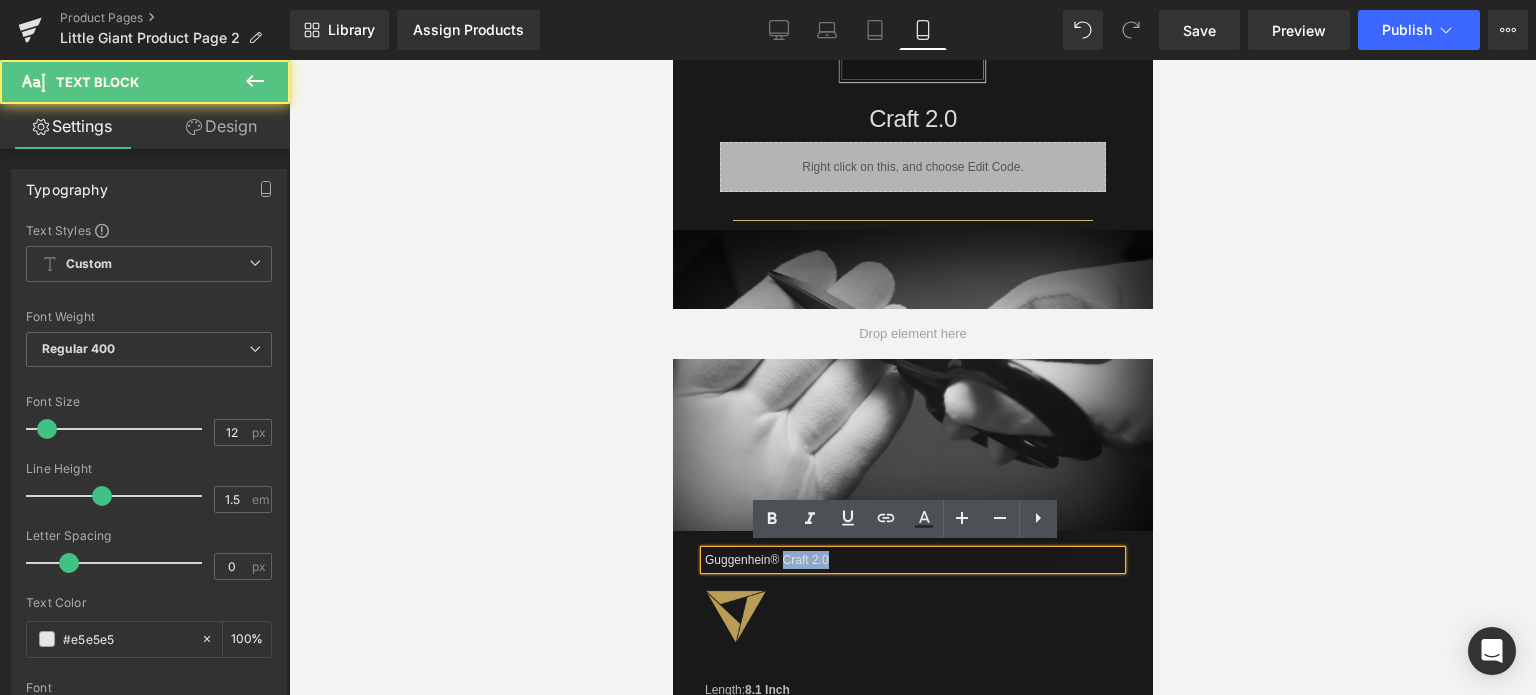 click on "Guggenhein® Craft 2.0" at bounding box center [912, 560] 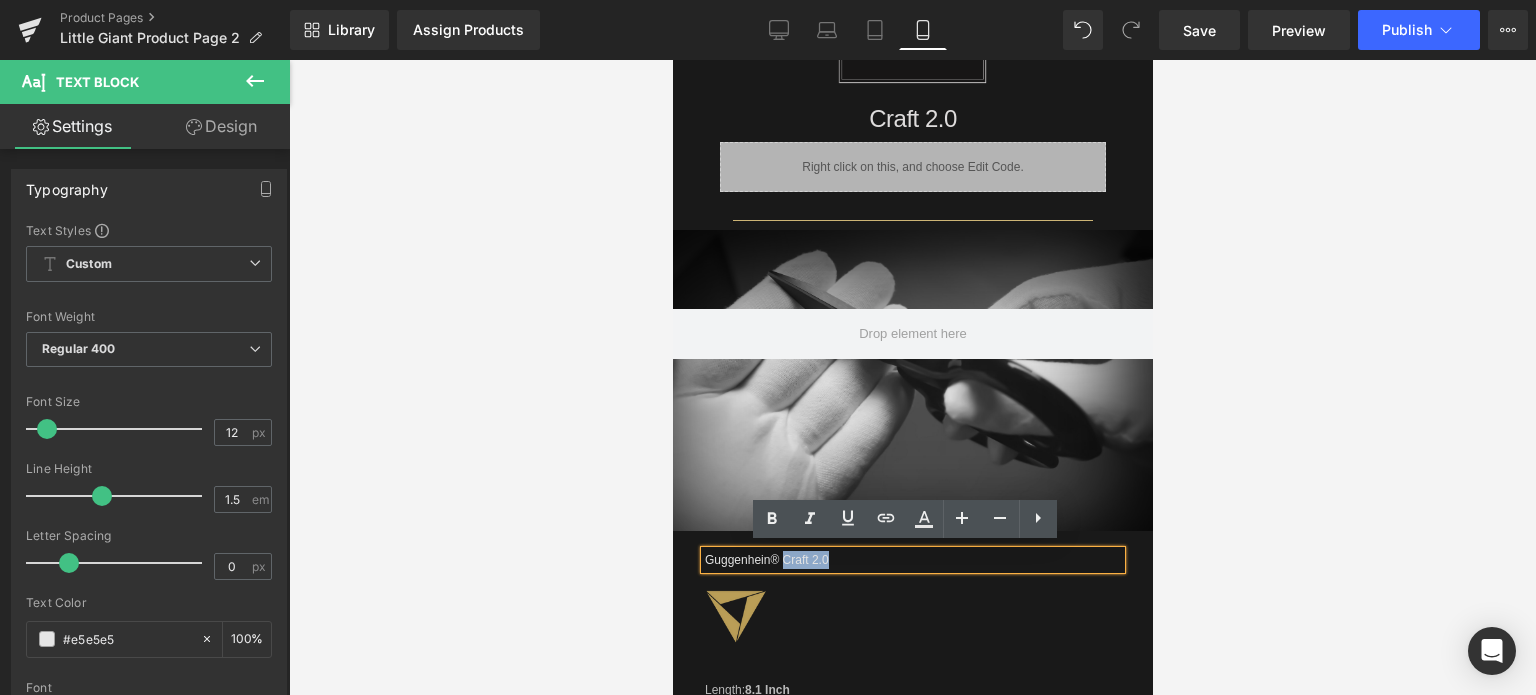 type 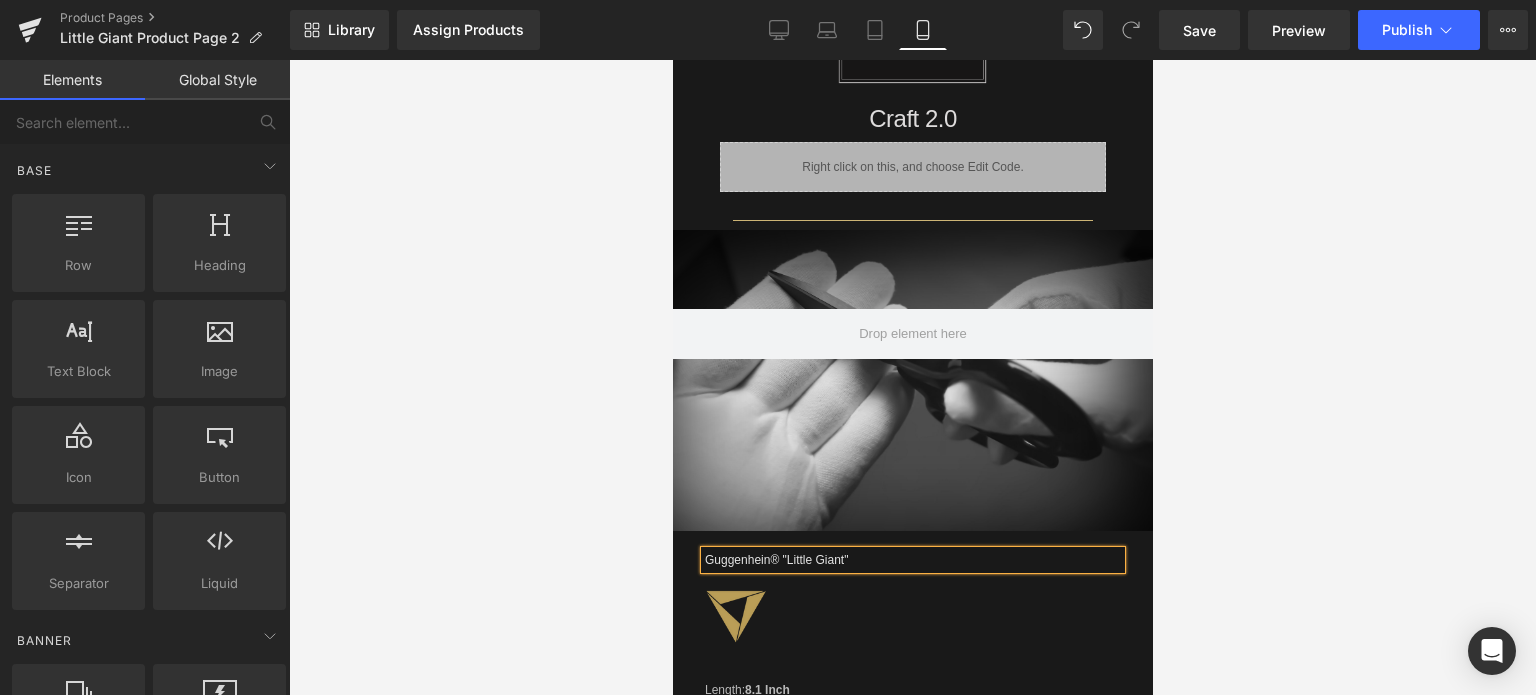 click at bounding box center [912, 377] 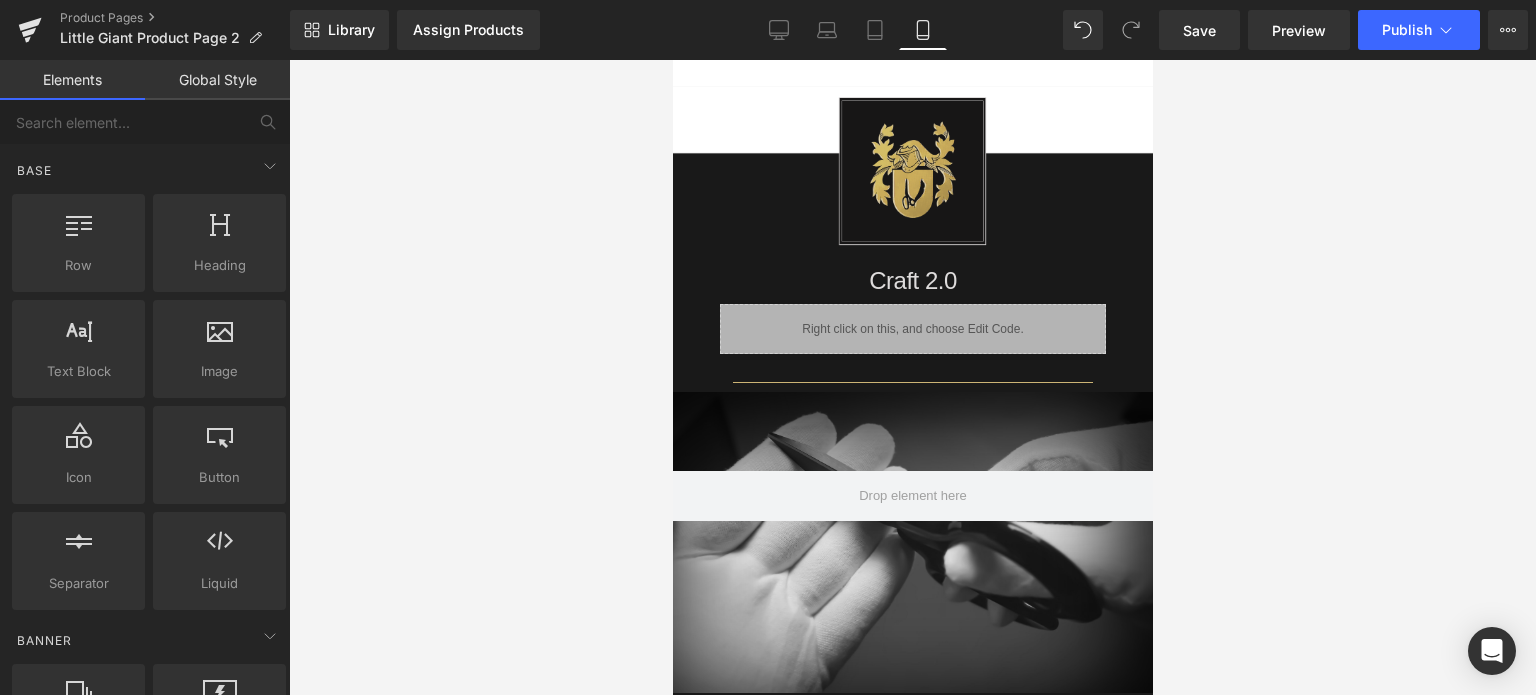 scroll, scrollTop: 1300, scrollLeft: 0, axis: vertical 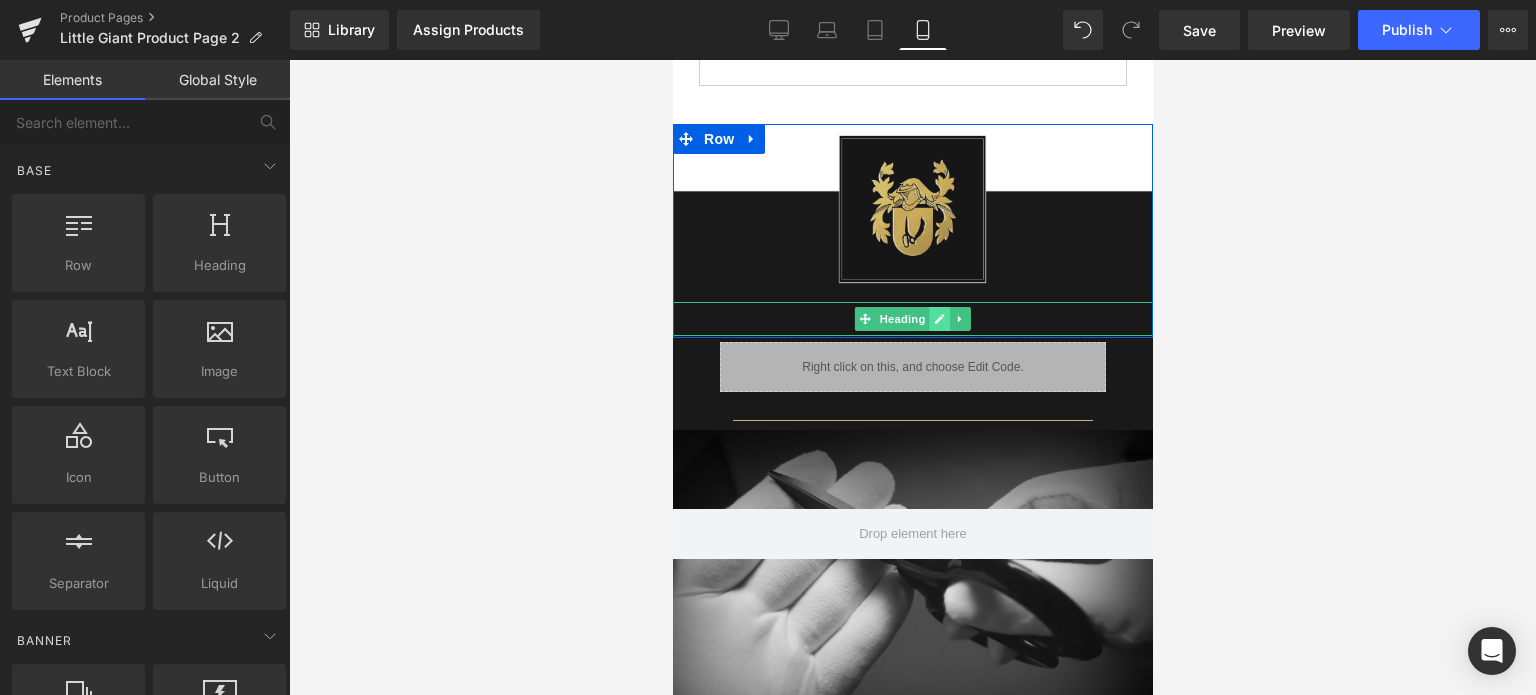 click at bounding box center (939, 319) 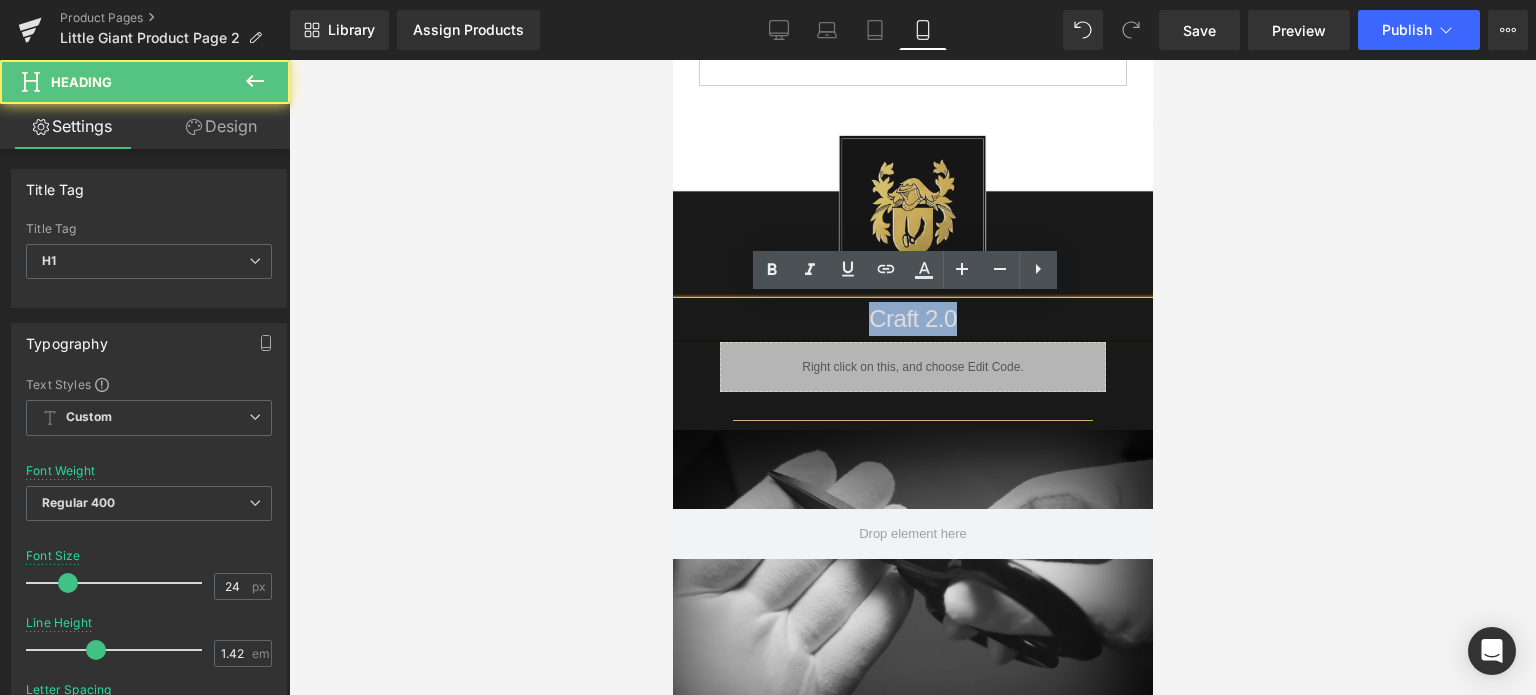 drag, startPoint x: 946, startPoint y: 315, endPoint x: 850, endPoint y: 315, distance: 96 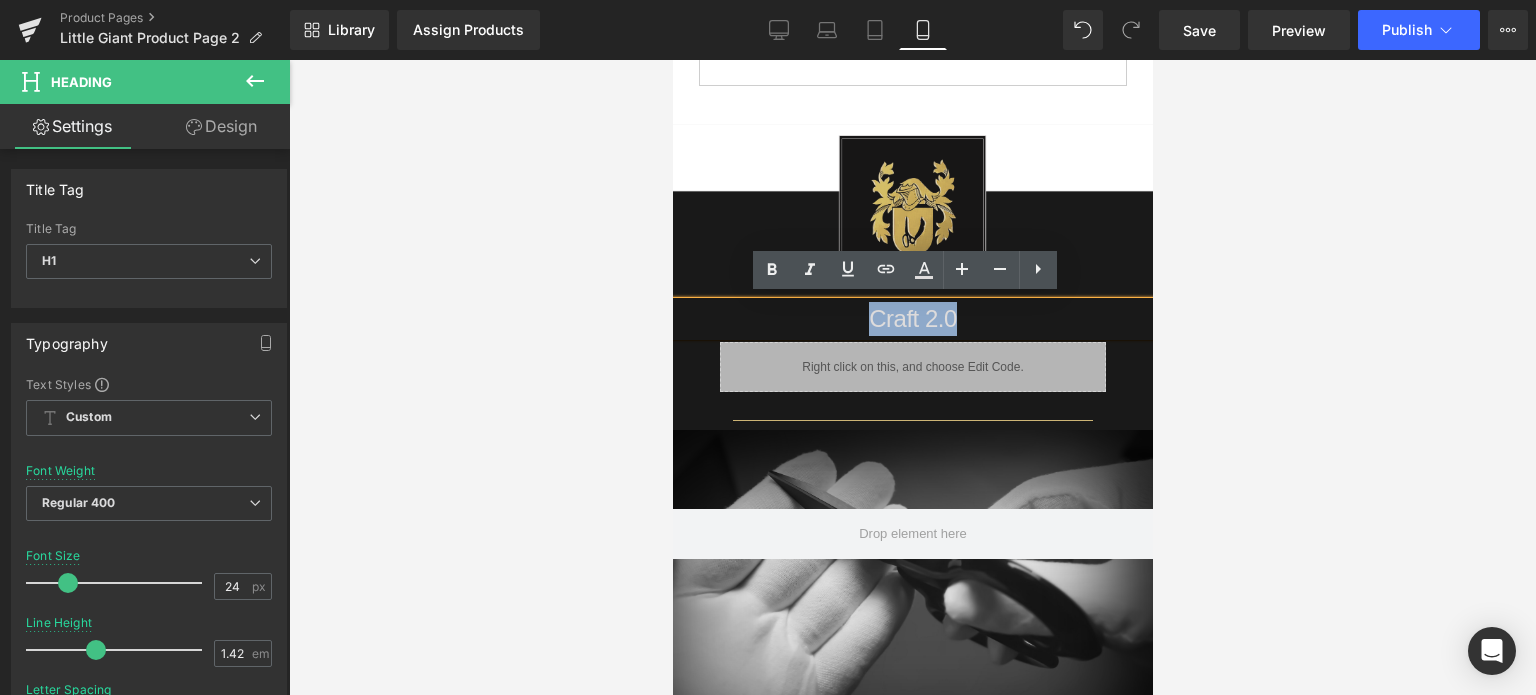 type 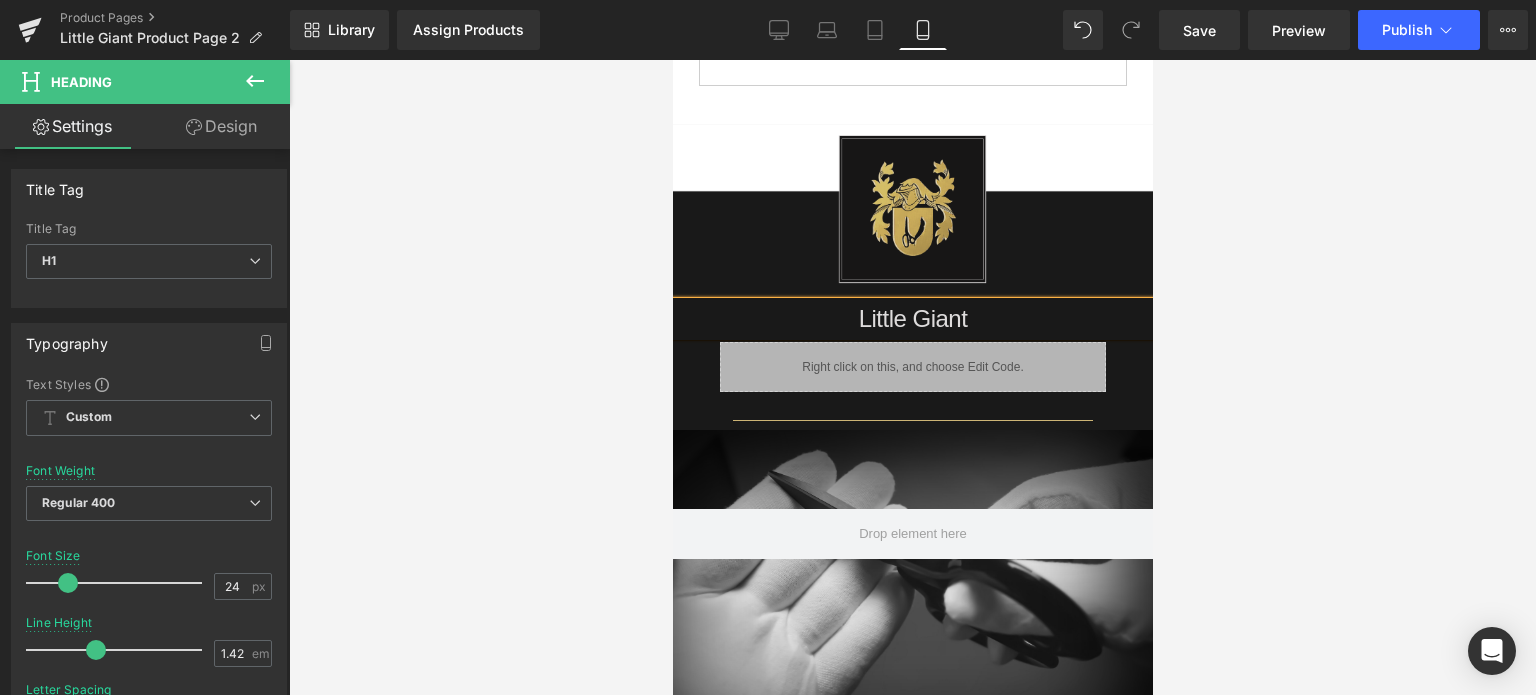 click at bounding box center [912, 377] 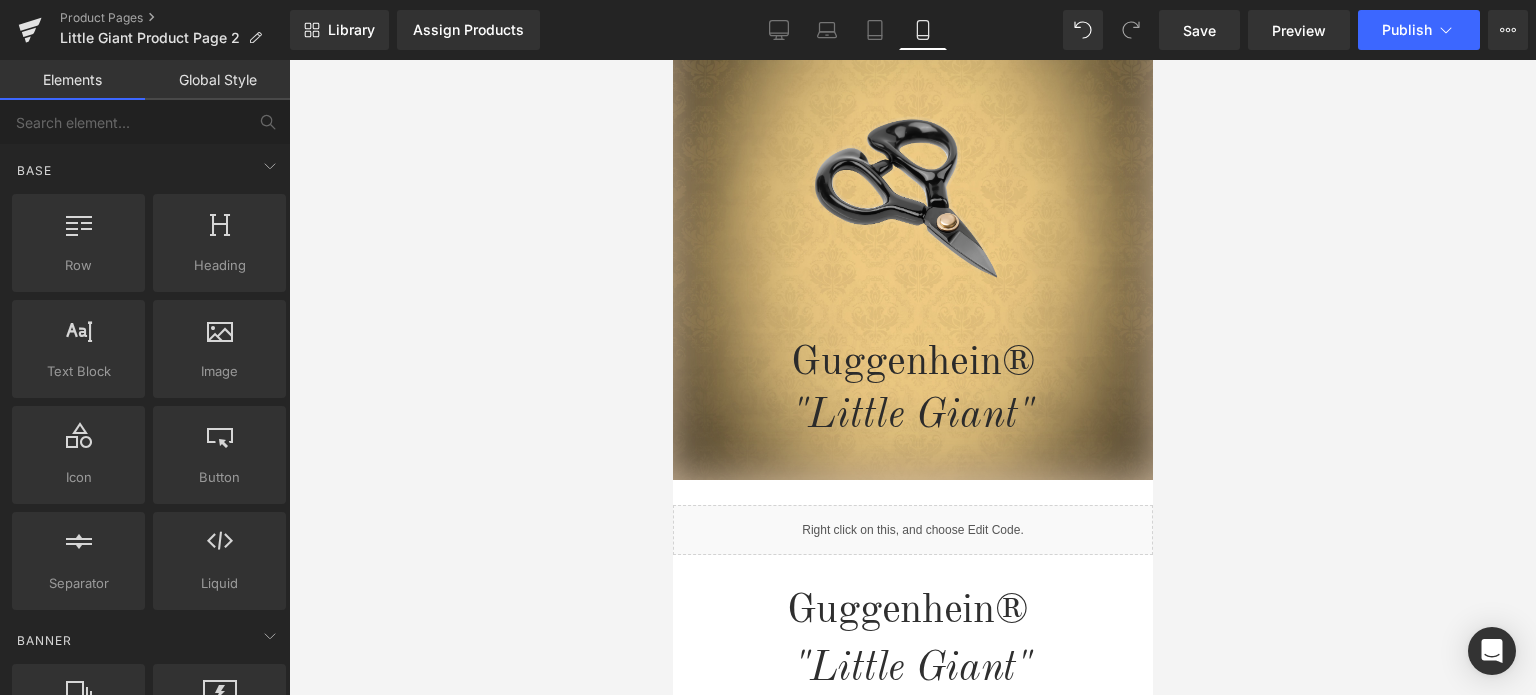 scroll, scrollTop: 0, scrollLeft: 0, axis: both 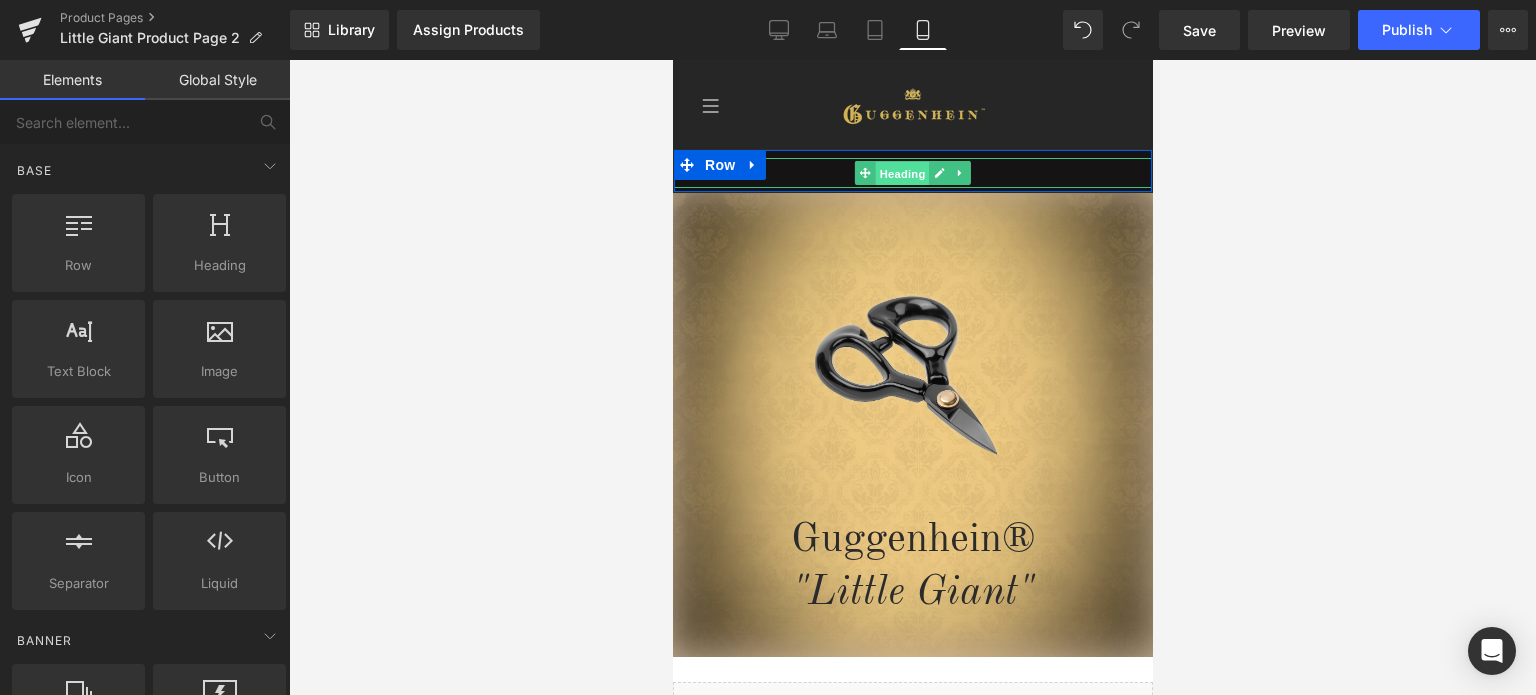 click on "Heading" at bounding box center [902, 174] 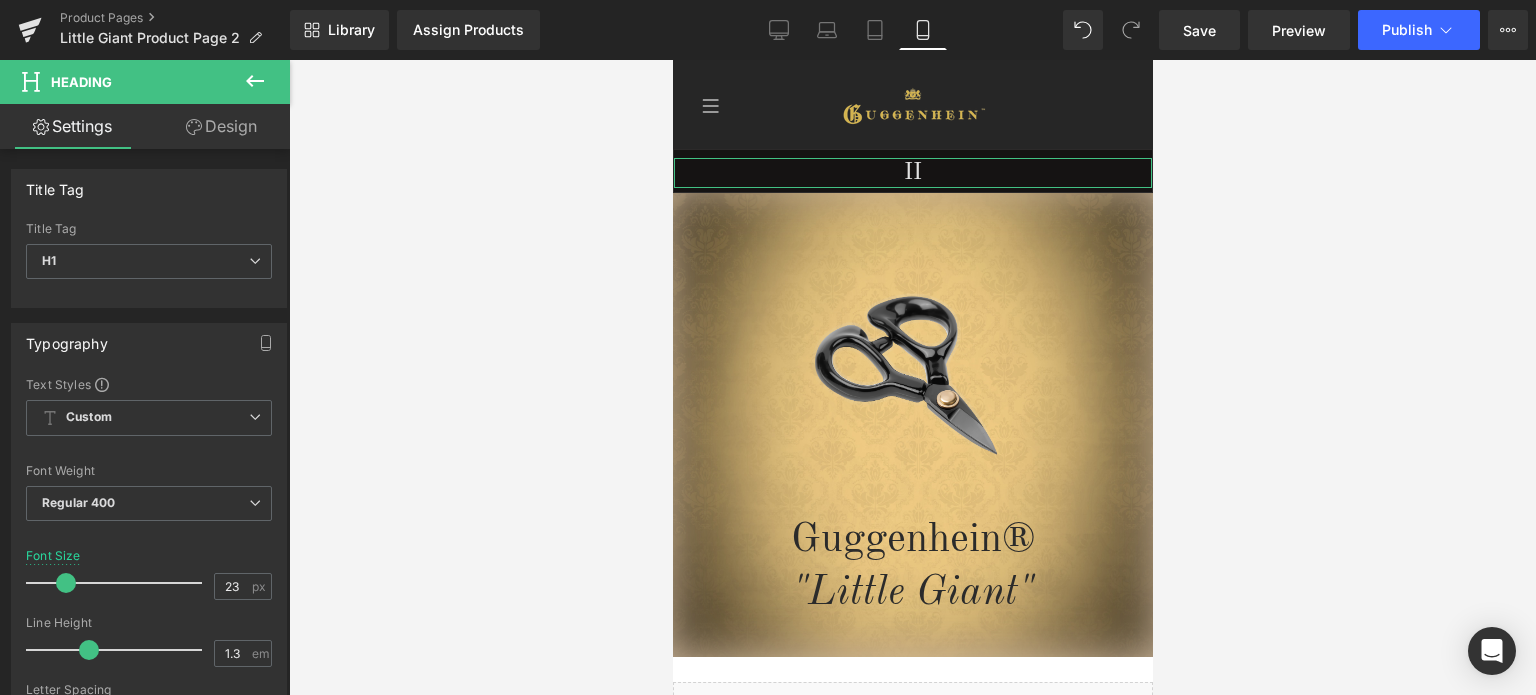 click on "Design" at bounding box center [221, 126] 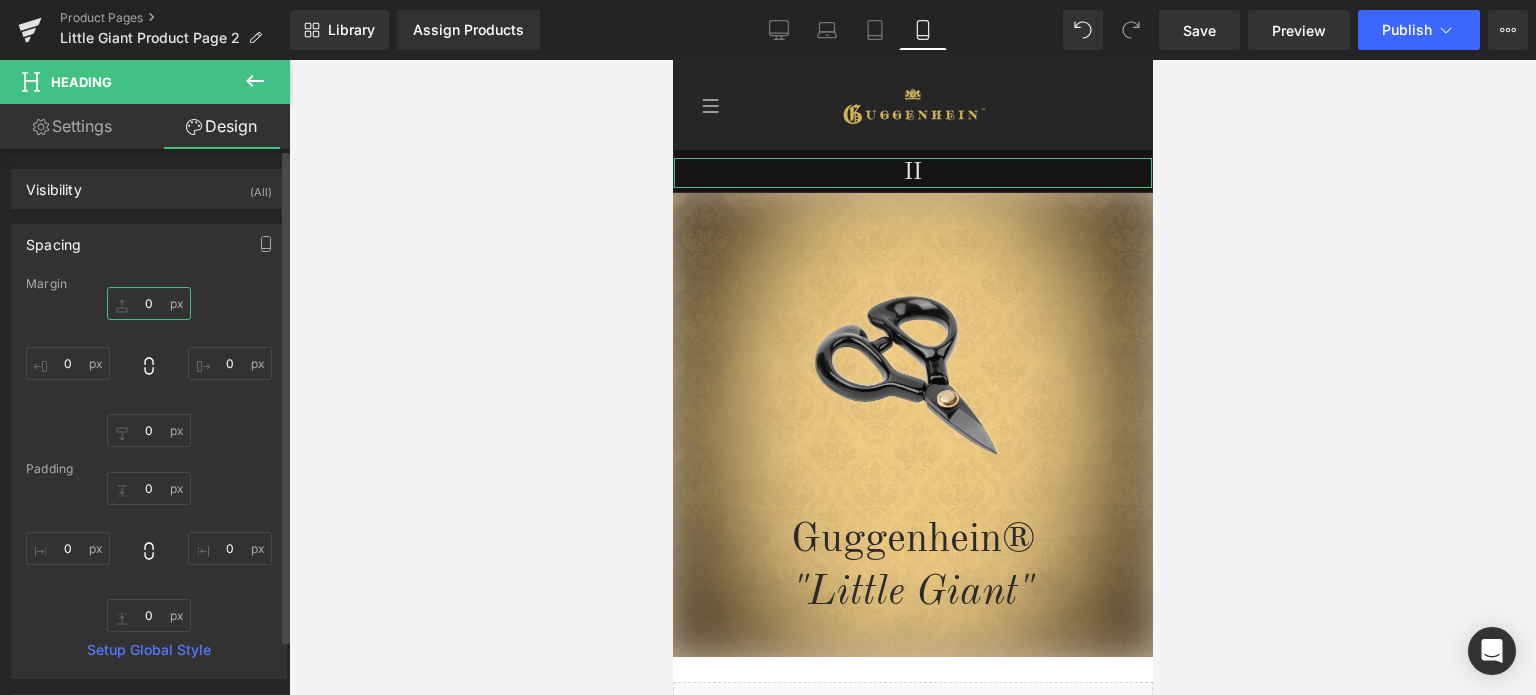 click at bounding box center (149, 303) 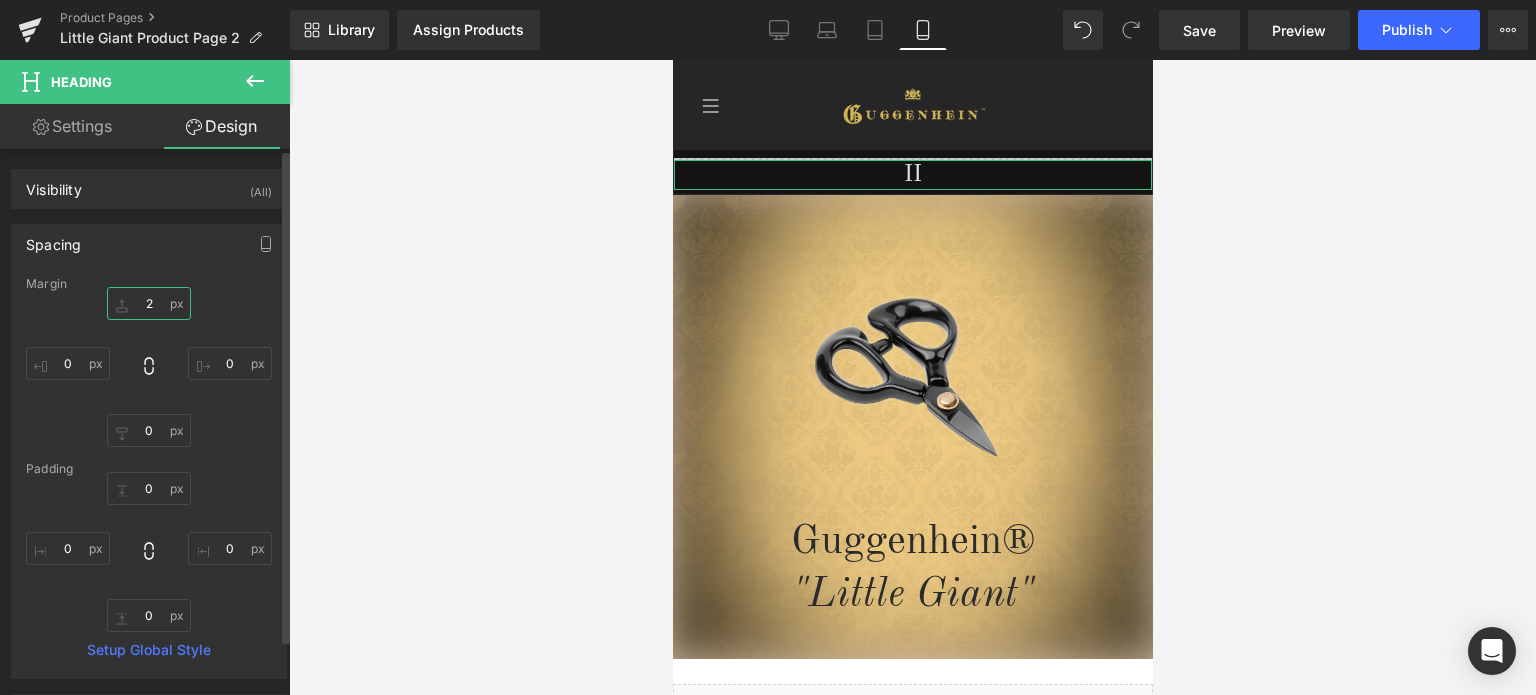 click on "2" at bounding box center [149, 303] 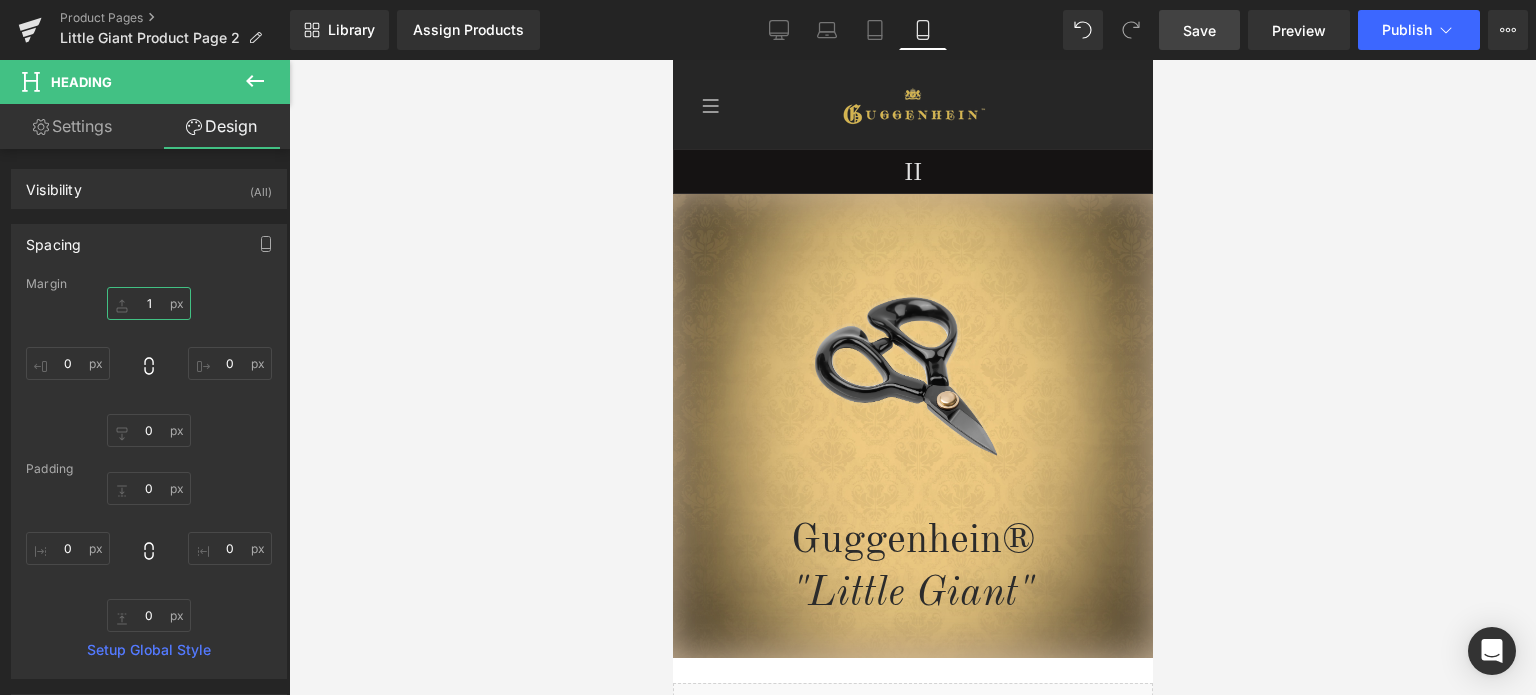 type on "1" 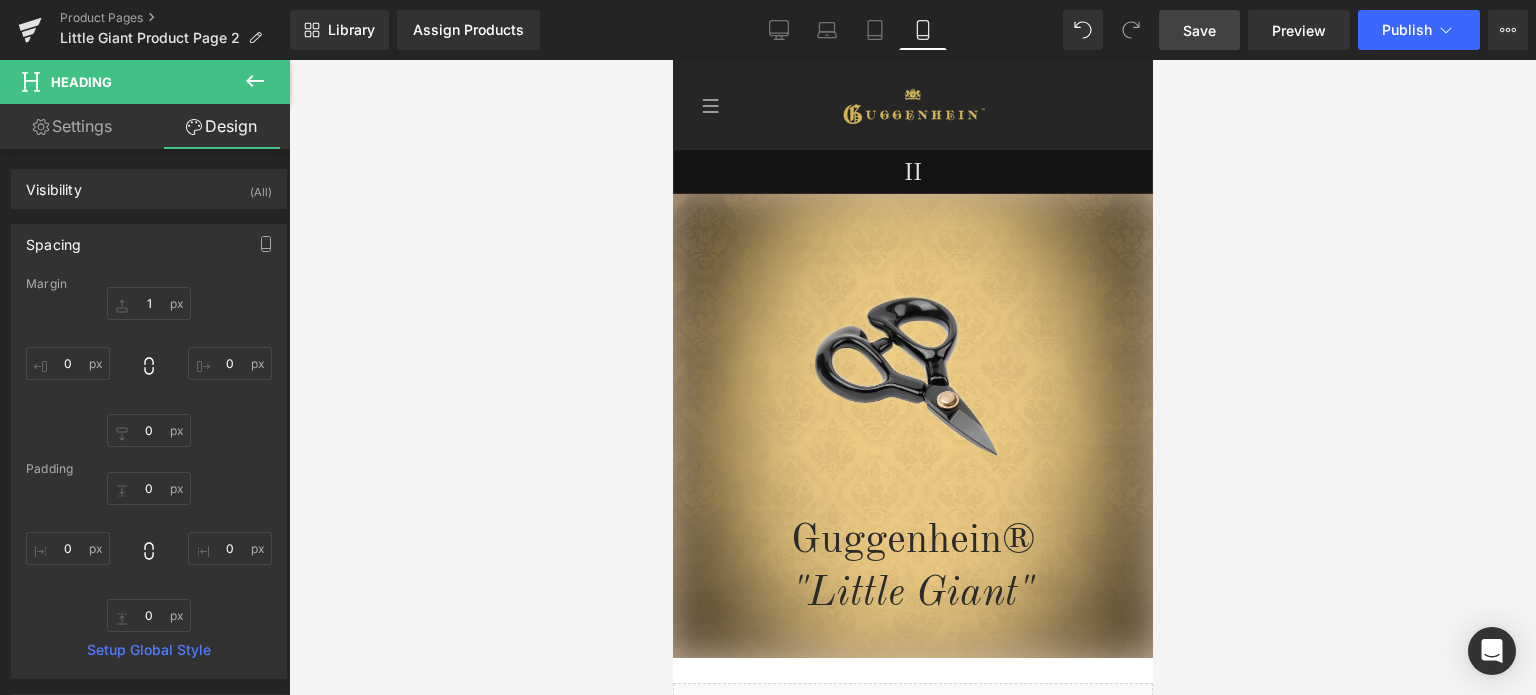 click on "Save" at bounding box center [1199, 30] 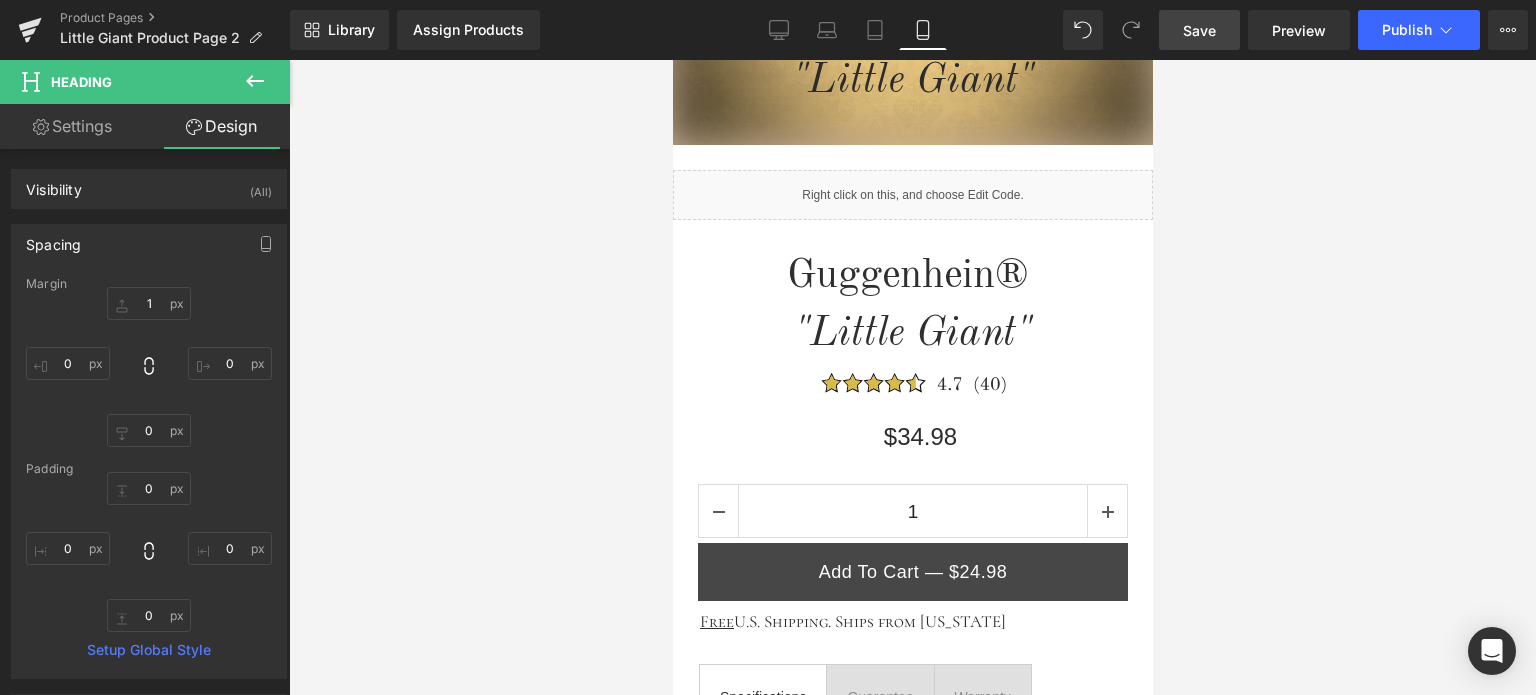 scroll, scrollTop: 531, scrollLeft: 0, axis: vertical 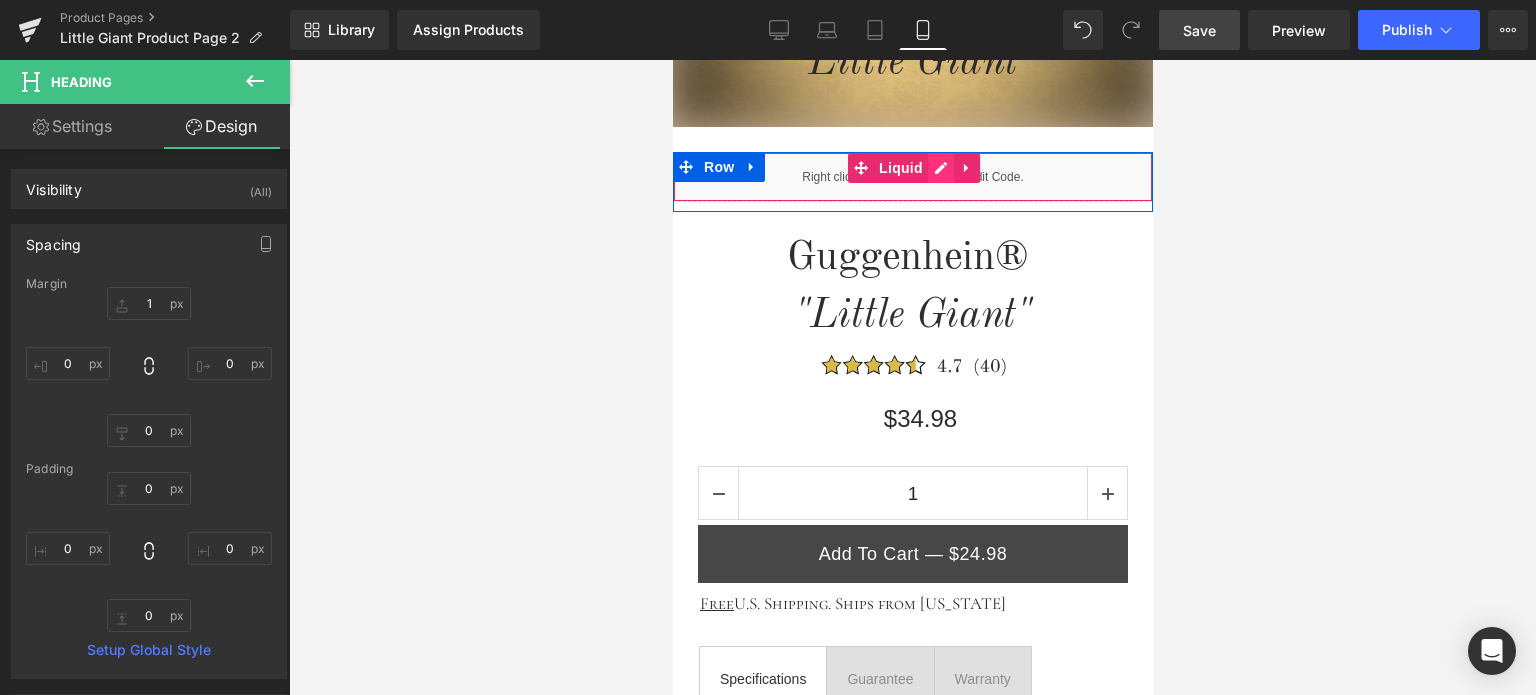 click on "Liquid" at bounding box center [912, 177] 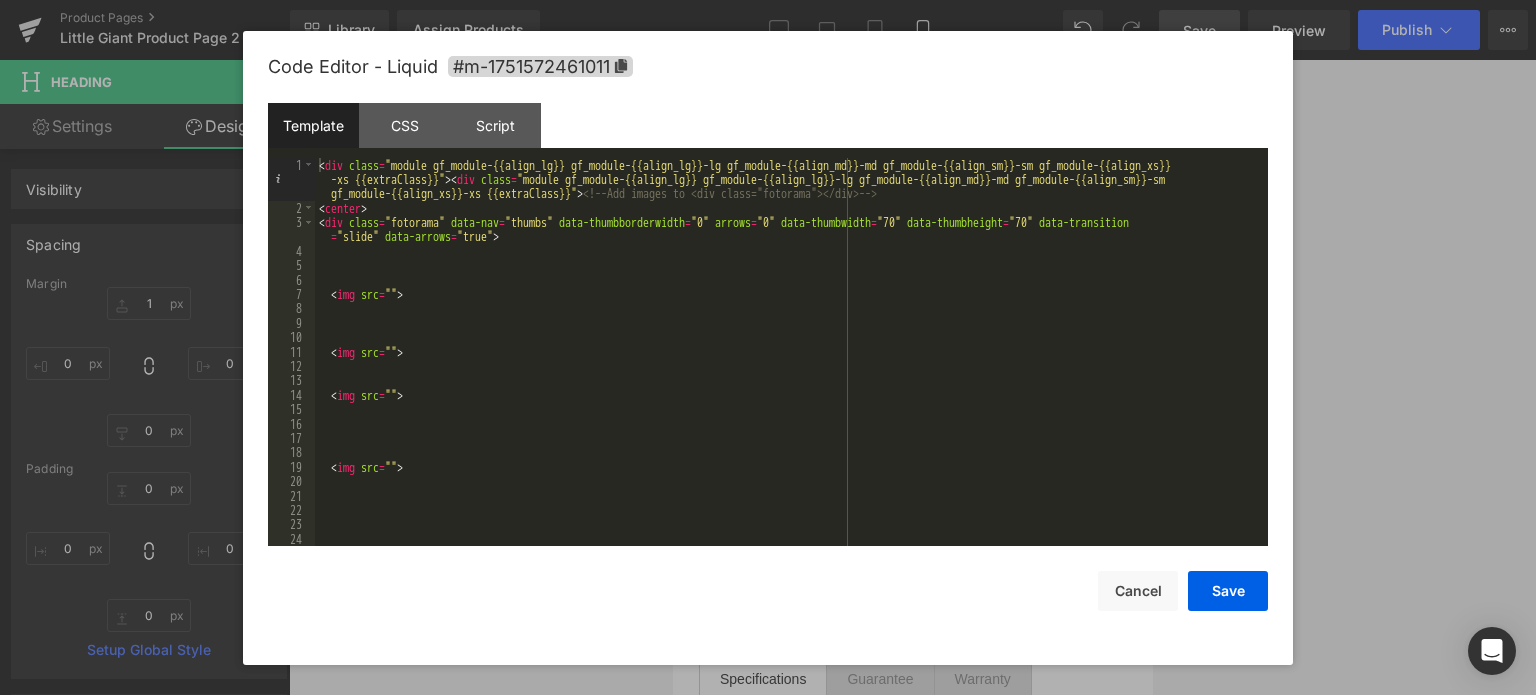 click on "< div   class = "module gf_module-{{align_lg}} gf_module-{{align_lg}}-lg gf_module-{{align_md}}-md gf_module-{{align_sm}}-sm gf_module-{{align_xs}}    -xs {{extraClass}}" > < div   class = "module gf_module-{{align_lg}} gf_module-{{align_lg}}-lg gf_module-{{align_md}}-md gf_module-{{align_sm}}-sm     gf_module-{{align_xs}}-xs {{extraClass}}" > <!--  Add images to <div class="fotorama"></div>  --> < center > < div   class = "fotorama"   data-nav = "thumbs"   data-thumbborderwidth = "0"   arrows = "0"   data-thumbwidth = "70"   data-thumbheight = "70"   data-transition    = "slide"   data-arrows = "true" >          < img   src = "" >             < img   src = "" >          < img   src = "" >               < img   src = "" >" at bounding box center (787, 381) 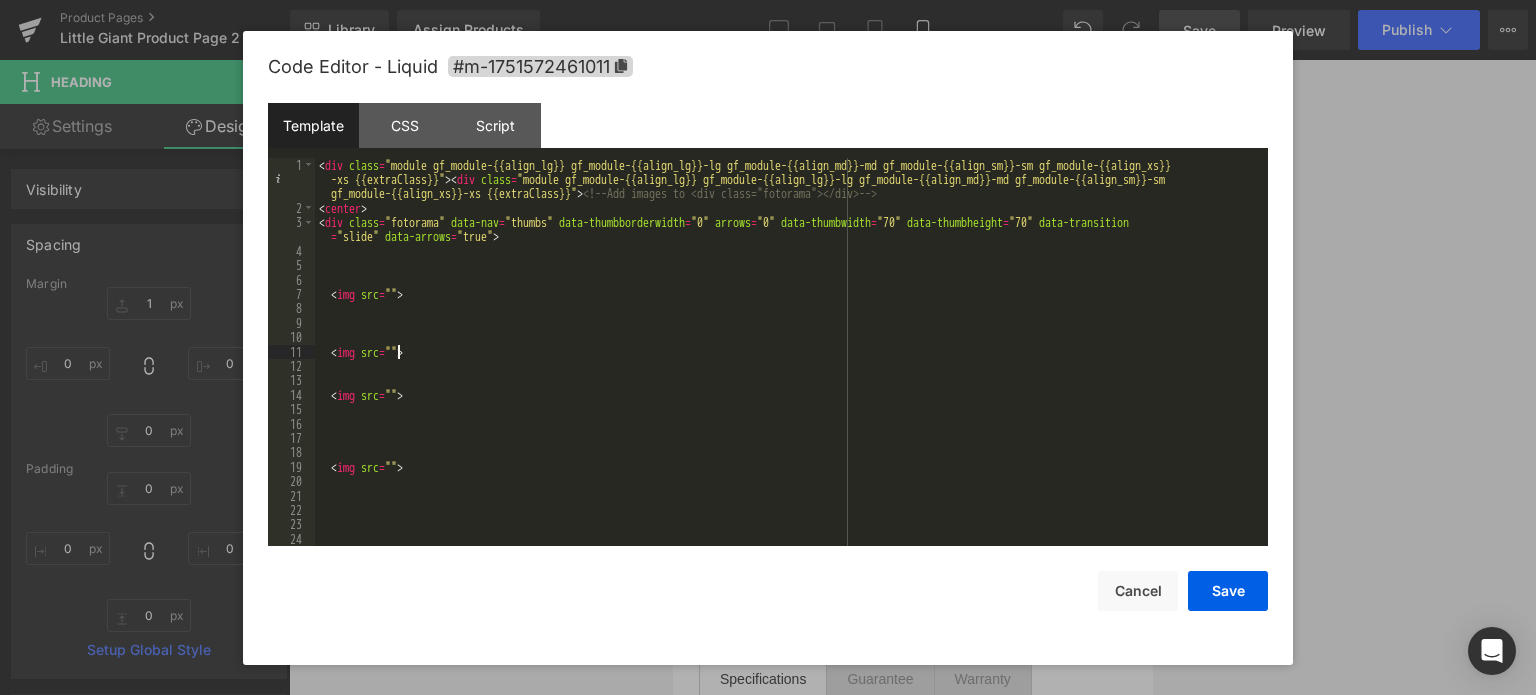 click on "< div   class = "module gf_module-{{align_lg}} gf_module-{{align_lg}}-lg gf_module-{{align_md}}-md gf_module-{{align_sm}}-sm gf_module-{{align_xs}}    -xs {{extraClass}}" > < div   class = "module gf_module-{{align_lg}} gf_module-{{align_lg}}-lg gf_module-{{align_md}}-md gf_module-{{align_sm}}-sm     gf_module-{{align_xs}}-xs {{extraClass}}" > <!--  Add images to <div class="fotorama"></div>  --> < center > < div   class = "fotorama"   data-nav = "thumbs"   data-thumbborderwidth = "0"   arrows = "0"   data-thumbwidth = "70"   data-thumbheight = "70"   data-transition    = "slide"   data-arrows = "true" >          < img   src = "" >             < img   src = "" >          < img   src = "" >               < img   src = "" >" at bounding box center (787, 381) 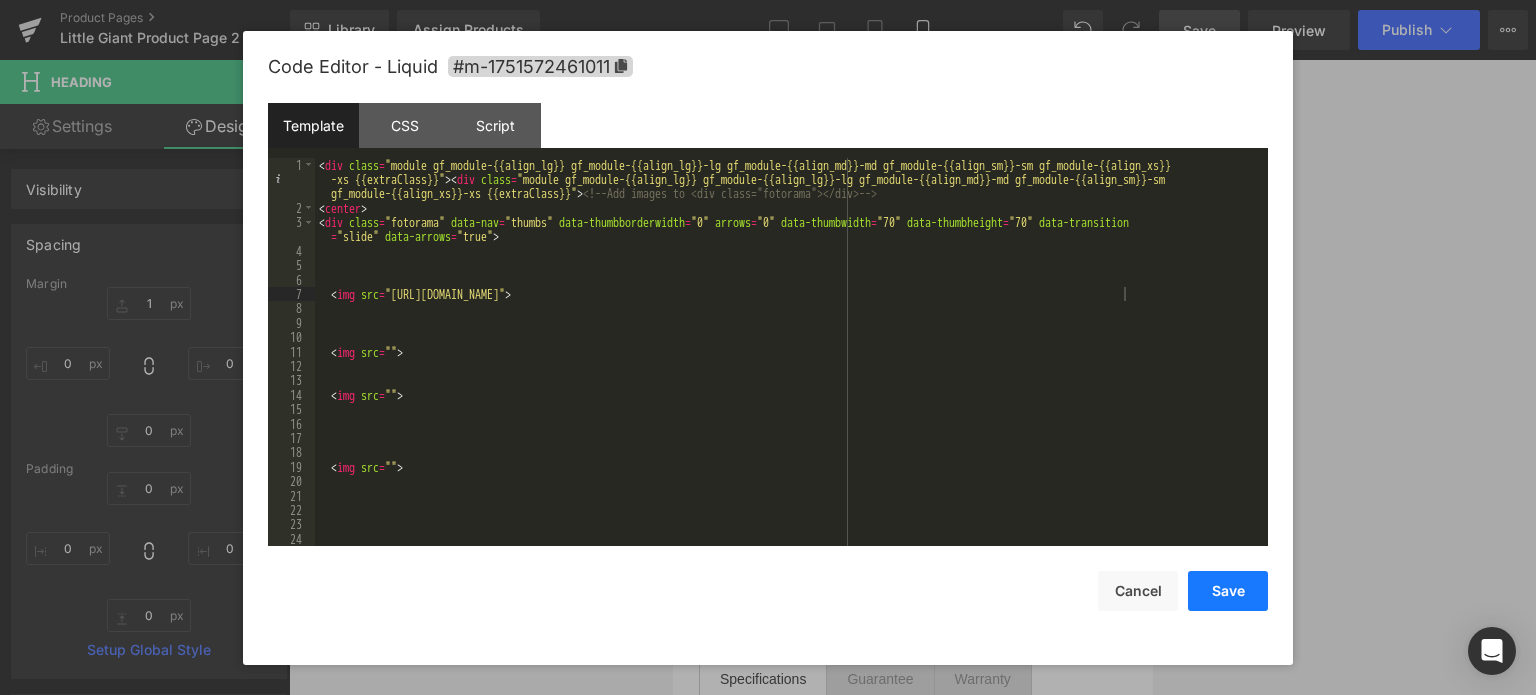 click on "Save" at bounding box center (1228, 591) 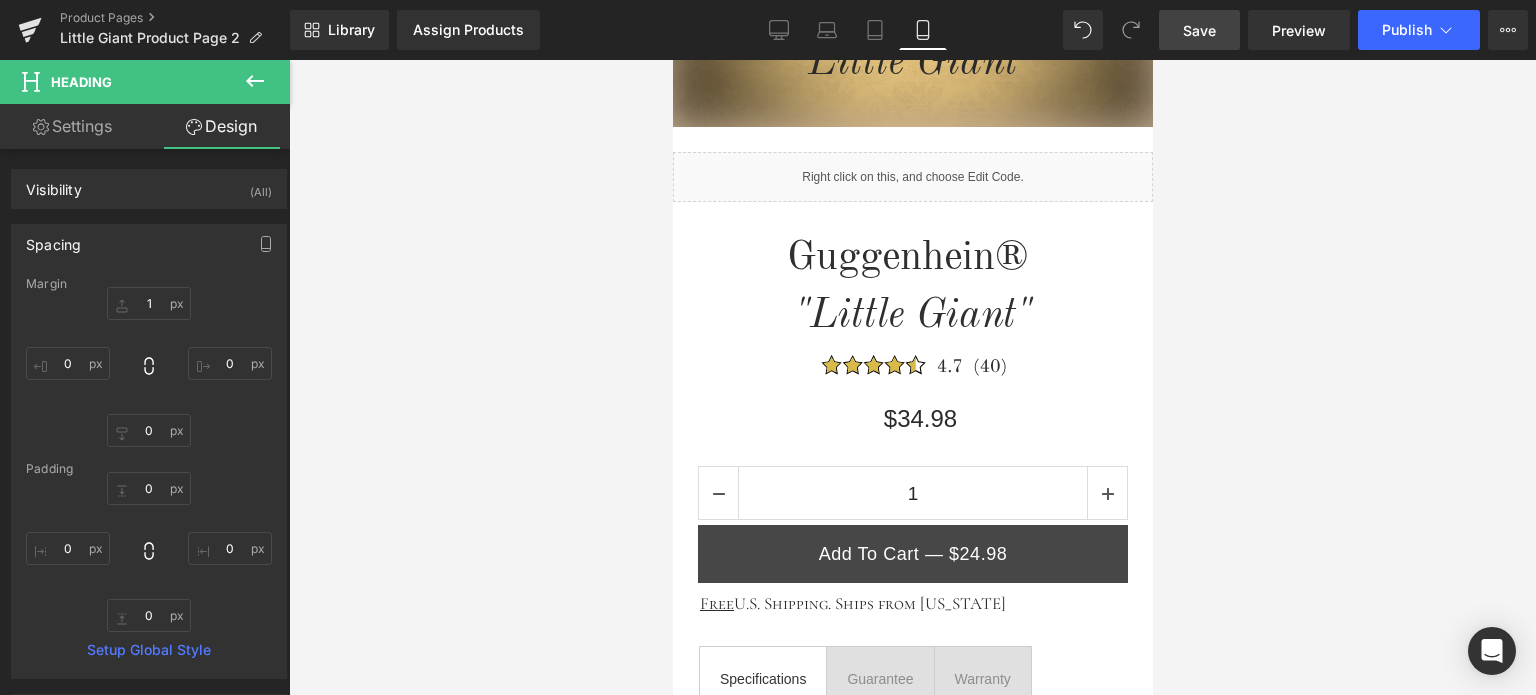 click on "Save" at bounding box center (1199, 30) 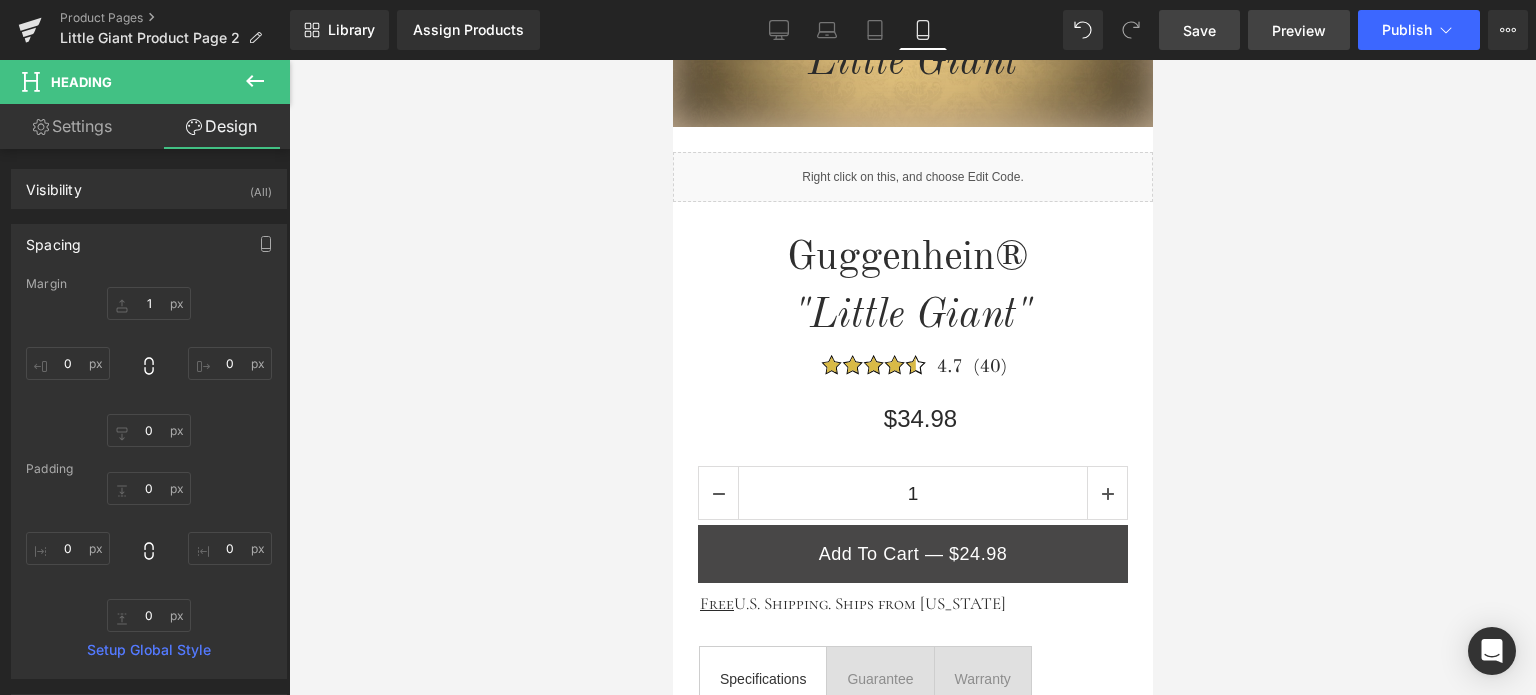 click on "Preview" at bounding box center (1299, 30) 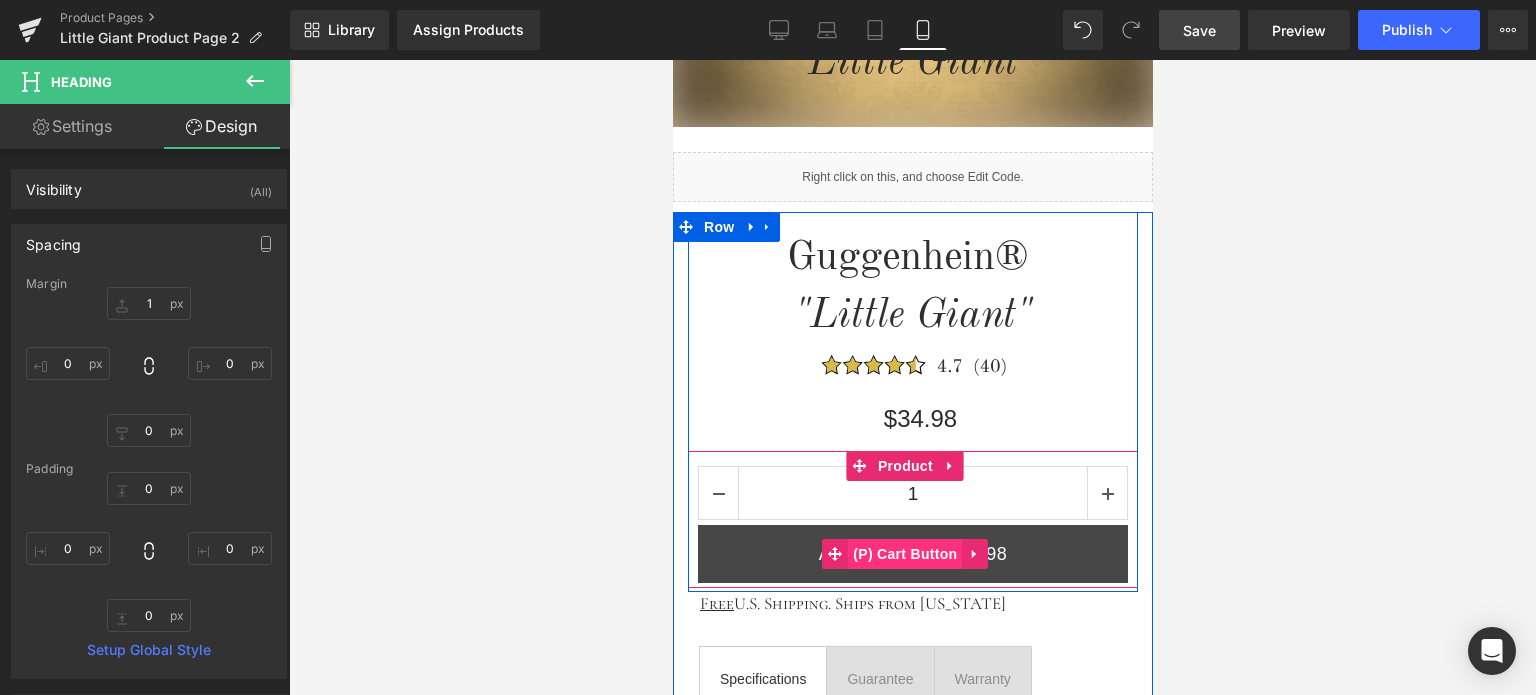 click on "(P) Cart Button" at bounding box center (904, 554) 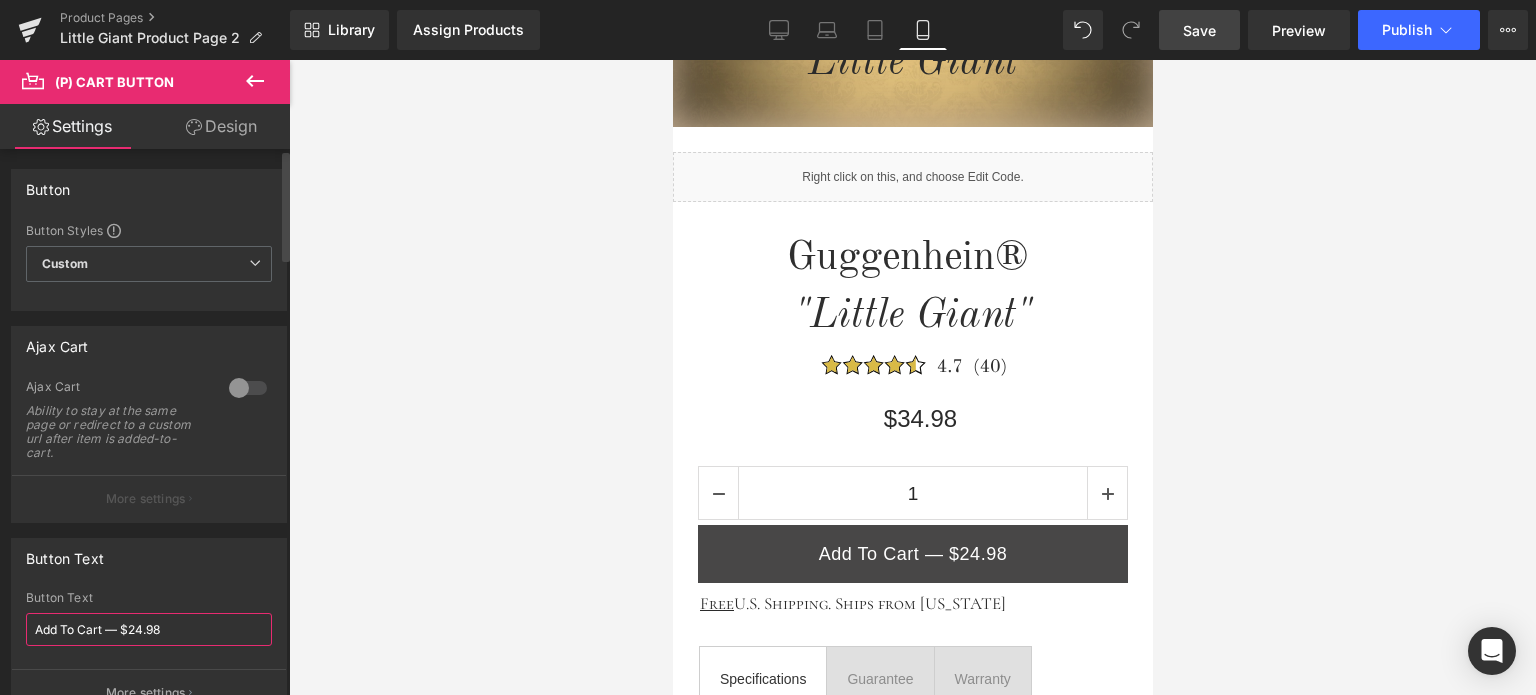 click on "Add To Cart — $24.98" at bounding box center (149, 629) 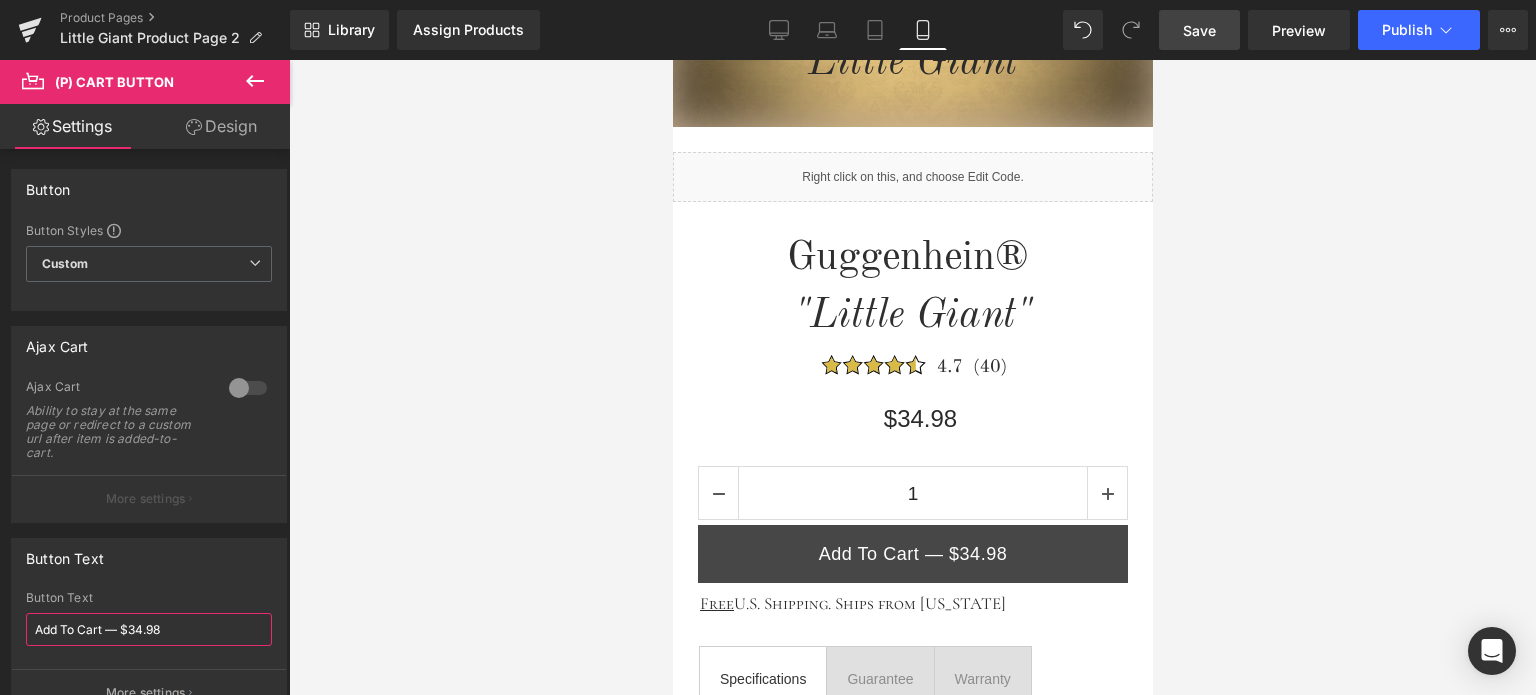 type on "Add To Cart — $34.98" 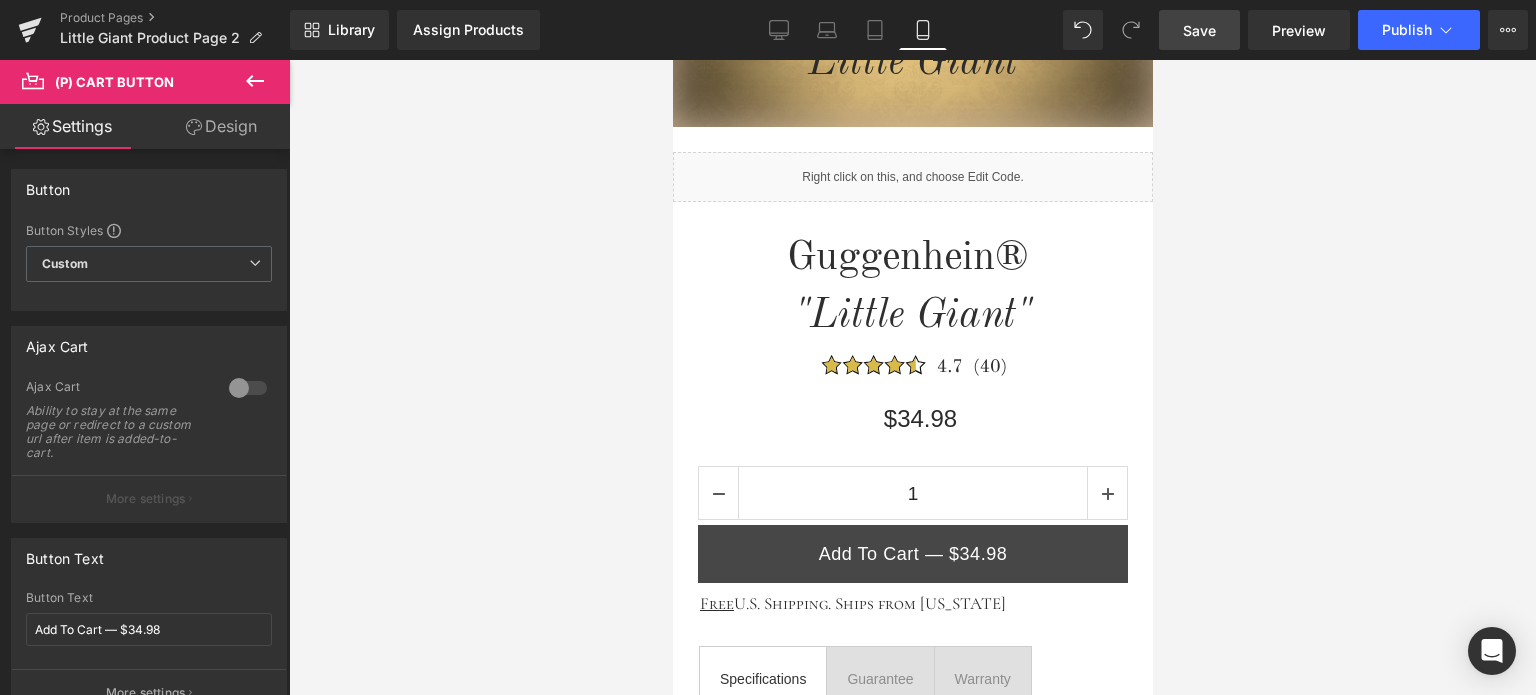 click on "Save" at bounding box center (1199, 30) 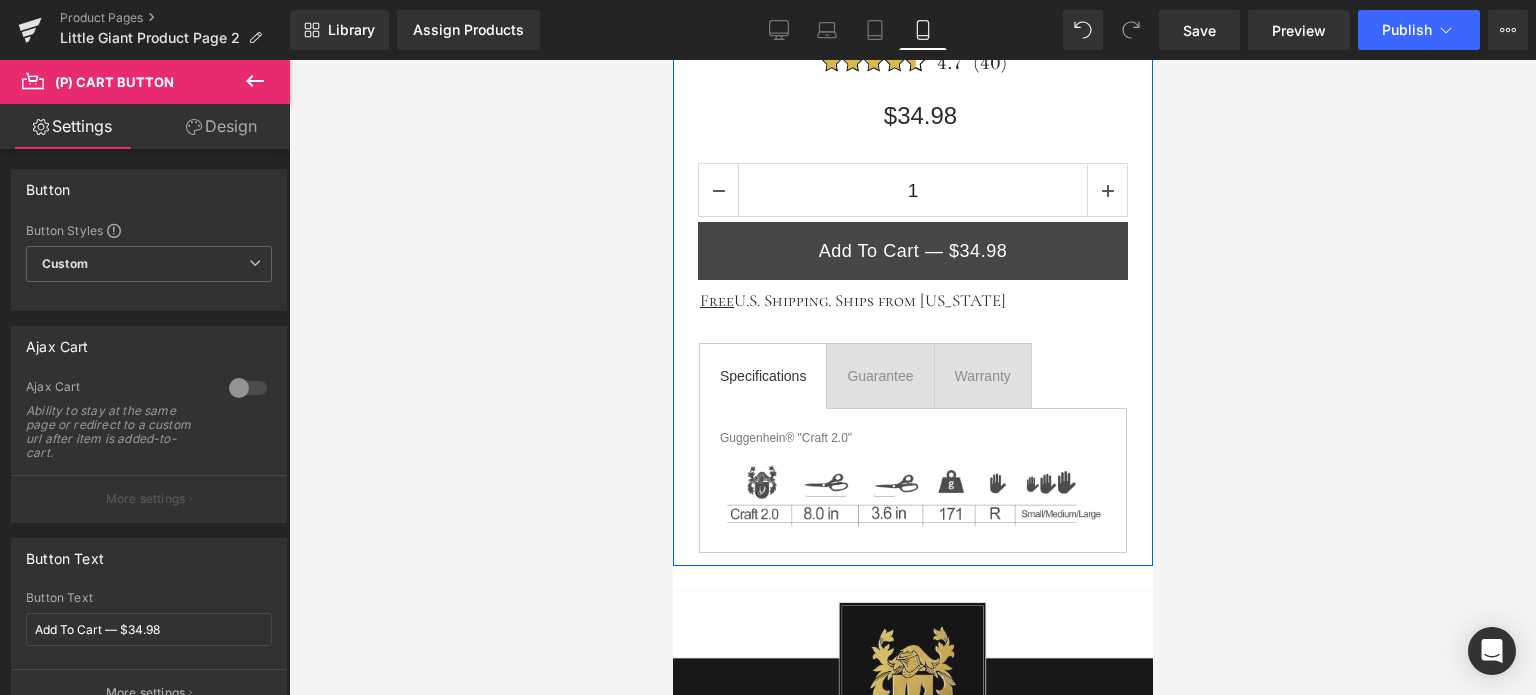 scroll, scrollTop: 1031, scrollLeft: 0, axis: vertical 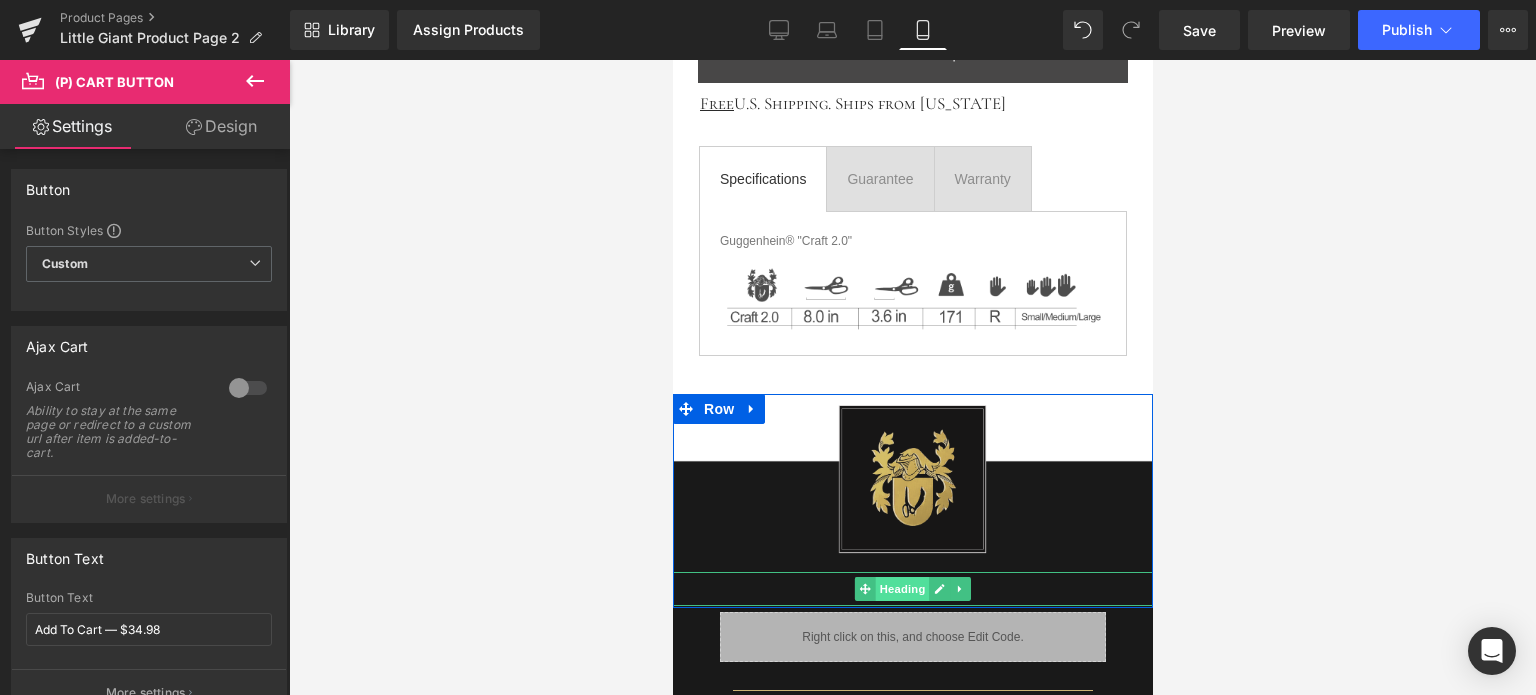 click on "Heading" at bounding box center [902, 589] 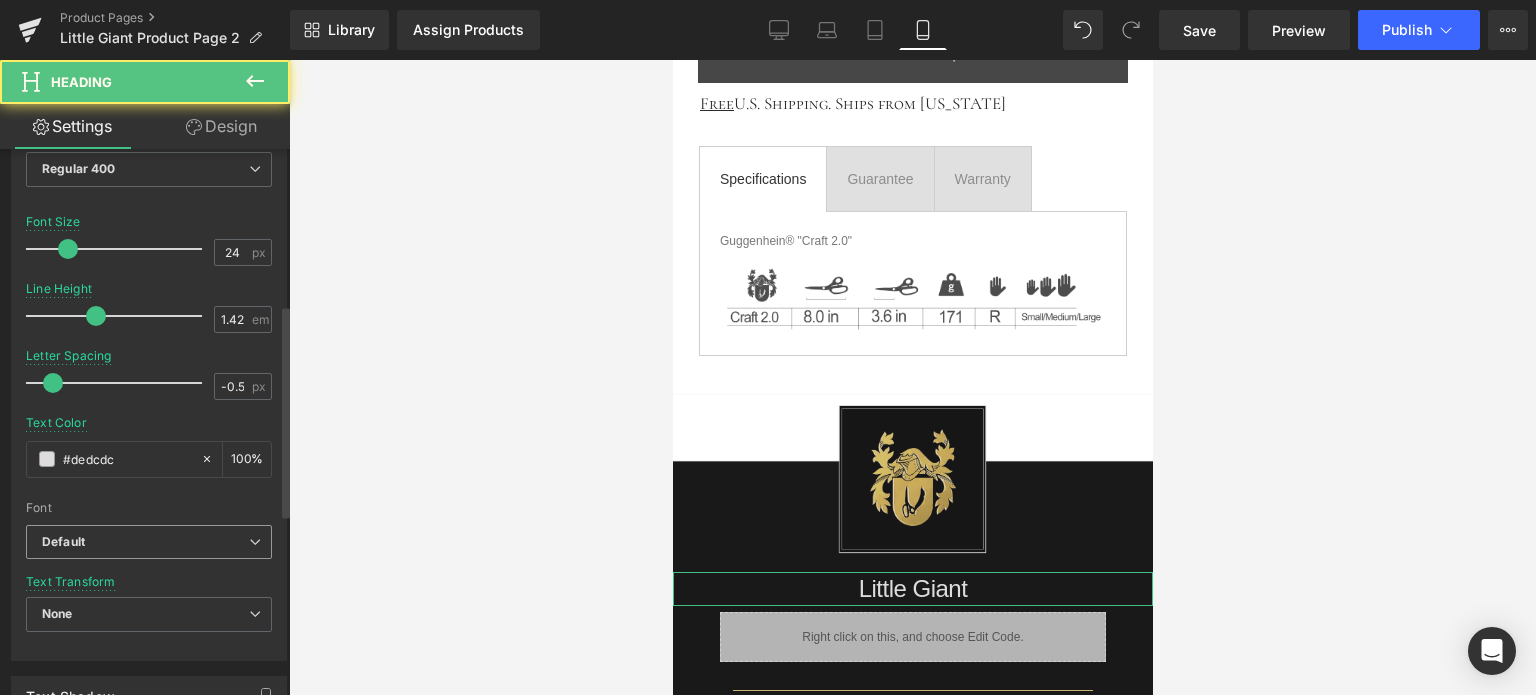 scroll, scrollTop: 400, scrollLeft: 0, axis: vertical 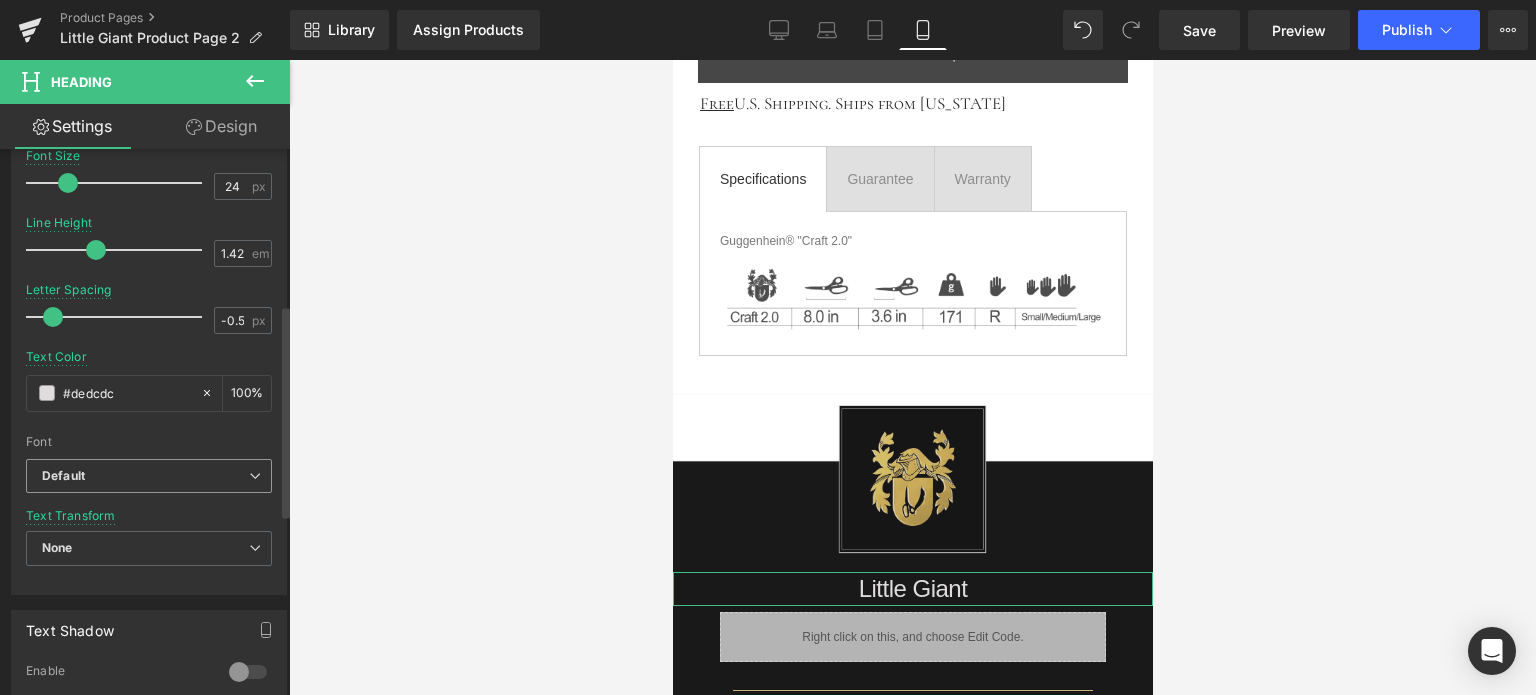 click on "Default" at bounding box center [145, 476] 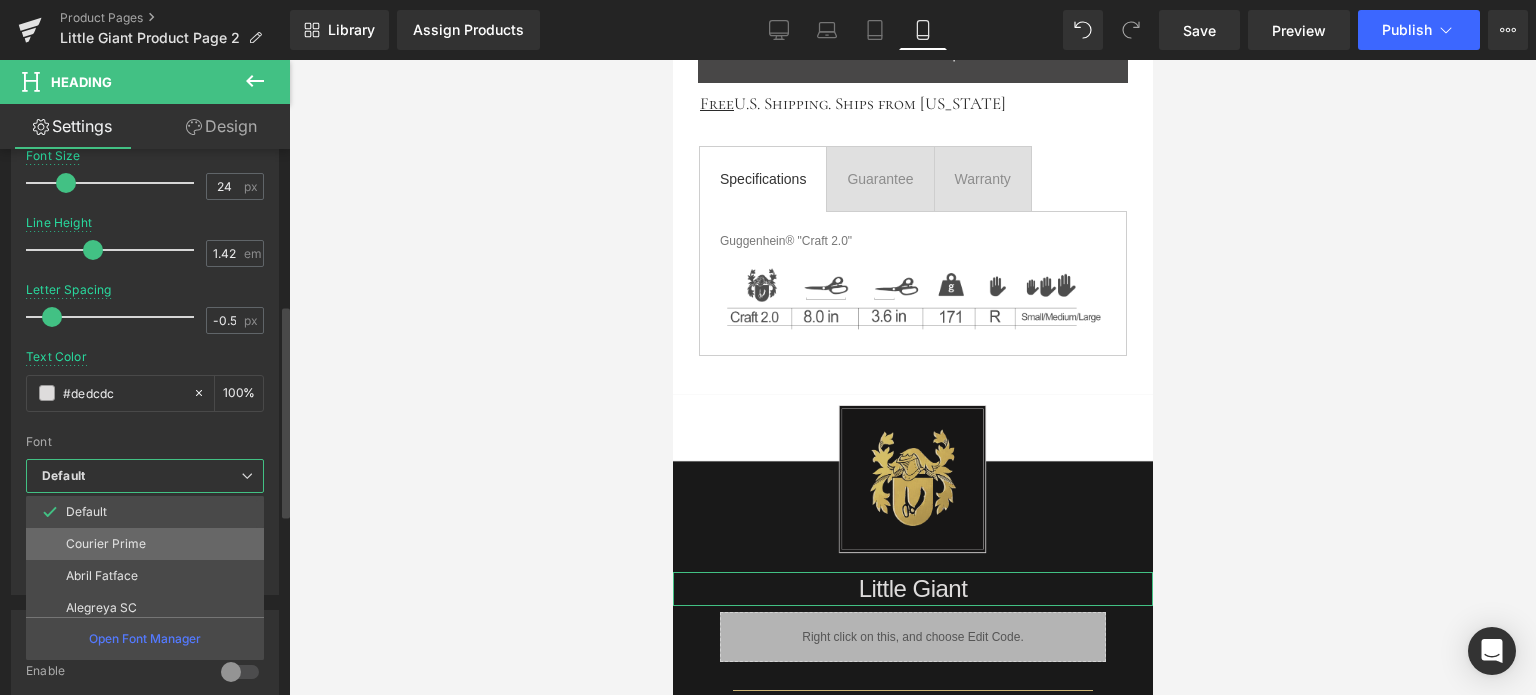click on "Courier Prime" at bounding box center [149, 544] 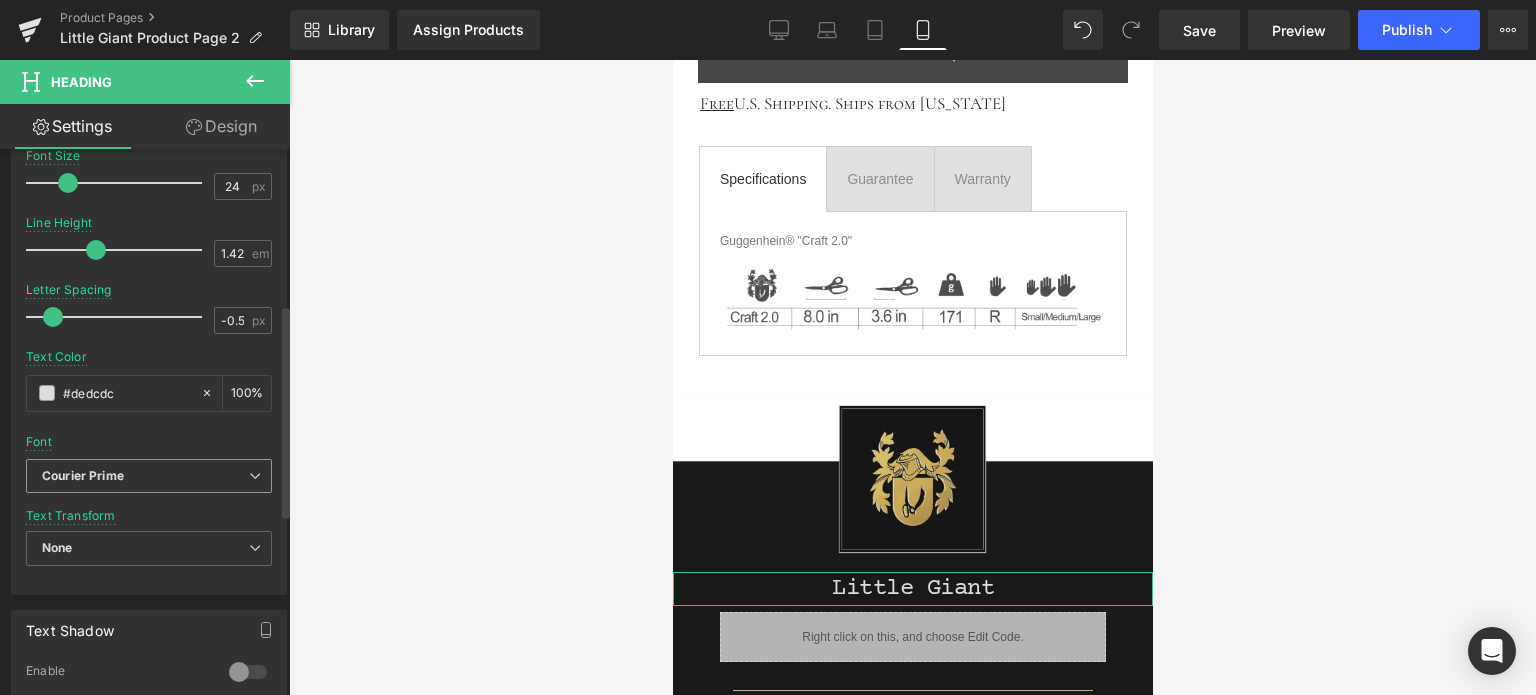 click on "Courier Prime" at bounding box center [145, 476] 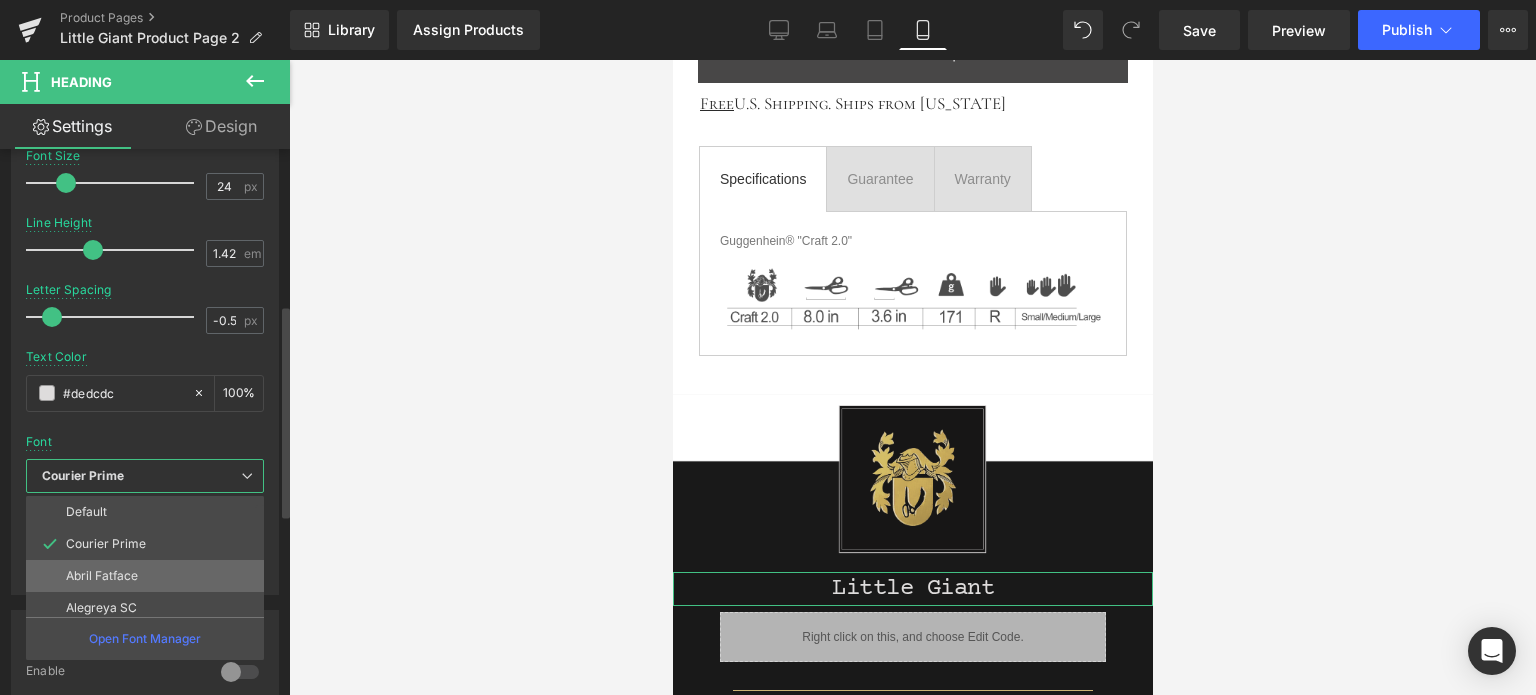 scroll, scrollTop: 100, scrollLeft: 0, axis: vertical 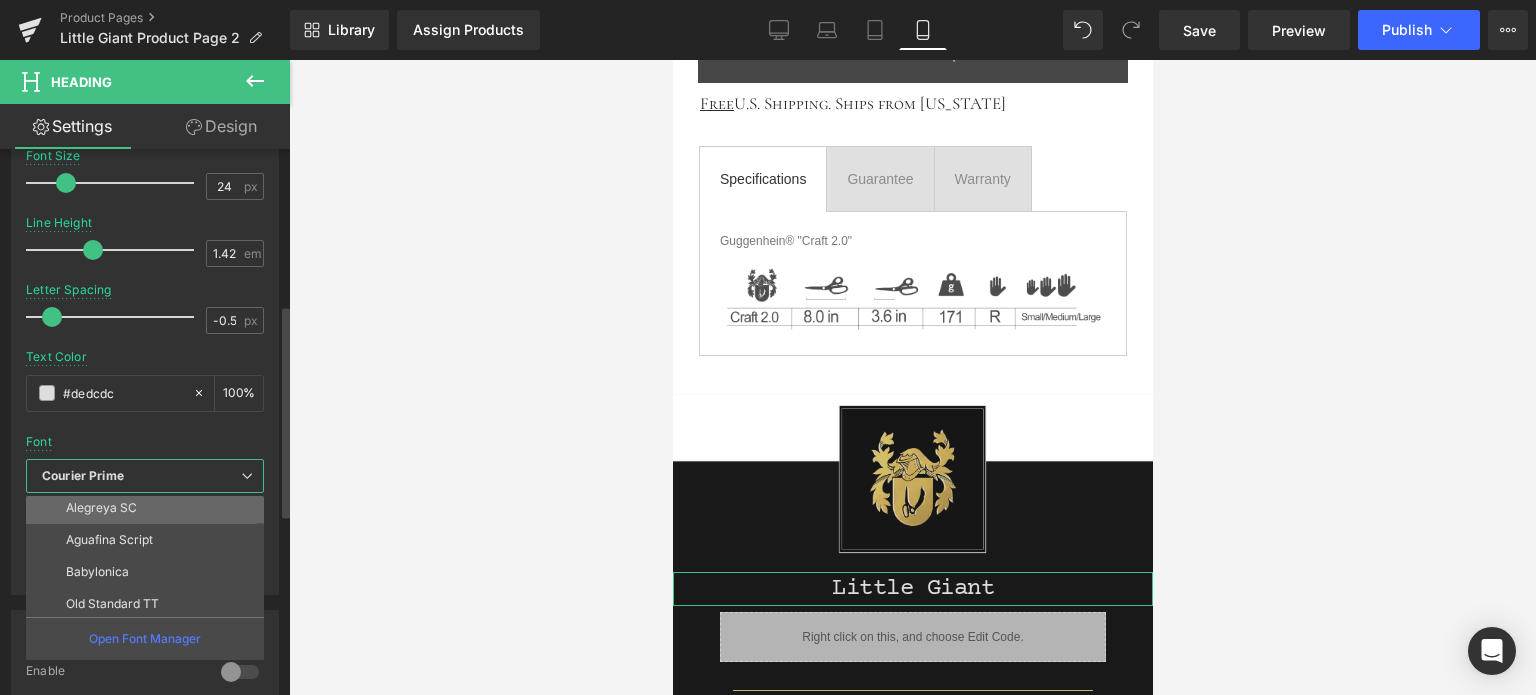 click on "Alegreya SC" at bounding box center [149, 508] 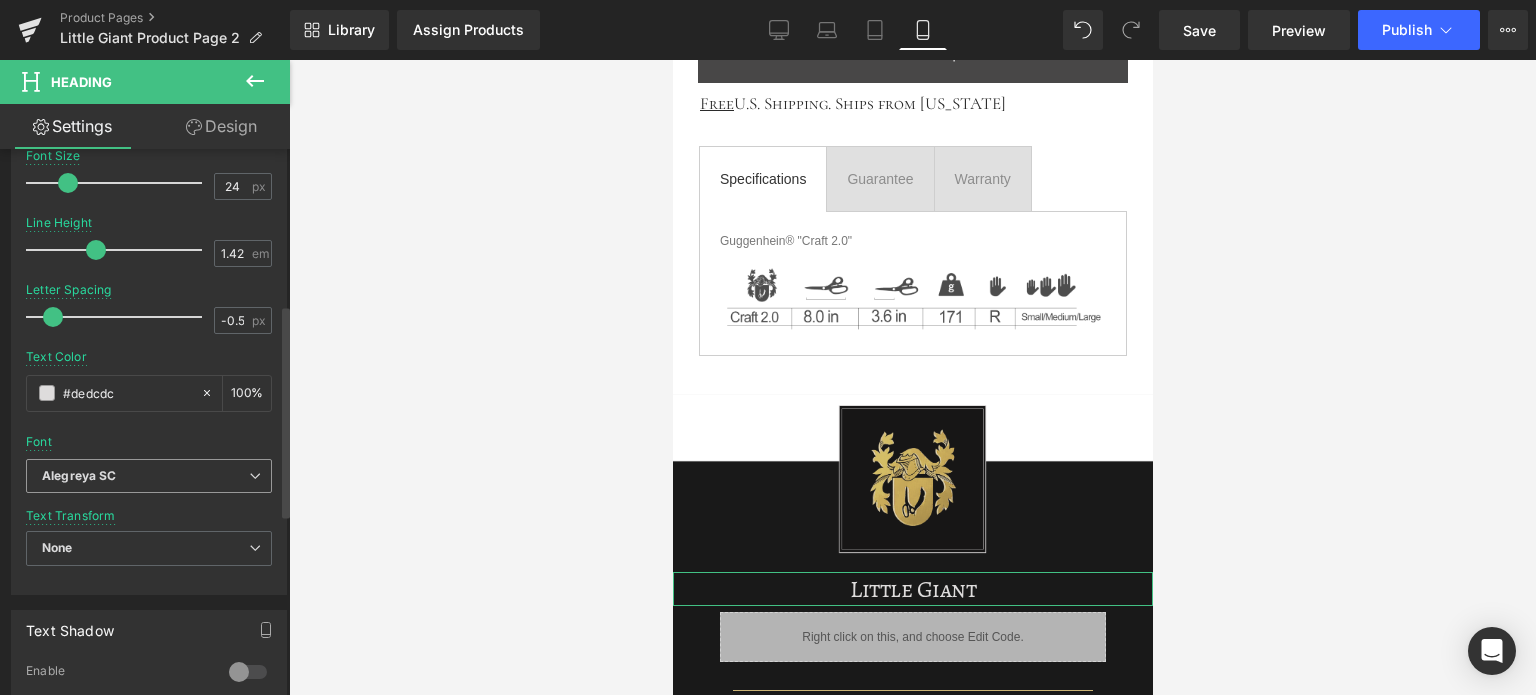 click on "Alegreya SC" at bounding box center (145, 476) 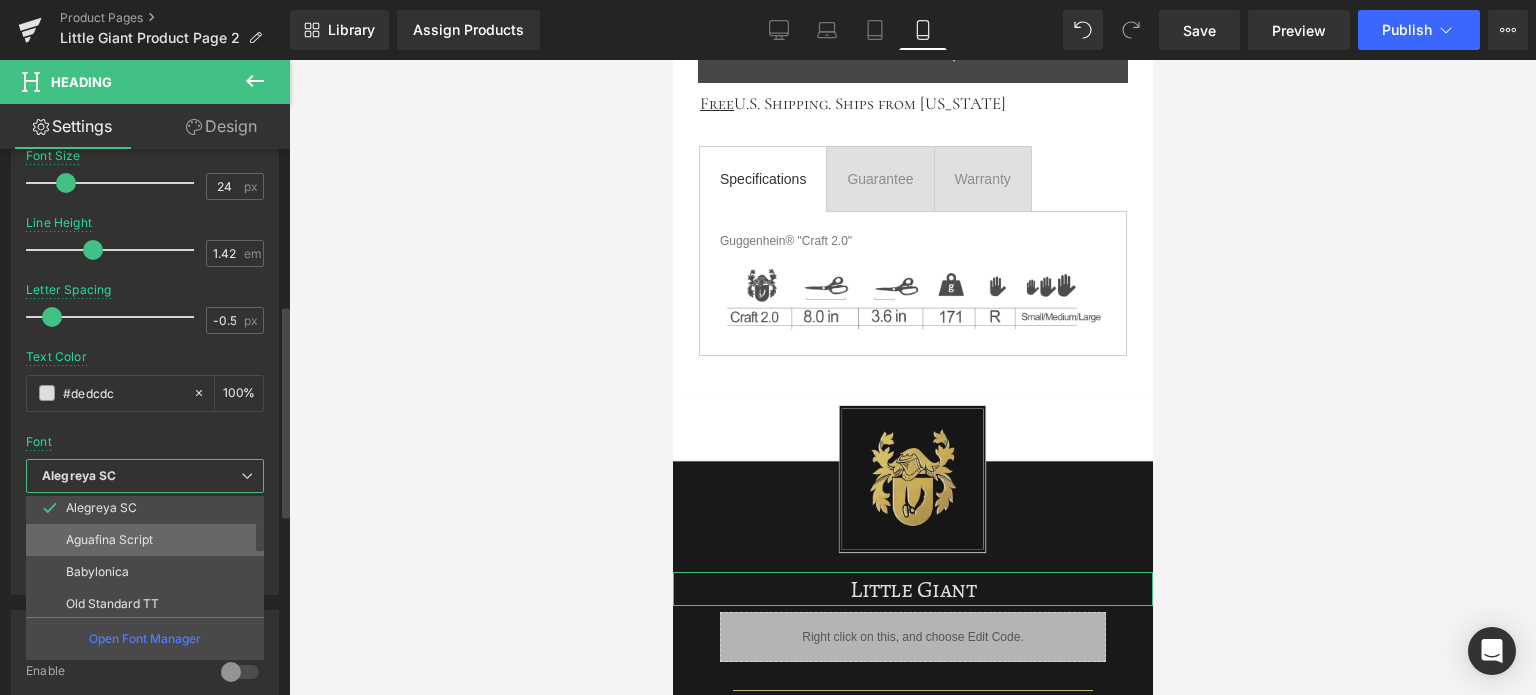 click on "Aguafina Script" at bounding box center [149, 540] 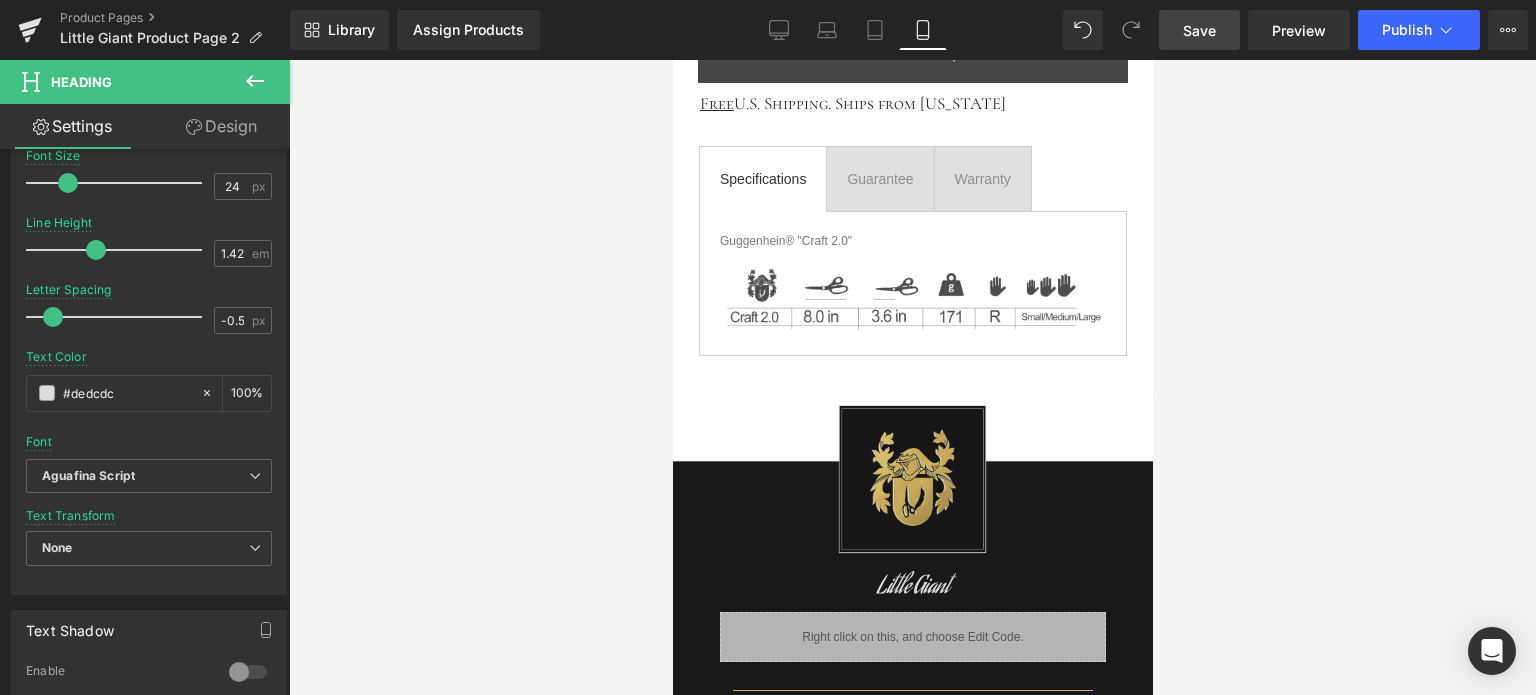 click on "Save" at bounding box center (1199, 30) 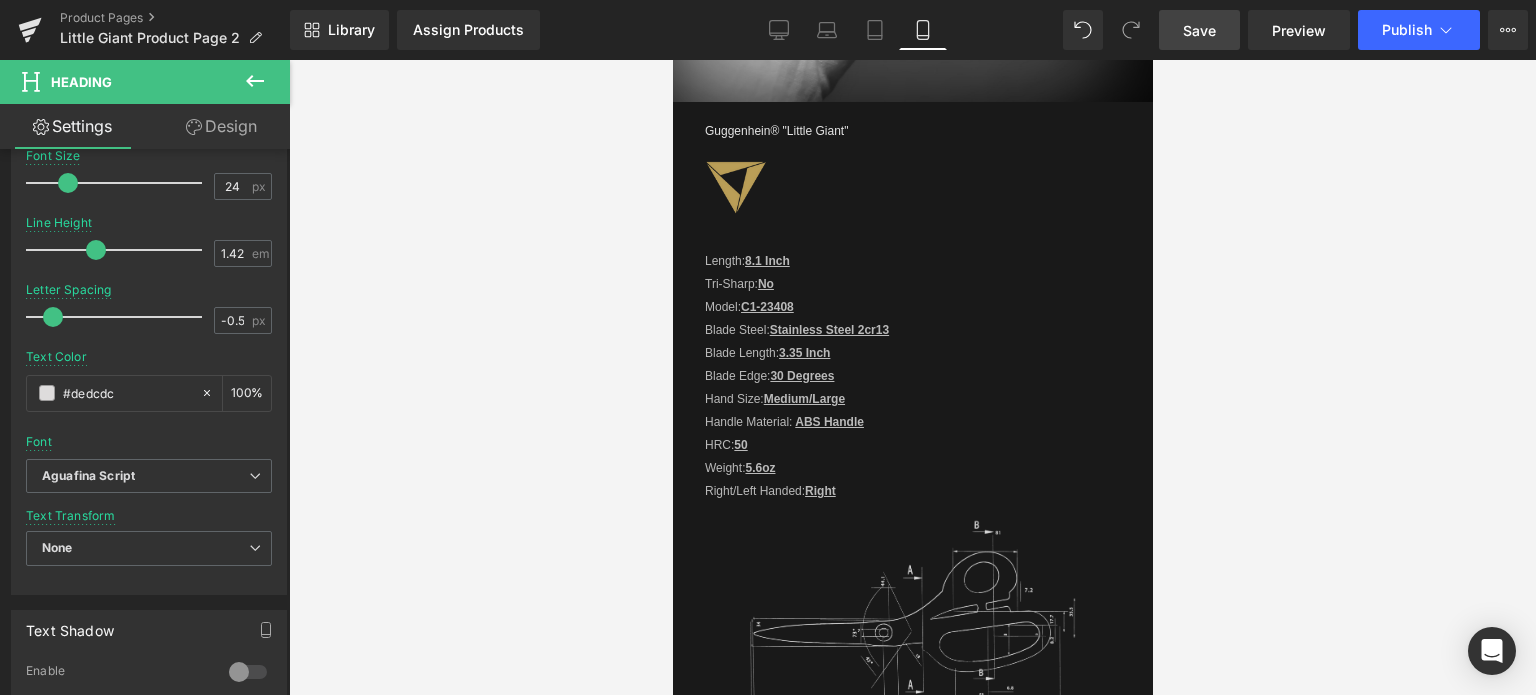 scroll, scrollTop: 1584, scrollLeft: 0, axis: vertical 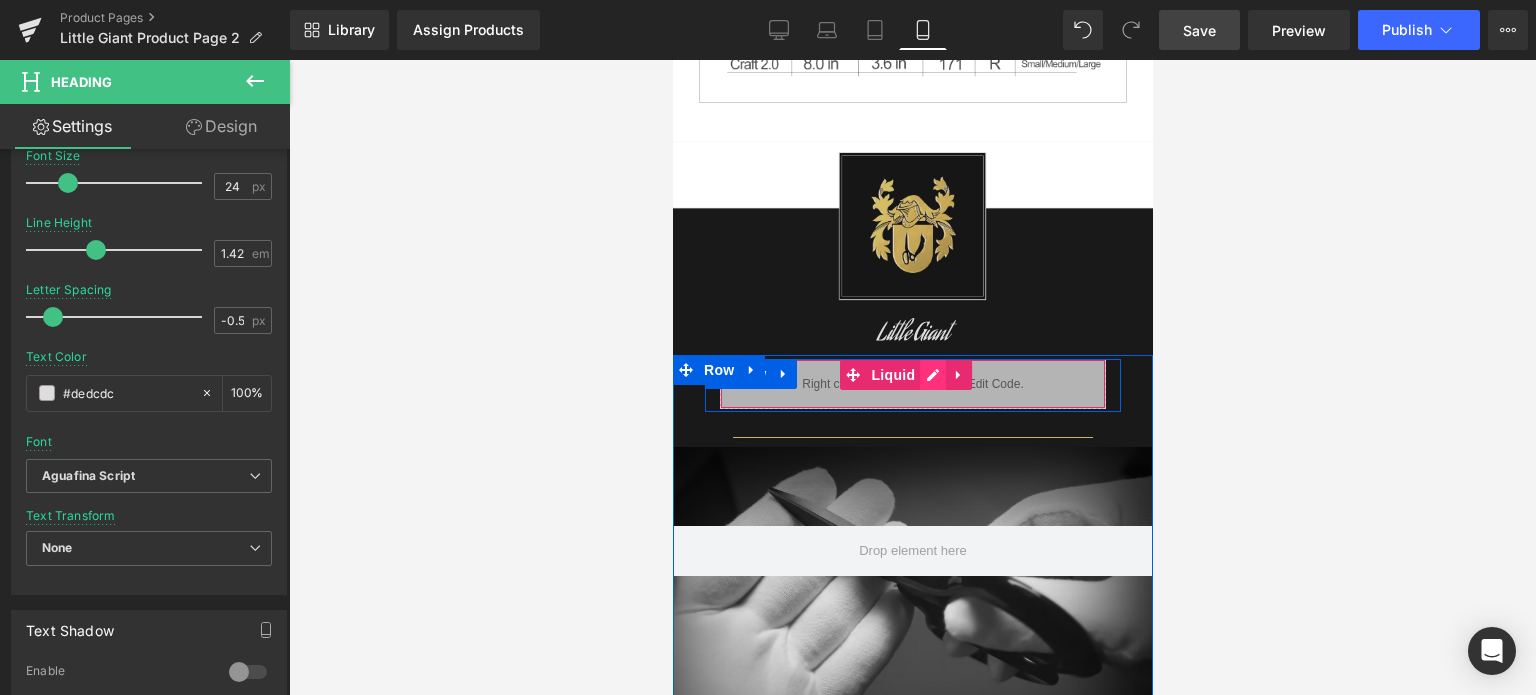 click on "Liquid" at bounding box center [912, 384] 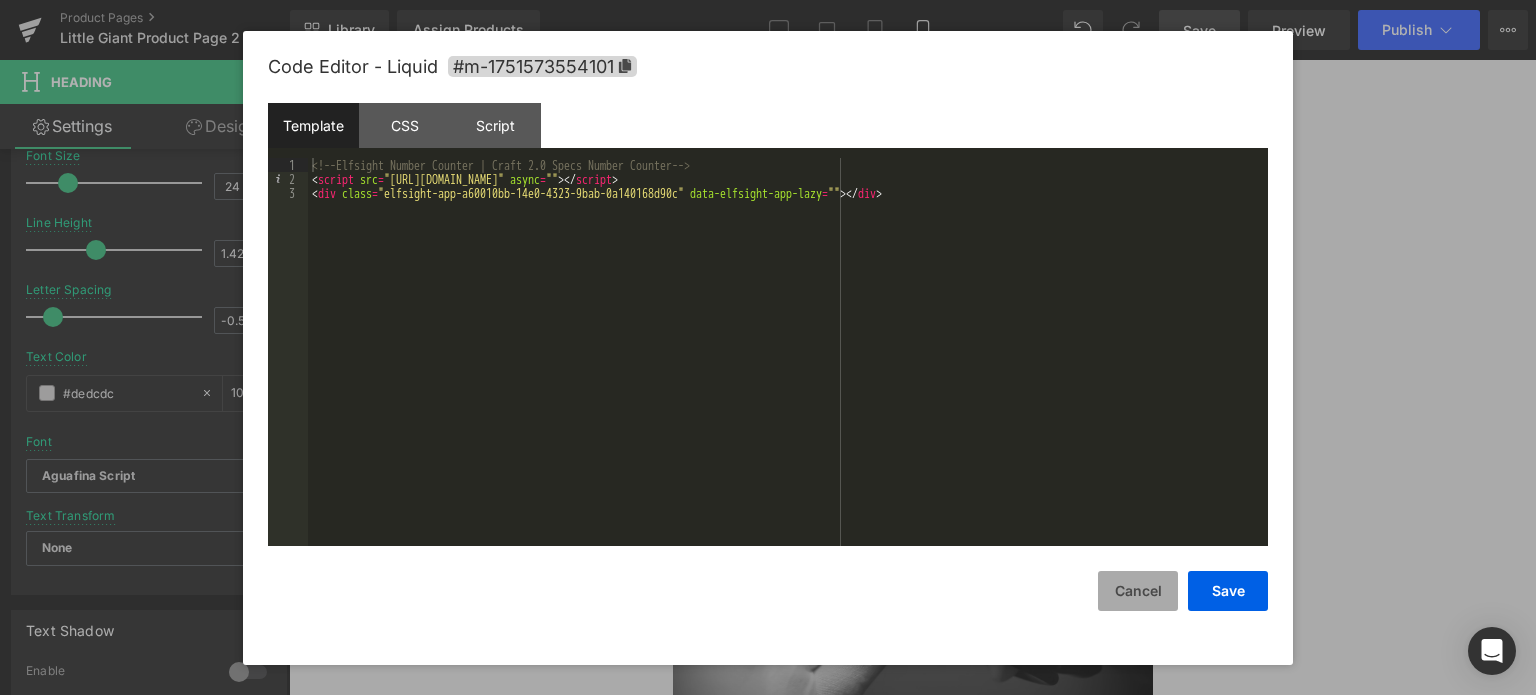 click on "Cancel" at bounding box center [1138, 591] 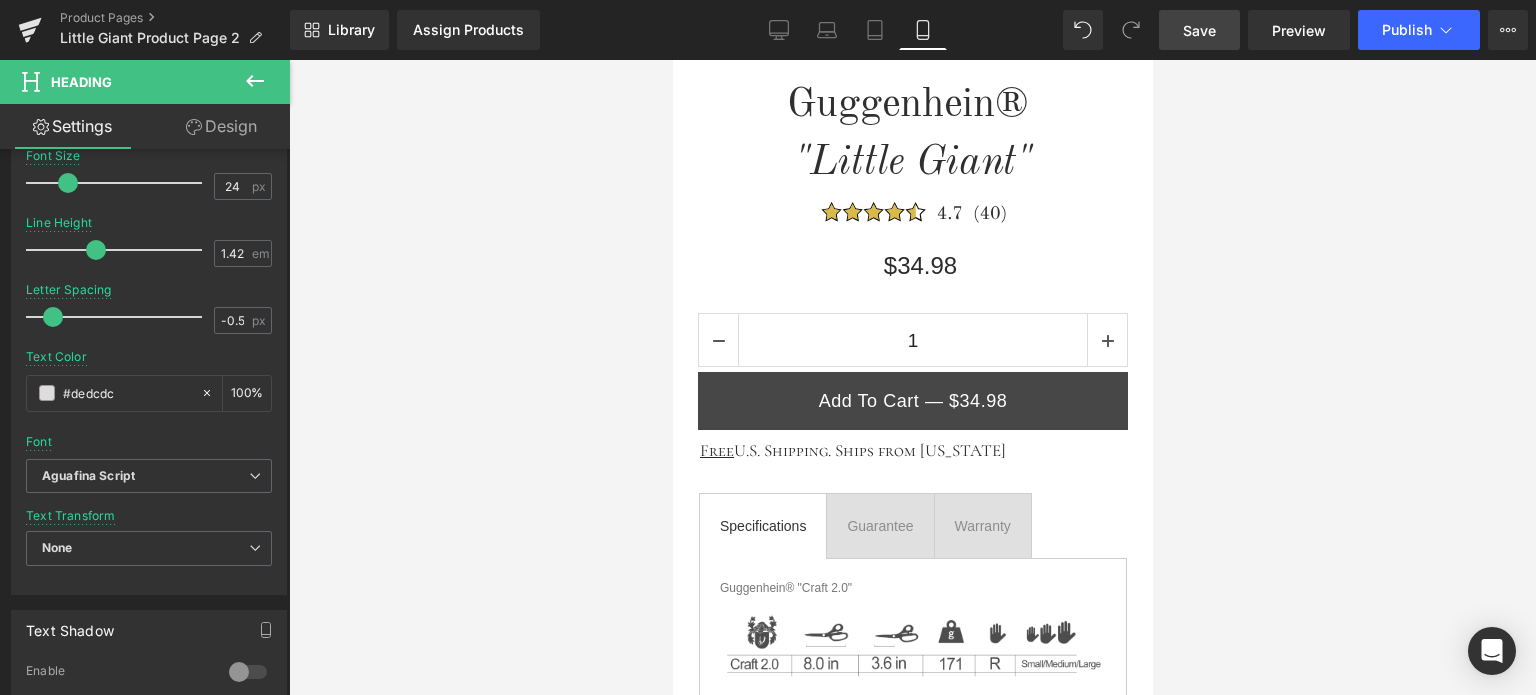 scroll, scrollTop: 384, scrollLeft: 0, axis: vertical 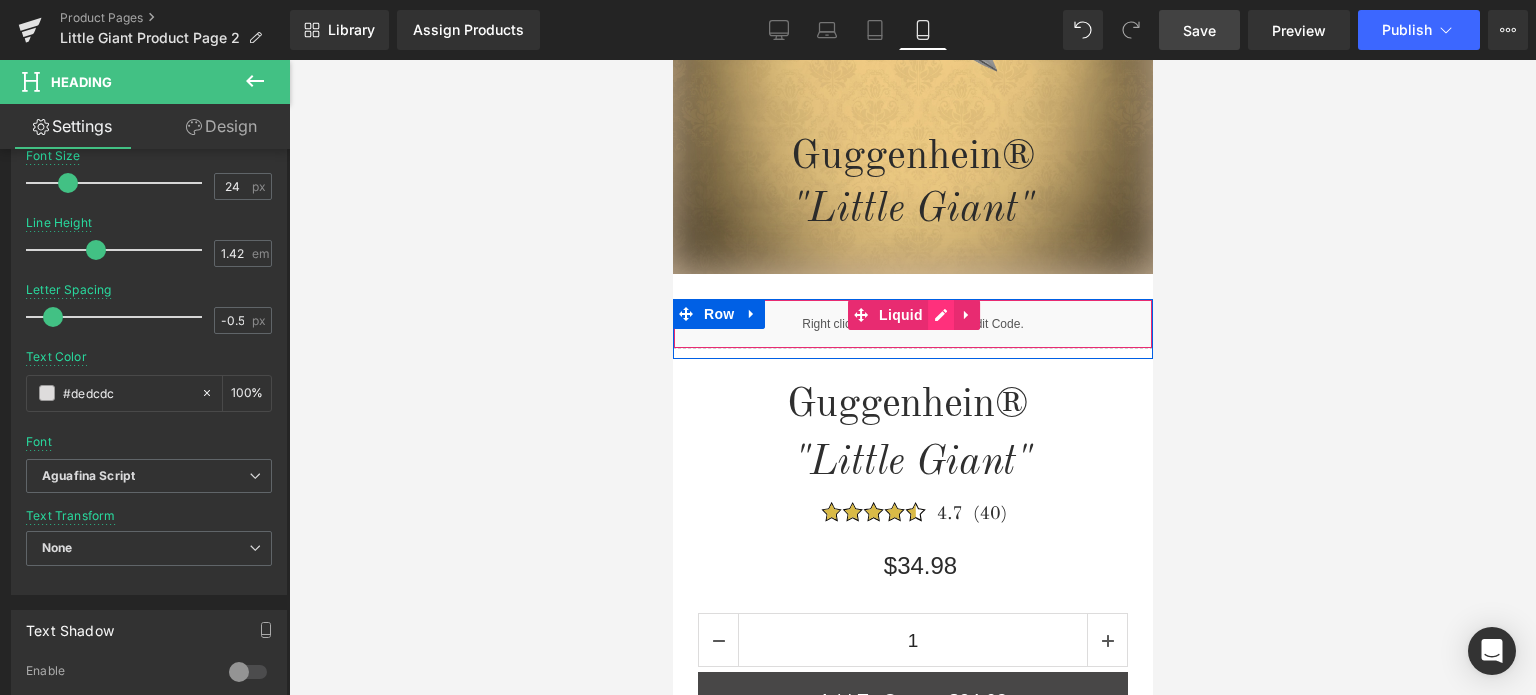 click on "Liquid" at bounding box center (912, 324) 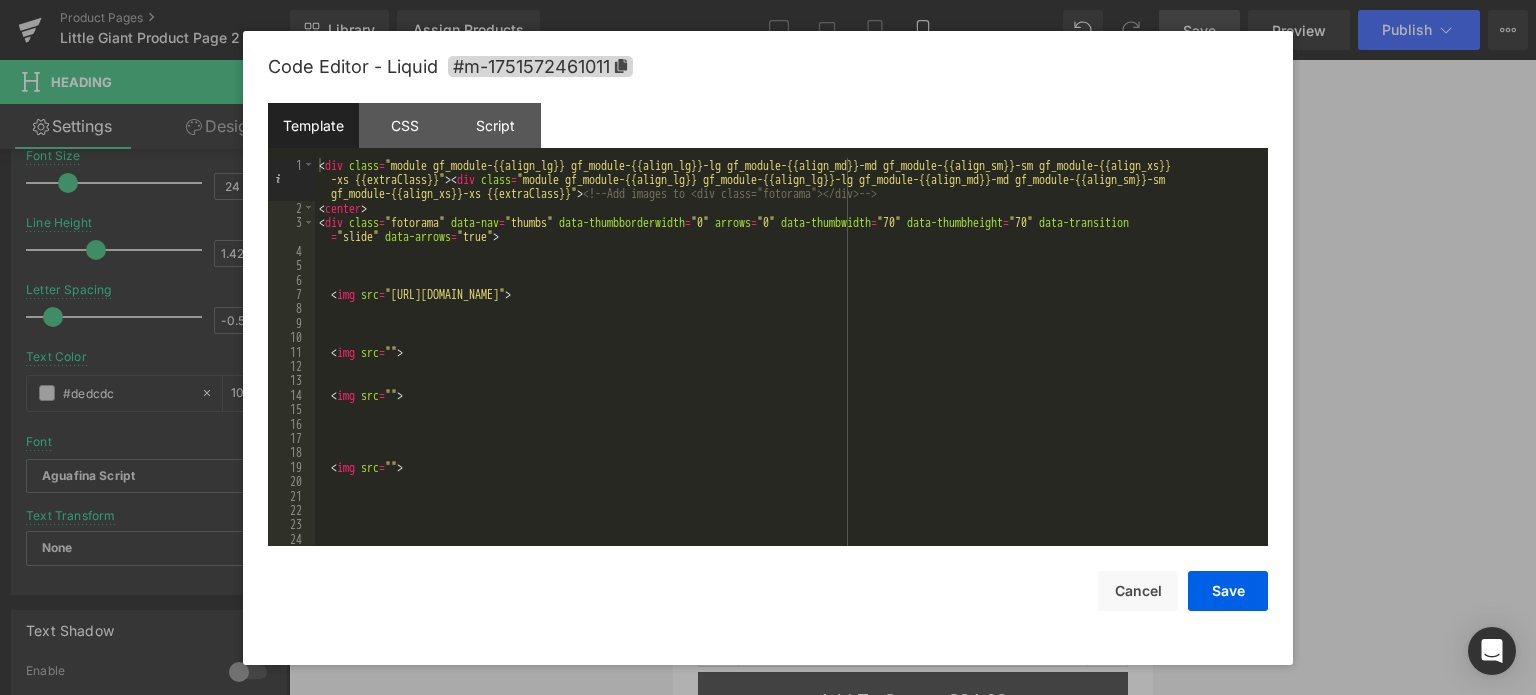 click on "< div   class = "module gf_module-{{align_lg}} gf_module-{{align_lg}}-lg gf_module-{{align_md}}-md gf_module-{{align_sm}}-sm gf_module-{{align_xs}}    -xs {{extraClass}}" > < div   class = "module gf_module-{{align_lg}} gf_module-{{align_lg}}-lg gf_module-{{align_md}}-md gf_module-{{align_sm}}-sm     gf_module-{{align_xs}}-xs {{extraClass}}" > <!--  Add images to <div class="fotorama"></div>  --> < center > < div   class = "fotorama"   data-nav = "thumbs"   data-thumbborderwidth = "0"   arrows = "0"   data-thumbwidth = "70"   data-thumbheight = "70"   data-transition    = "slide"   data-arrows = "true" >          < img   src = "[URL][DOMAIN_NAME]" >             < img   src = "" >          < img   src = "" >               < img   src = "" >" at bounding box center [787, 381] 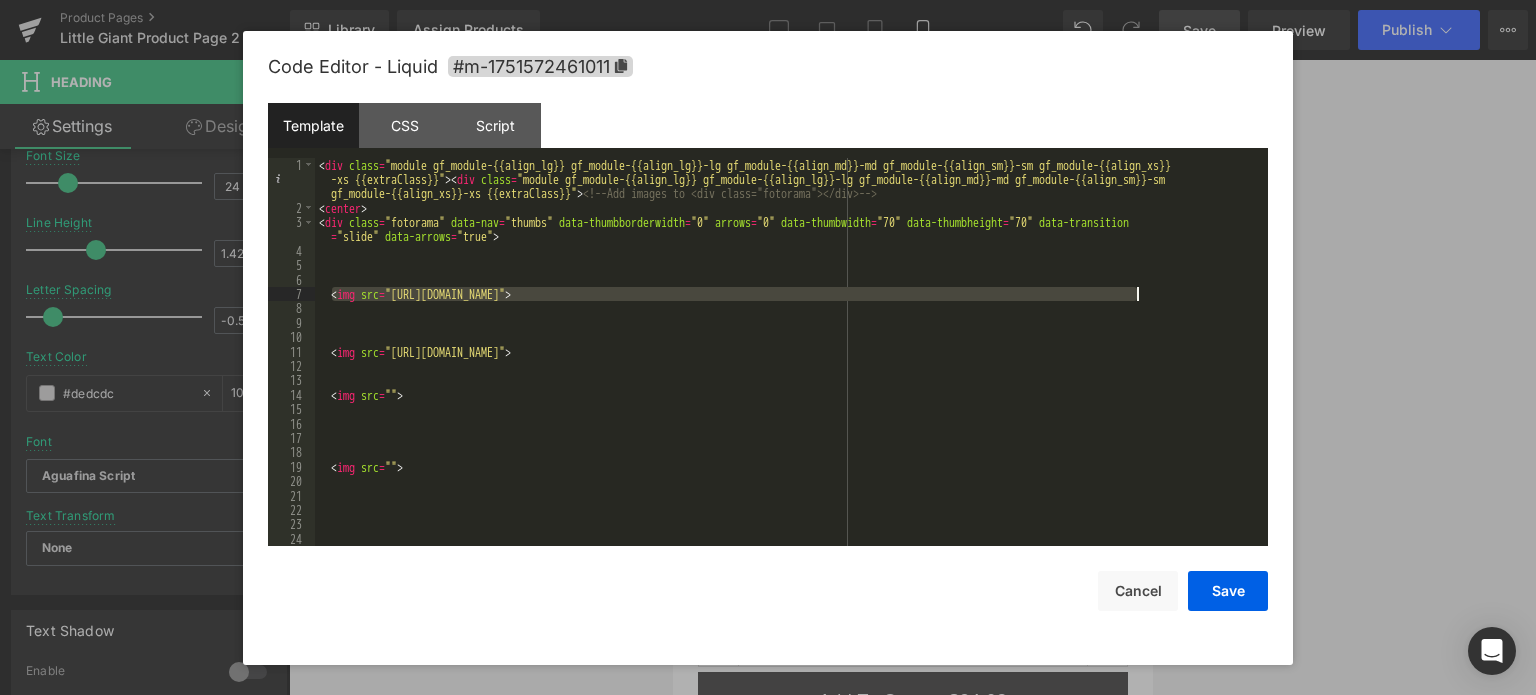 drag, startPoint x: 330, startPoint y: 295, endPoint x: 1142, endPoint y: 295, distance: 812 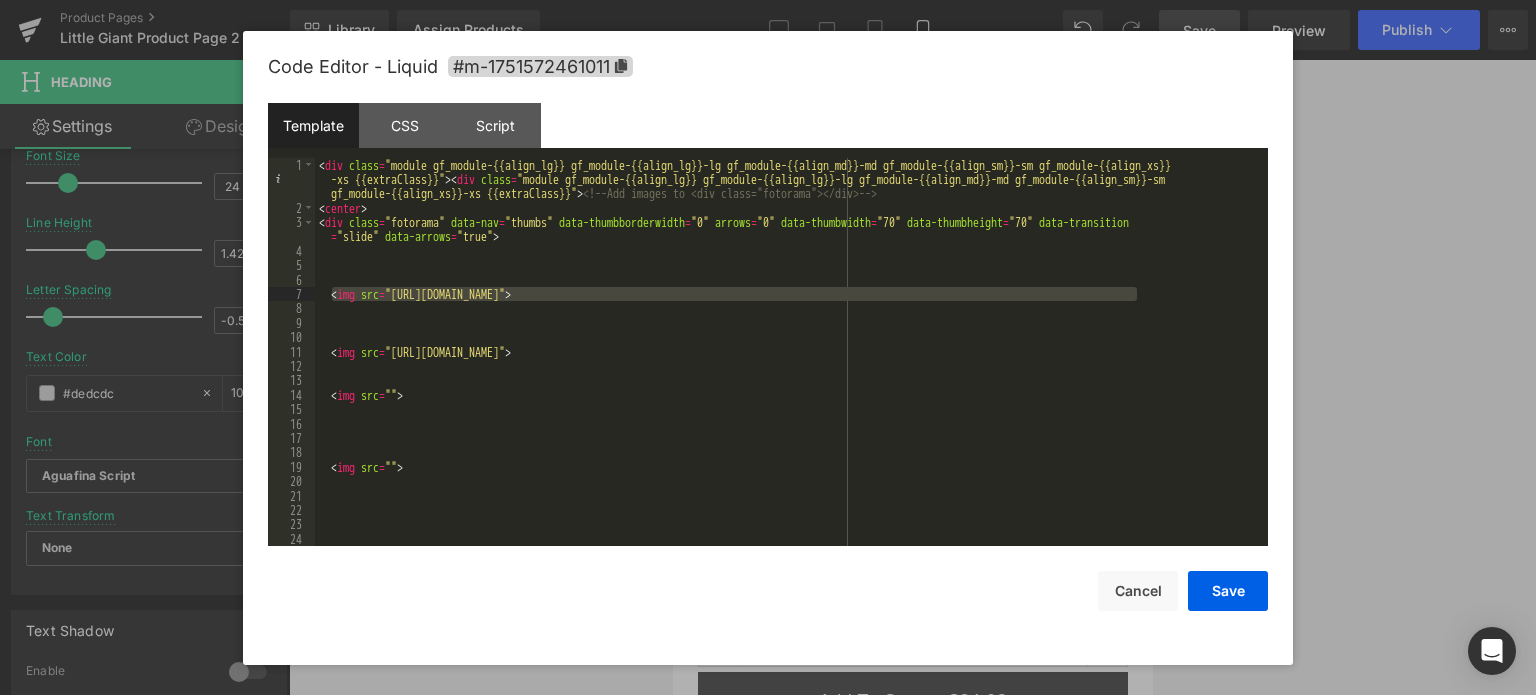 click on "< div   class = "module gf_module-{{align_lg}} gf_module-{{align_lg}}-lg gf_module-{{align_md}}-md gf_module-{{align_sm}}-sm gf_module-{{align_xs}}    -xs {{extraClass}}" > < div   class = "module gf_module-{{align_lg}} gf_module-{{align_lg}}-lg gf_module-{{align_md}}-md gf_module-{{align_sm}}-sm     gf_module-{{align_xs}}-xs {{extraClass}}" > <!--  Add images to <div class="fotorama"></div>  --> < center > < div   class = "fotorama"   data-nav = "thumbs"   data-thumbborderwidth = "0"   arrows = "0"   data-thumbwidth = "70"   data-thumbheight = "70"   data-transition    = "slide"   data-arrows = "true" >          < img   src = "[URL][DOMAIN_NAME]" >             < img   src = "[URL][DOMAIN_NAME]" >          < img   src = "" >               < img   src = "" >" at bounding box center [787, 381] 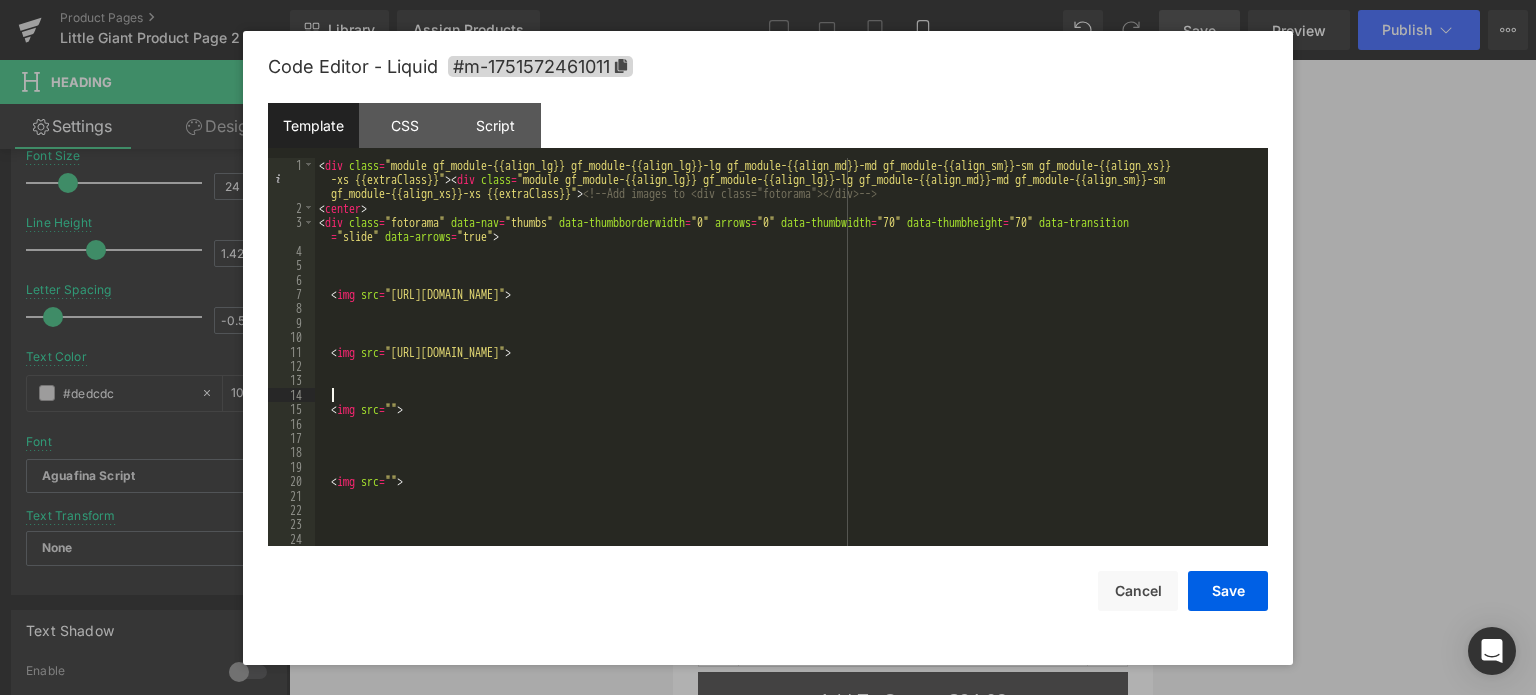 type 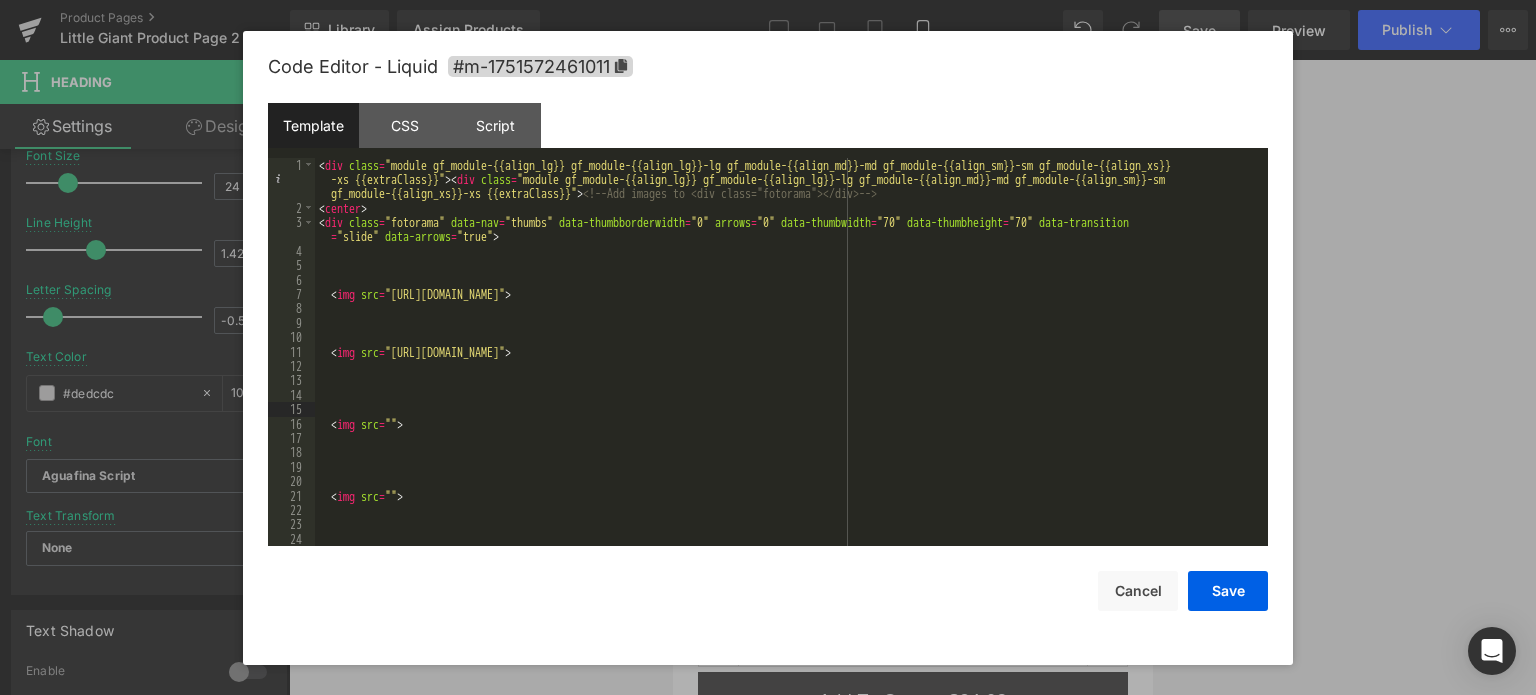click on "< div   class = "module gf_module-{{align_lg}} gf_module-{{align_lg}}-lg gf_module-{{align_md}}-md gf_module-{{align_sm}}-sm gf_module-{{align_xs}}    -xs {{extraClass}}" > < div   class = "module gf_module-{{align_lg}} gf_module-{{align_lg}}-lg gf_module-{{align_md}}-md gf_module-{{align_sm}}-sm     gf_module-{{align_xs}}-xs {{extraClass}}" > <!--  Add images to <div class="fotorama"></div>  --> < center > < div   class = "fotorama"   data-nav = "thumbs"   data-thumbborderwidth = "0"   arrows = "0"   data-thumbwidth = "70"   data-thumbheight = "70"   data-transition    = "slide"   data-arrows = "true" >          < img   src = "[URL][DOMAIN_NAME]" >             < img   src = "[URL][DOMAIN_NAME]" >                < img   src = "" >               < img   src = "" >" at bounding box center (787, 381) 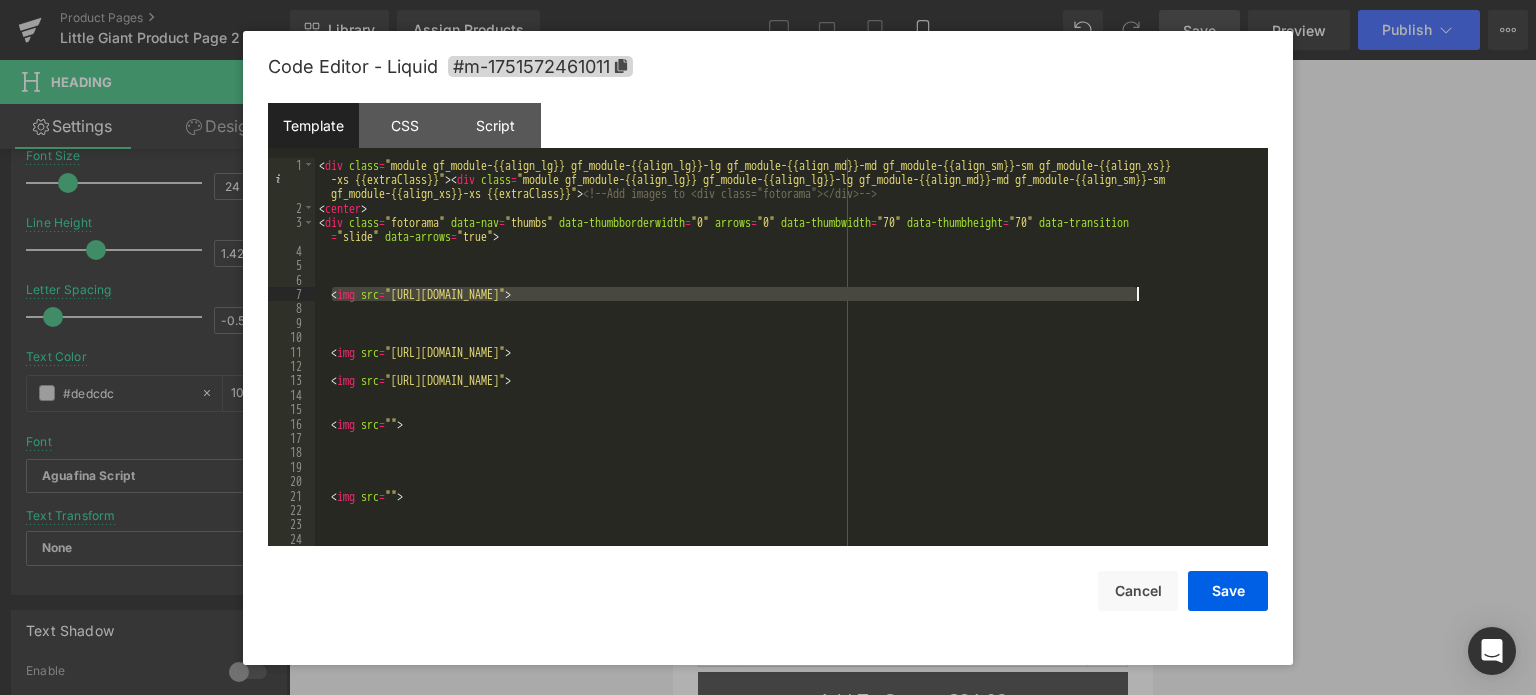 drag, startPoint x: 333, startPoint y: 299, endPoint x: 1218, endPoint y: 298, distance: 885.00055 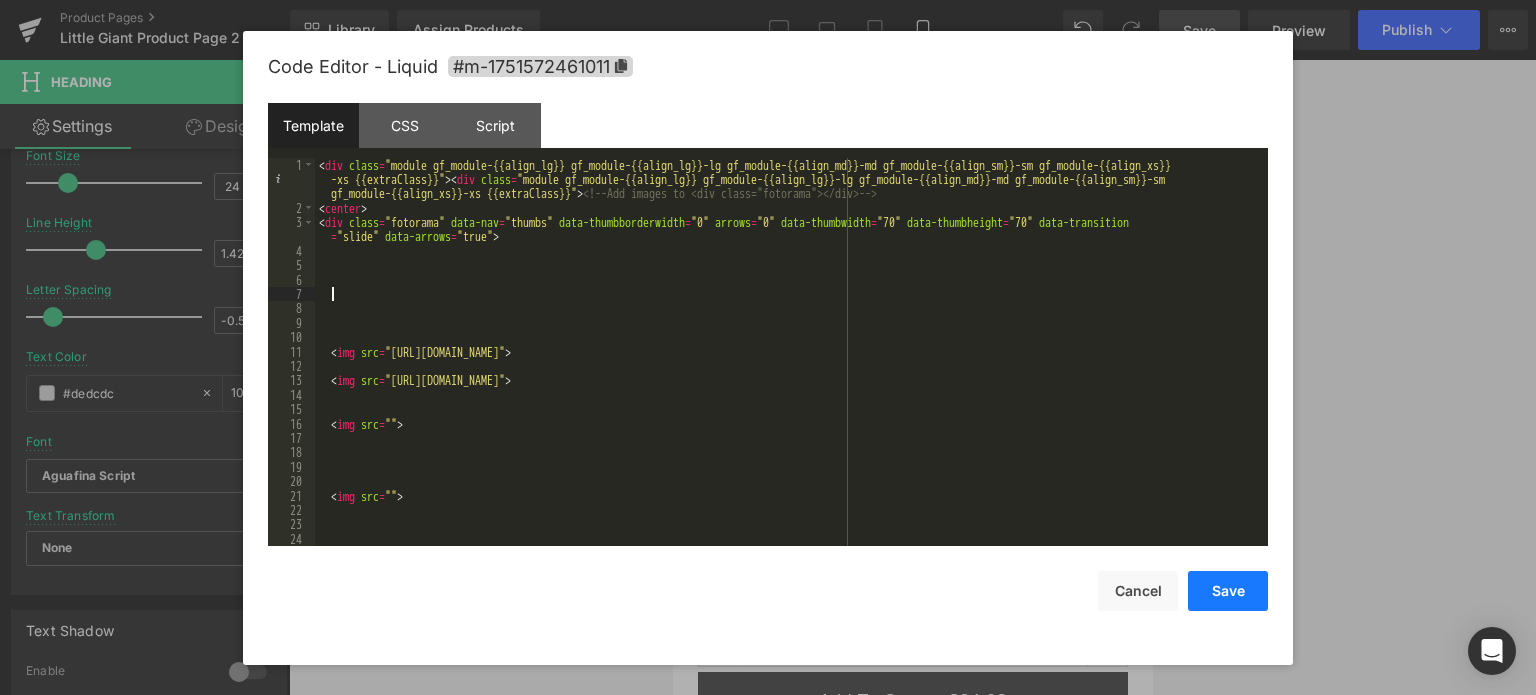 click on "Save" at bounding box center (1228, 591) 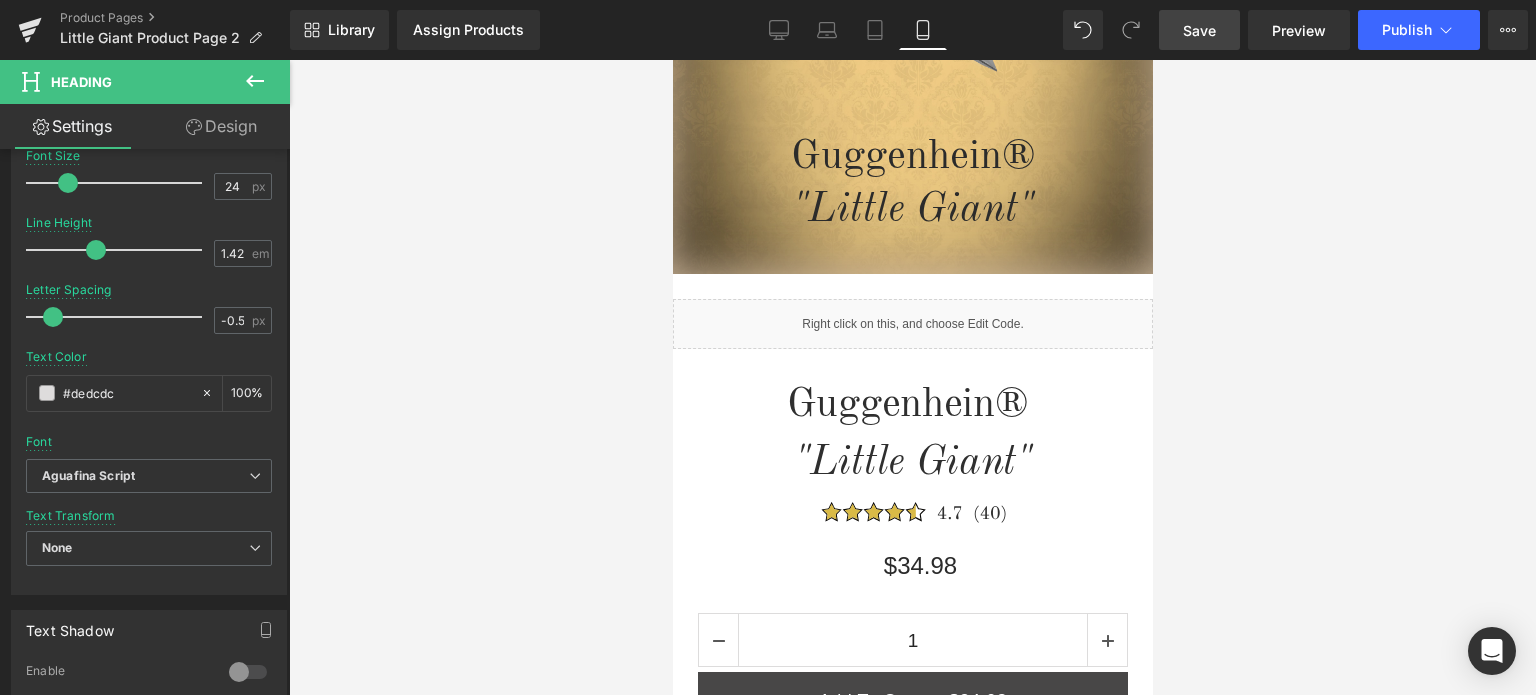 click on "Save" at bounding box center [1199, 30] 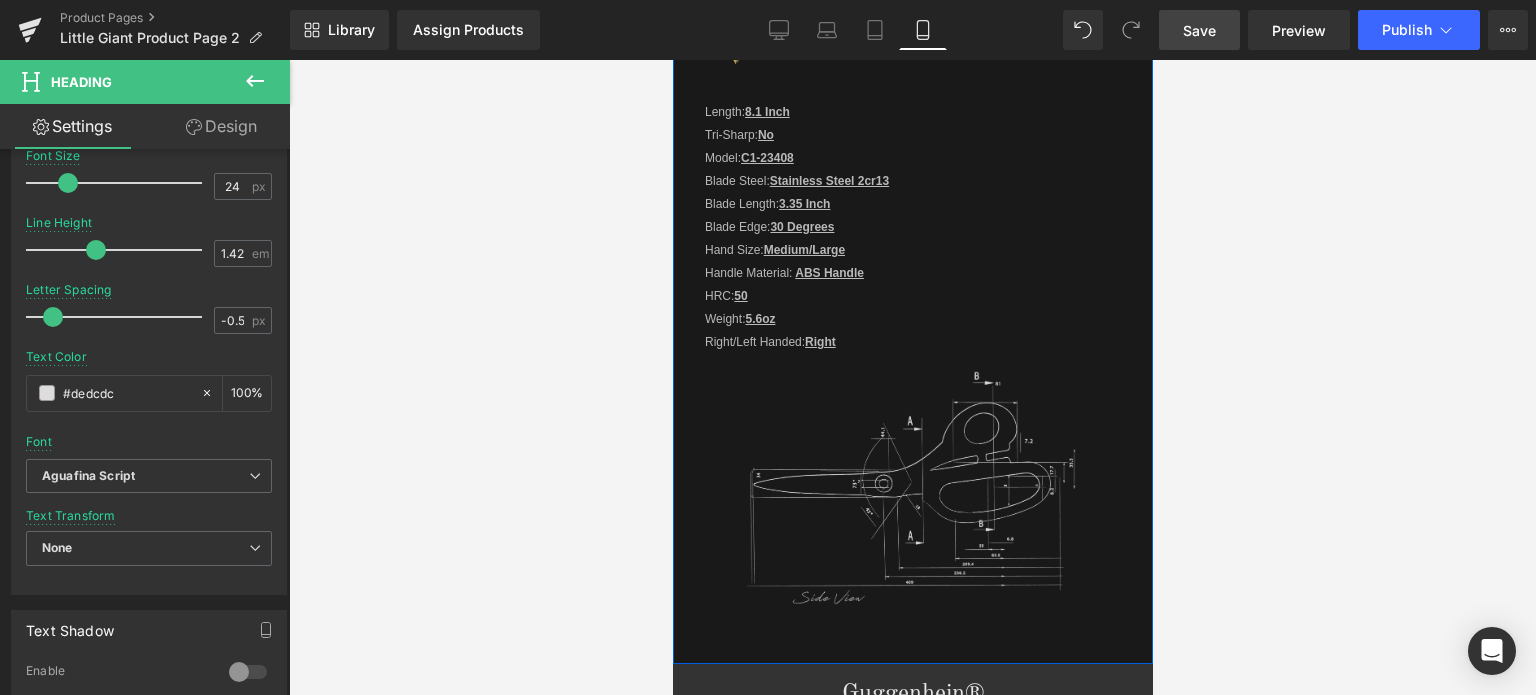 scroll, scrollTop: 2184, scrollLeft: 0, axis: vertical 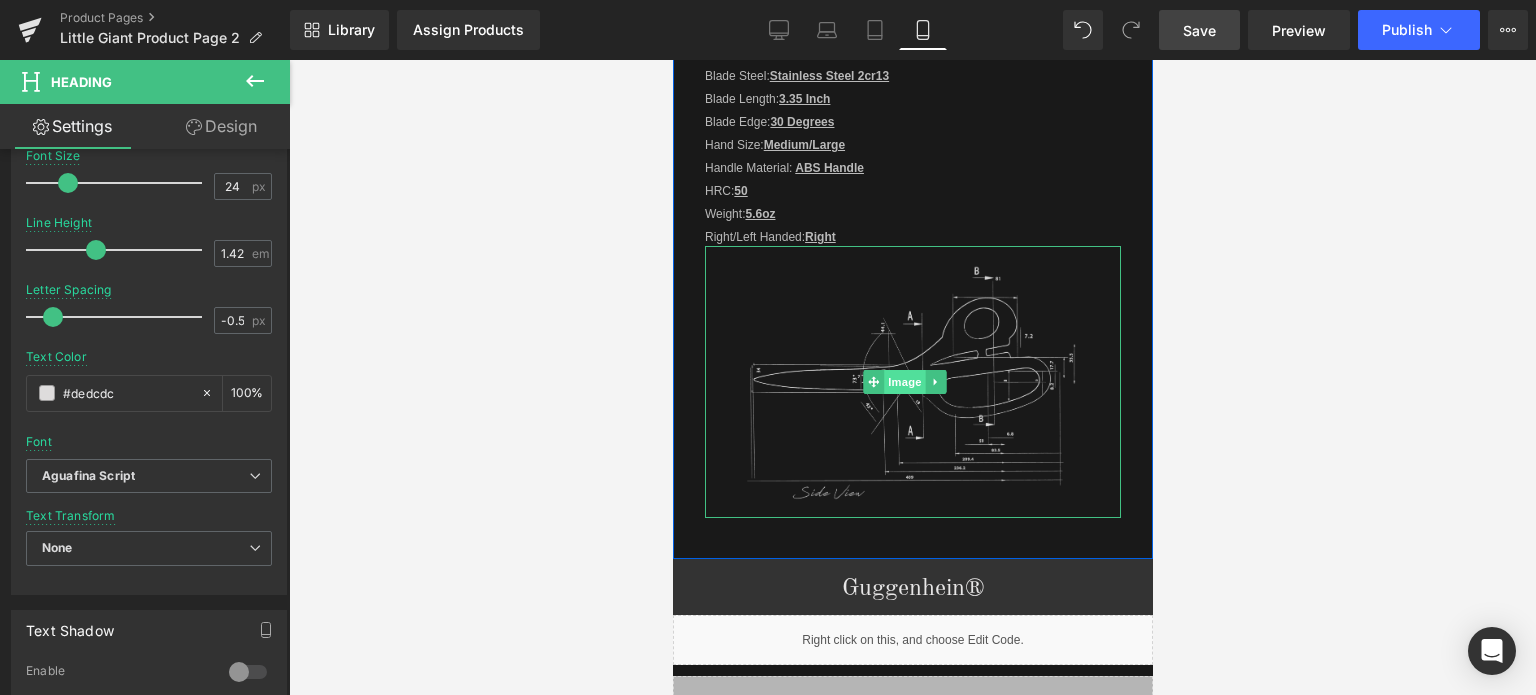 click on "Image" at bounding box center [905, 382] 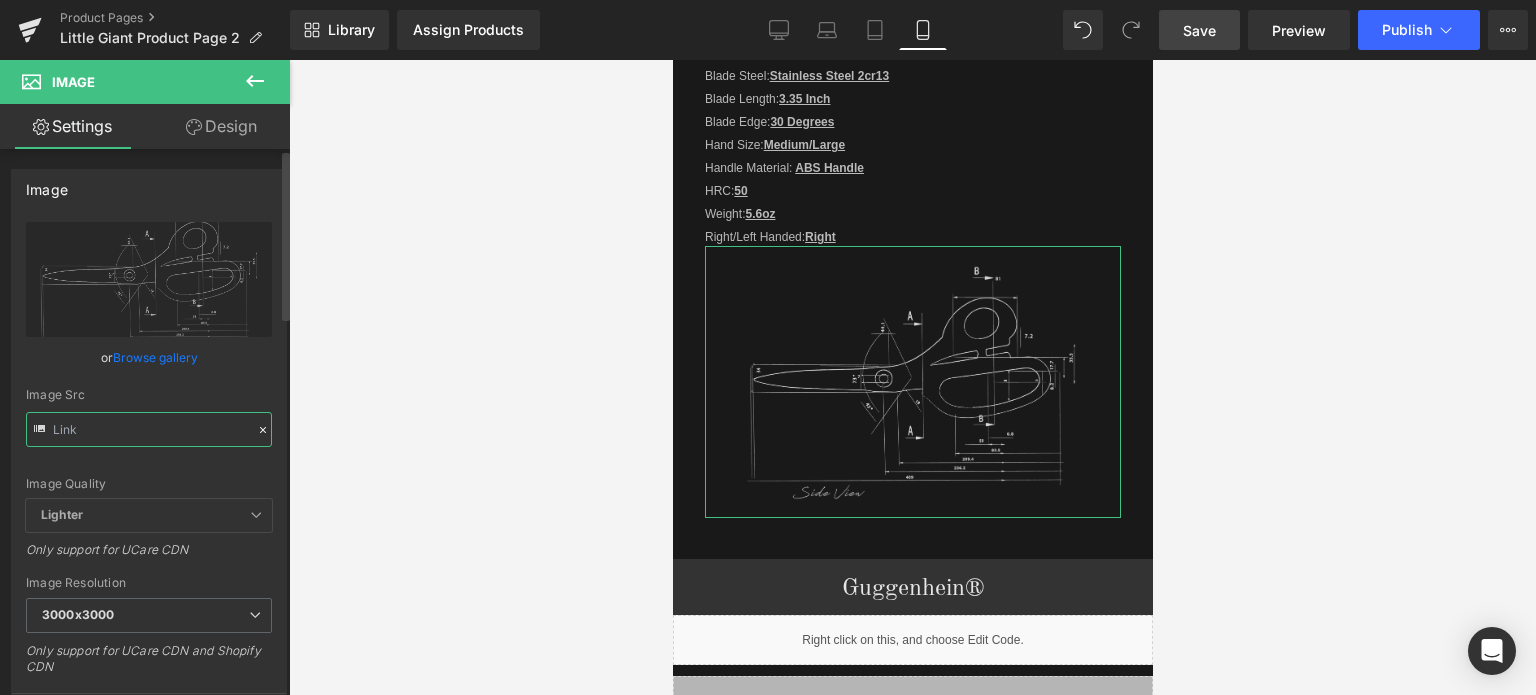 click at bounding box center [149, 429] 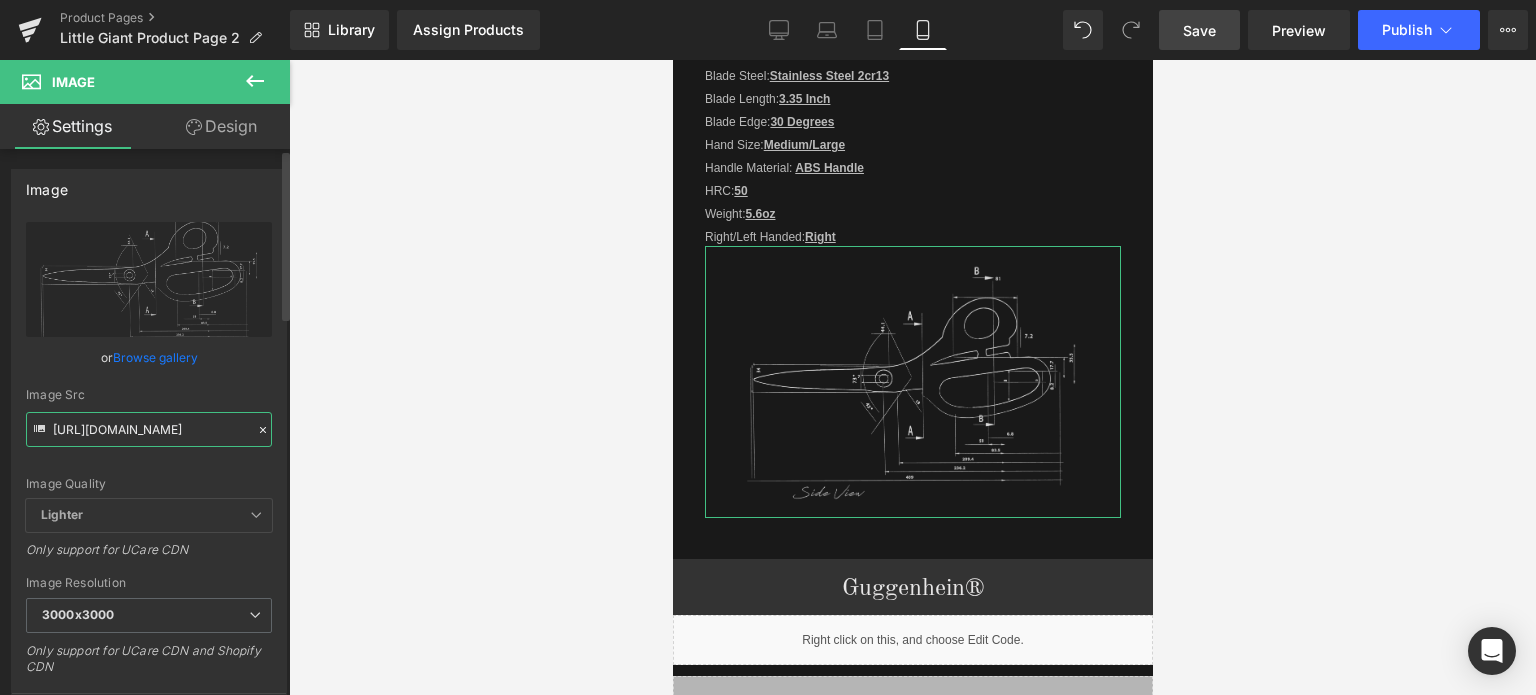 paste on "[DOMAIN_NAME][URL]" 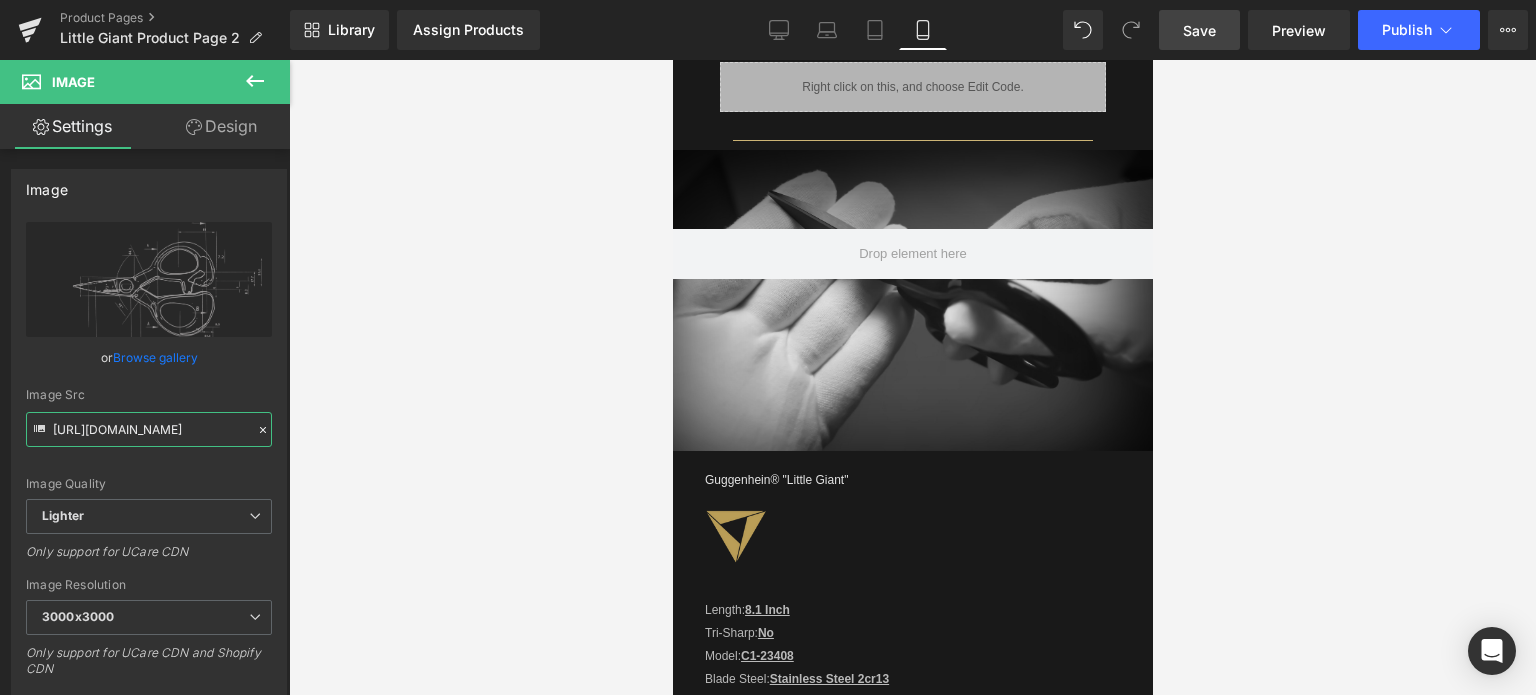 scroll, scrollTop: 1360, scrollLeft: 0, axis: vertical 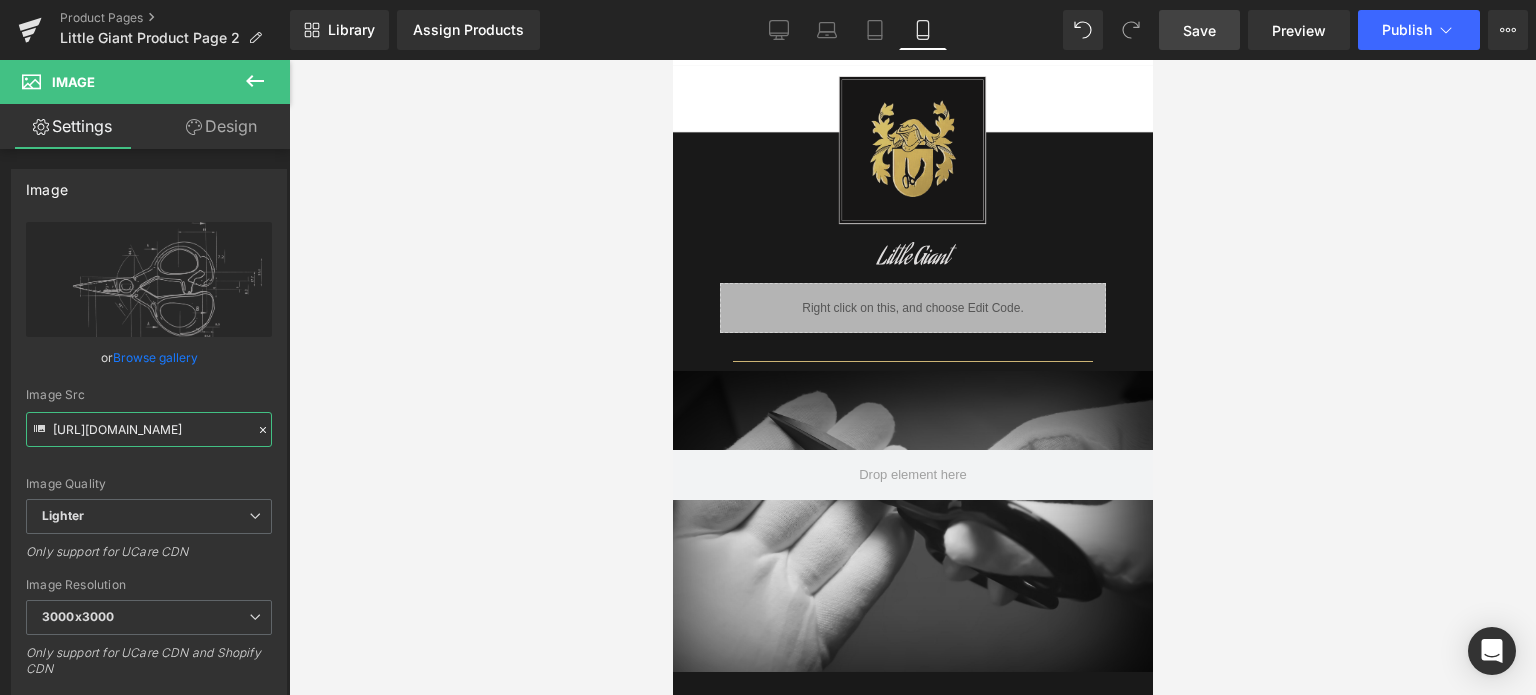 type on "[URL][DOMAIN_NAME]" 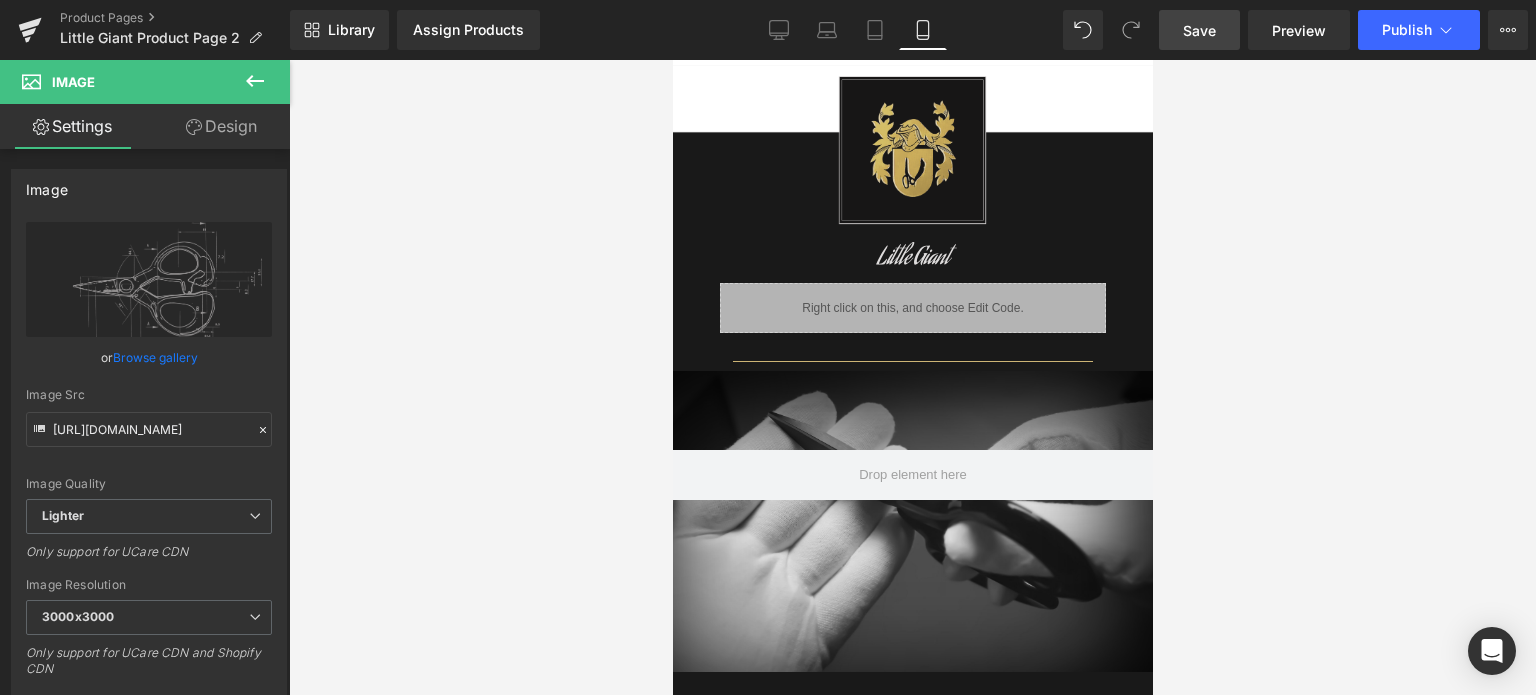 scroll, scrollTop: 0, scrollLeft: 0, axis: both 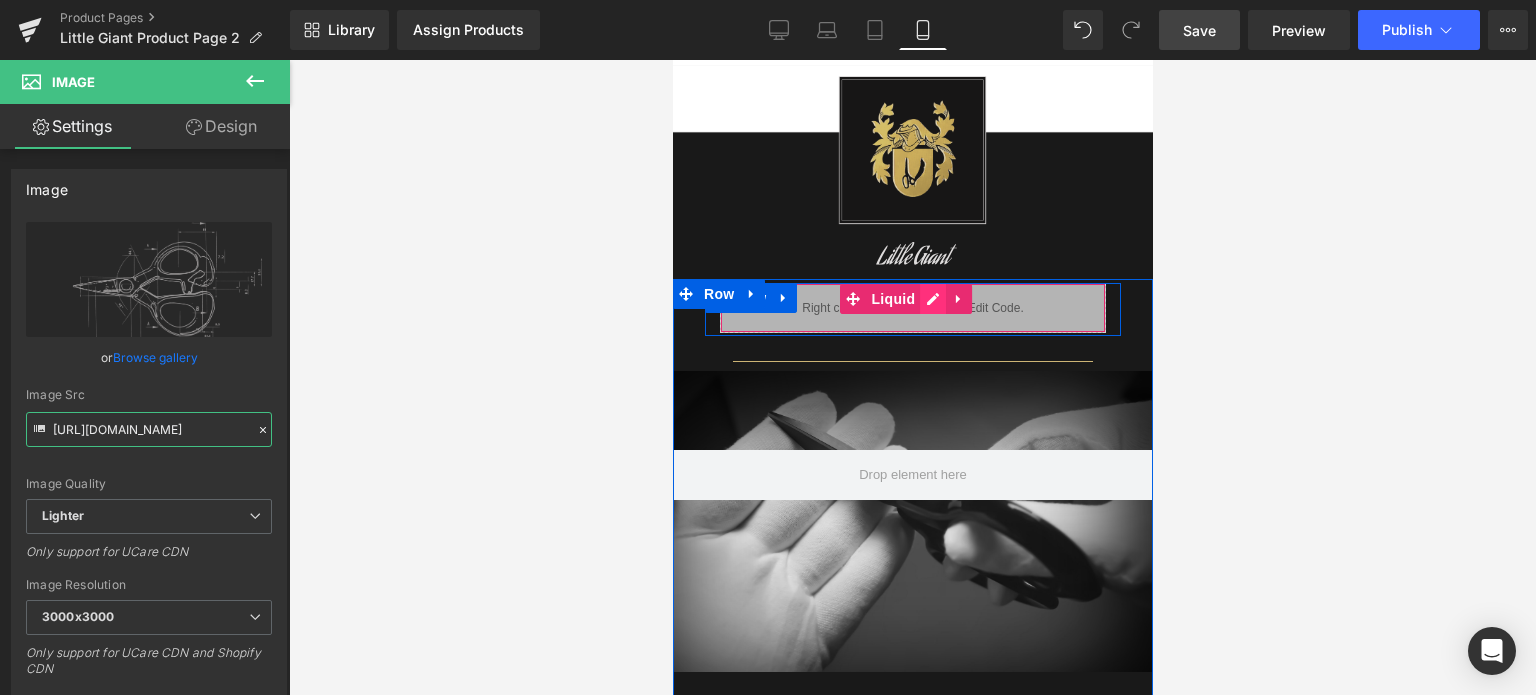 click on "Liquid" at bounding box center [912, 308] 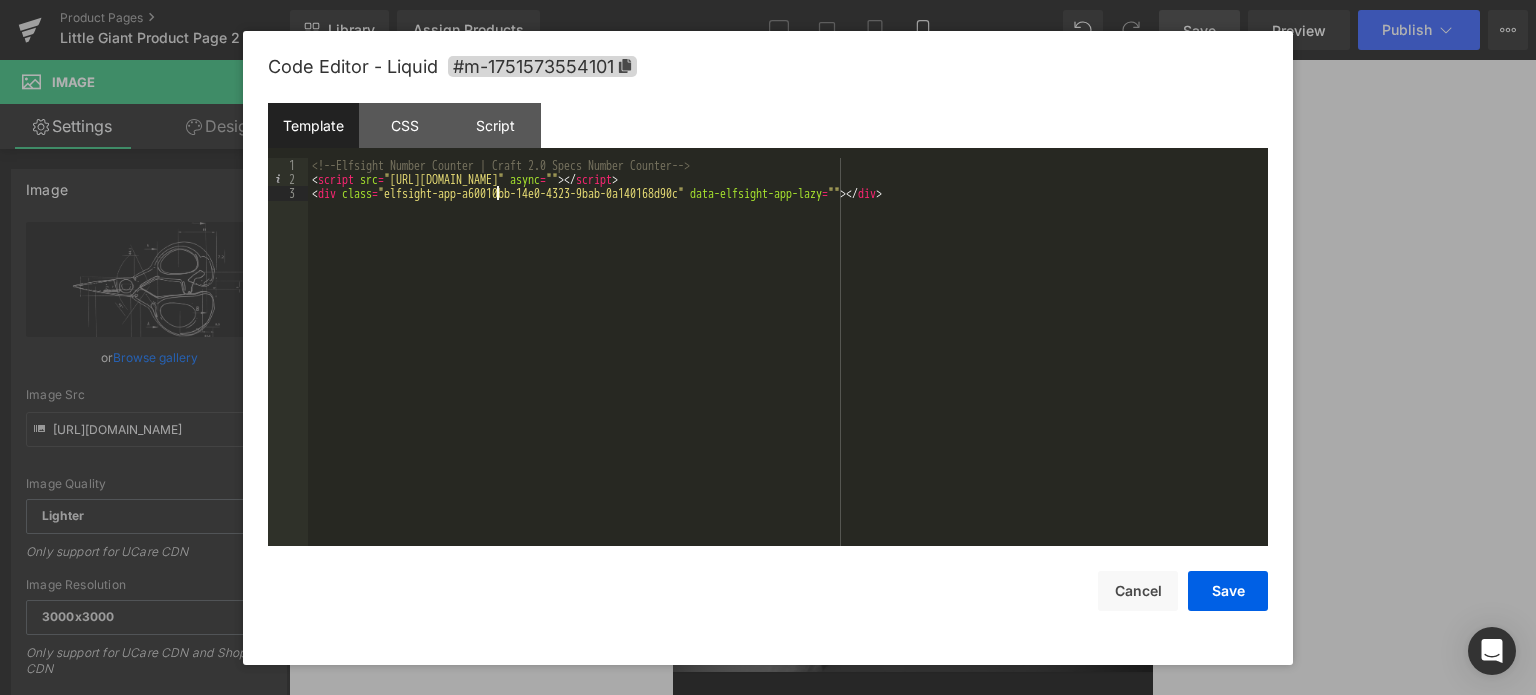 click on "<!--  Elfsight Number Counter | Craft 2.0 Specs Number Counter  --> < script   src = "[URL][DOMAIN_NAME]"   async = "" > </ script > < div   class = "elfsight-app-a60010bb-14e0-4323-9bab-0a140168d90c"   data-elfsight-app-lazy = "" > </ div >" at bounding box center (788, 367) 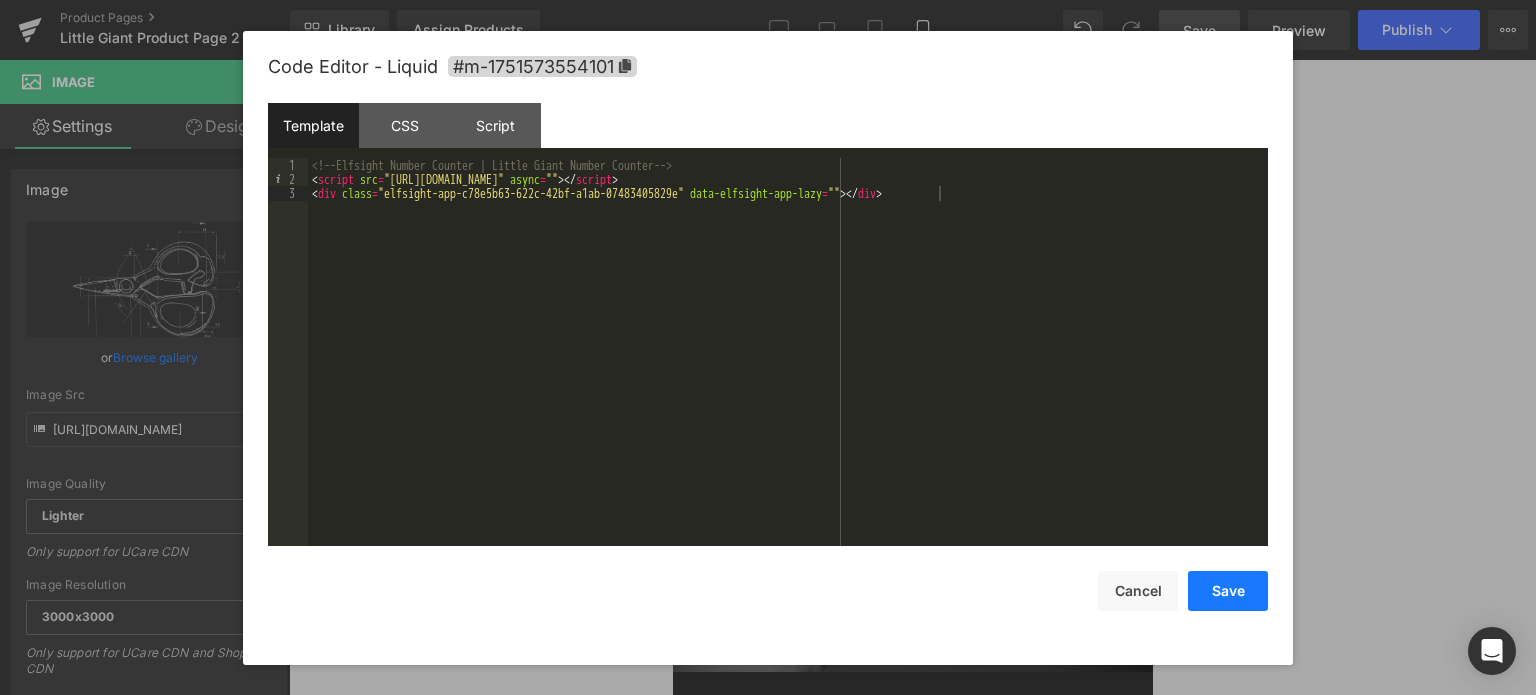 click on "Save" at bounding box center (1228, 591) 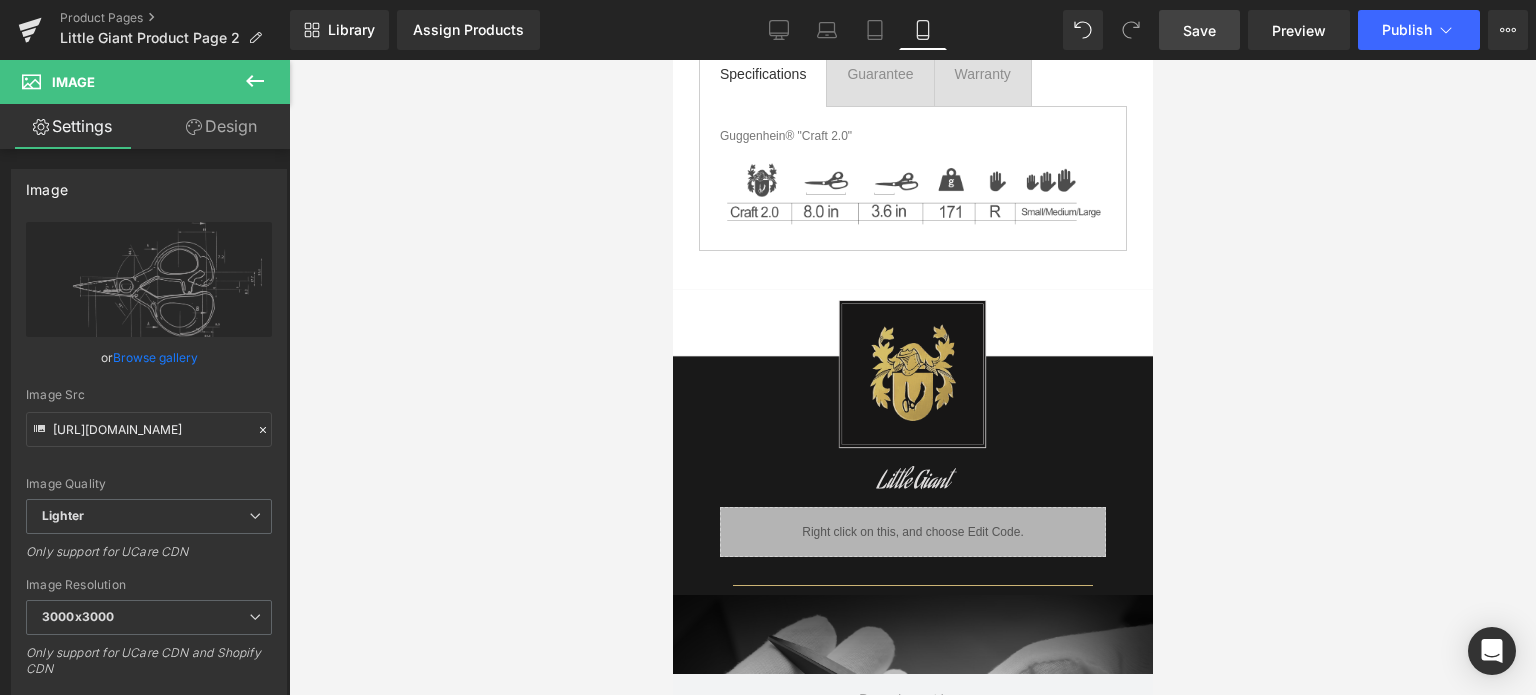 scroll, scrollTop: 1073, scrollLeft: 0, axis: vertical 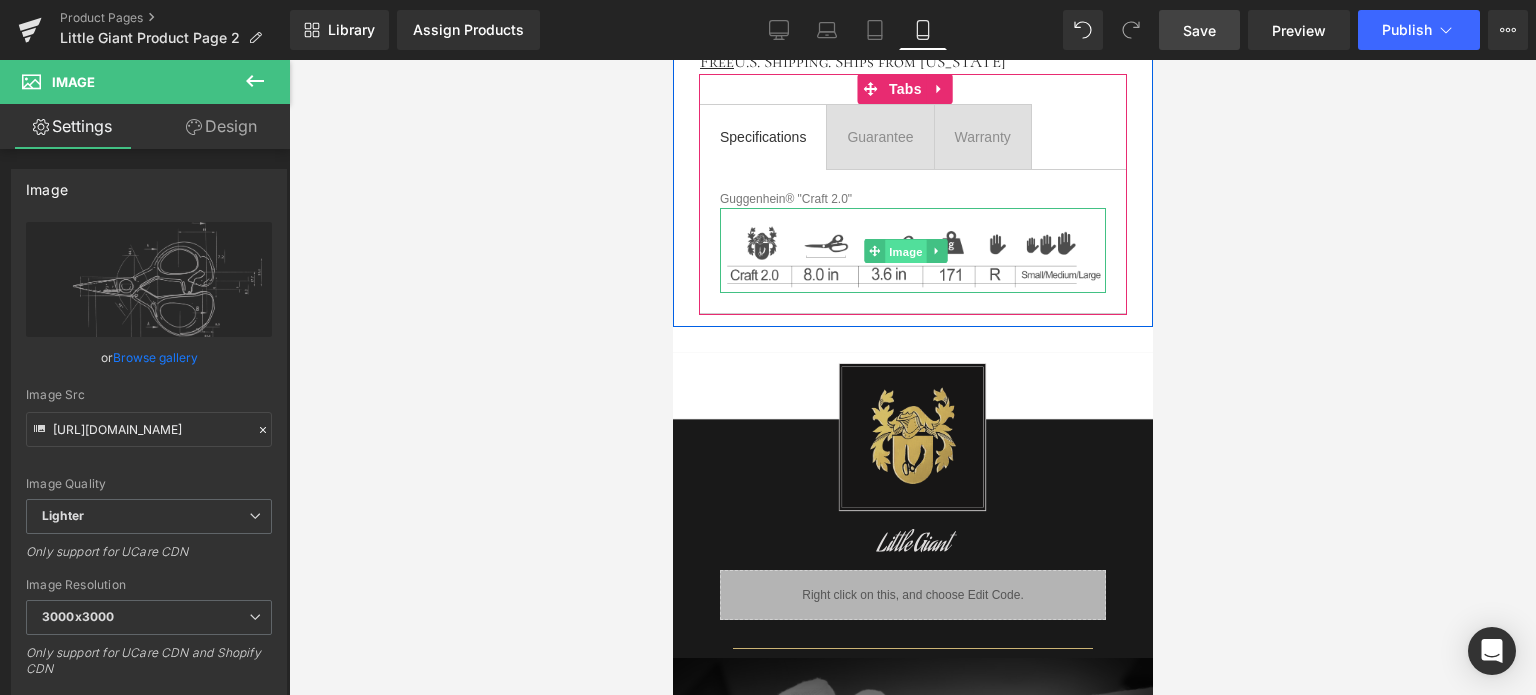 click on "Image" at bounding box center (905, 251) 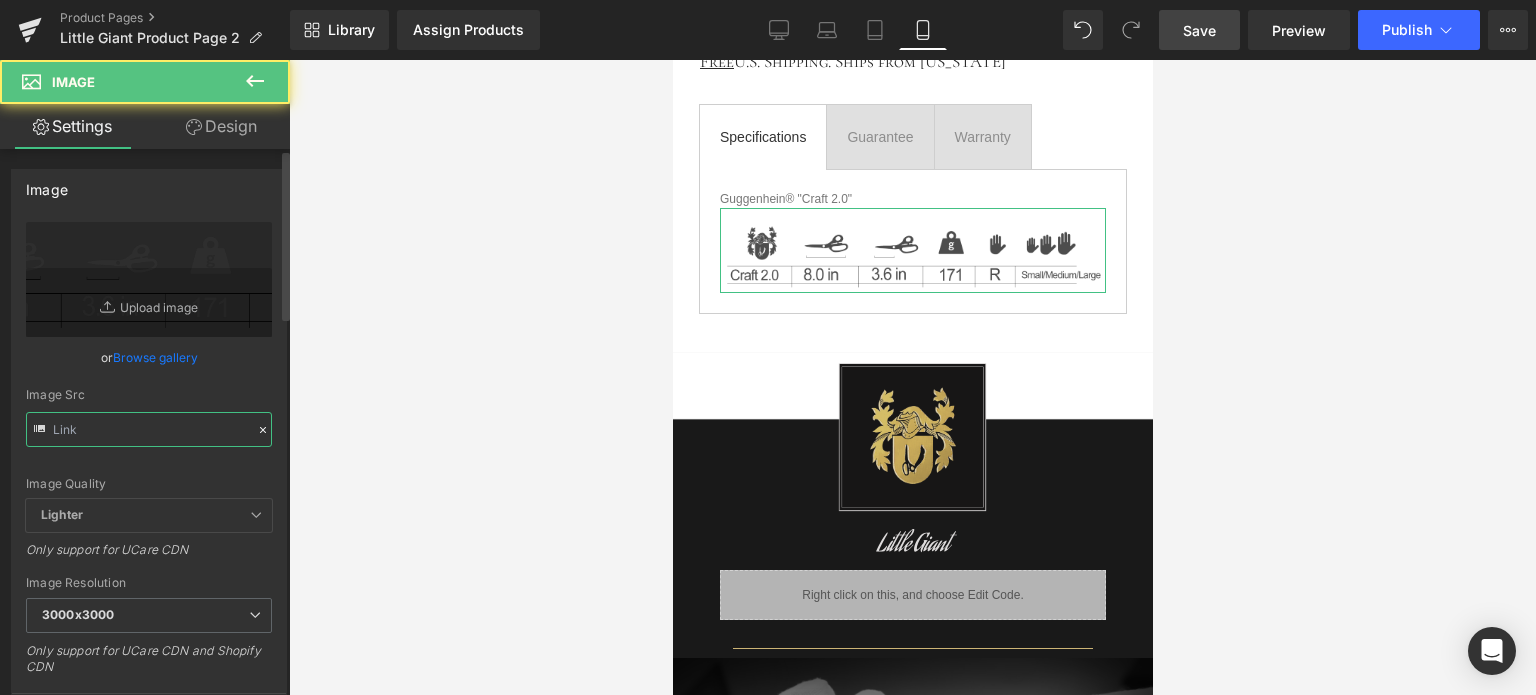 click at bounding box center (149, 429) 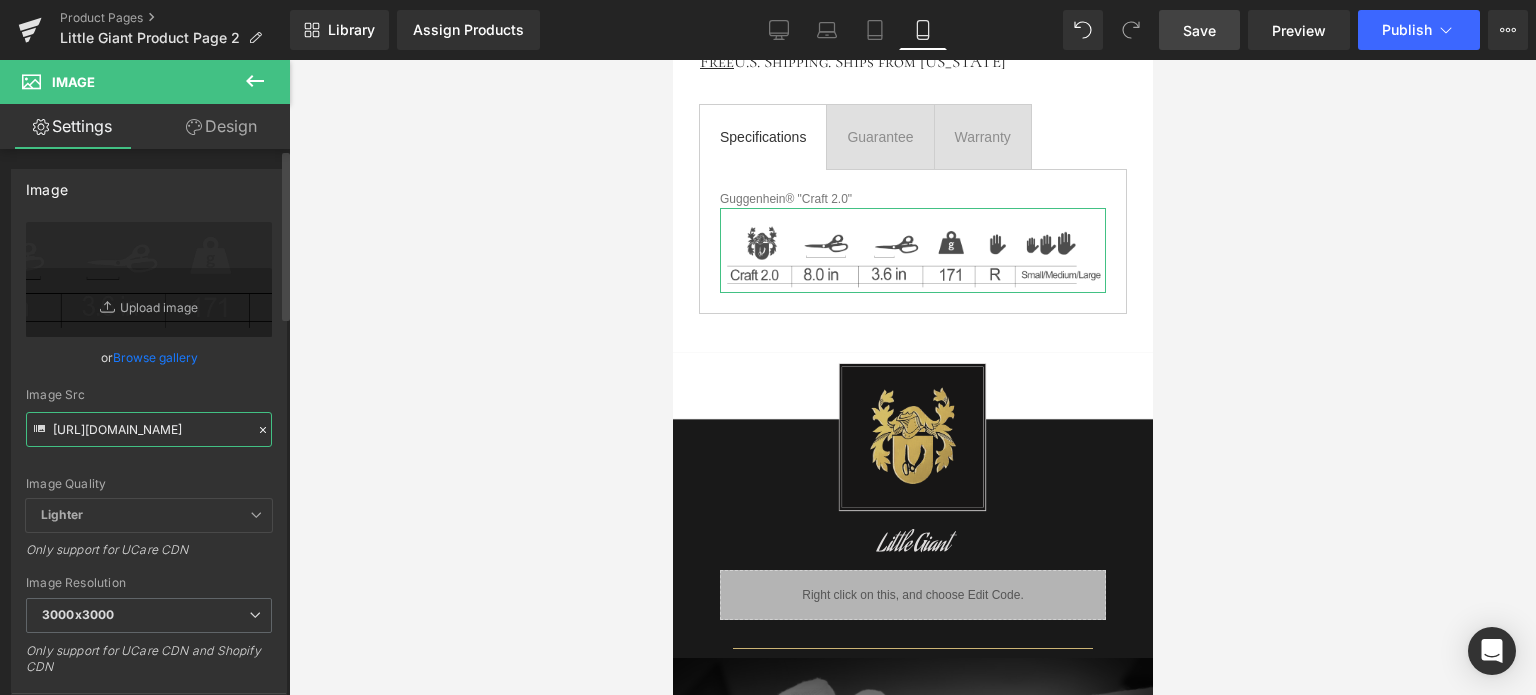 paste on "1_419c4f14-271c-402d-920a-a1c44636285a_3000x3000.jpg?v=1752283080" 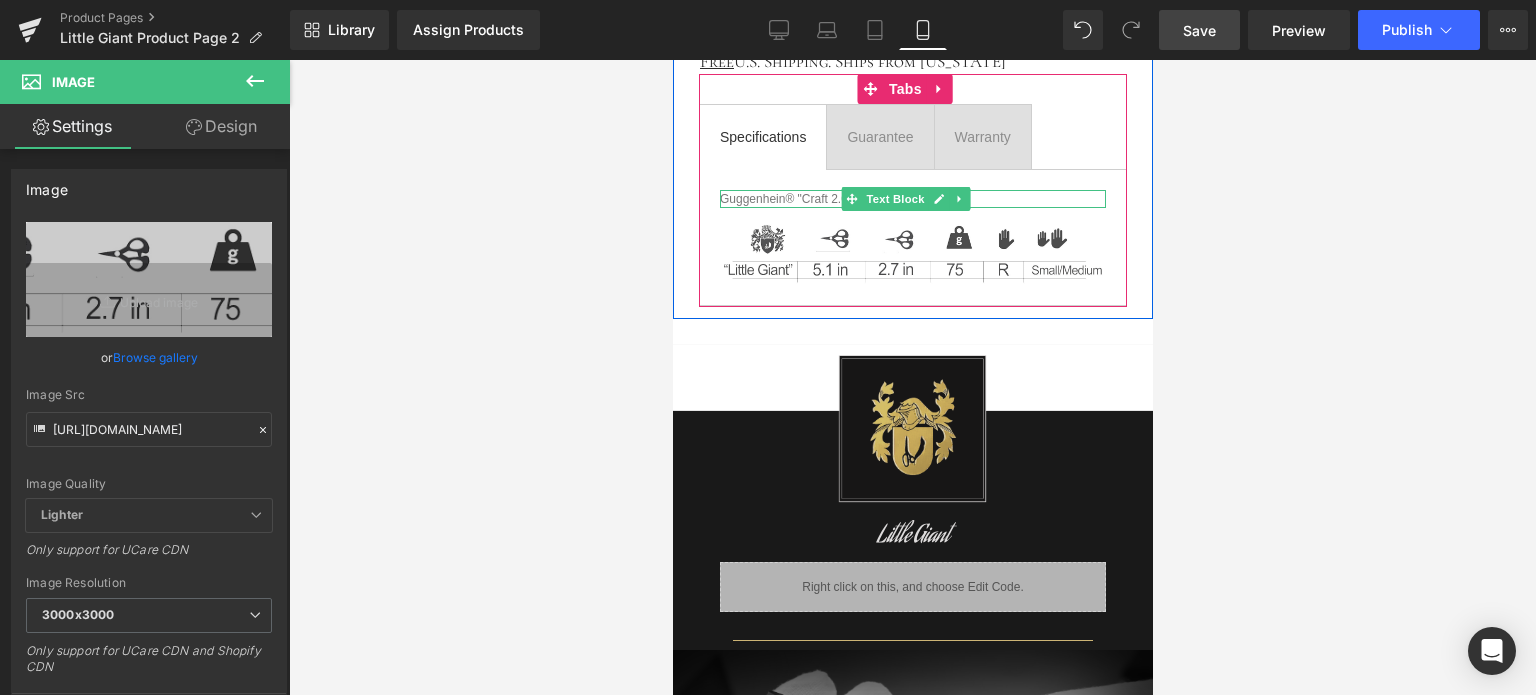 click on "Guggenhein® "Craft 2.0"" at bounding box center [912, 199] 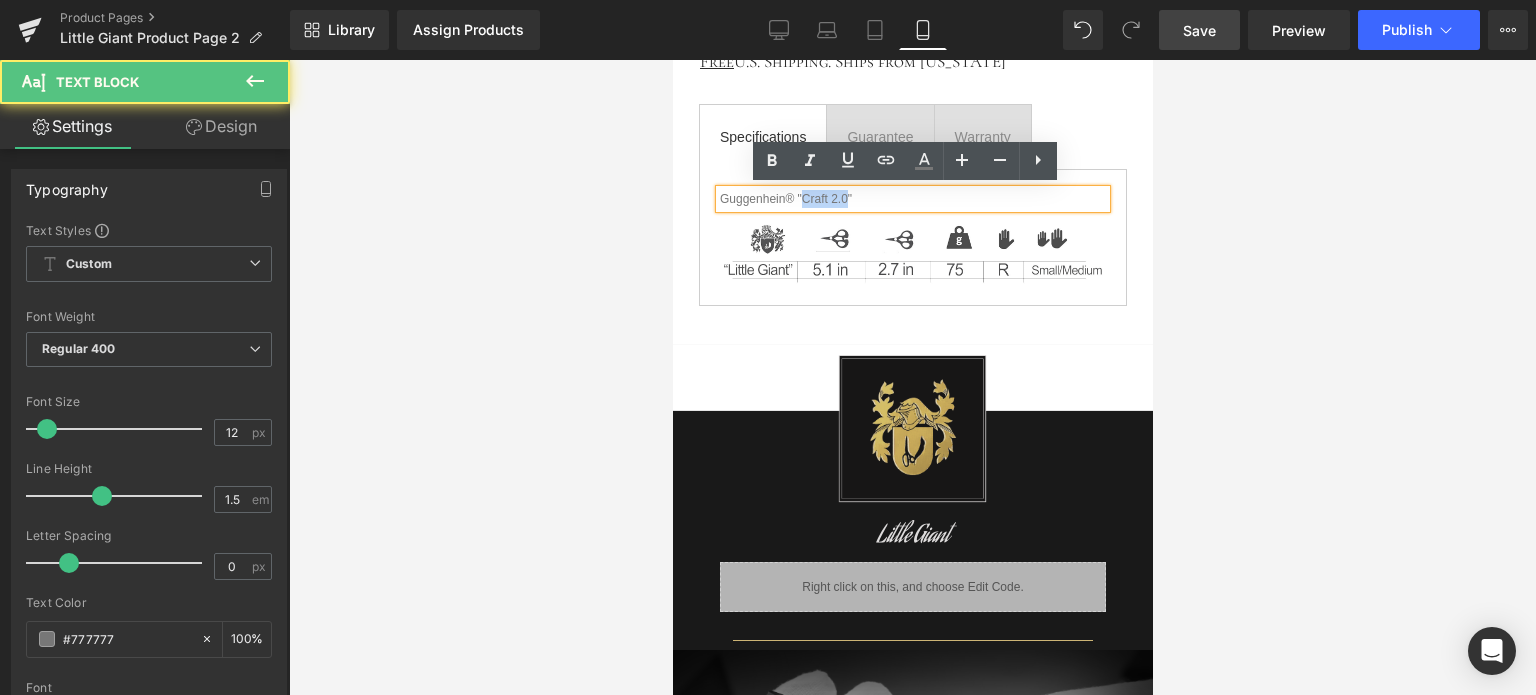 drag, startPoint x: 844, startPoint y: 196, endPoint x: 803, endPoint y: 197, distance: 41.01219 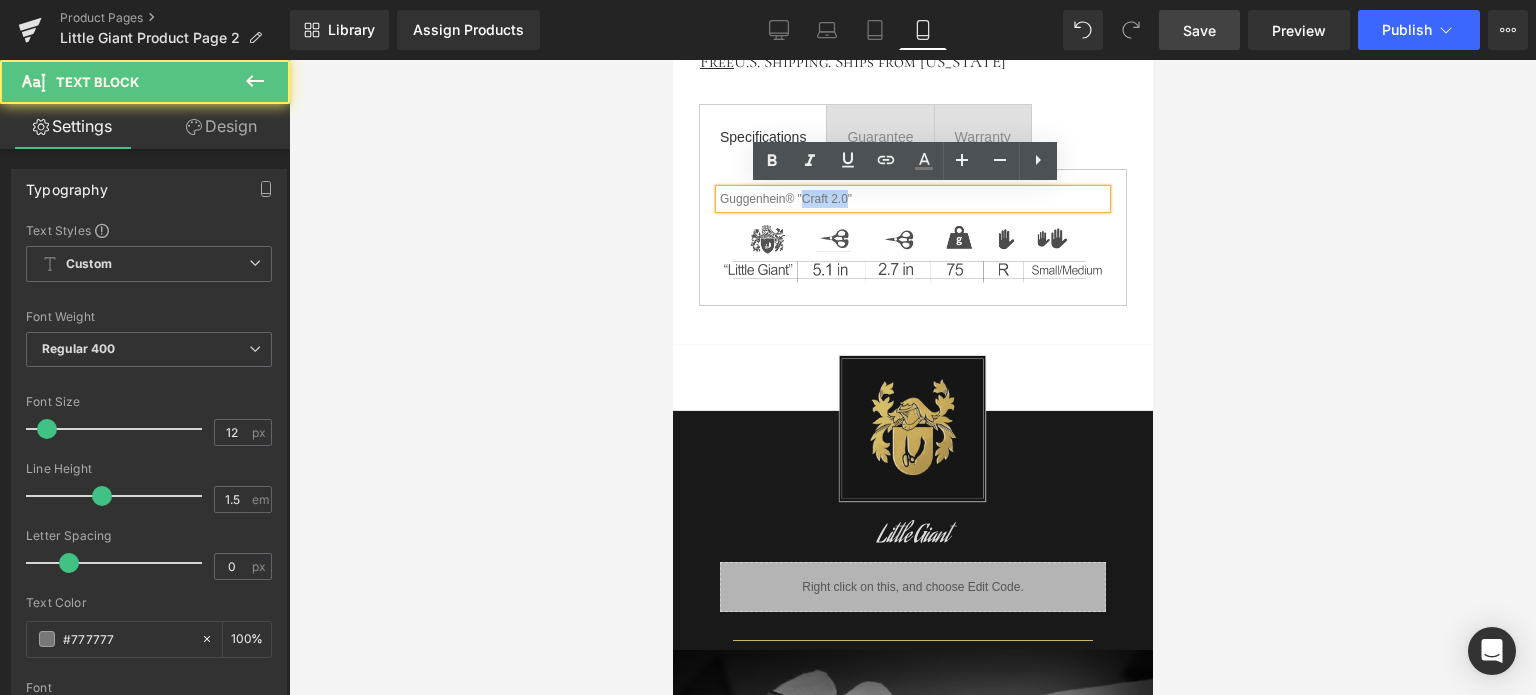 click on "Guggenhein® "Craft 2.0"" at bounding box center (912, 199) 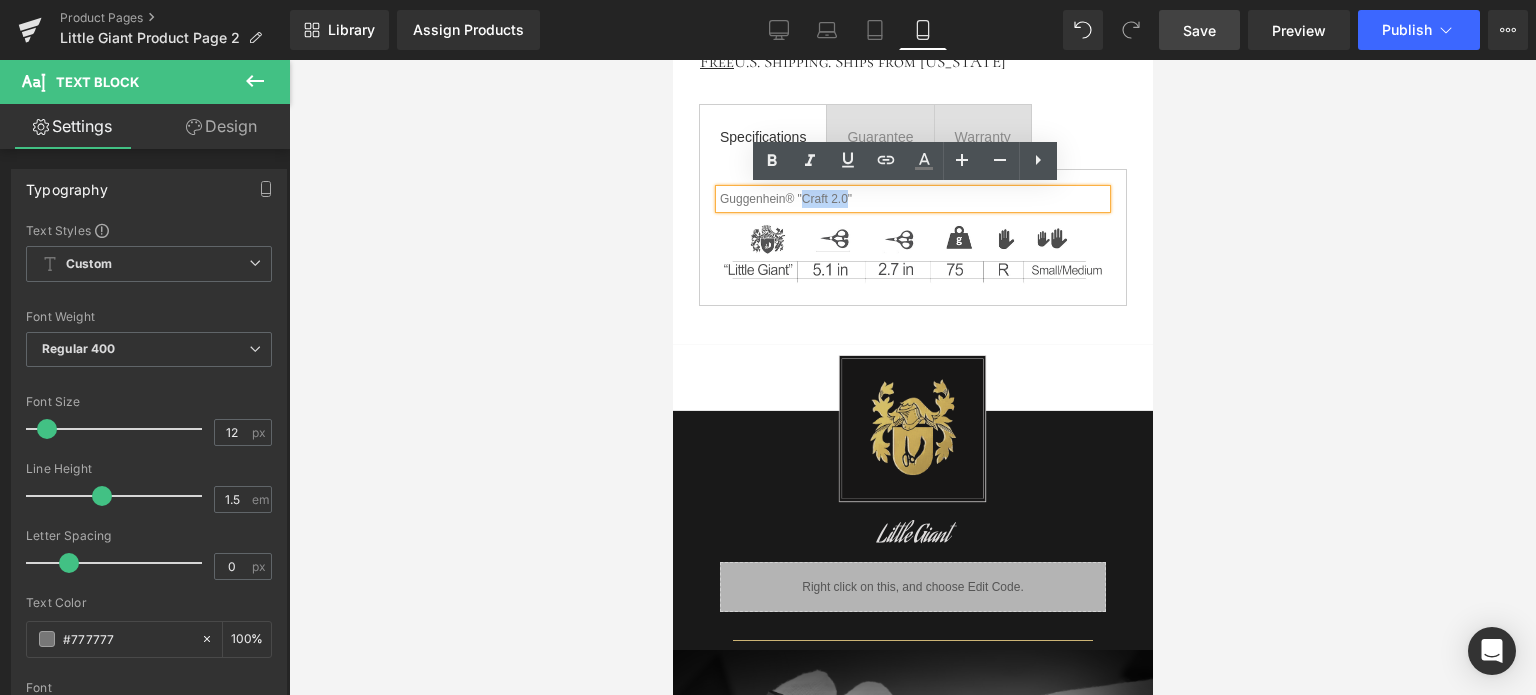 type 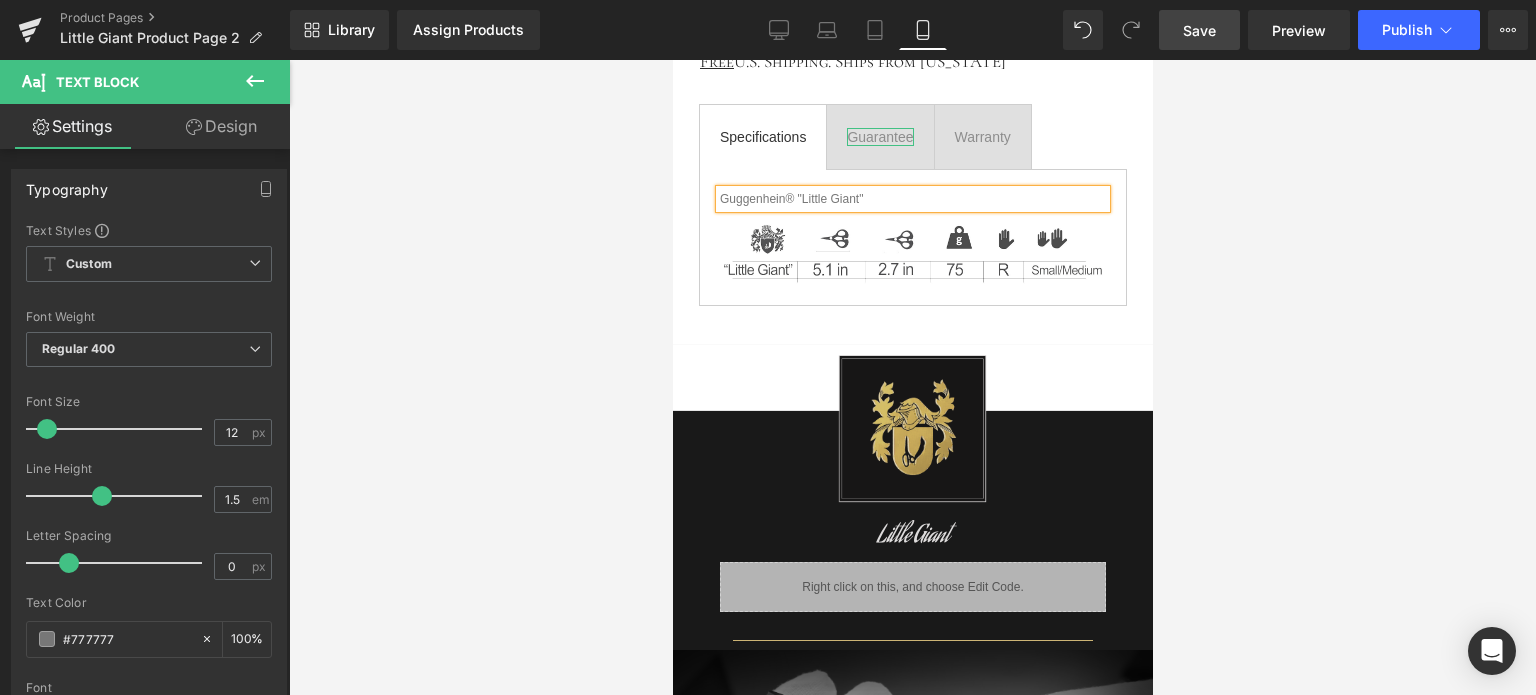 click on "Guarantee" at bounding box center (879, 137) 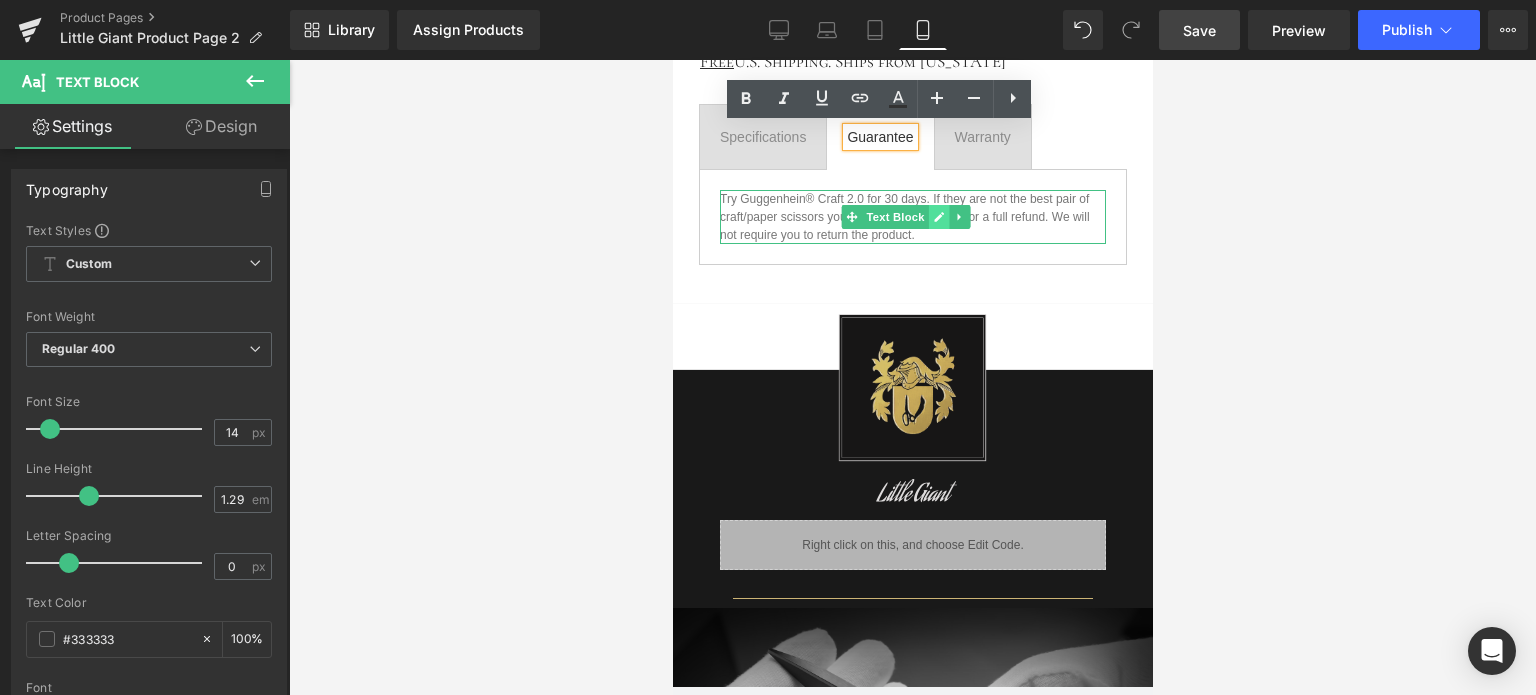 click 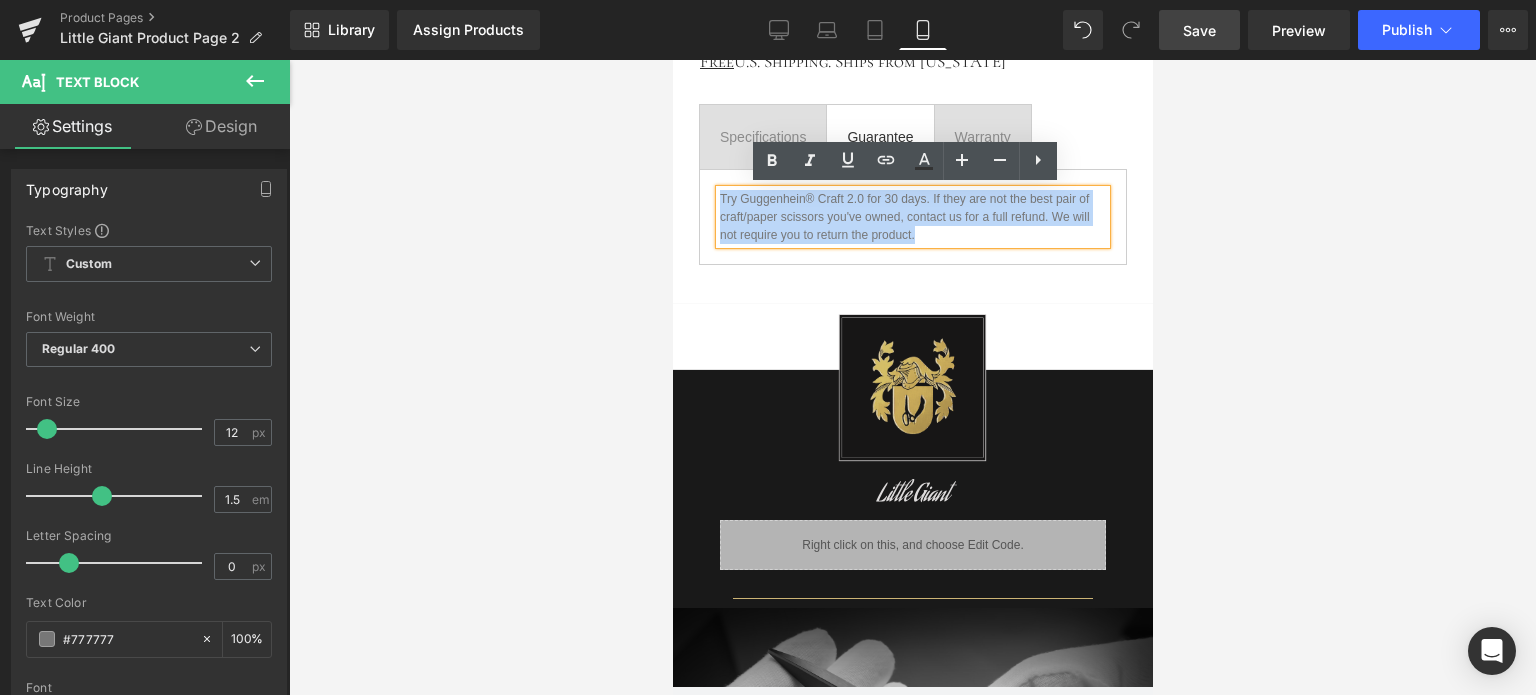drag, startPoint x: 923, startPoint y: 229, endPoint x: 721, endPoint y: 197, distance: 204.51895 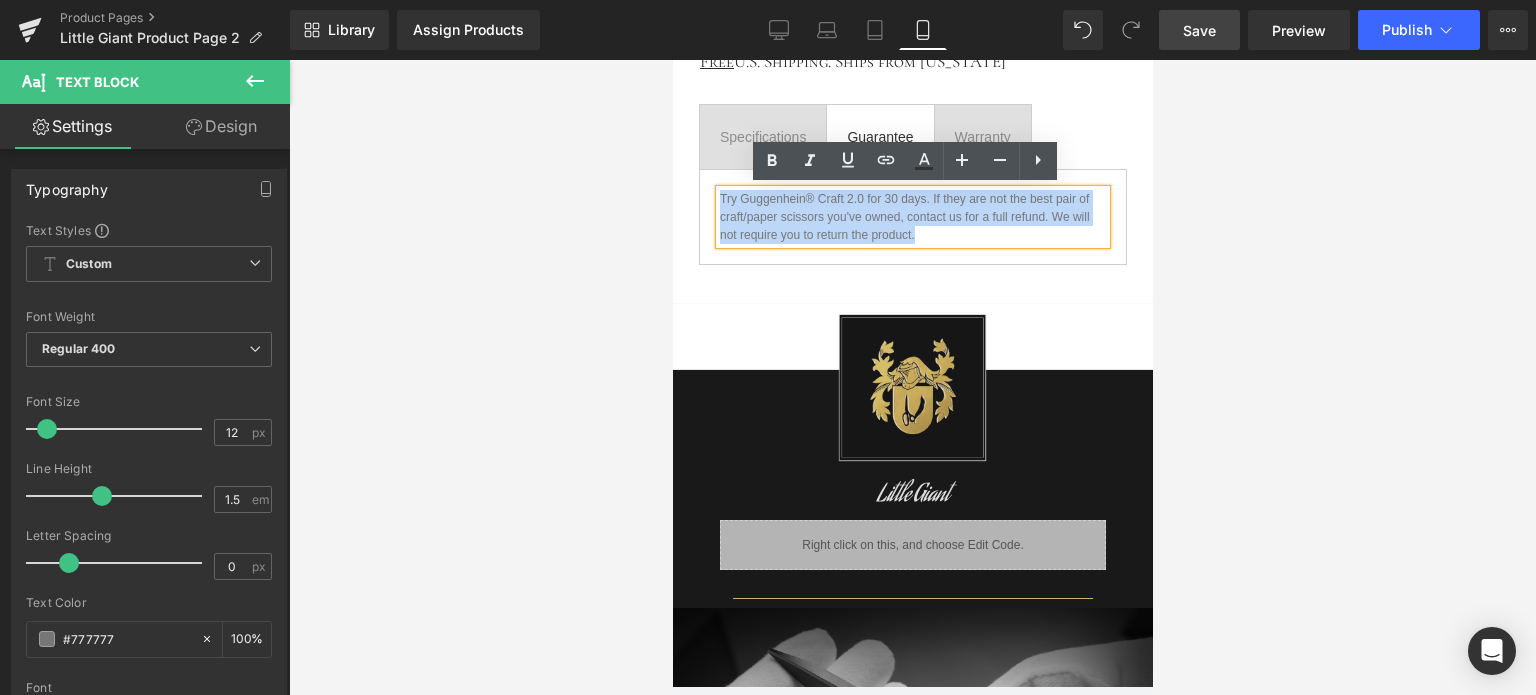 click on "Try Guggenhein® Craft 2.0 for 30 days. If they are not the best pair of craft/paper scissors you've owned, contact us for a full refund. We will not require you to return the product." at bounding box center [912, 217] 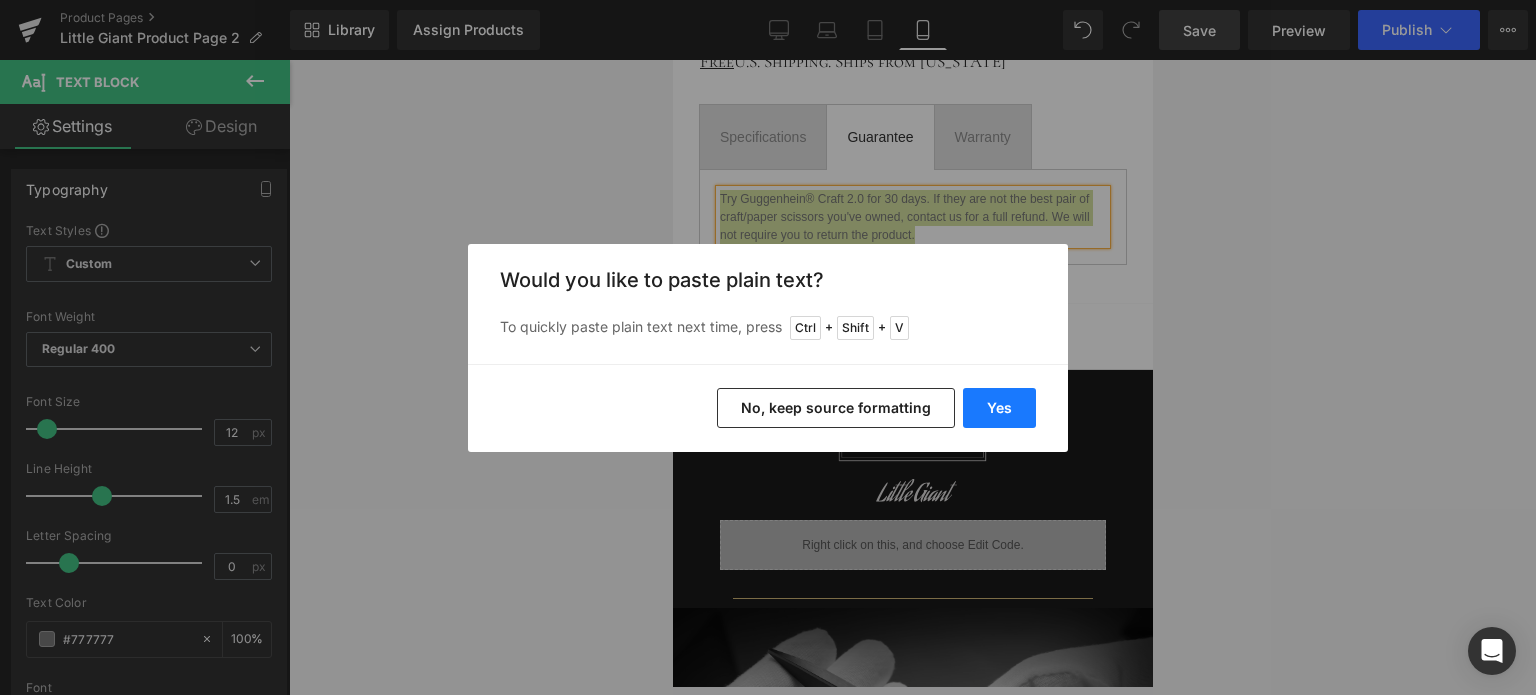 click on "Yes" at bounding box center (999, 408) 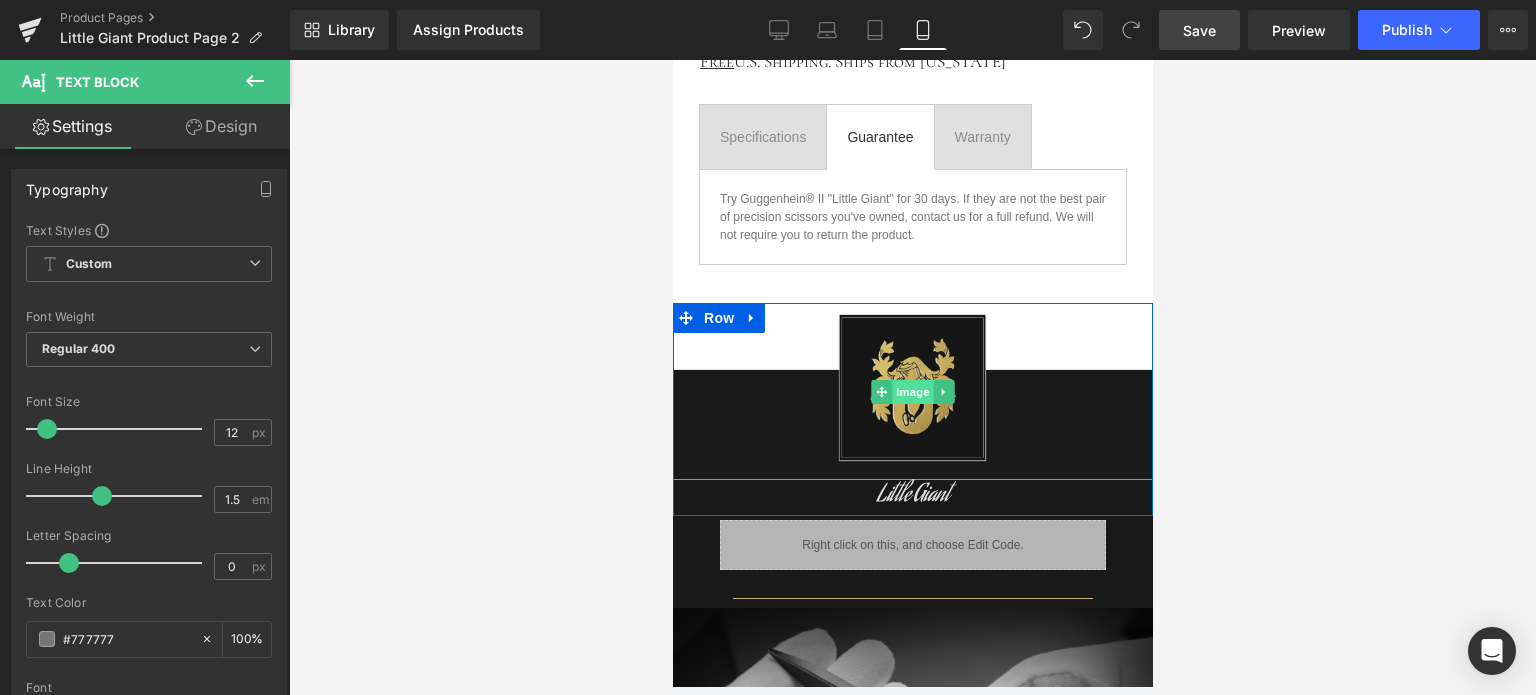 click on "Image" at bounding box center (912, 392) 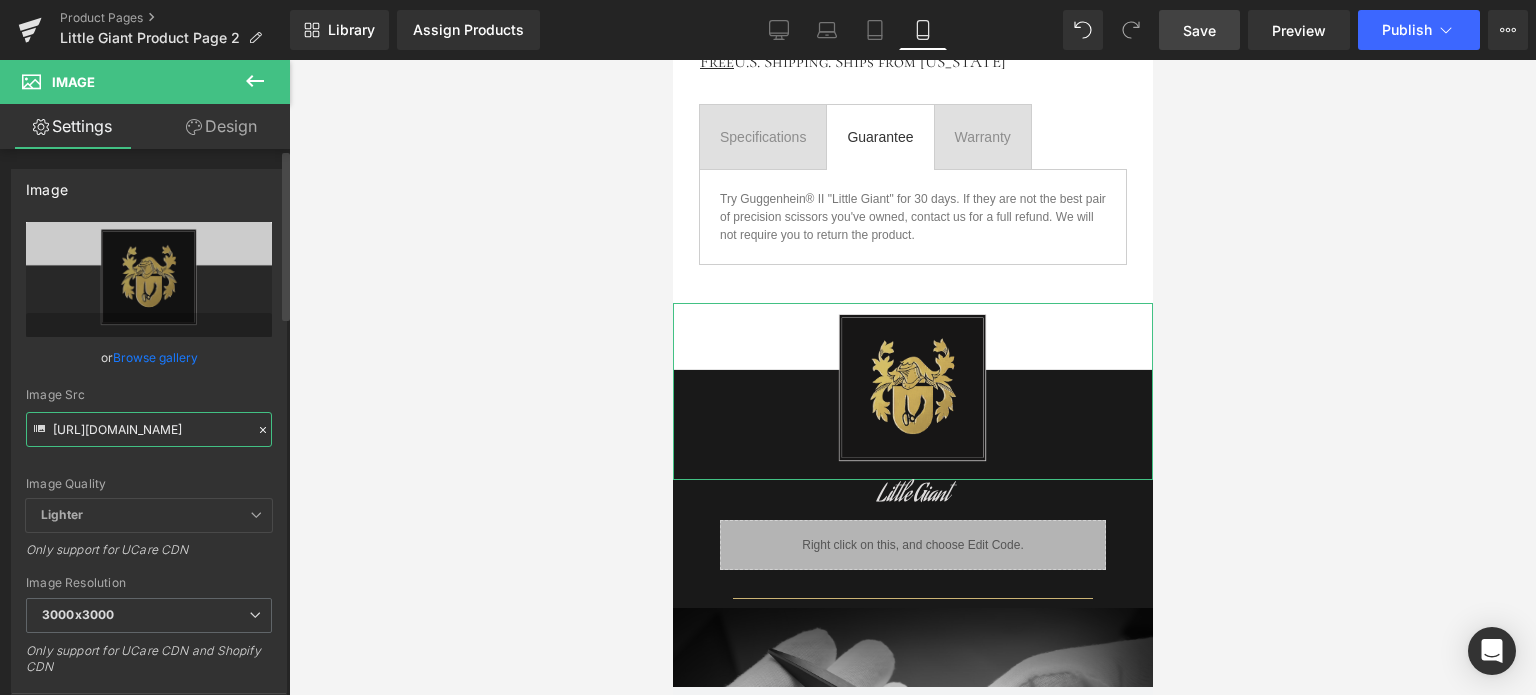 click on "[URL][DOMAIN_NAME]" at bounding box center (149, 429) 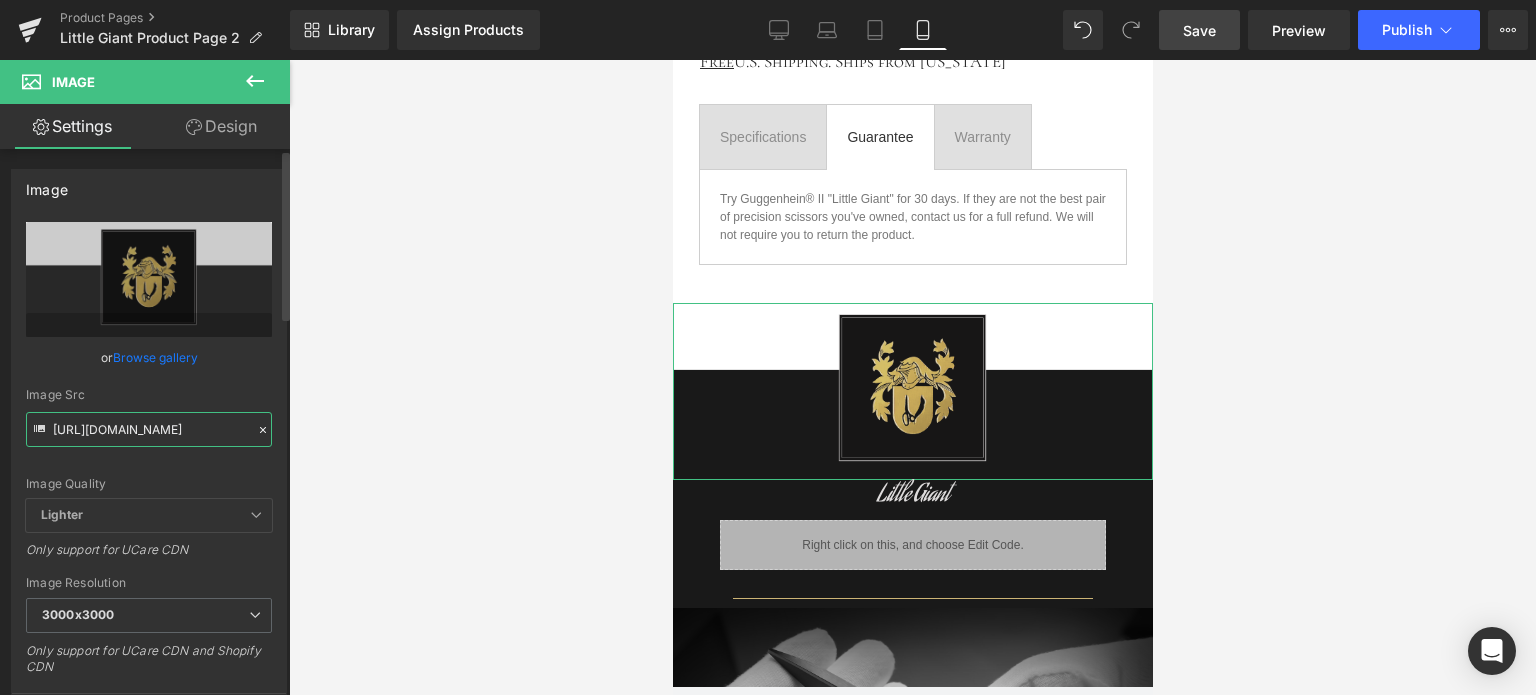 paste on "3_429a3f46-f880-4a8e-86b3-3f673ae71f79_3000x3000.png?v=1752283007" 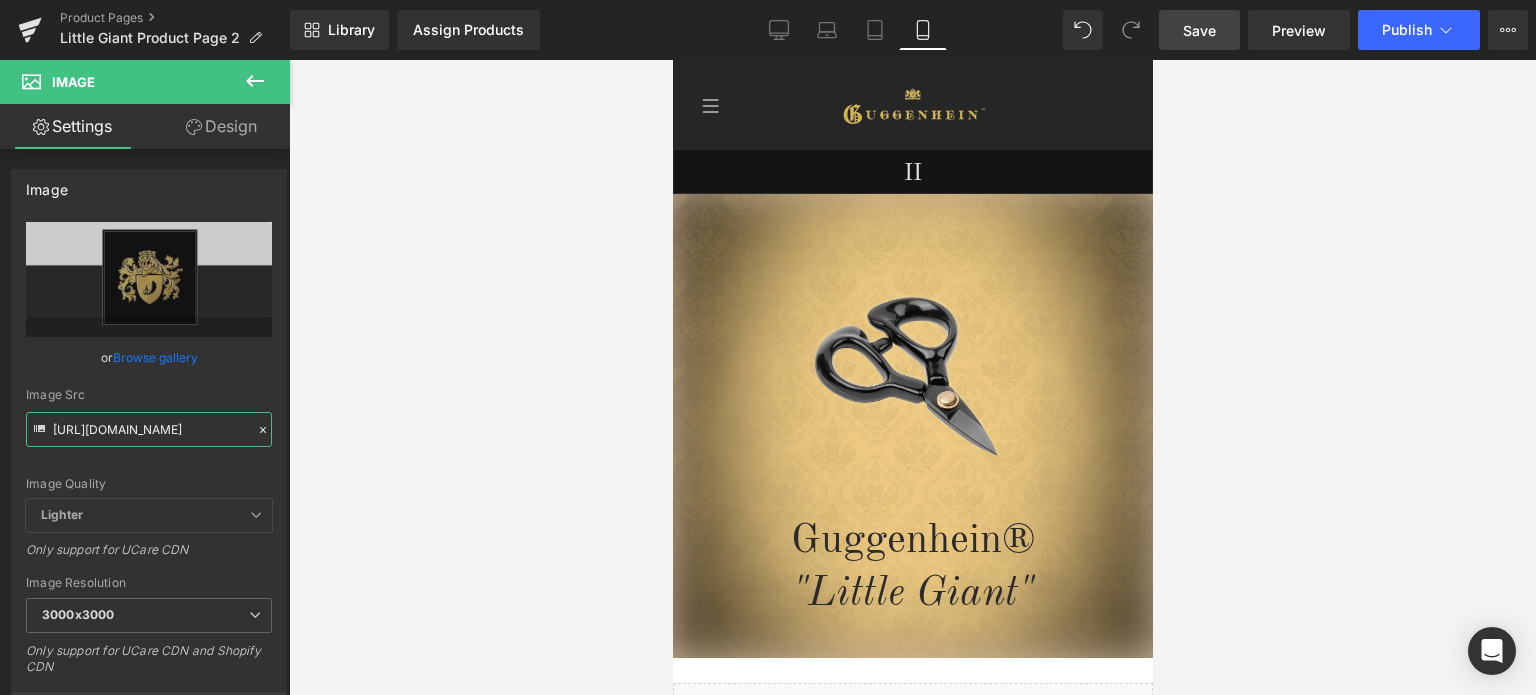 scroll, scrollTop: 833, scrollLeft: 0, axis: vertical 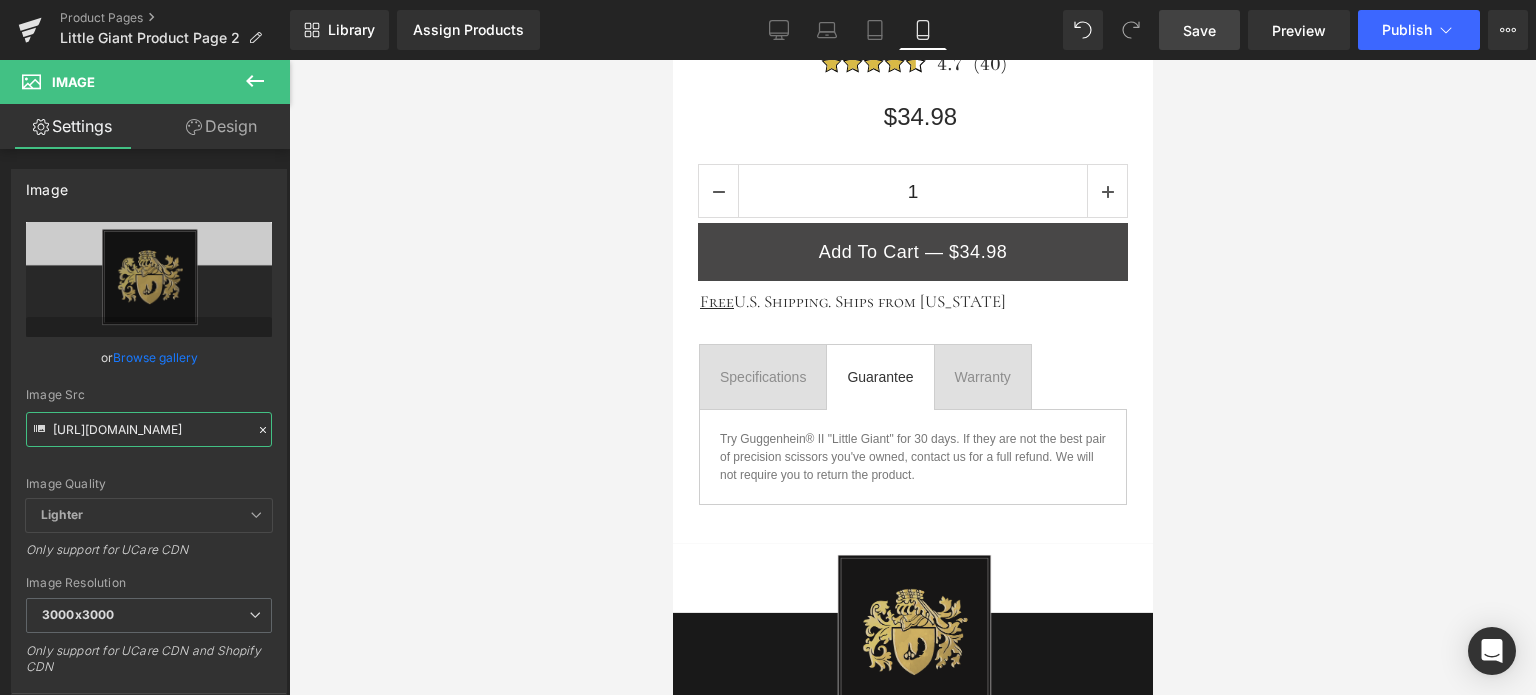 type on "[URL][DOMAIN_NAME]" 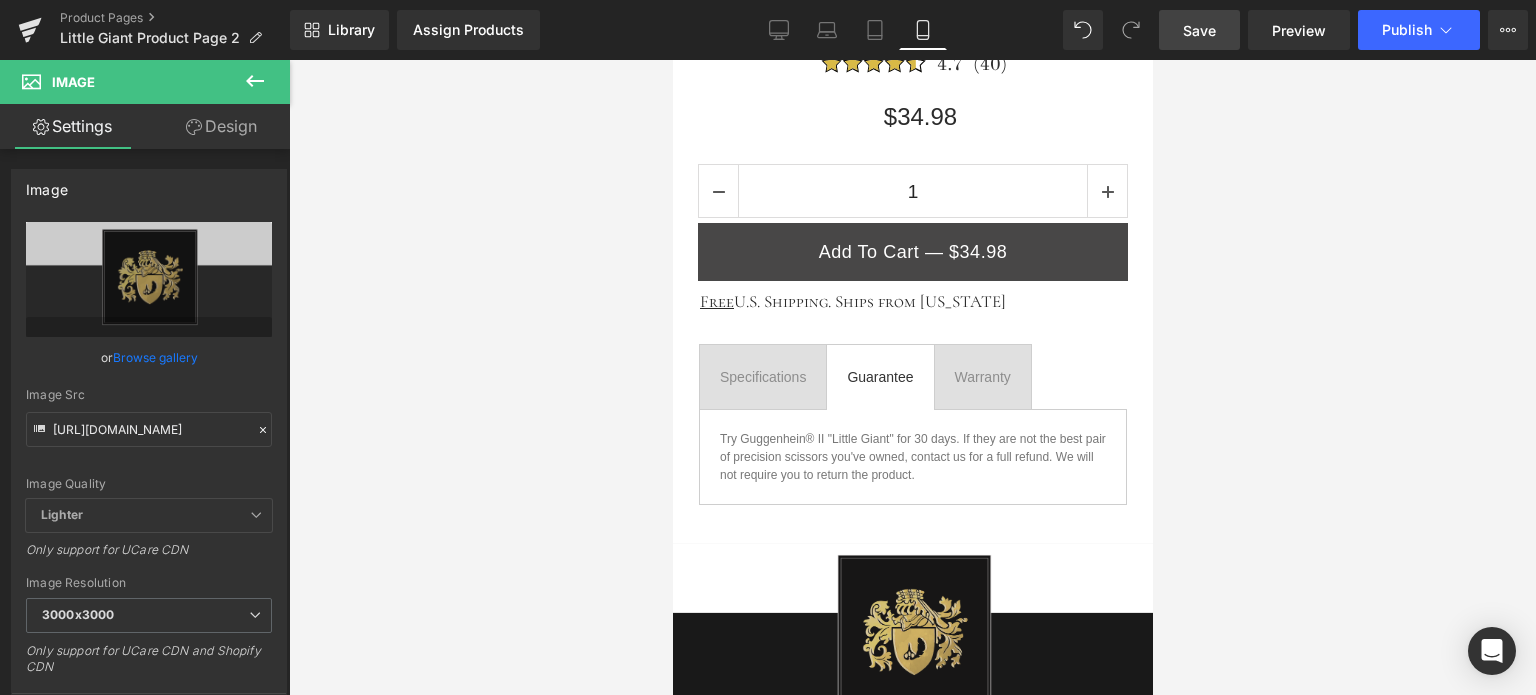 click on "Save" at bounding box center [1199, 30] 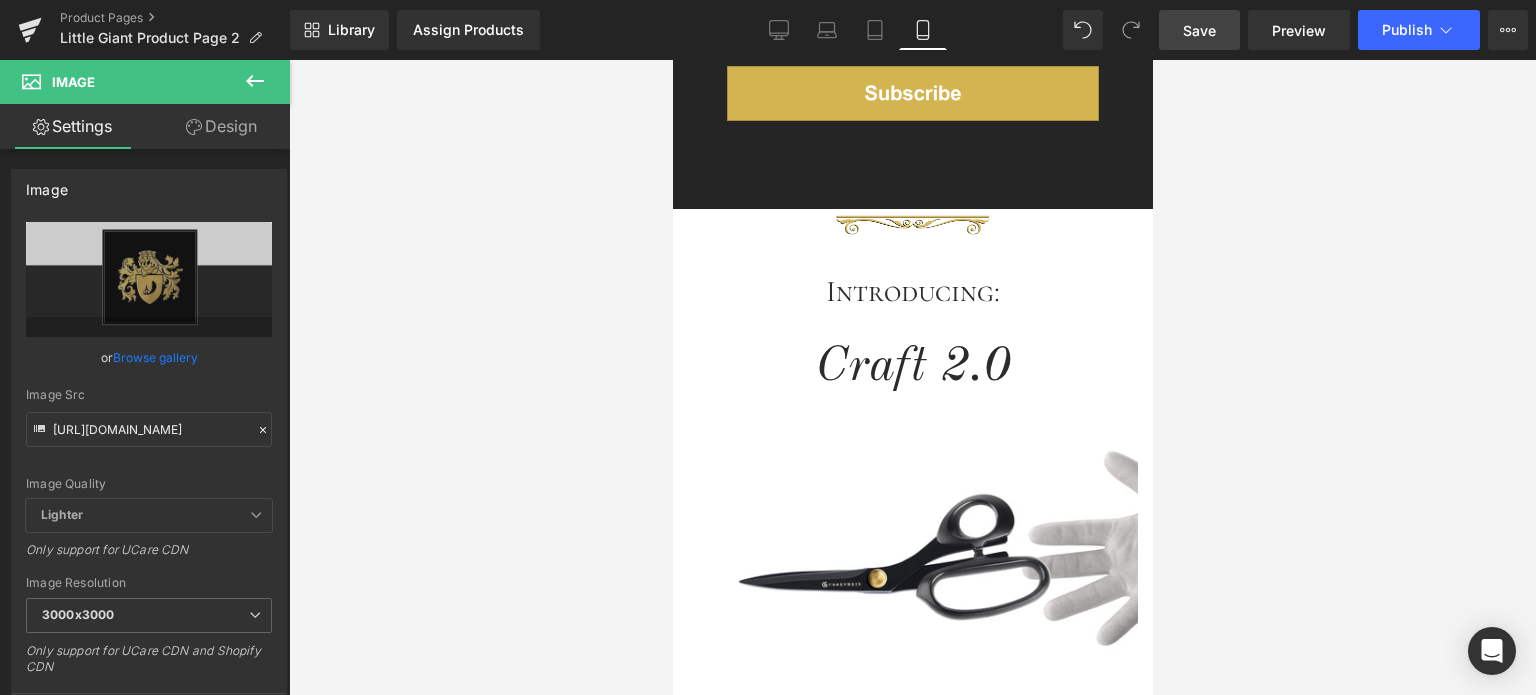 scroll, scrollTop: 3394, scrollLeft: 0, axis: vertical 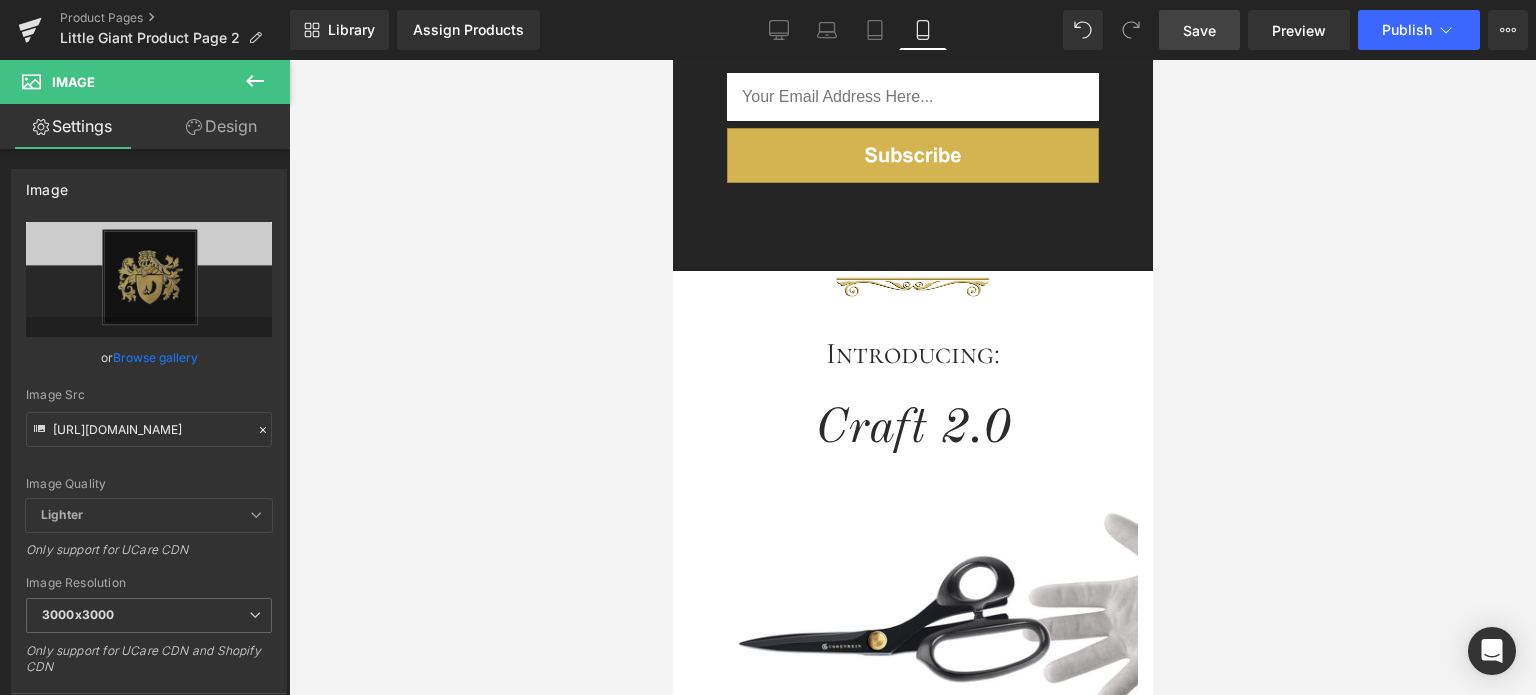 drag, startPoint x: 1143, startPoint y: 183, endPoint x: 1843, endPoint y: 452, distance: 749.90735 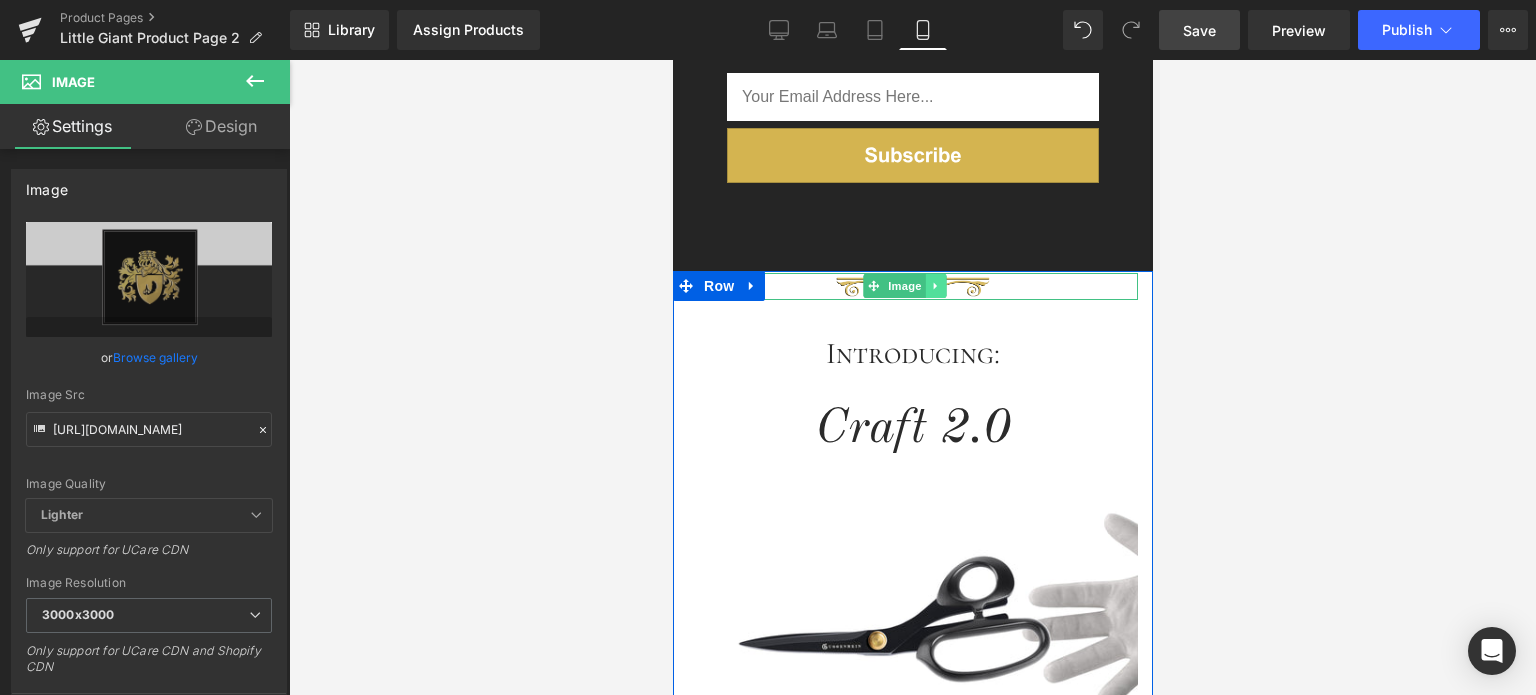 click 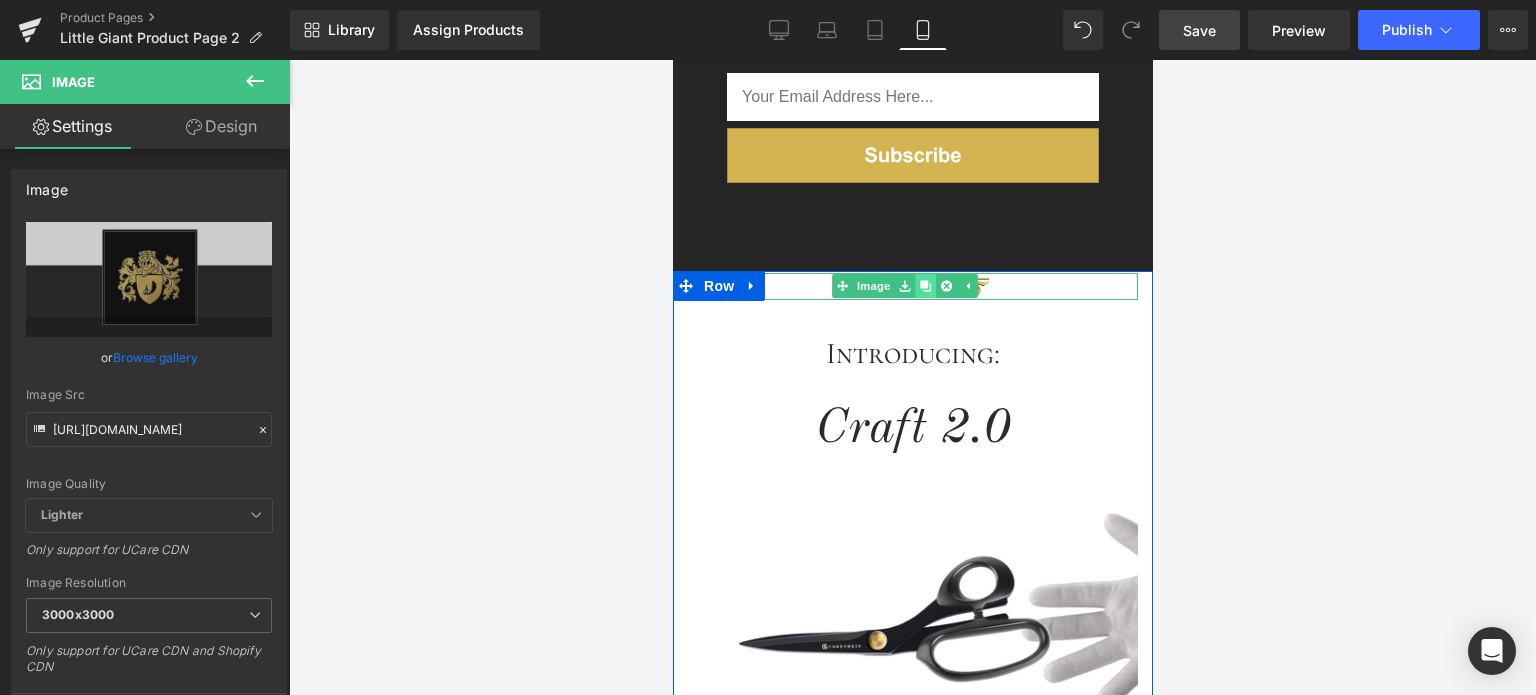 click 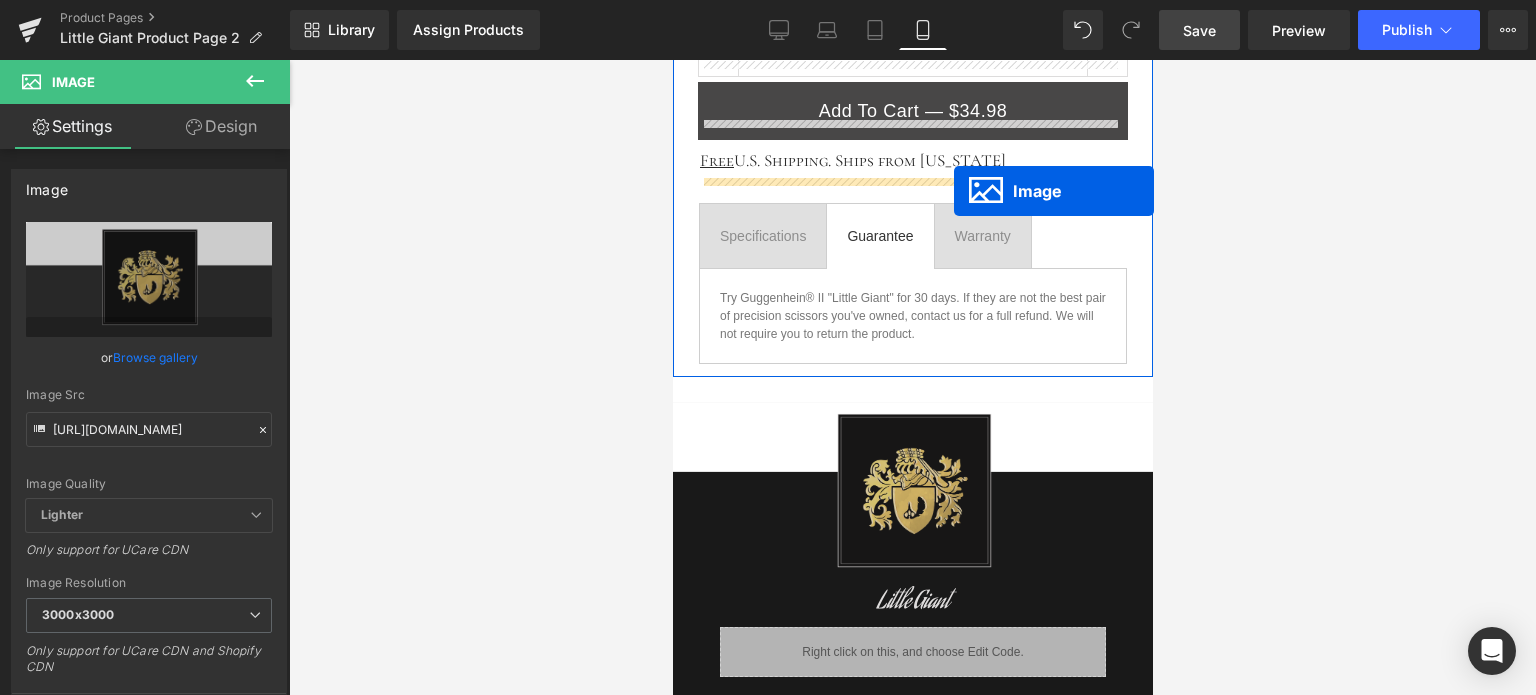 scroll, scrollTop: 934, scrollLeft: 0, axis: vertical 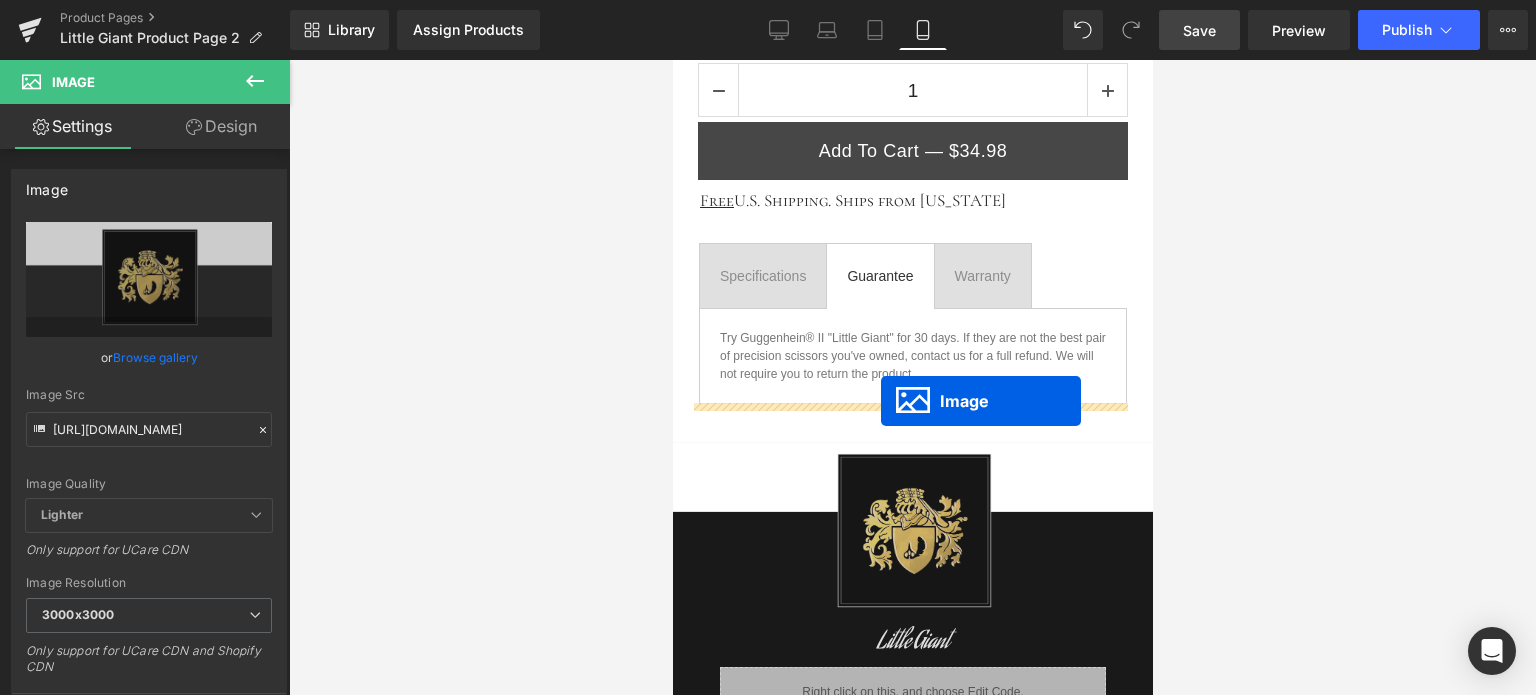 drag, startPoint x: 874, startPoint y: 292, endPoint x: 880, endPoint y: 401, distance: 109.165016 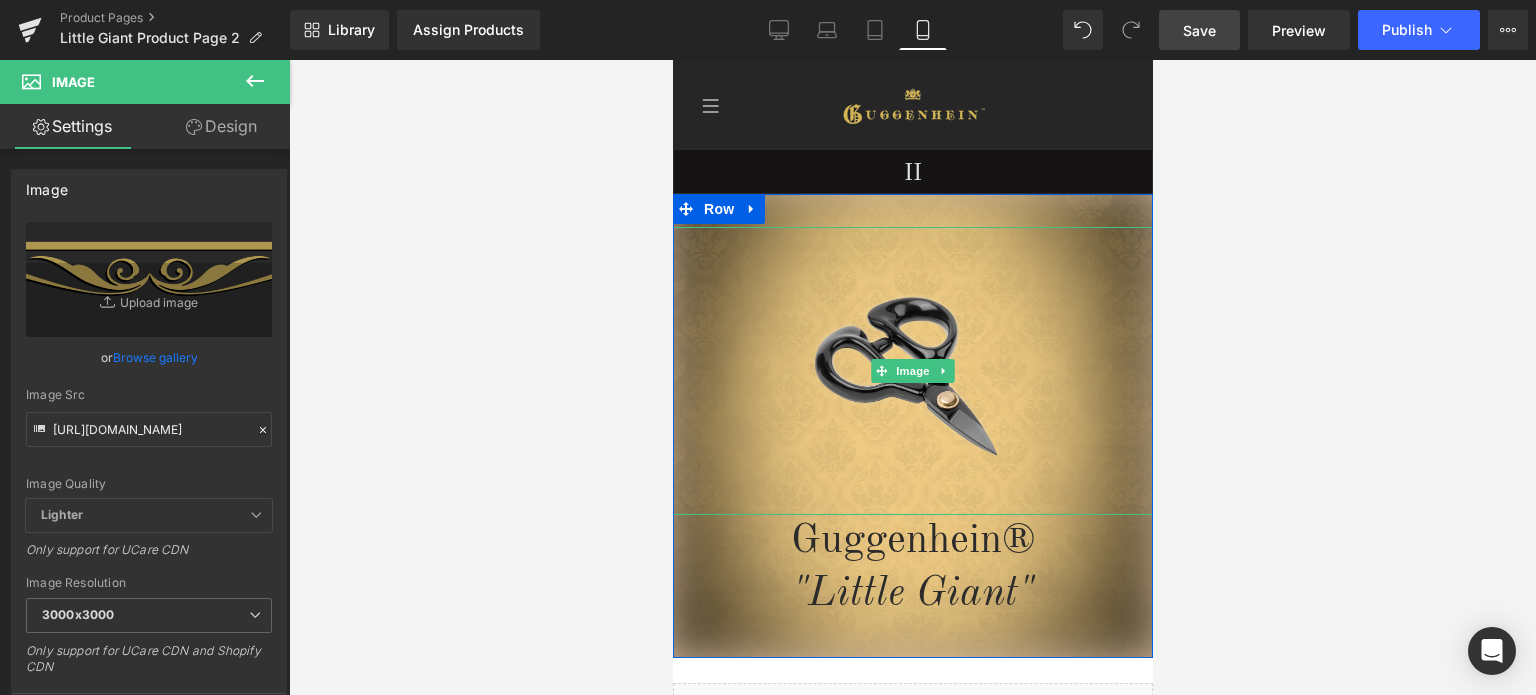 scroll, scrollTop: 400, scrollLeft: 0, axis: vertical 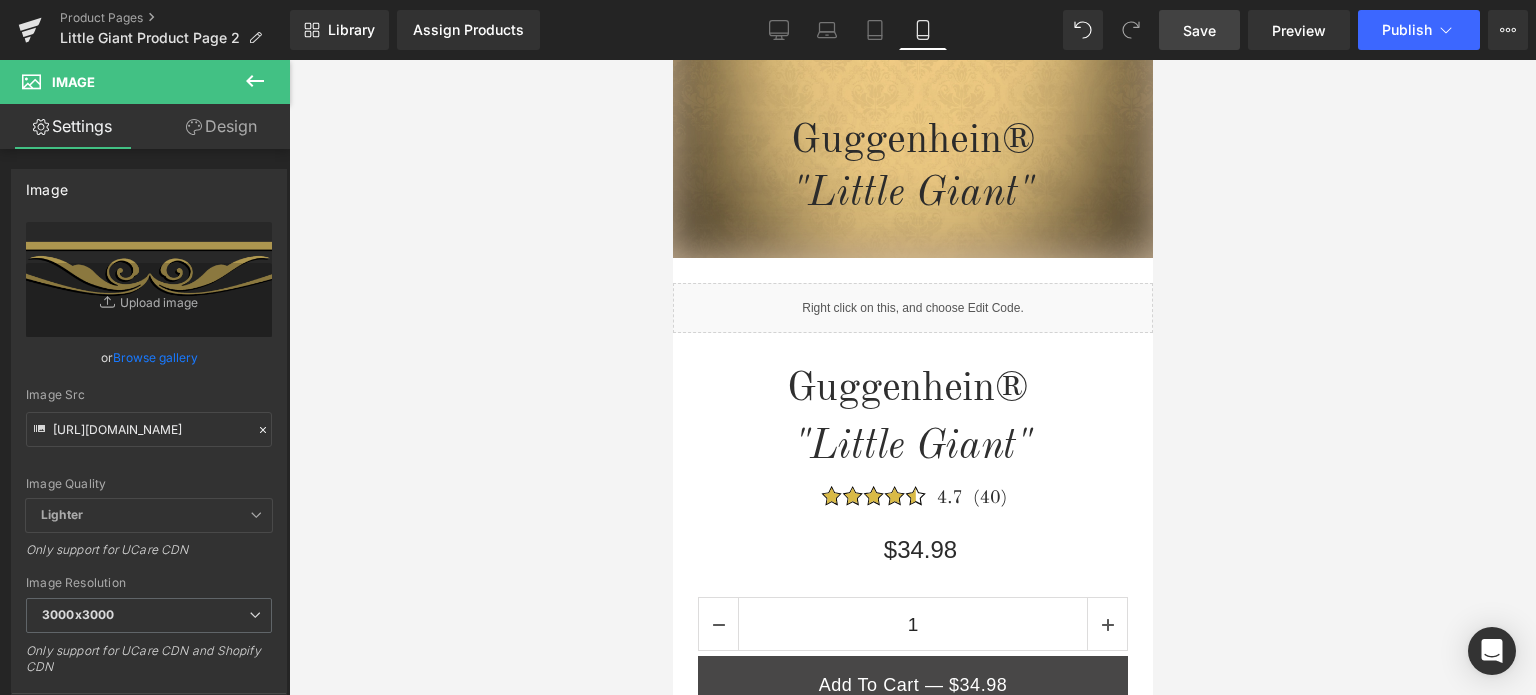 click on "Save" at bounding box center [1199, 30] 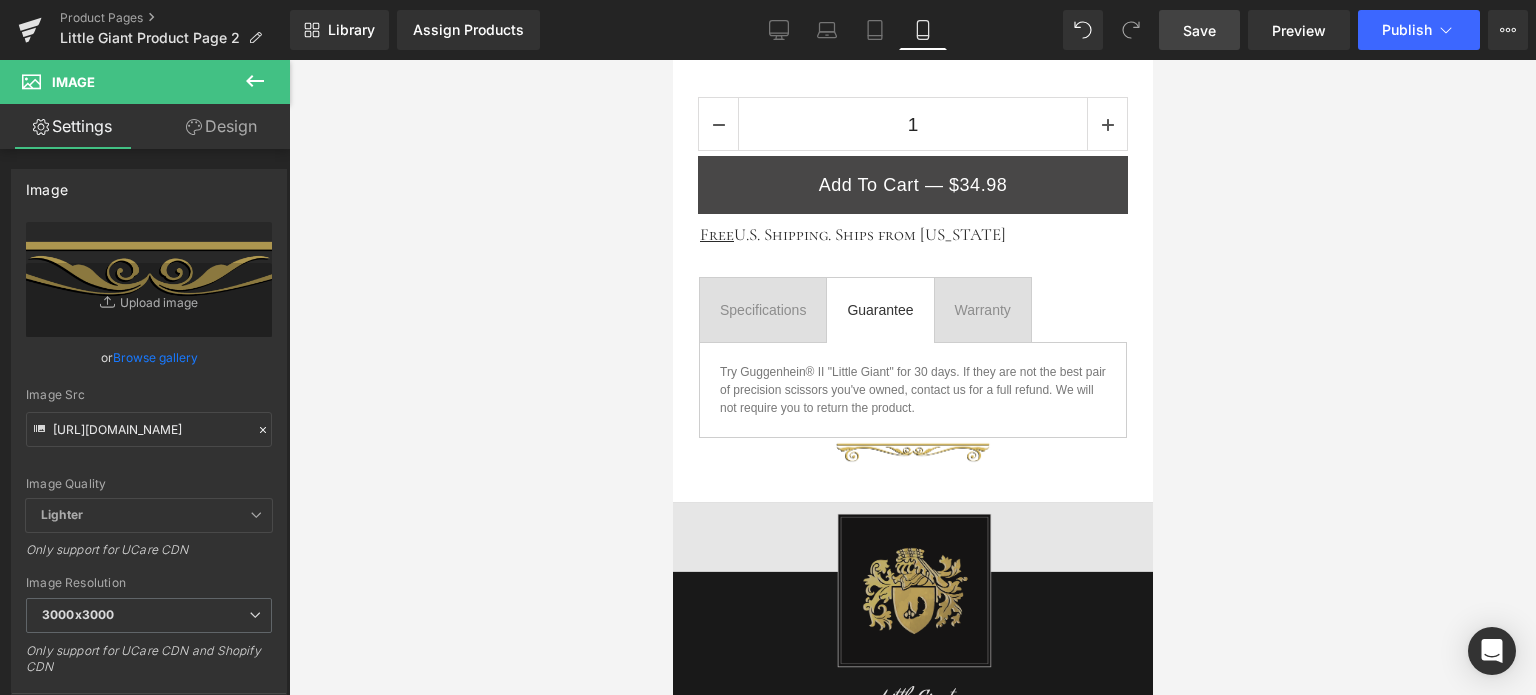 scroll, scrollTop: 300, scrollLeft: 0, axis: vertical 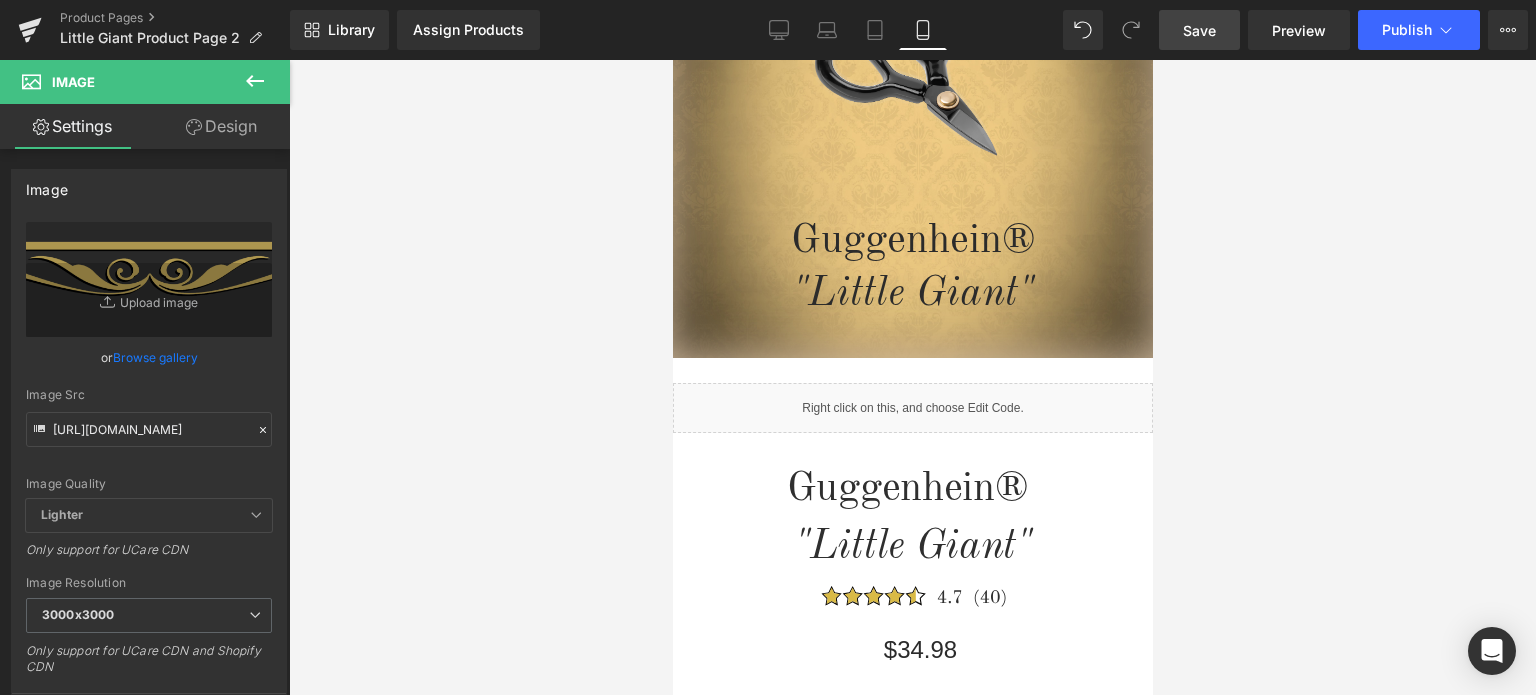 click 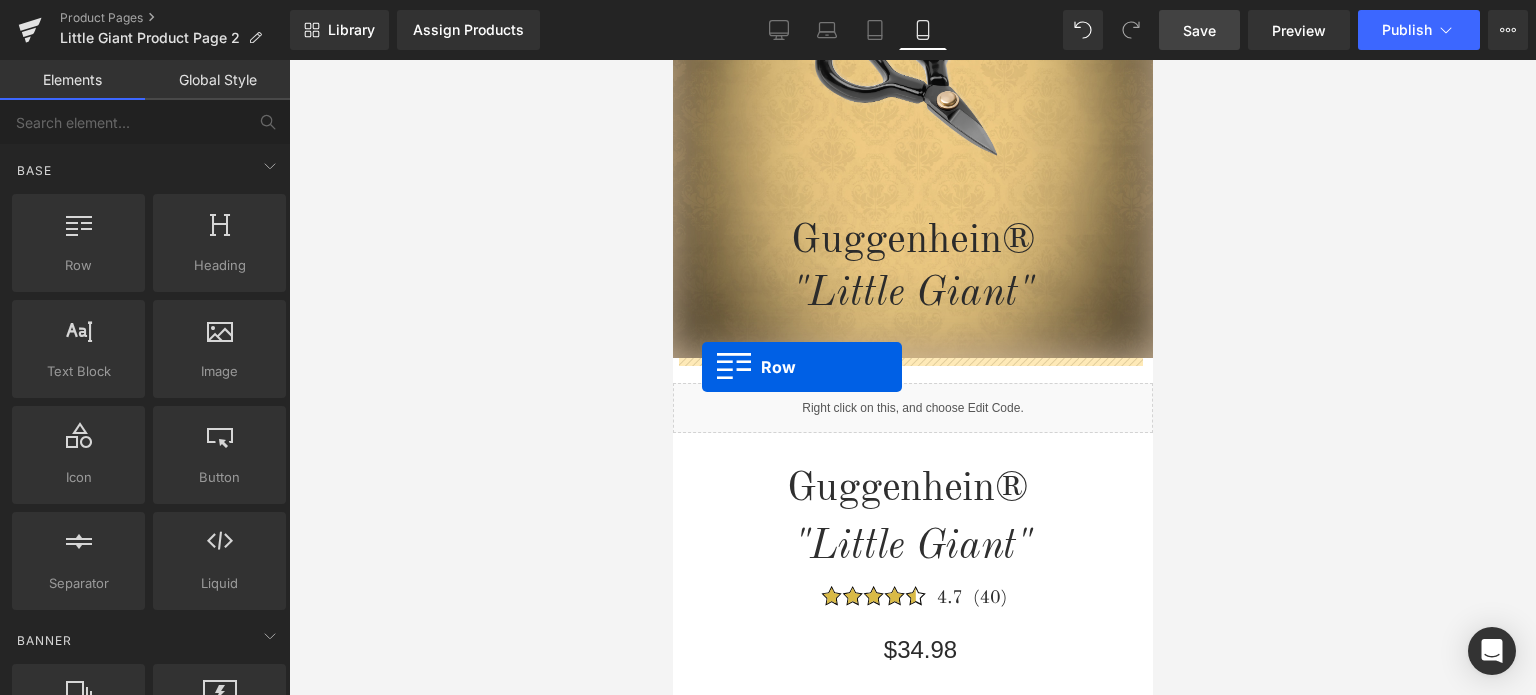 drag, startPoint x: 797, startPoint y: 316, endPoint x: 701, endPoint y: 367, distance: 108.706024 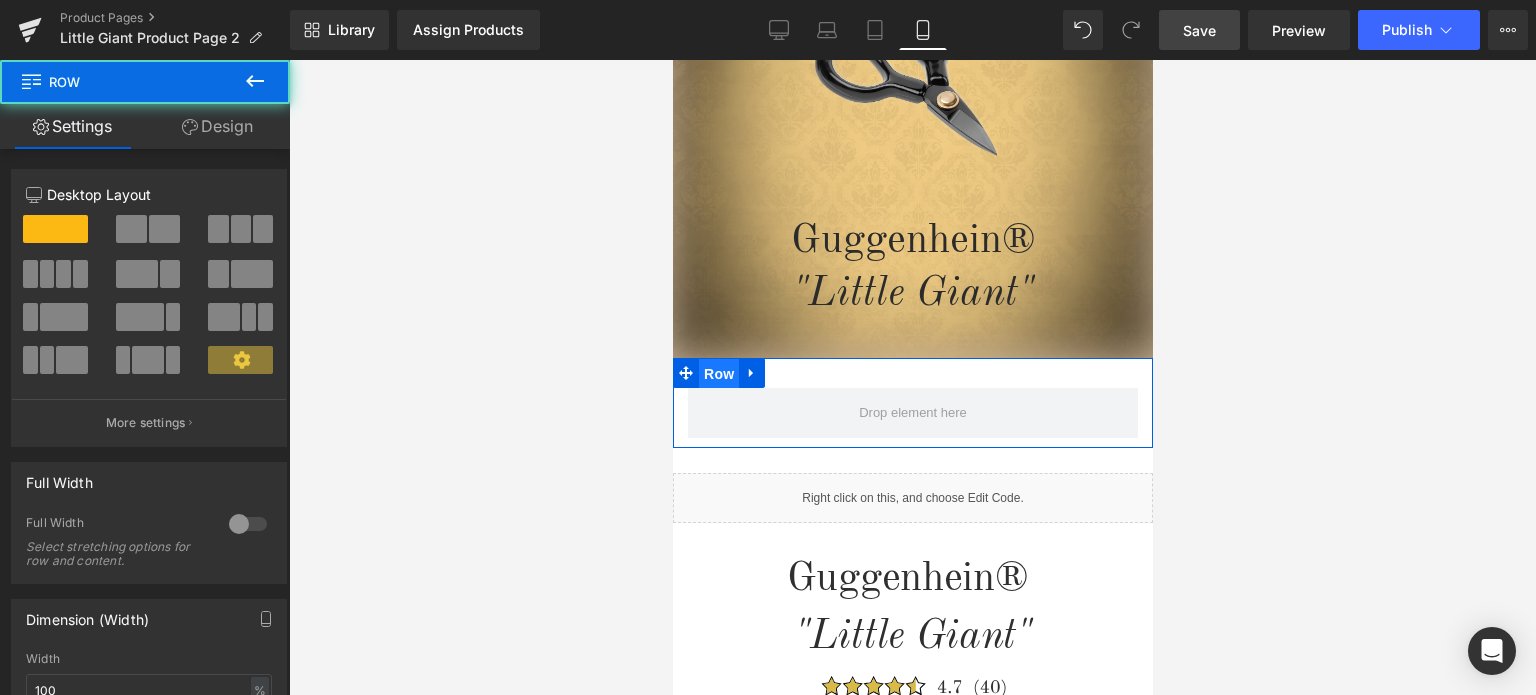 click on "Row" at bounding box center [718, 374] 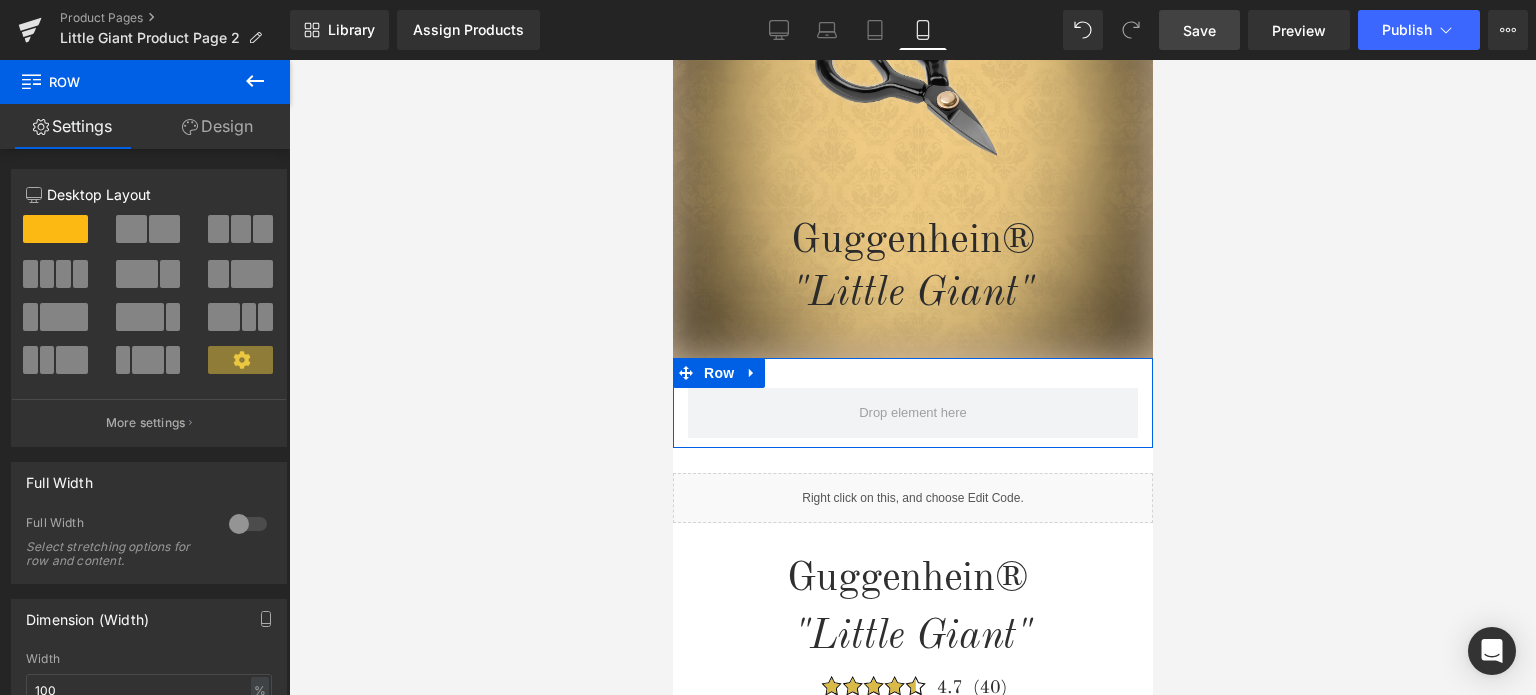 click on "Design" at bounding box center [217, 126] 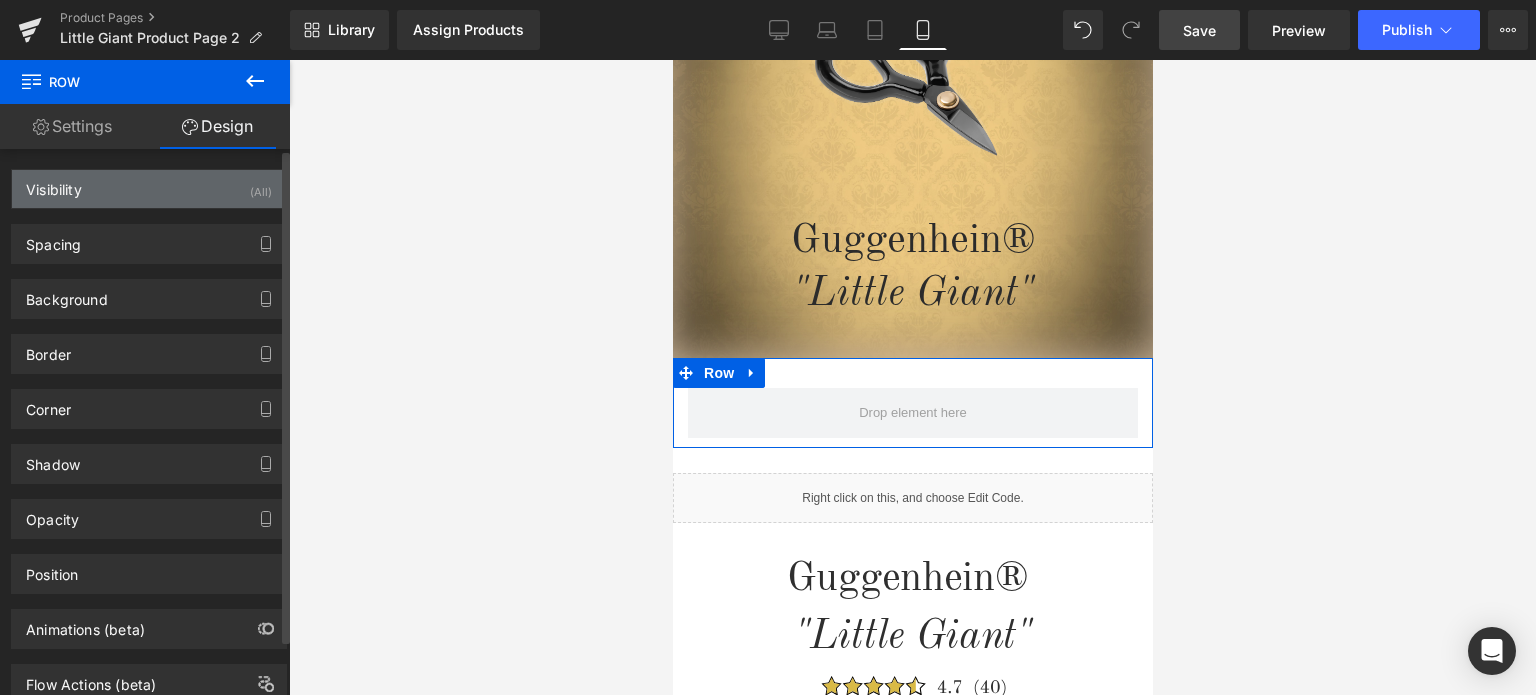 click on "Visibility
(All)" at bounding box center (149, 189) 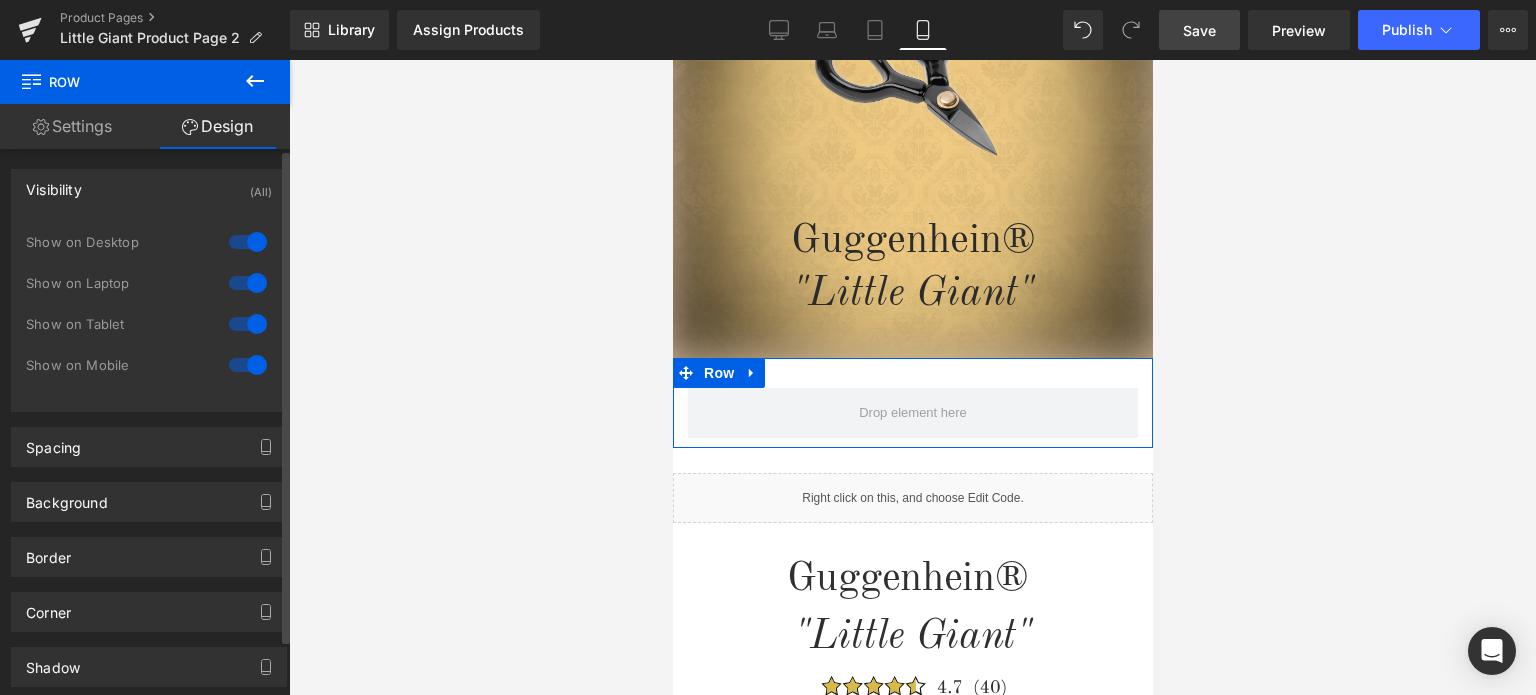 click at bounding box center (248, 242) 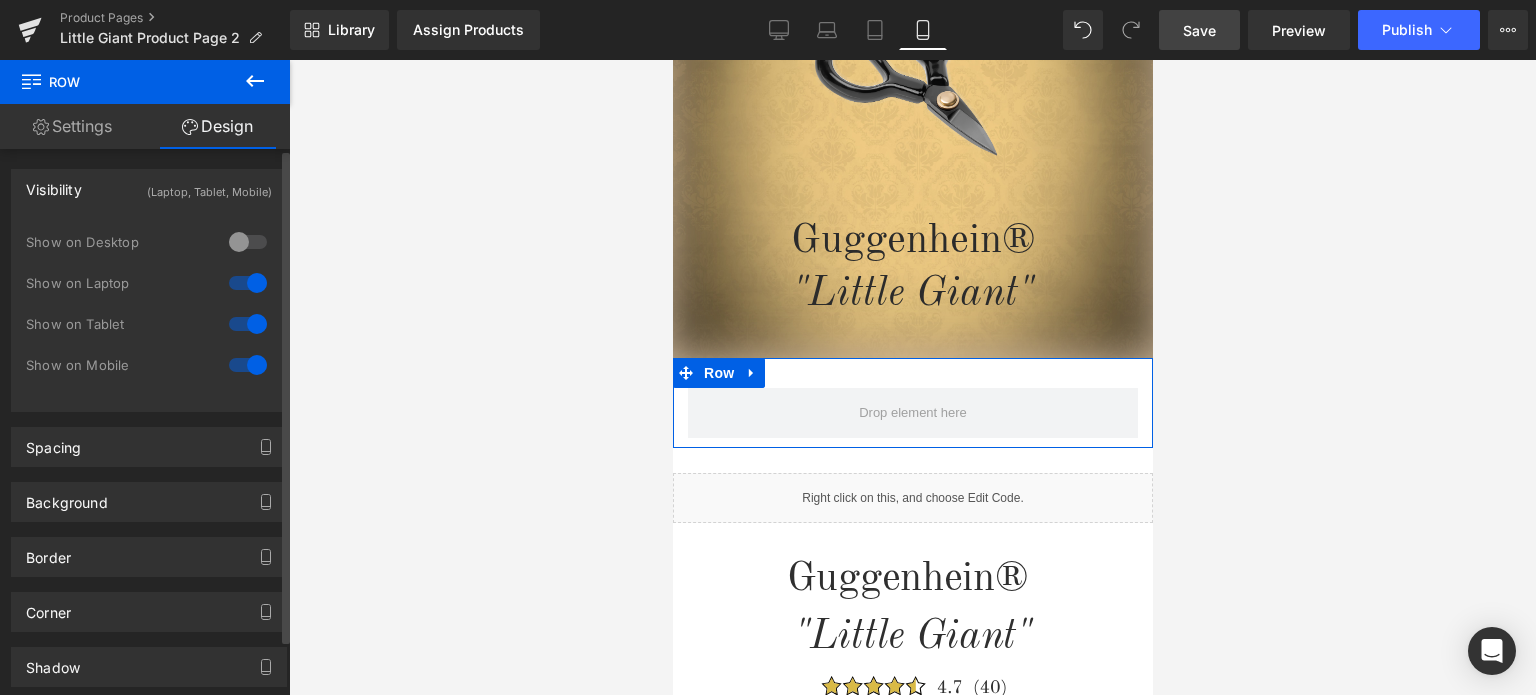 click at bounding box center [248, 283] 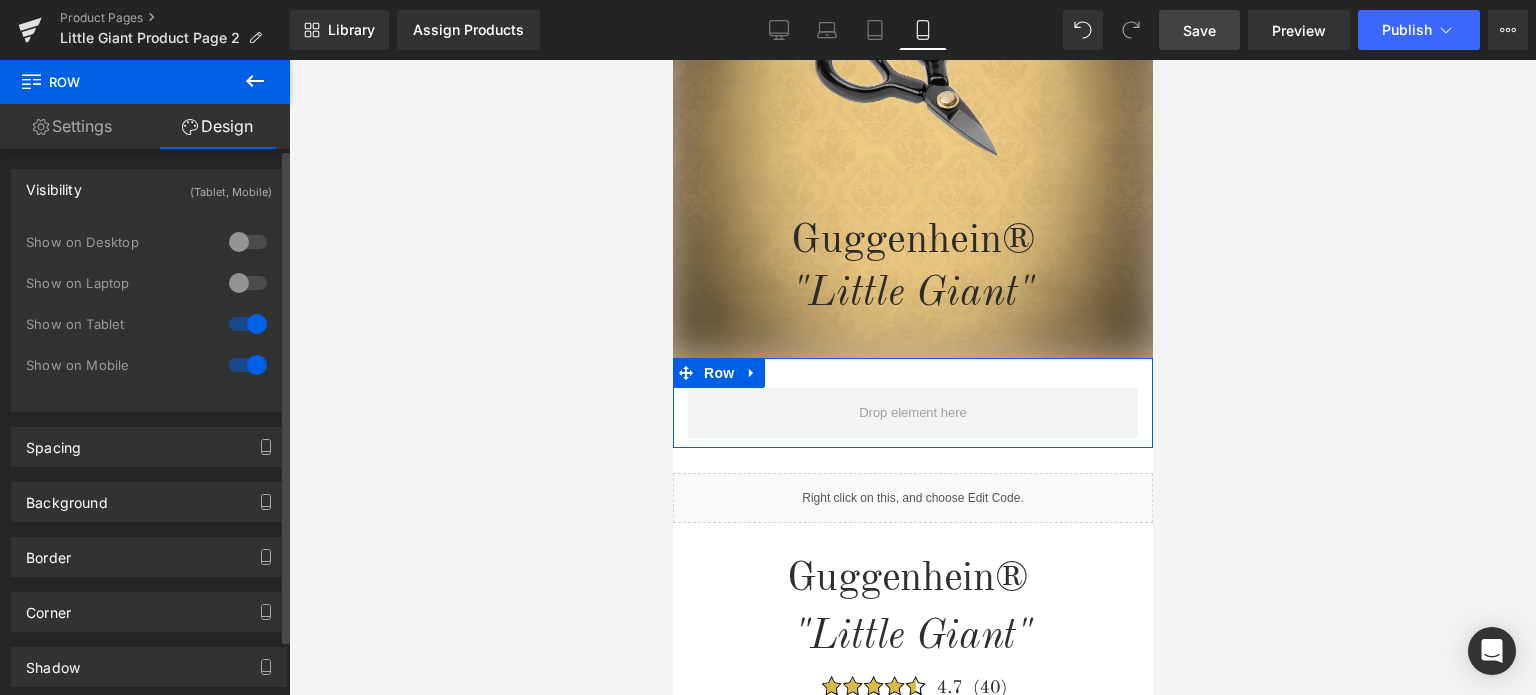 drag, startPoint x: 244, startPoint y: 315, endPoint x: 261, endPoint y: 313, distance: 17.117243 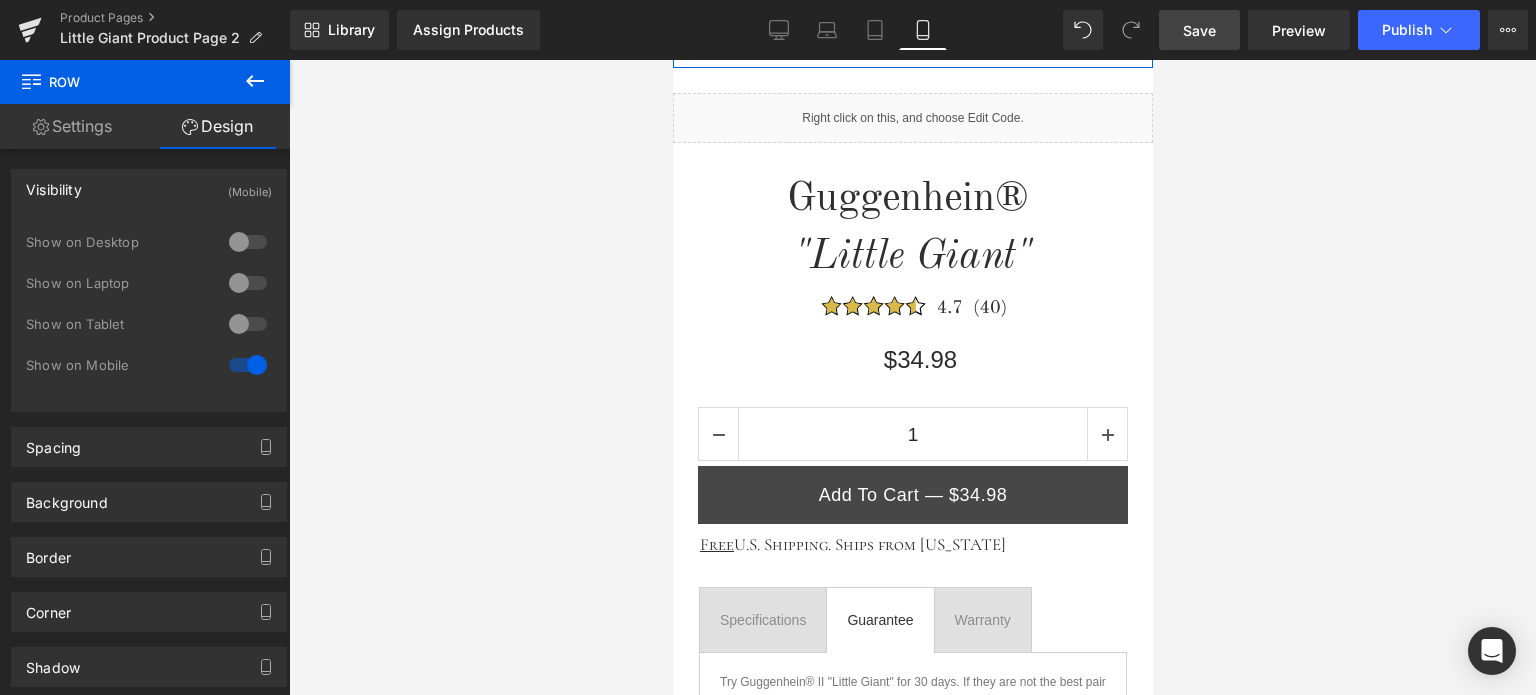 scroll, scrollTop: 800, scrollLeft: 0, axis: vertical 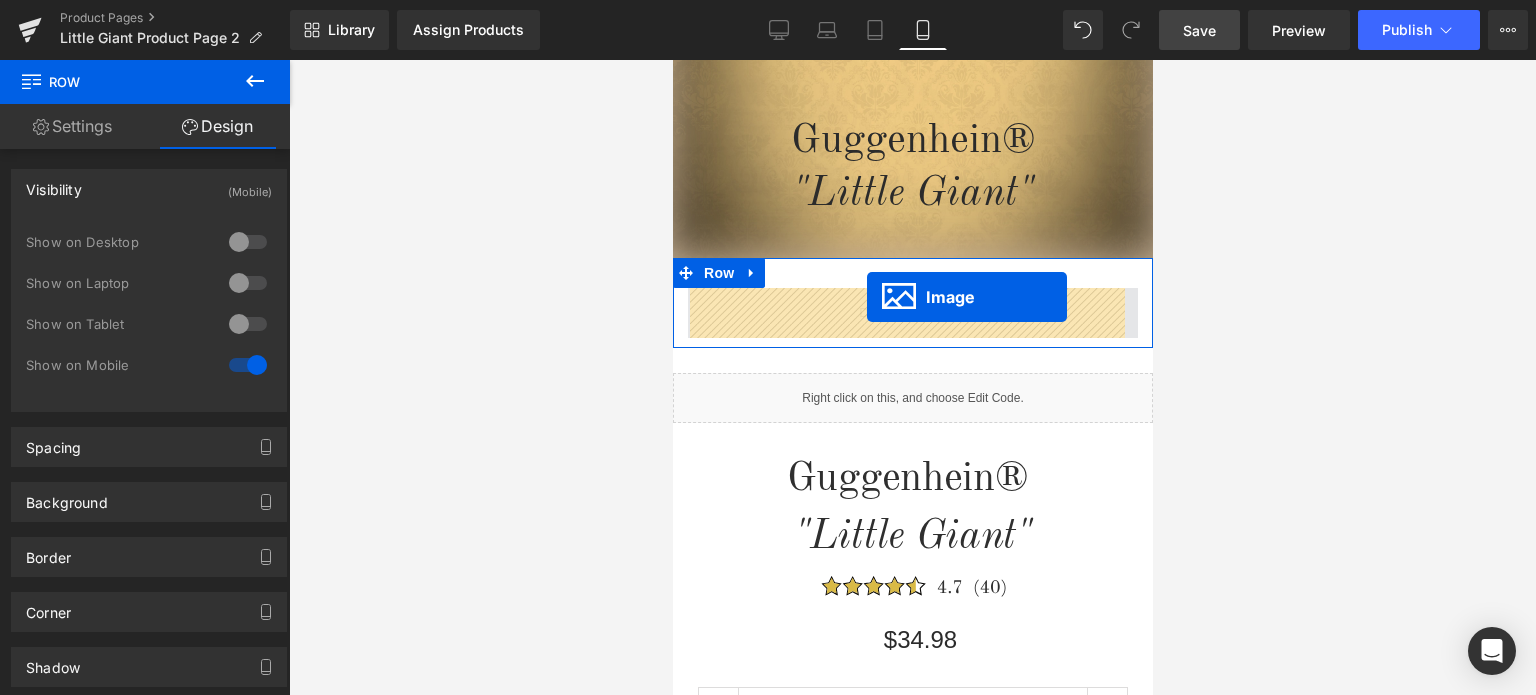 drag, startPoint x: 871, startPoint y: 638, endPoint x: 866, endPoint y: 297, distance: 341.03665 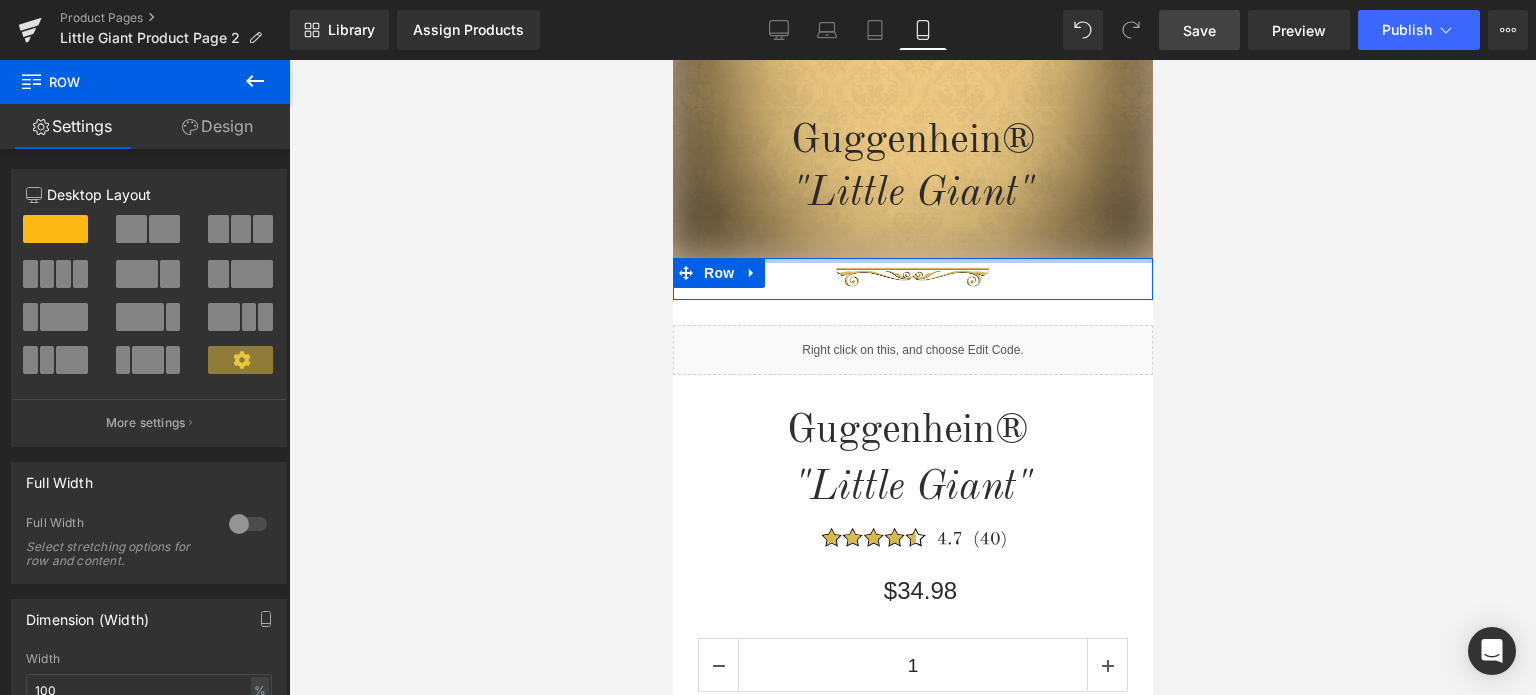 drag, startPoint x: 991, startPoint y: 282, endPoint x: 997, endPoint y: 257, distance: 25.70992 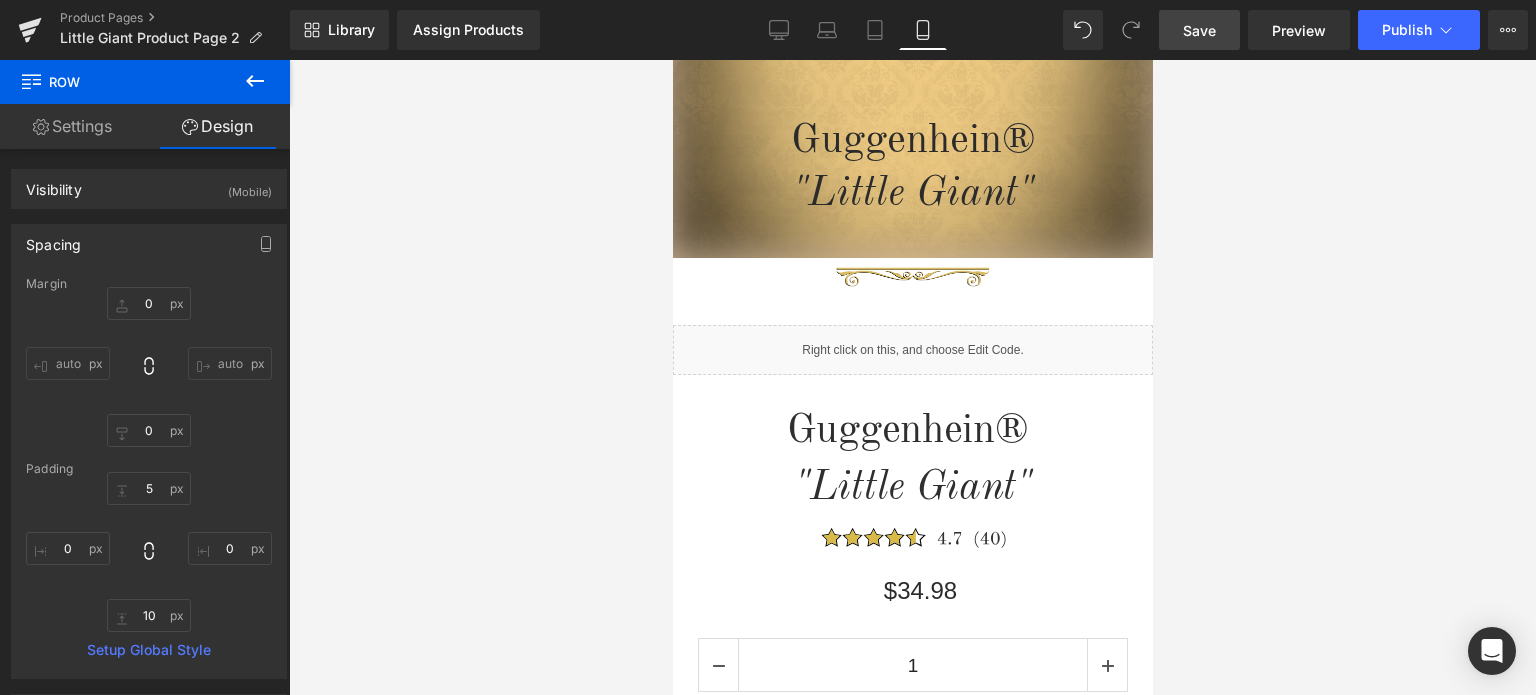 click on "Save" at bounding box center (1199, 30) 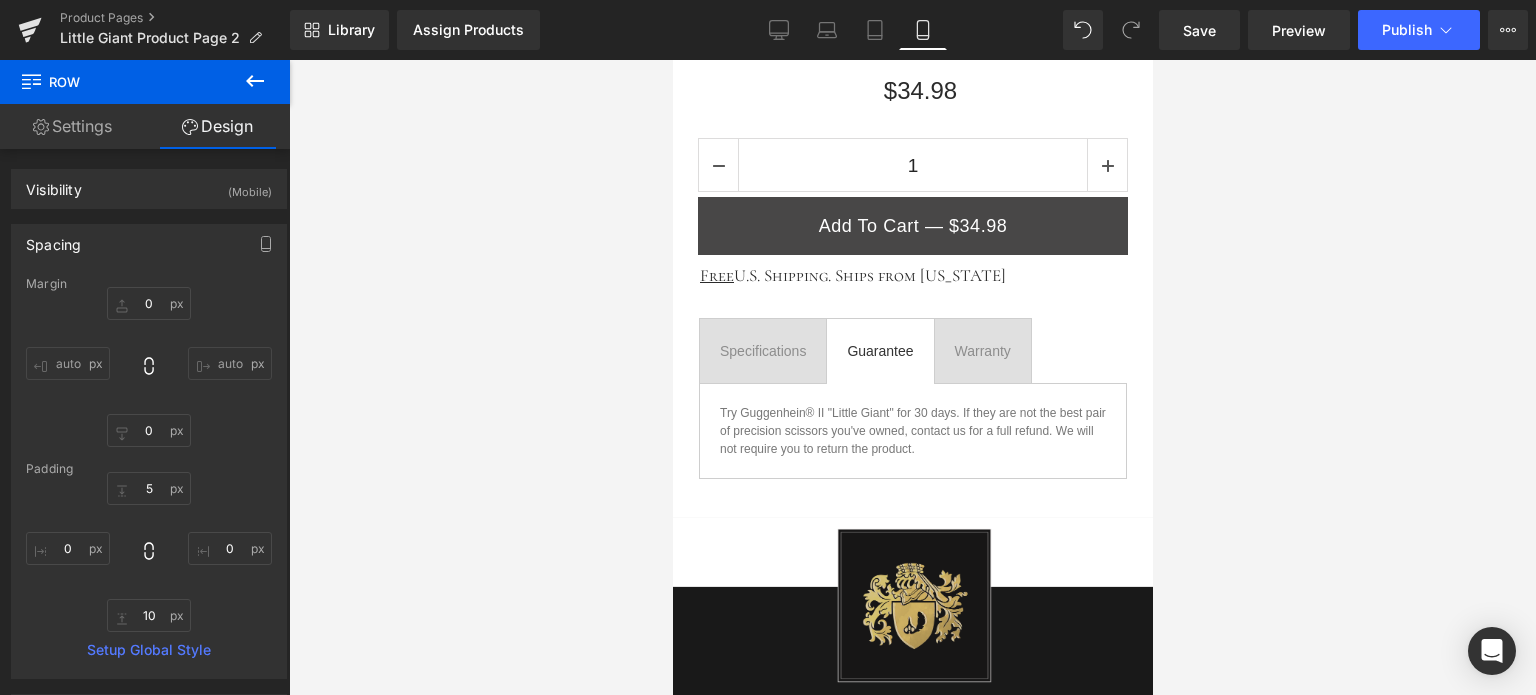 scroll, scrollTop: 1300, scrollLeft: 0, axis: vertical 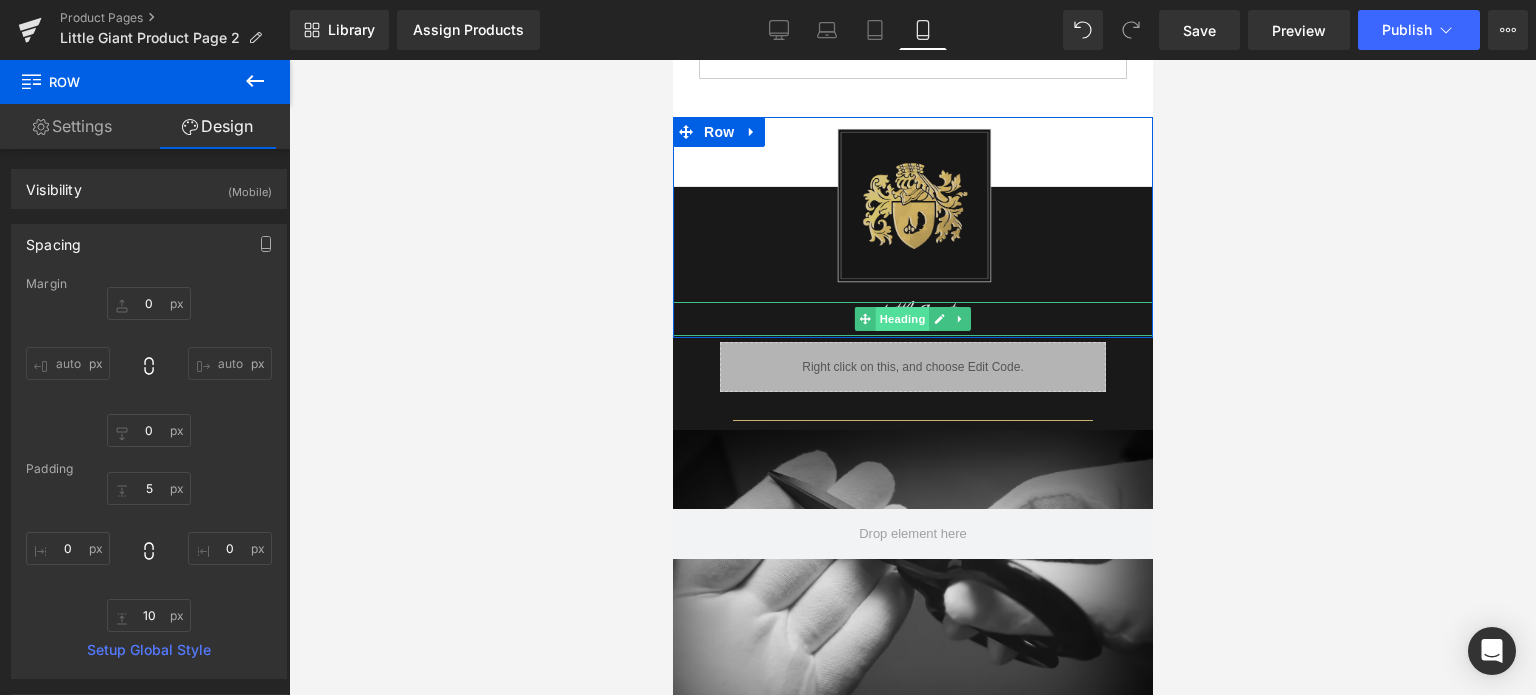 click on "Heading" at bounding box center (902, 319) 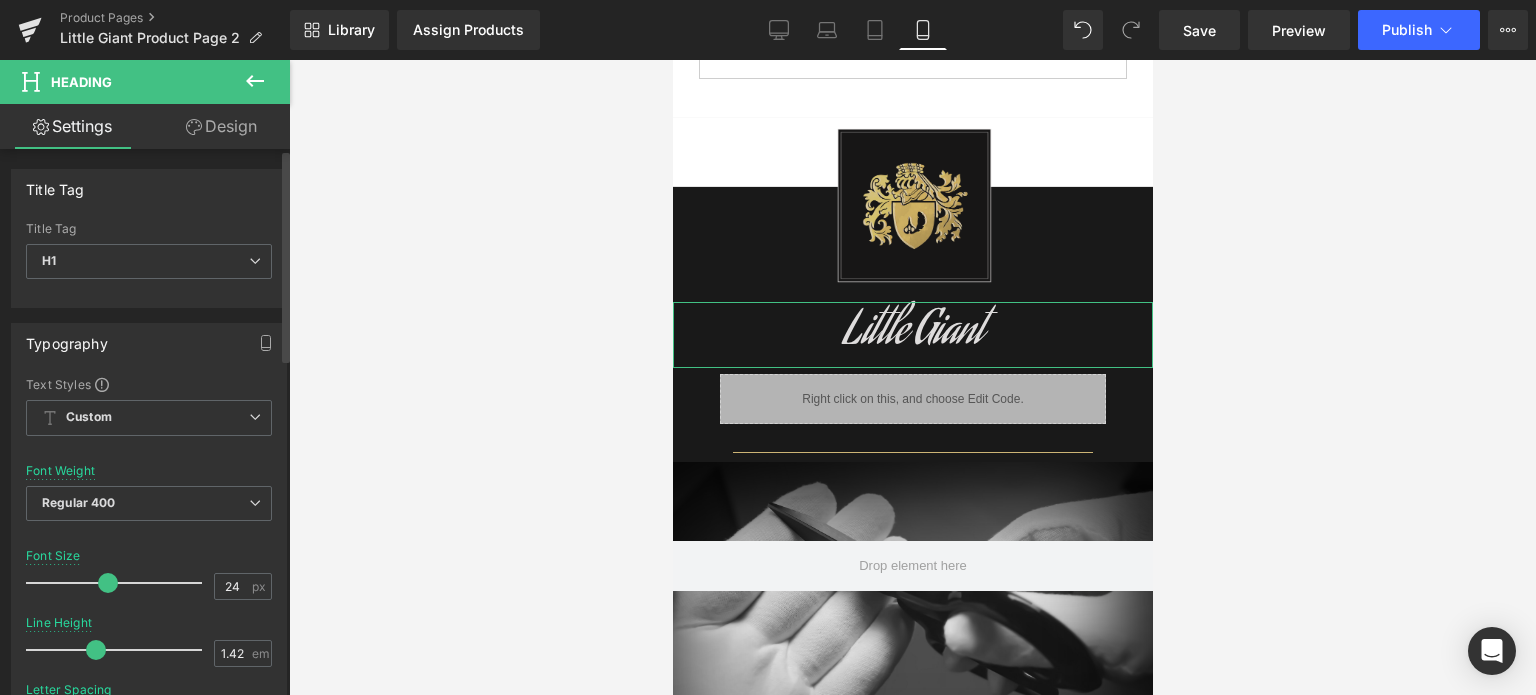 drag, startPoint x: 63, startPoint y: 583, endPoint x: 98, endPoint y: 579, distance: 35.22783 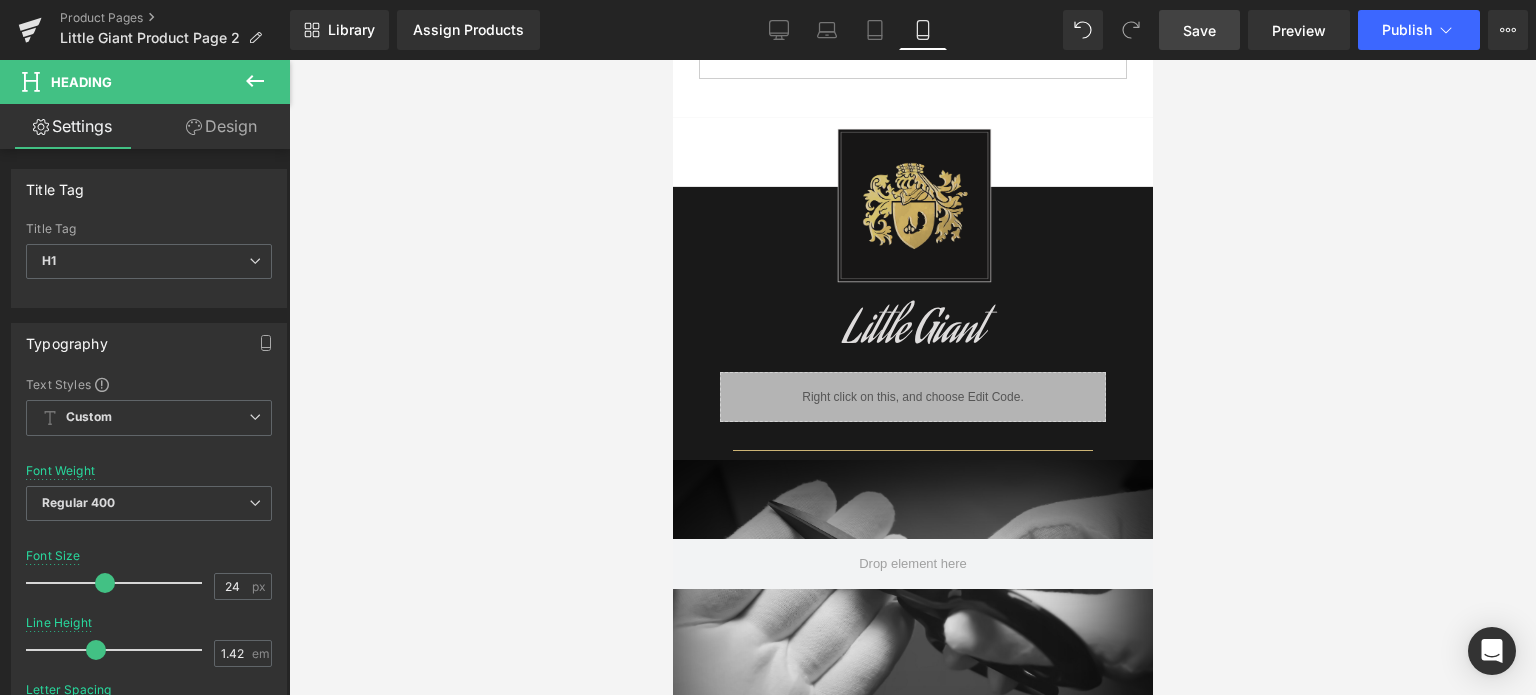 click on "Save" at bounding box center (1199, 30) 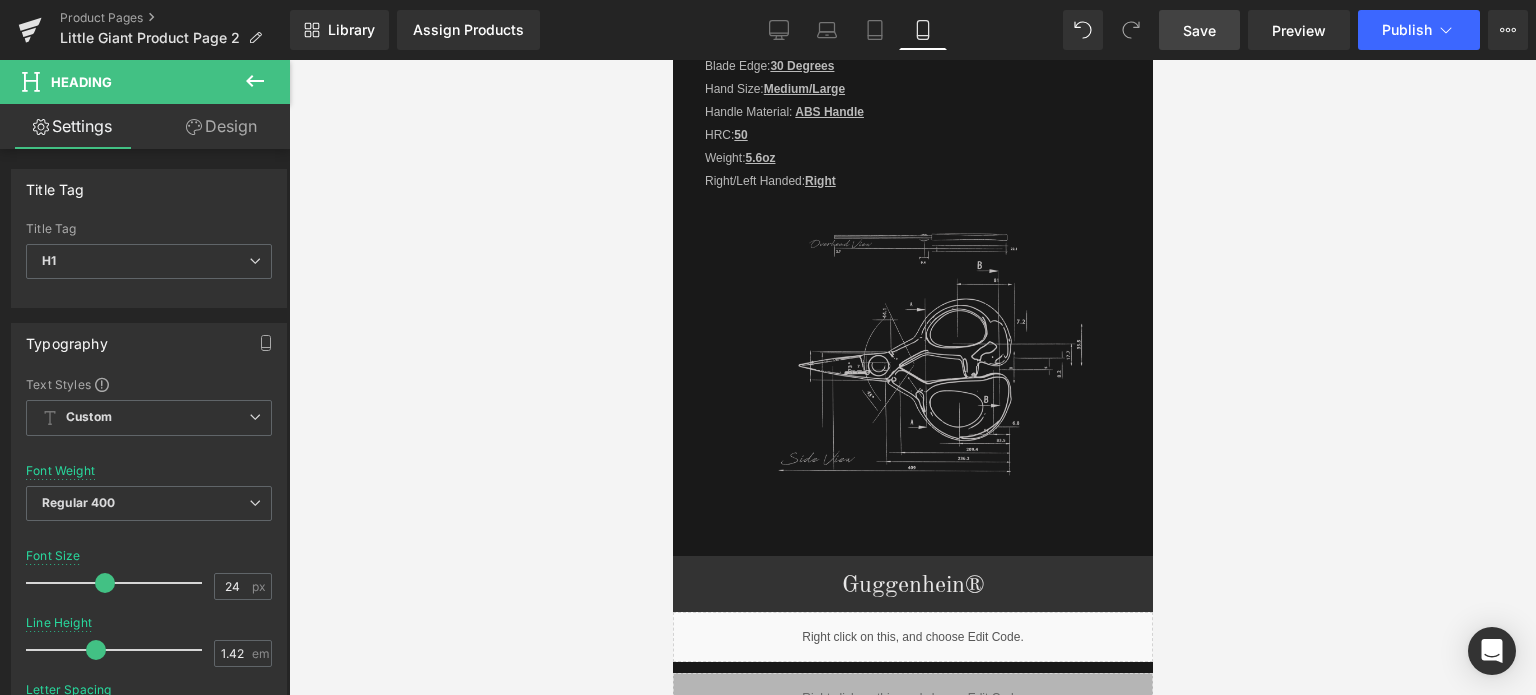 scroll, scrollTop: 2200, scrollLeft: 0, axis: vertical 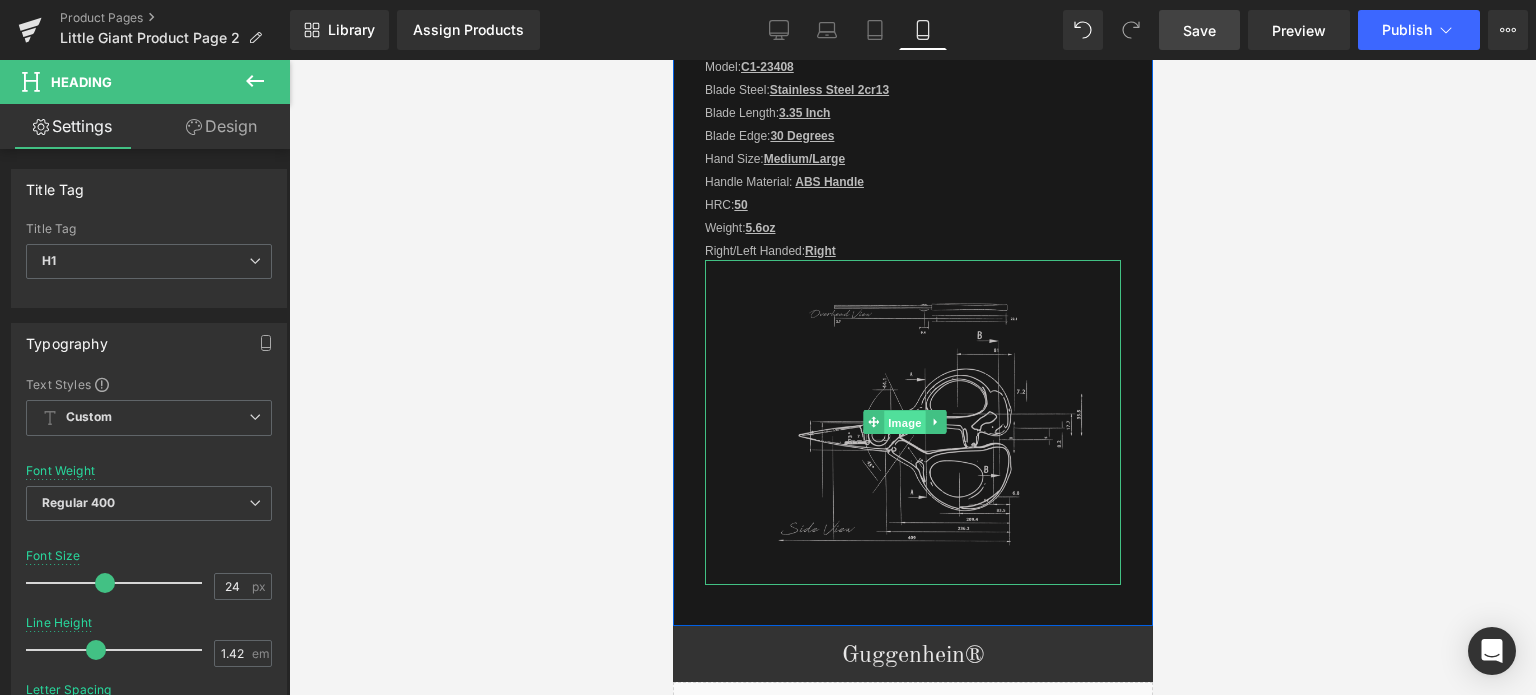 click on "Image" at bounding box center [905, 423] 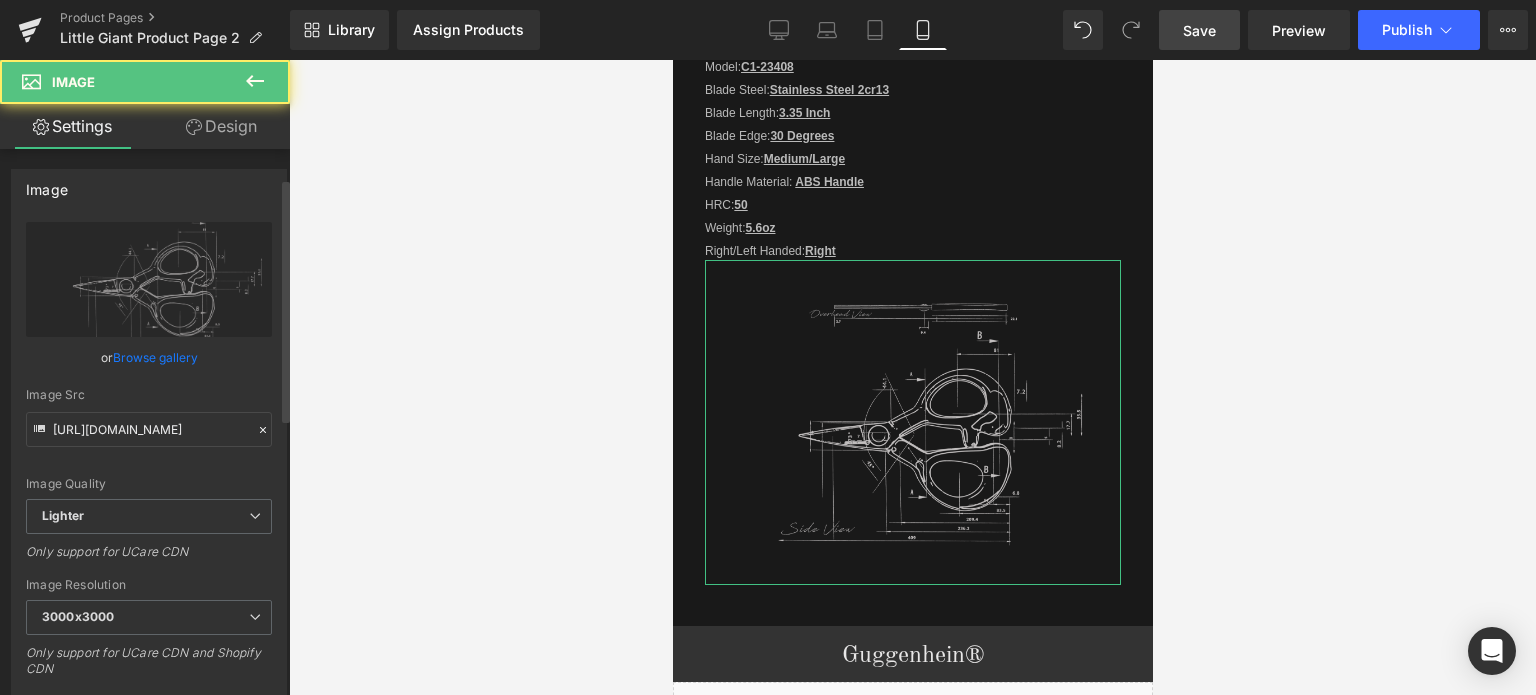scroll, scrollTop: 300, scrollLeft: 0, axis: vertical 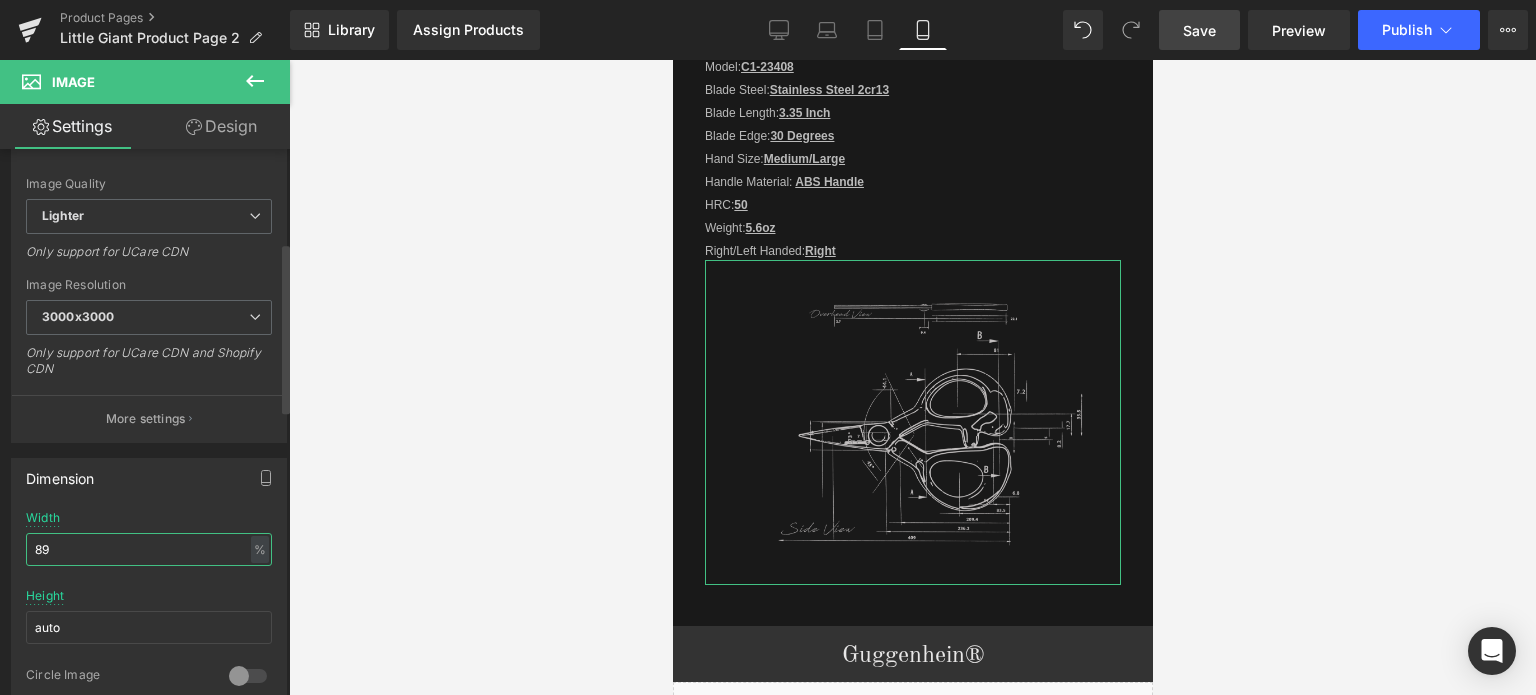 click on "89" at bounding box center [149, 549] 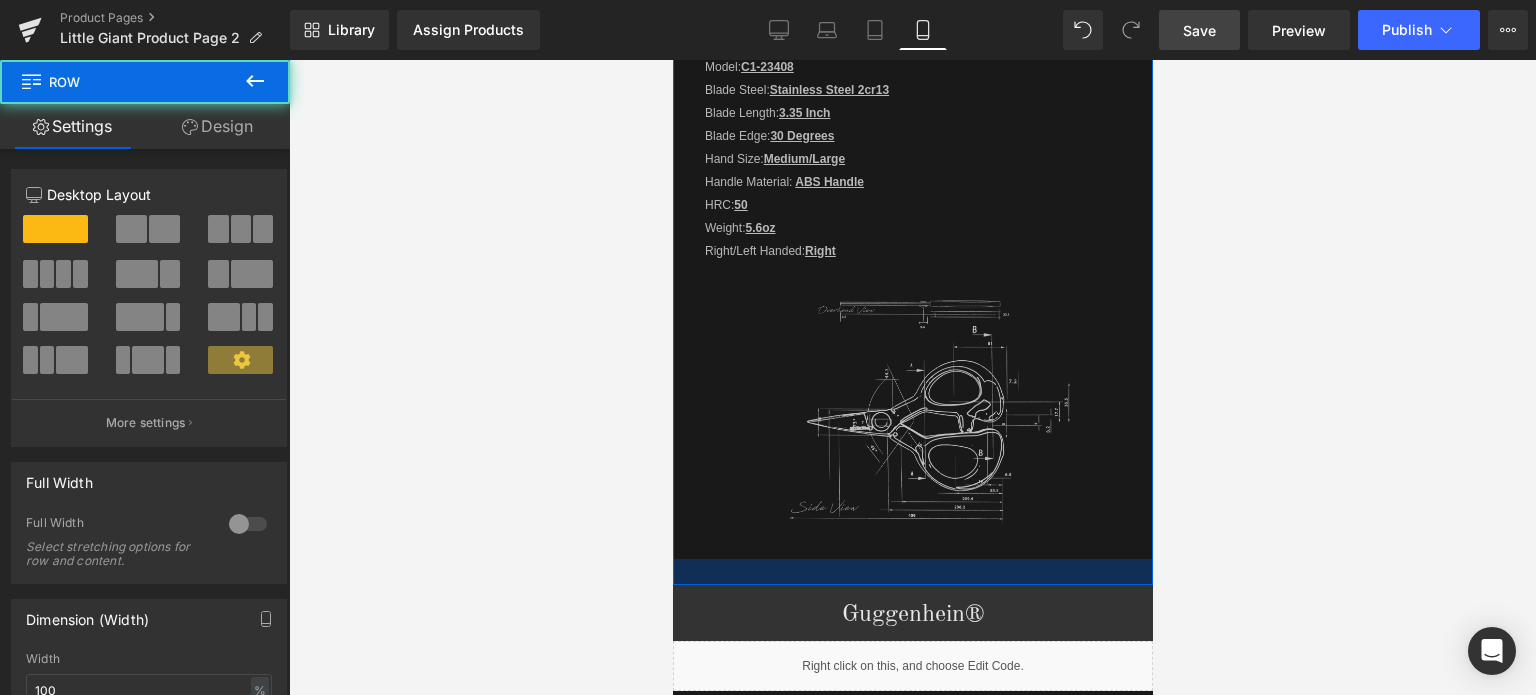 click at bounding box center (912, 572) 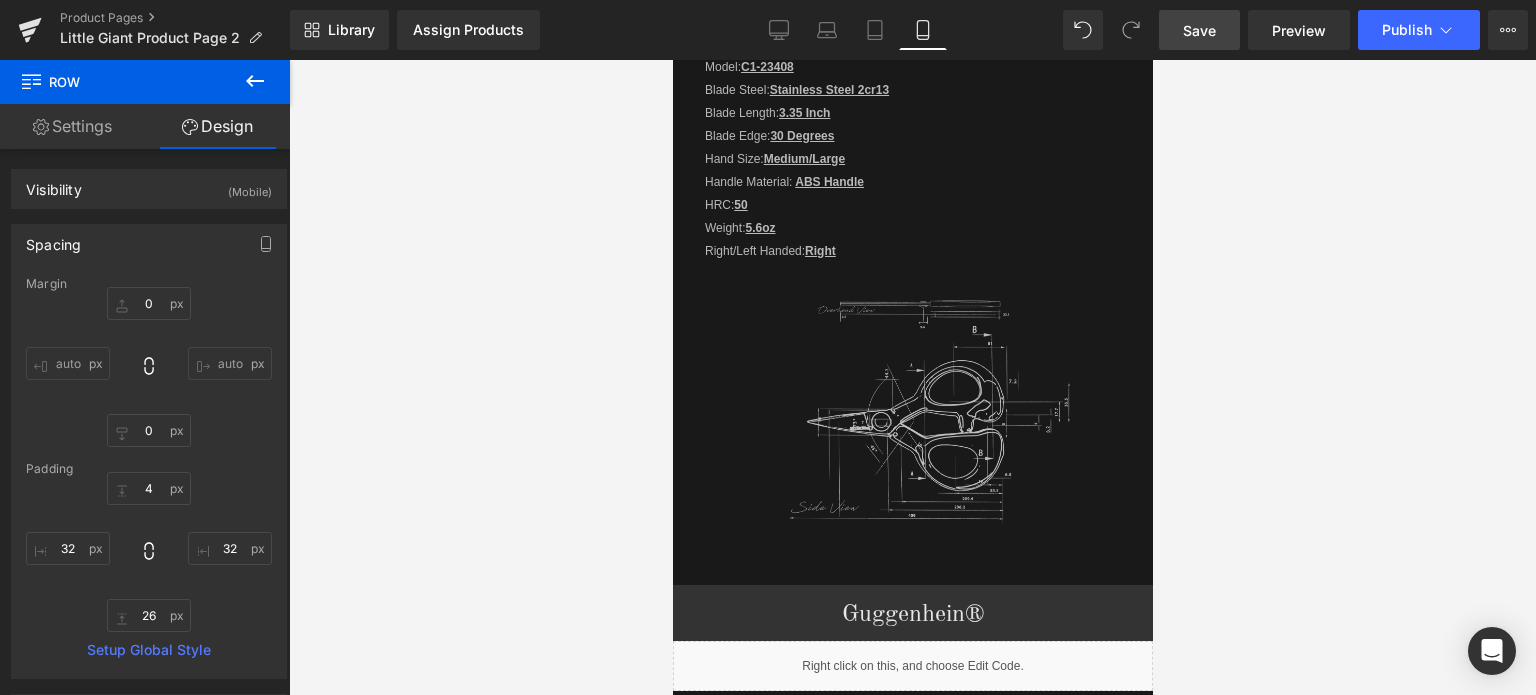 click on "Save" at bounding box center (1199, 30) 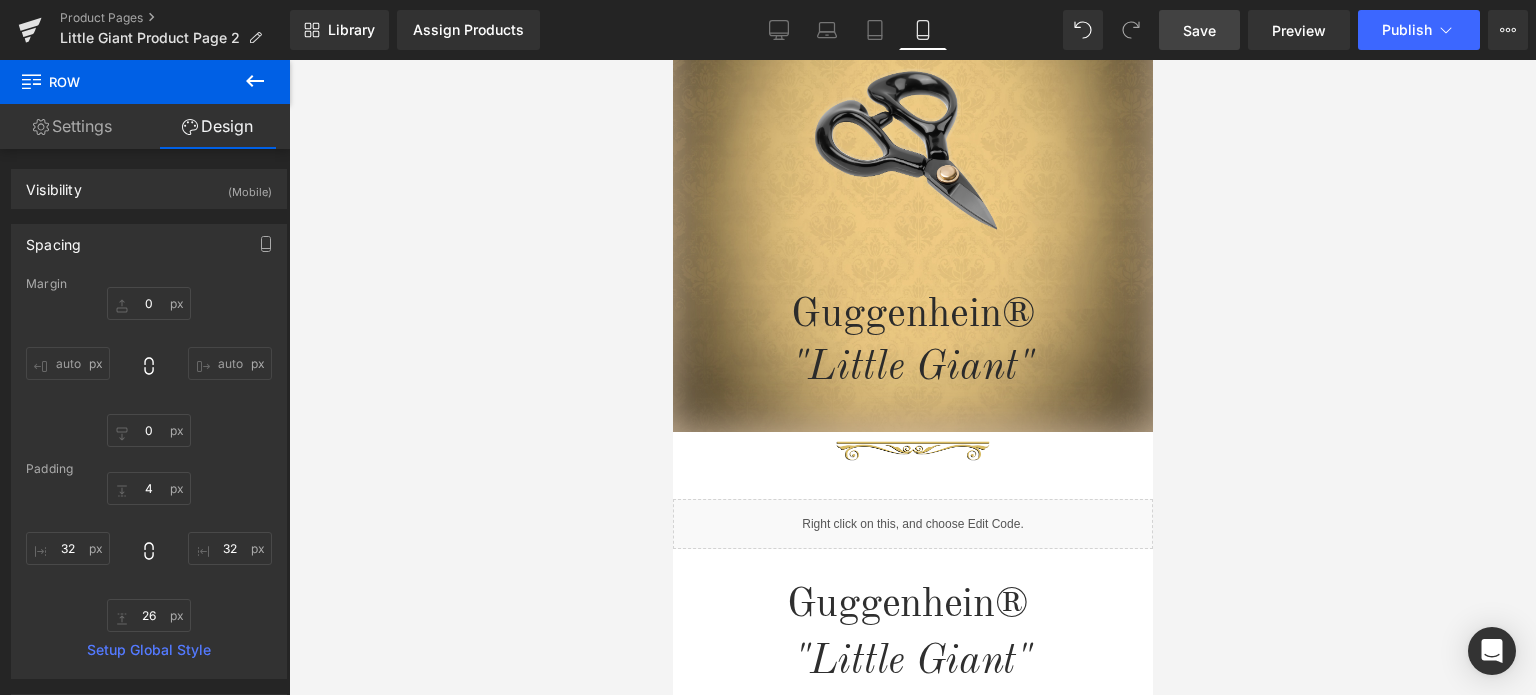 scroll, scrollTop: 0, scrollLeft: 0, axis: both 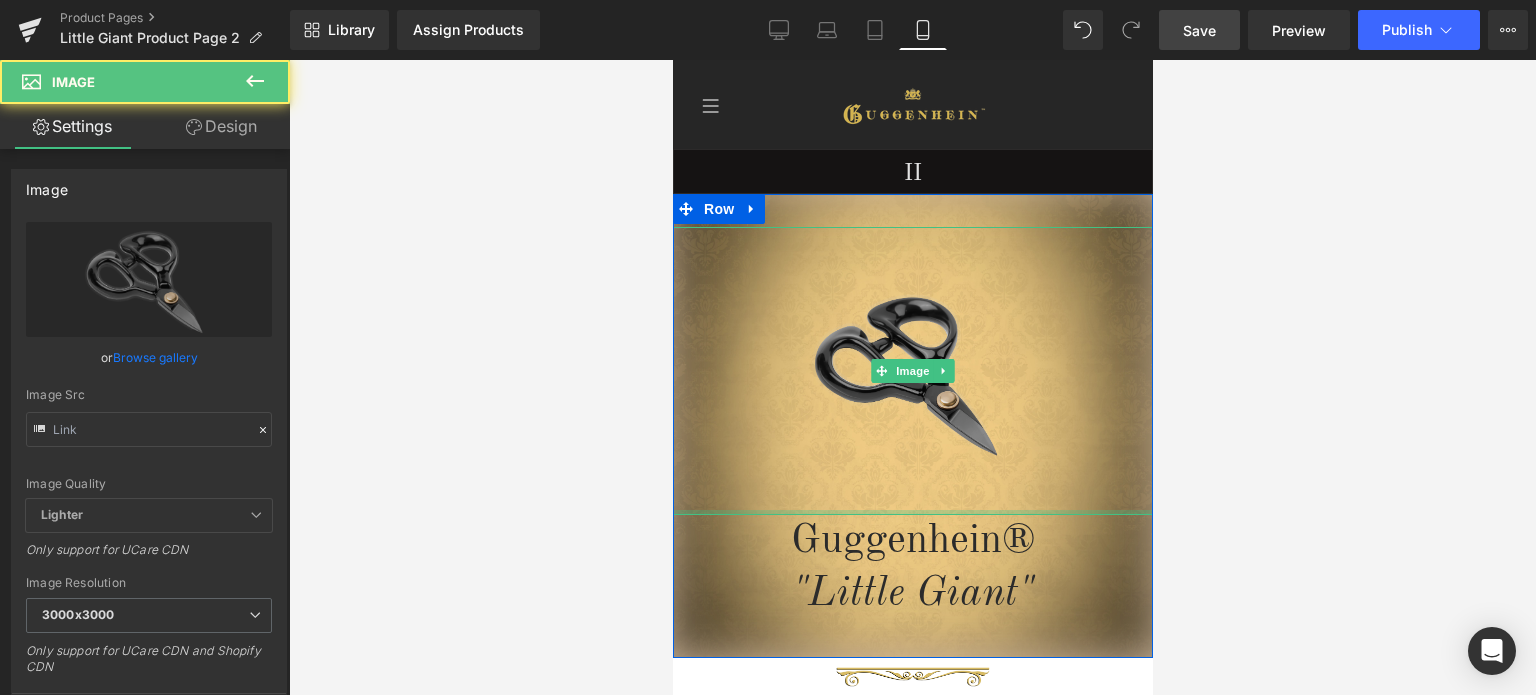 drag, startPoint x: 1013, startPoint y: 512, endPoint x: 1019, endPoint y: 489, distance: 23.769728 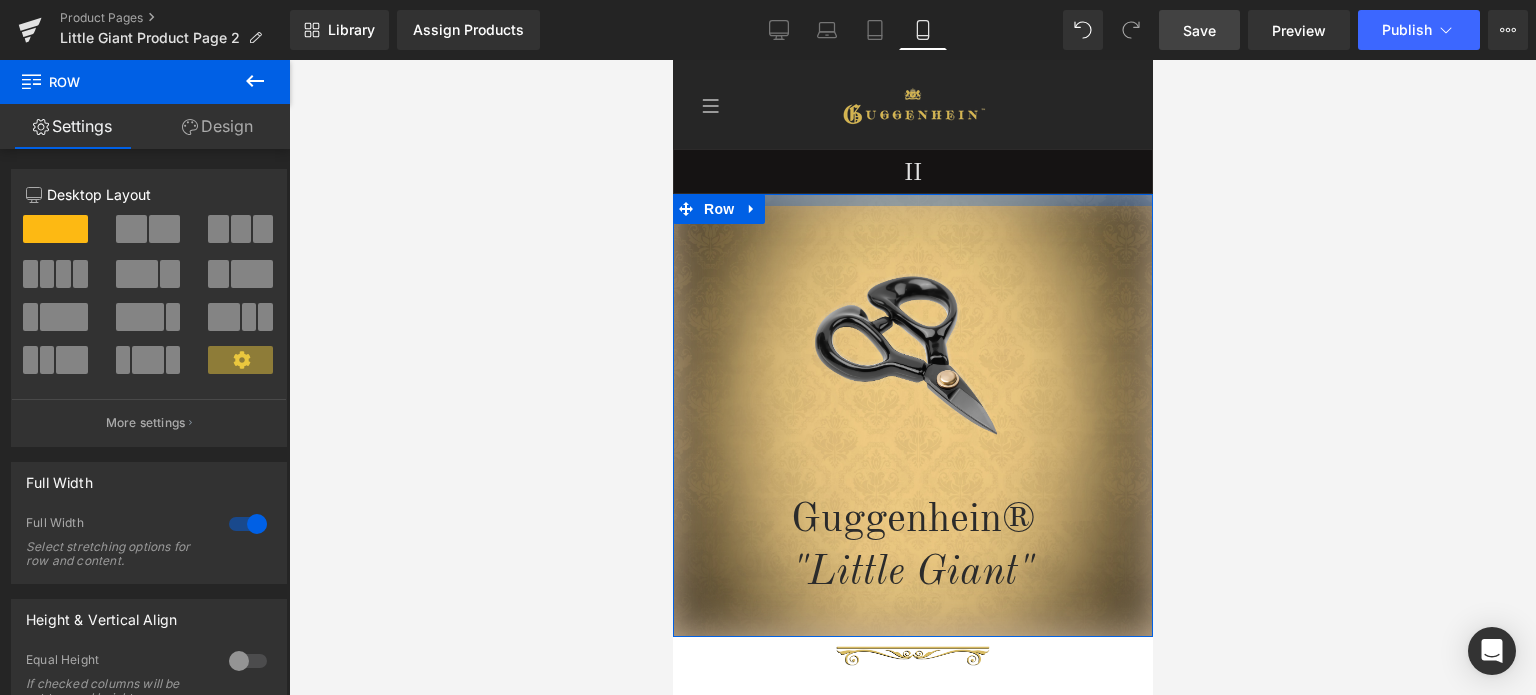 drag, startPoint x: 1017, startPoint y: 214, endPoint x: 1020, endPoint y: 198, distance: 16.27882 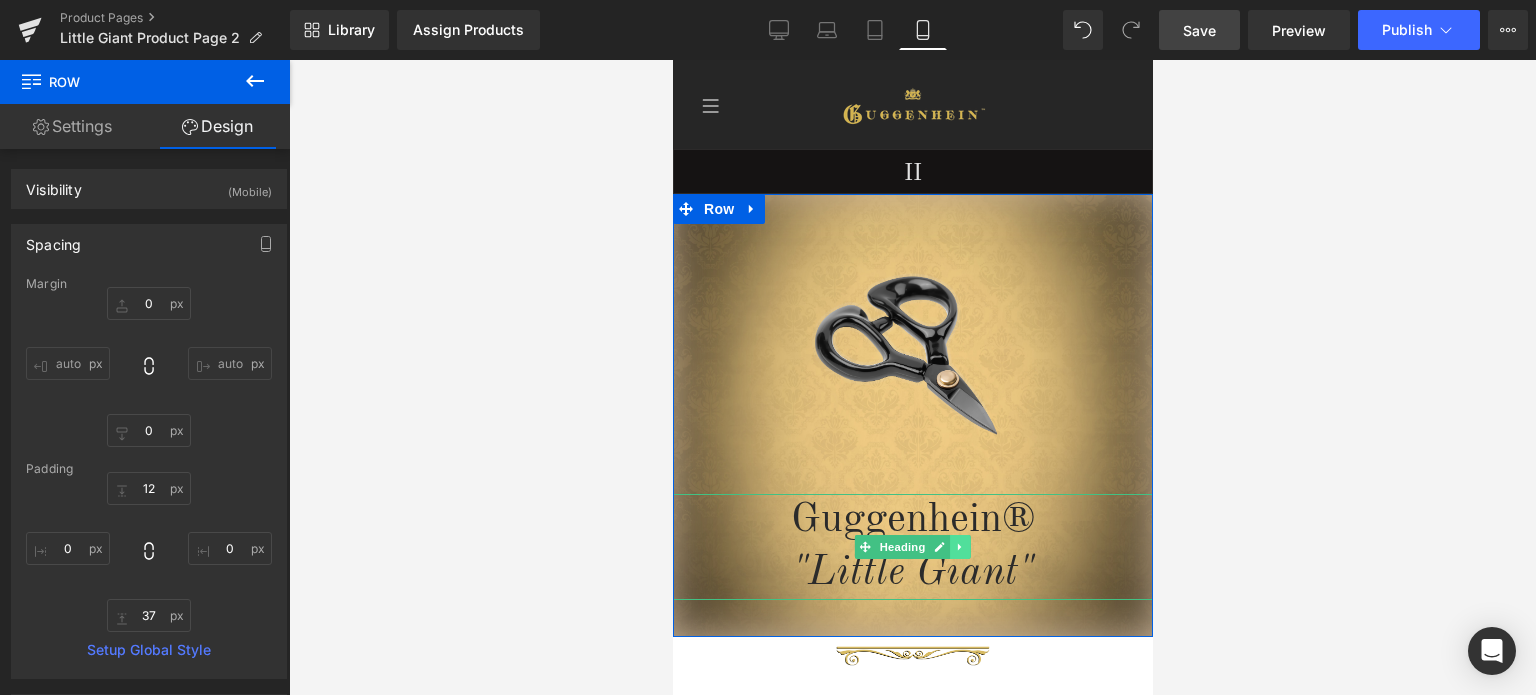 click on "Heading" at bounding box center (902, 547) 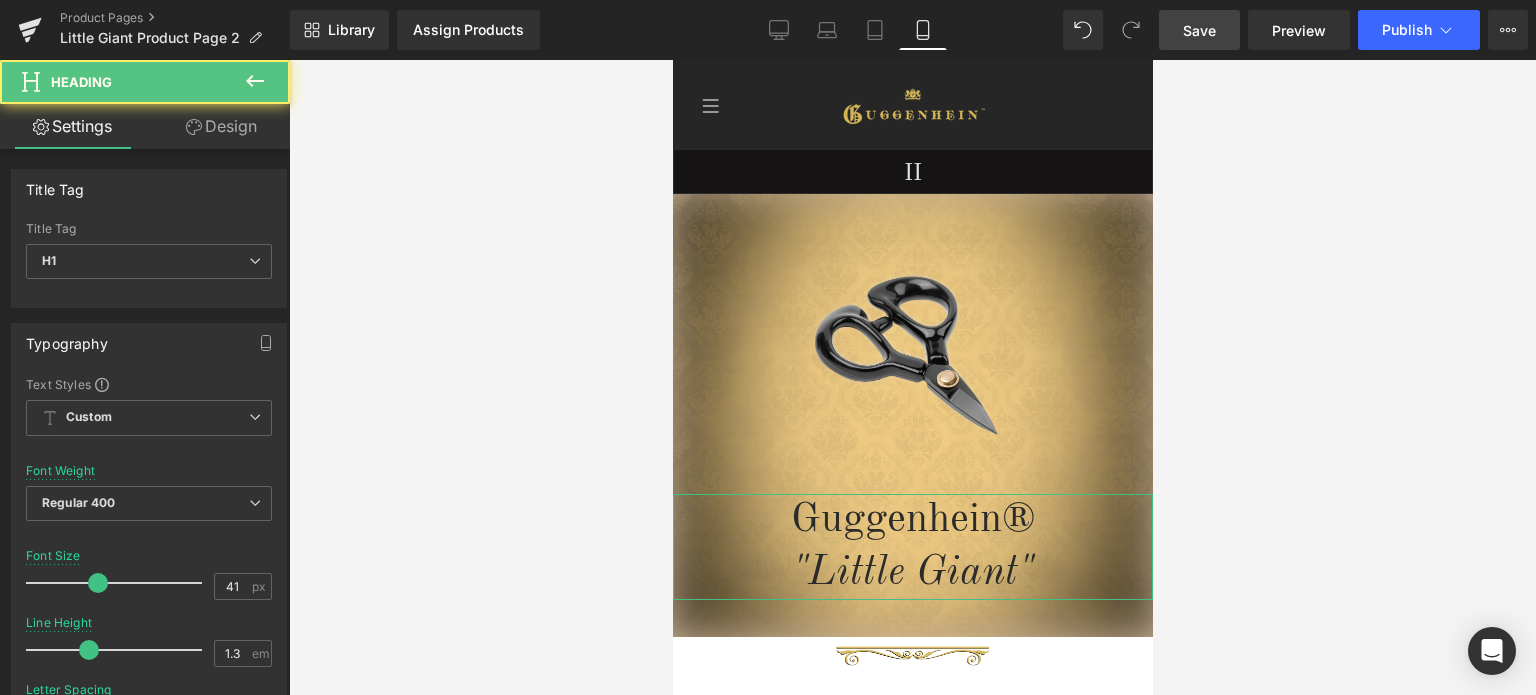 click on "Design" at bounding box center [221, 126] 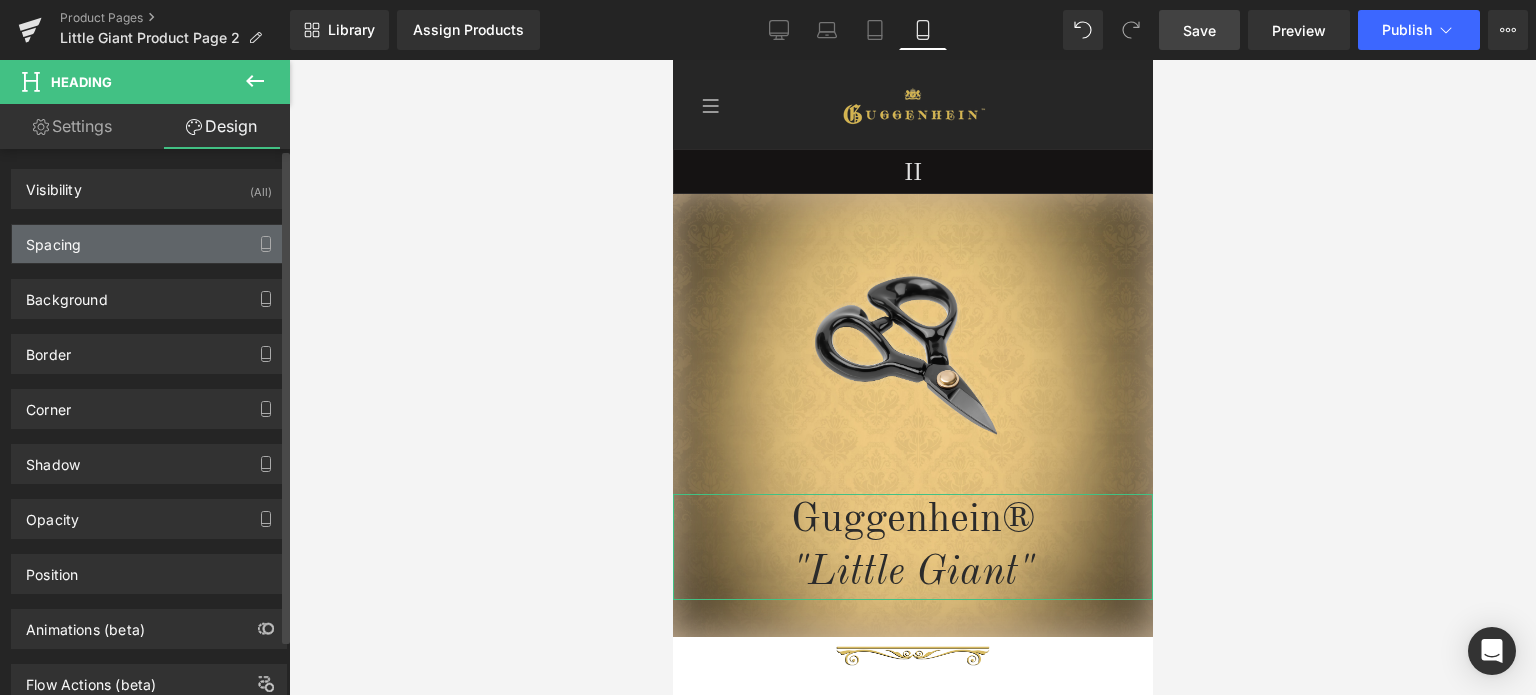 click on "Spacing" at bounding box center [149, 244] 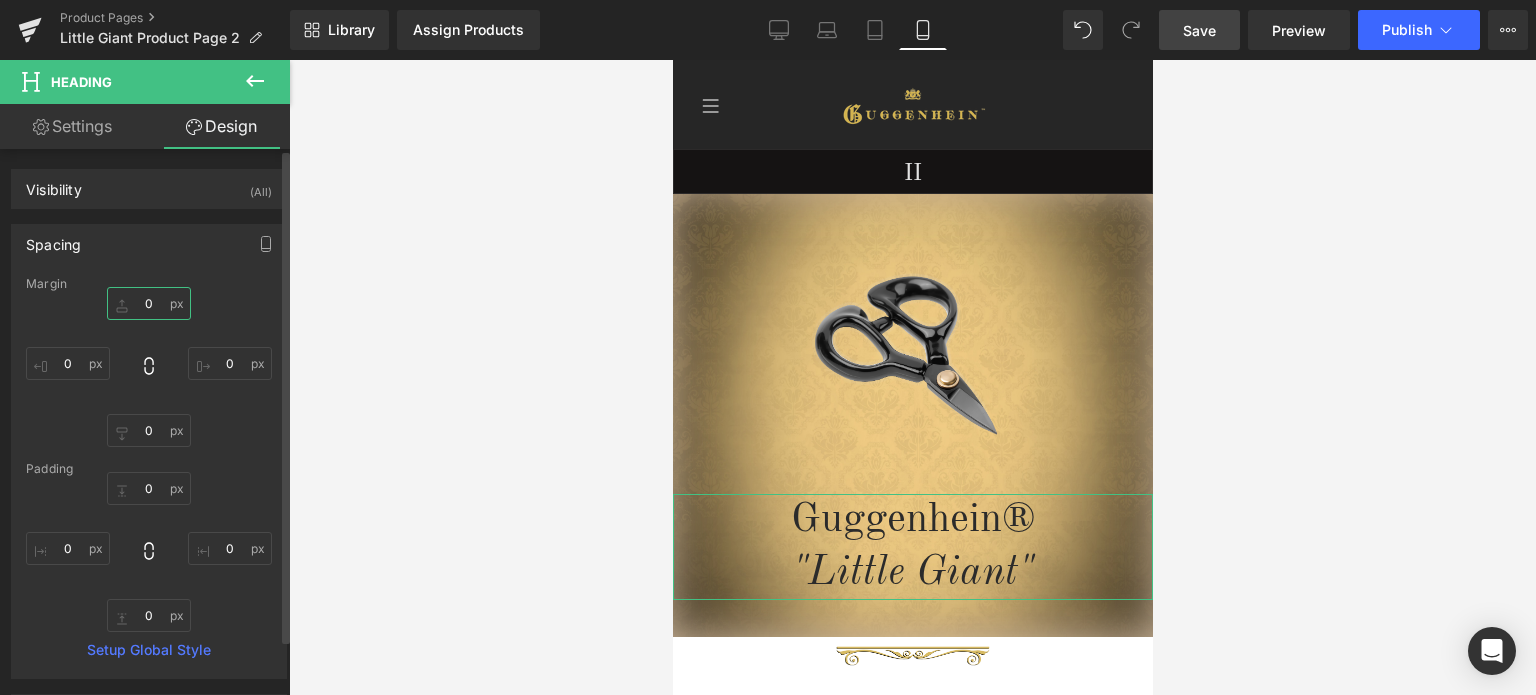 click at bounding box center (149, 303) 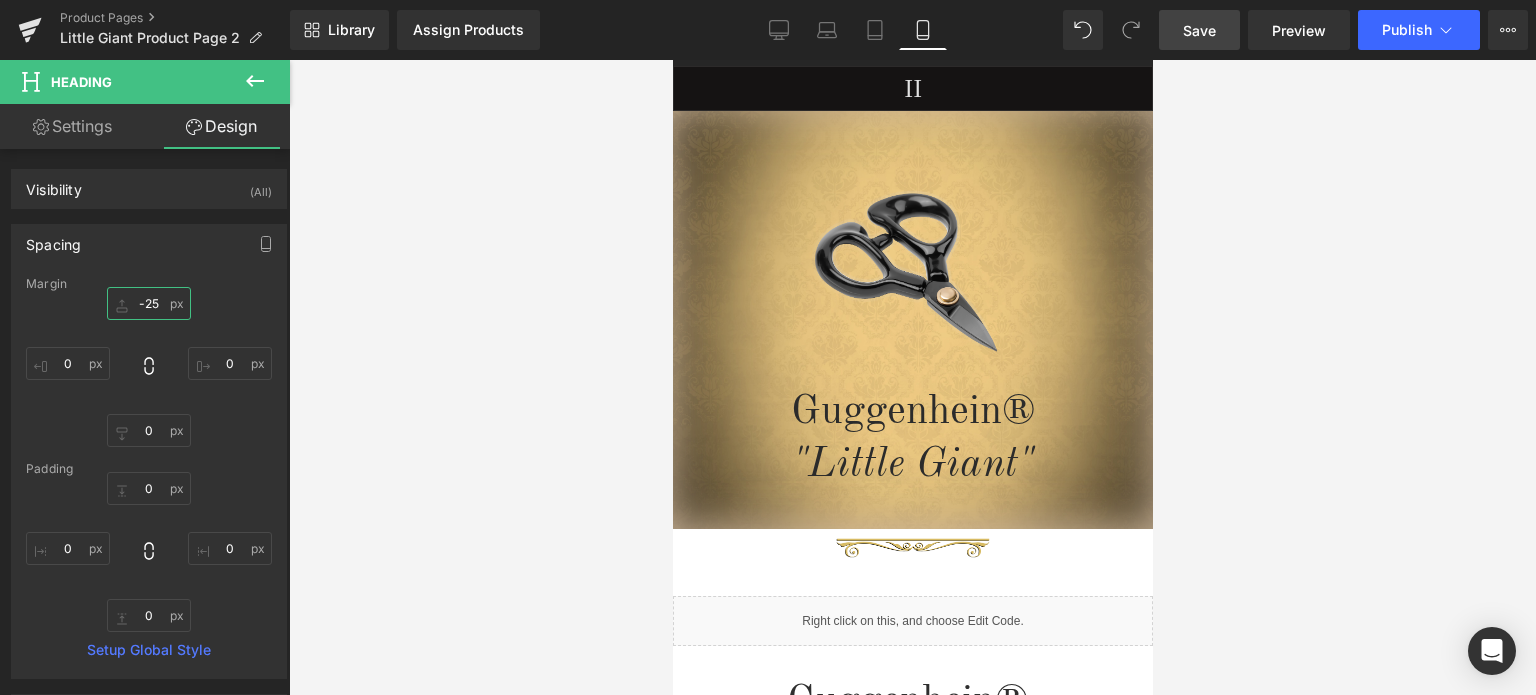 scroll, scrollTop: 100, scrollLeft: 0, axis: vertical 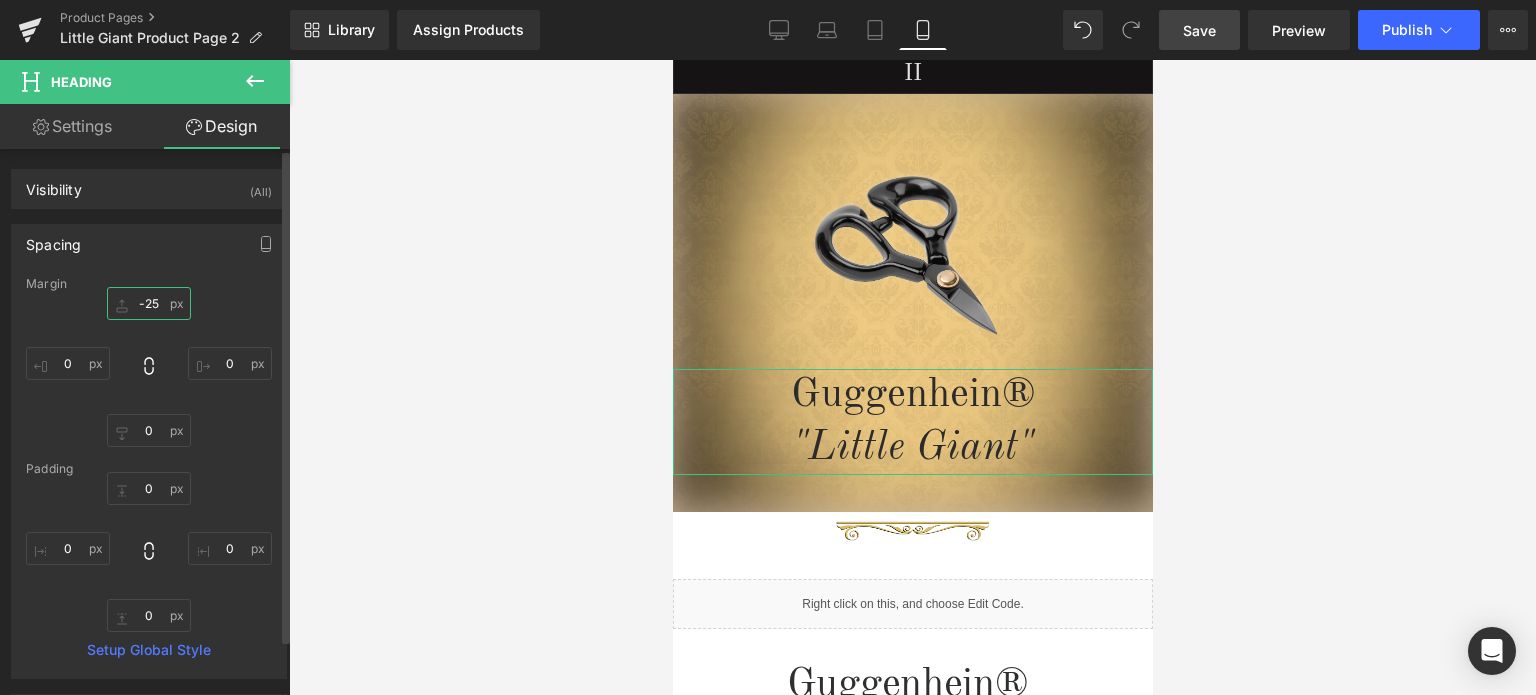 drag, startPoint x: 149, startPoint y: 304, endPoint x: 164, endPoint y: 303, distance: 15.033297 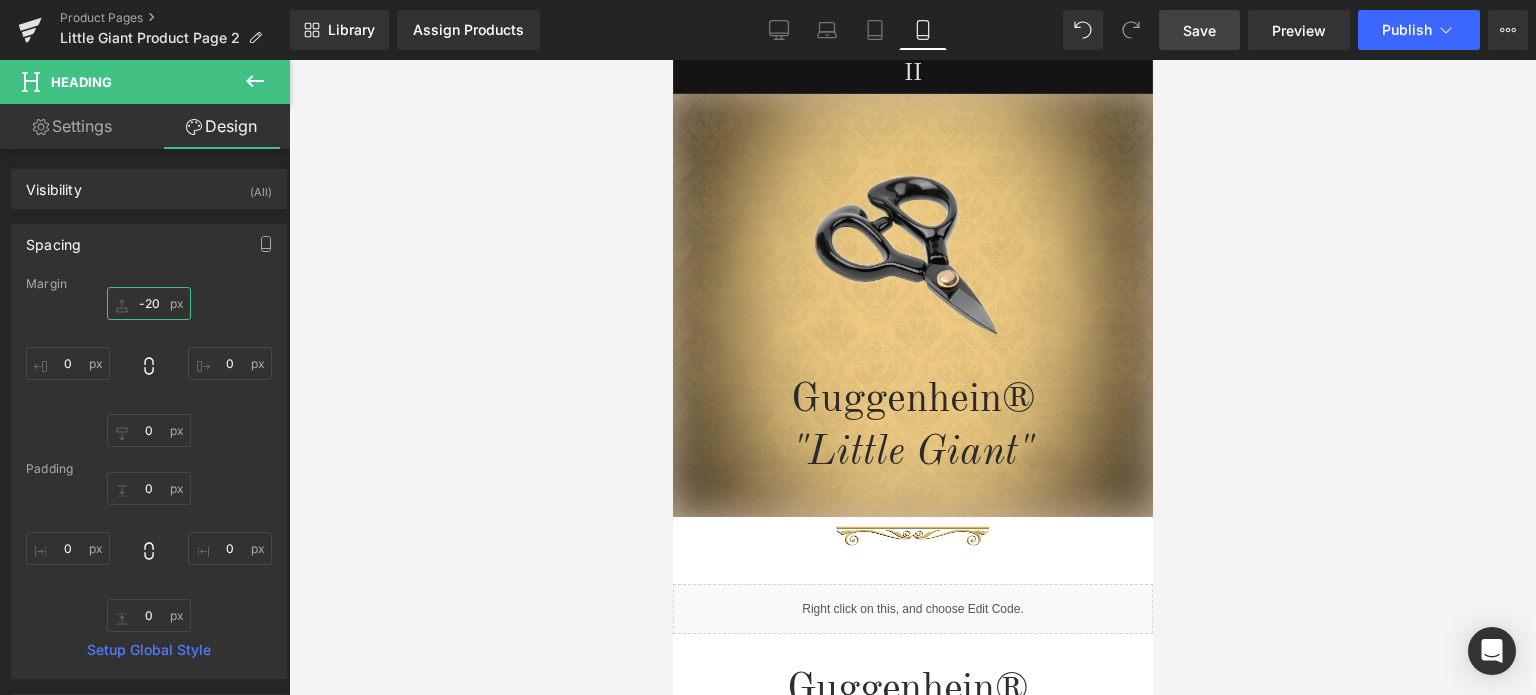 type on "-20" 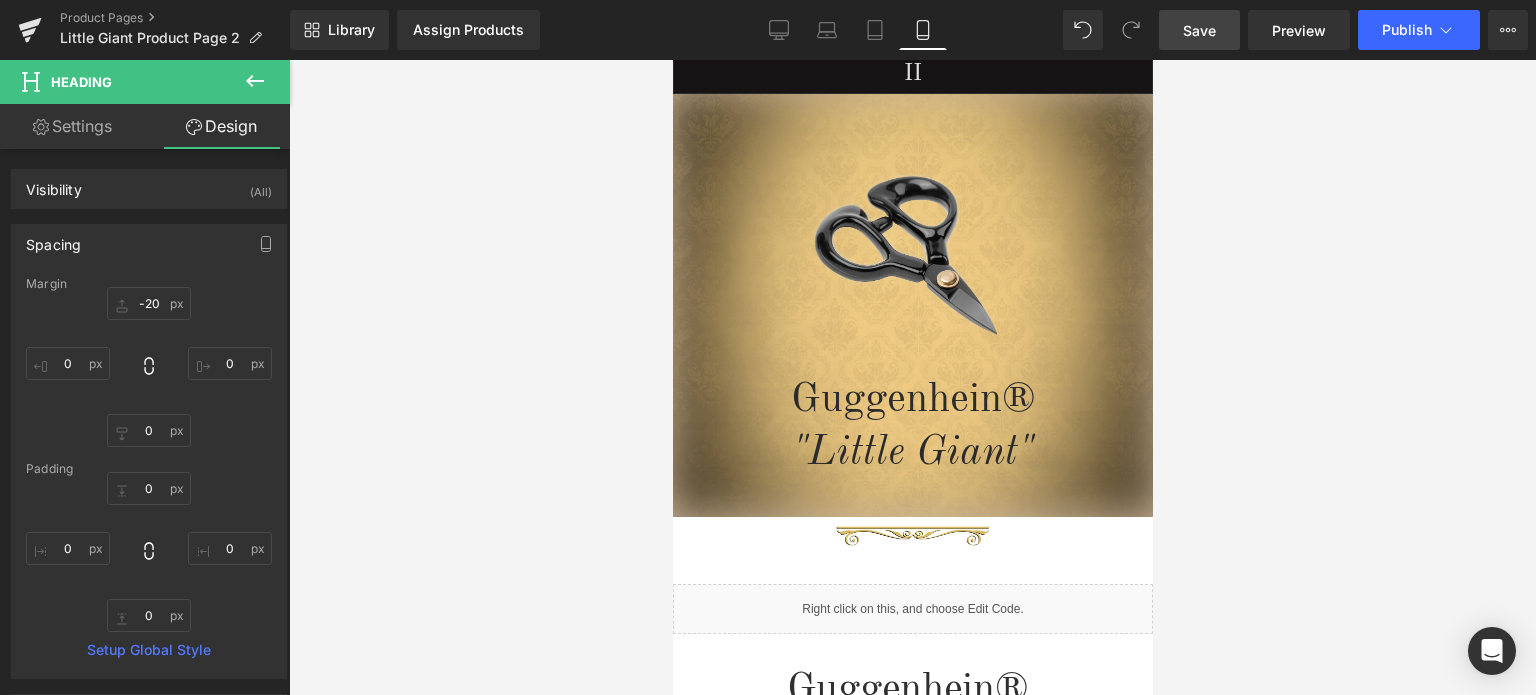 click on "Save" at bounding box center (1199, 30) 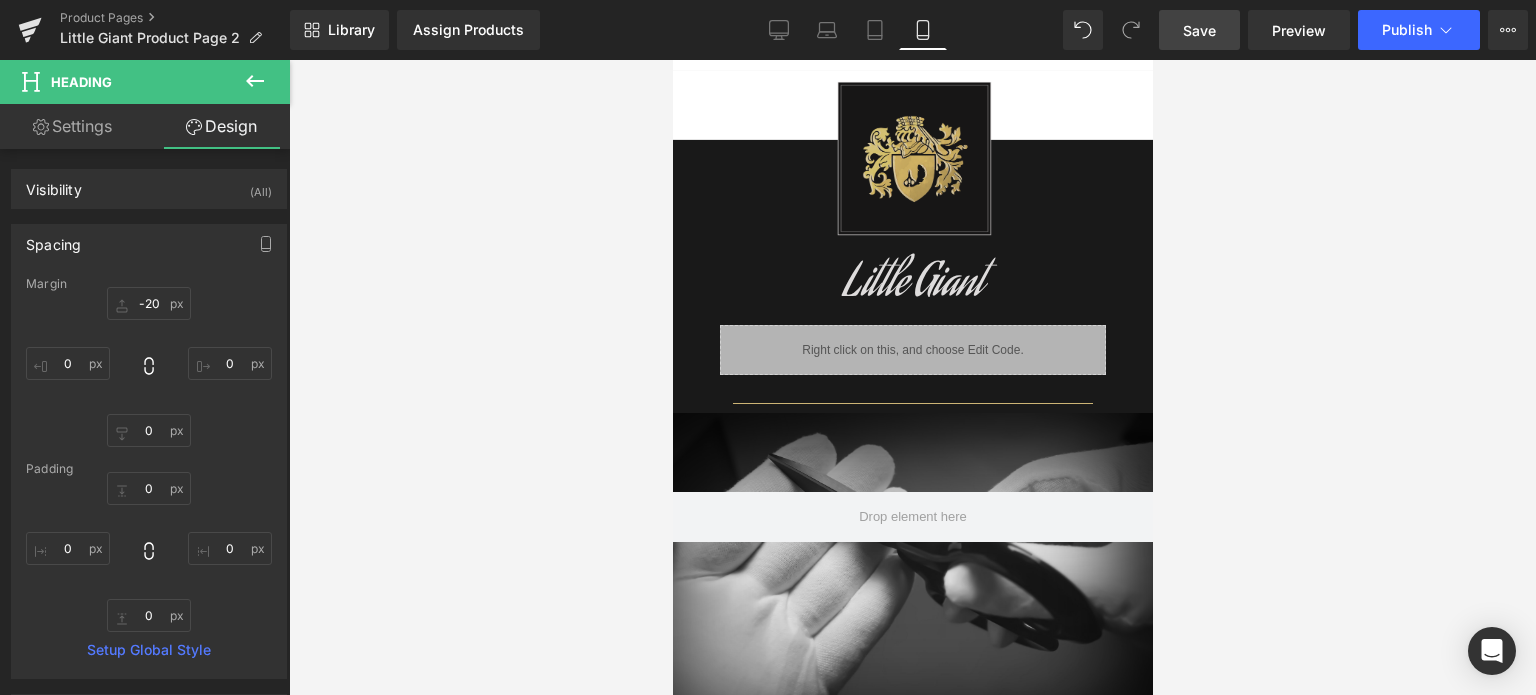 scroll, scrollTop: 1300, scrollLeft: 0, axis: vertical 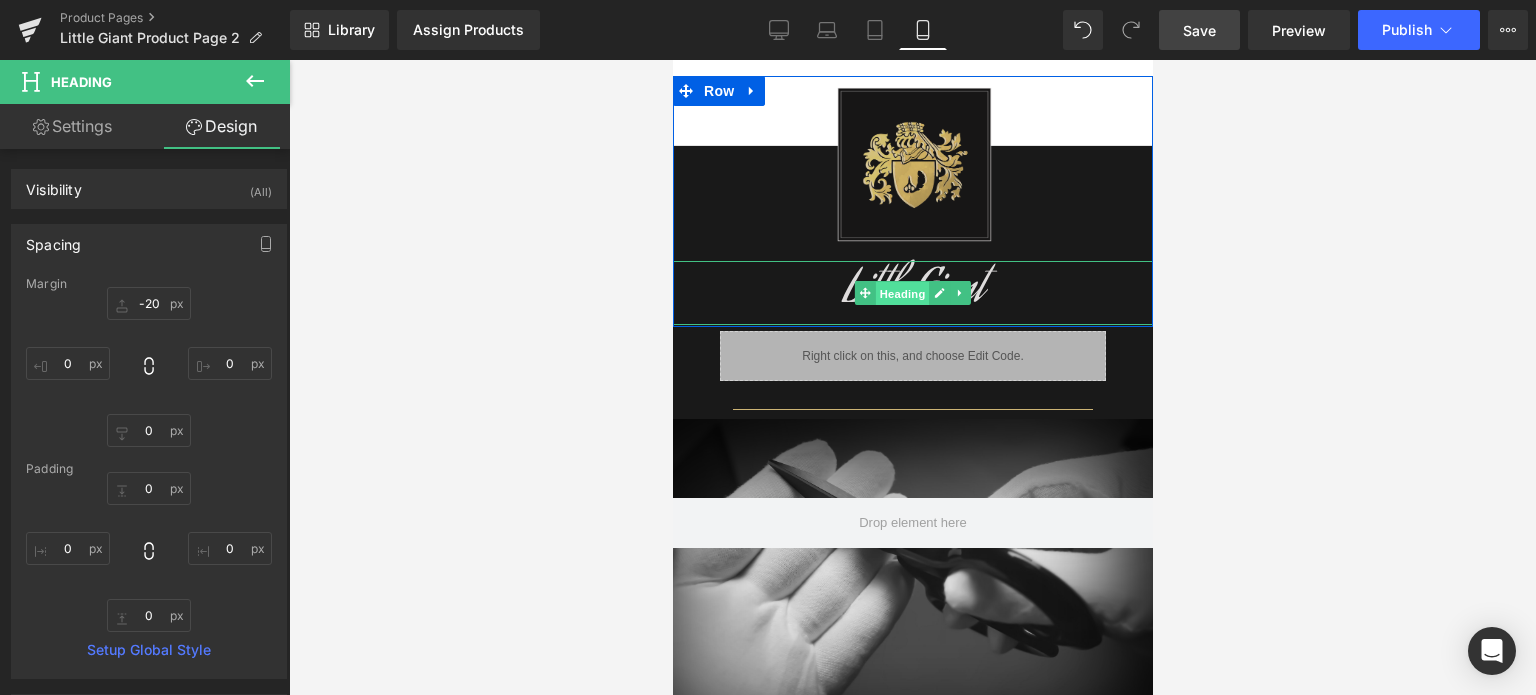 click on "Heading" at bounding box center (902, 294) 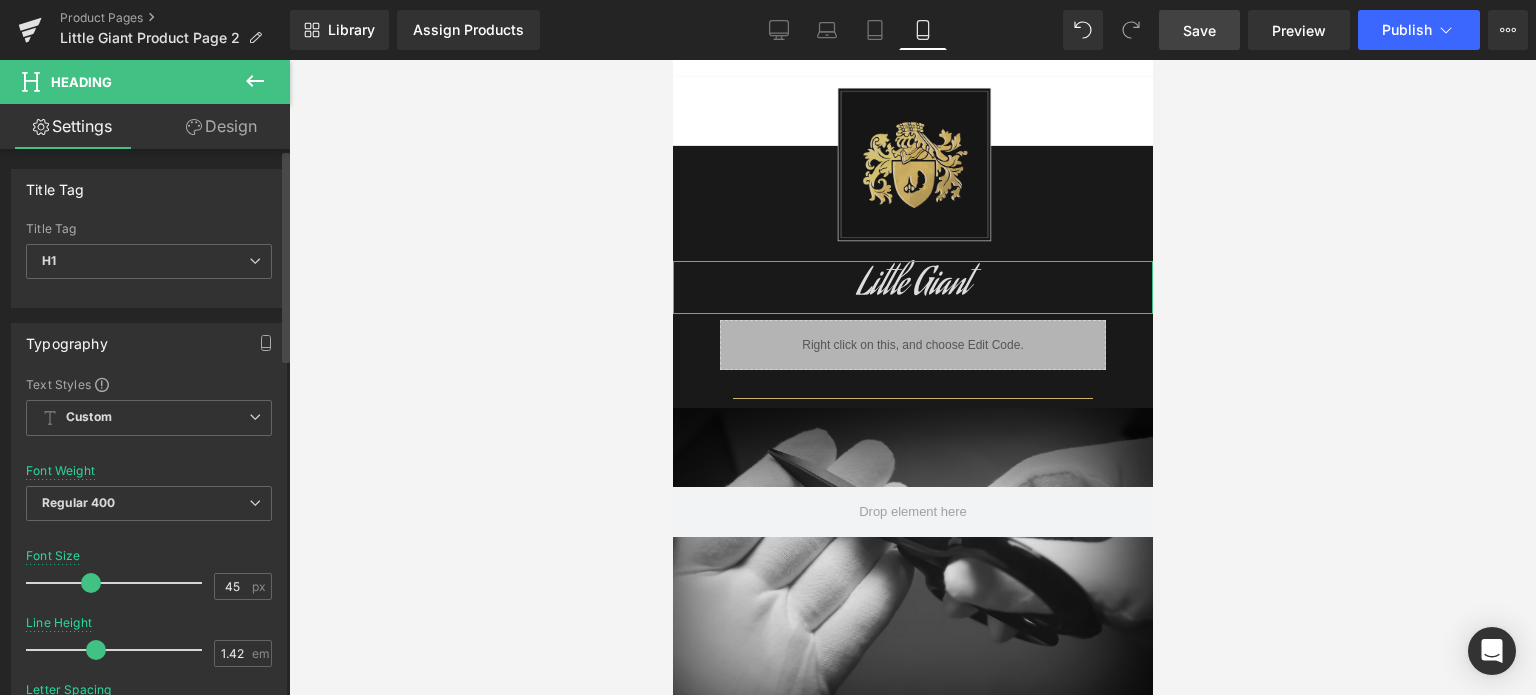 drag, startPoint x: 100, startPoint y: 584, endPoint x: 86, endPoint y: 584, distance: 14 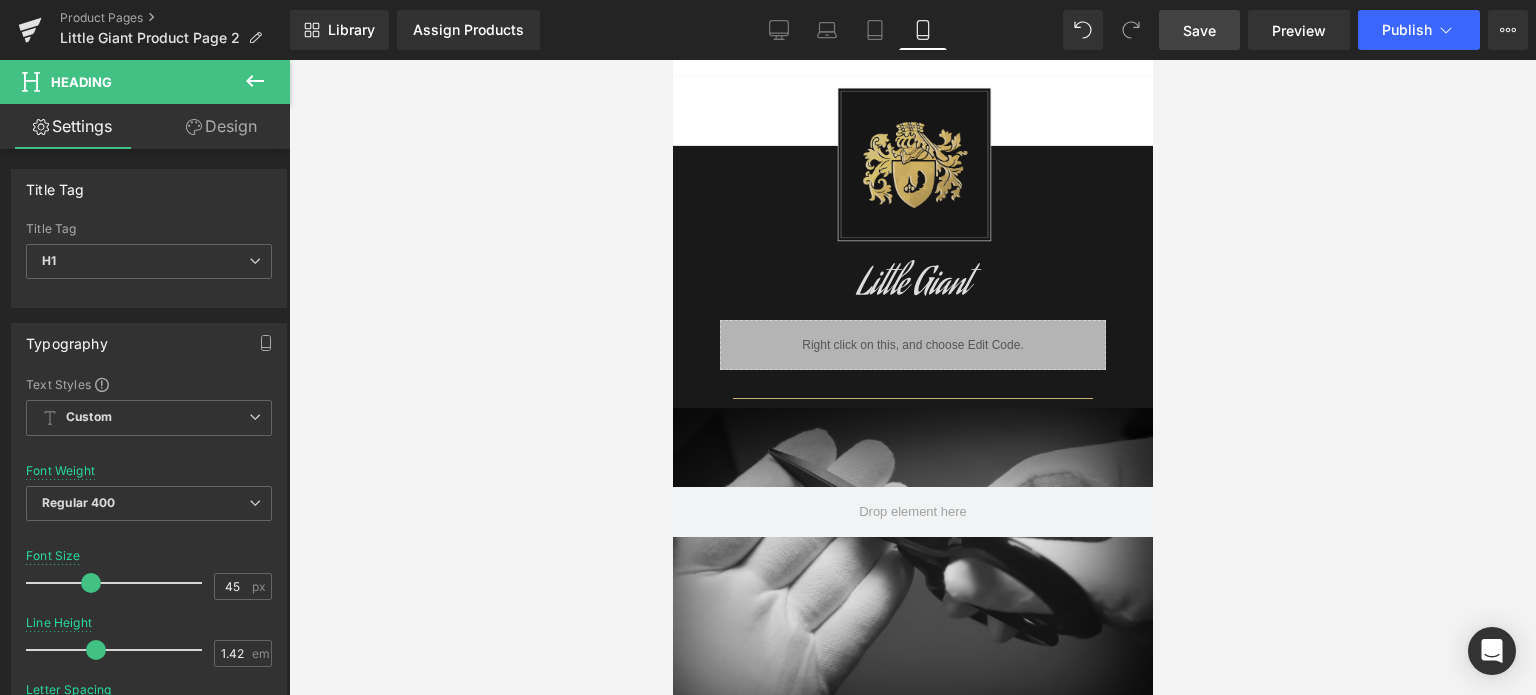 click on "Save" at bounding box center (1199, 30) 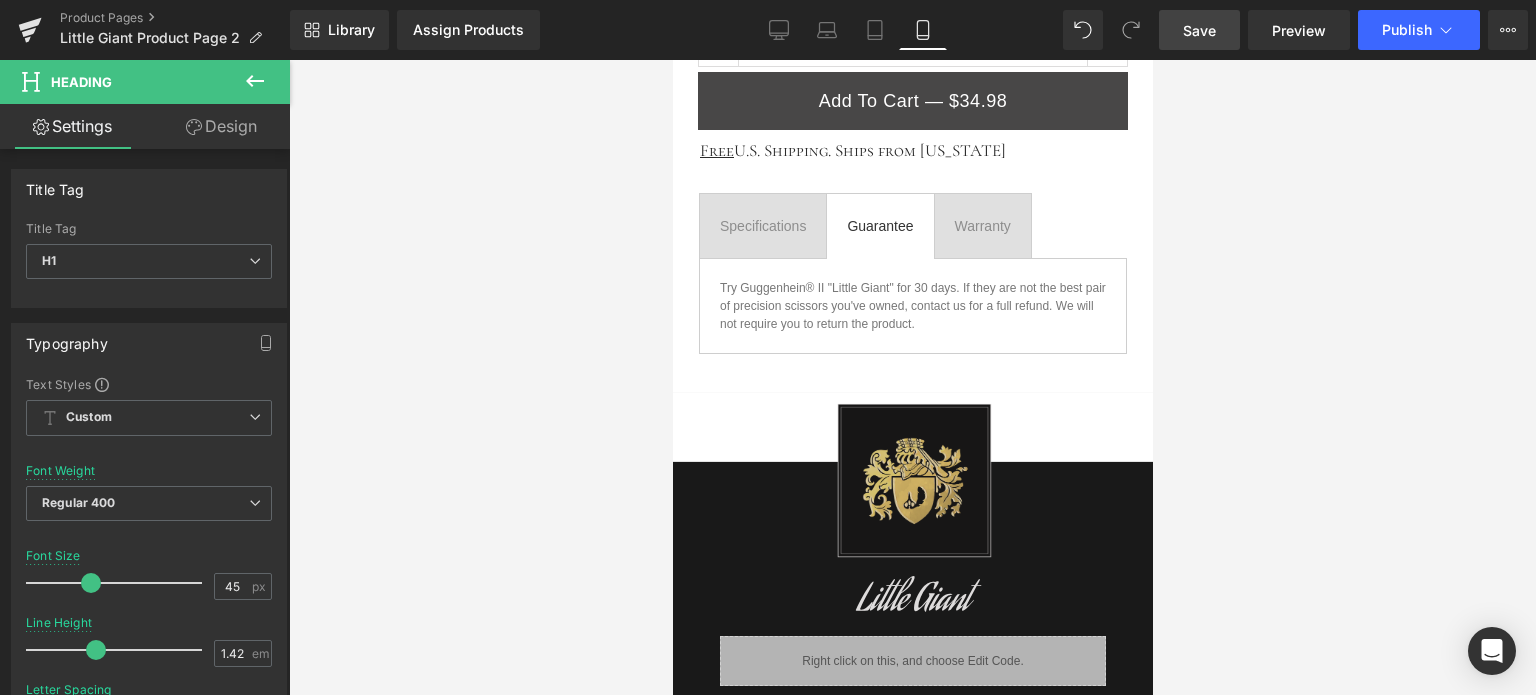 scroll, scrollTop: 900, scrollLeft: 0, axis: vertical 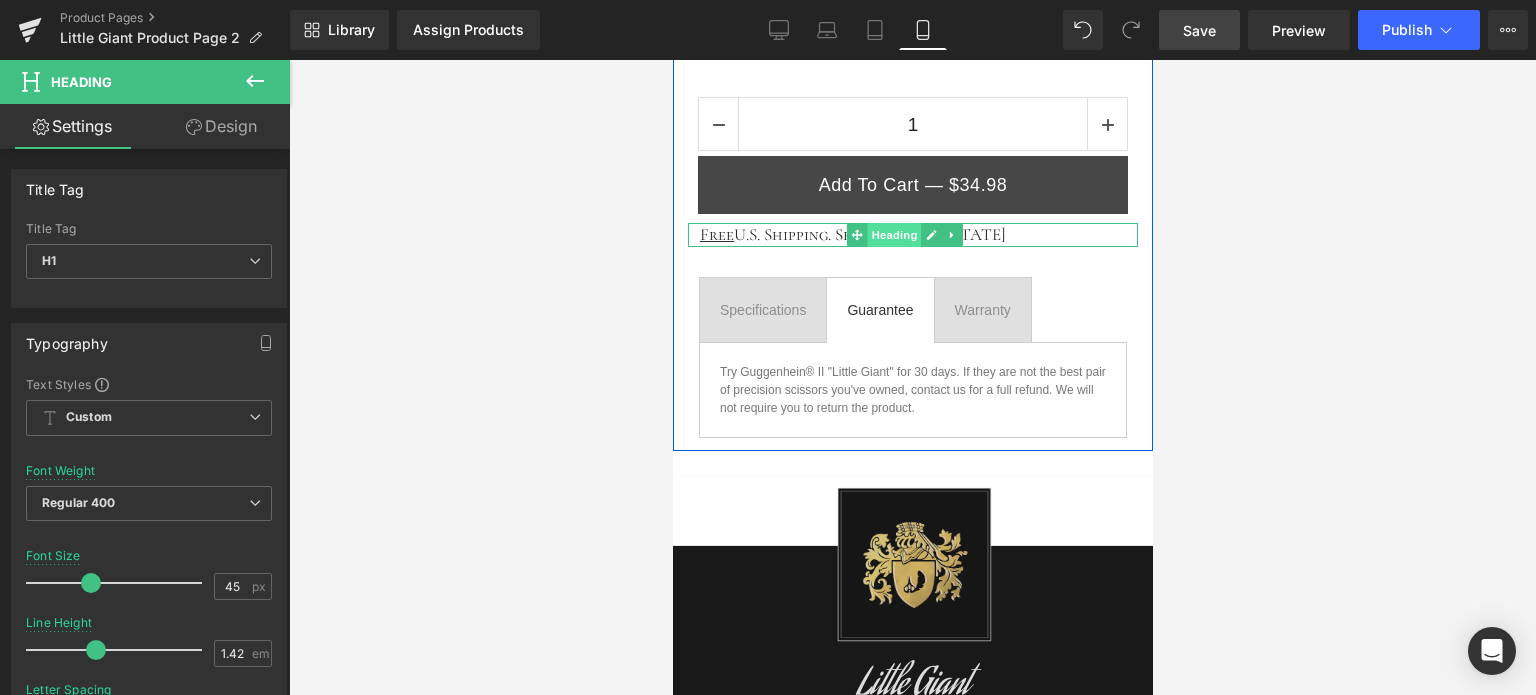 click on "Heading" at bounding box center [894, 235] 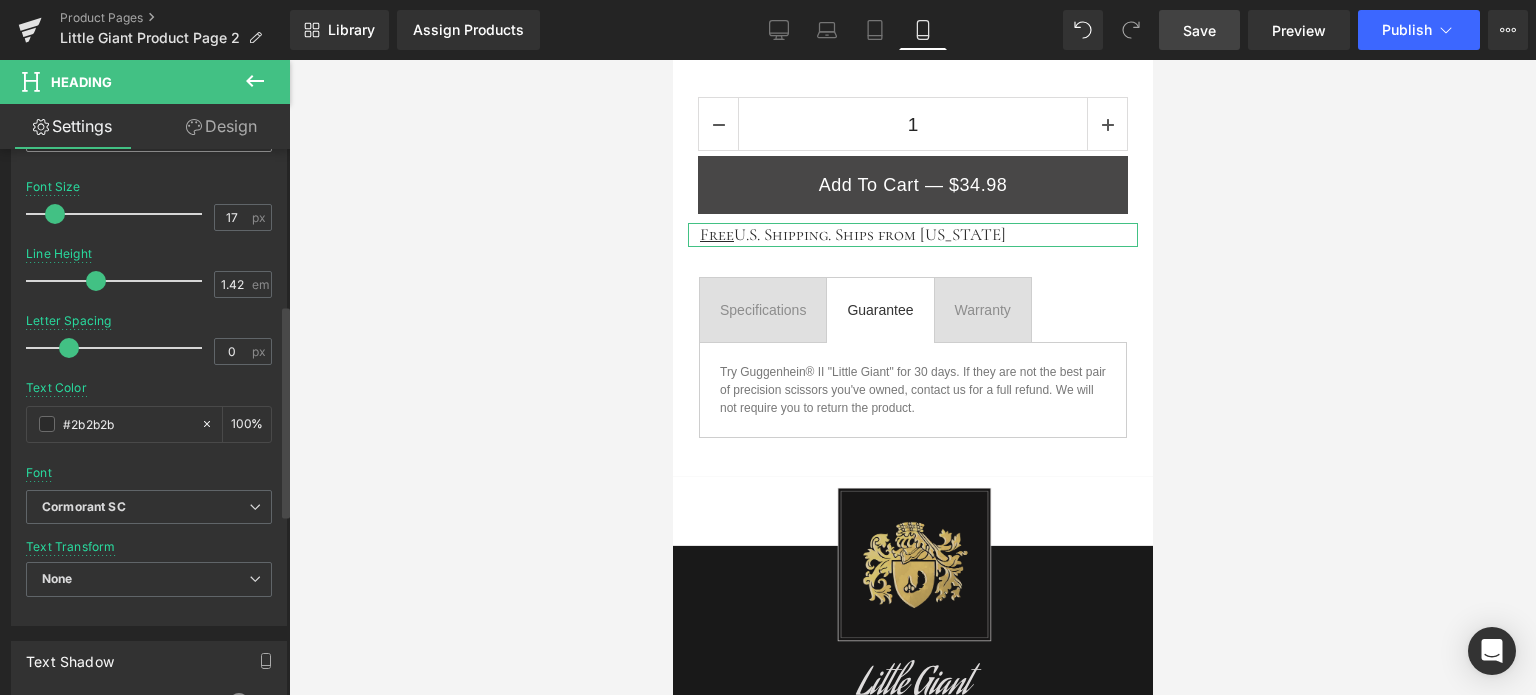 scroll, scrollTop: 400, scrollLeft: 0, axis: vertical 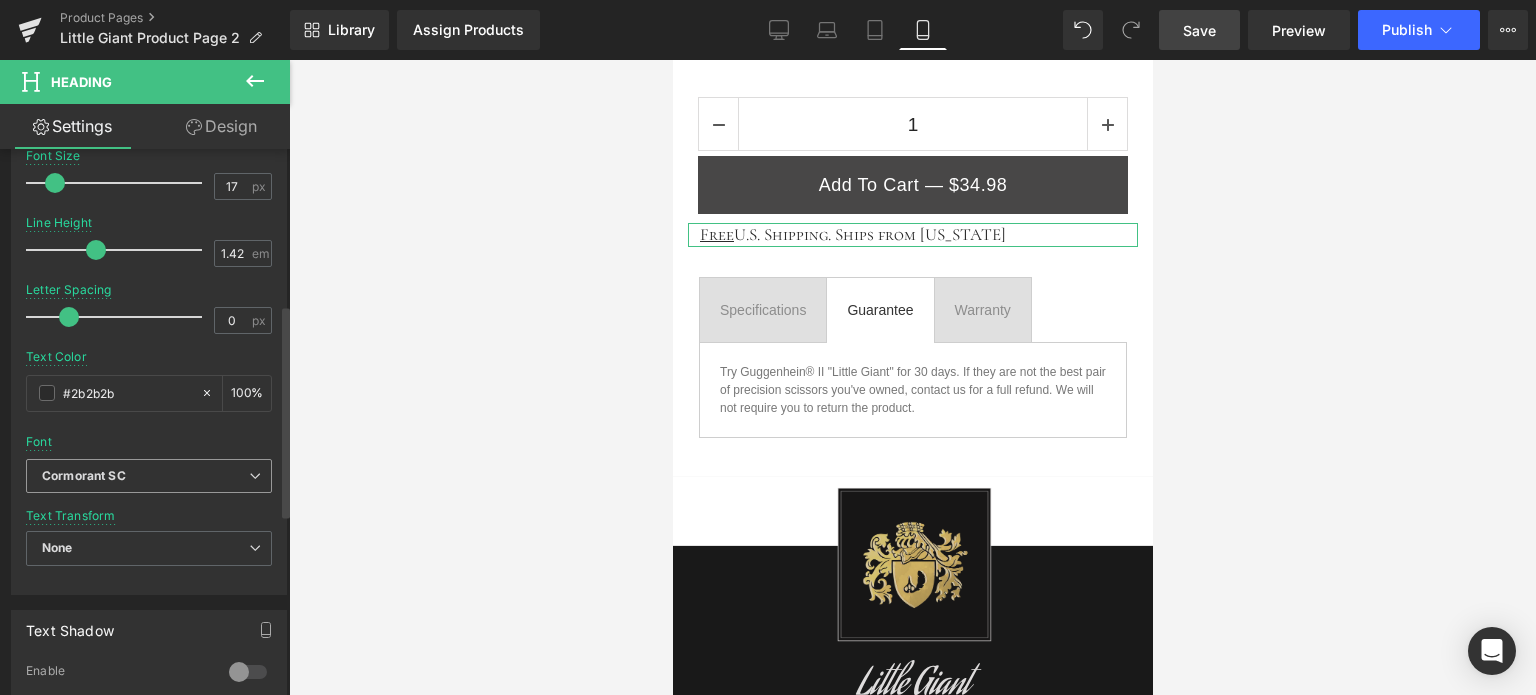 click on "Cormorant SC" at bounding box center [145, 476] 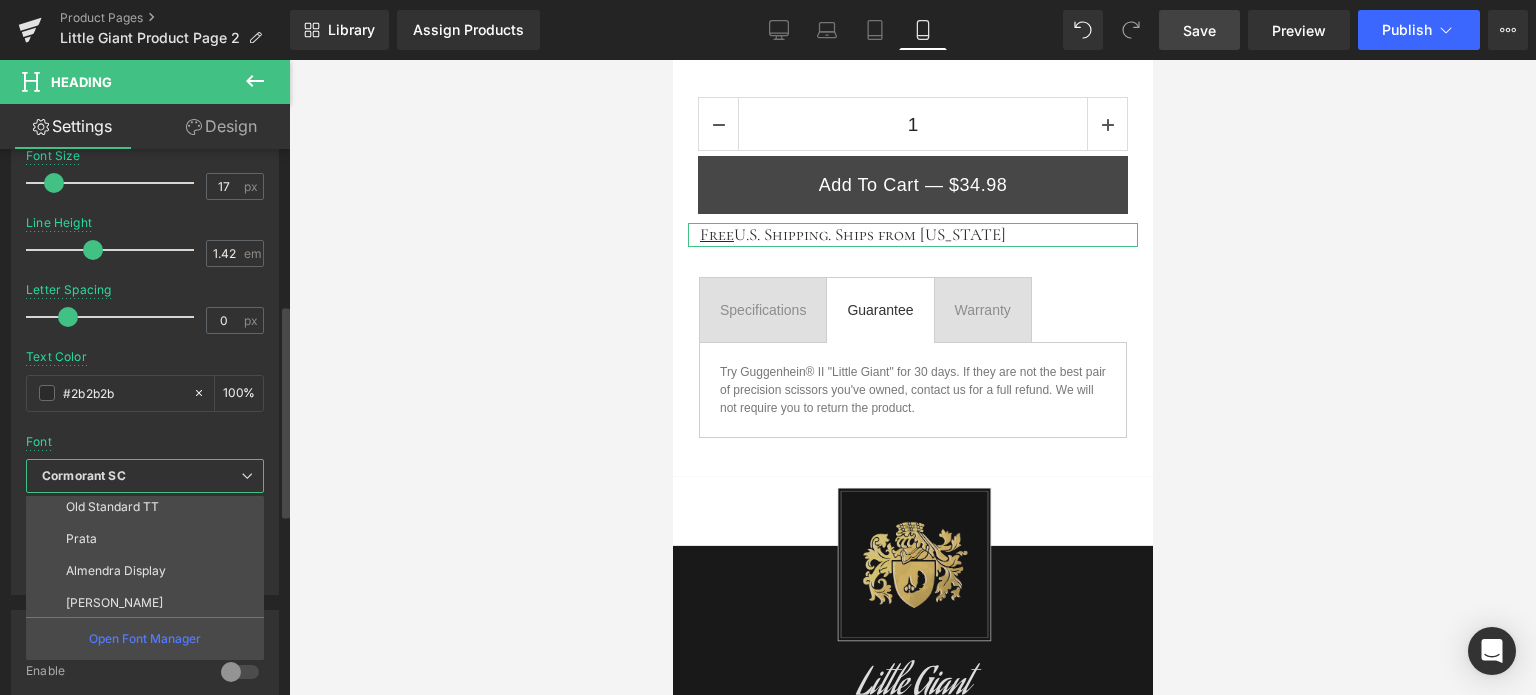 scroll, scrollTop: 200, scrollLeft: 0, axis: vertical 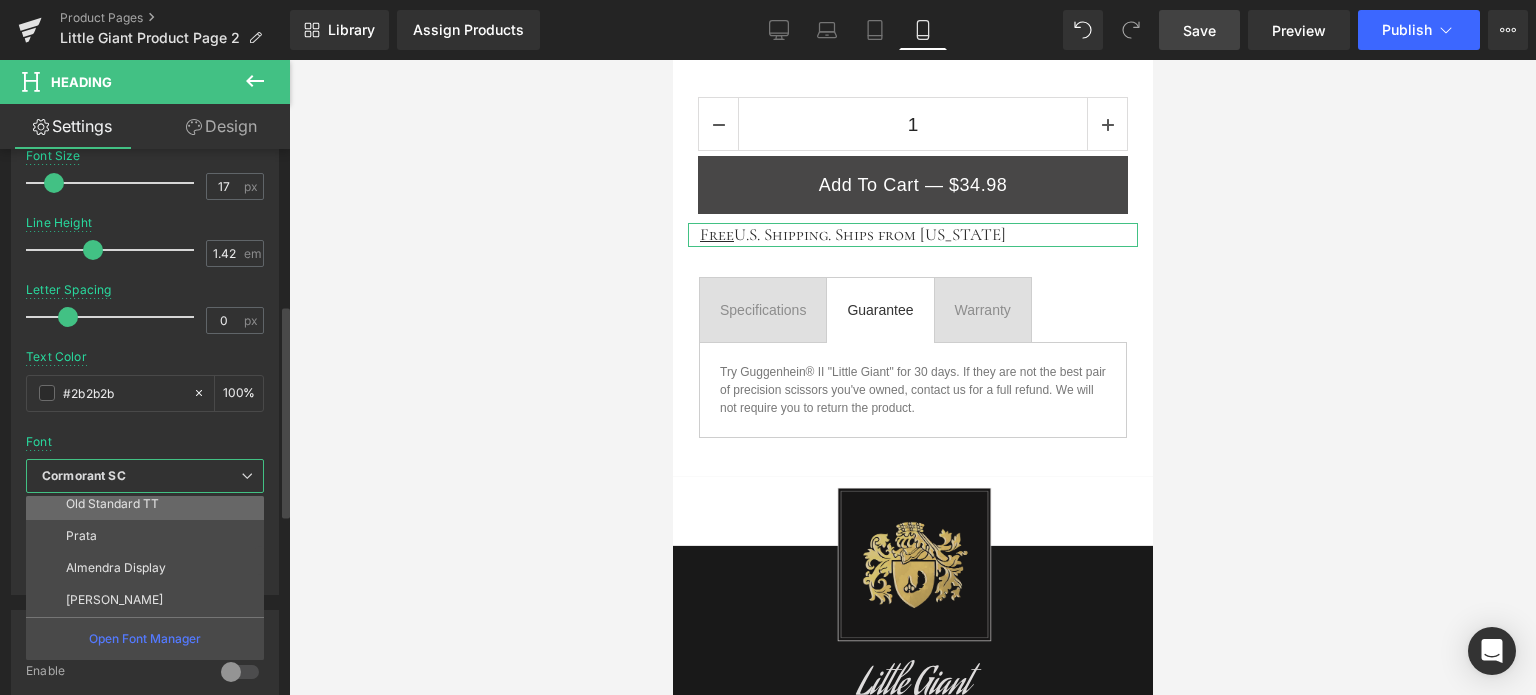 click on "Old Standard TT" at bounding box center [149, 504] 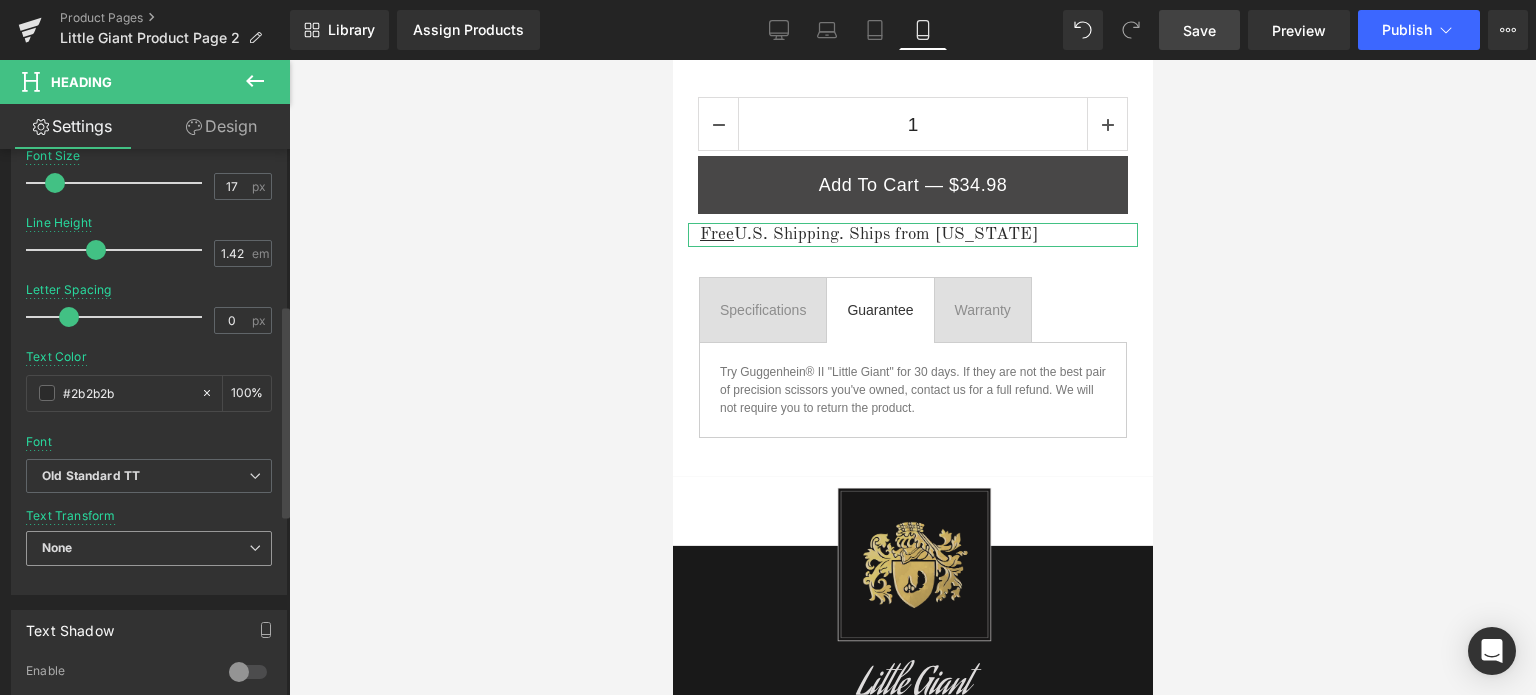 click on "None" at bounding box center (149, 548) 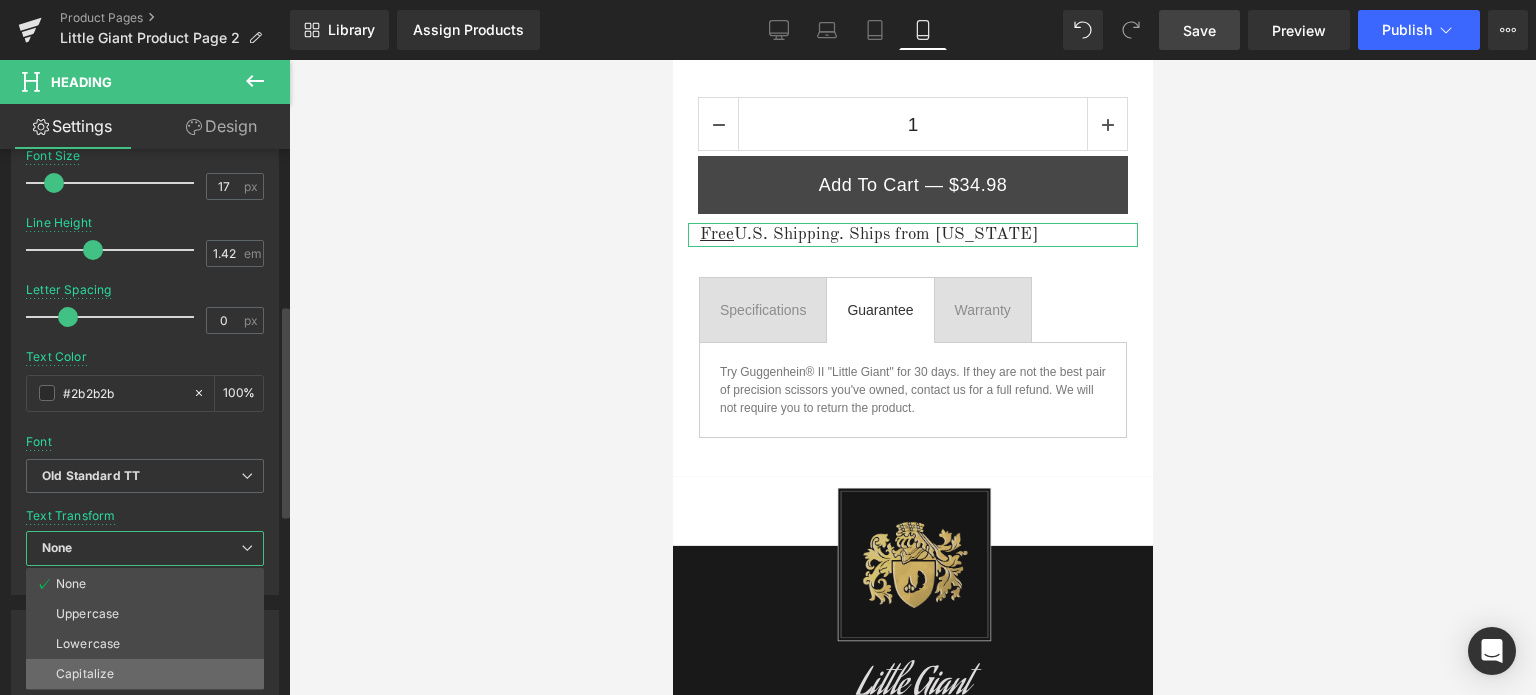 click on "Capitalize" at bounding box center (145, 674) 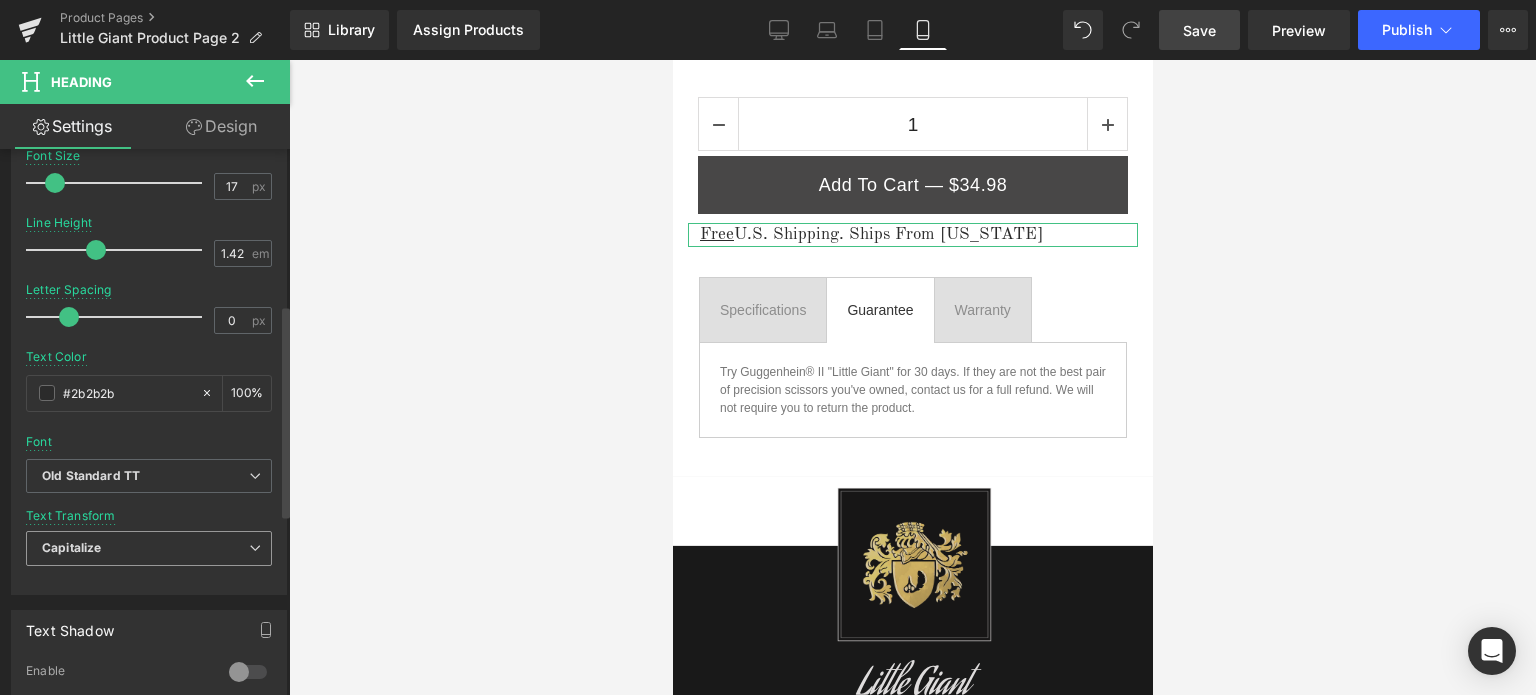 click on "Capitalize" at bounding box center [149, 548] 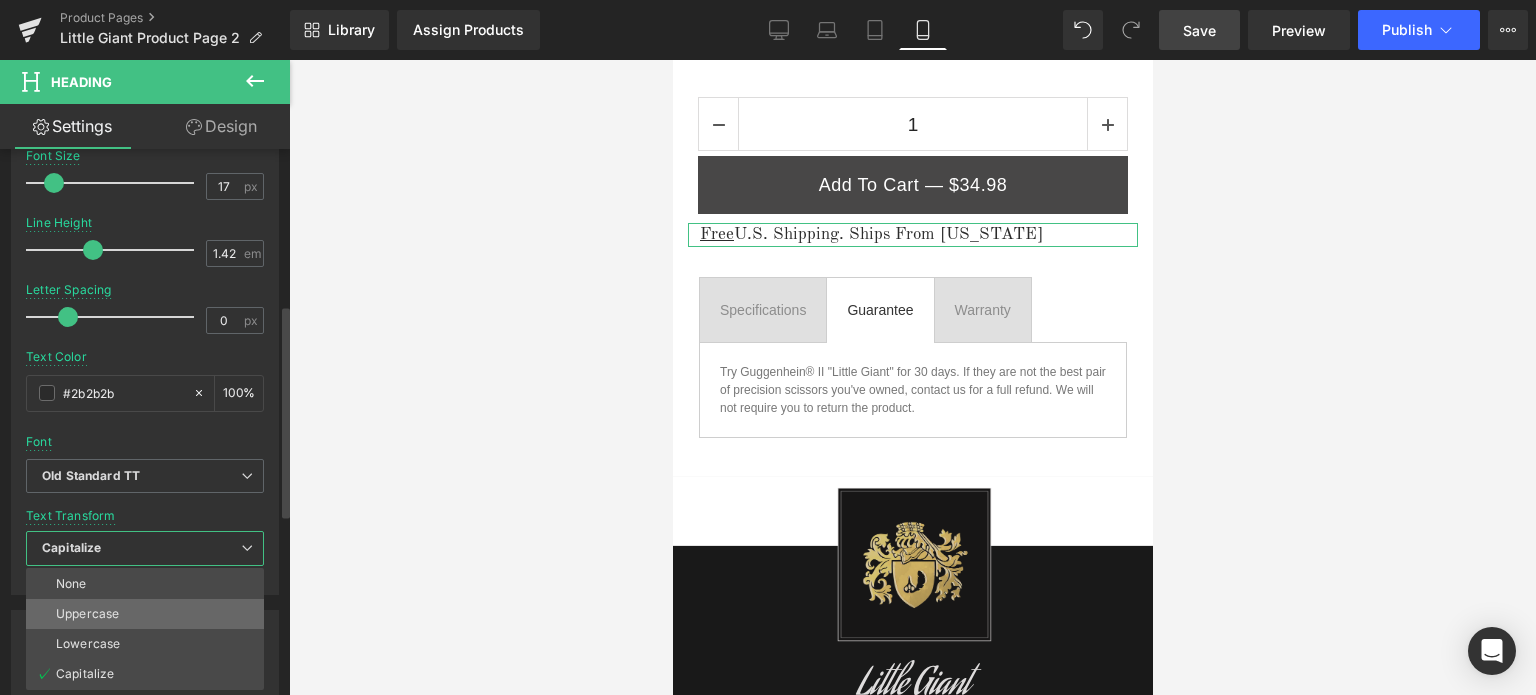 click on "Uppercase" at bounding box center [87, 614] 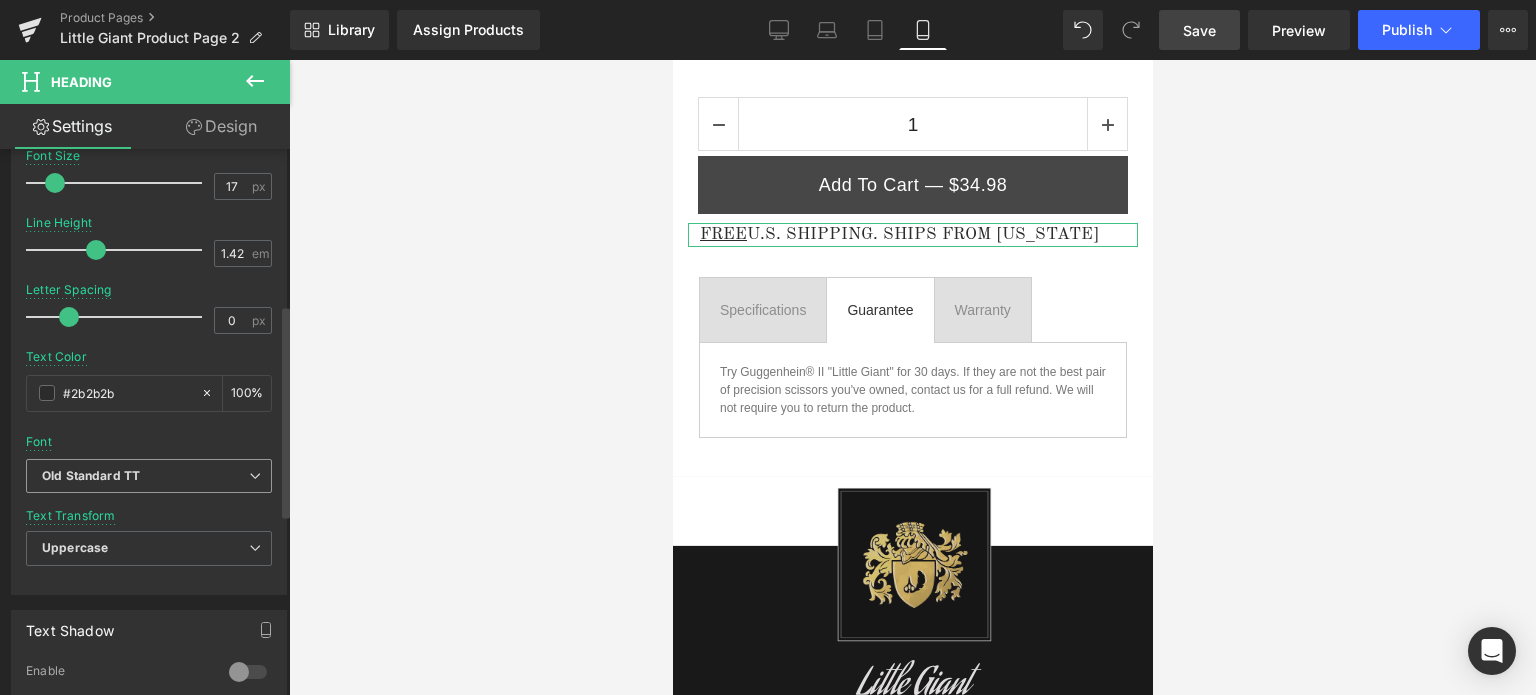 click on "Old Standard TT" at bounding box center (149, 476) 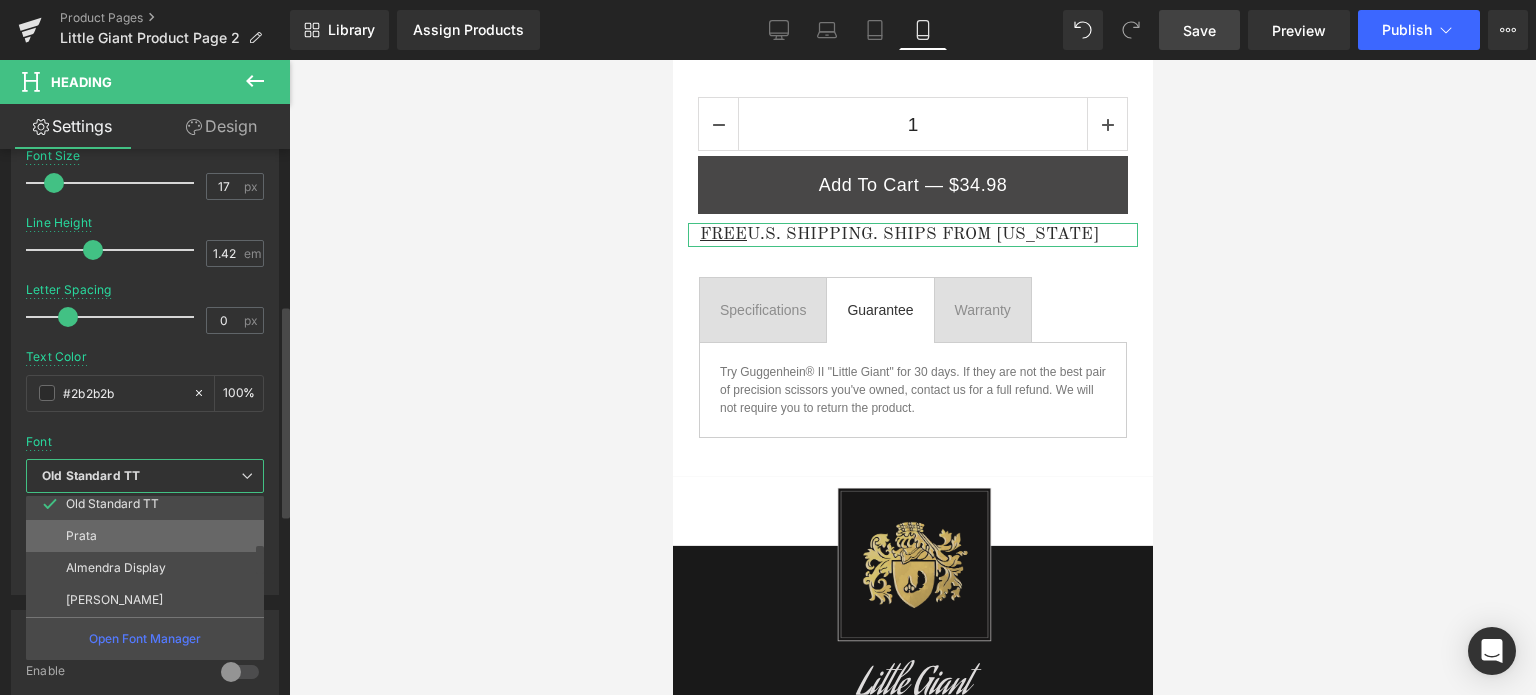 scroll, scrollTop: 0, scrollLeft: 0, axis: both 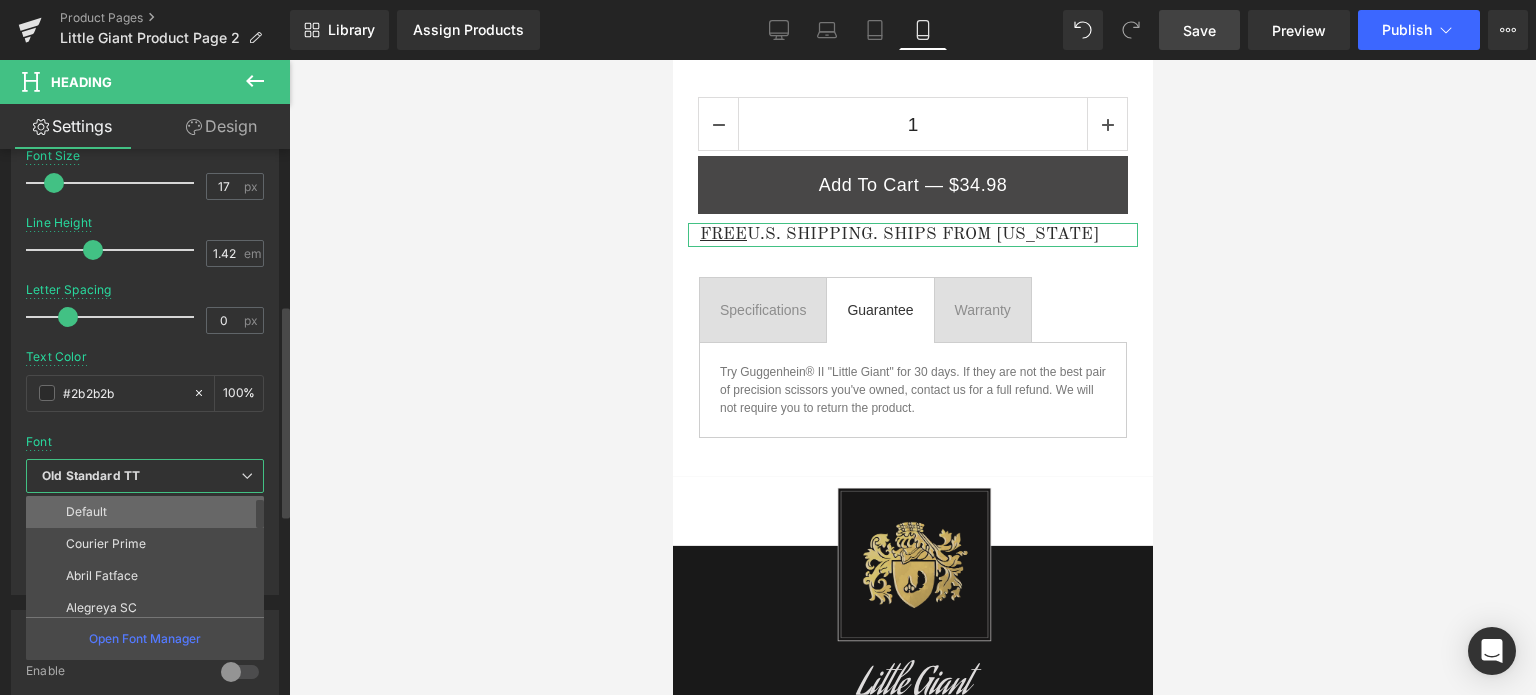 click on "Default" at bounding box center [149, 512] 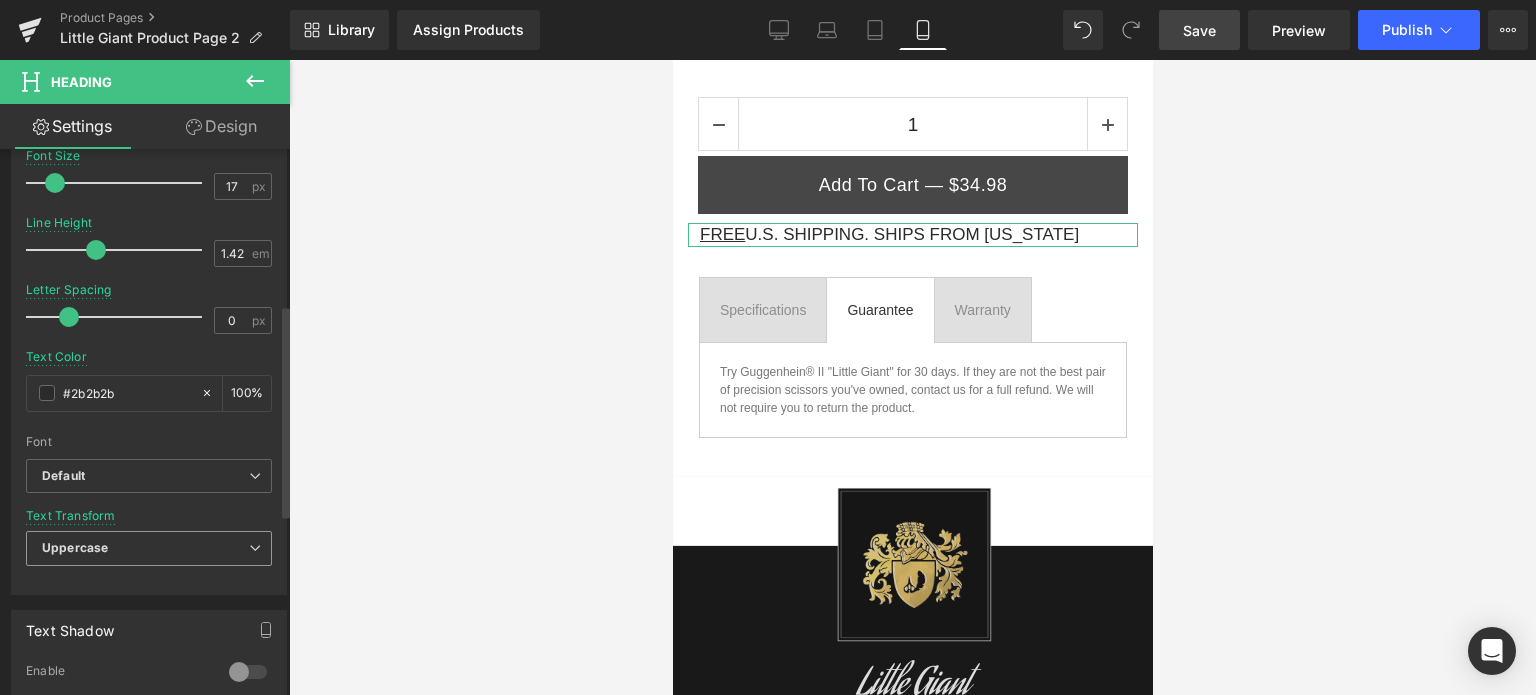 click on "Uppercase" at bounding box center (149, 548) 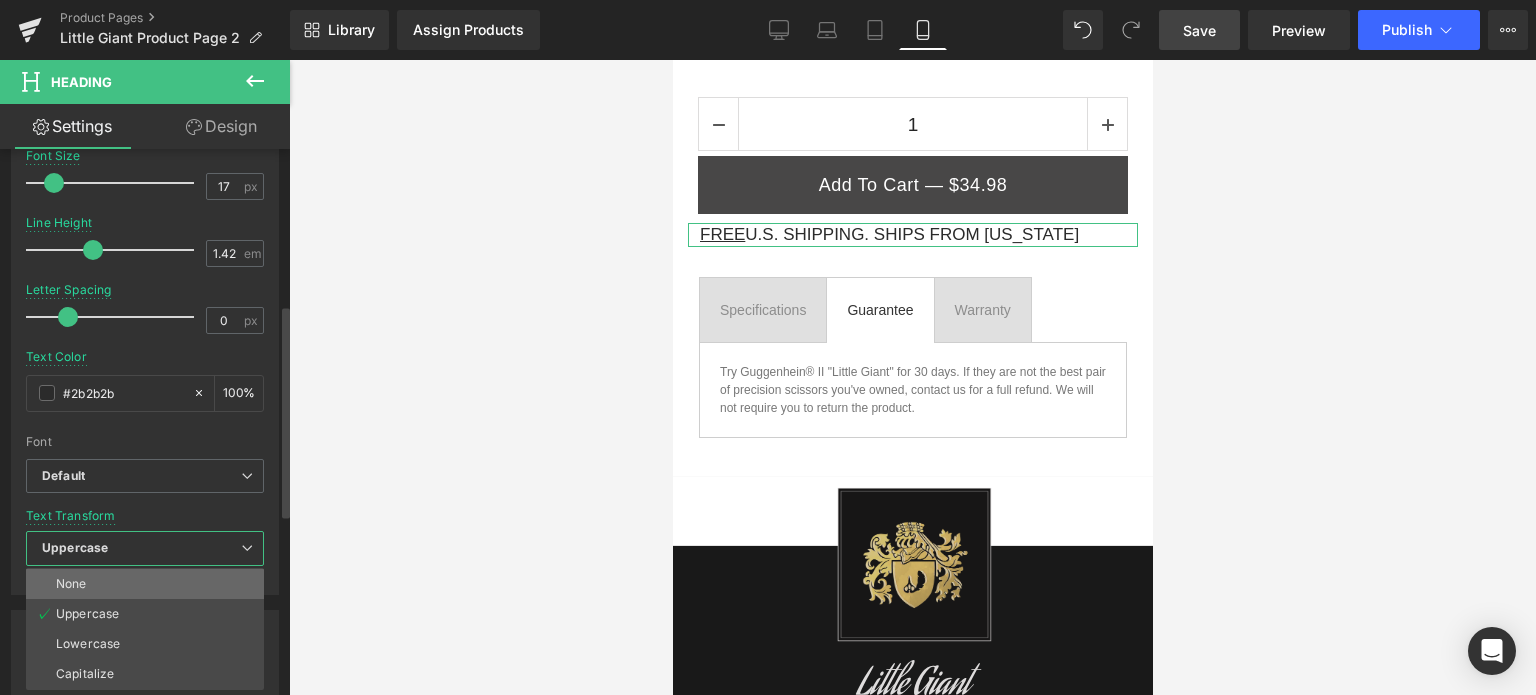 click on "None" at bounding box center (145, 584) 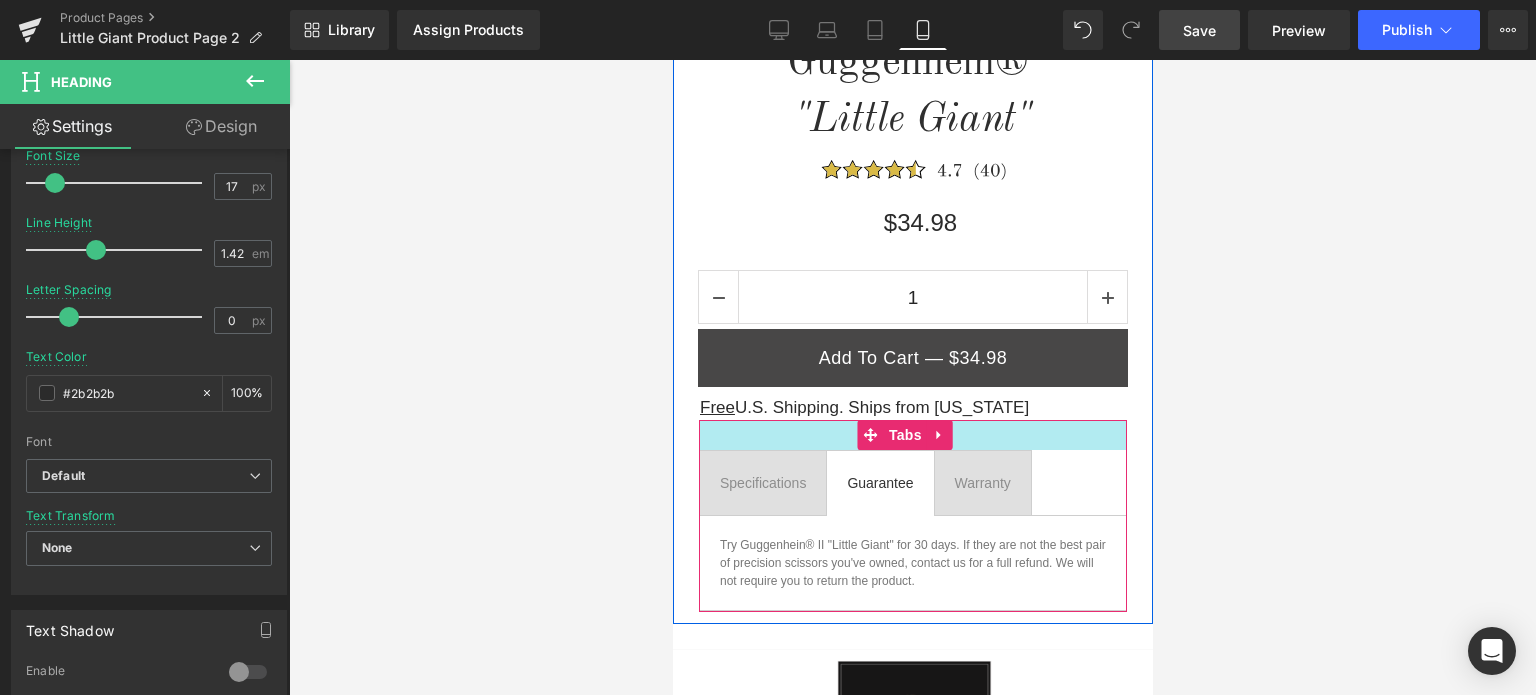 scroll, scrollTop: 800, scrollLeft: 0, axis: vertical 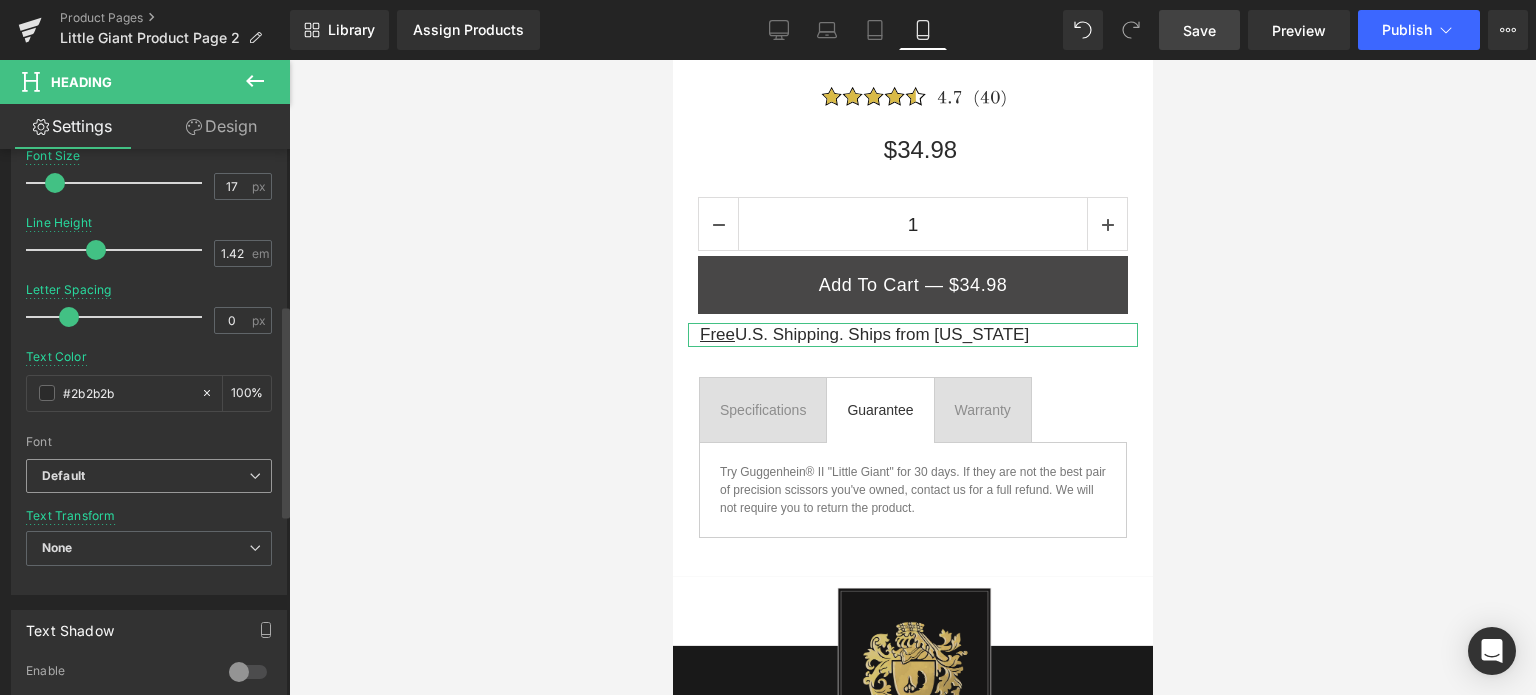 click on "Default" at bounding box center (145, 476) 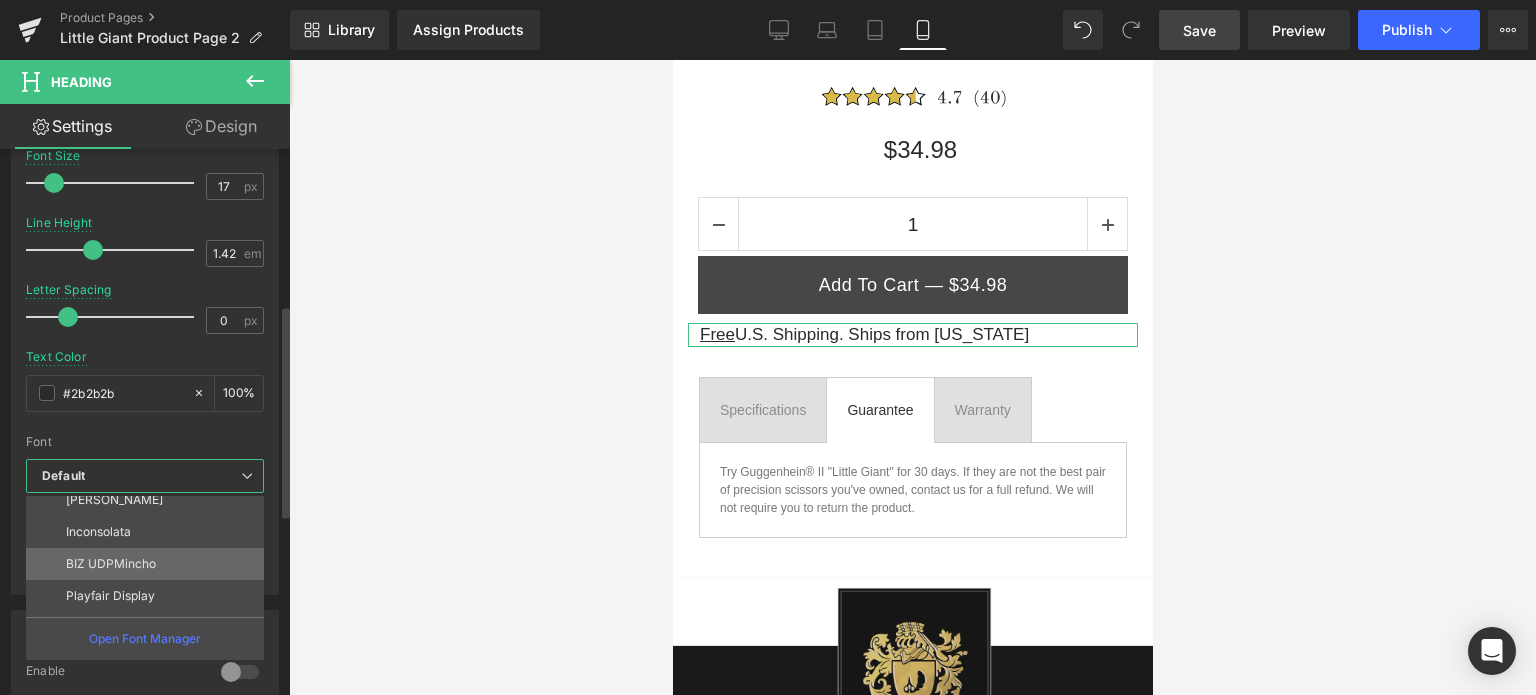 scroll, scrollTop: 500, scrollLeft: 0, axis: vertical 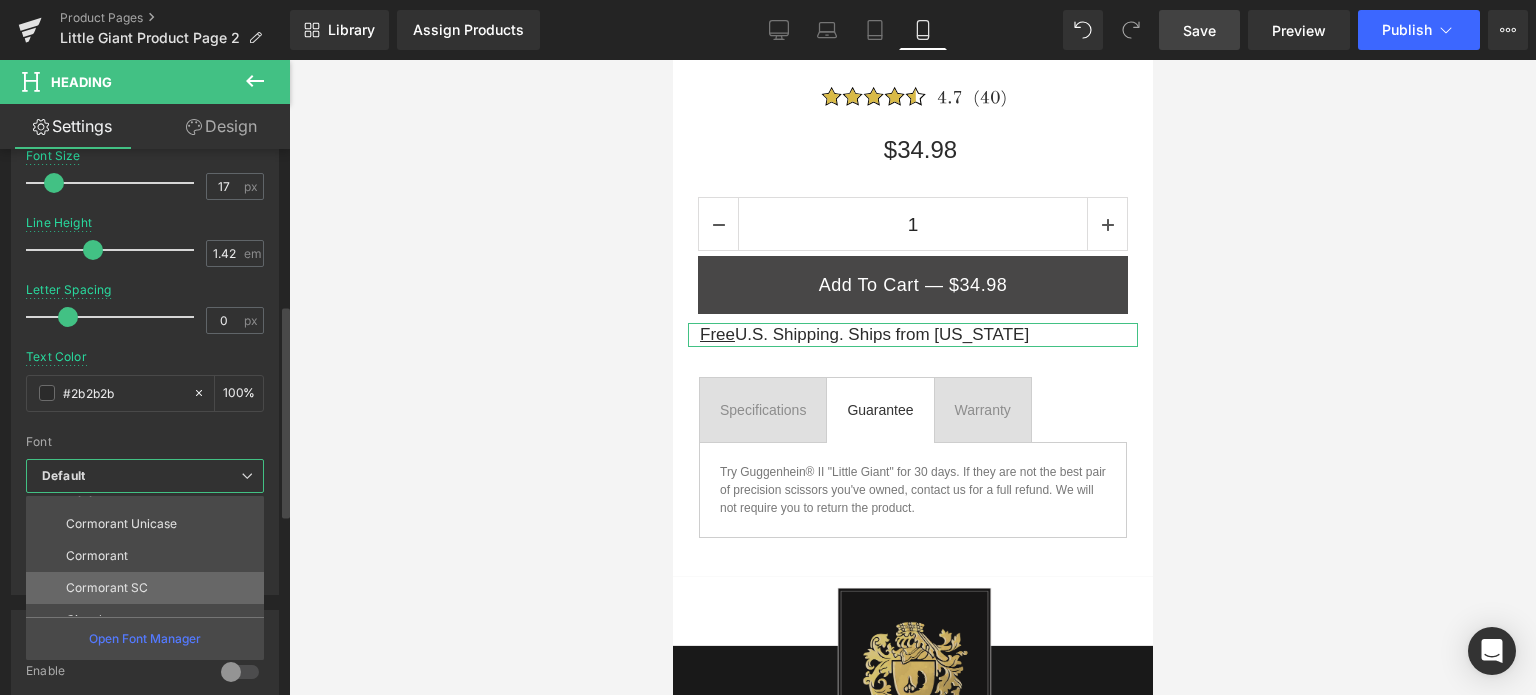 click on "Cormorant SC" at bounding box center (149, 588) 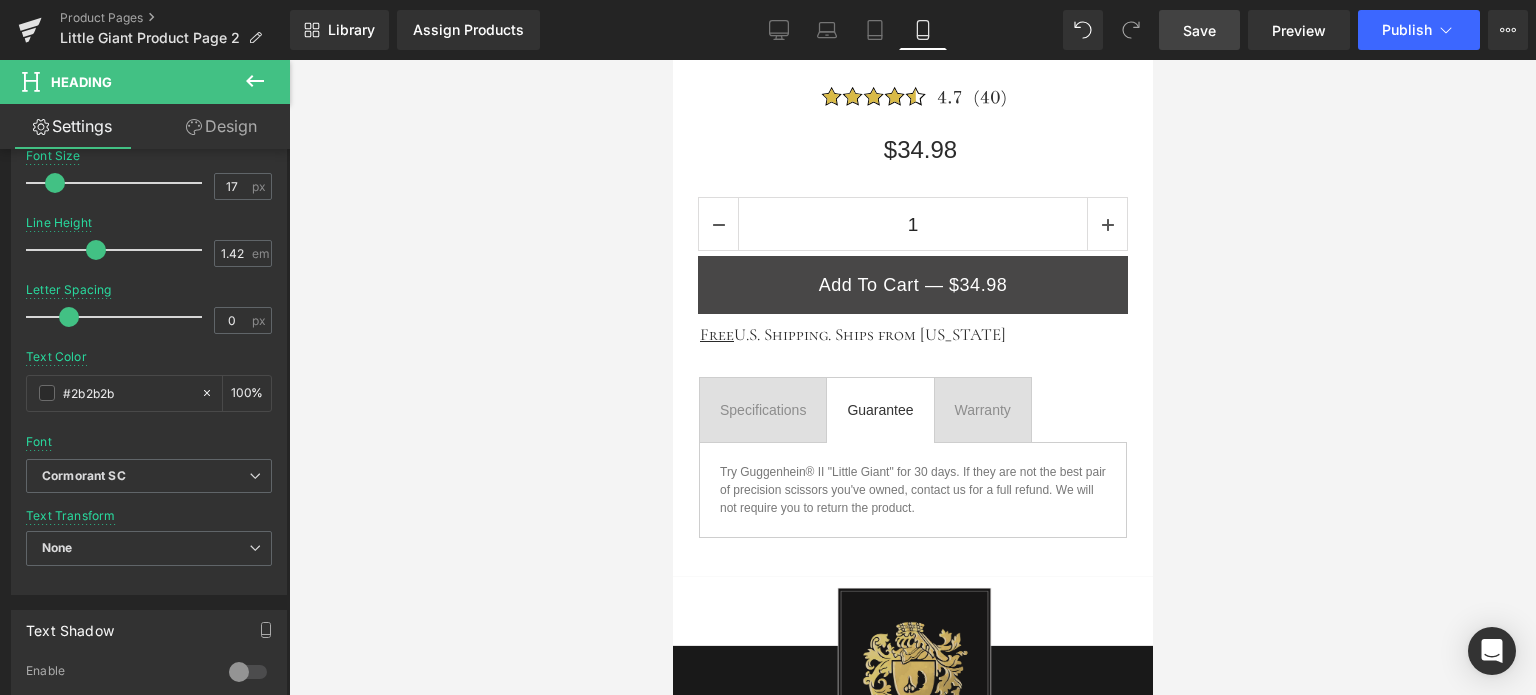 click on "Save" at bounding box center (1199, 30) 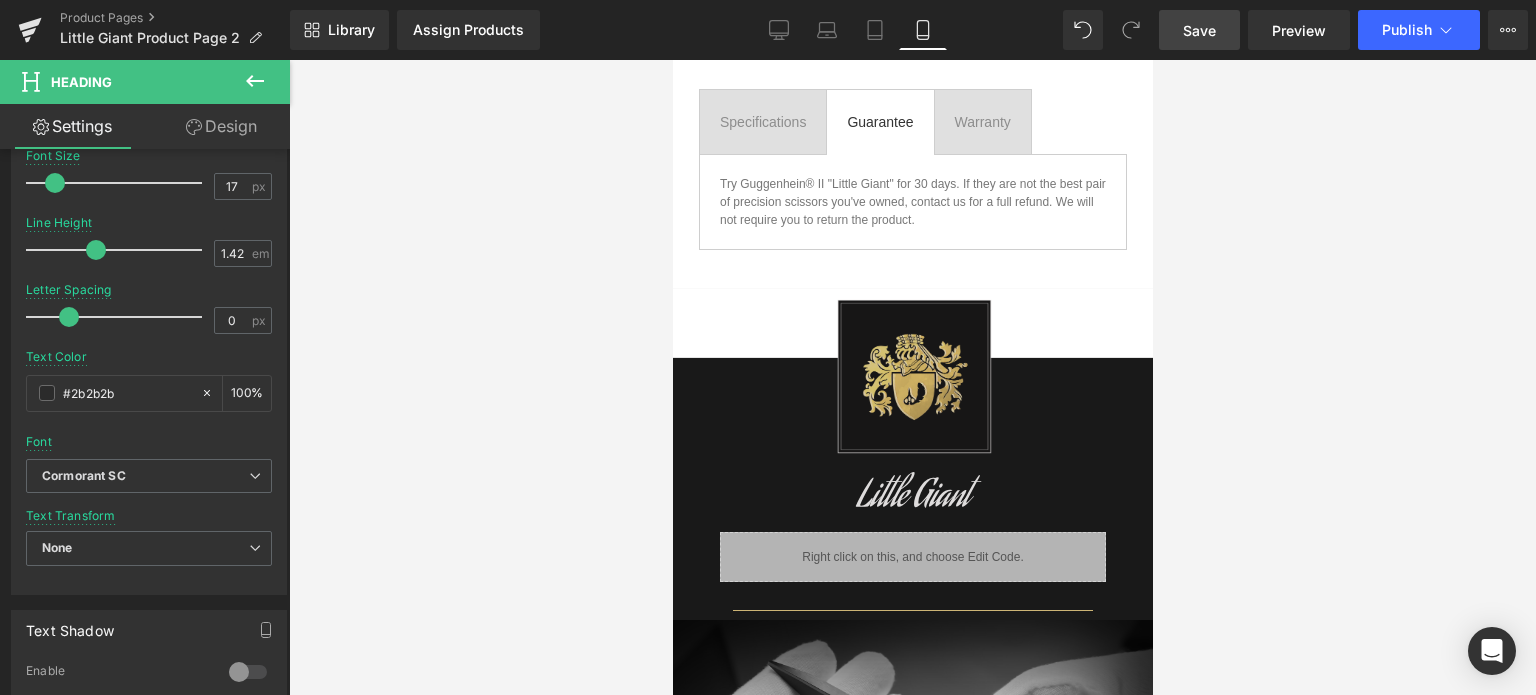scroll, scrollTop: 1100, scrollLeft: 0, axis: vertical 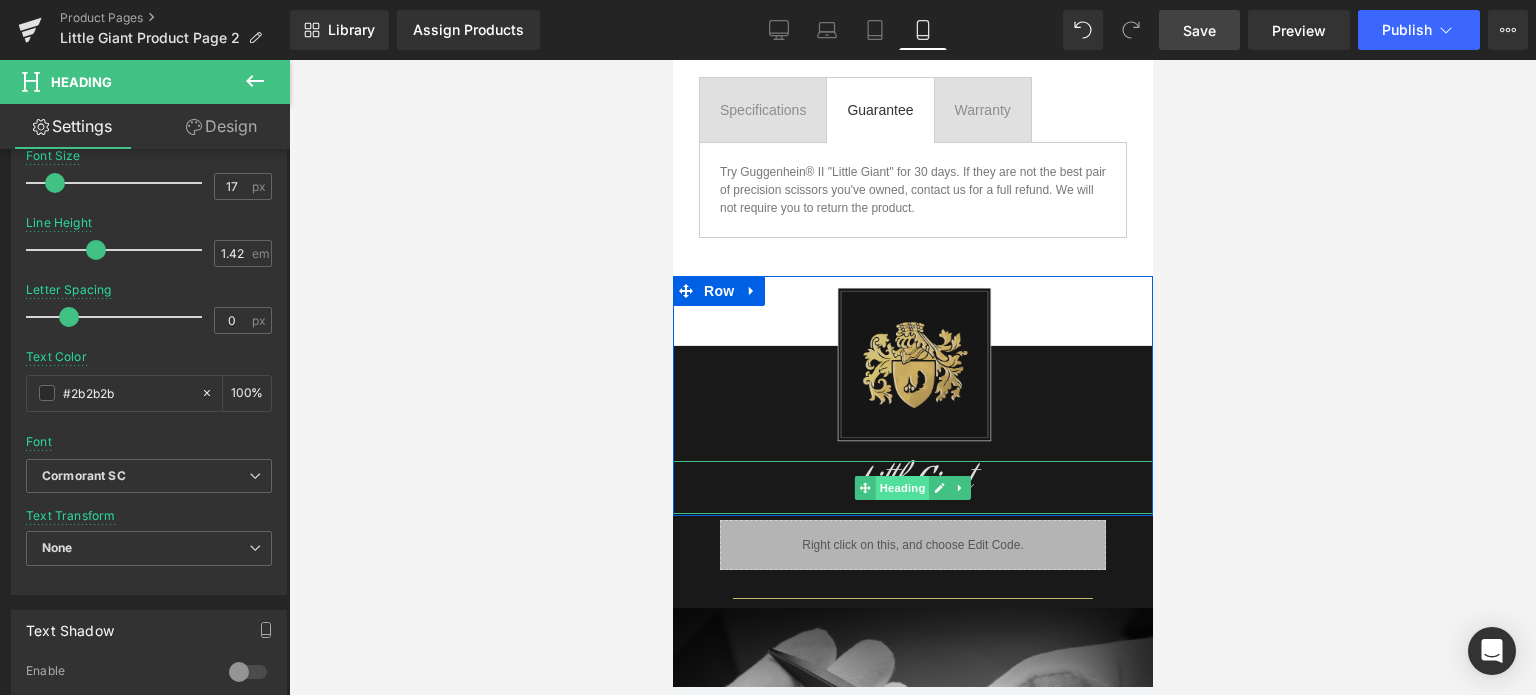 click on "Heading" at bounding box center [902, 488] 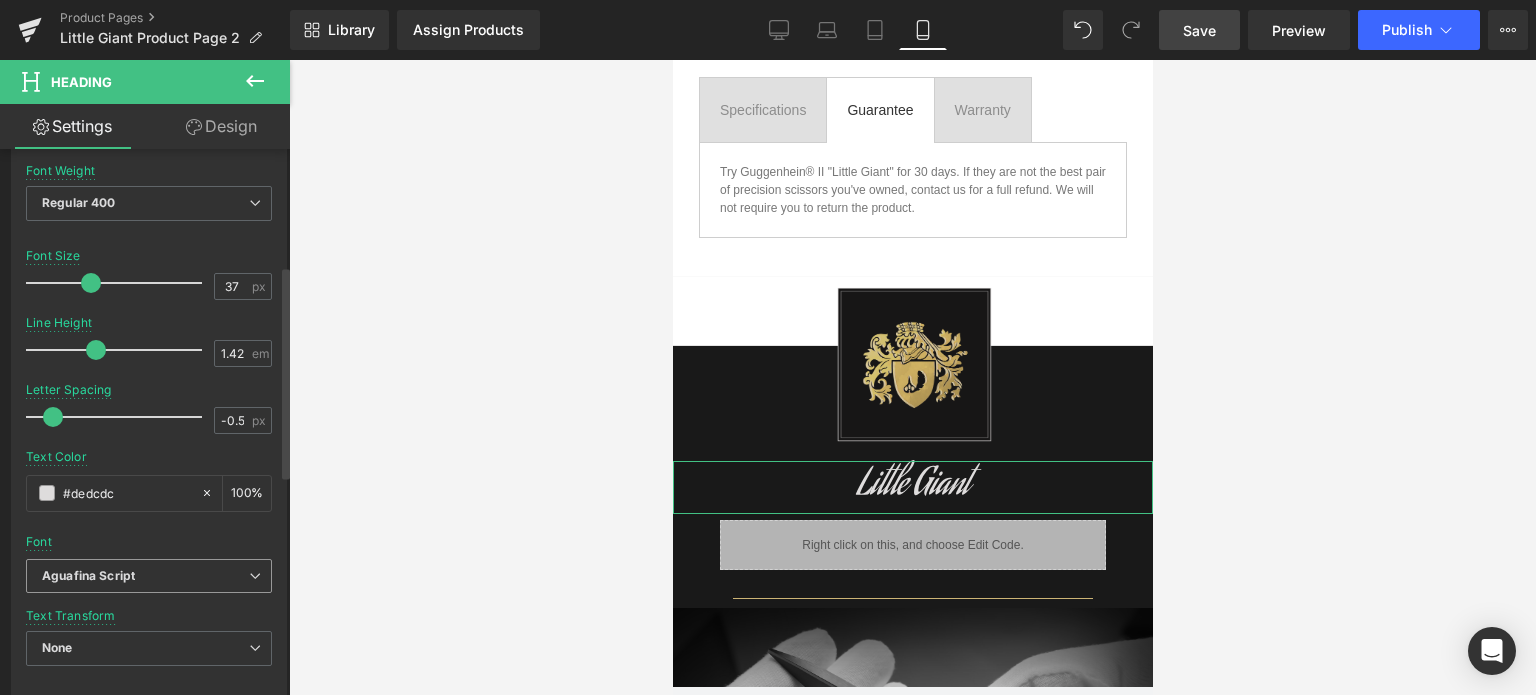 scroll, scrollTop: 500, scrollLeft: 0, axis: vertical 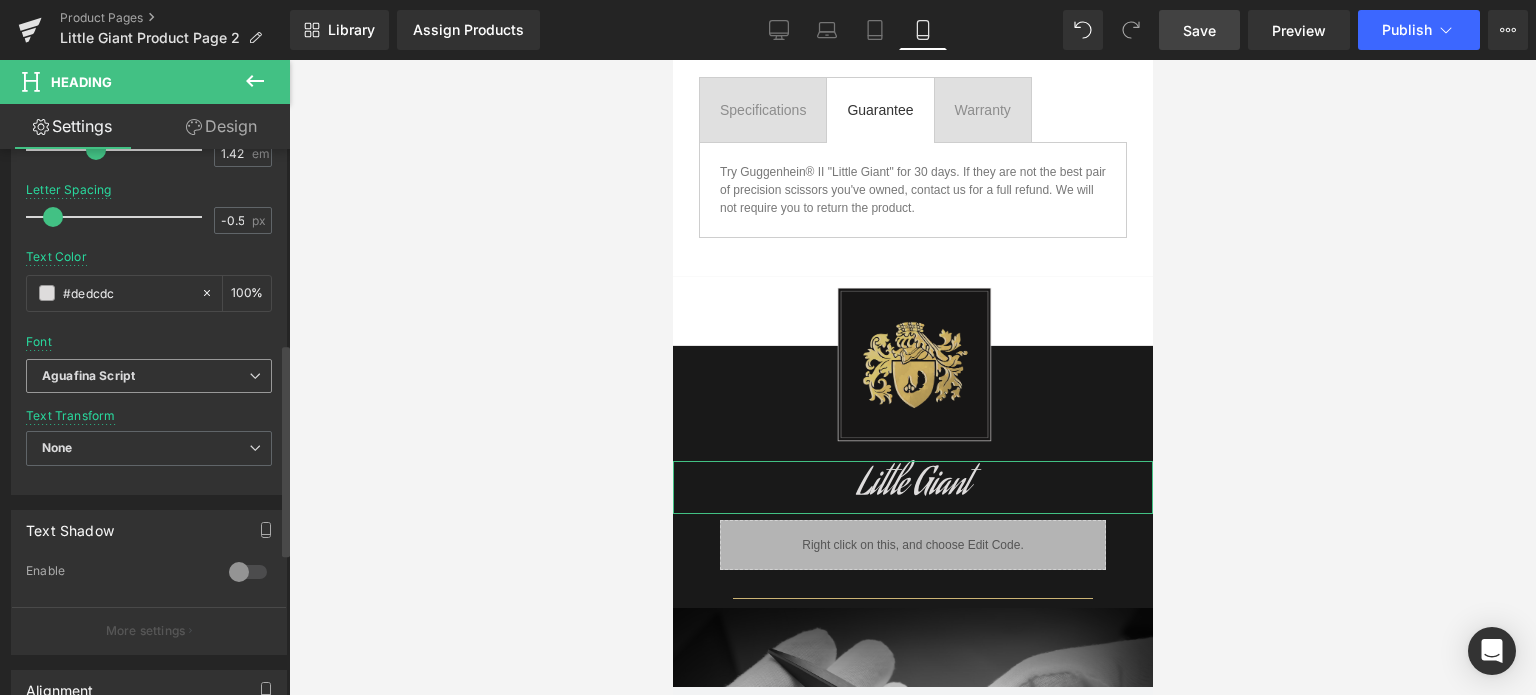 click on "Aguafina Script" at bounding box center [145, 376] 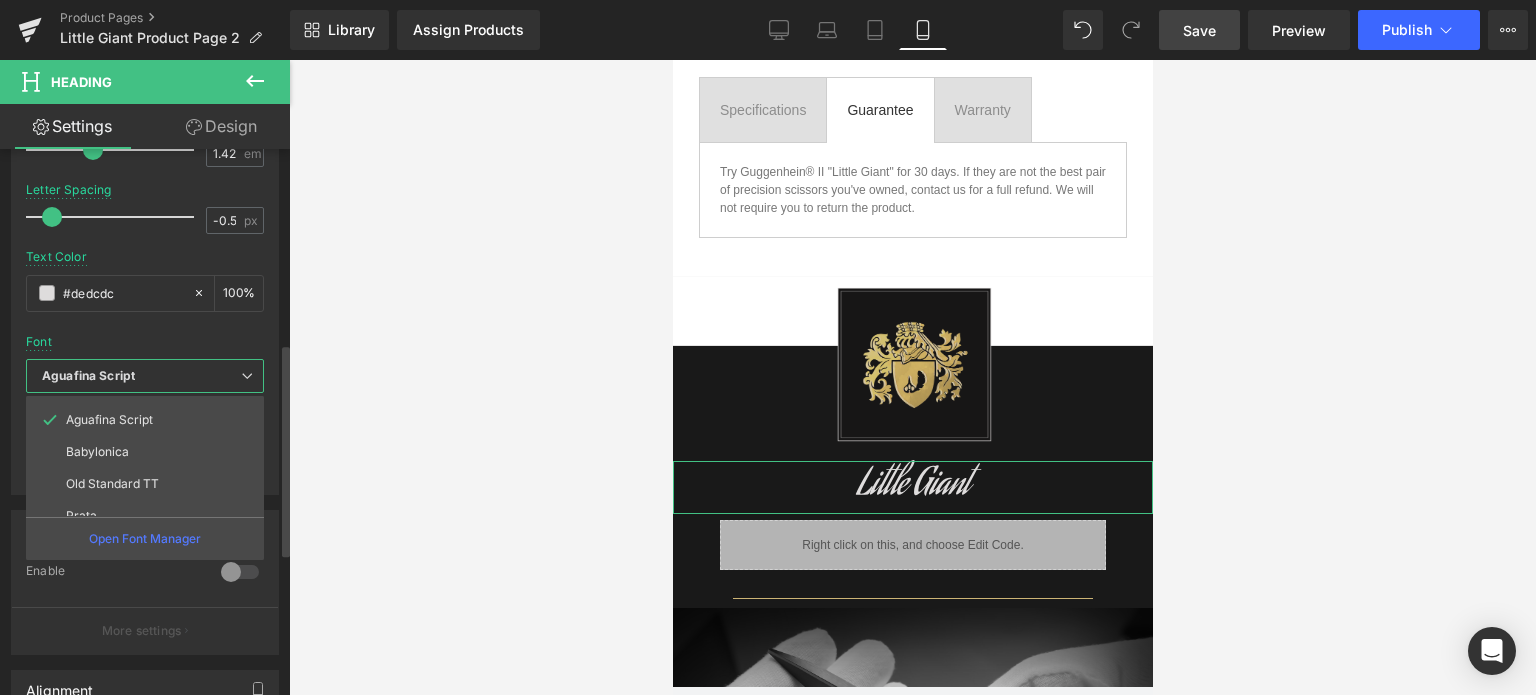 scroll, scrollTop: 200, scrollLeft: 0, axis: vertical 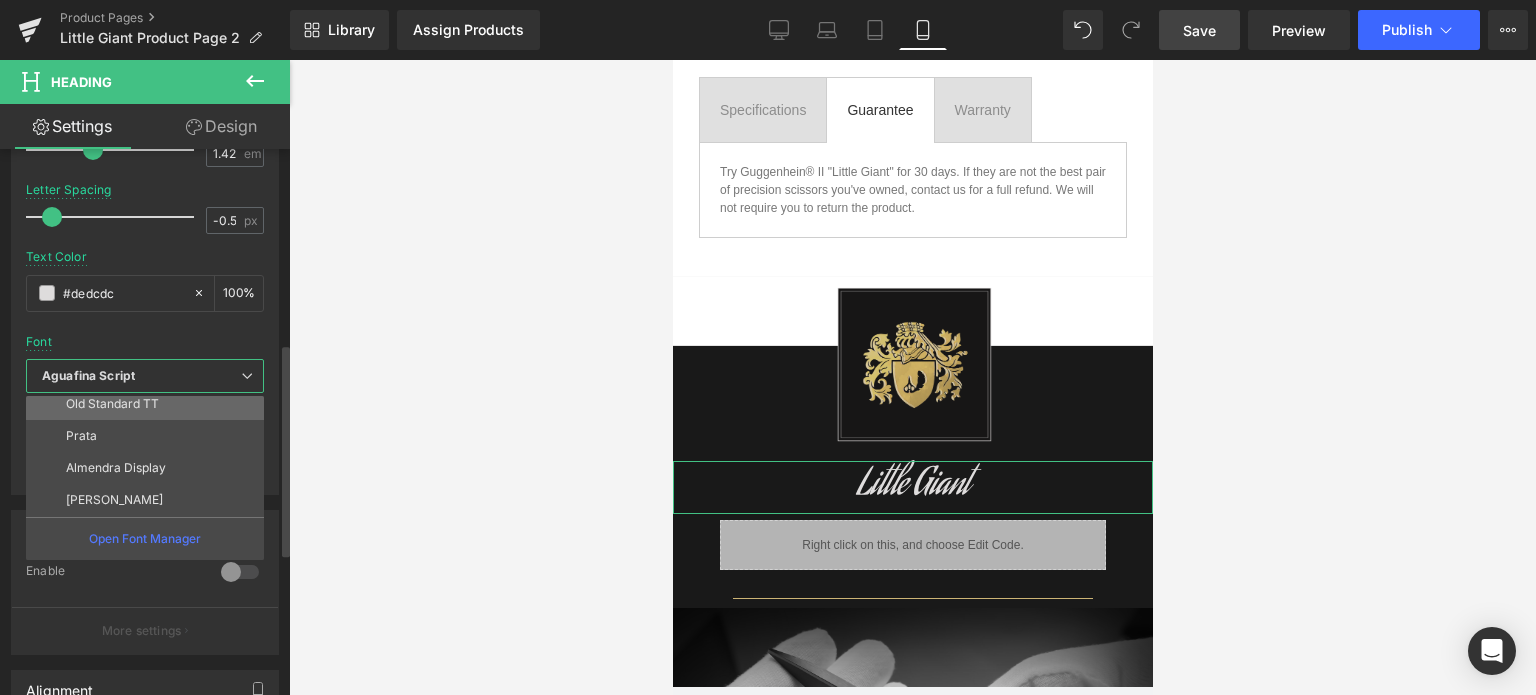 click on "Old Standard TT" at bounding box center [149, 404] 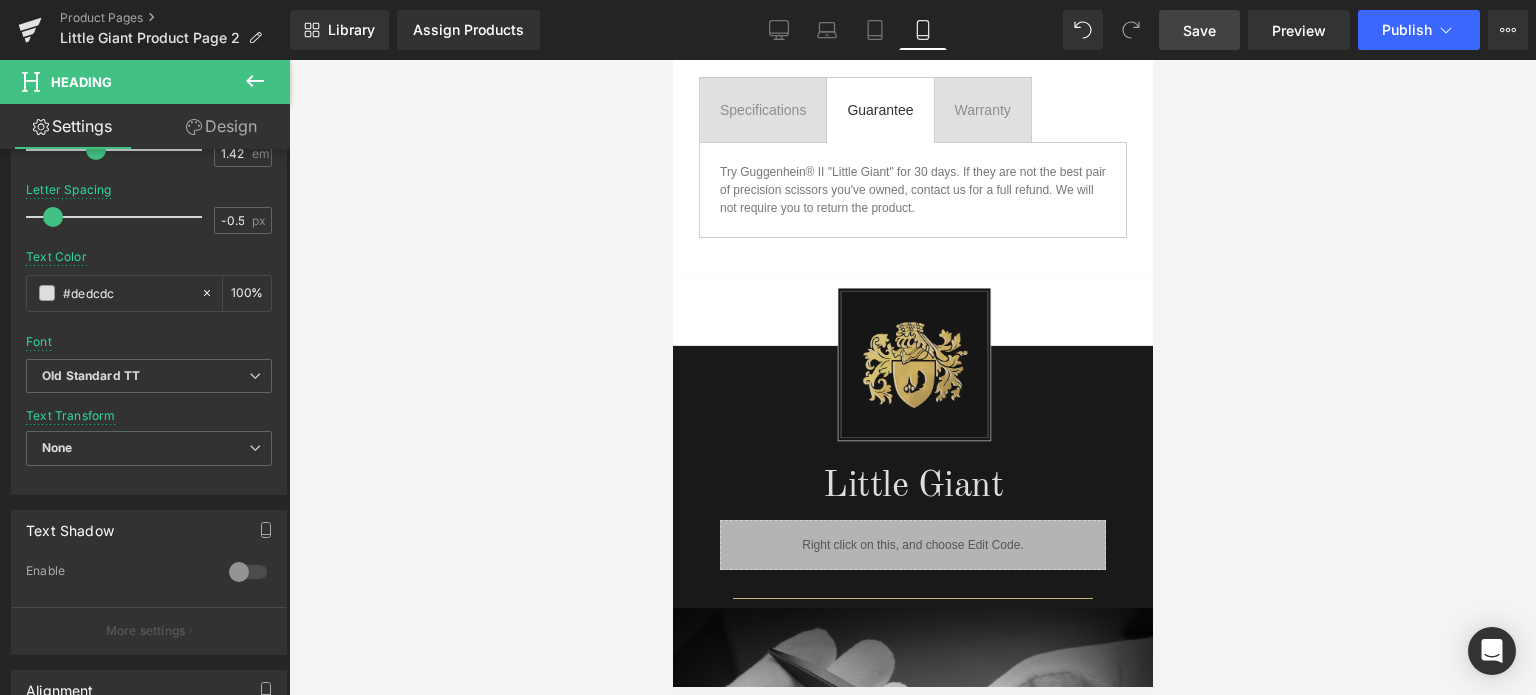click on "Save" at bounding box center [1199, 30] 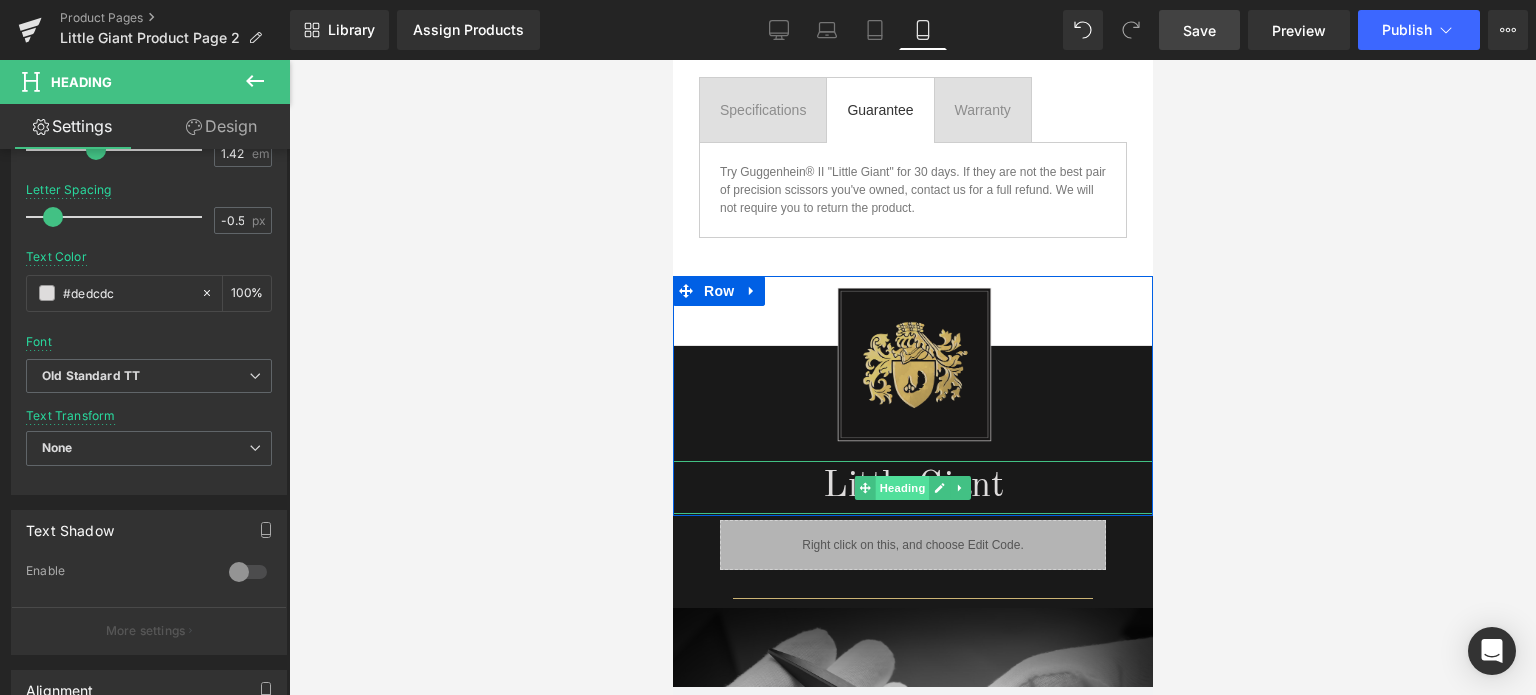 click on "Heading" at bounding box center (902, 488) 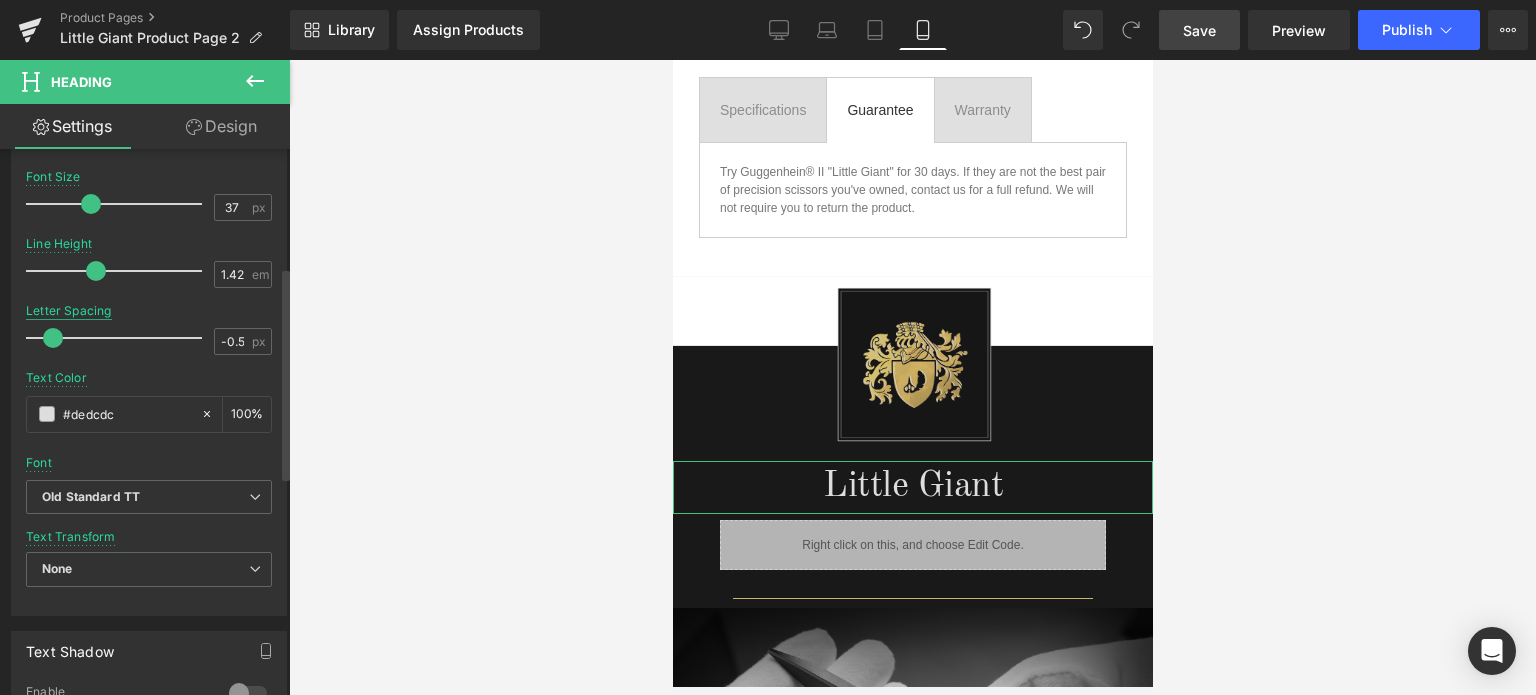 scroll, scrollTop: 300, scrollLeft: 0, axis: vertical 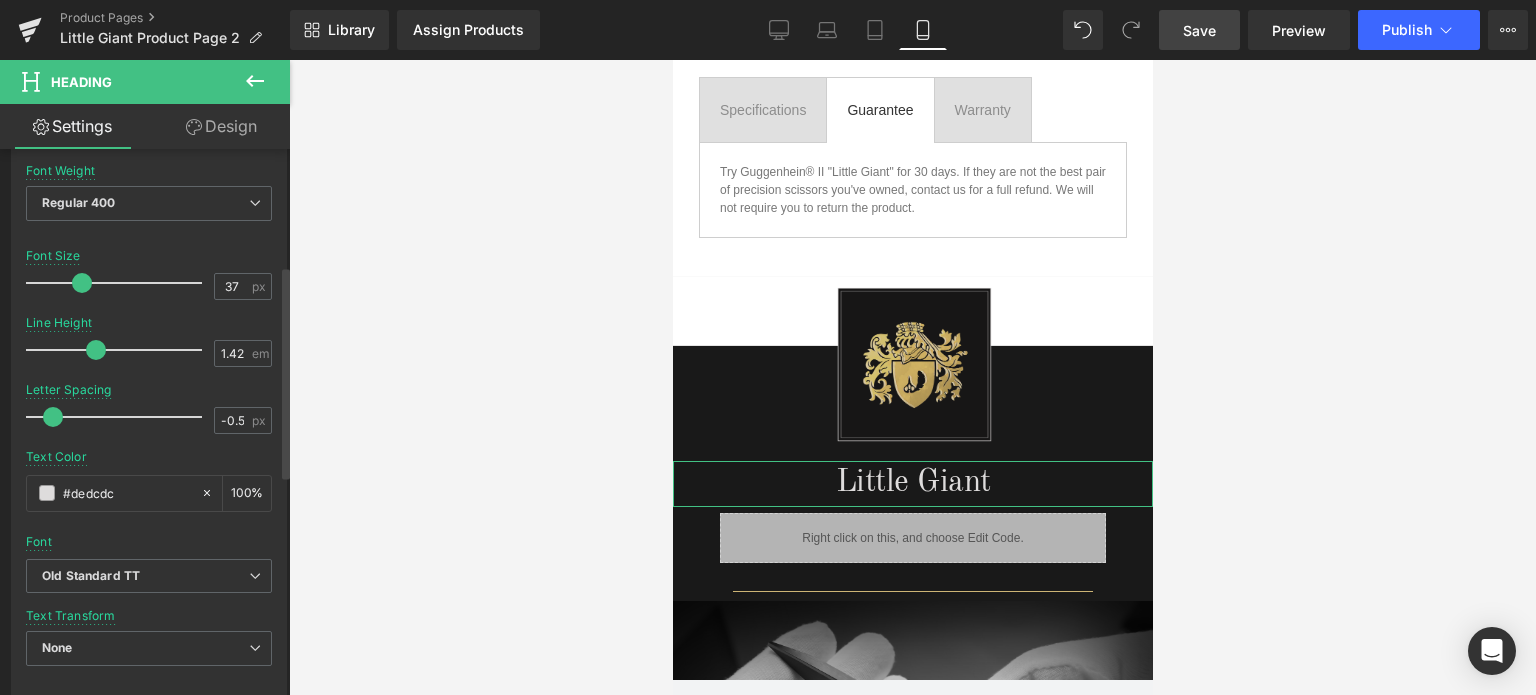 click at bounding box center [82, 283] 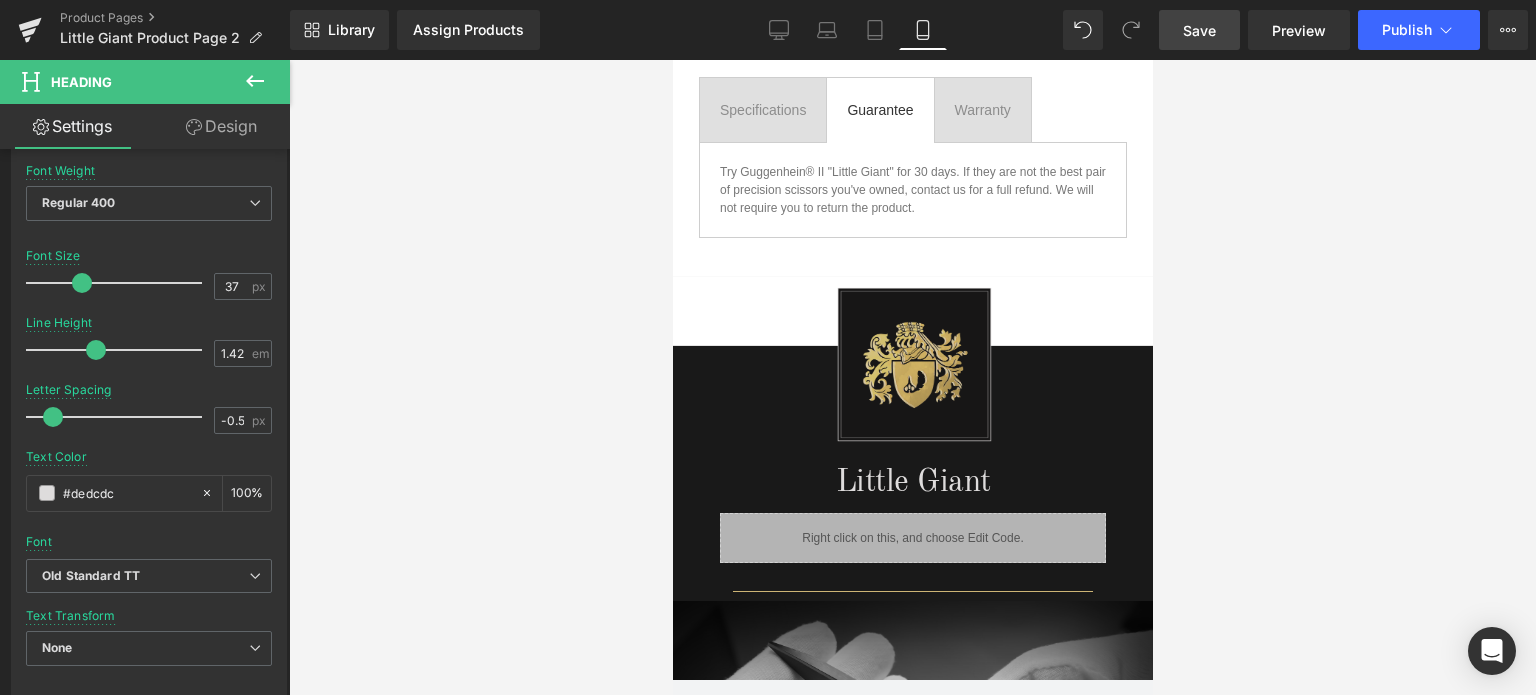 click on "Save" at bounding box center [1199, 30] 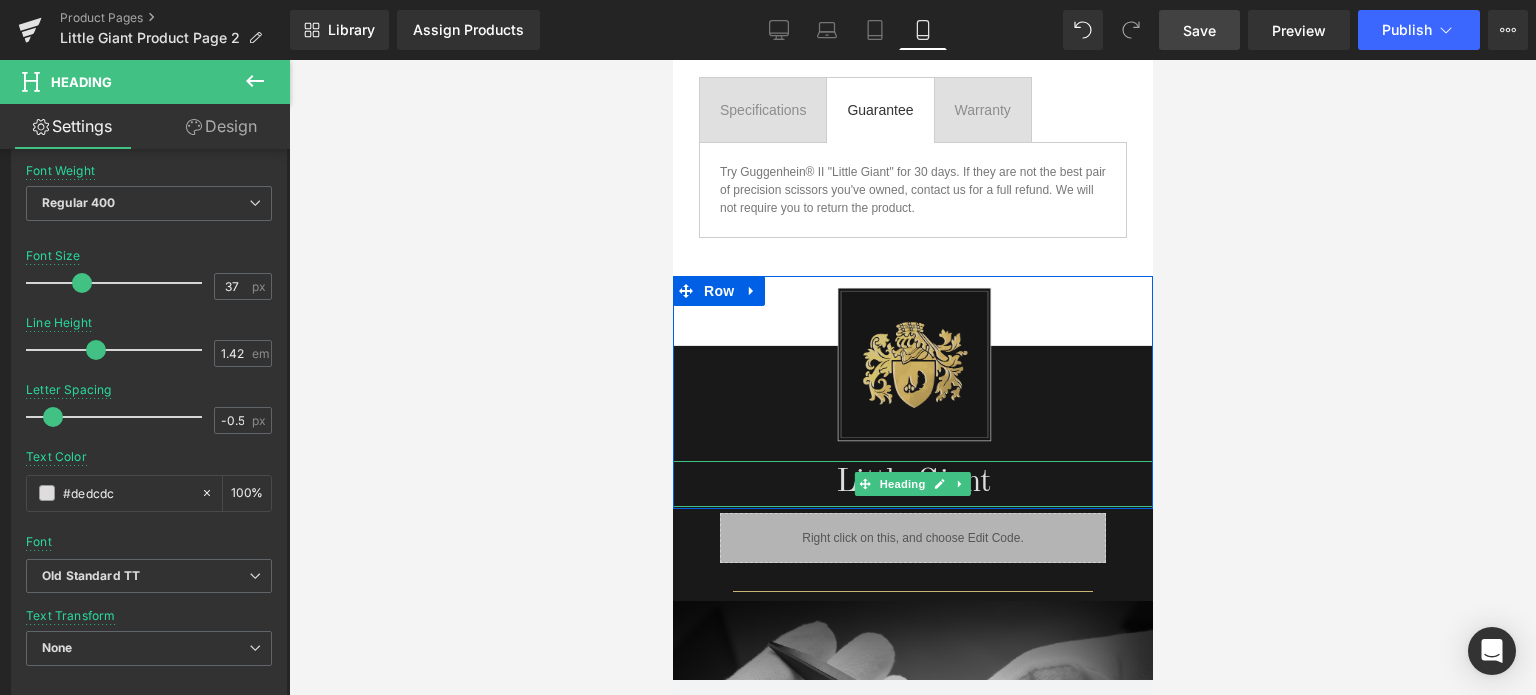 click on "Little Giant" at bounding box center [912, 483] 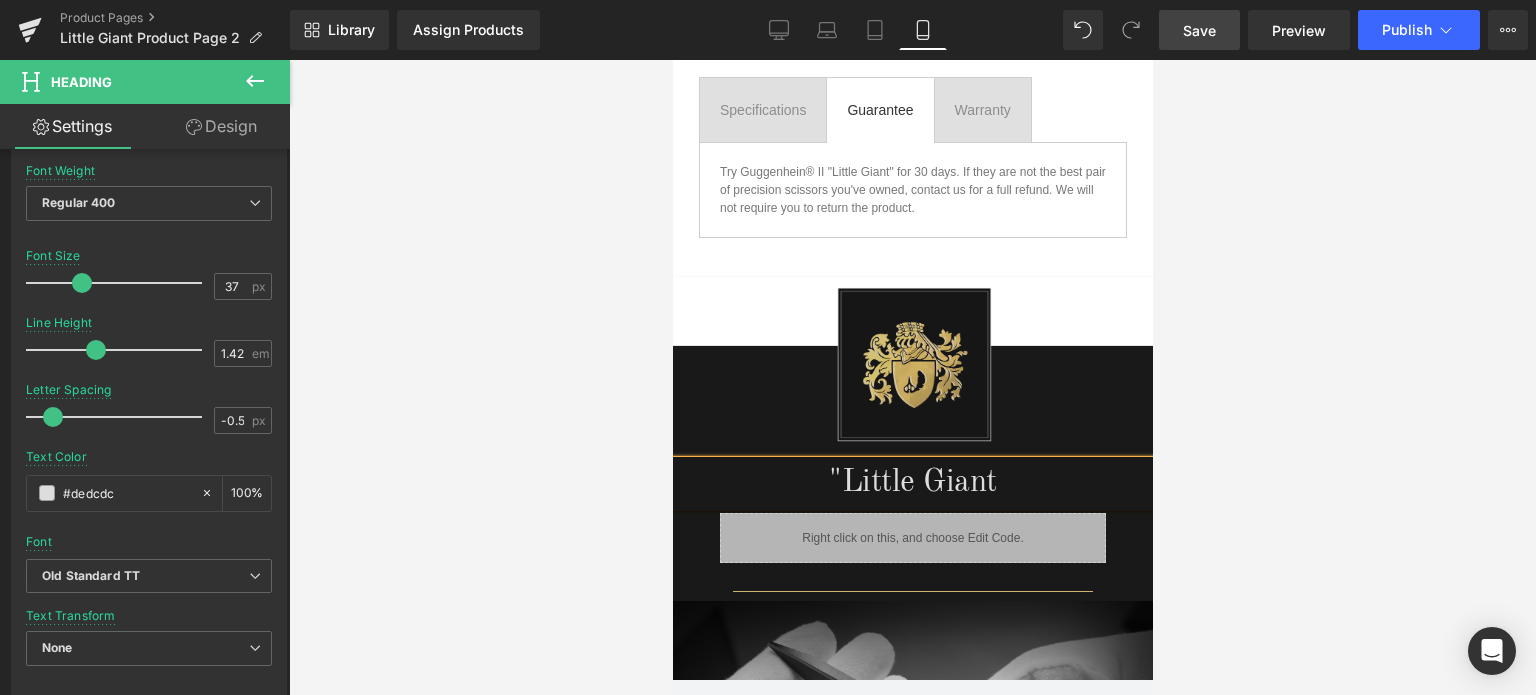 click on ""Little Giant" at bounding box center [912, 483] 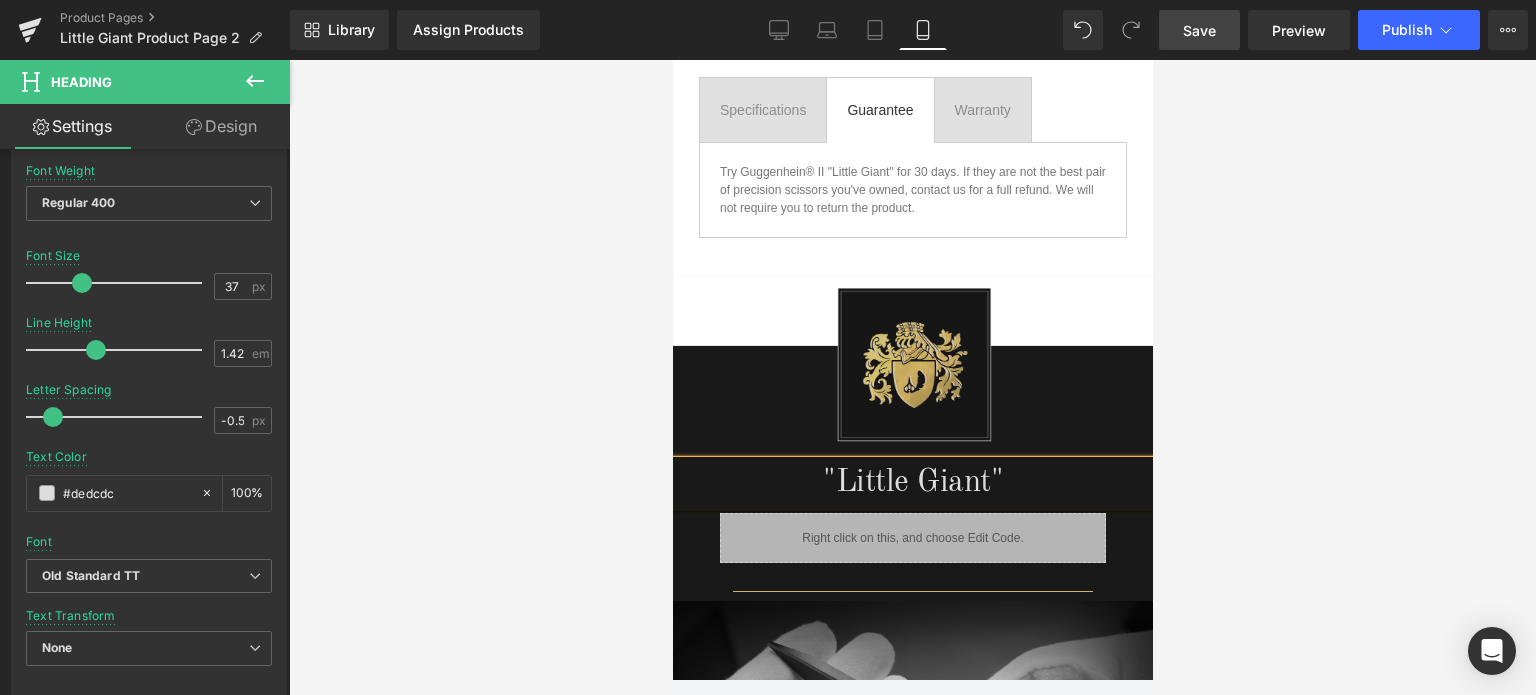 click on "Save" at bounding box center [1199, 30] 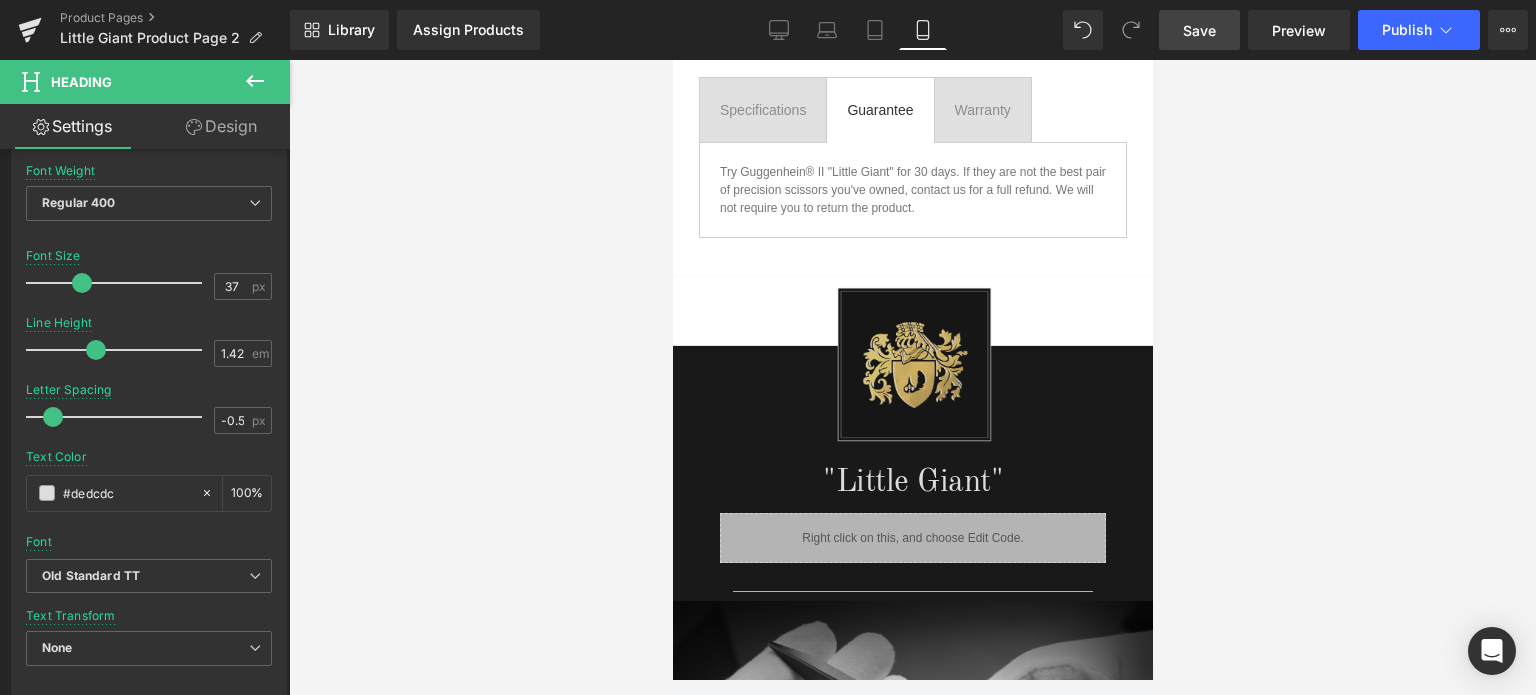 click on "Save" at bounding box center (1199, 30) 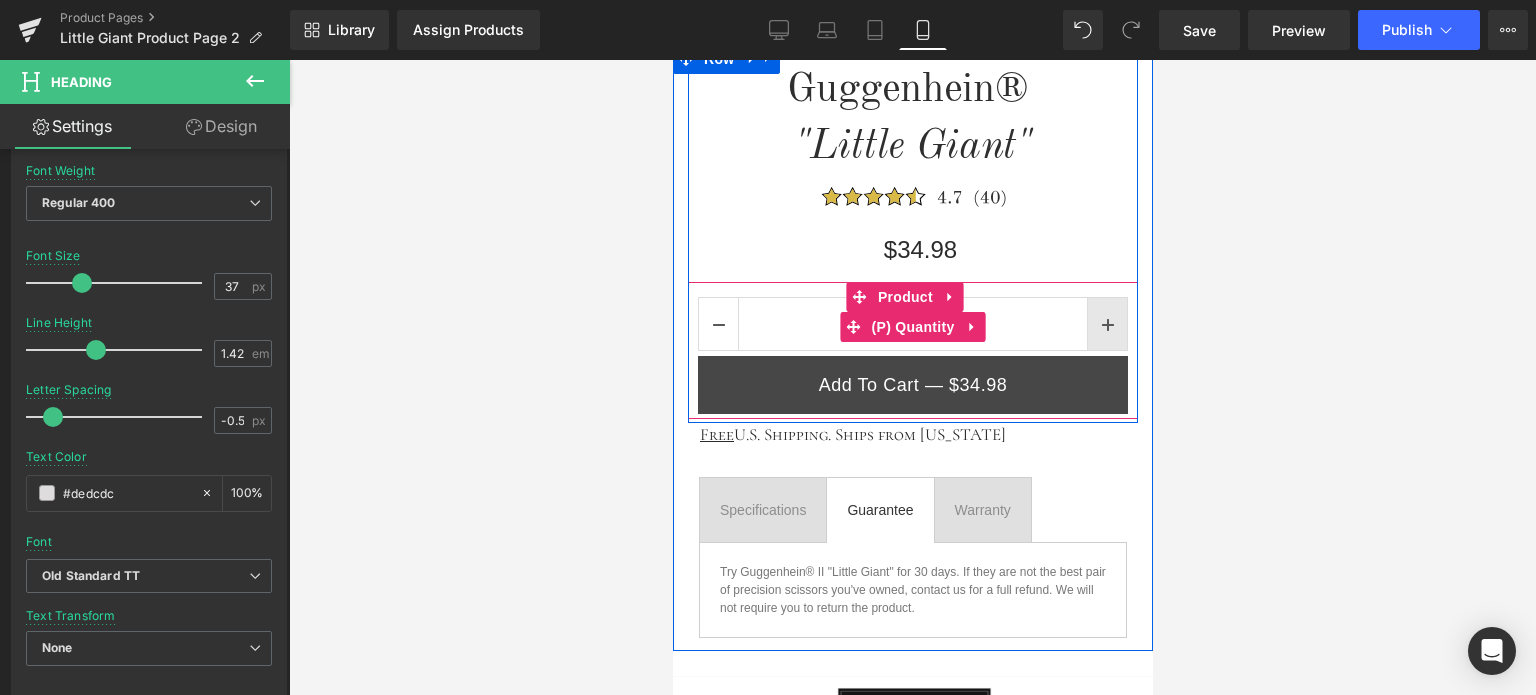 scroll, scrollTop: 500, scrollLeft: 0, axis: vertical 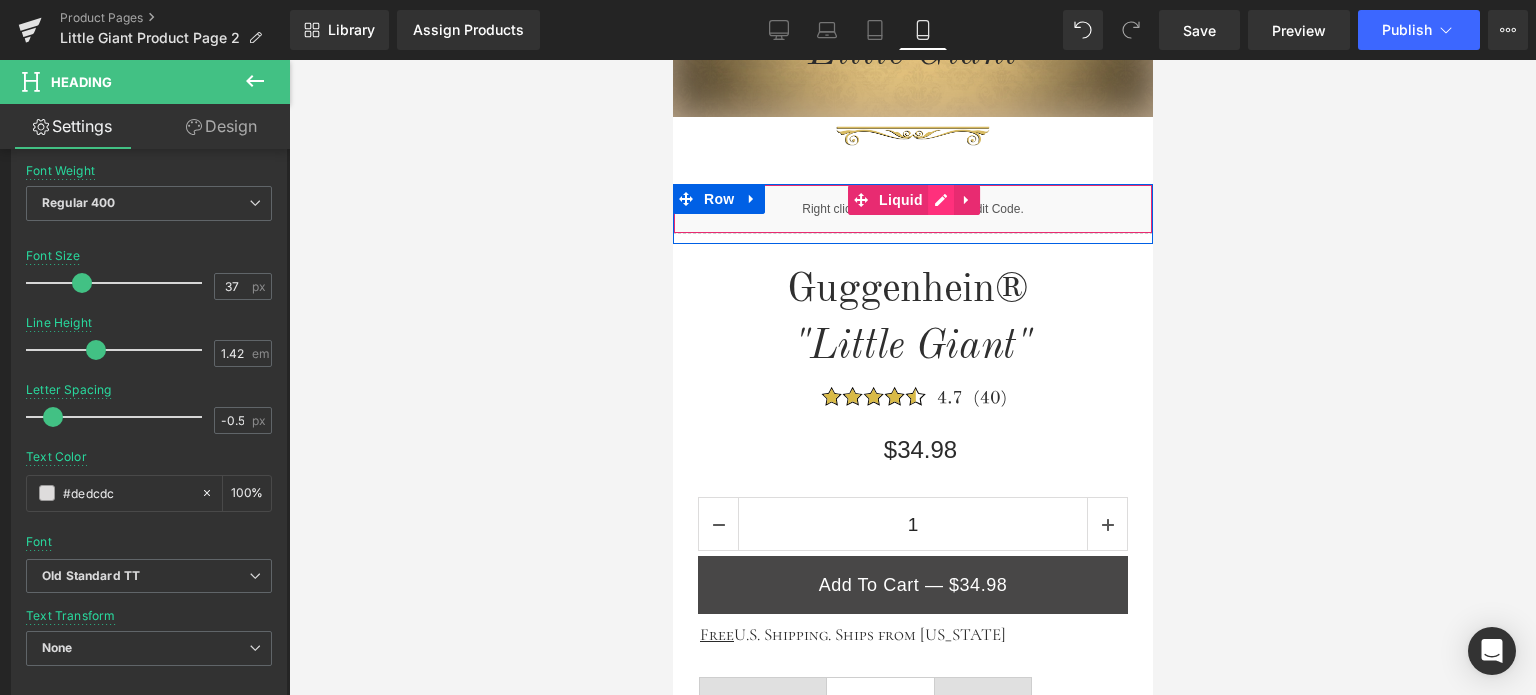 click on "Liquid" at bounding box center [912, 209] 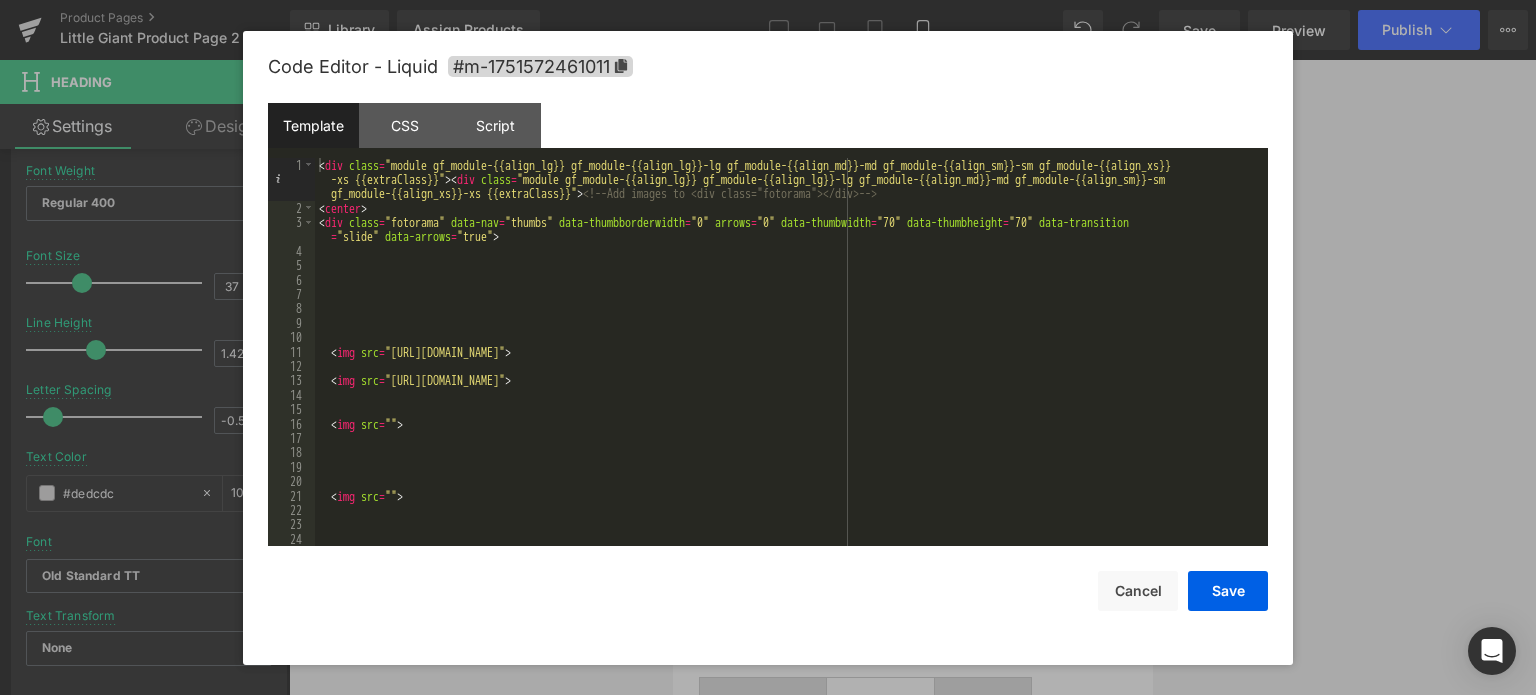 click on "< div   class = "module gf_module-{{align_lg}} gf_module-{{align_lg}}-lg gf_module-{{align_md}}-md gf_module-{{align_sm}}-sm gf_module-{{align_xs}}    -xs {{extraClass}}" > < div   class = "module gf_module-{{align_lg}} gf_module-{{align_lg}}-lg gf_module-{{align_md}}-md gf_module-{{align_sm}}-sm     gf_module-{{align_xs}}-xs {{extraClass}}" > <!--  Add images to <div class="fotorama"></div>  --> < center > < div   class = "fotorama"   data-nav = "thumbs"   data-thumbborderwidth = "0"   arrows = "0"   data-thumbwidth = "70"   data-thumbheight = "70"   data-transition    = "slide"   data-arrows = "true" >                      < img   src = "[URL][DOMAIN_NAME]" >       < img   src = "[URL][DOMAIN_NAME]" >          < img   src = "" >               < img   src = "" >" at bounding box center (787, 381) 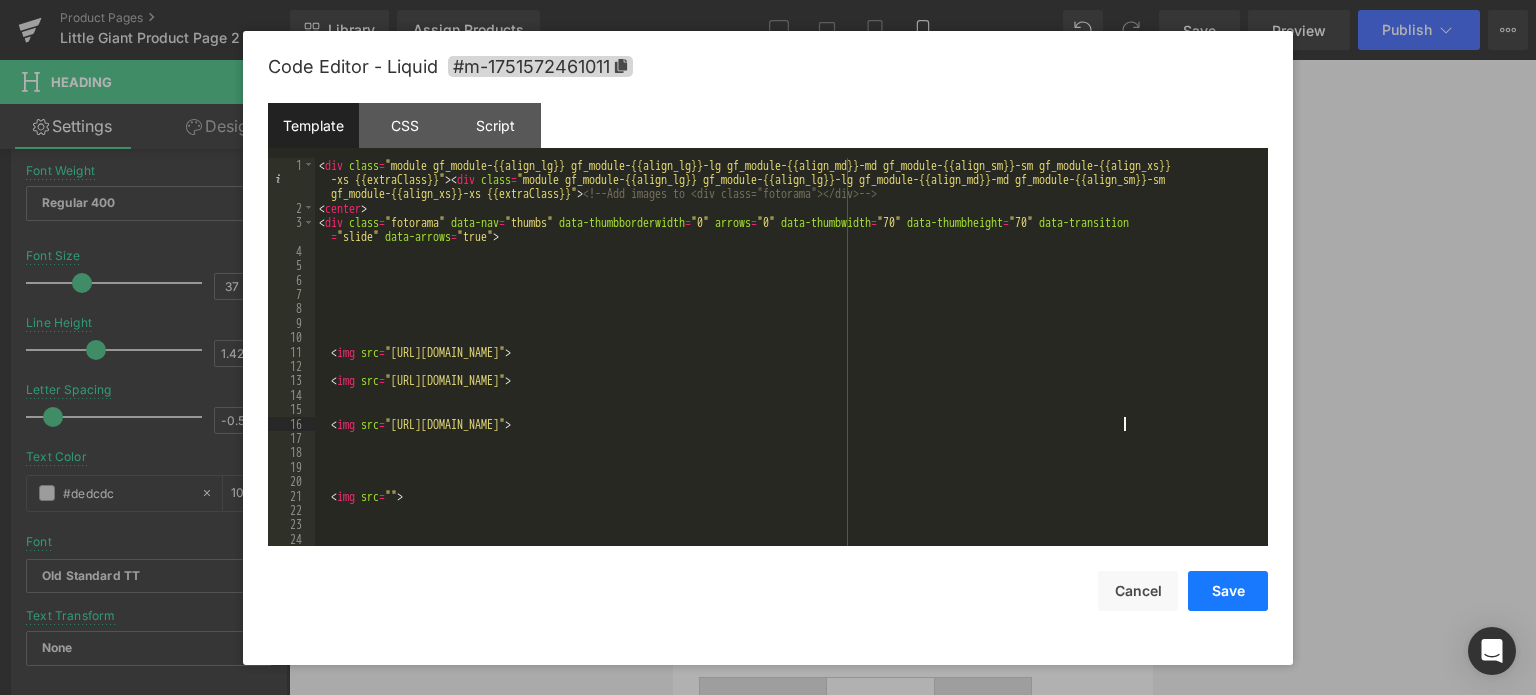 click on "Save" at bounding box center [1228, 591] 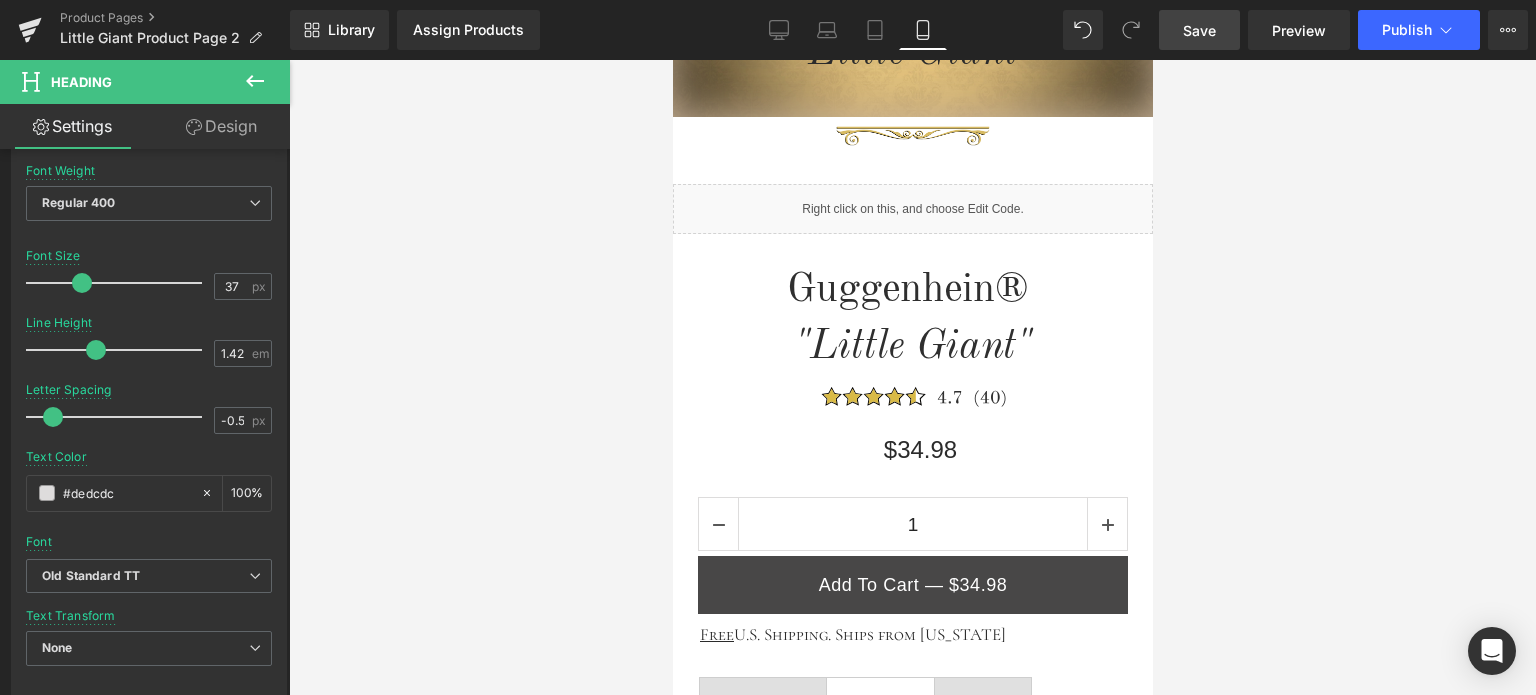 click on "Save" at bounding box center (1199, 30) 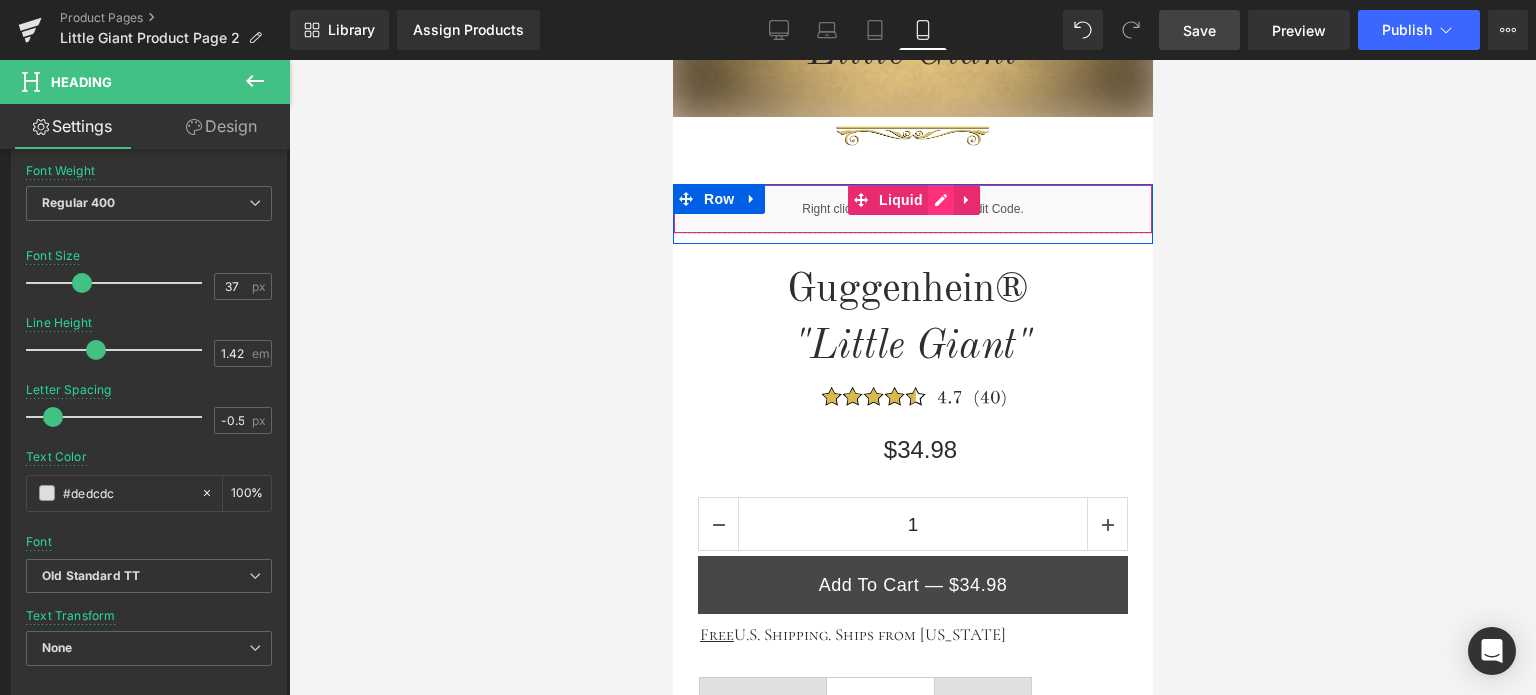 click on "Liquid" at bounding box center (912, 209) 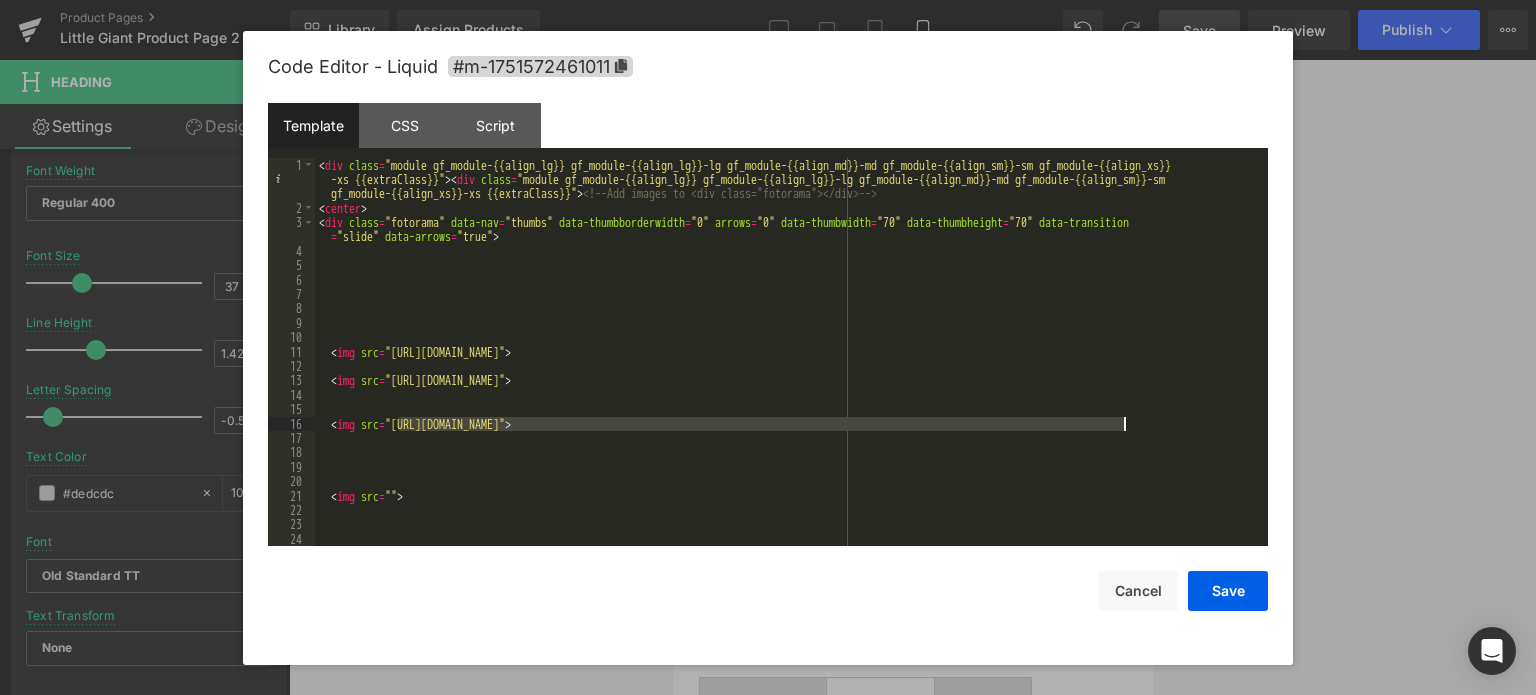 drag, startPoint x: 400, startPoint y: 428, endPoint x: 1122, endPoint y: 426, distance: 722.00275 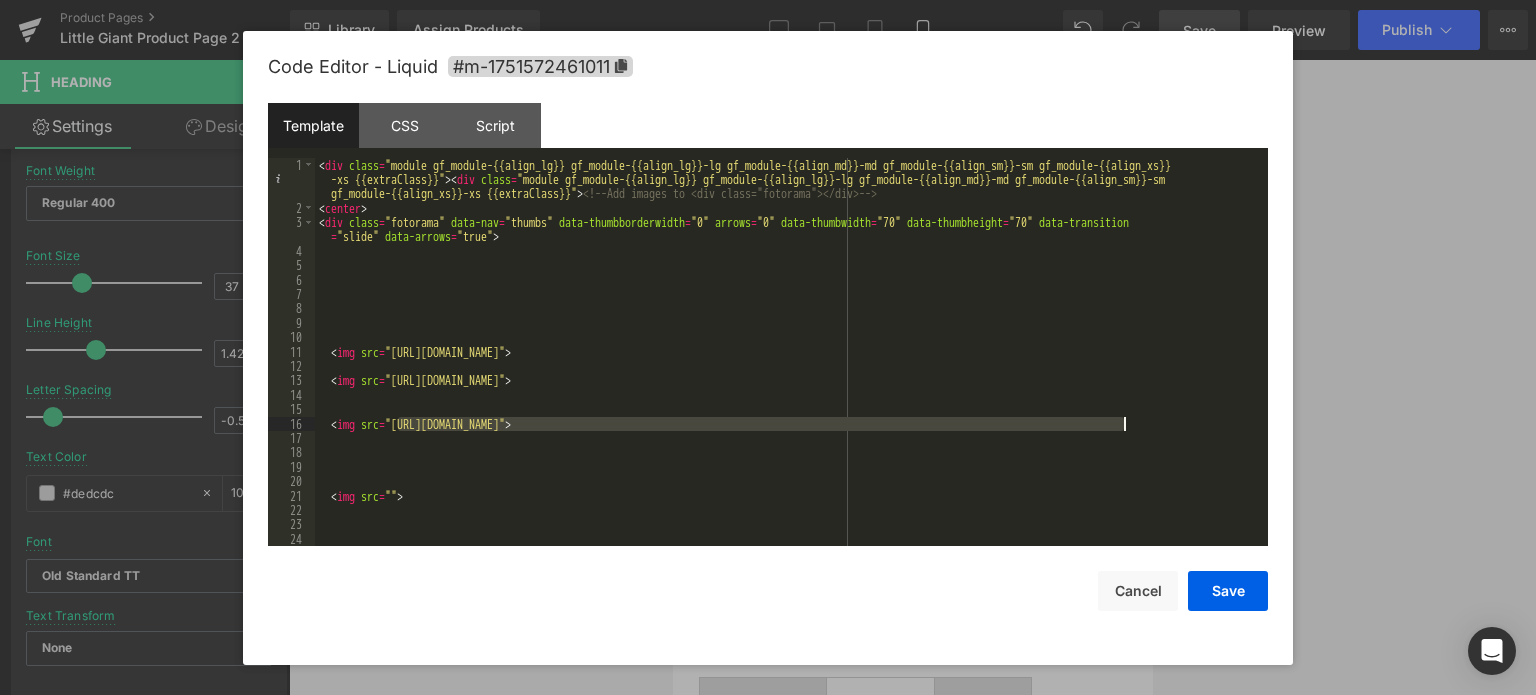 click on "< div   class = "module gf_module-{{align_lg}} gf_module-{{align_lg}}-lg gf_module-{{align_md}}-md gf_module-{{align_sm}}-sm gf_module-{{align_xs}}    -xs {{extraClass}}" > < div   class = "module gf_module-{{align_lg}} gf_module-{{align_lg}}-lg gf_module-{{align_md}}-md gf_module-{{align_sm}}-sm     gf_module-{{align_xs}}-xs {{extraClass}}" > <!--  Add images to <div class="fotorama"></div>  --> < center > < div   class = "fotorama"   data-nav = "thumbs"   data-thumbborderwidth = "0"   arrows = "0"   data-thumbwidth = "70"   data-thumbheight = "70"   data-transition    = "slide"   data-arrows = "true" >                      < img   src = "[URL][DOMAIN_NAME]" >       < img   src = "[URL][DOMAIN_NAME]" >          < img   src = >               < img   src = "" >" at bounding box center (787, 381) 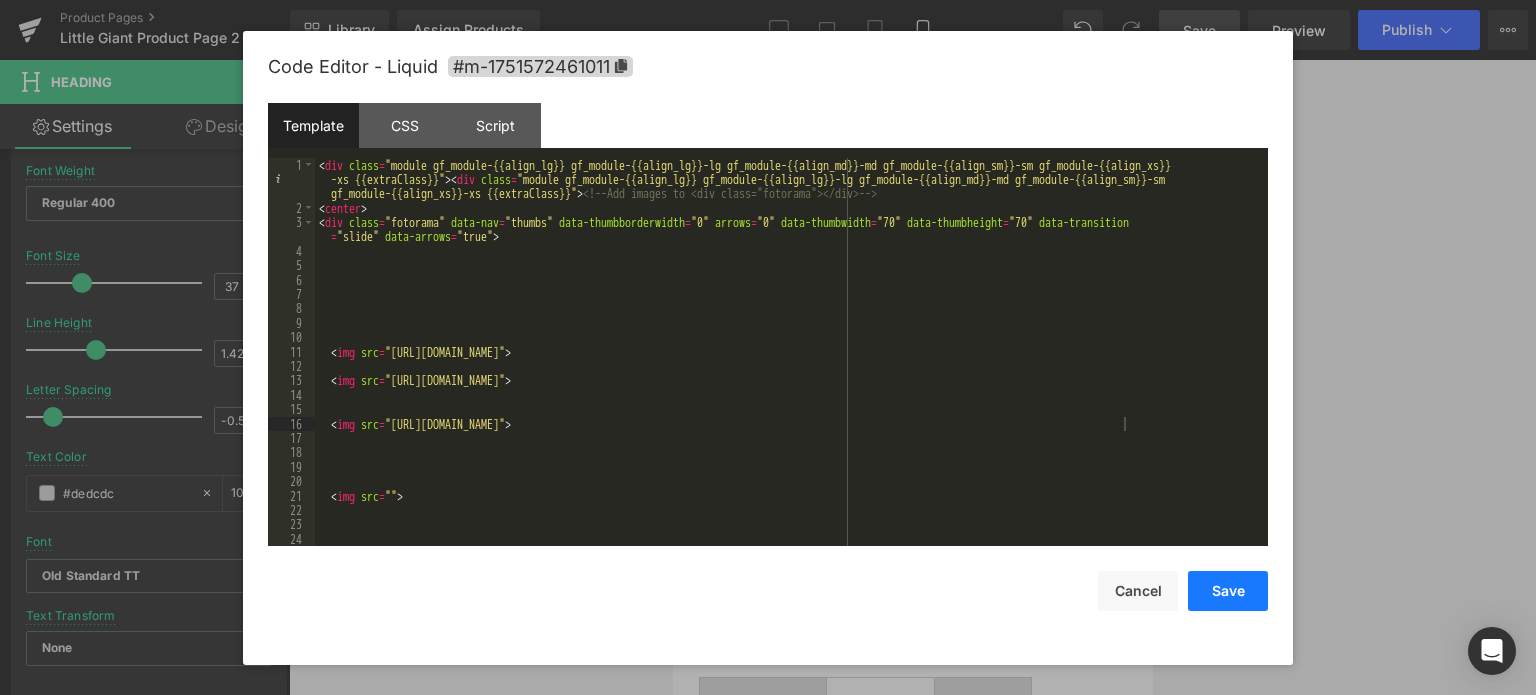 click on "Save" at bounding box center (1228, 591) 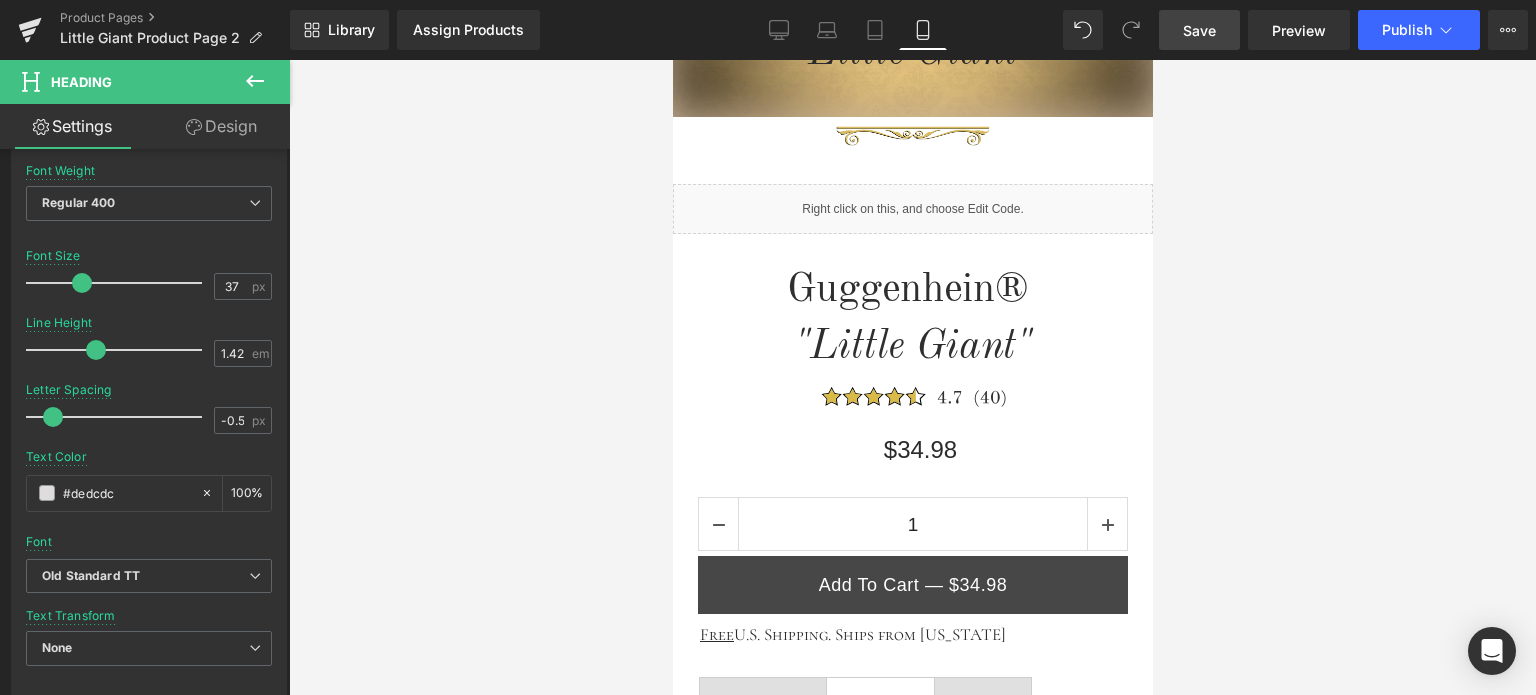 click on "Save" at bounding box center [1199, 30] 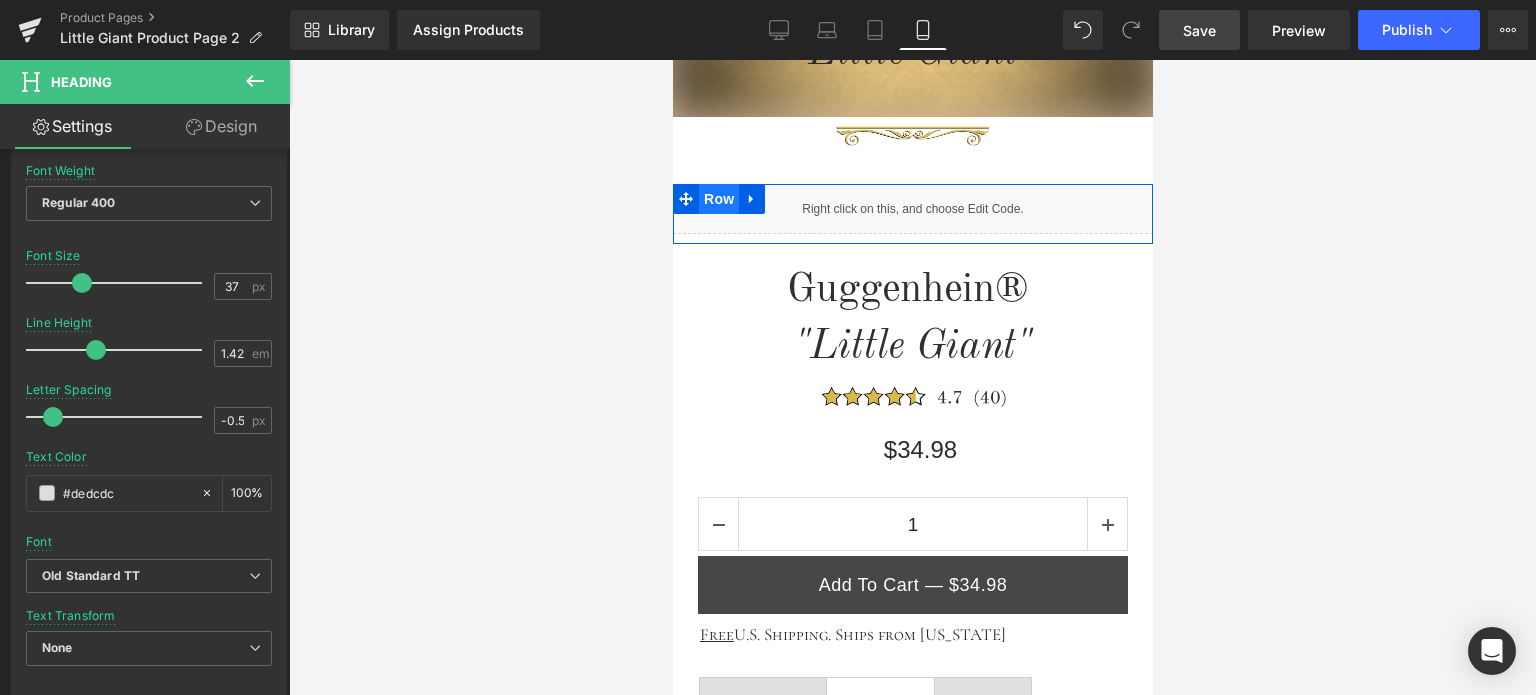 click on "Row" at bounding box center (718, 199) 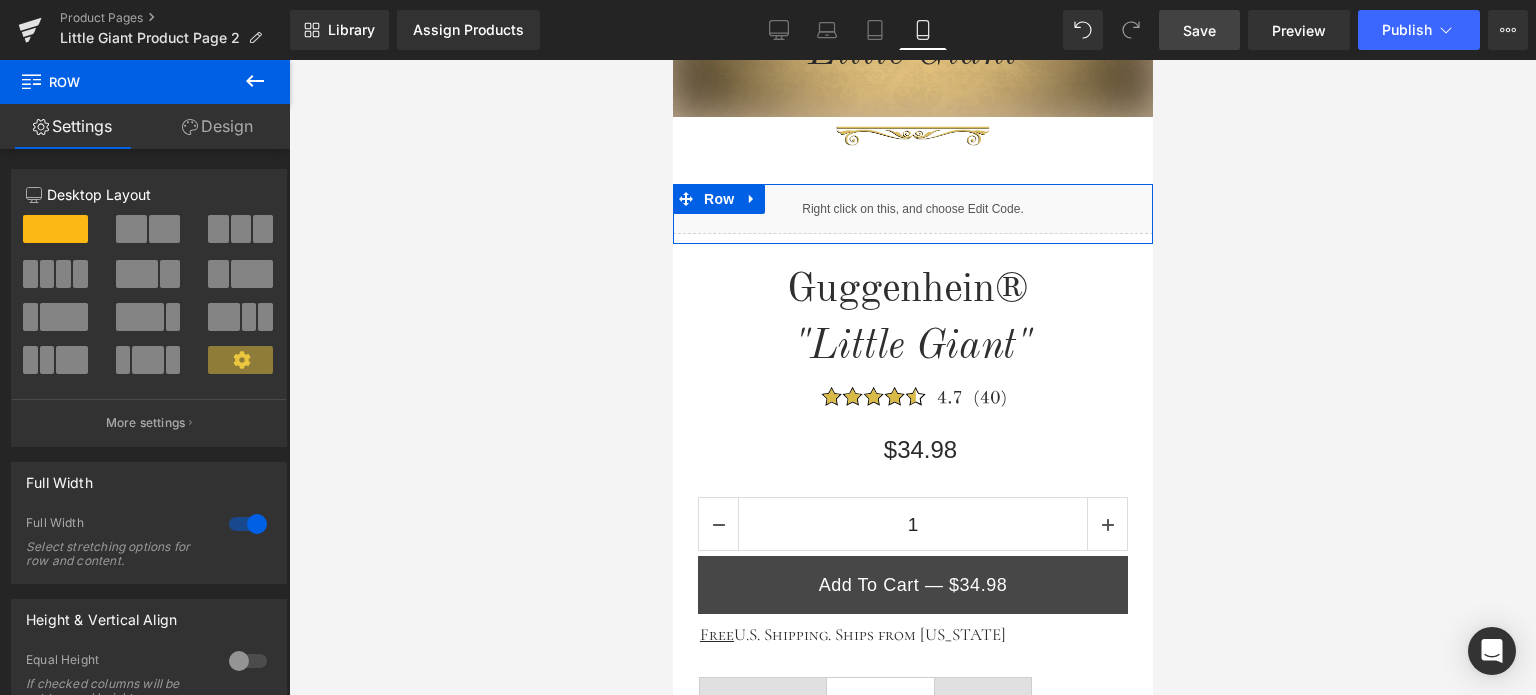 click on "Design" at bounding box center [217, 126] 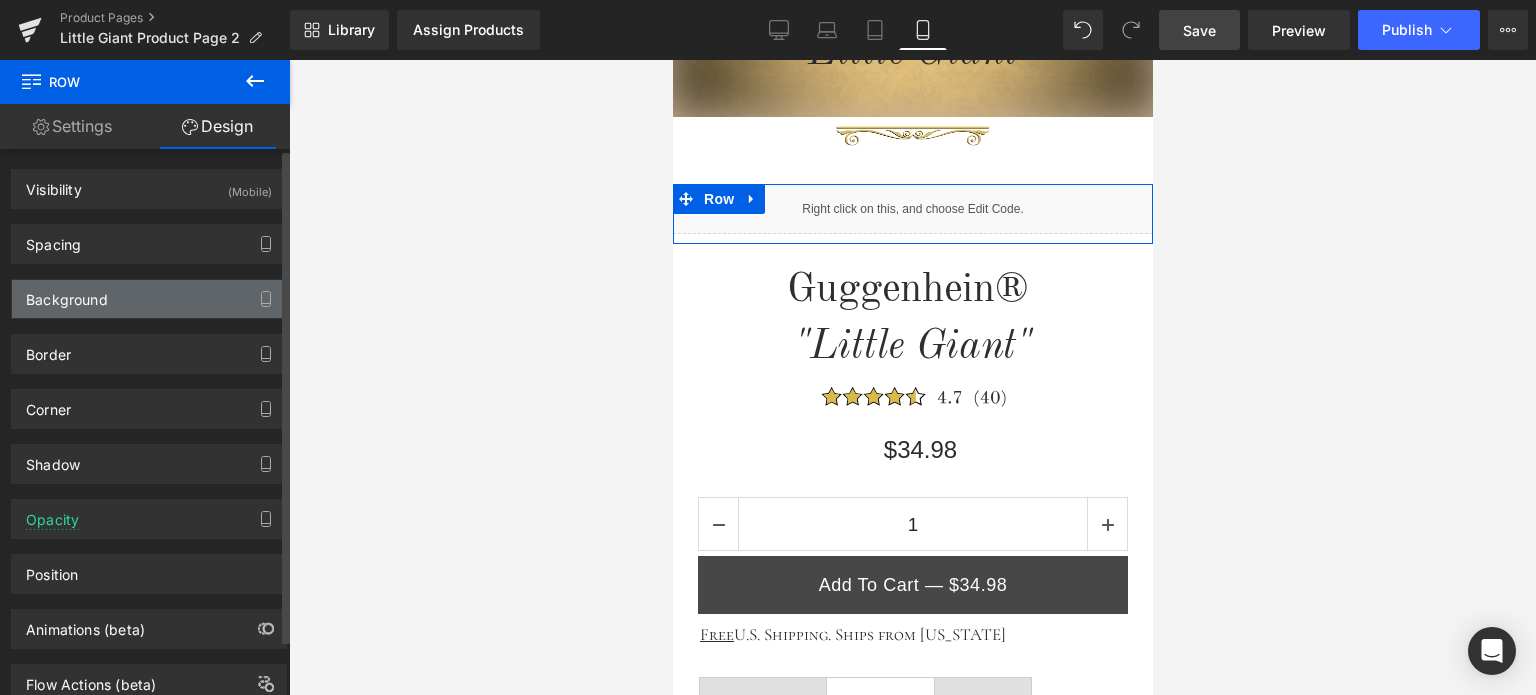 click on "Background" at bounding box center (149, 299) 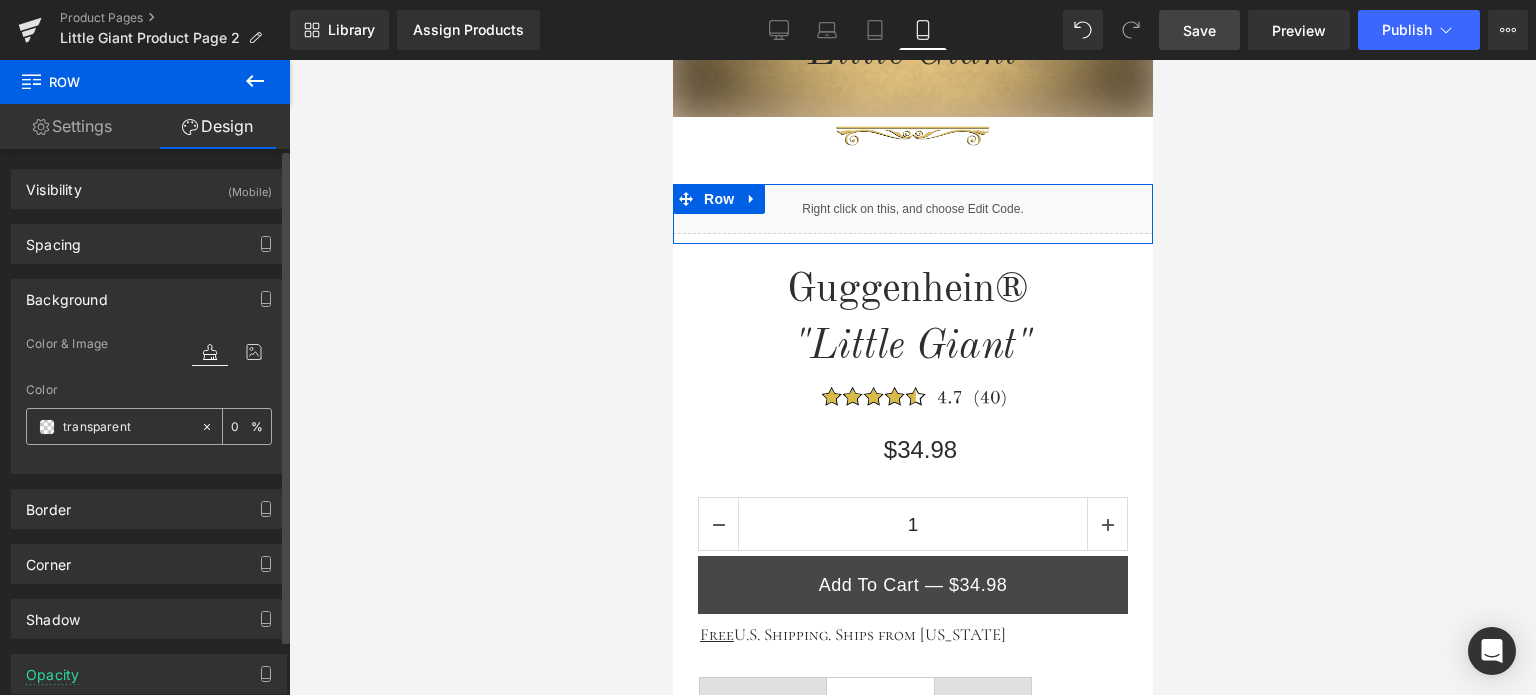 click at bounding box center [47, 427] 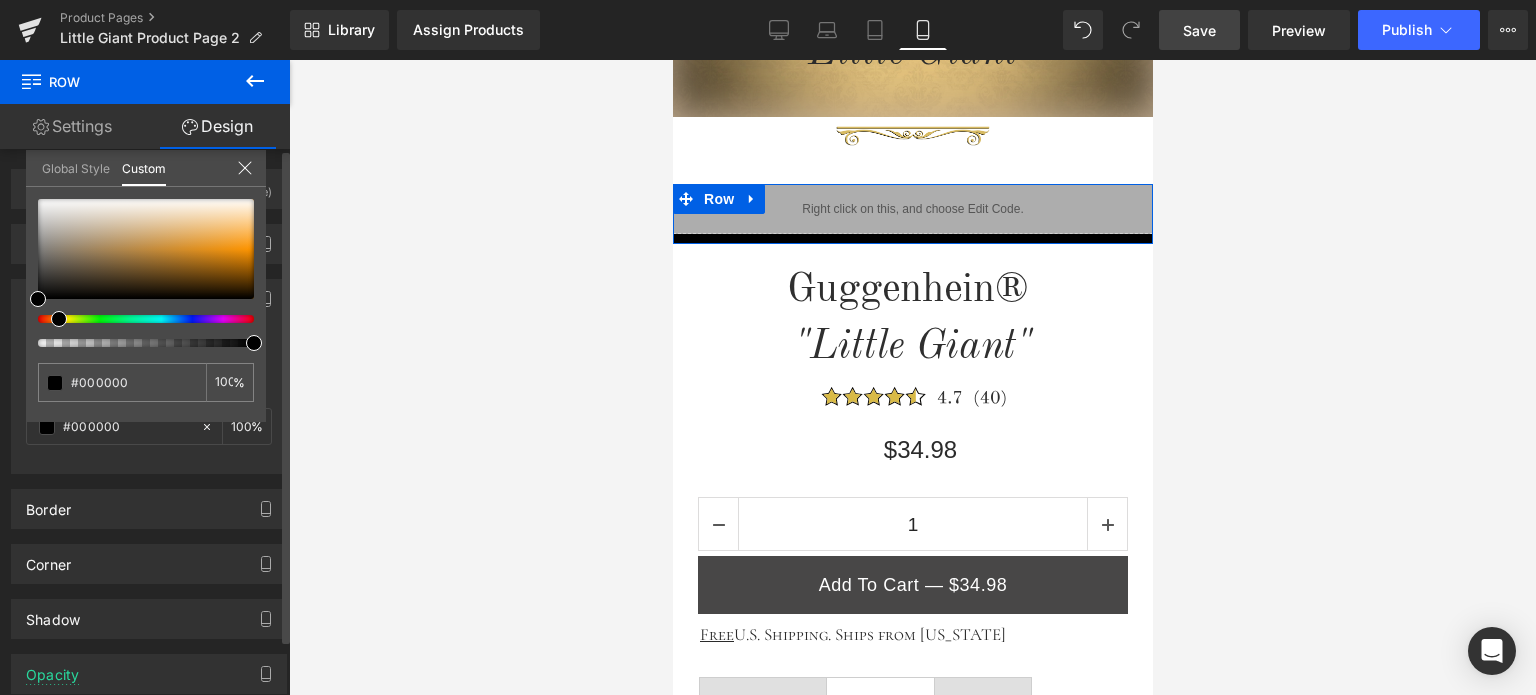 drag, startPoint x: 39, startPoint y: 320, endPoint x: 64, endPoint y: 284, distance: 43.829212 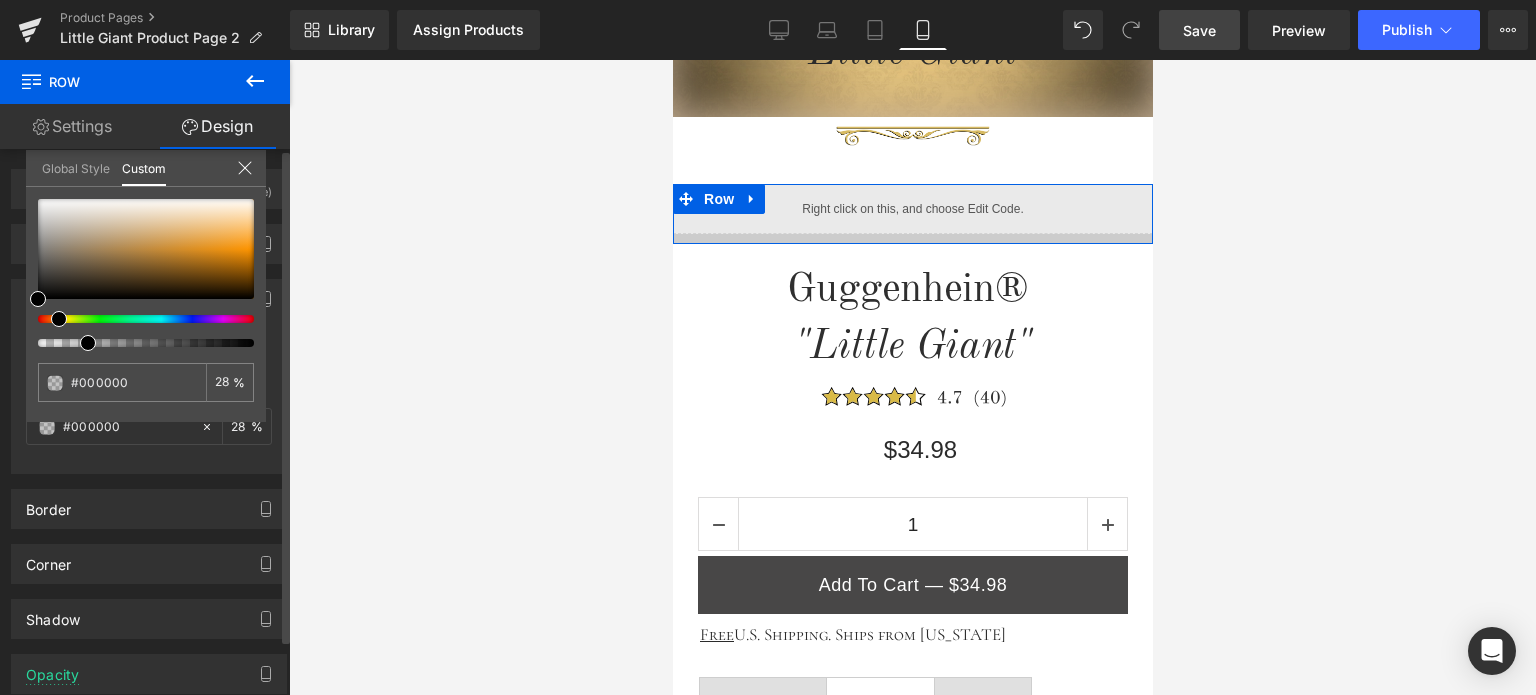 drag, startPoint x: 254, startPoint y: 344, endPoint x: 74, endPoint y: 344, distance: 180 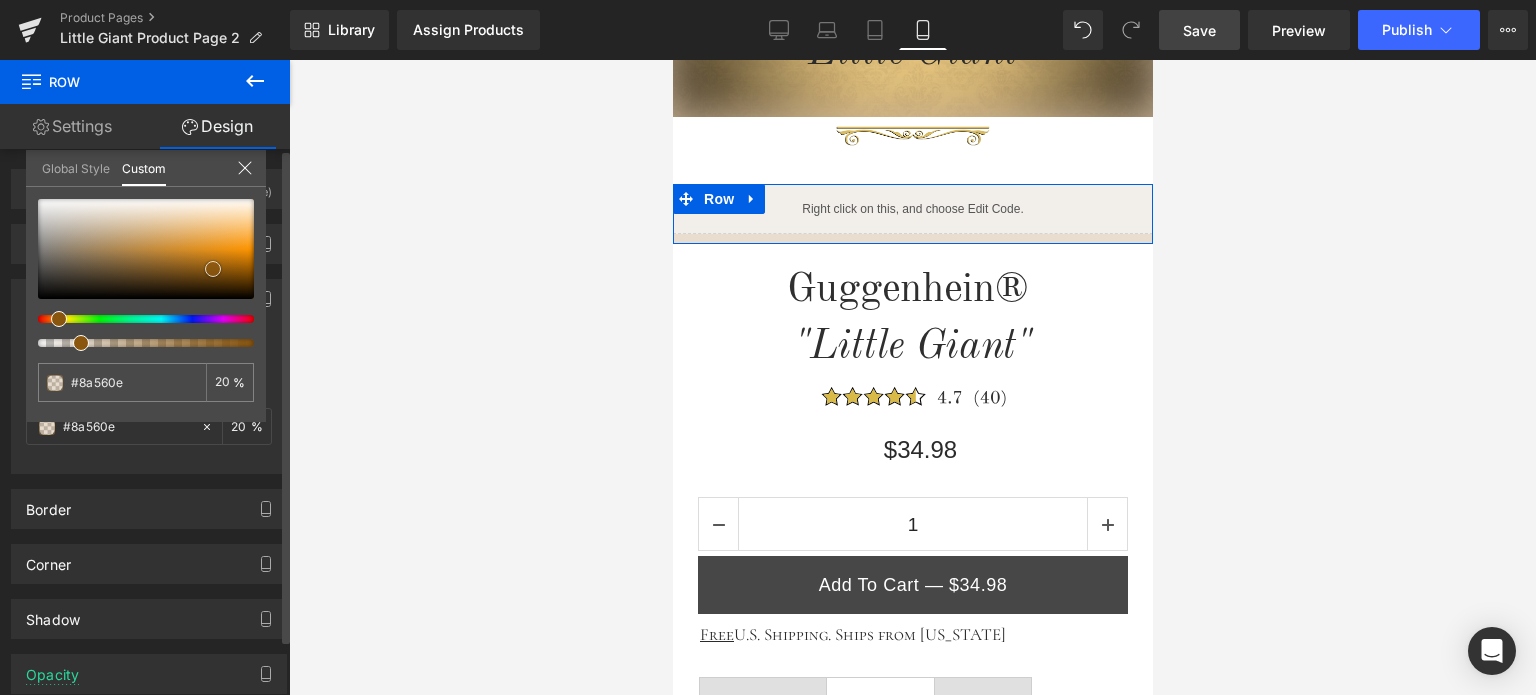 click at bounding box center (146, 249) 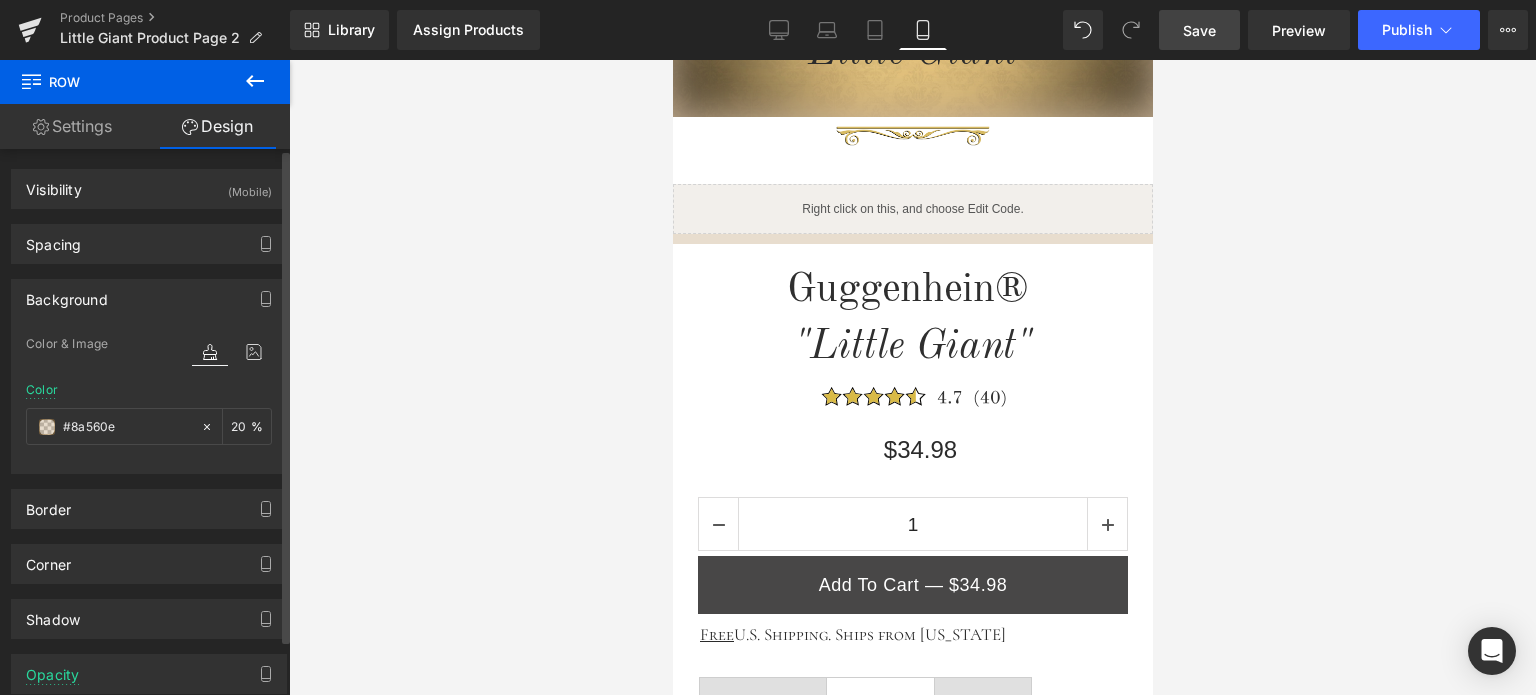drag, startPoint x: 1342, startPoint y: 315, endPoint x: 219, endPoint y: 155, distance: 1134.3408 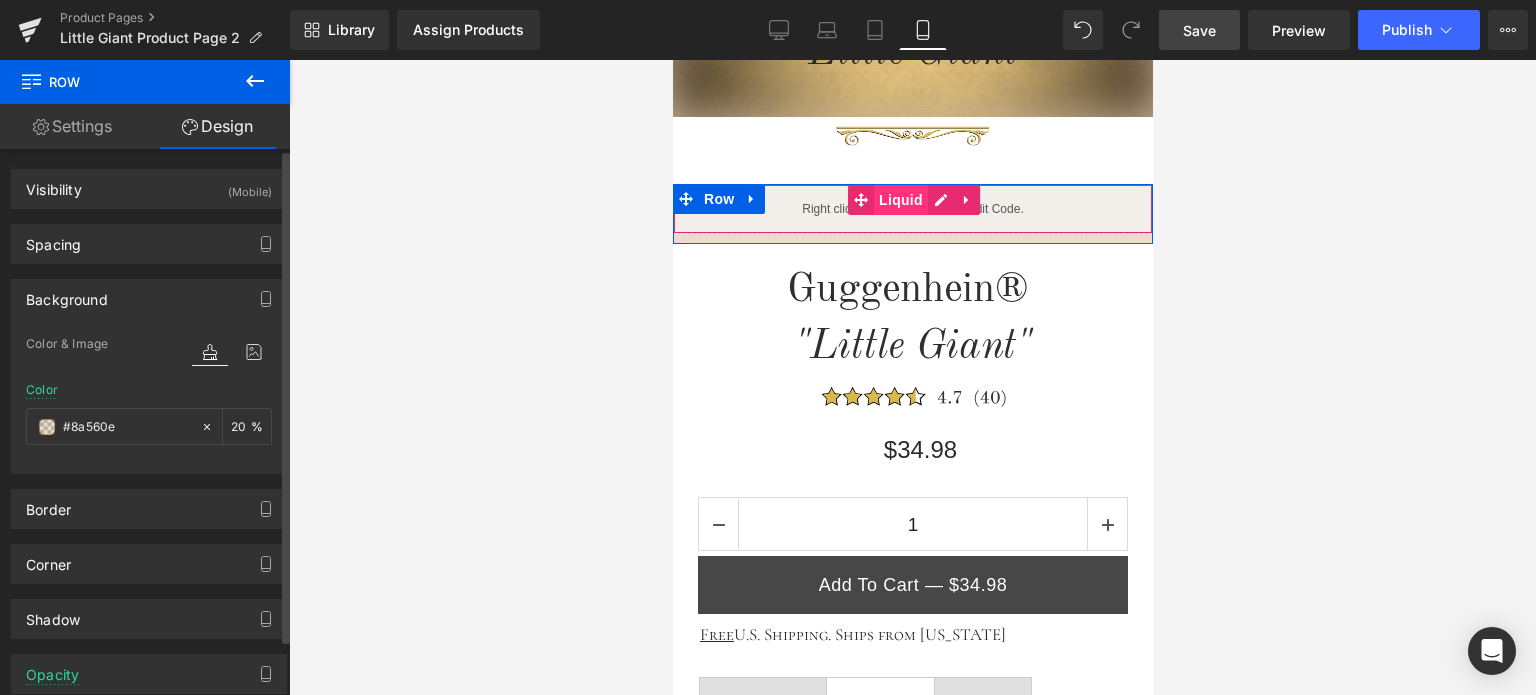 click on "Liquid" at bounding box center (900, 200) 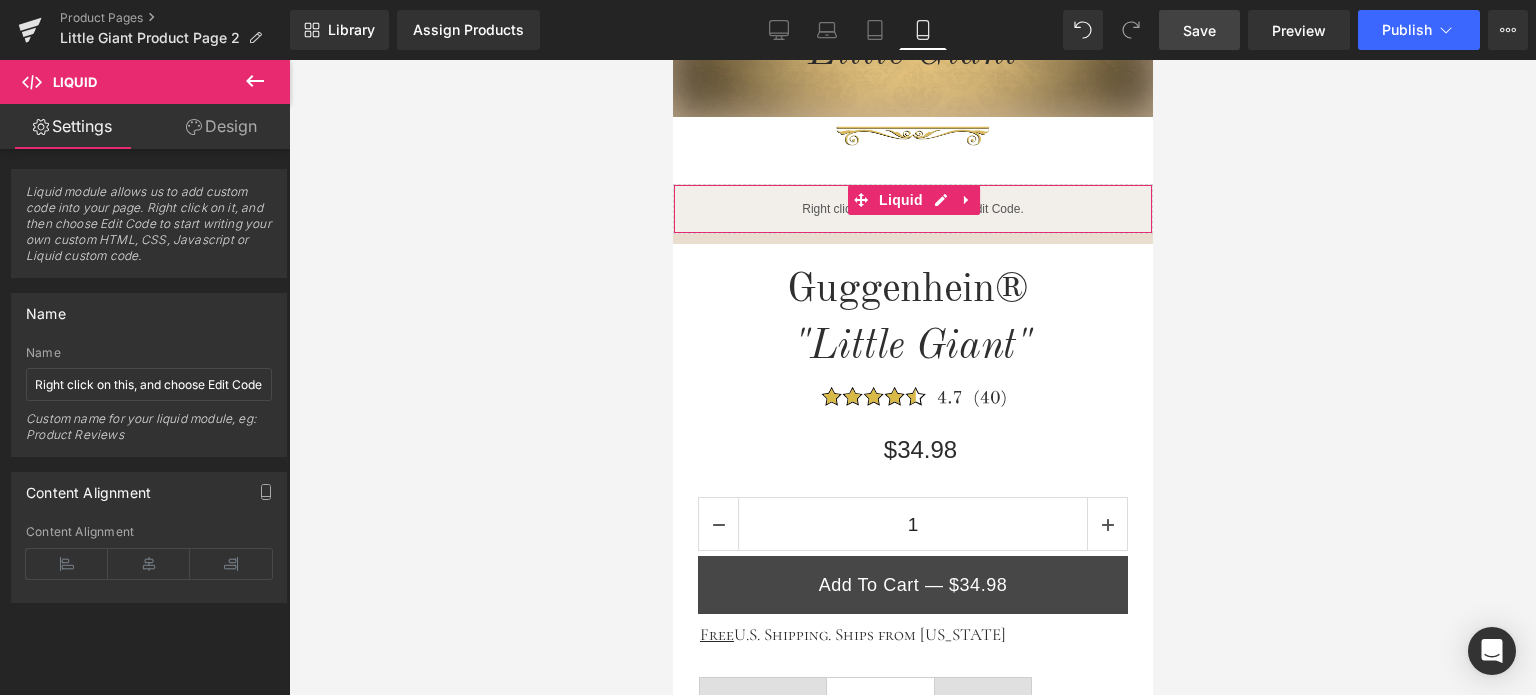 click on "Design" at bounding box center (221, 126) 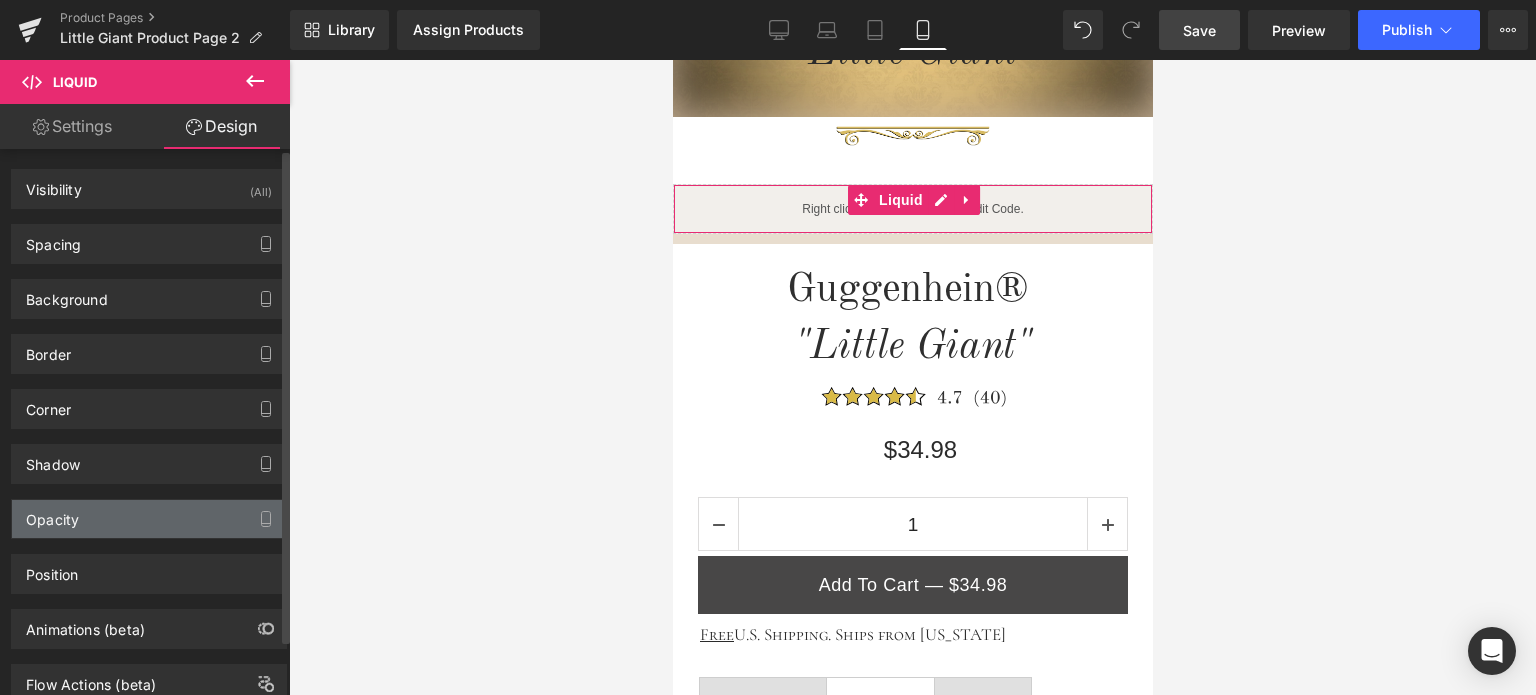 click on "Opacity" at bounding box center (149, 519) 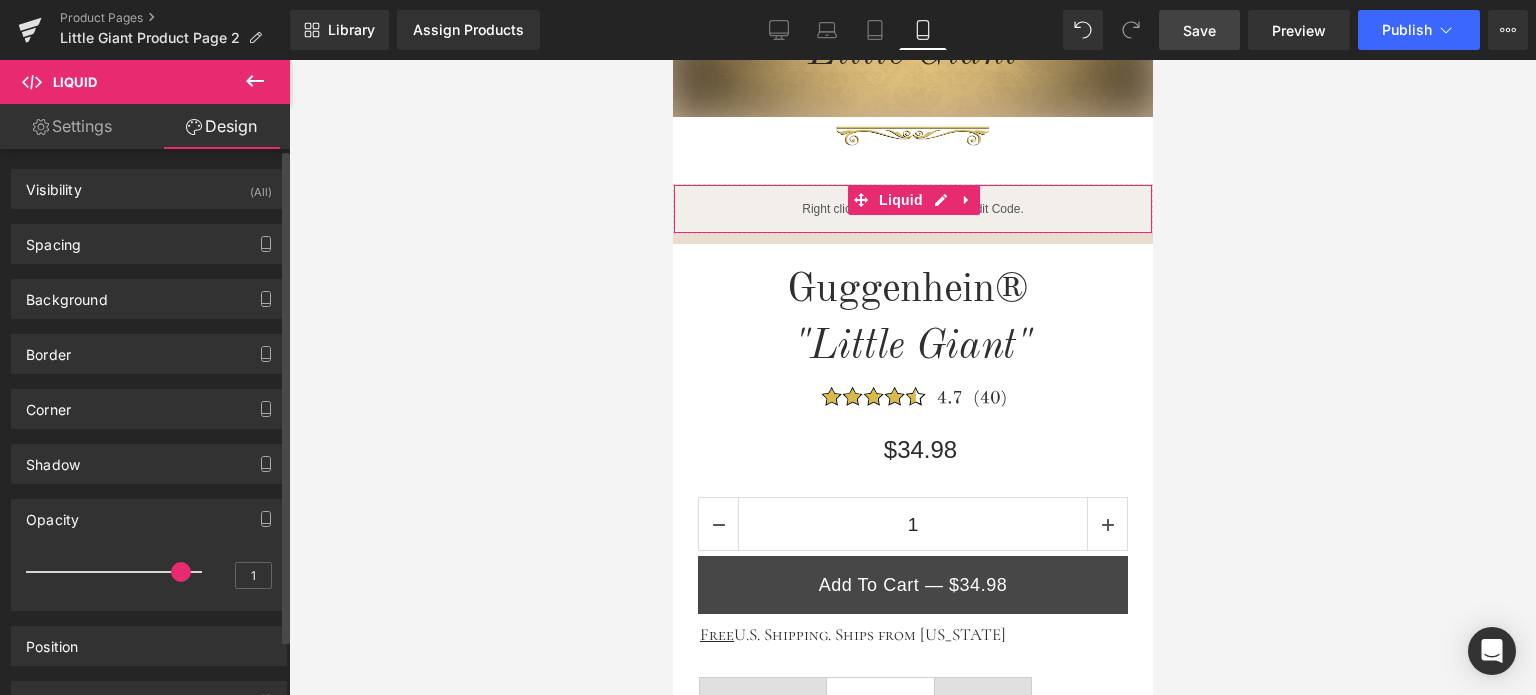 drag, startPoint x: 190, startPoint y: 567, endPoint x: 173, endPoint y: 570, distance: 17.262676 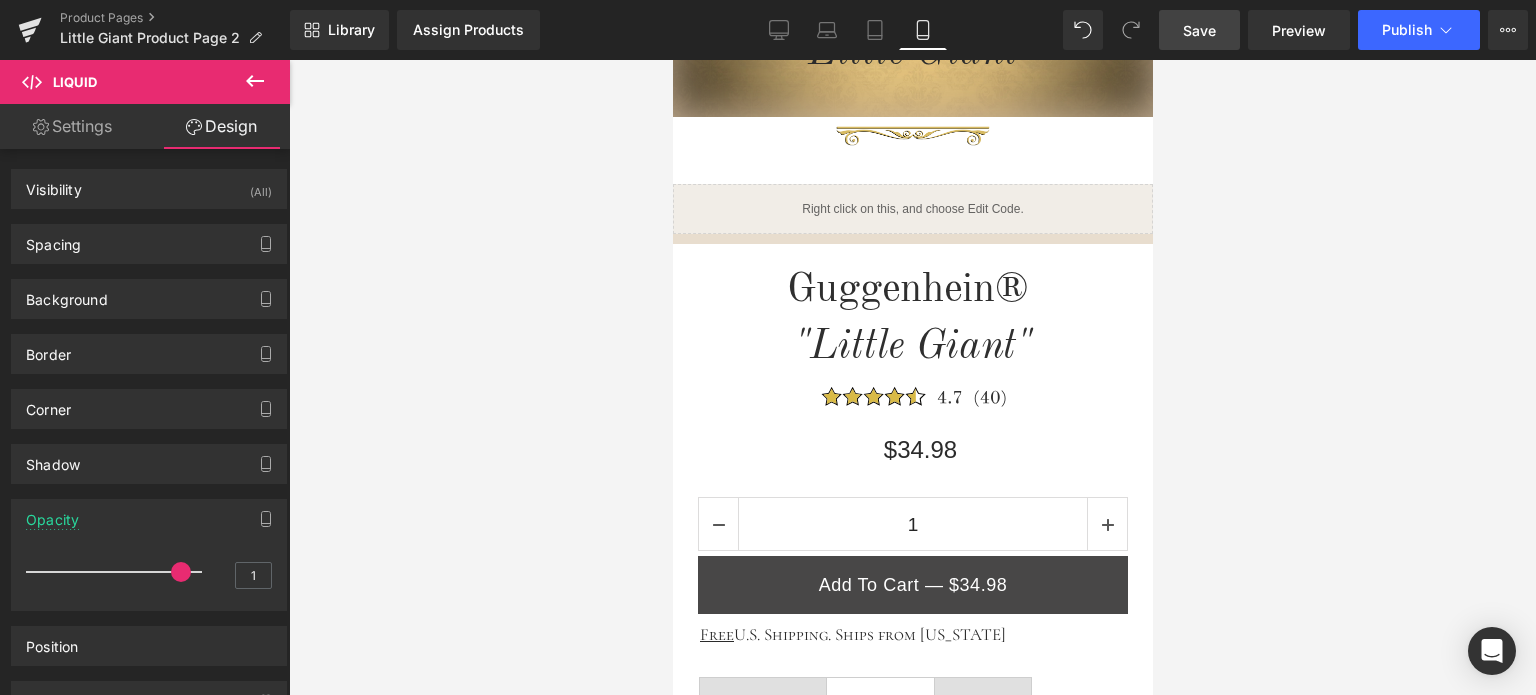 click on "Save" at bounding box center (1199, 30) 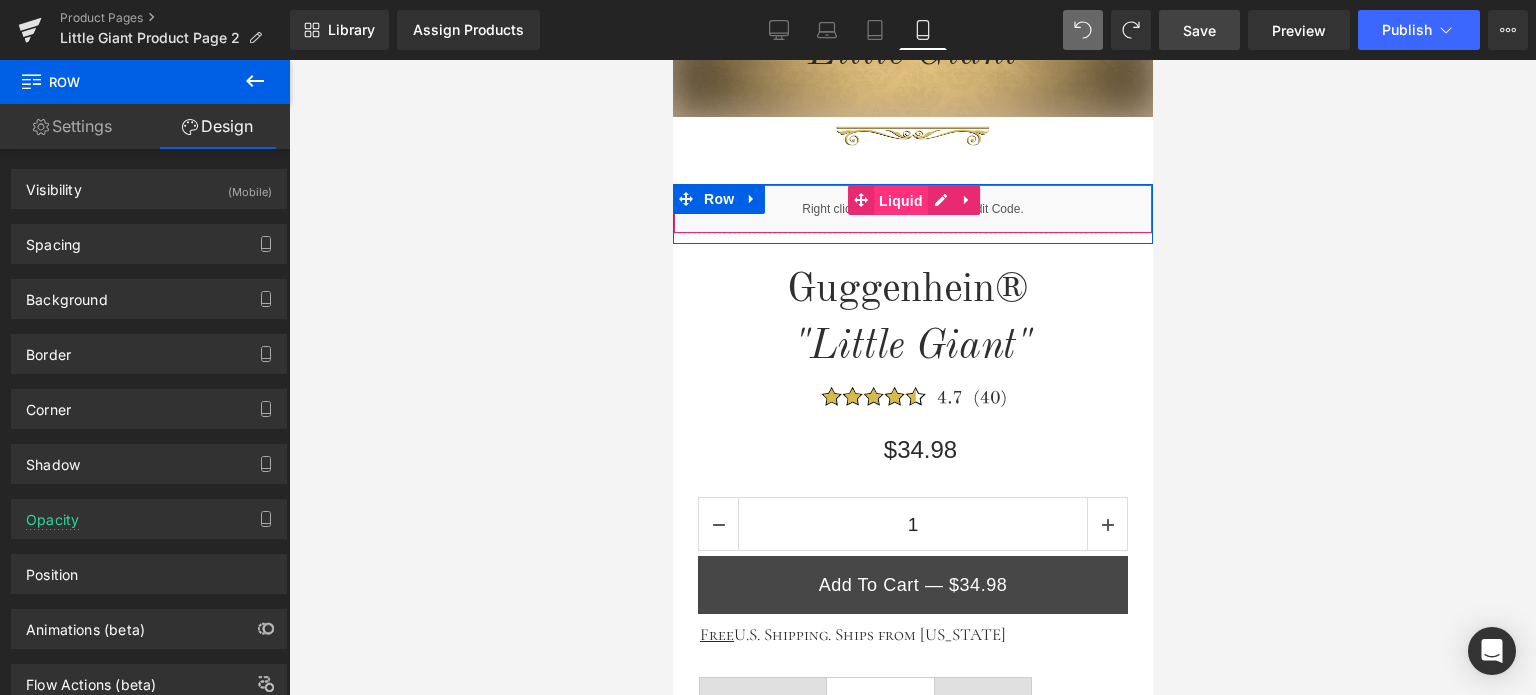 click on "Liquid" at bounding box center [900, 201] 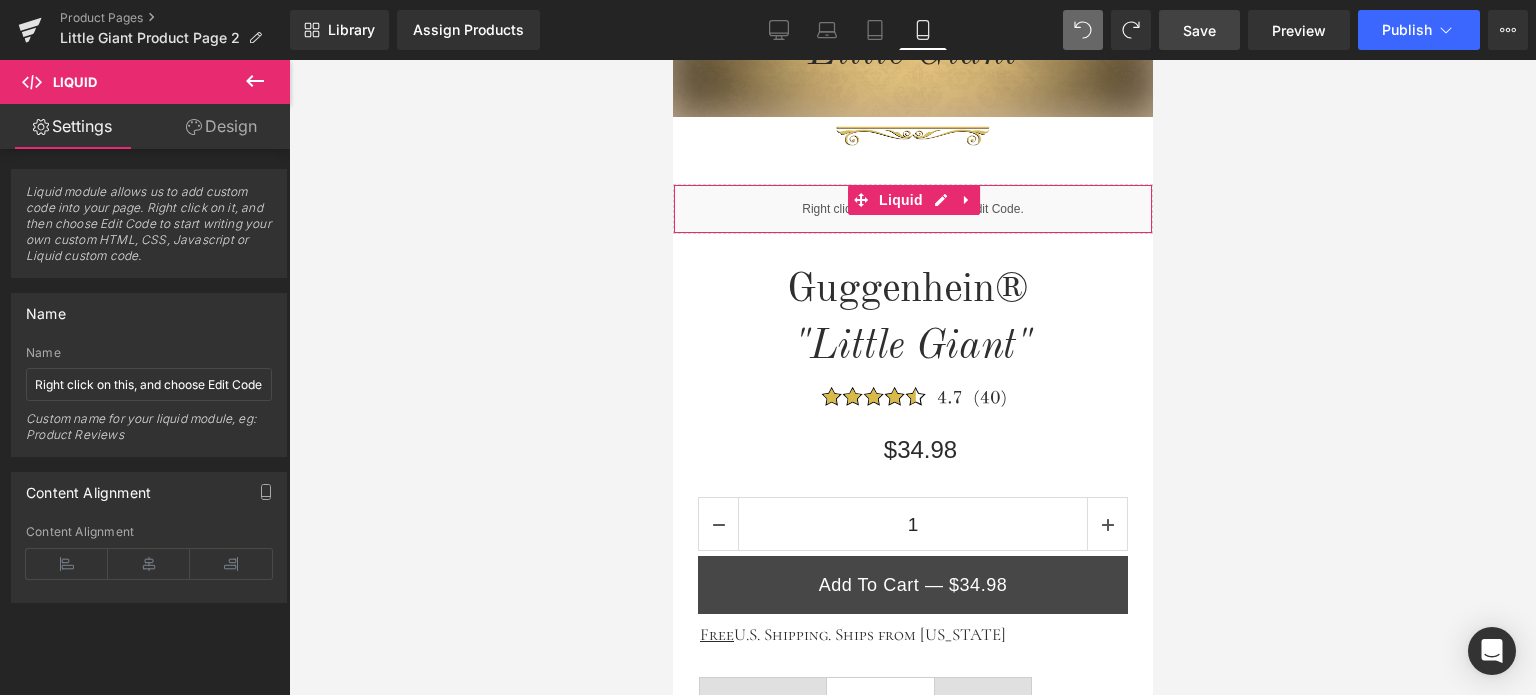 click on "Design" at bounding box center [221, 126] 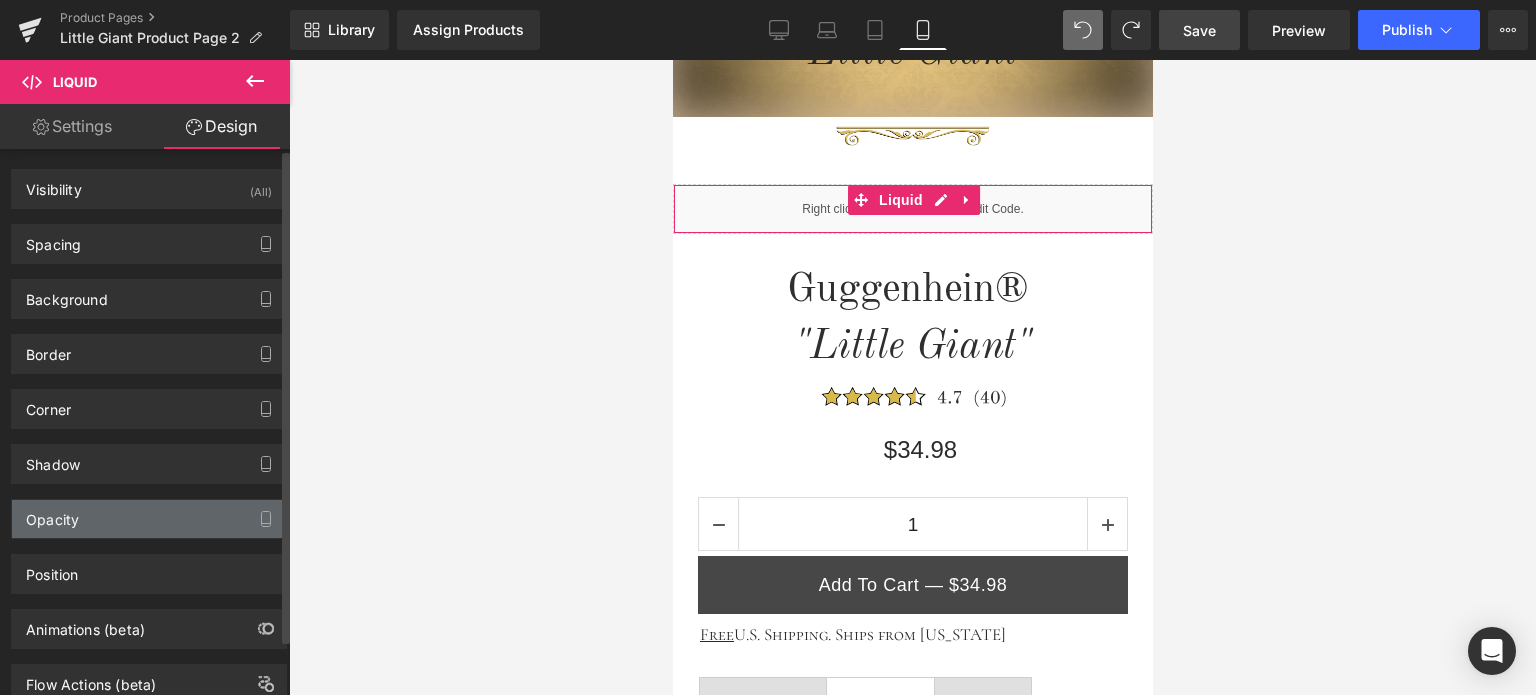 click on "Opacity" at bounding box center (149, 519) 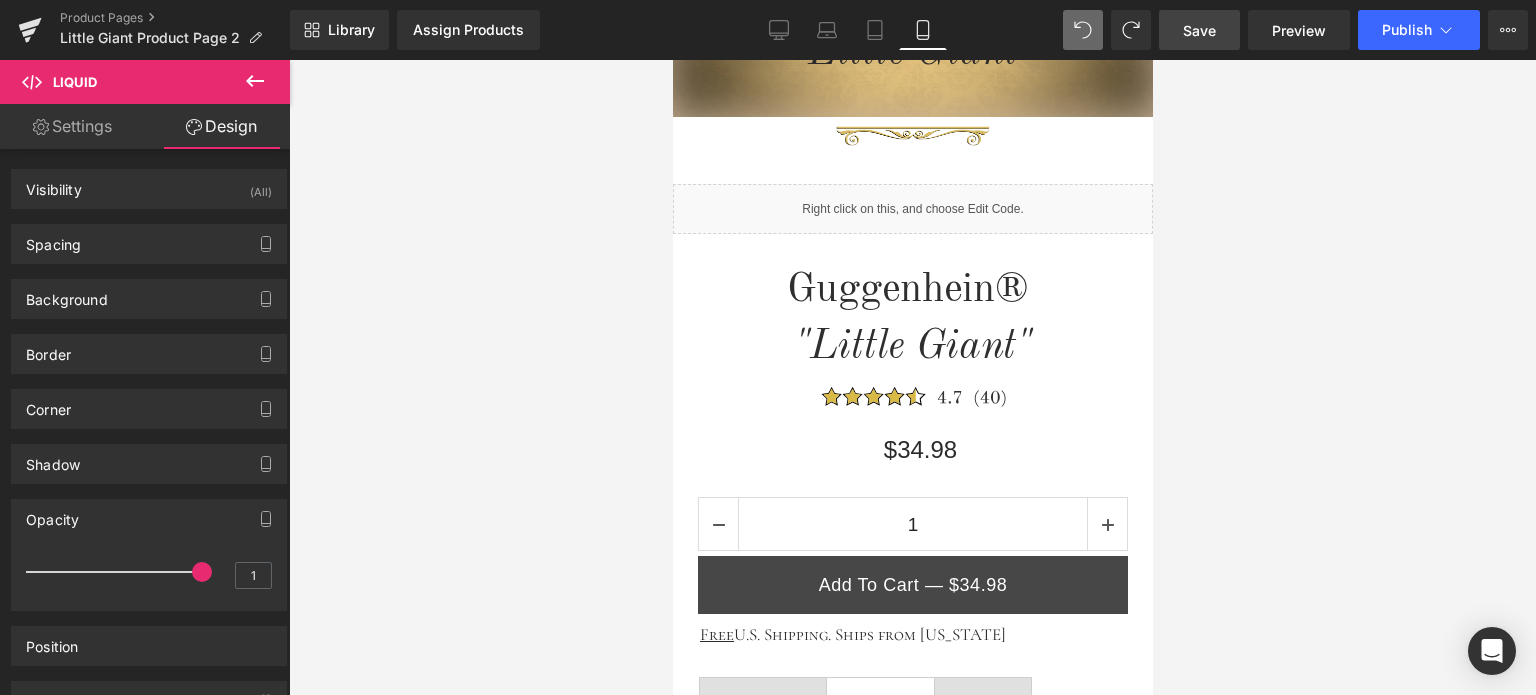 click on "Save" at bounding box center (1199, 30) 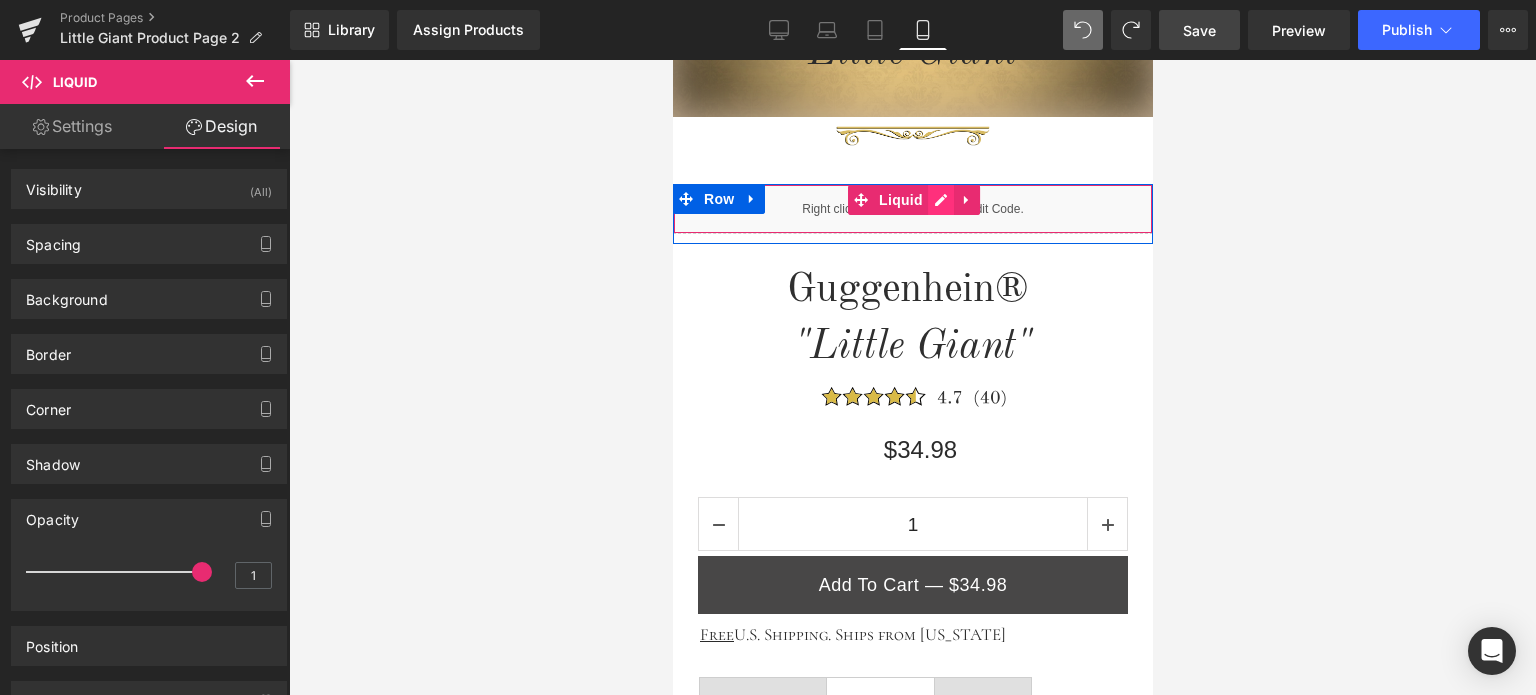 click on "Liquid" at bounding box center (912, 209) 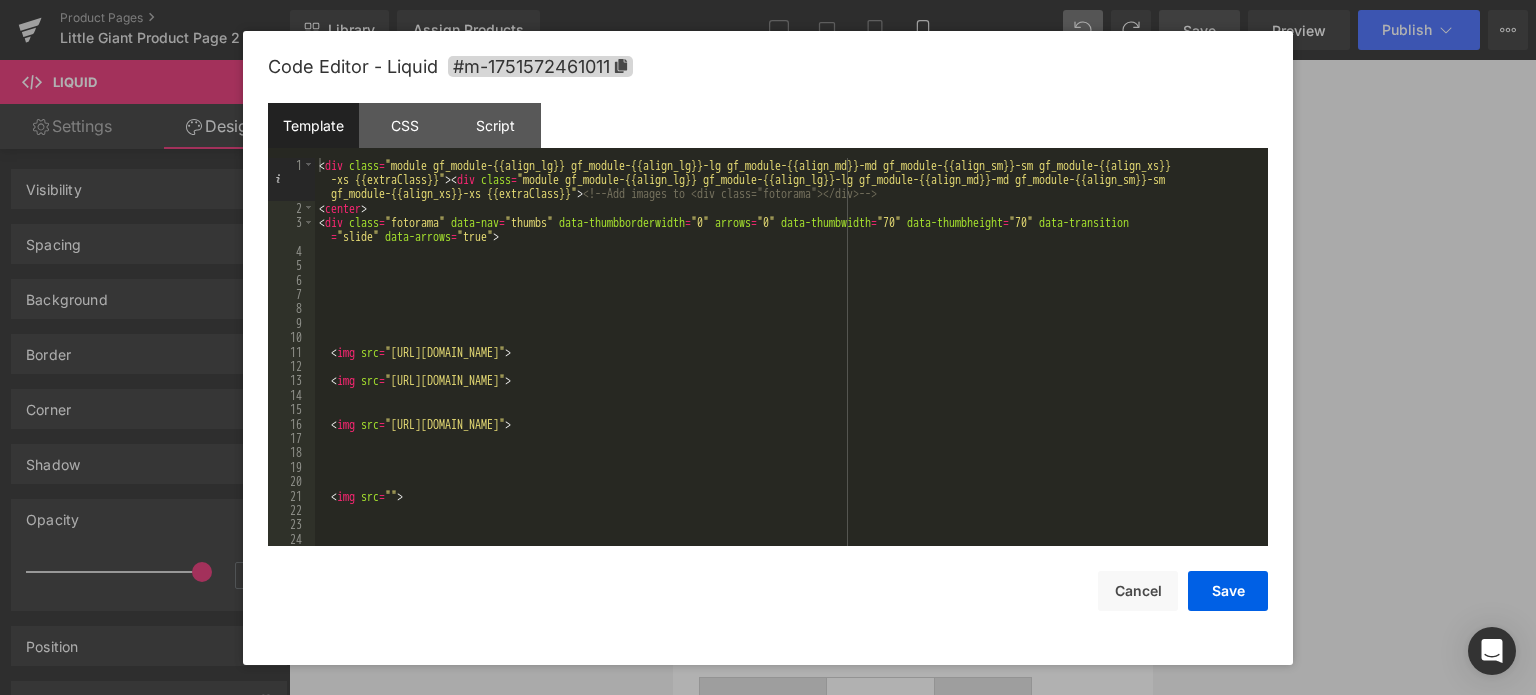 click on "< div   class = "module gf_module-{{align_lg}} gf_module-{{align_lg}}-lg gf_module-{{align_md}}-md gf_module-{{align_sm}}-sm gf_module-{{align_xs}}    -xs {{extraClass}}" > < div   class = "module gf_module-{{align_lg}} gf_module-{{align_lg}}-lg gf_module-{{align_md}}-md gf_module-{{align_sm}}-sm     gf_module-{{align_xs}}-xs {{extraClass}}" > <!--  Add images to <div class="fotorama"></div>  --> < center > < div   class = "fotorama"   data-nav = "thumbs"   data-thumbborderwidth = "0"   arrows = "0"   data-thumbwidth = "70"   data-thumbheight = "70"   data-transition    = "slide"   data-arrows = "true" >                      < img   src = "[URL][DOMAIN_NAME]" >       < img   src = "[URL][DOMAIN_NAME]" >          < img   src = >               < img   src = "" >" at bounding box center [787, 381] 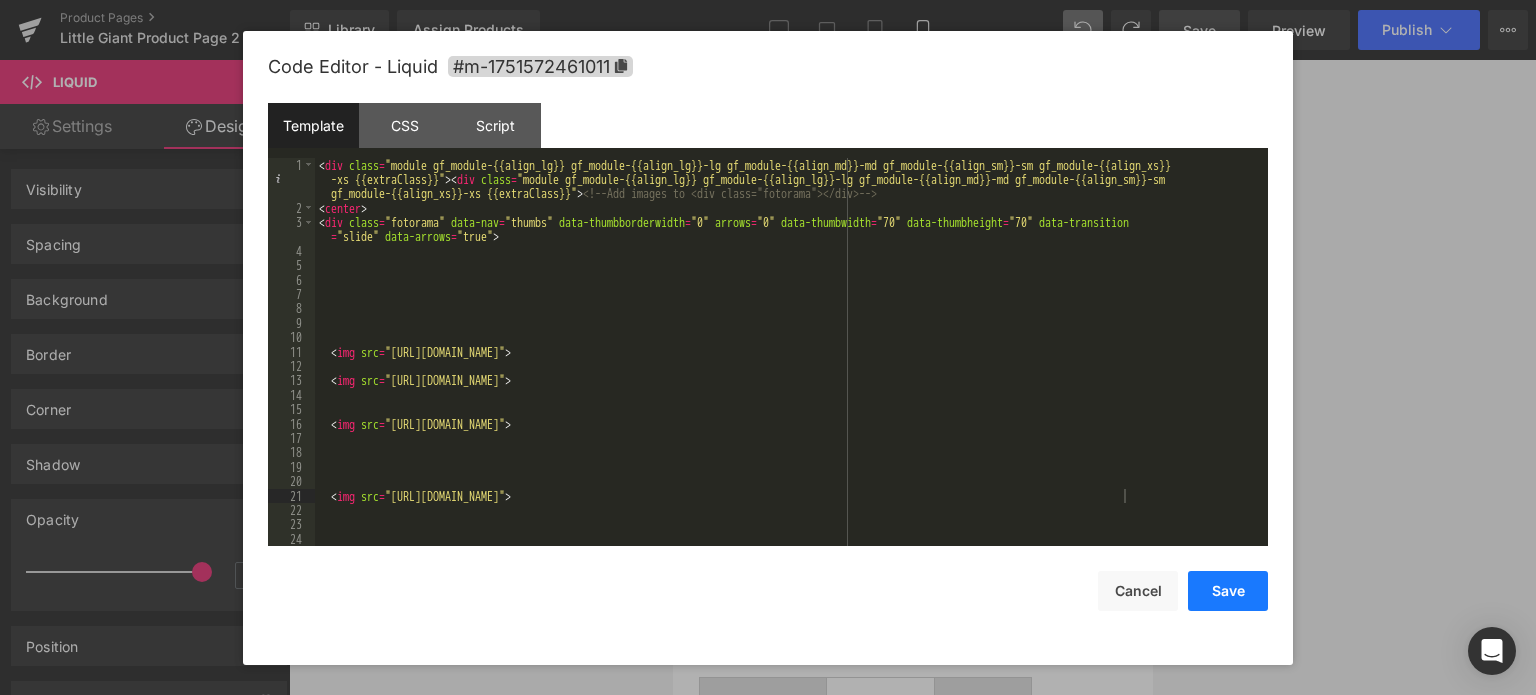 click on "Save" at bounding box center (1228, 591) 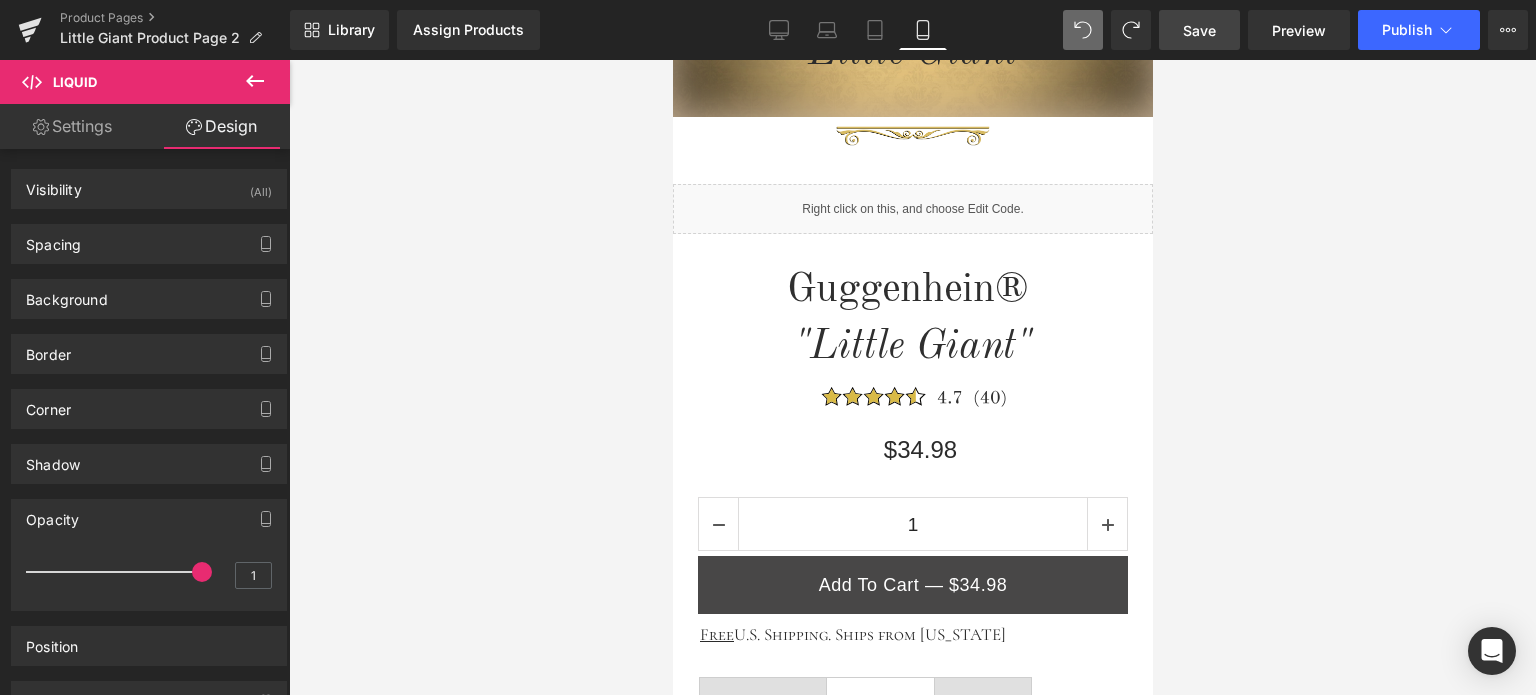 click on "Save" at bounding box center (1199, 30) 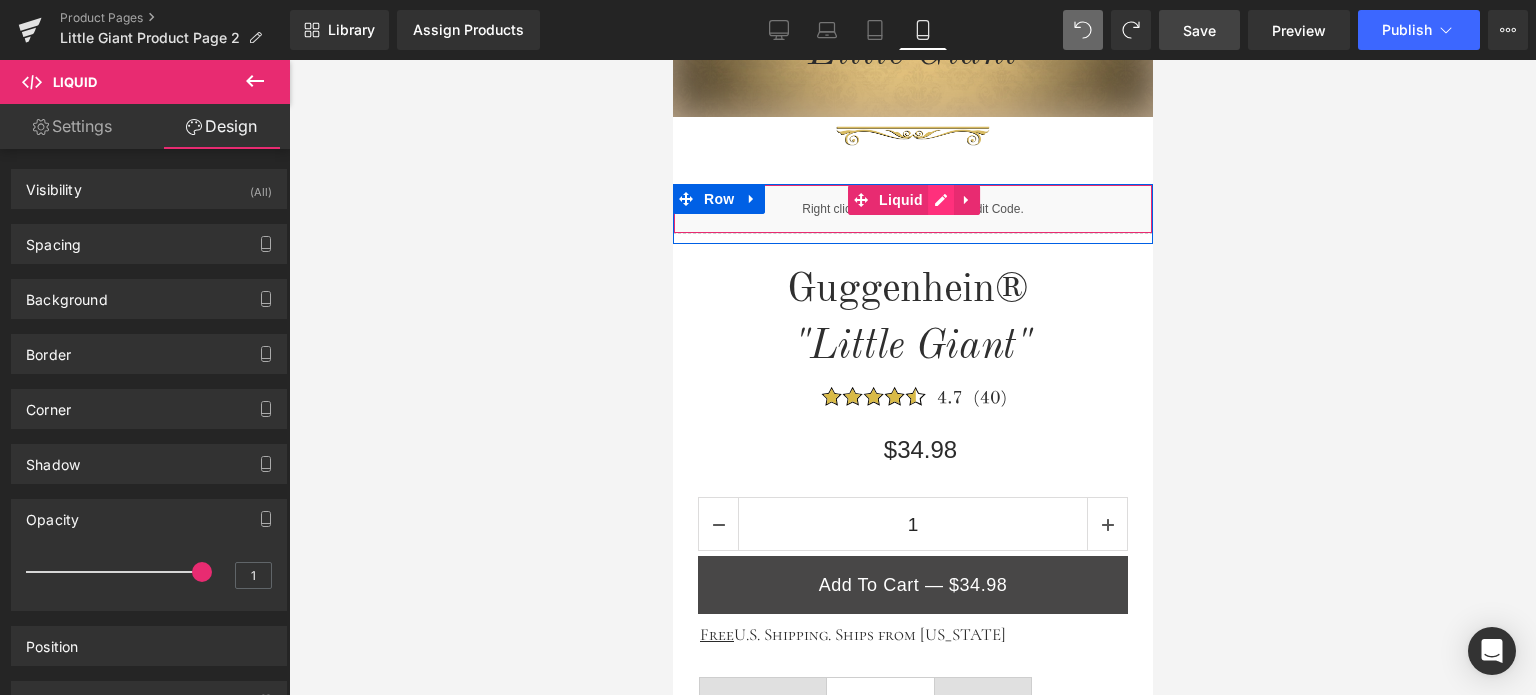 click on "Liquid" at bounding box center (912, 209) 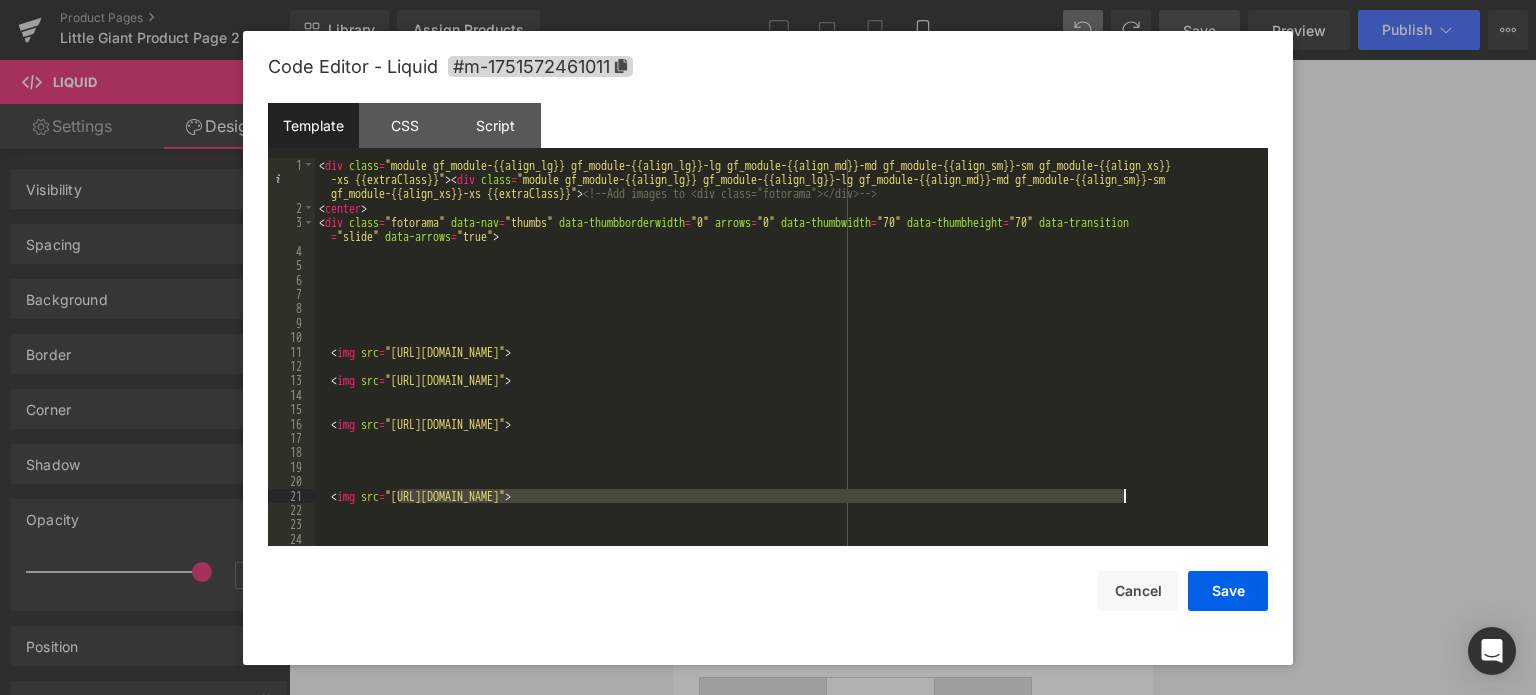 drag, startPoint x: 398, startPoint y: 495, endPoint x: 1122, endPoint y: 497, distance: 724.00275 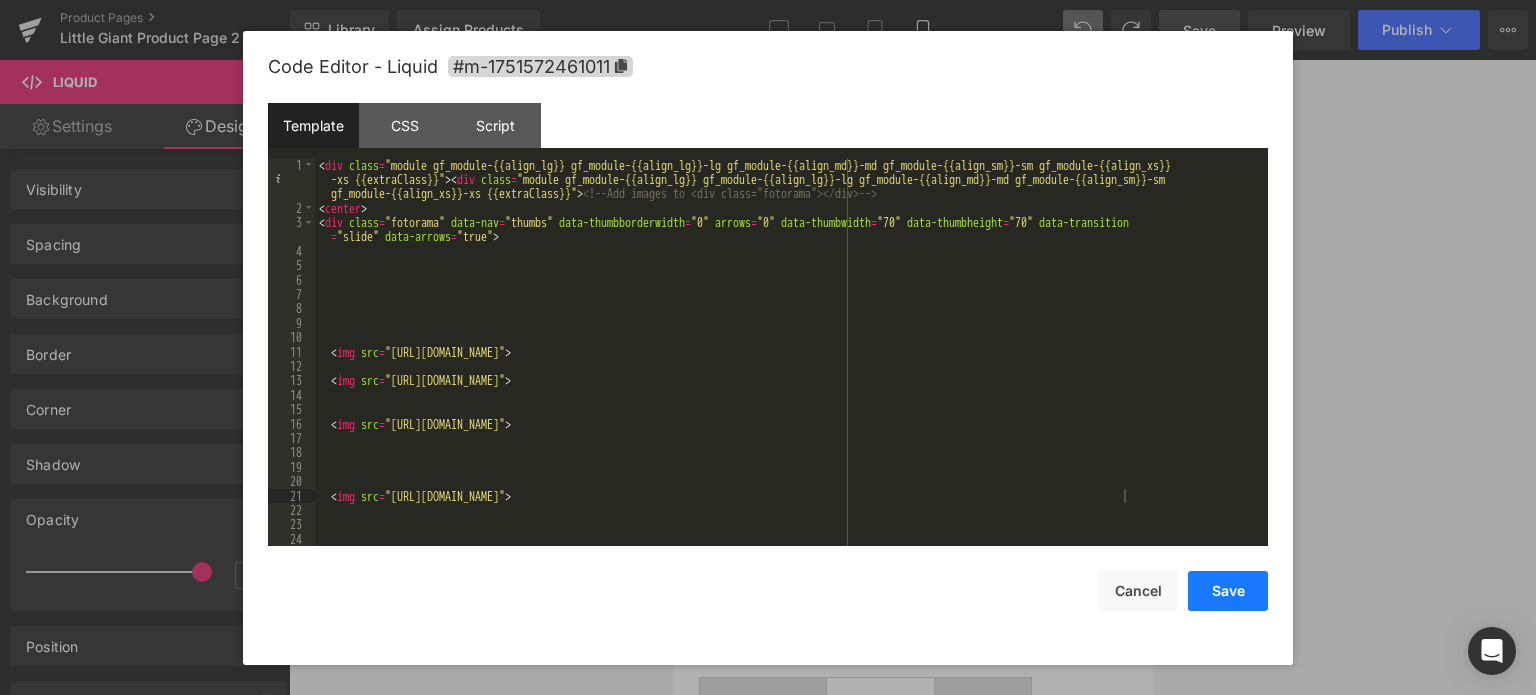 click on "Save" at bounding box center (1228, 591) 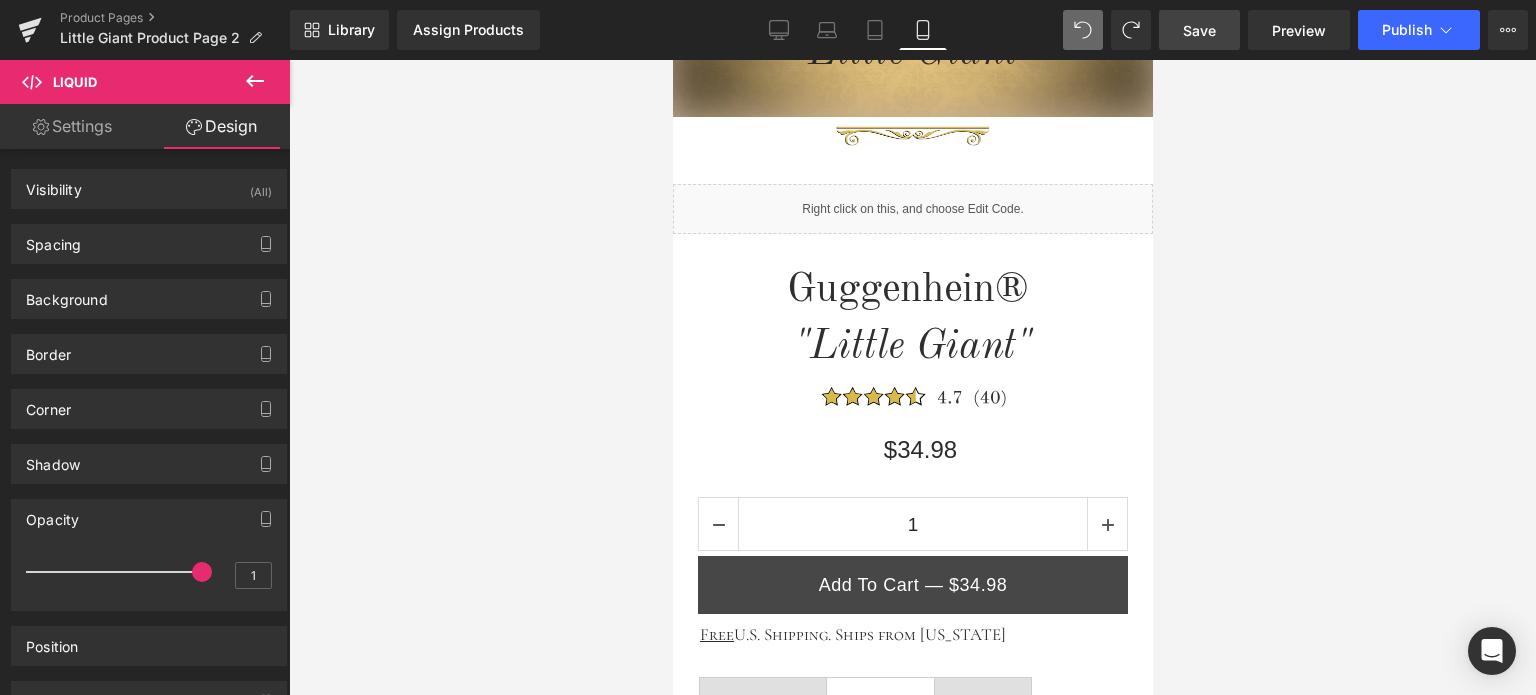 drag, startPoint x: 1209, startPoint y: 26, endPoint x: 366, endPoint y: 116, distance: 847.79065 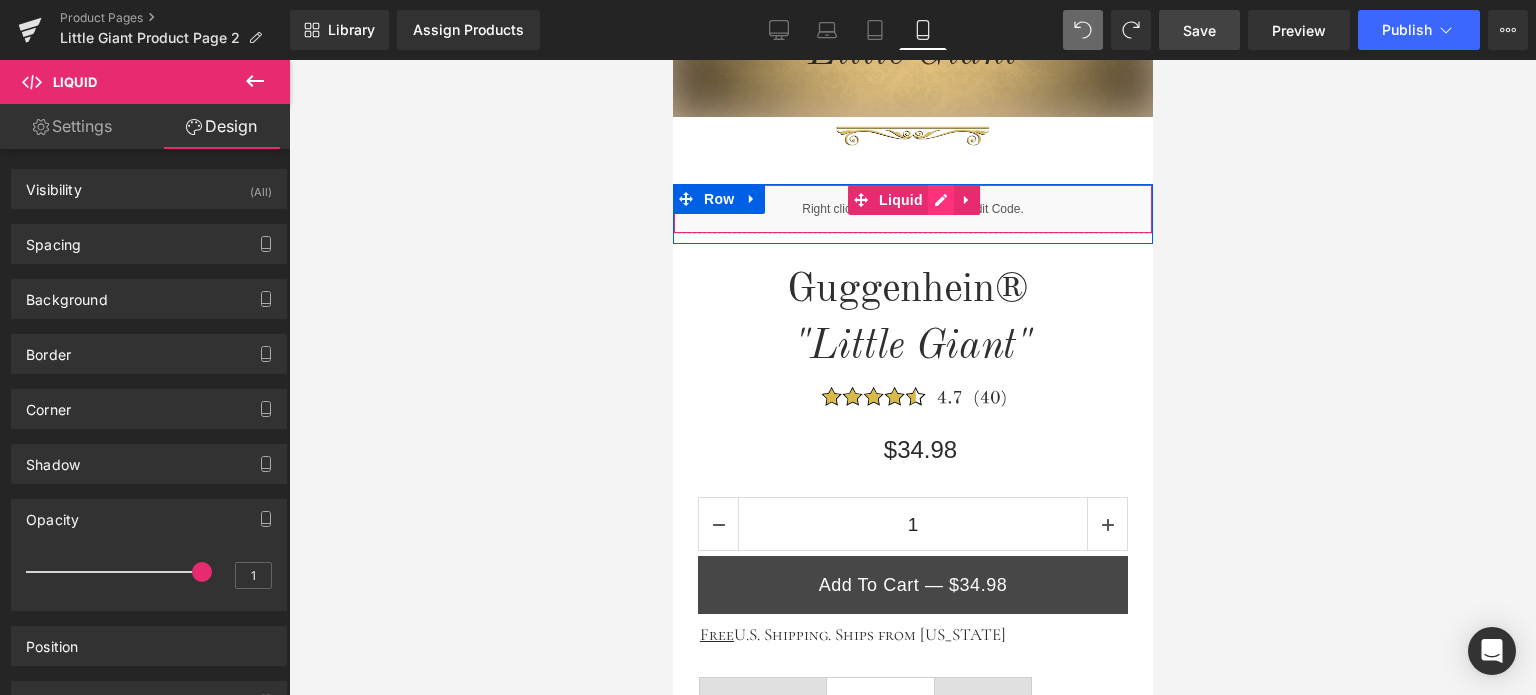 click on "Liquid" at bounding box center [912, 209] 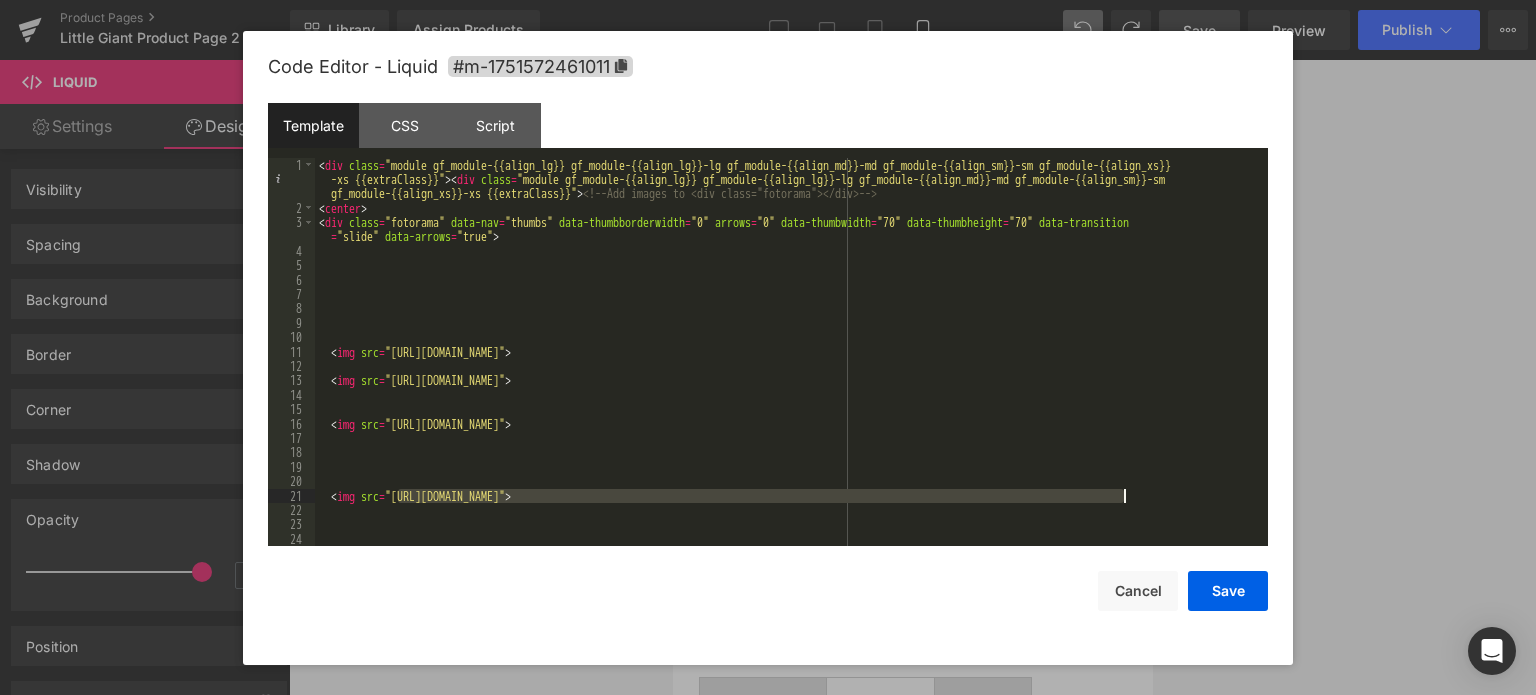 drag, startPoint x: 398, startPoint y: 491, endPoint x: 1122, endPoint y: 501, distance: 724.06903 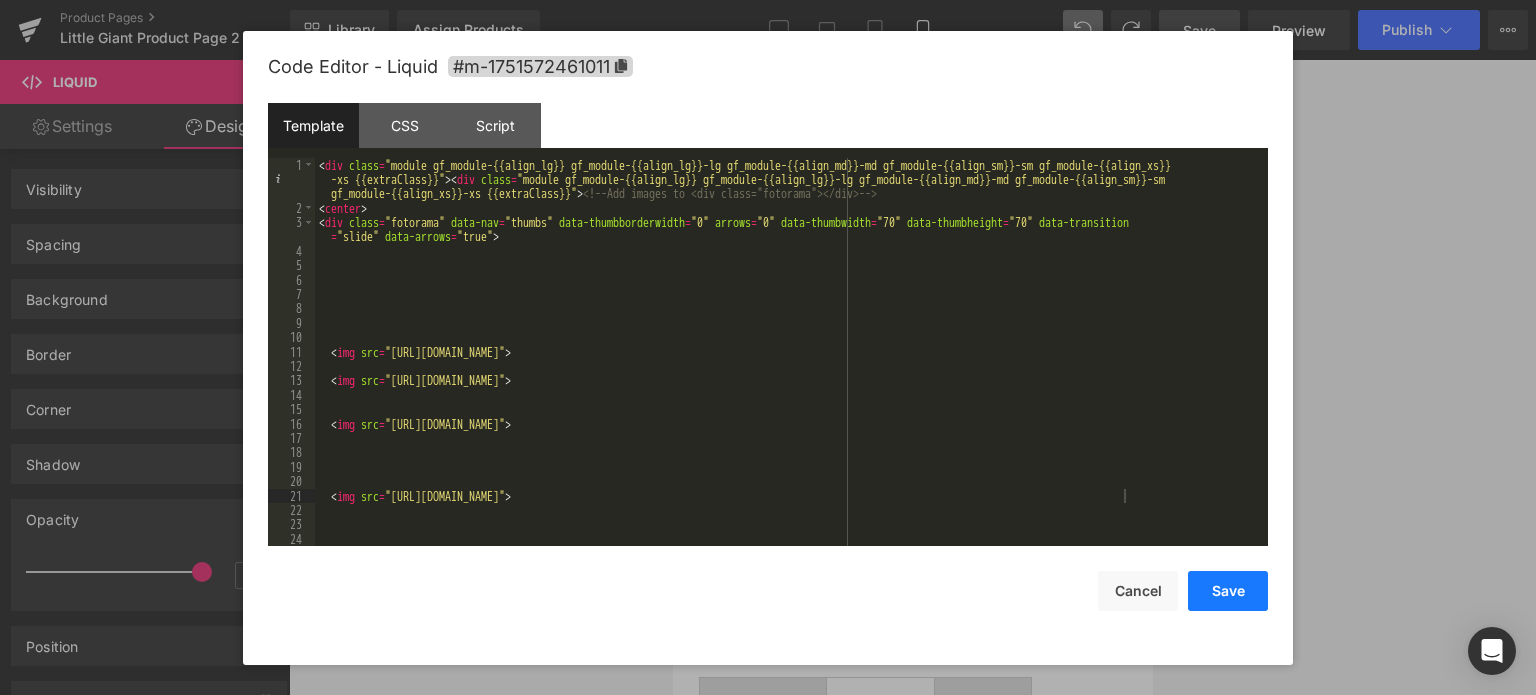 click on "Save" at bounding box center (1228, 591) 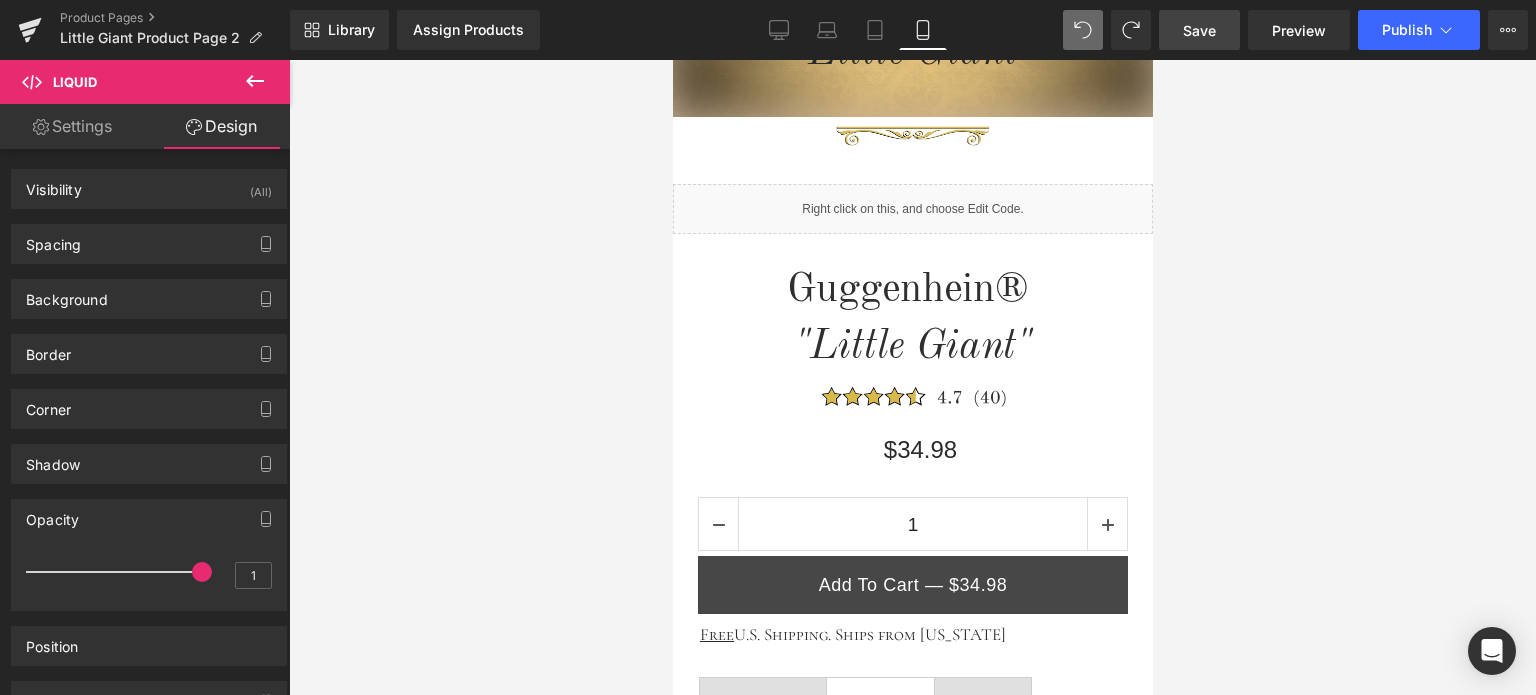 click on "Save" at bounding box center [1199, 30] 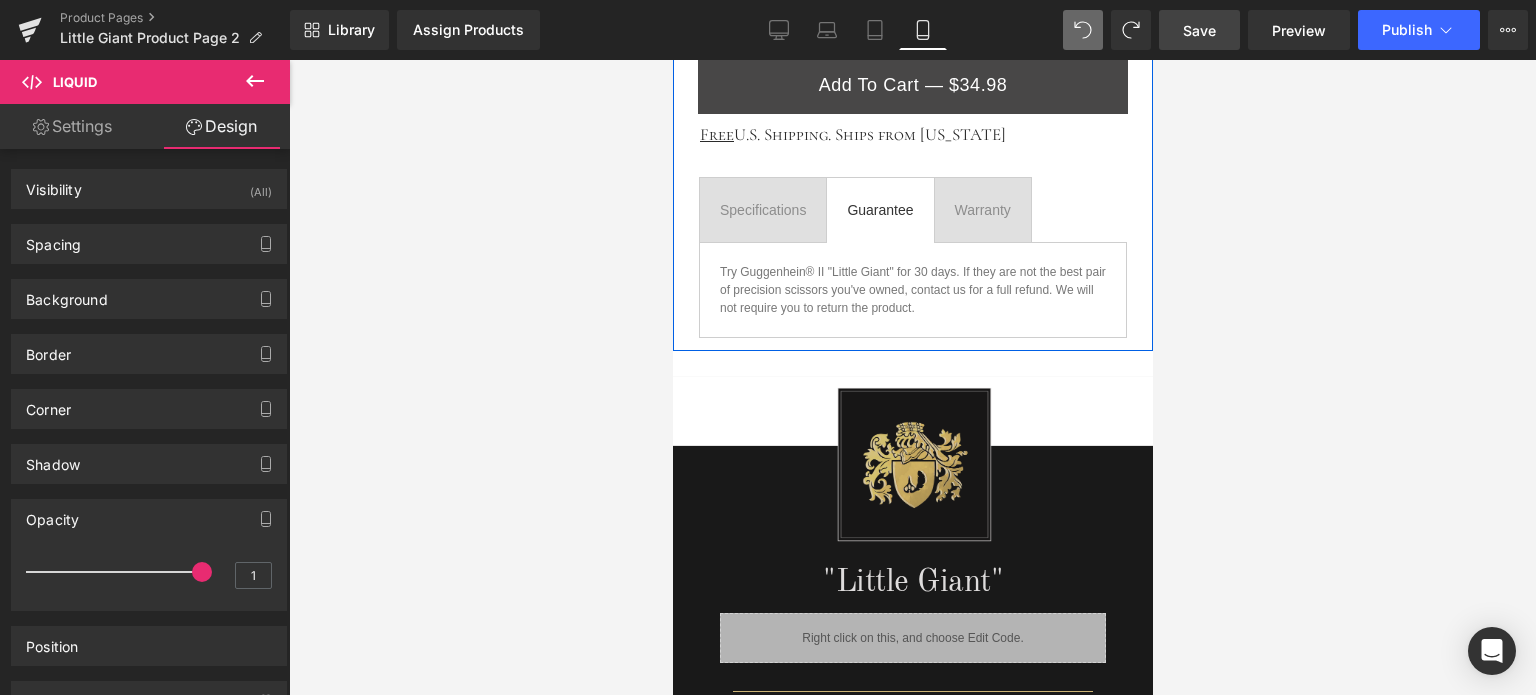 scroll, scrollTop: 1400, scrollLeft: 0, axis: vertical 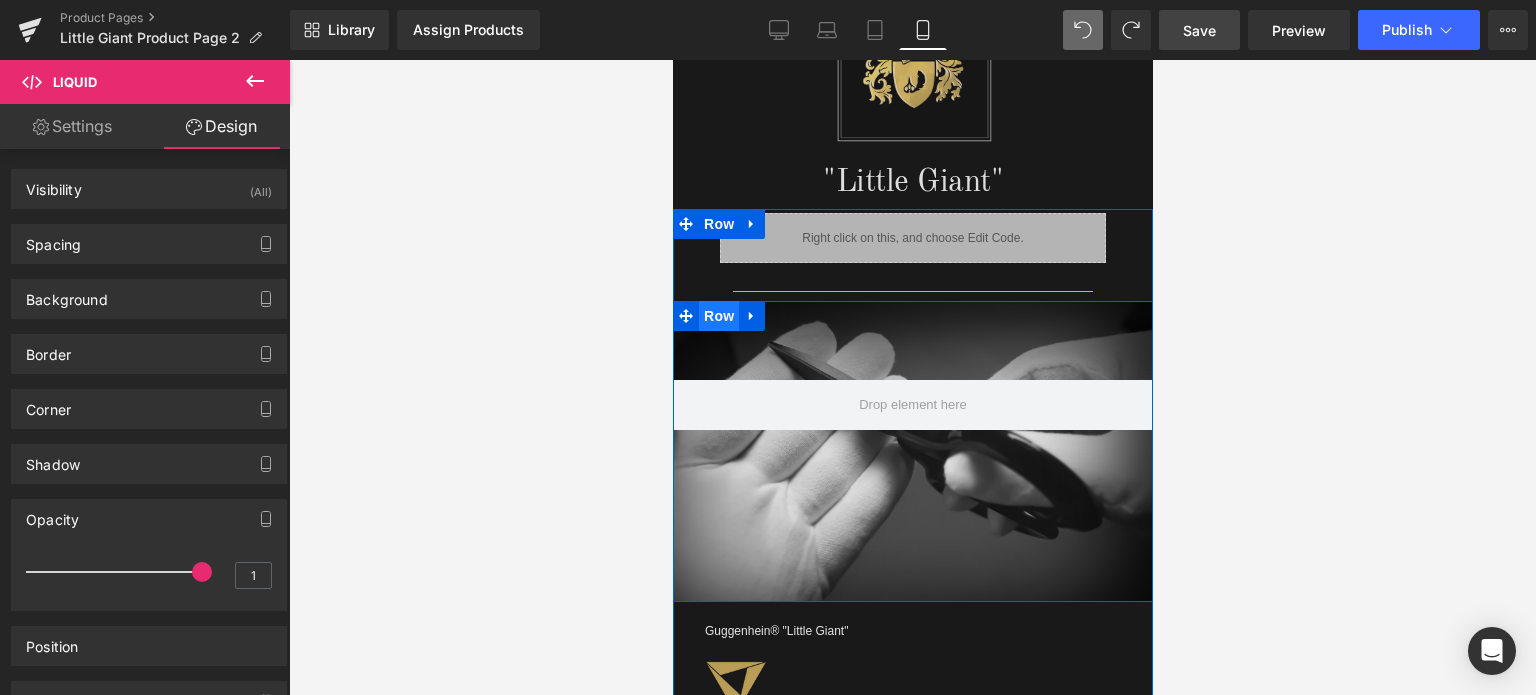 click on "Row" at bounding box center (718, 316) 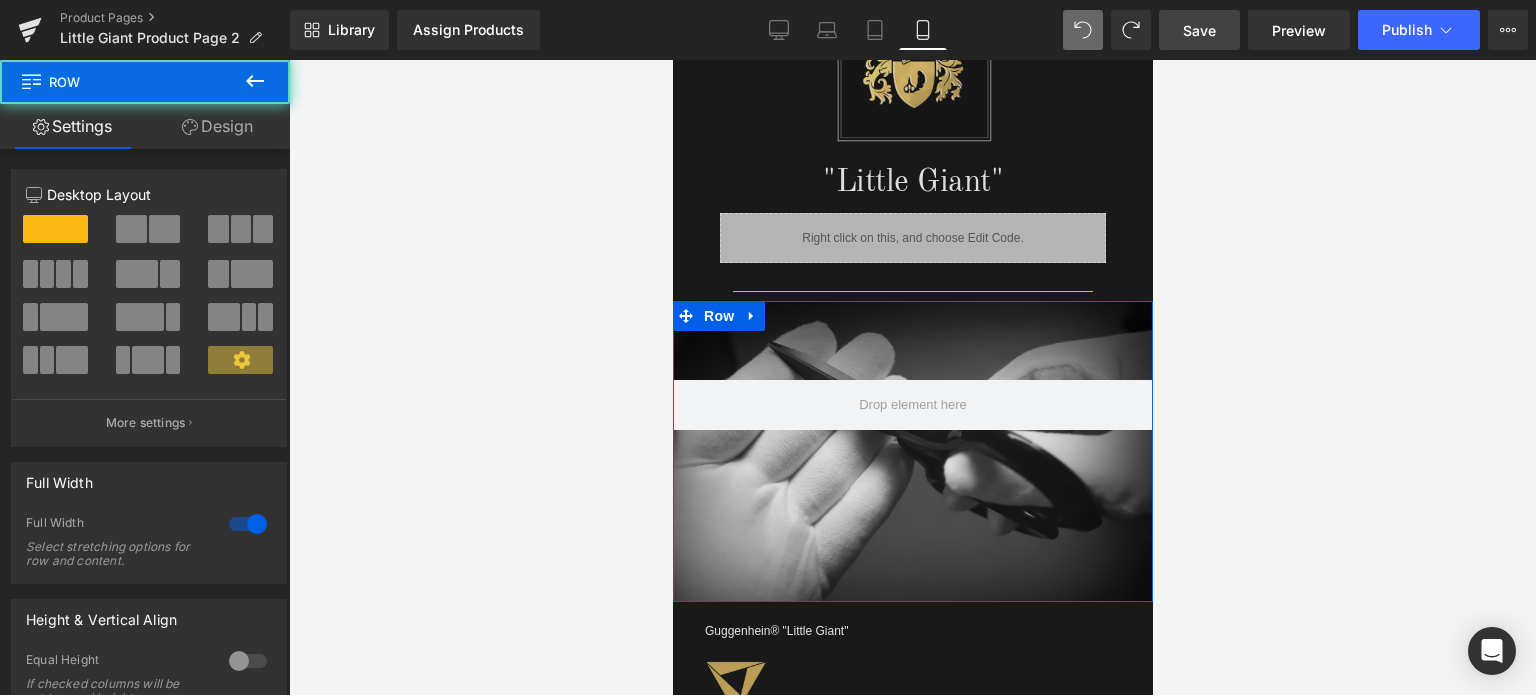 click on "Design" at bounding box center [217, 126] 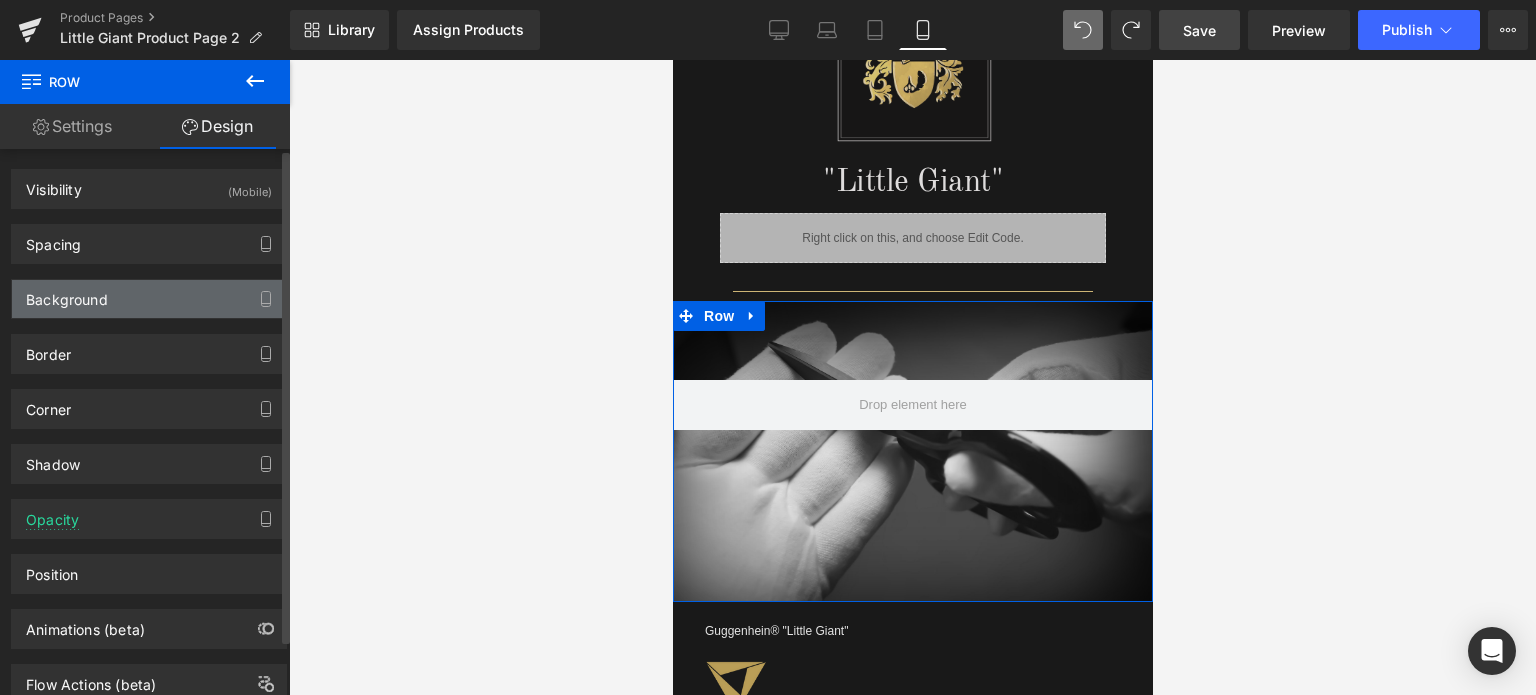 click on "Background" at bounding box center (149, 299) 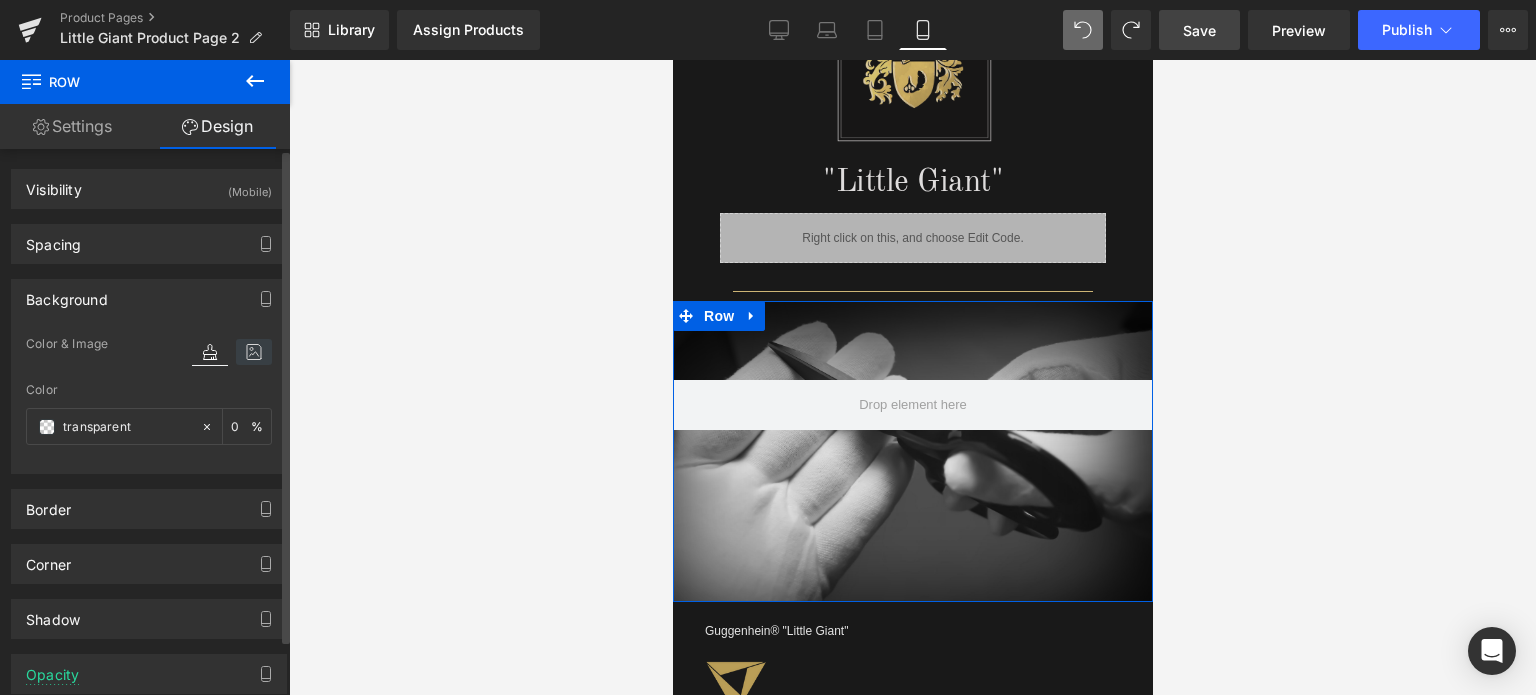 click at bounding box center (254, 352) 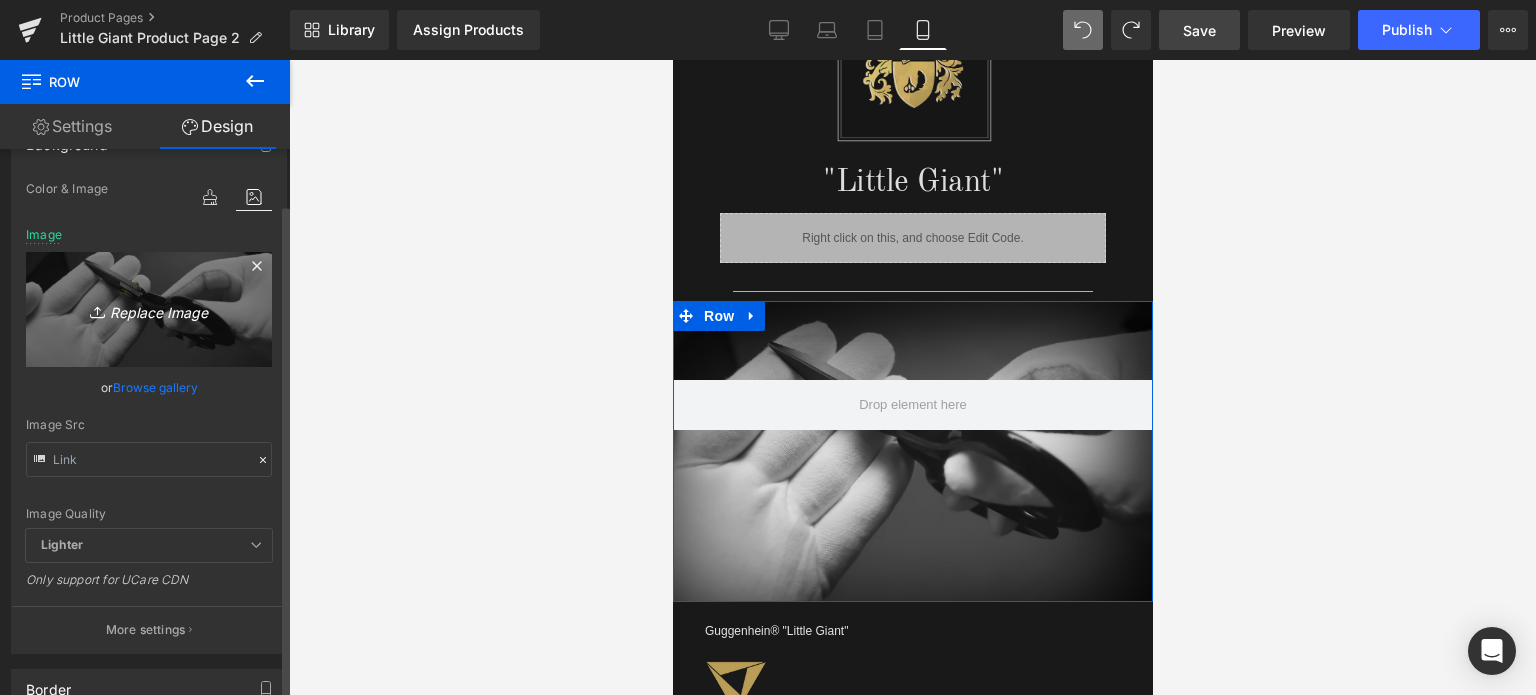 scroll, scrollTop: 200, scrollLeft: 0, axis: vertical 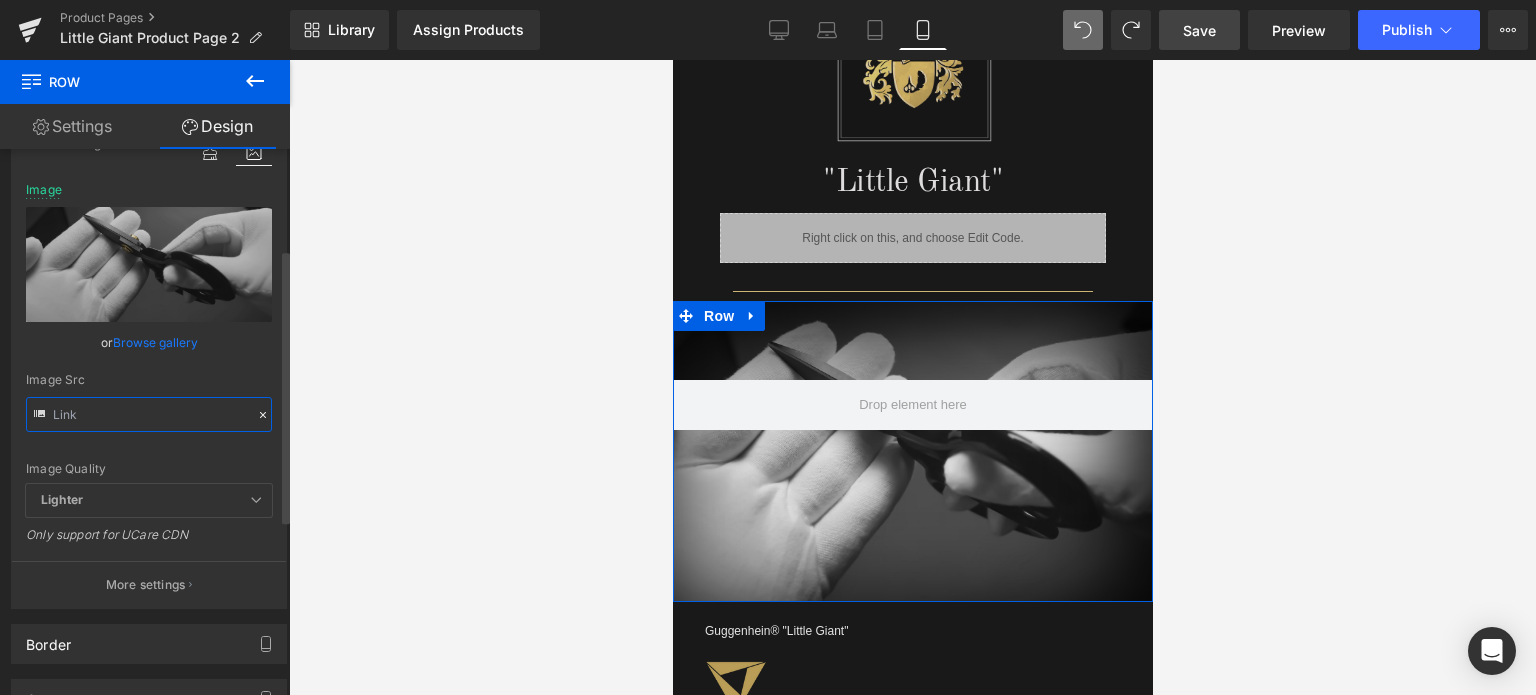 click at bounding box center [149, 414] 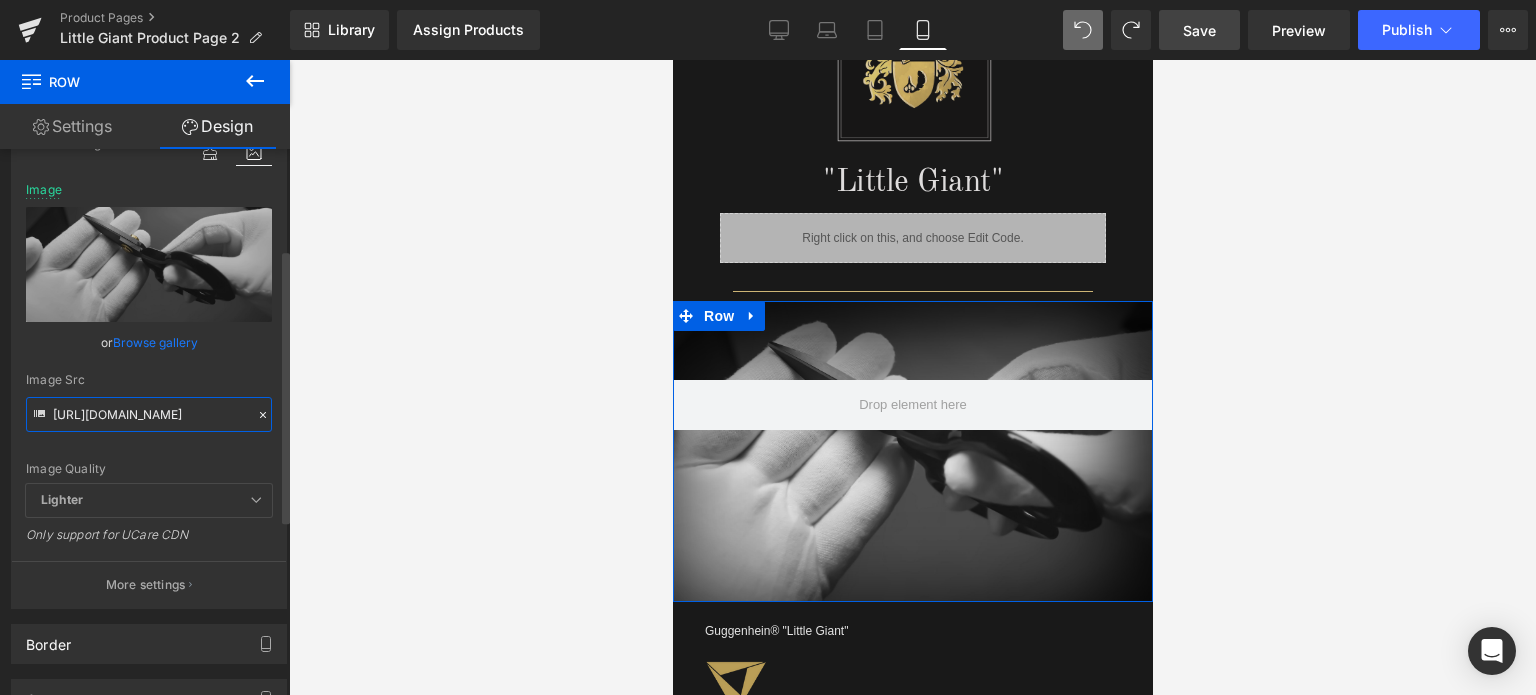 paste on "4_66072630-ecb7-4891-96b2-7140620aec66.jpg?v=1752727118" 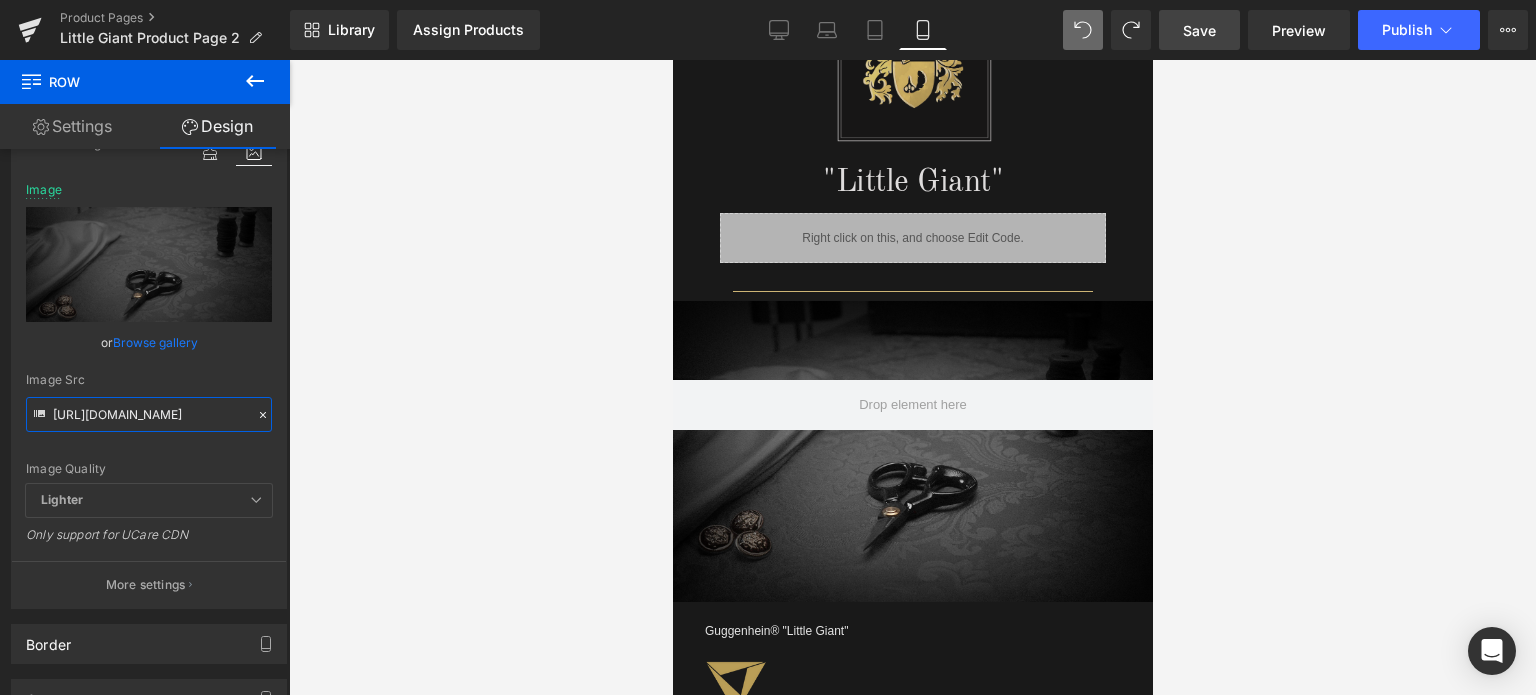 type on "[URL][DOMAIN_NAME]" 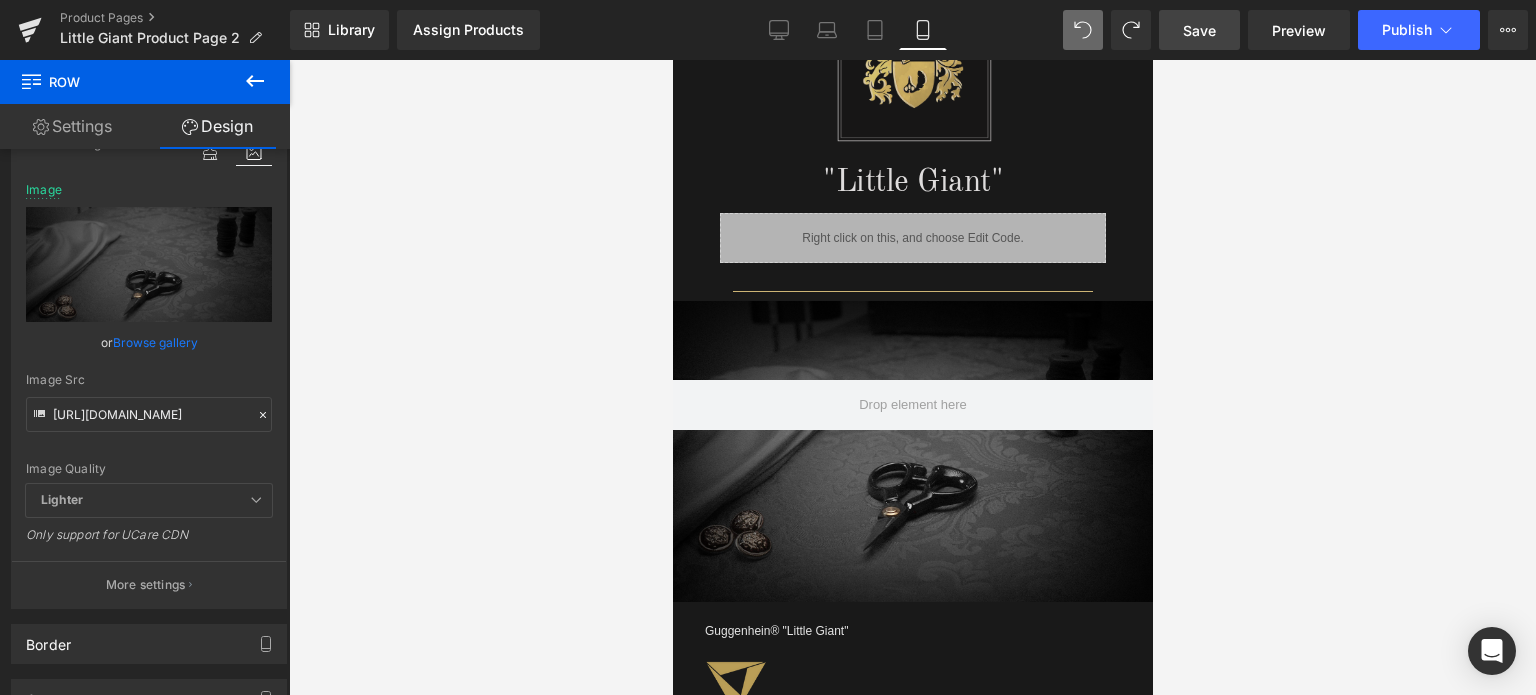 click on "Save" at bounding box center (1199, 30) 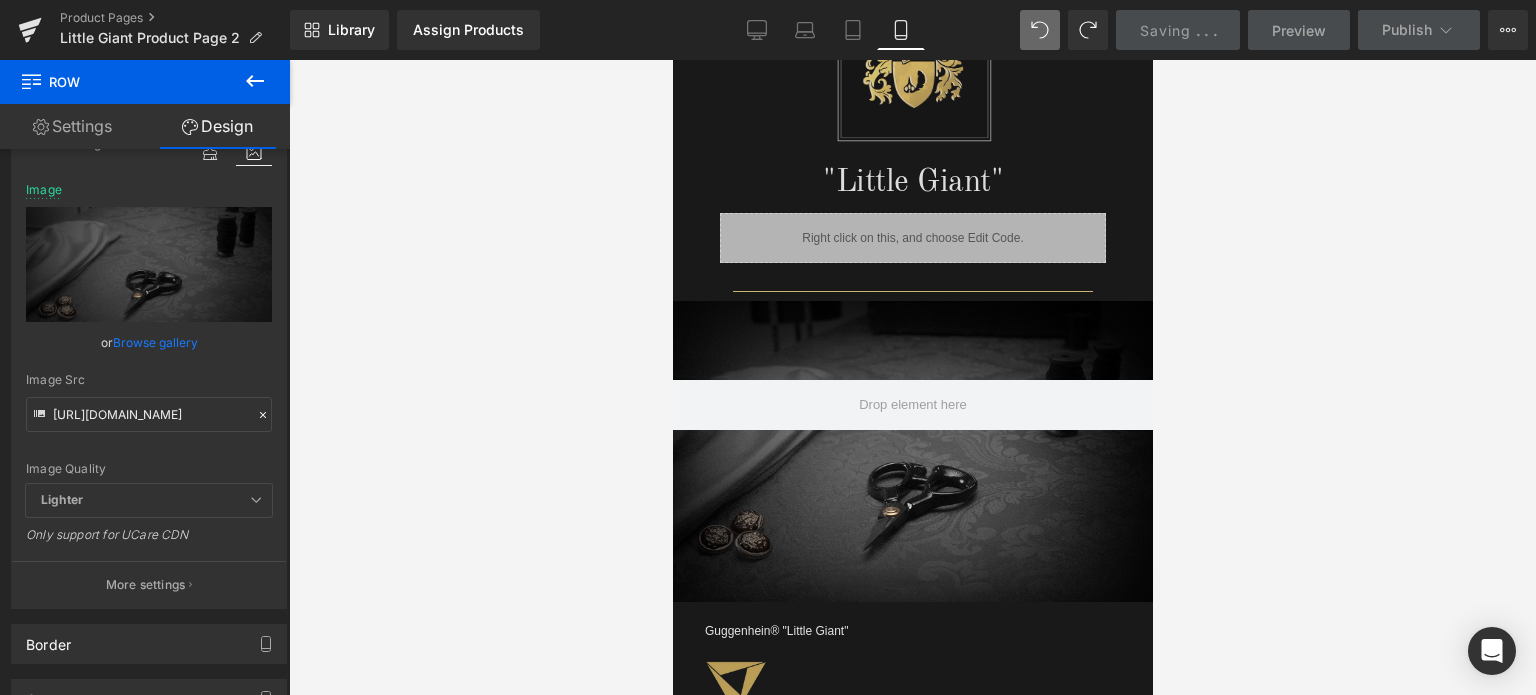 scroll, scrollTop: 0, scrollLeft: 0, axis: both 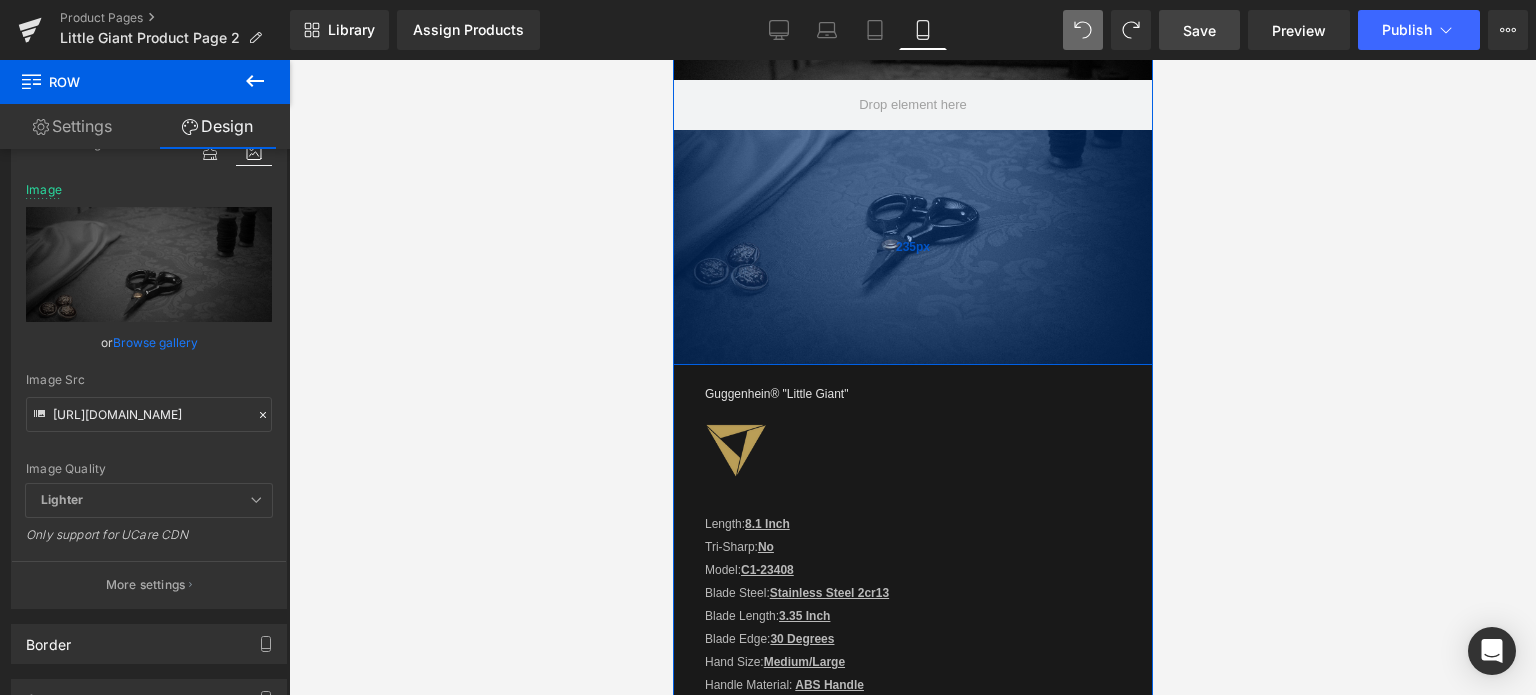 drag, startPoint x: 966, startPoint y: 296, endPoint x: 964, endPoint y: 359, distance: 63.03174 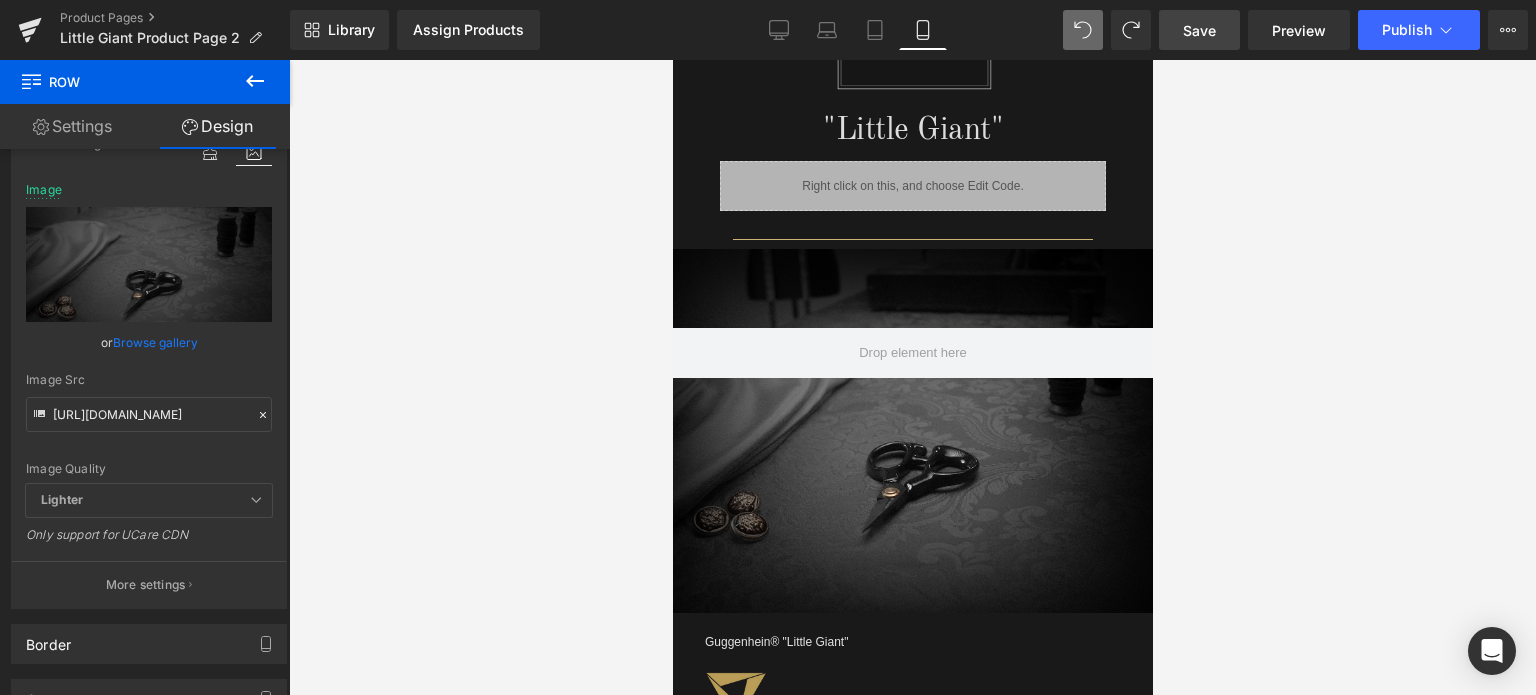 scroll, scrollTop: 1400, scrollLeft: 0, axis: vertical 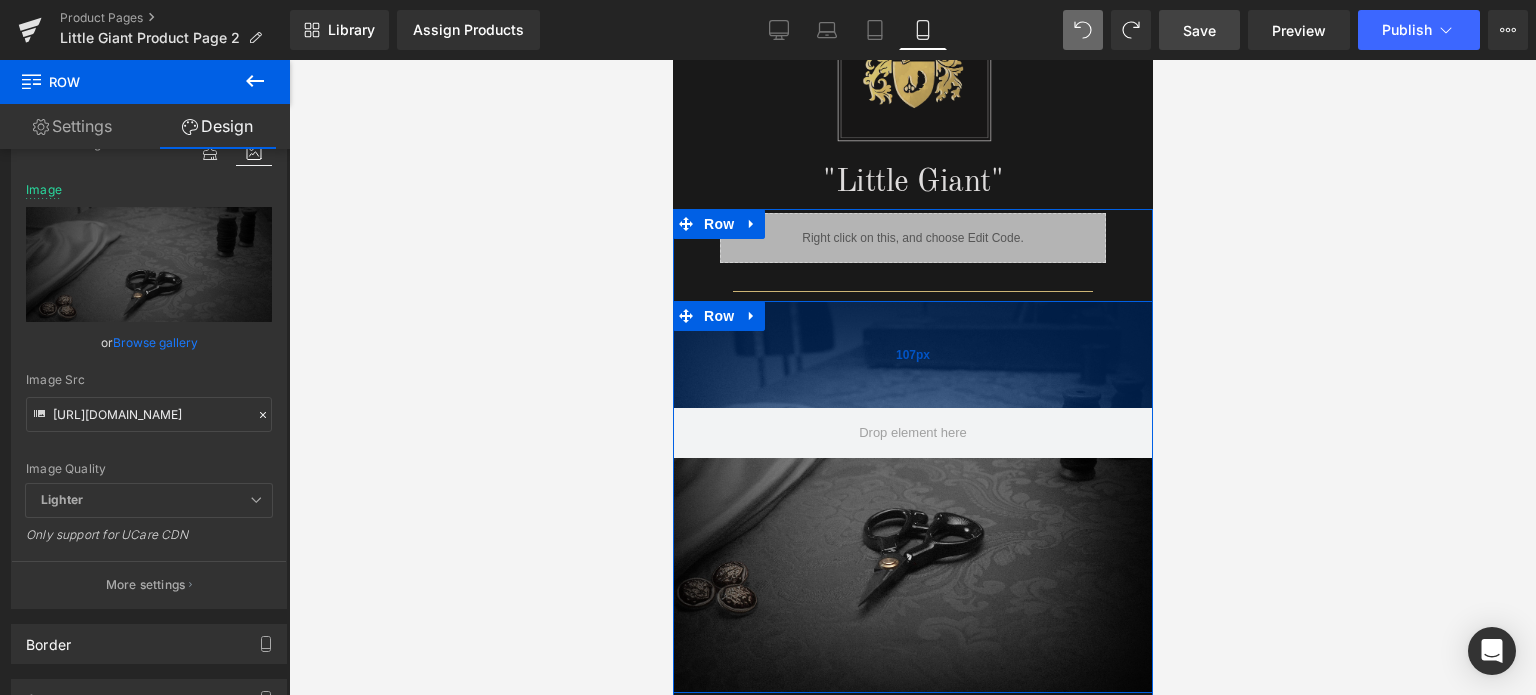 drag, startPoint x: 1010, startPoint y: 311, endPoint x: 1071, endPoint y: 339, distance: 67.11929 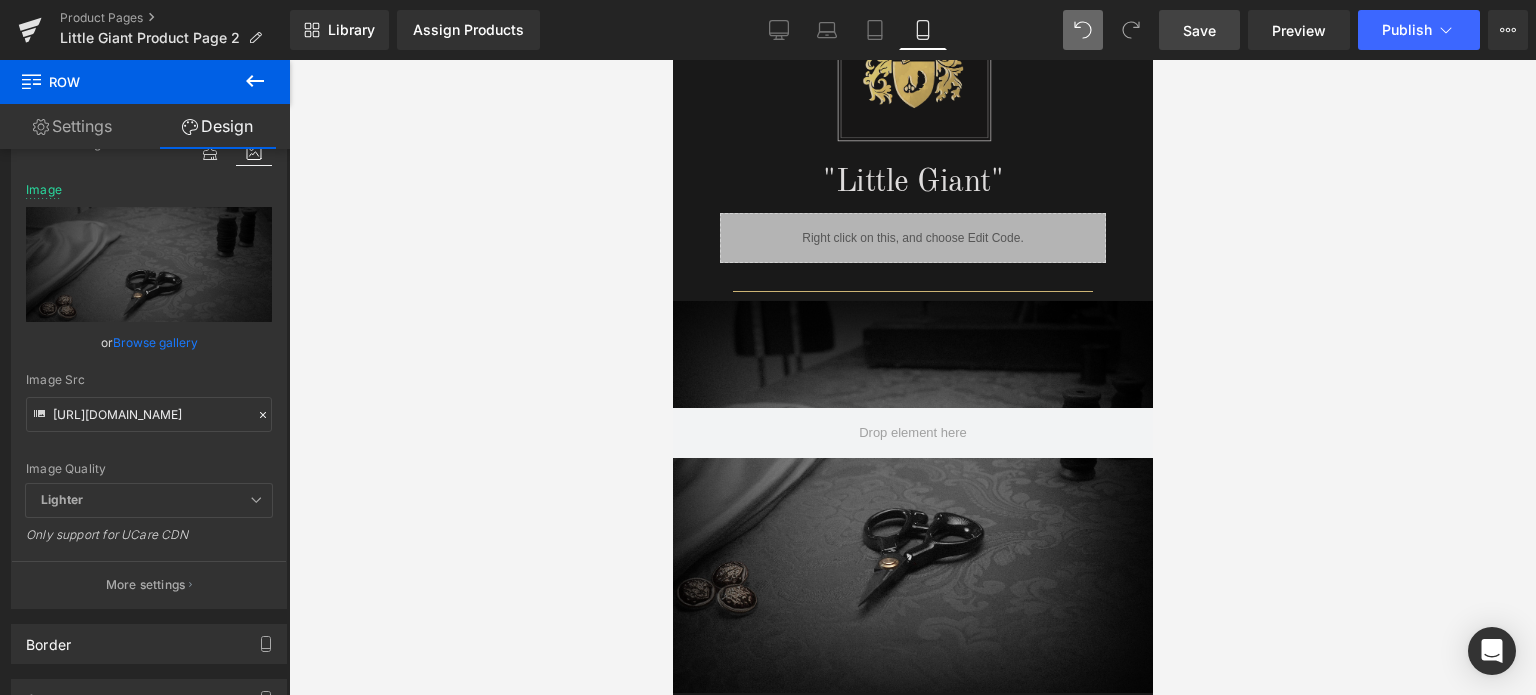 click on "Save" at bounding box center [1199, 30] 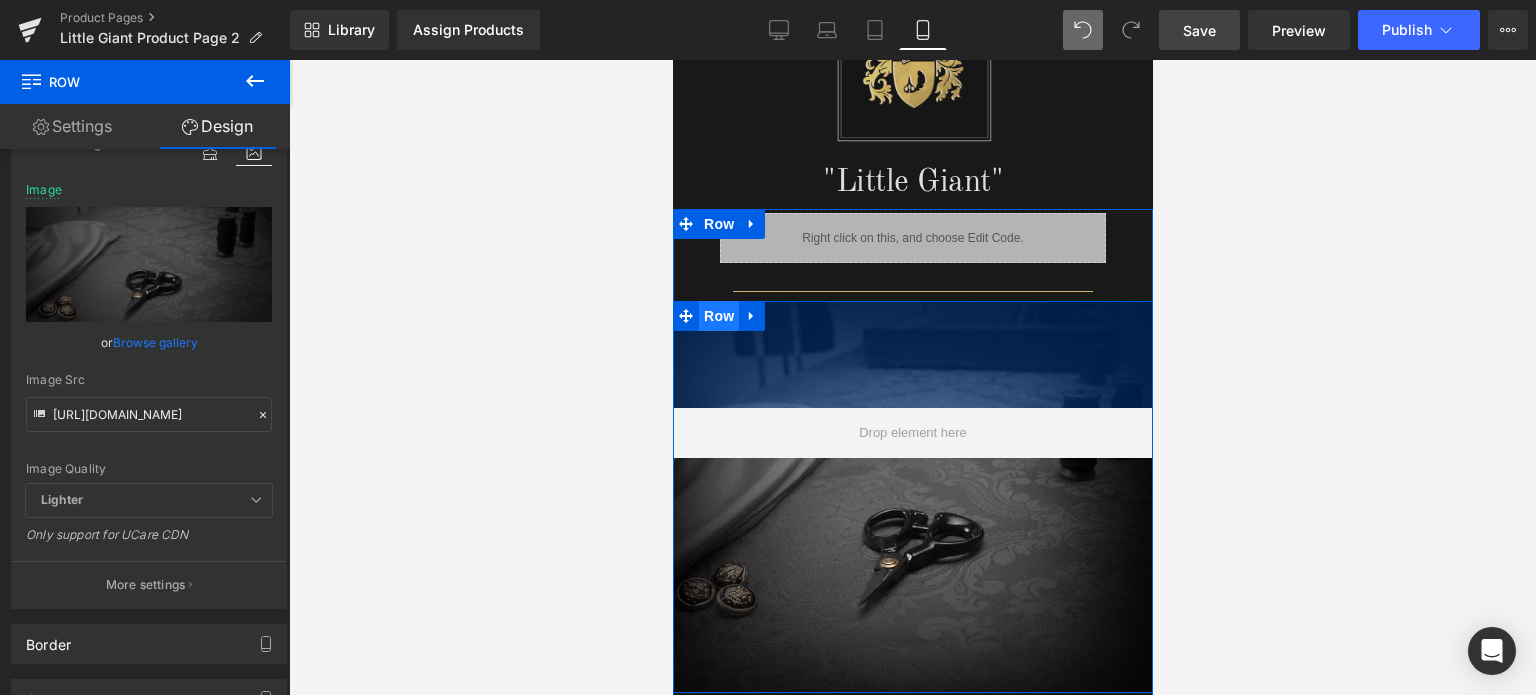 click on "Row" at bounding box center [718, 316] 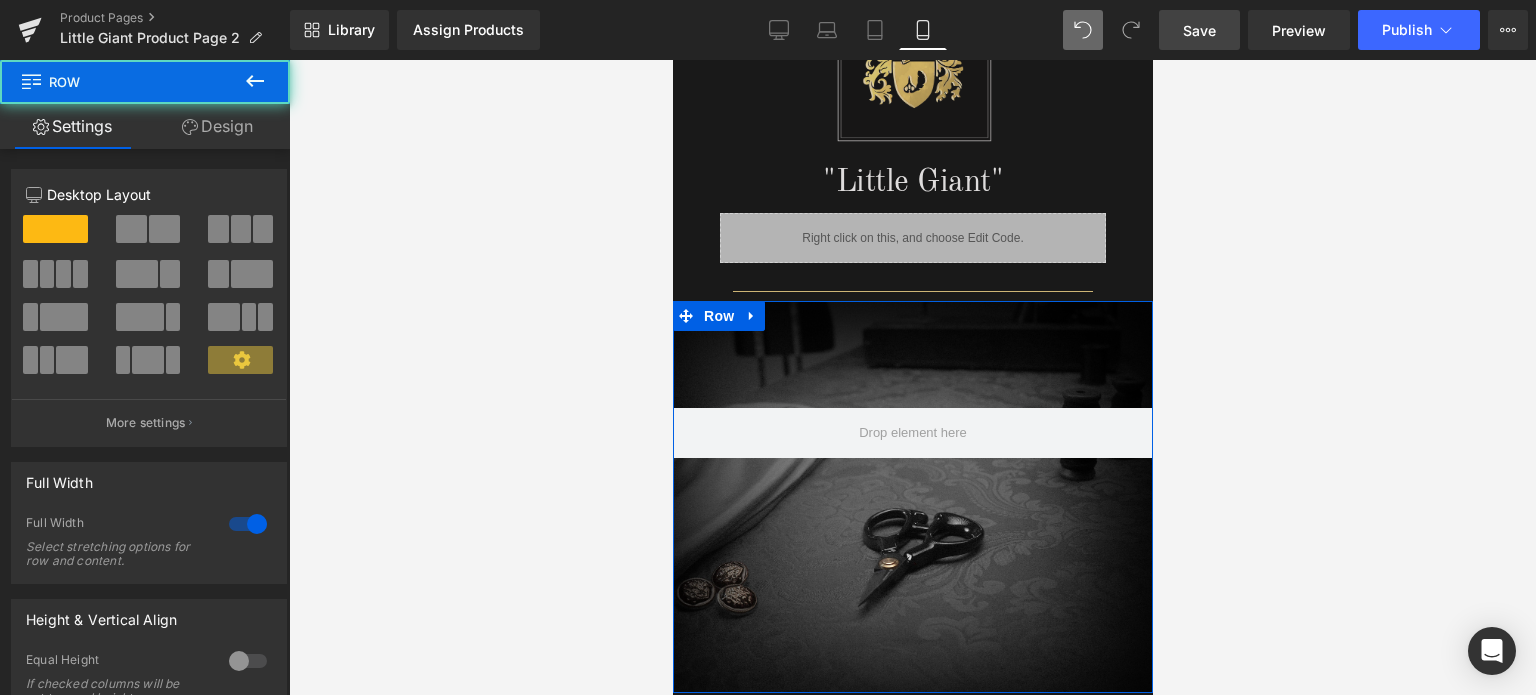 click on "Design" at bounding box center (217, 126) 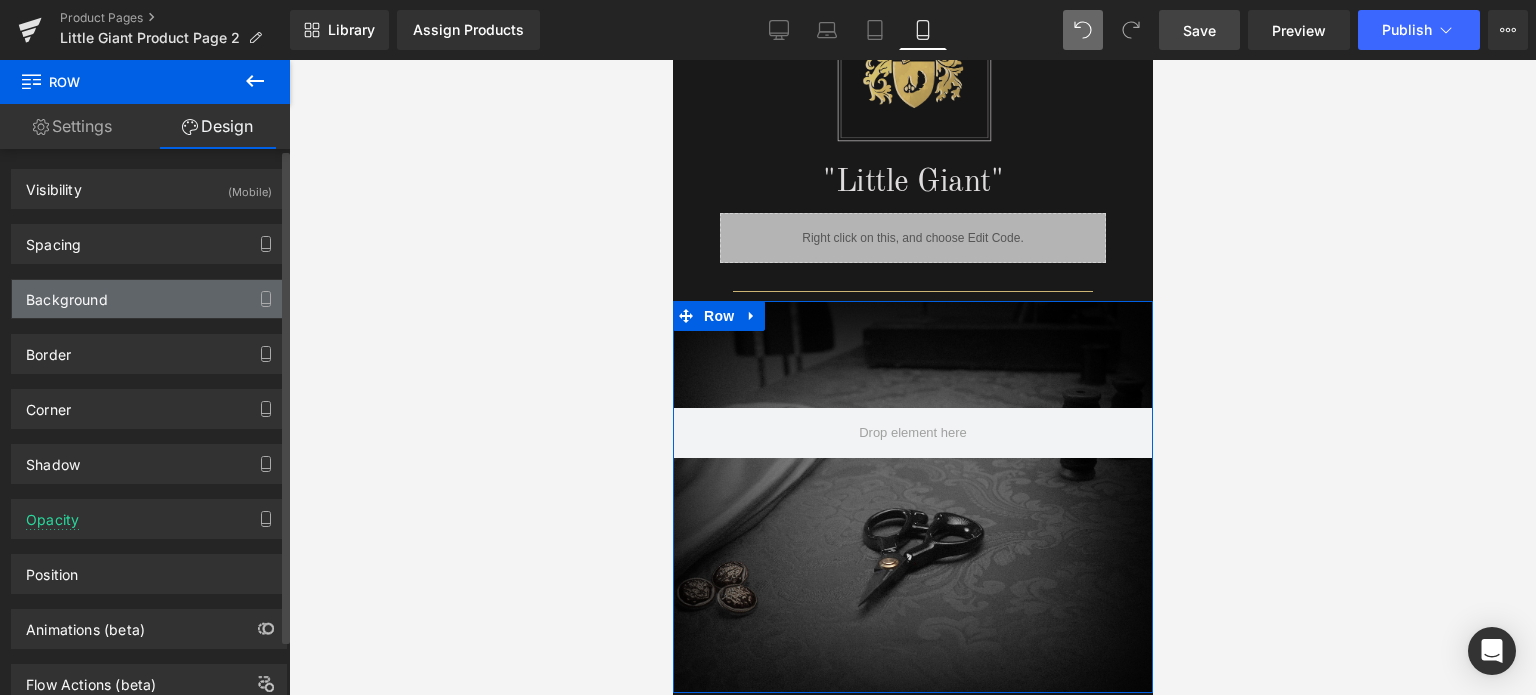 click on "Background" at bounding box center [149, 299] 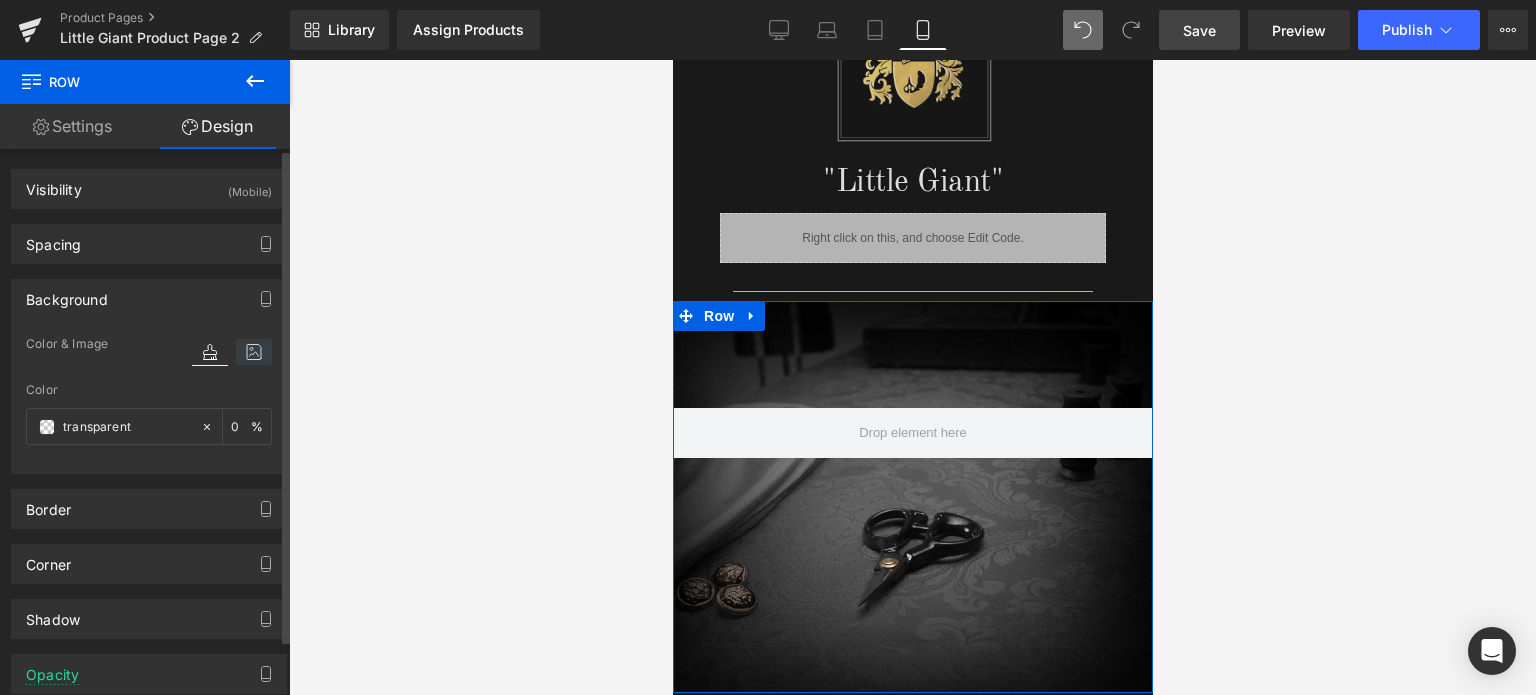 click at bounding box center (254, 352) 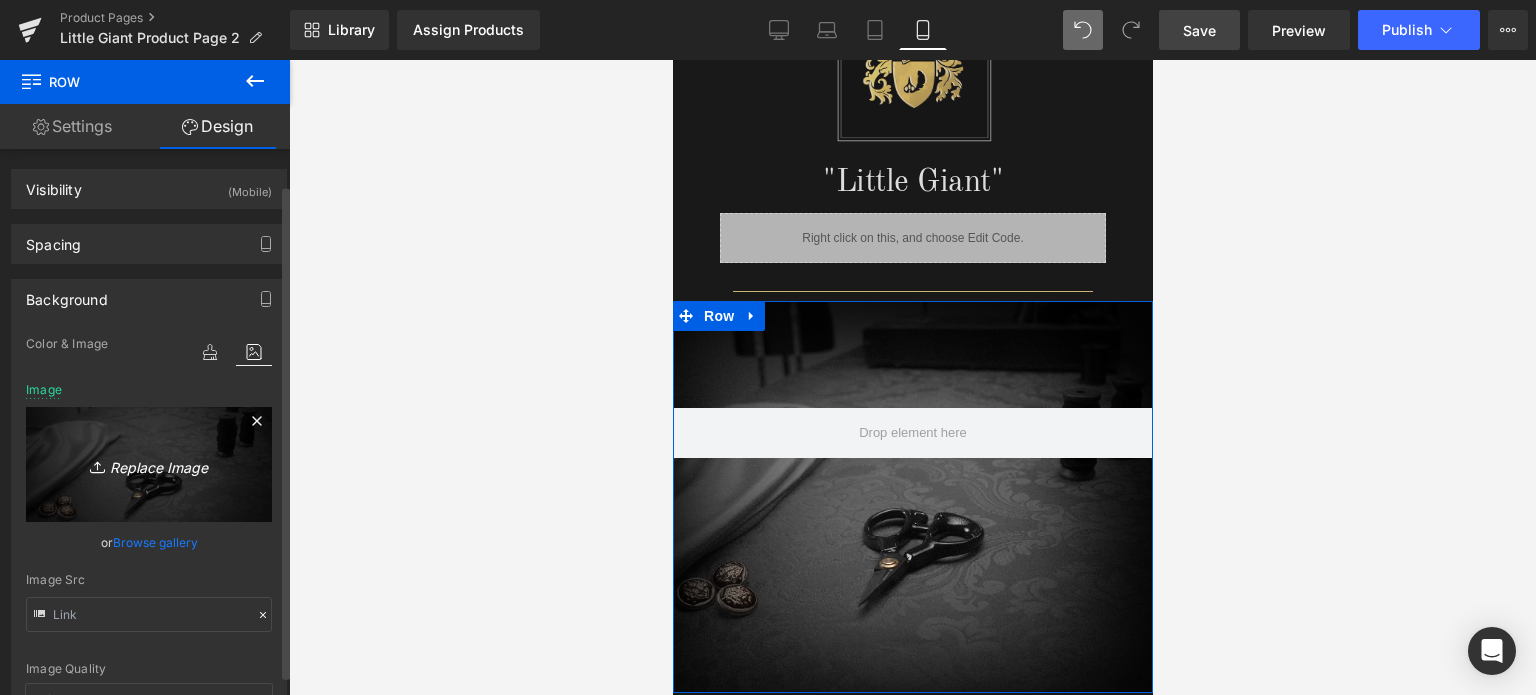 scroll, scrollTop: 300, scrollLeft: 0, axis: vertical 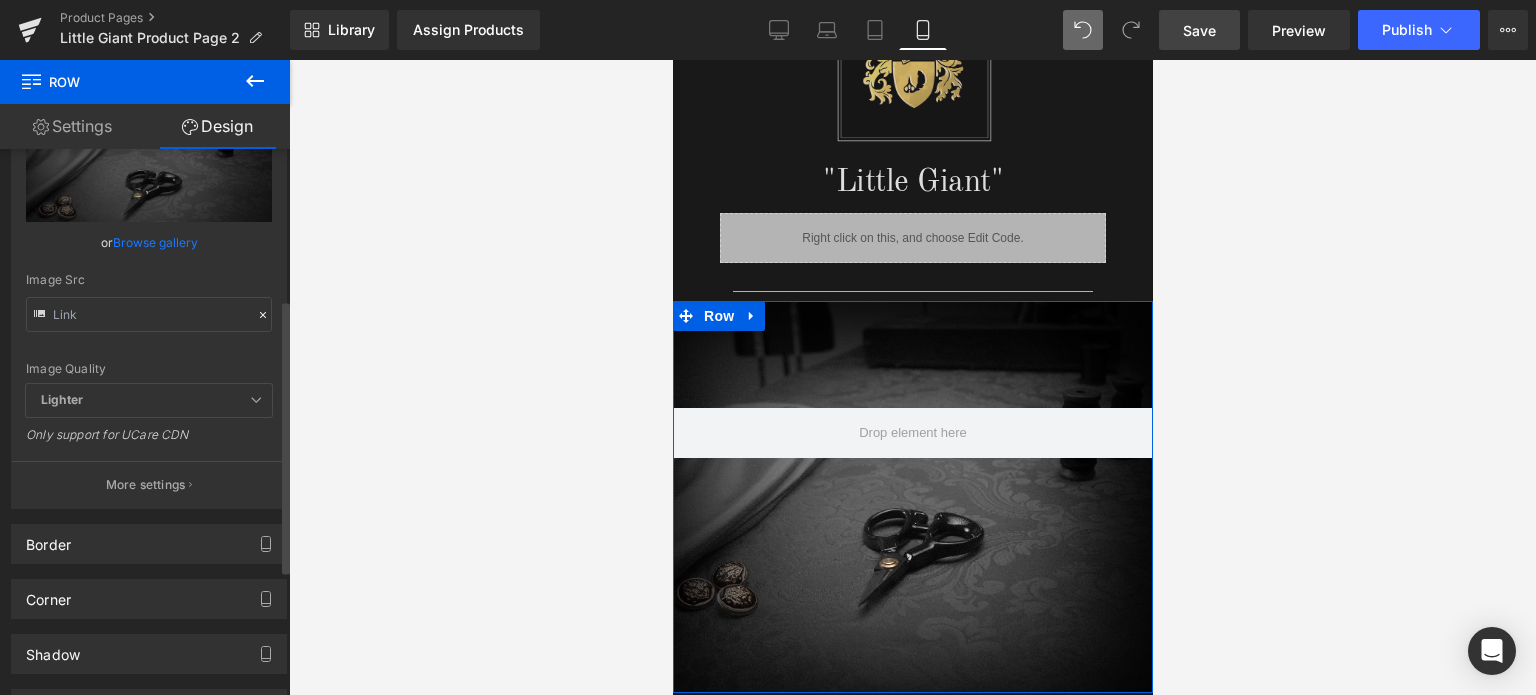 click on "More settings" at bounding box center (146, 485) 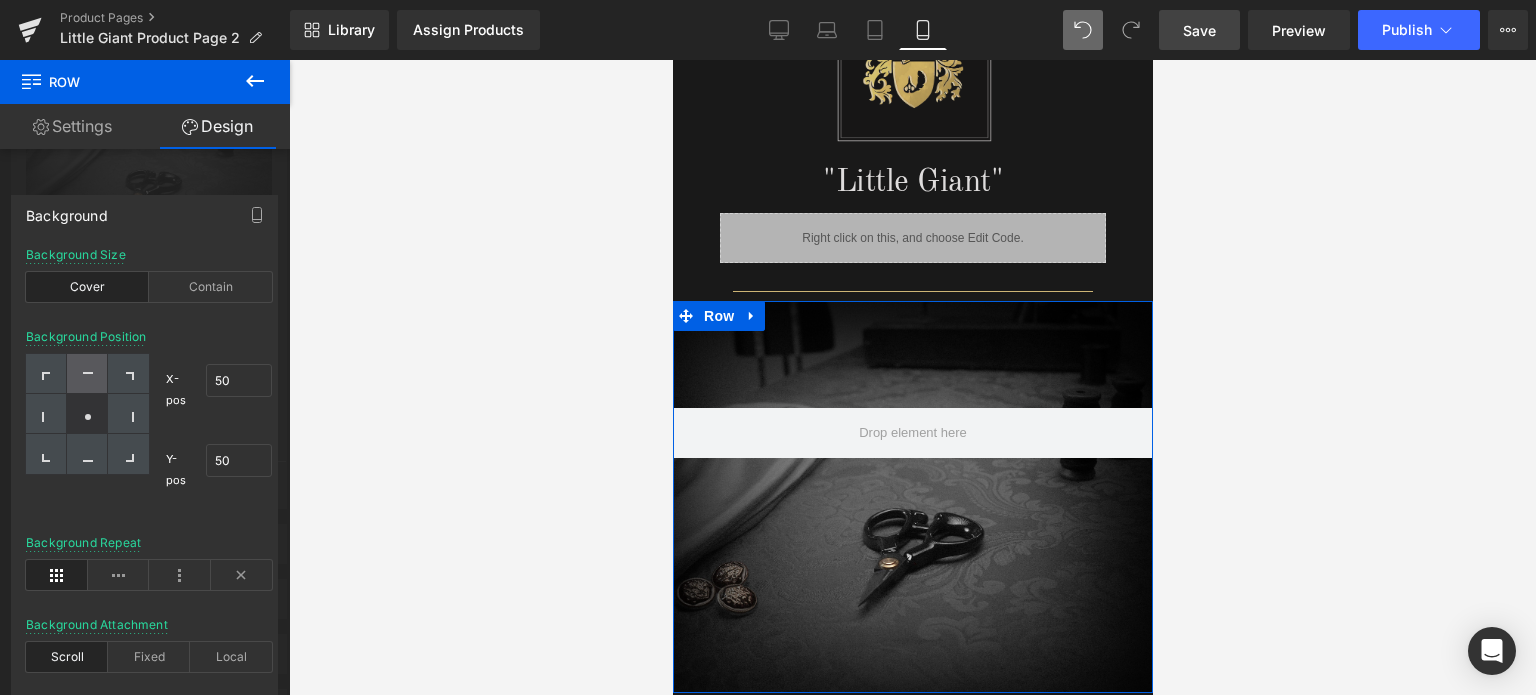 click at bounding box center [87, 374] 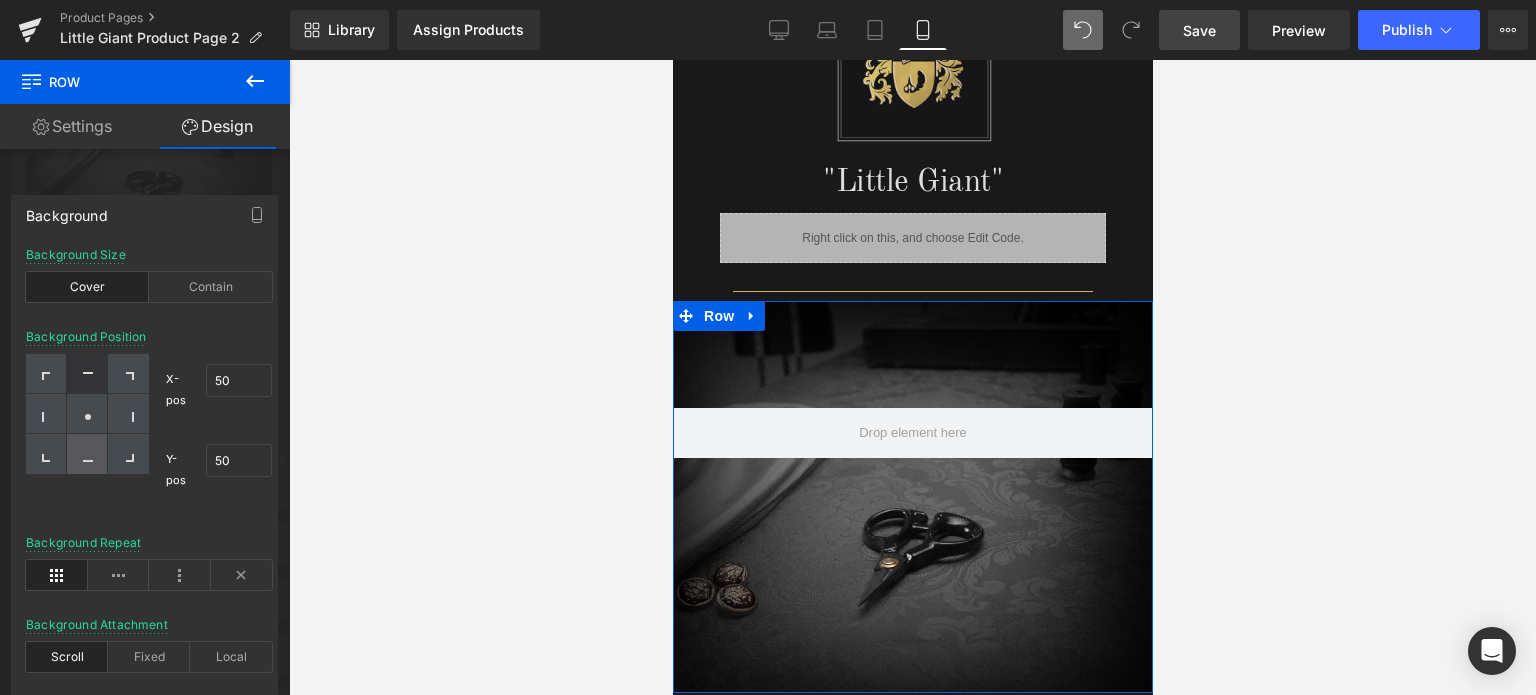 click at bounding box center (87, 454) 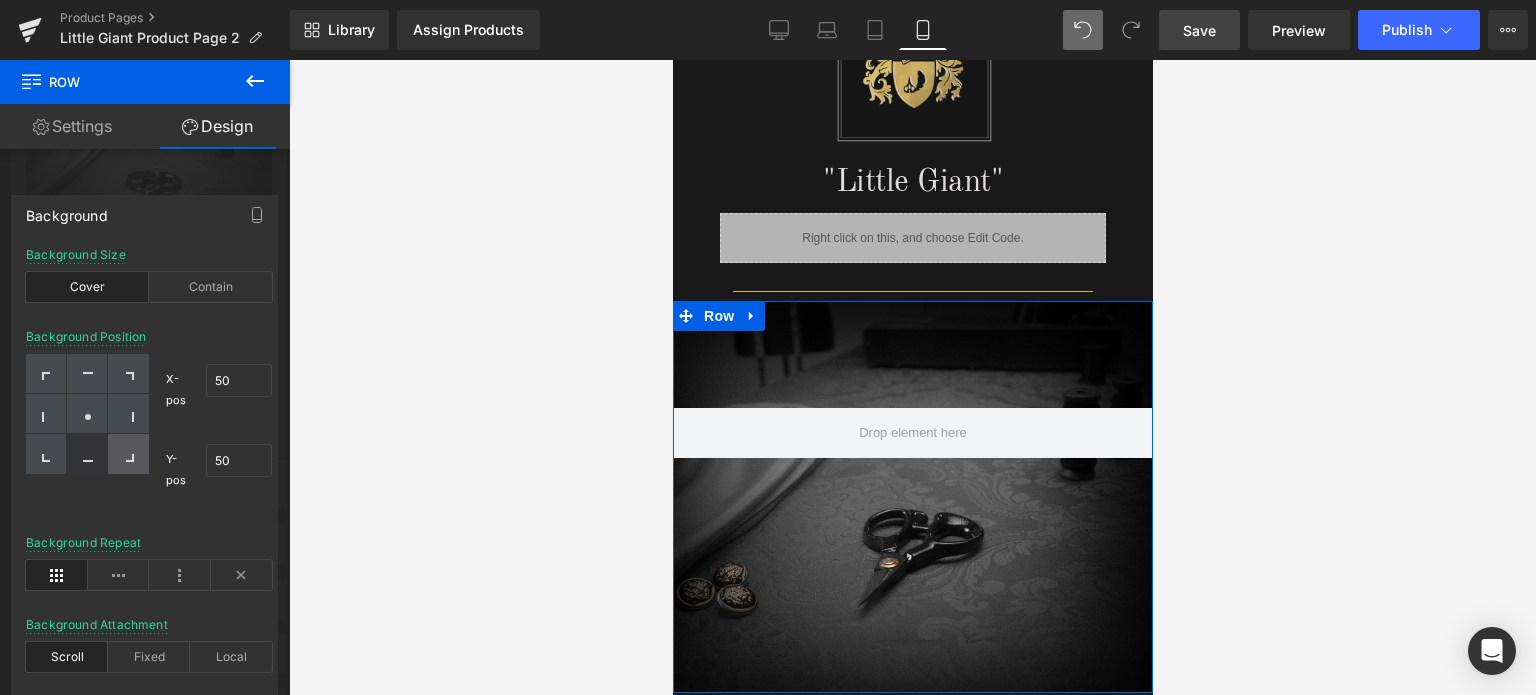 click 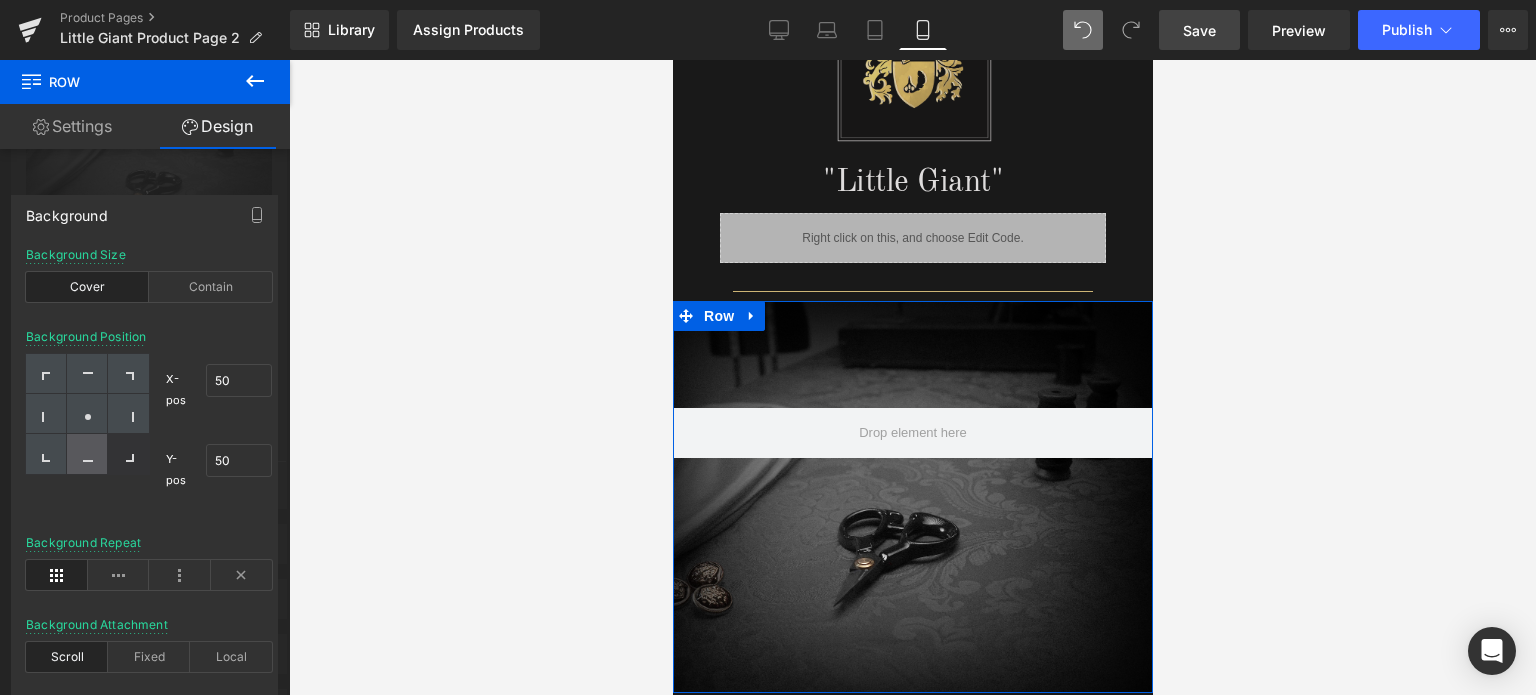 click 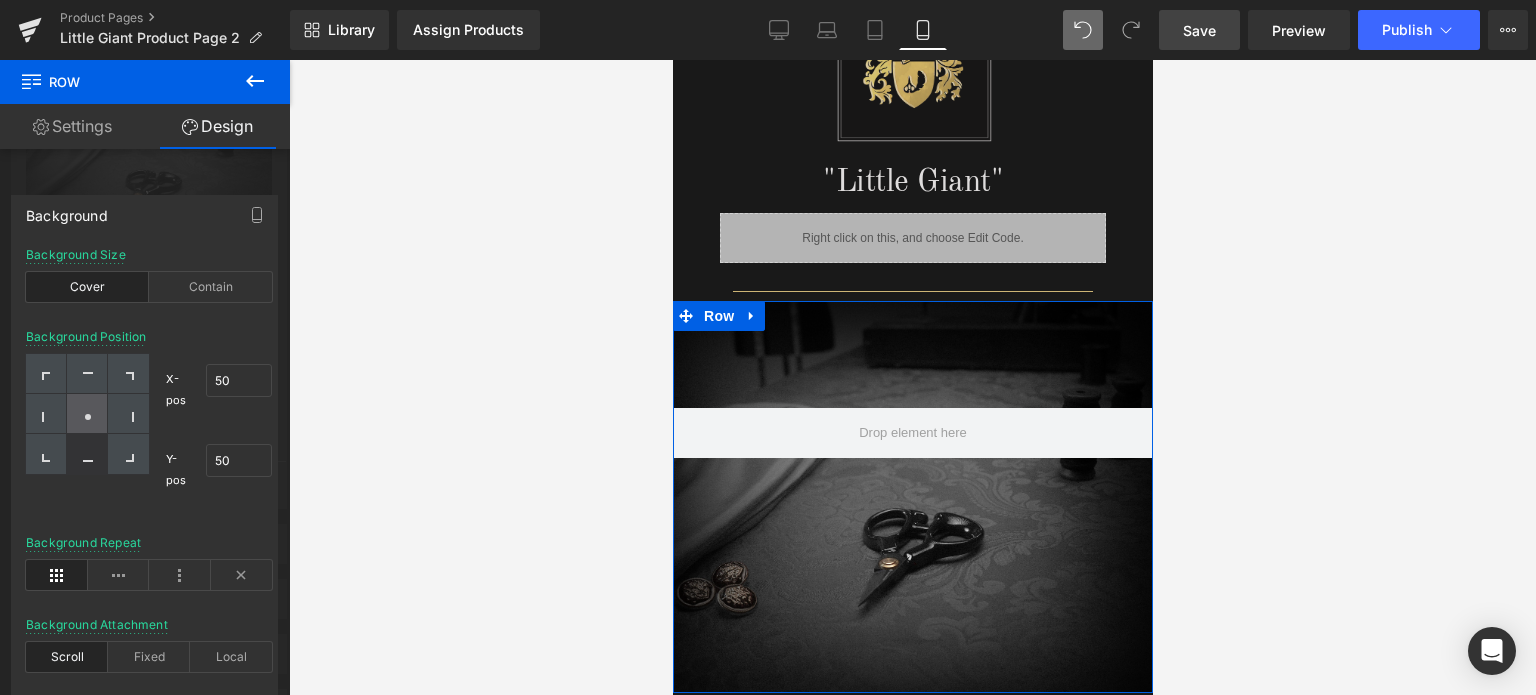 click 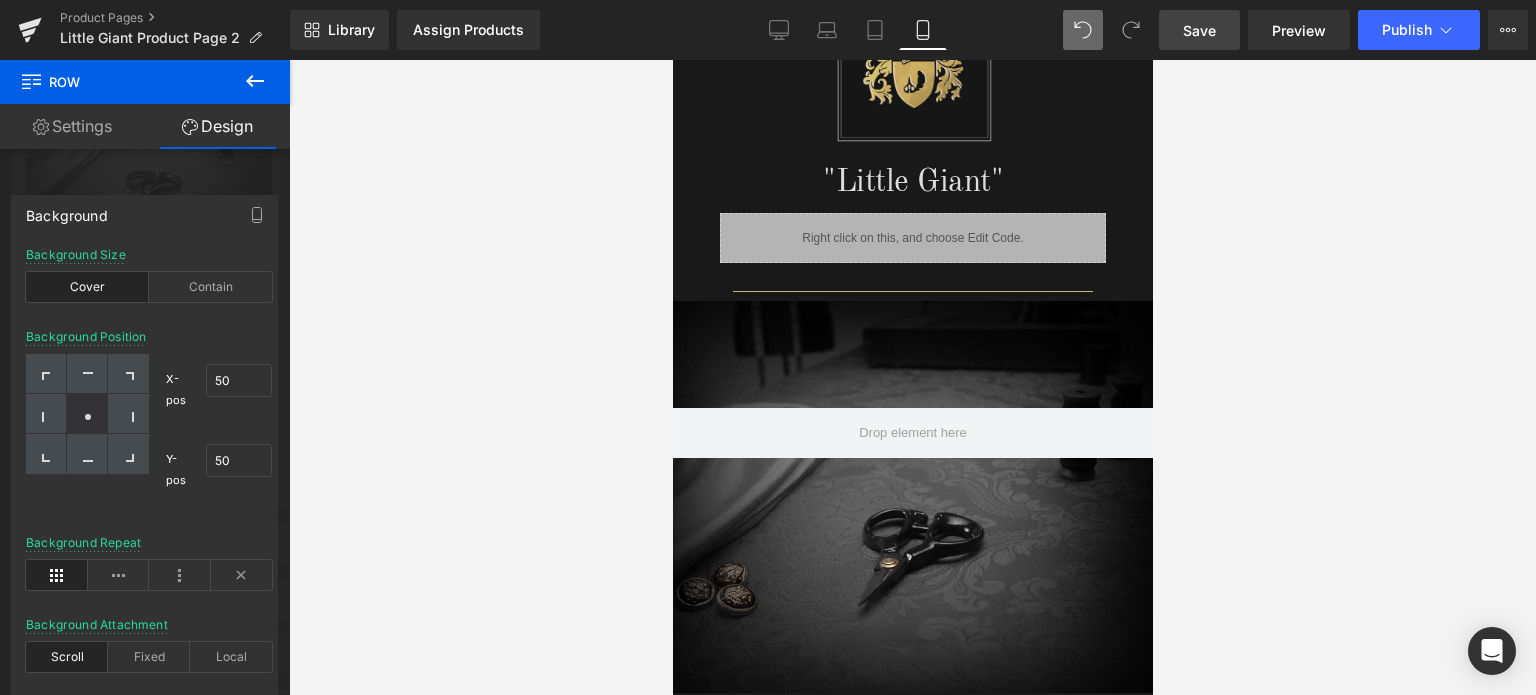 click on "Save" at bounding box center [1199, 30] 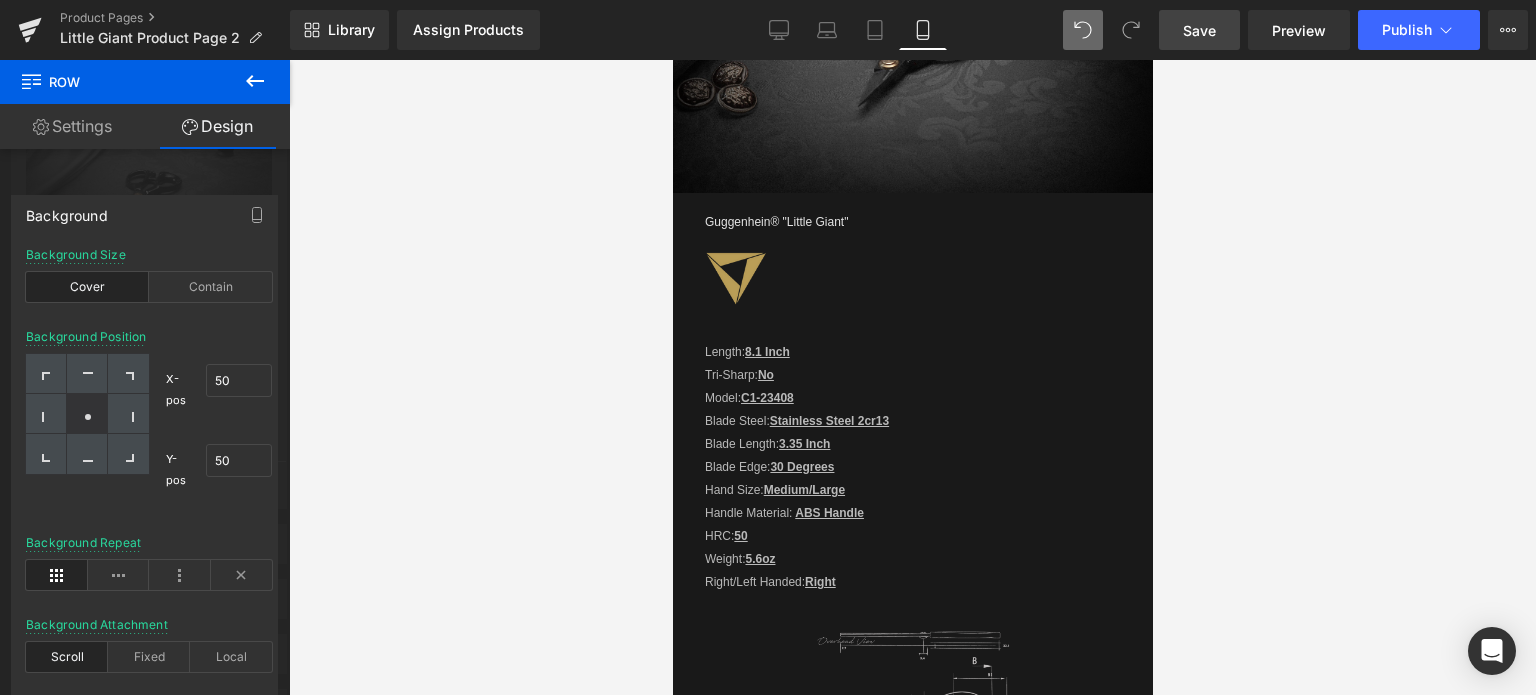 scroll, scrollTop: 2400, scrollLeft: 0, axis: vertical 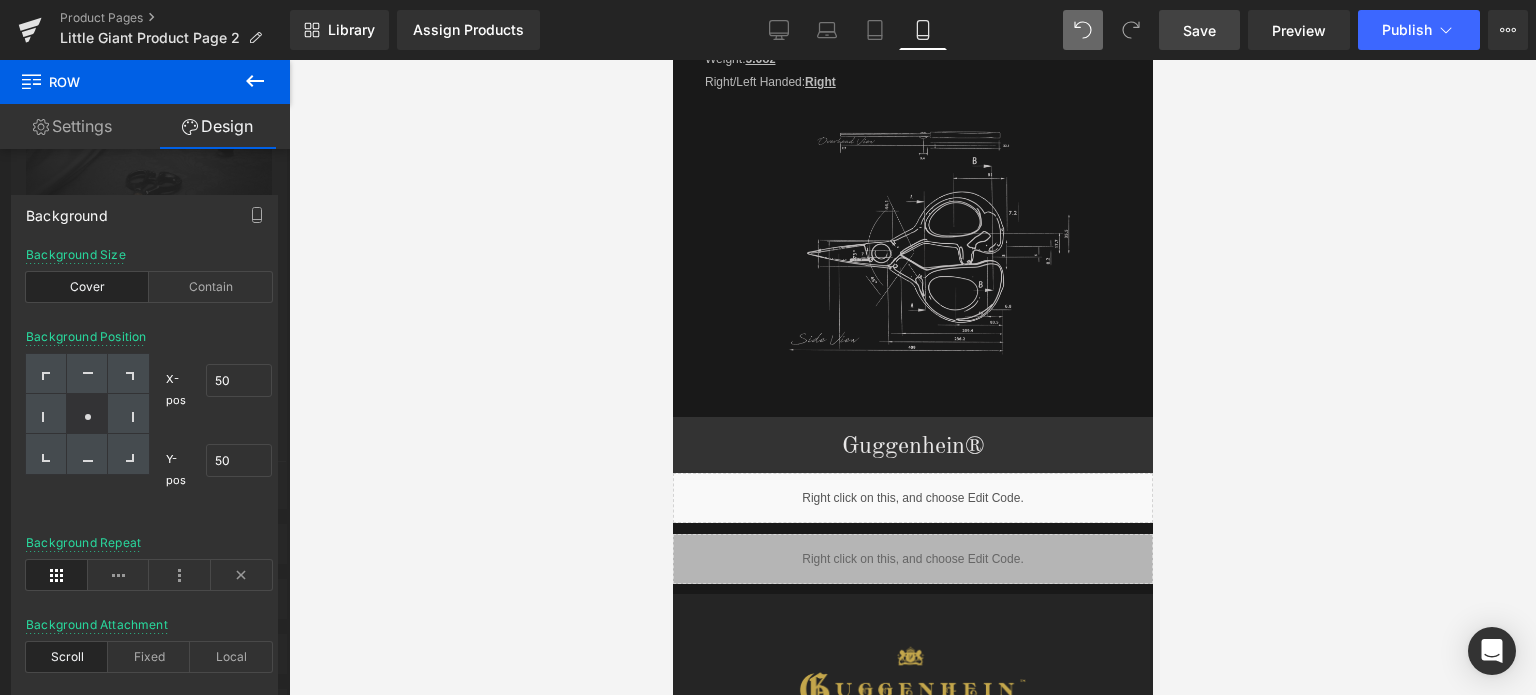 click on "Guggenhein
0
SHOPPING CART
CLOSE
No Products in the Cart
. . .
TOTAL:
$0.00
PROCEED TO CHECKOUT  X" at bounding box center (912, 1069) 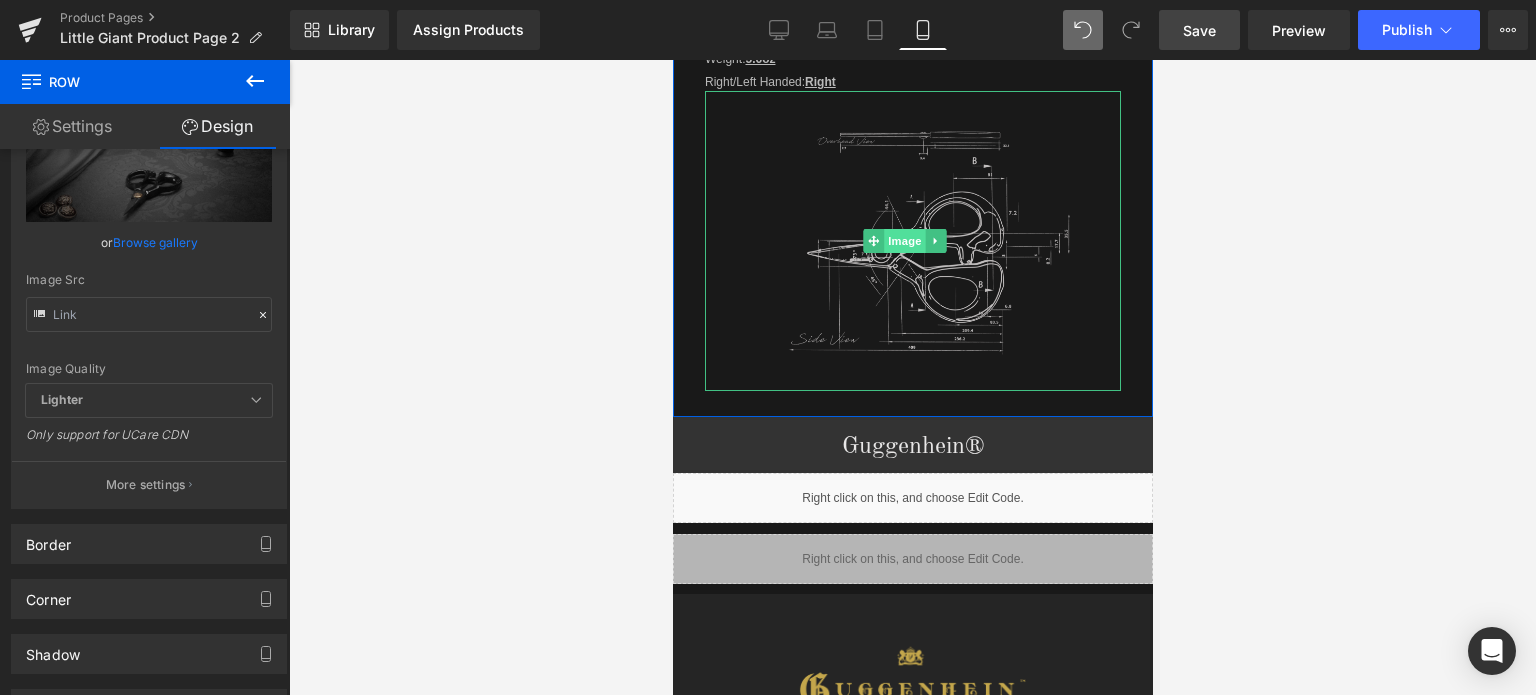 click on "Image" at bounding box center [905, 241] 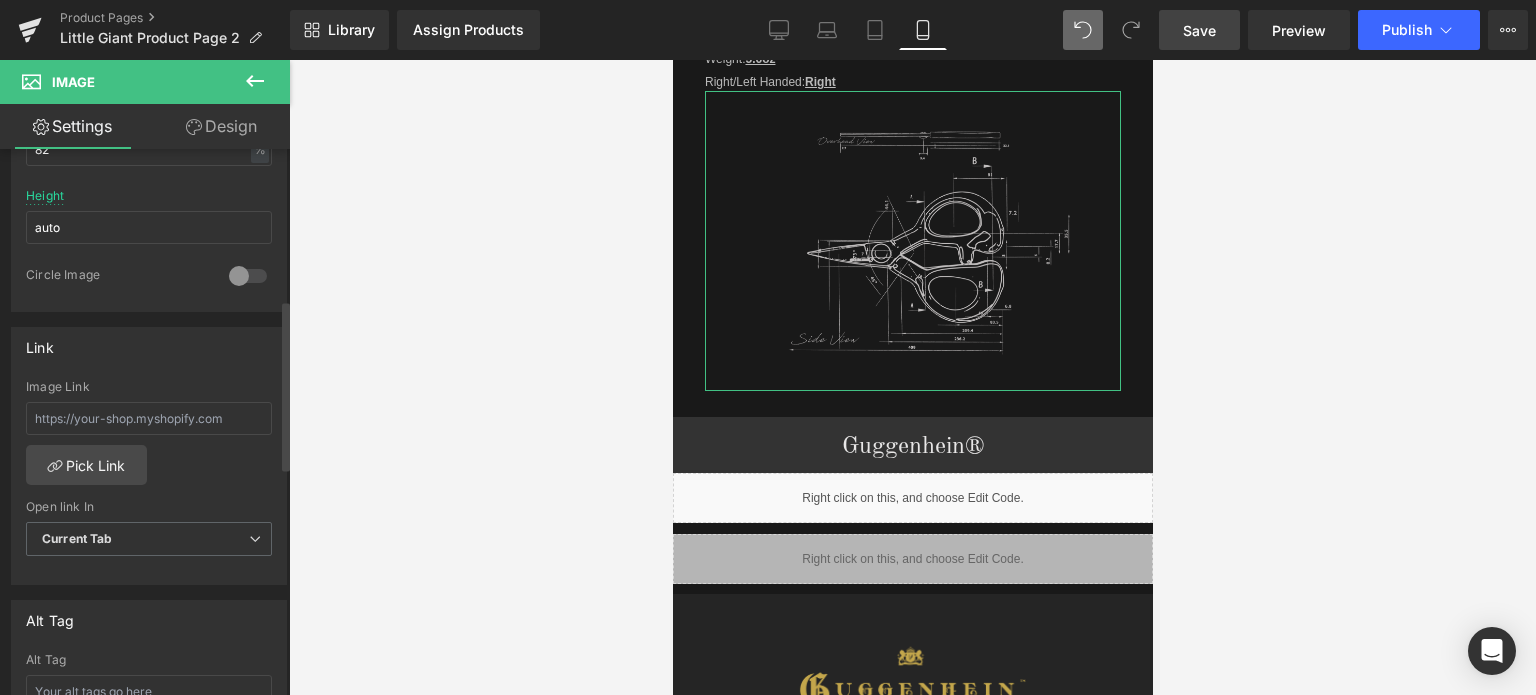 scroll, scrollTop: 300, scrollLeft: 0, axis: vertical 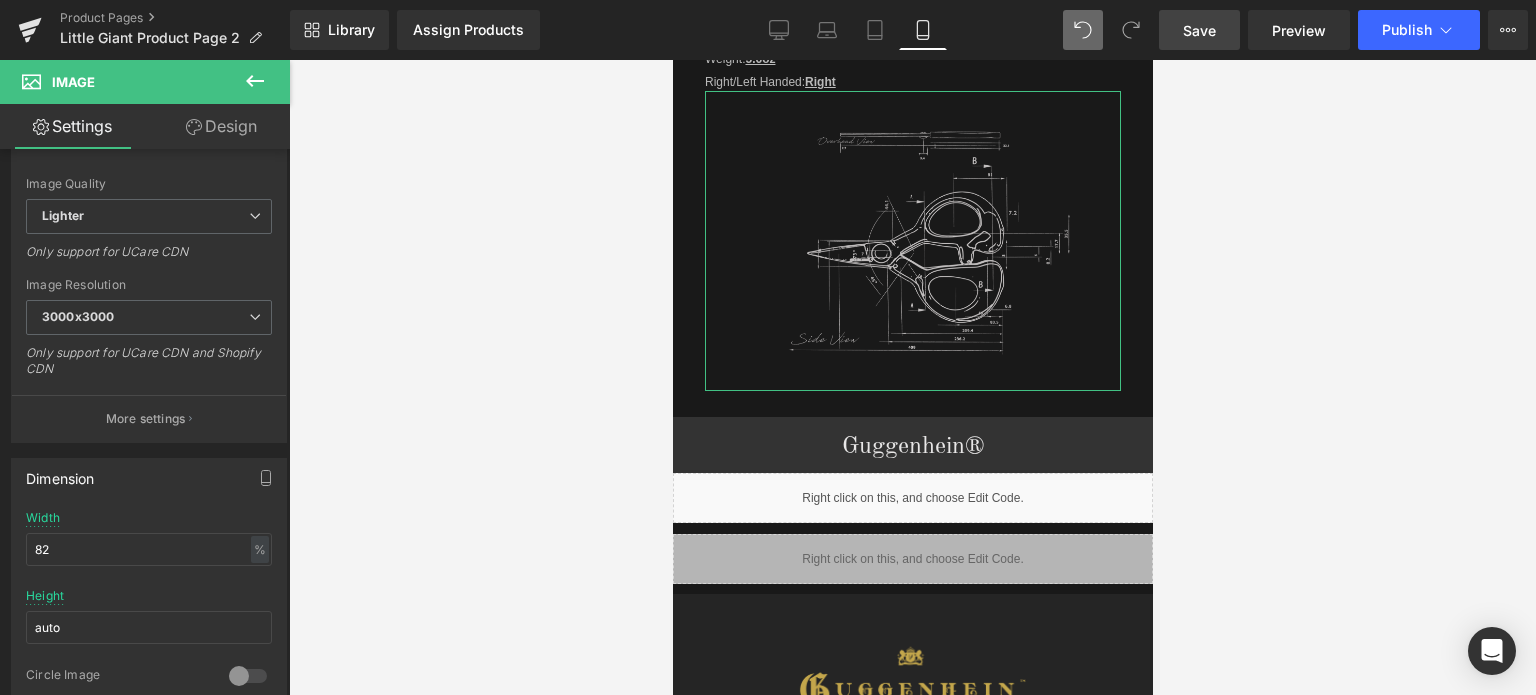 click on "Design" at bounding box center (221, 126) 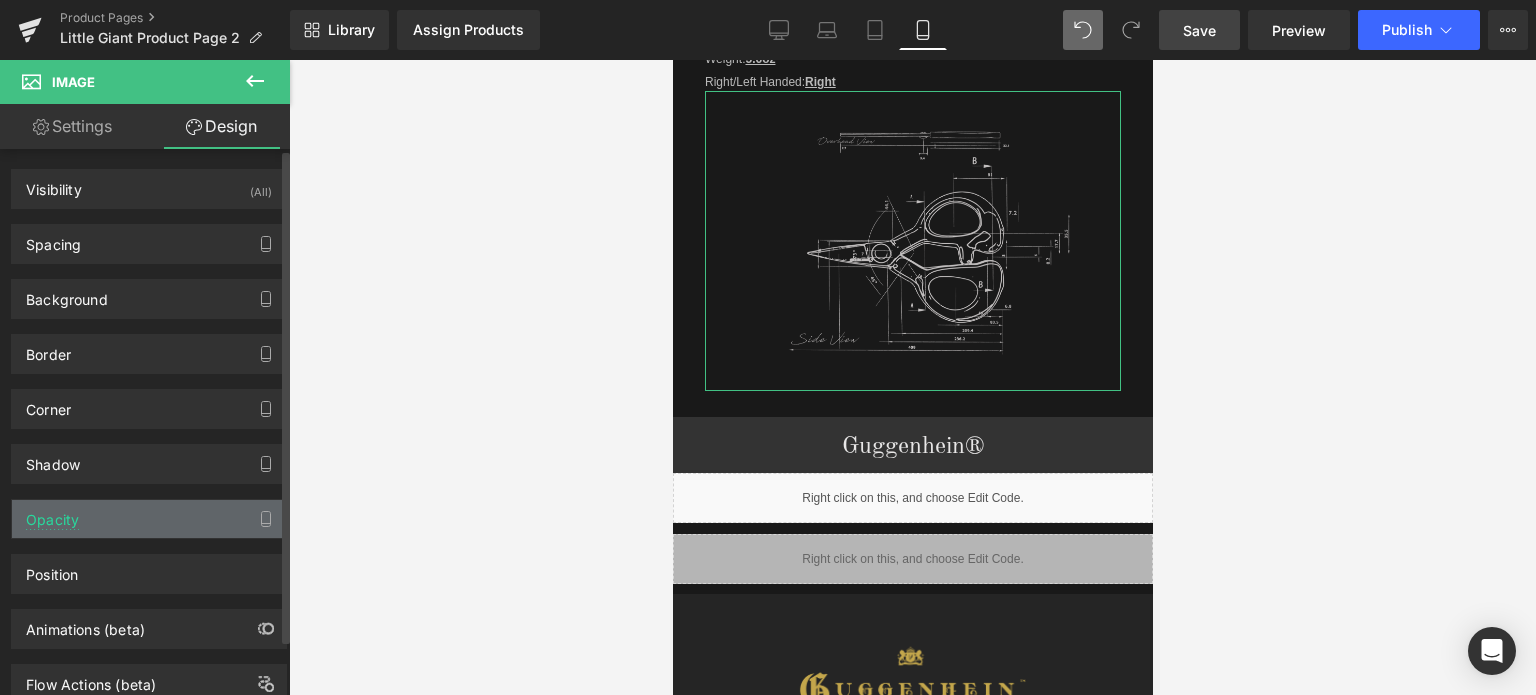 click on "Opacity" at bounding box center [149, 519] 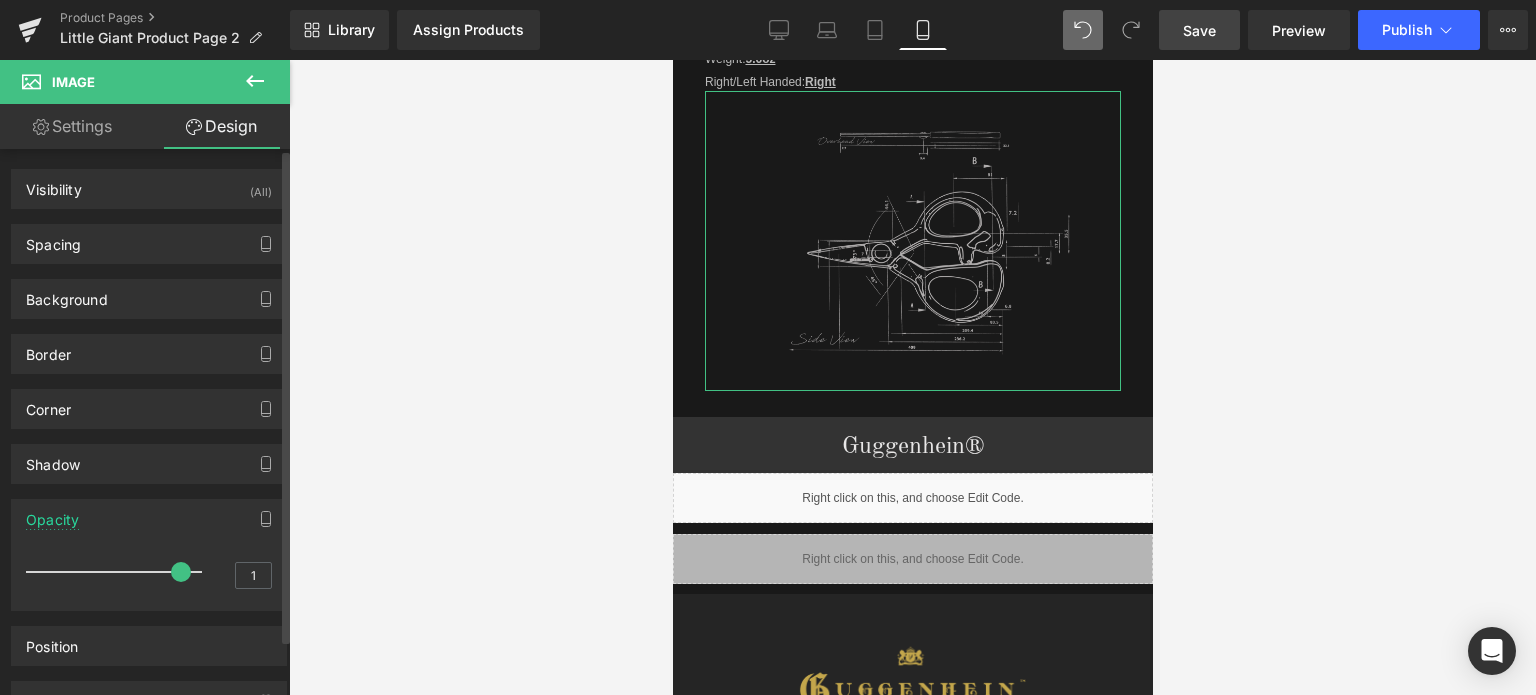 drag, startPoint x: 194, startPoint y: 571, endPoint x: 171, endPoint y: 572, distance: 23.021729 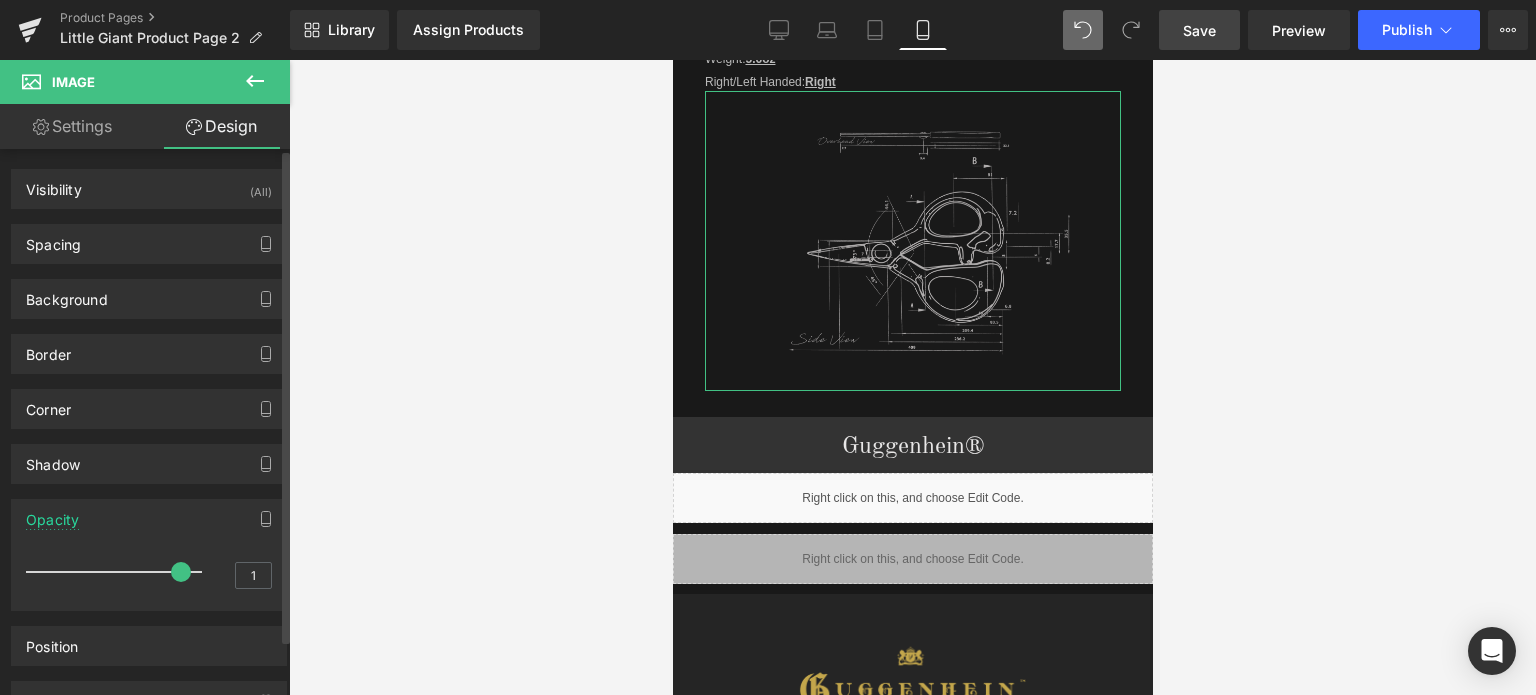 click at bounding box center (181, 572) 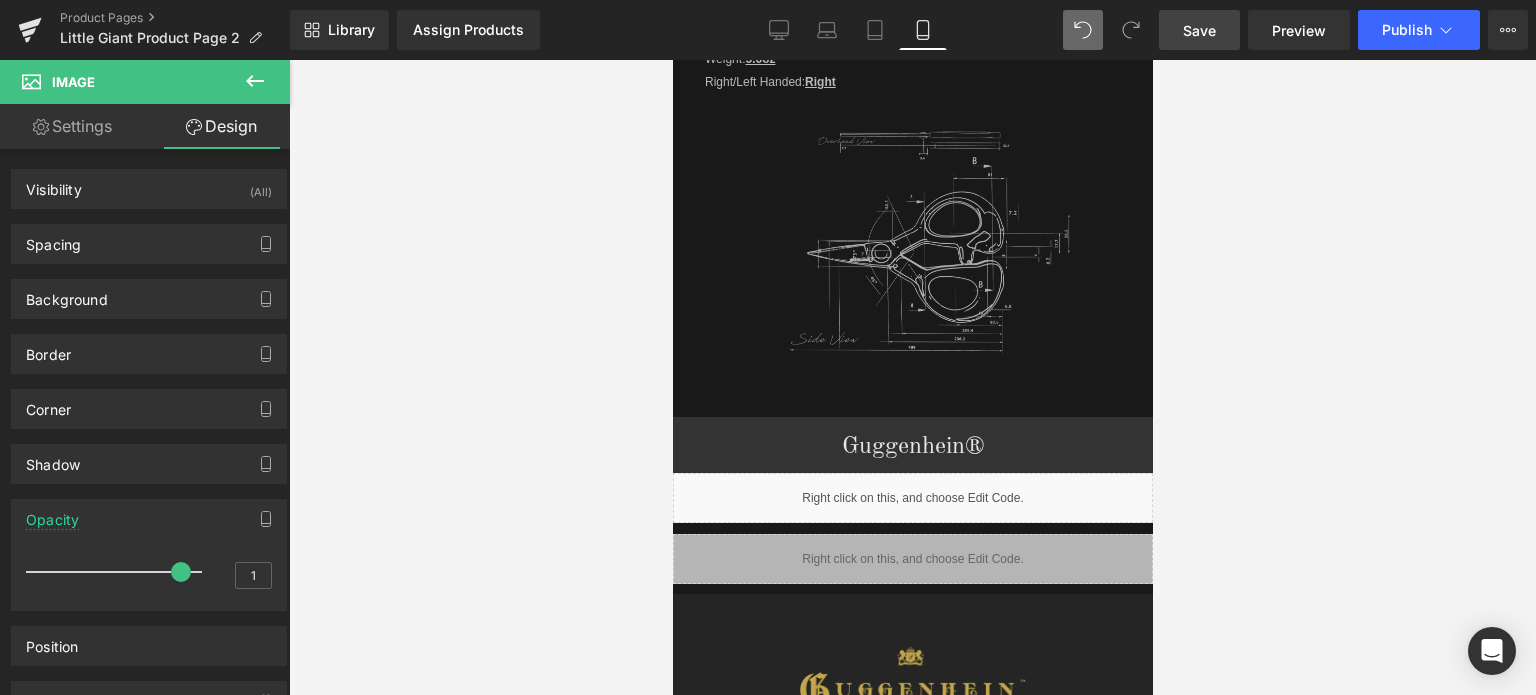 click on "Save" at bounding box center (1199, 30) 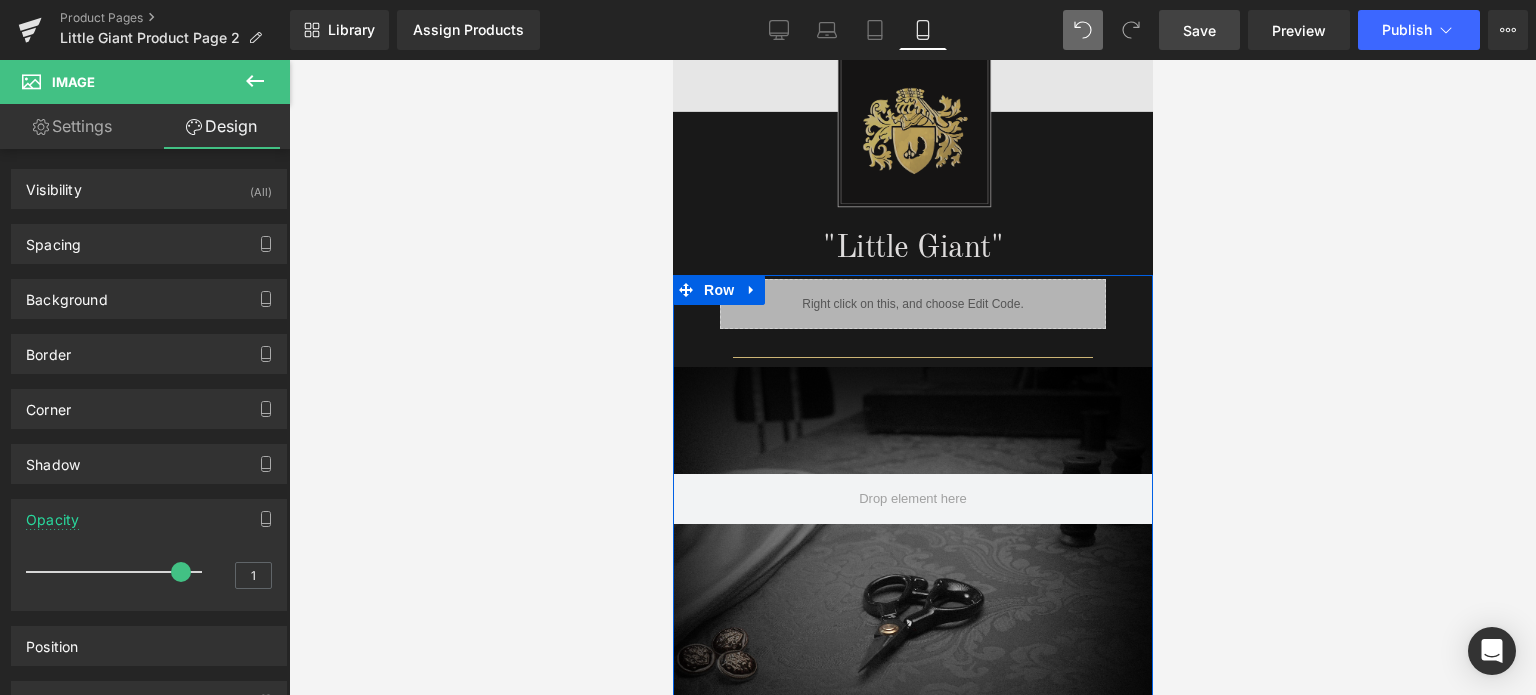 scroll, scrollTop: 1200, scrollLeft: 0, axis: vertical 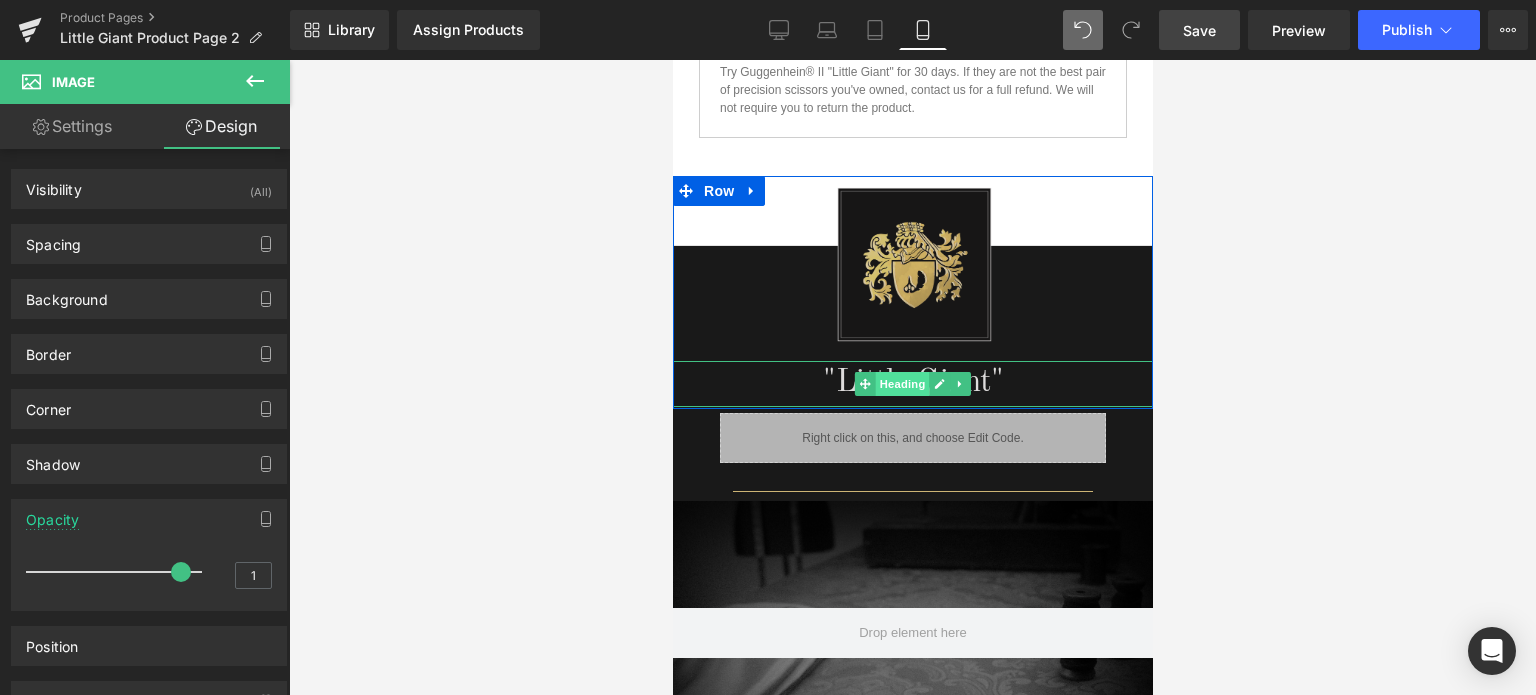 click on "Heading" at bounding box center (902, 384) 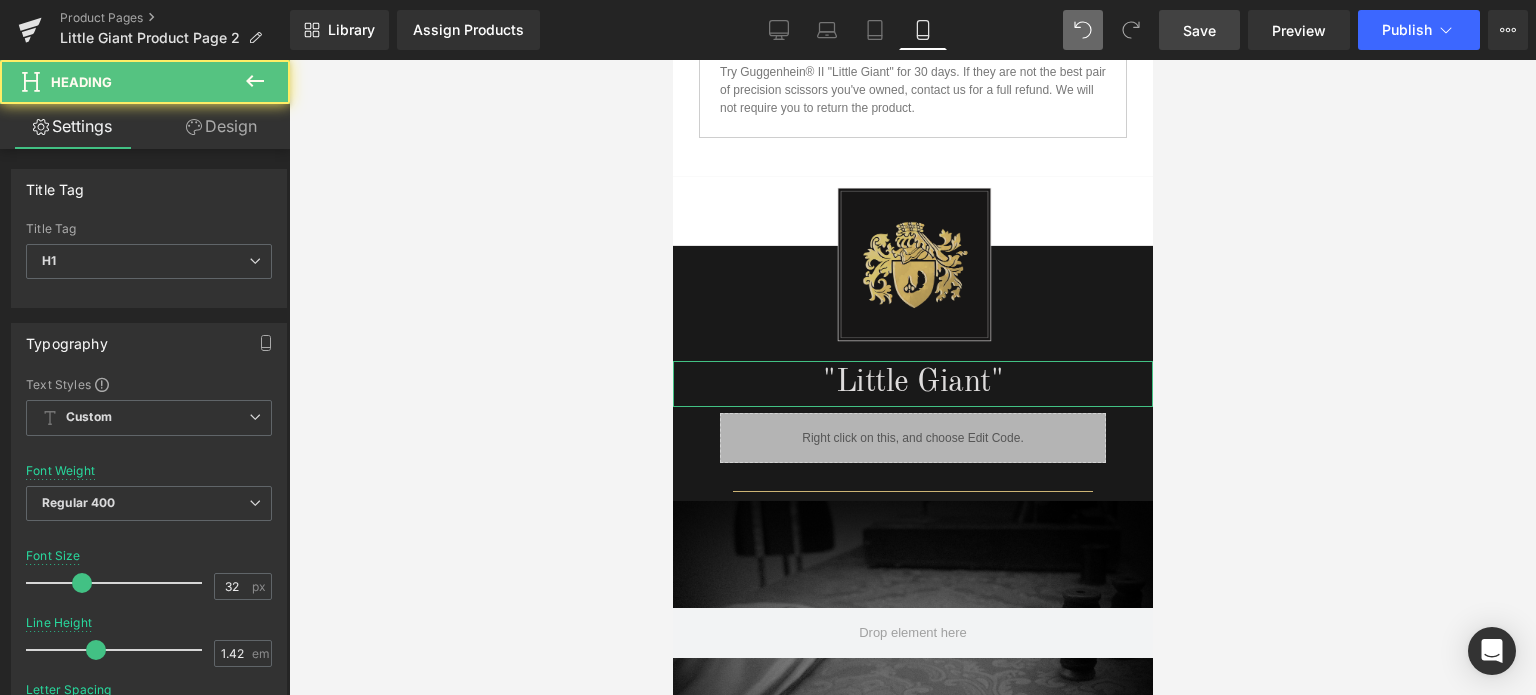 click on "Design" at bounding box center (221, 126) 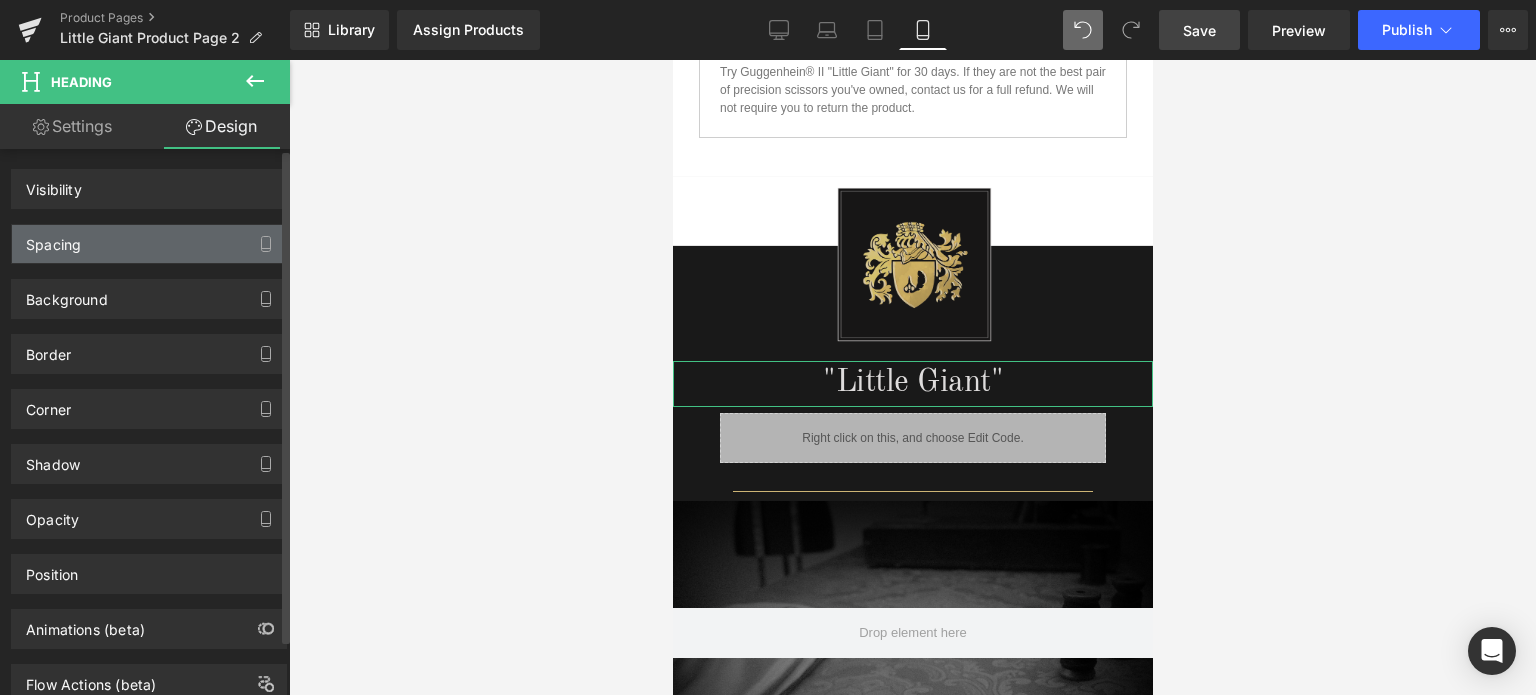 click on "Spacing" at bounding box center [149, 244] 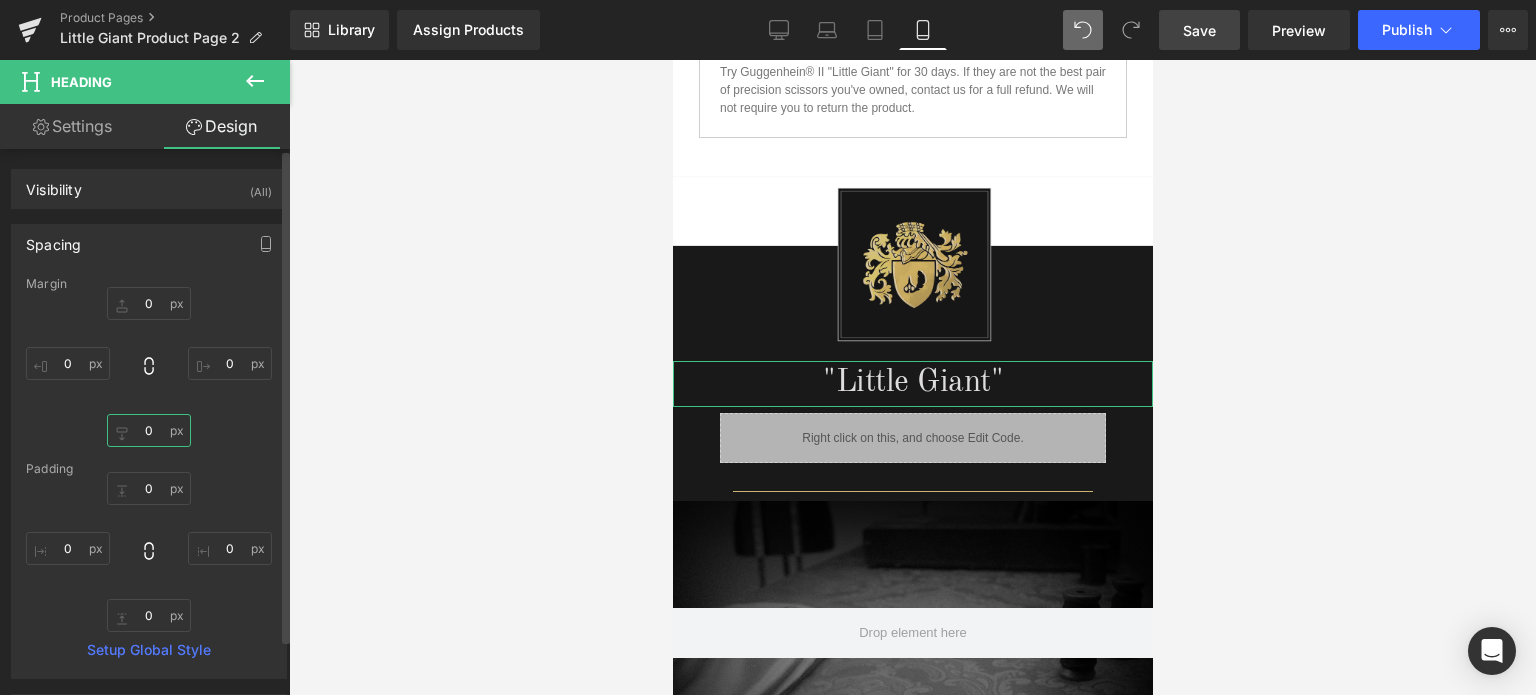 click at bounding box center (149, 430) 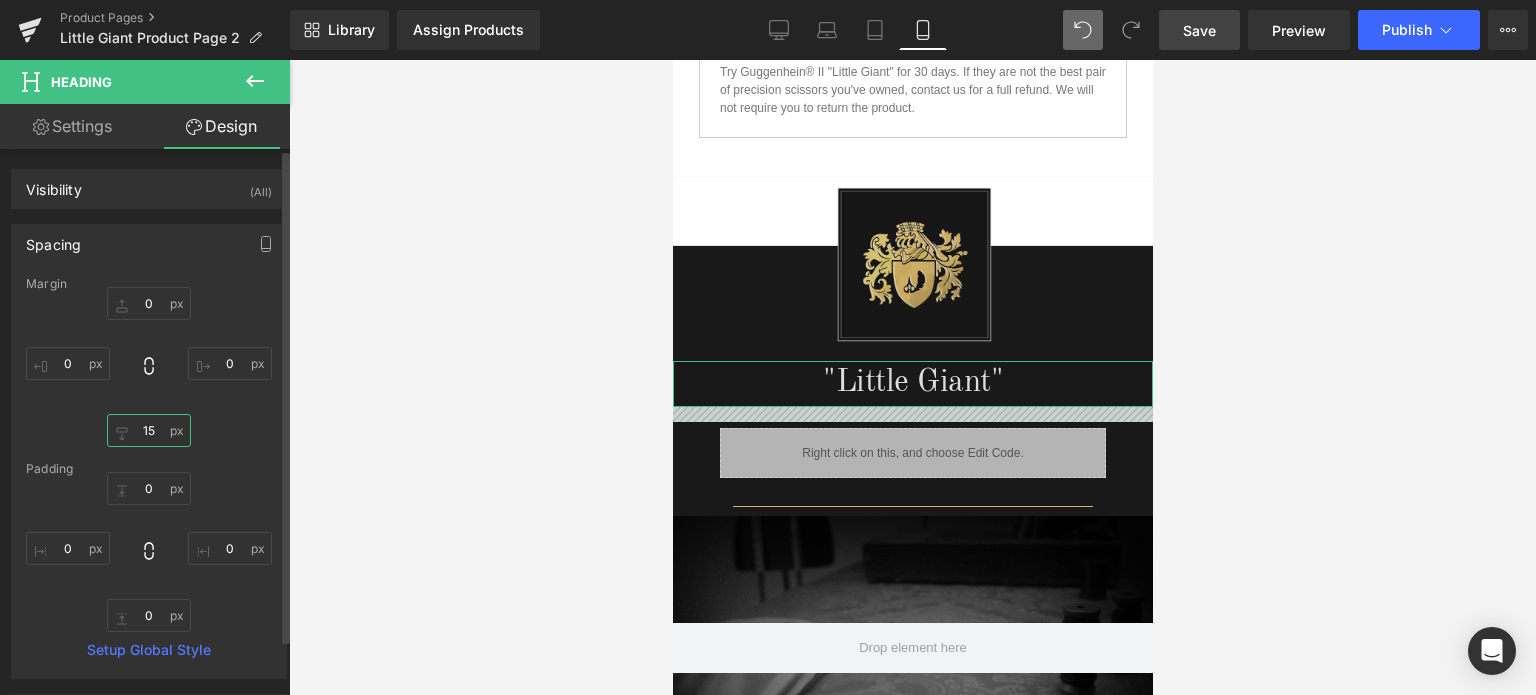 click on "15" at bounding box center (149, 430) 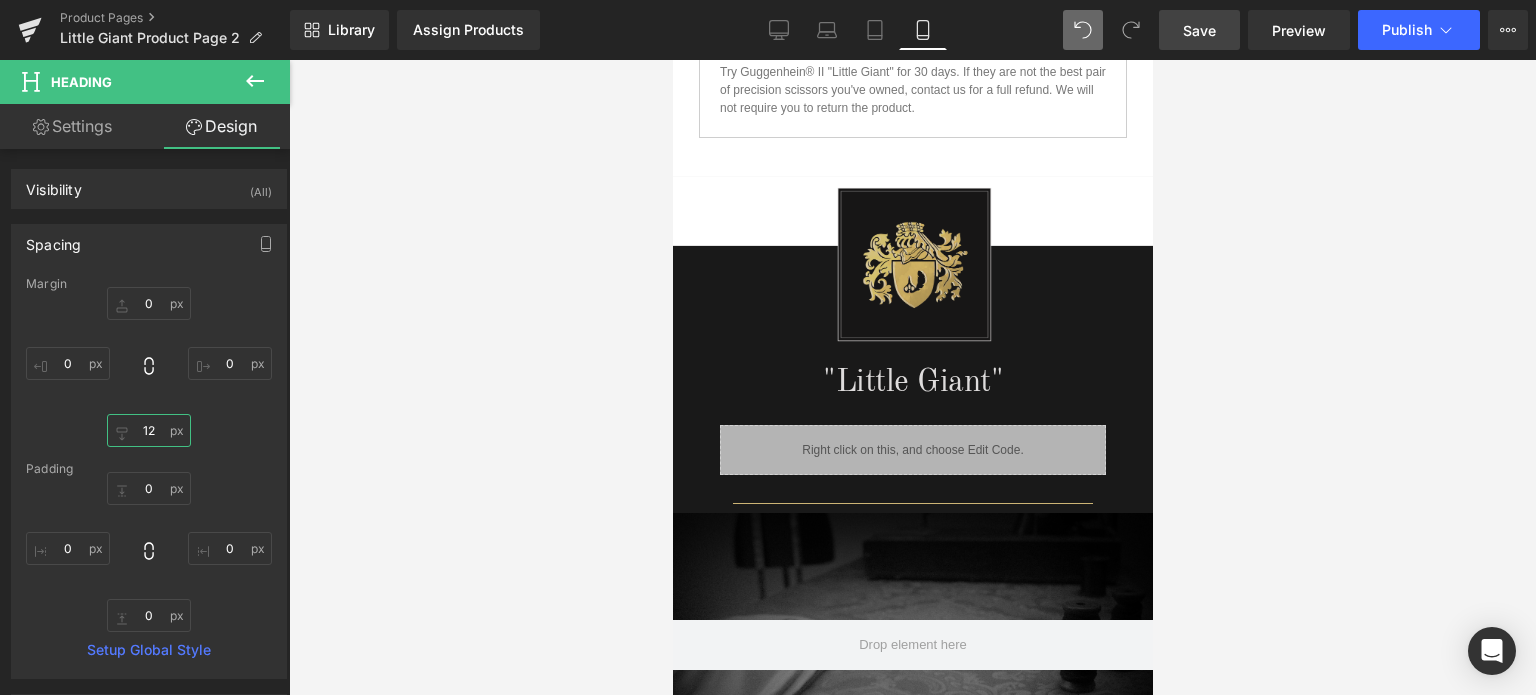 type on "12" 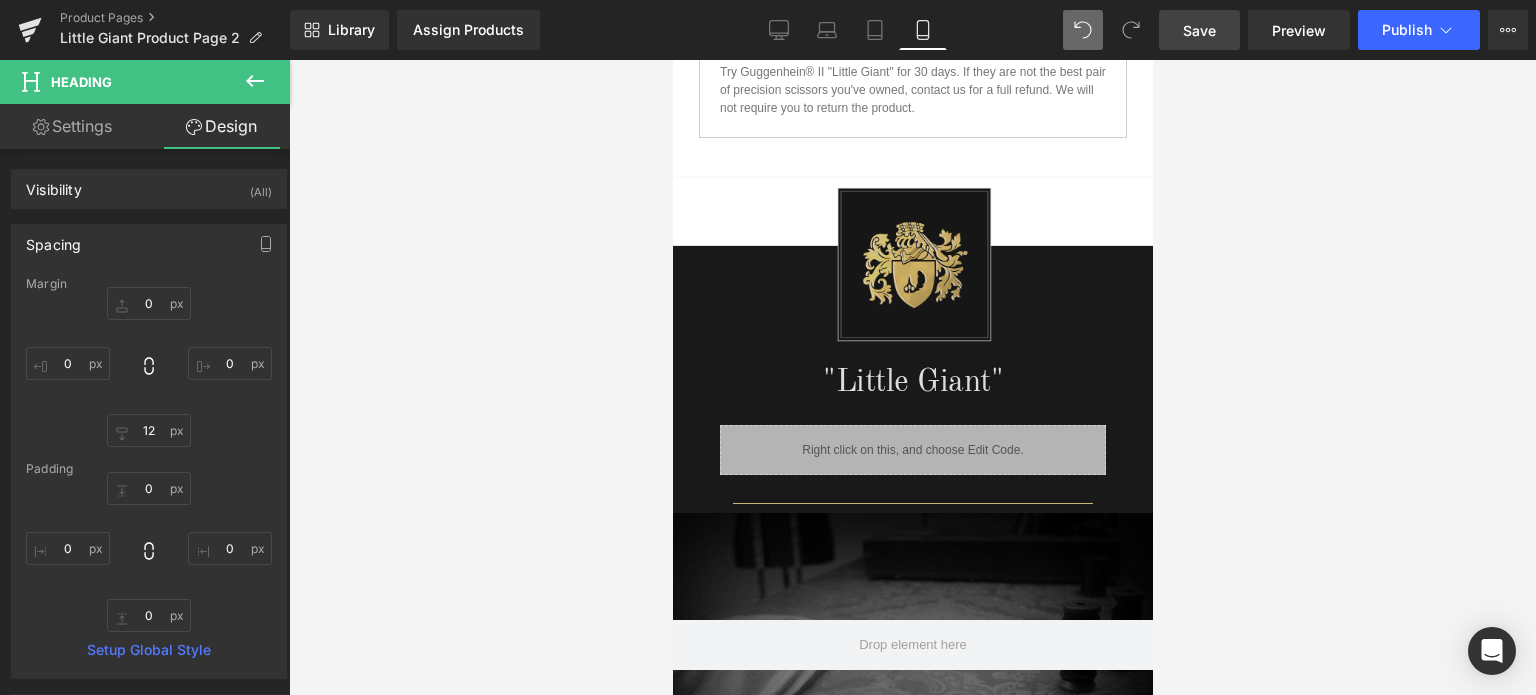 click on "Save" at bounding box center (1199, 30) 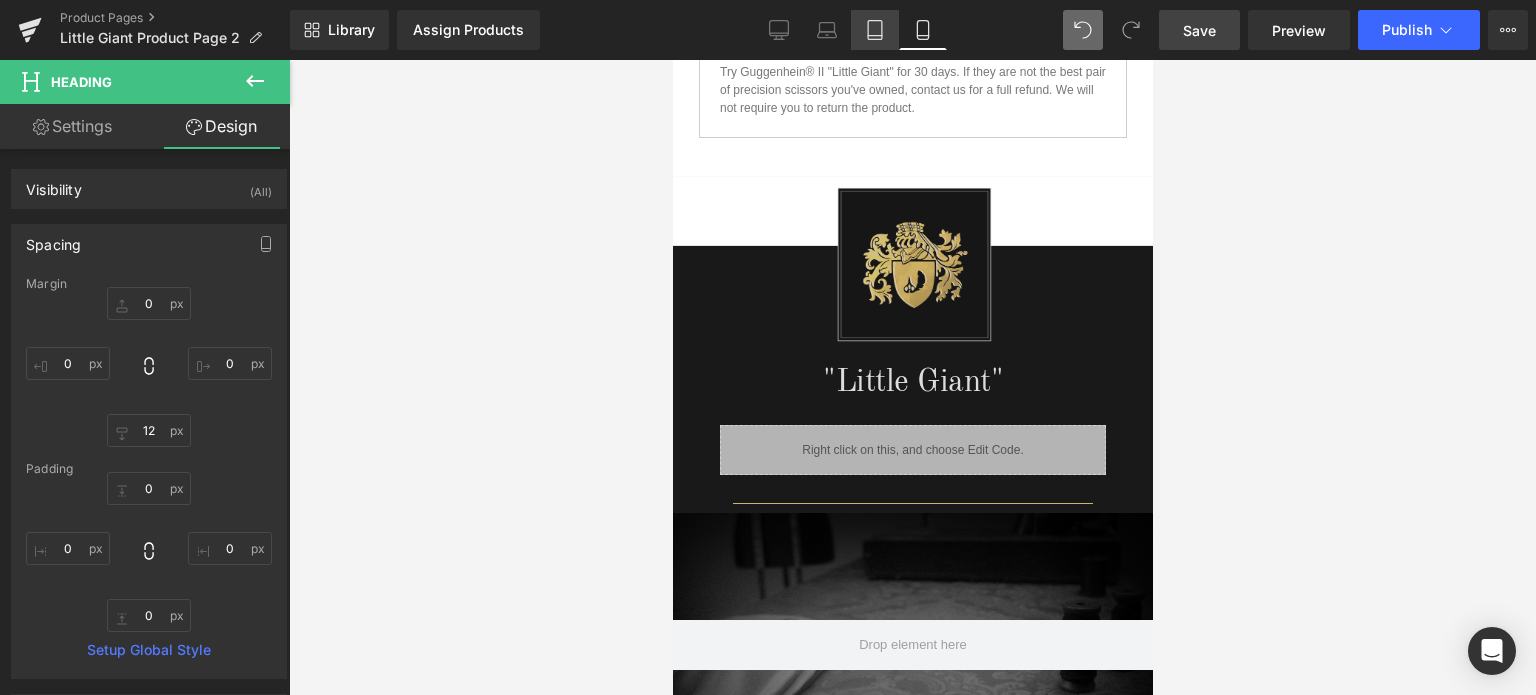click 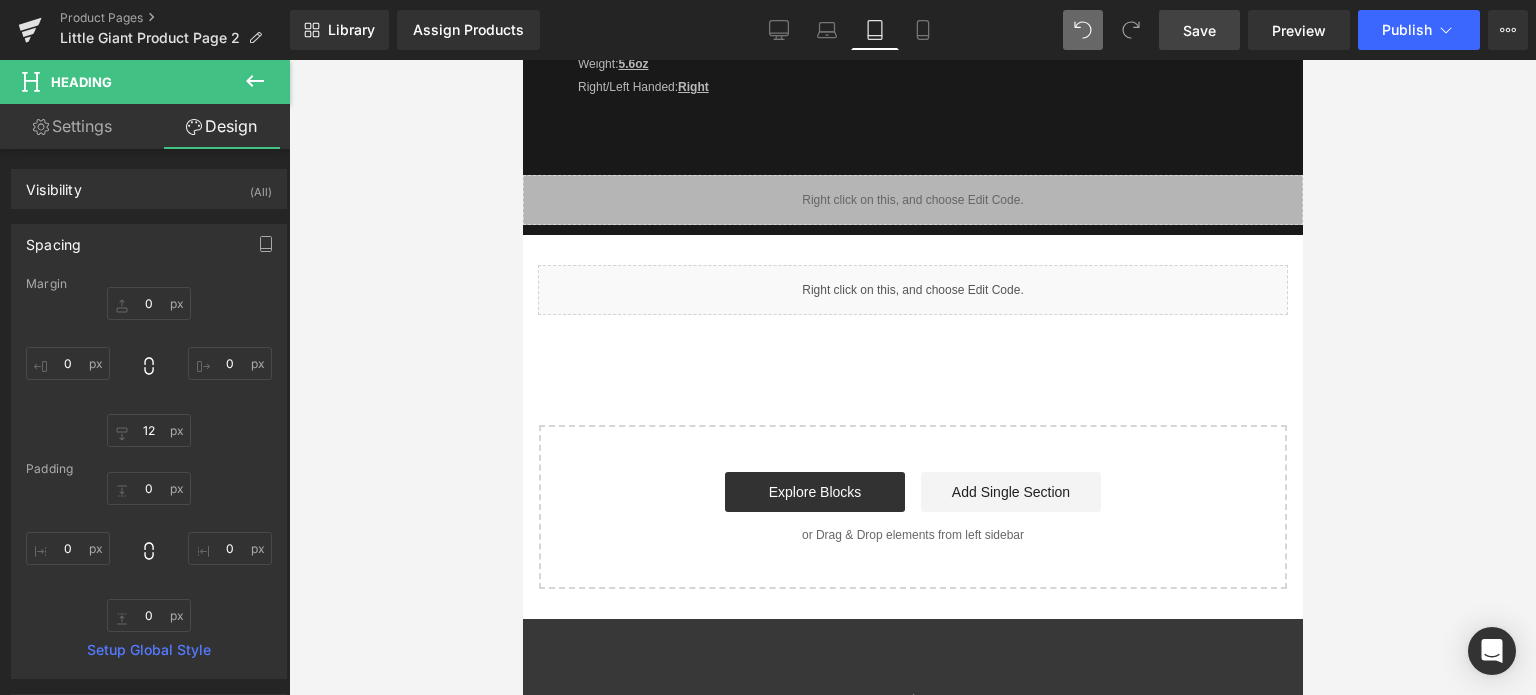 scroll, scrollTop: 0, scrollLeft: 0, axis: both 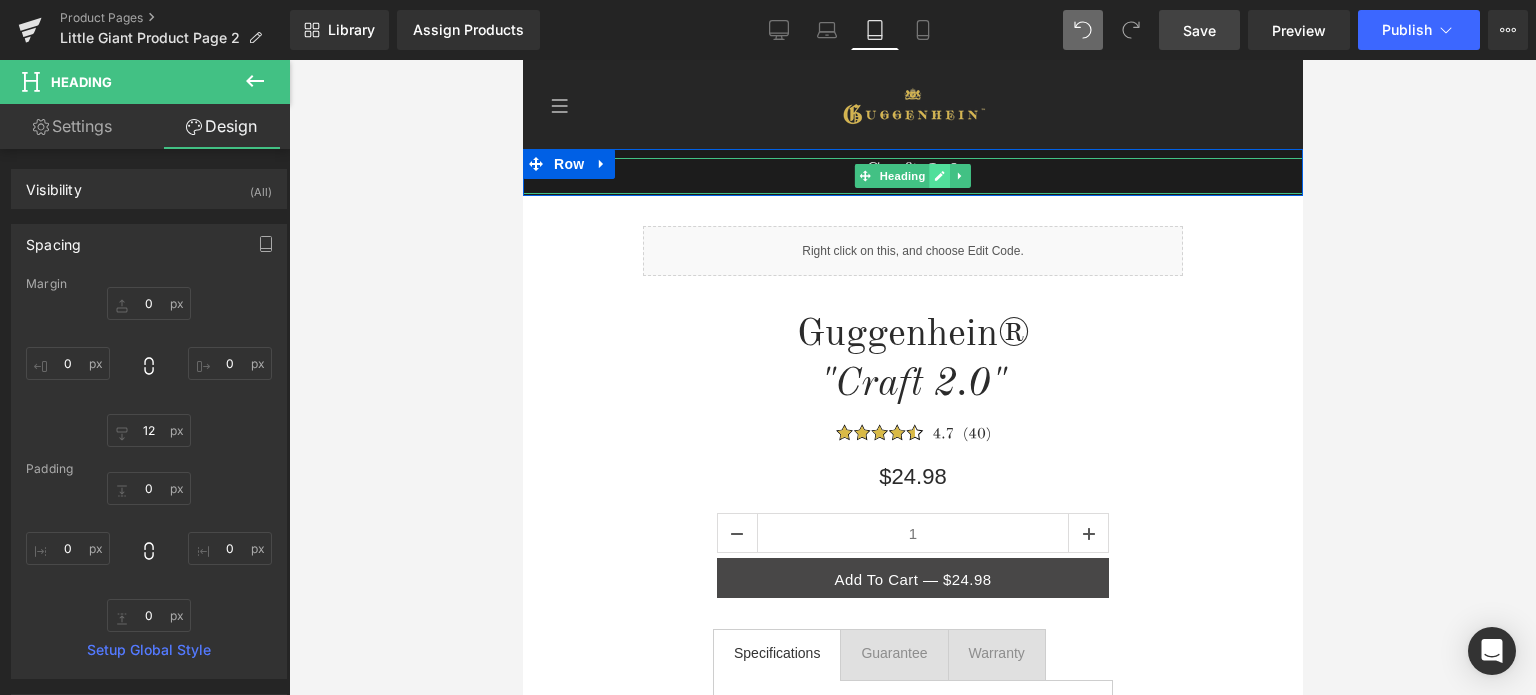 click at bounding box center [939, 176] 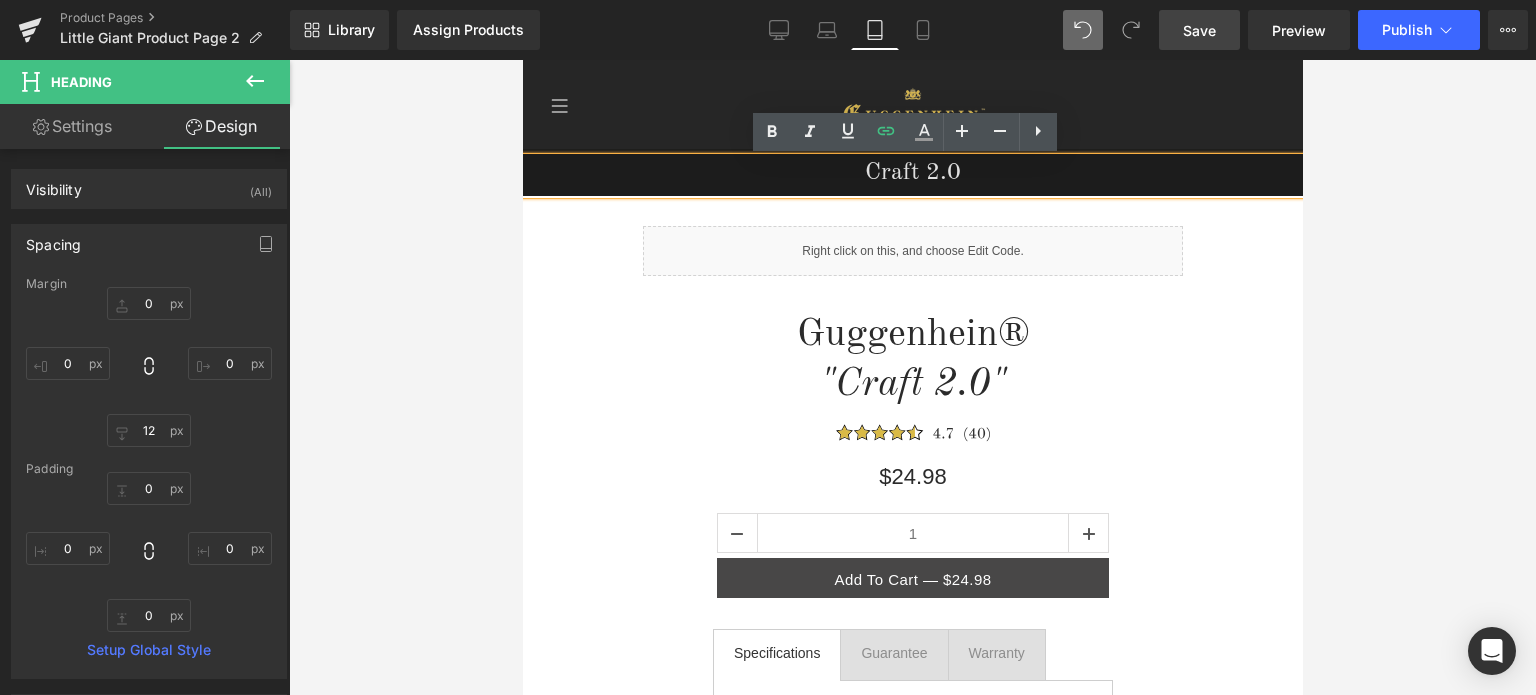 click on "Craft 2.0" at bounding box center [912, 173] 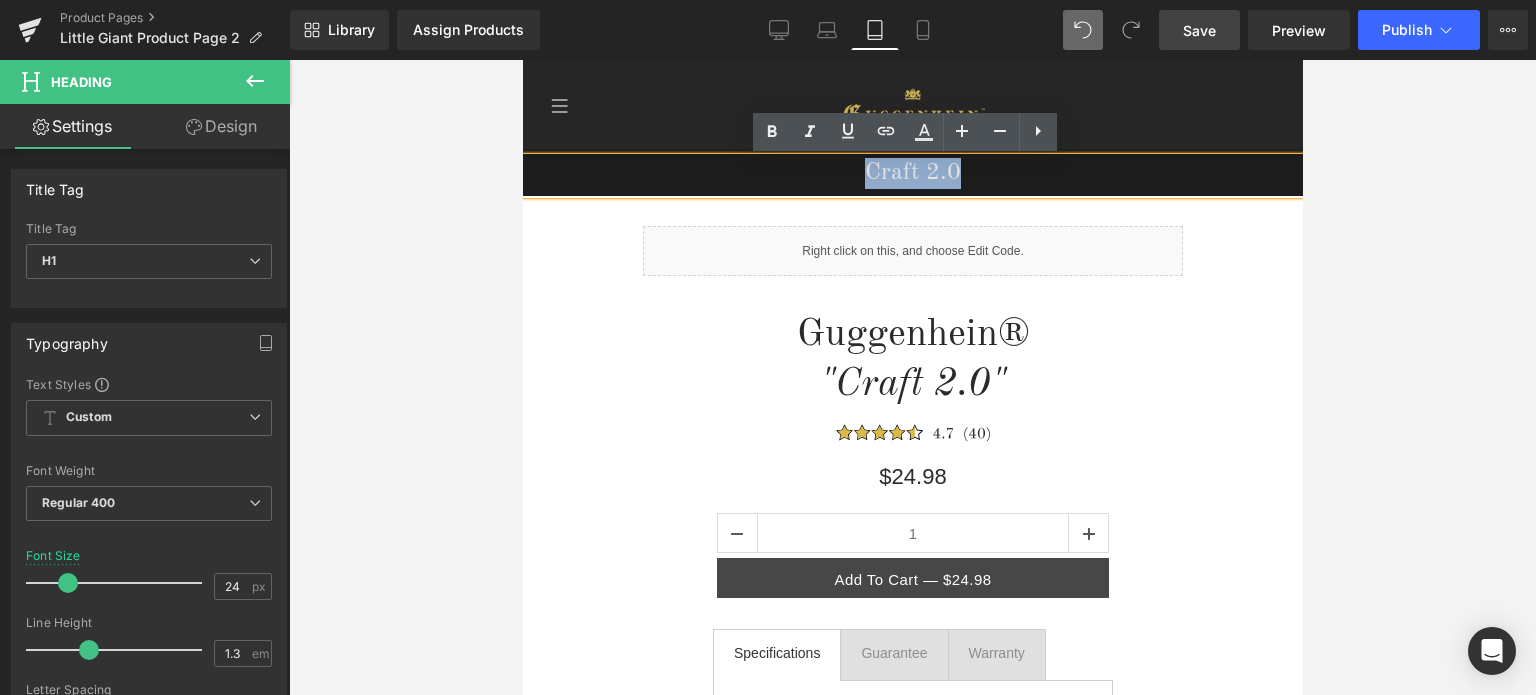 drag, startPoint x: 958, startPoint y: 172, endPoint x: 851, endPoint y: 173, distance: 107.00467 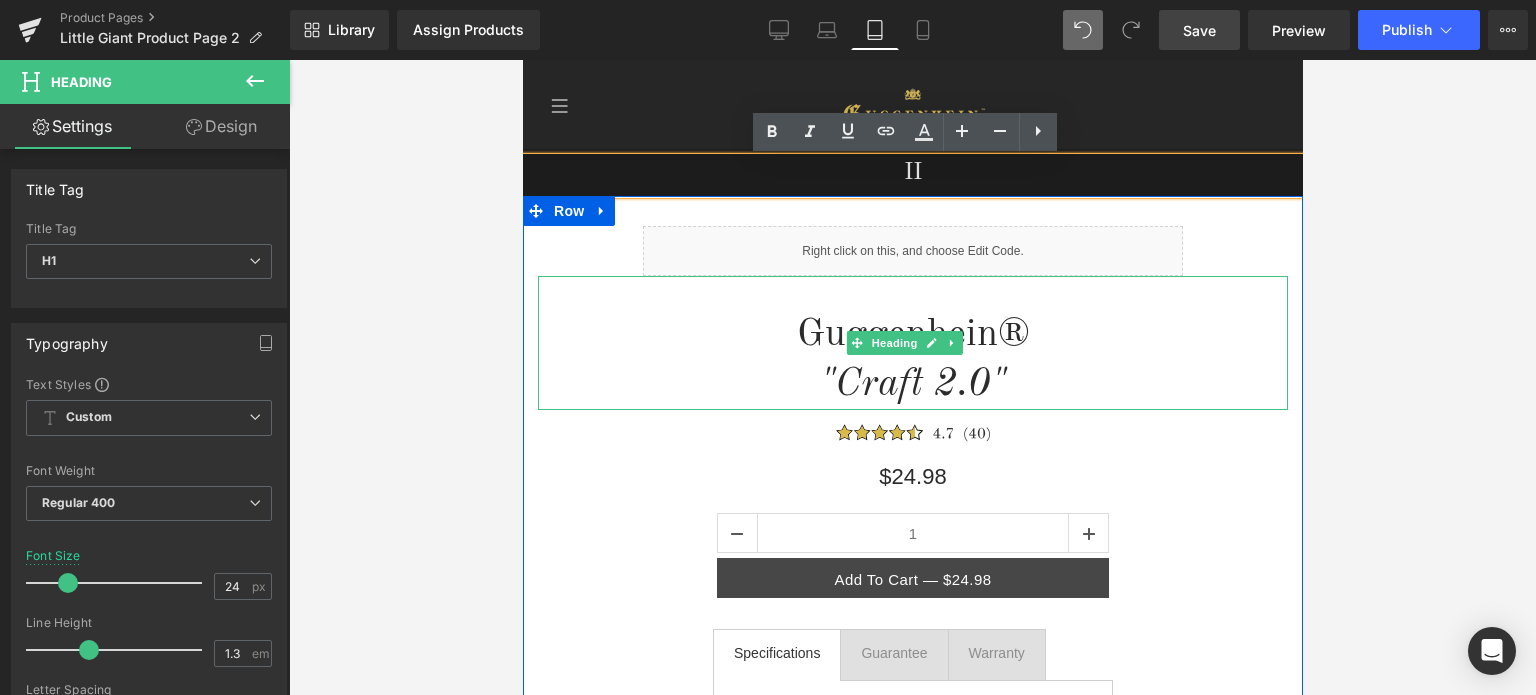 click on ""Craft 2.0"" at bounding box center [912, 384] 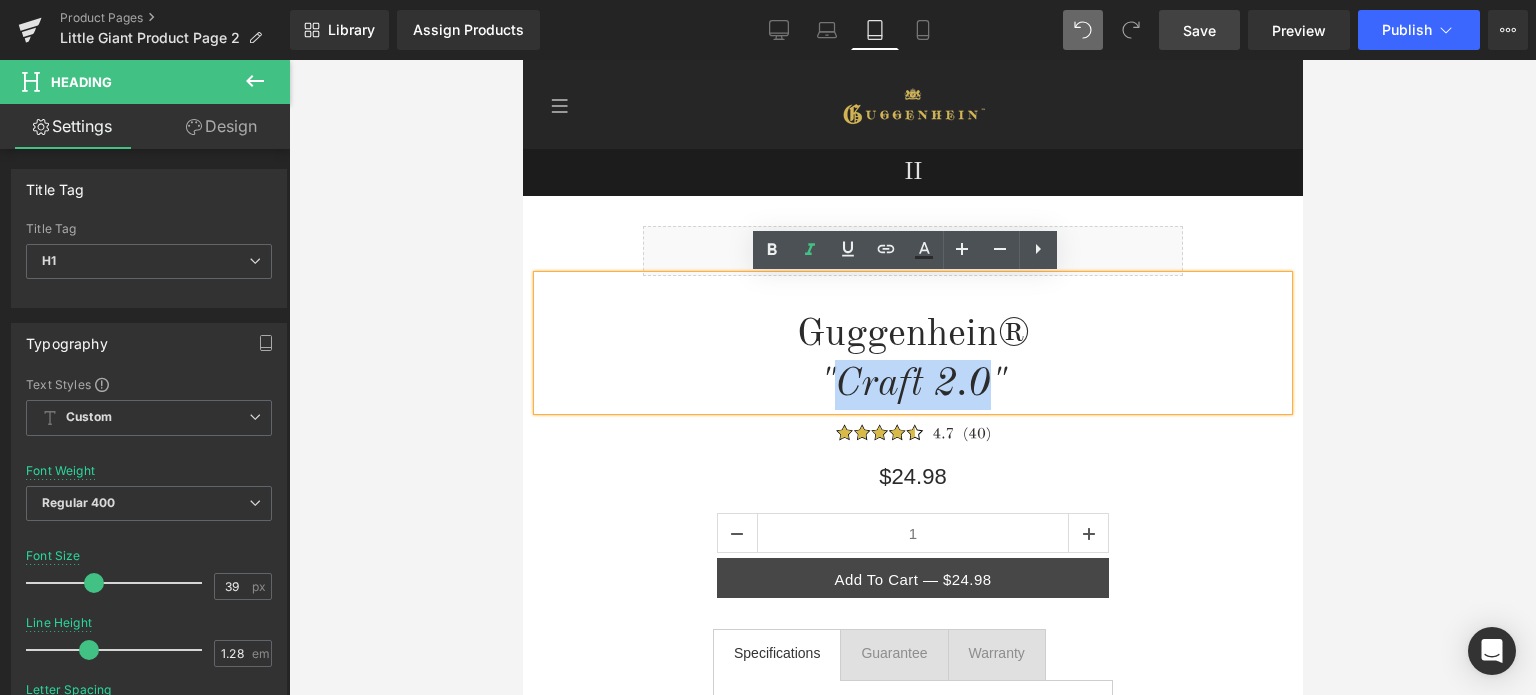 drag, startPoint x: 985, startPoint y: 380, endPoint x: 841, endPoint y: 377, distance: 144.03125 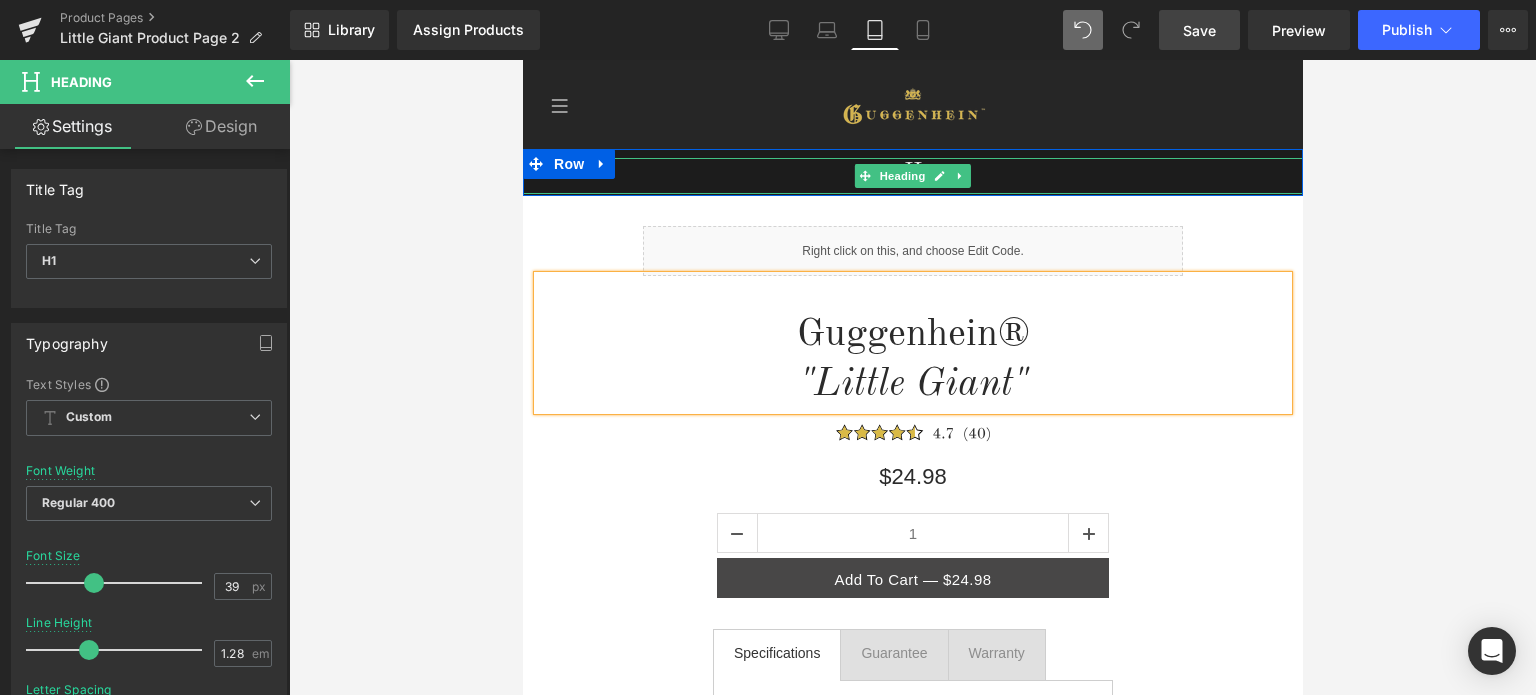 click on "Heading" at bounding box center [902, 176] 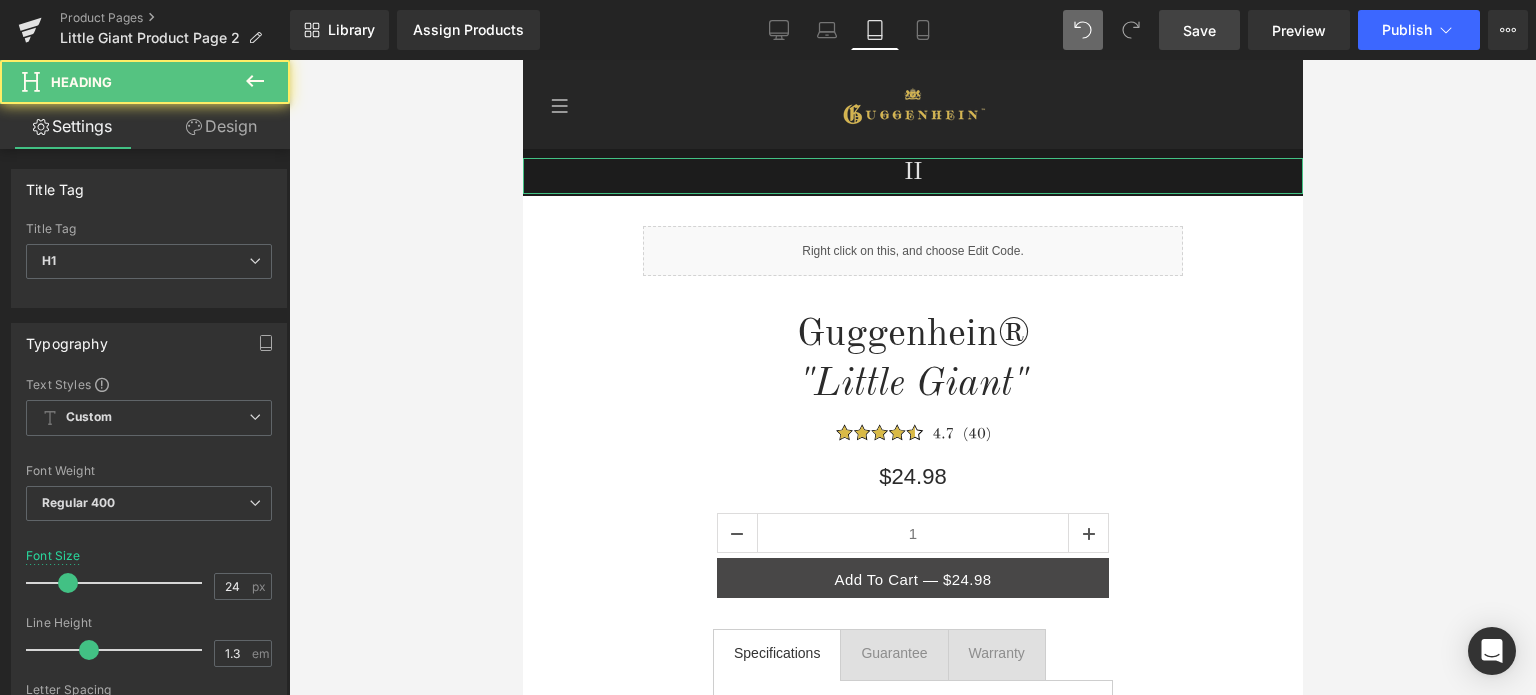 click on "Design" at bounding box center (221, 126) 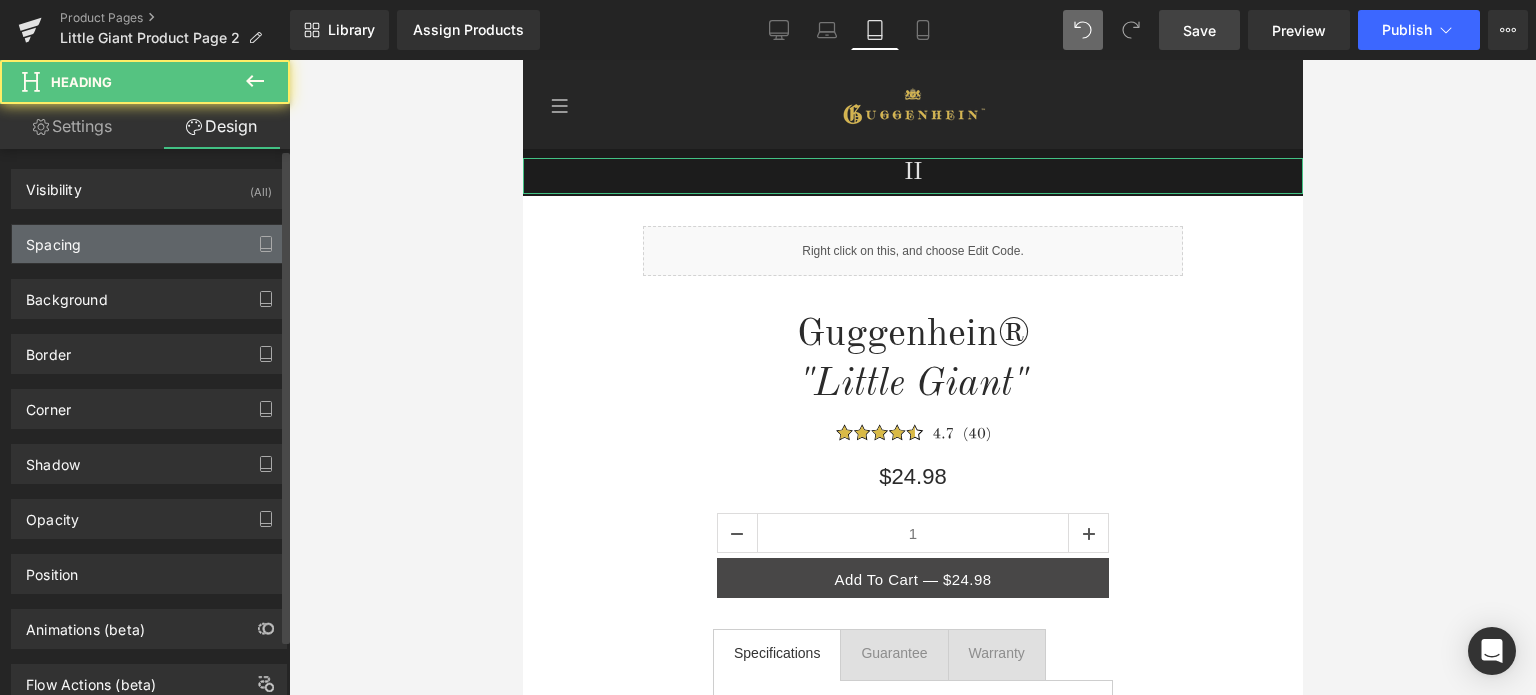 click on "Spacing" at bounding box center [149, 244] 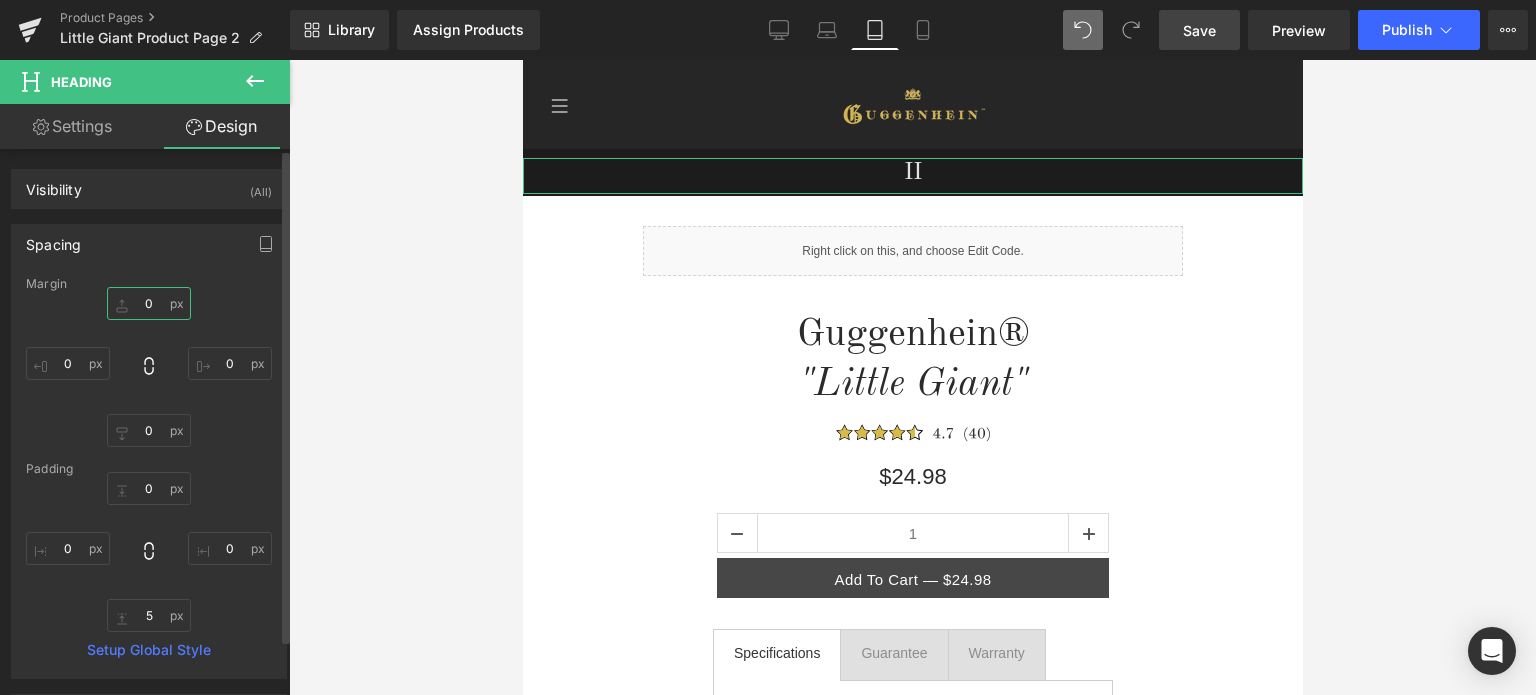 click at bounding box center (149, 303) 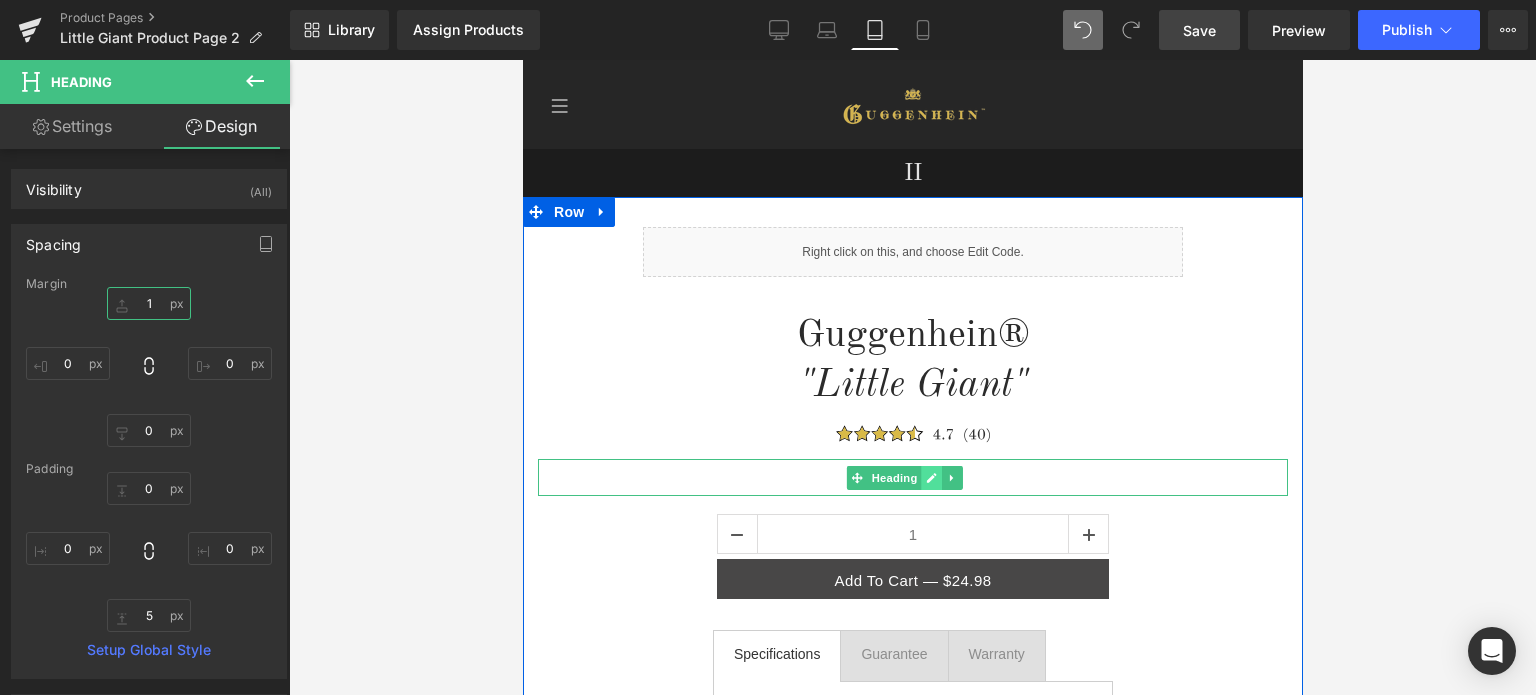 type on "1" 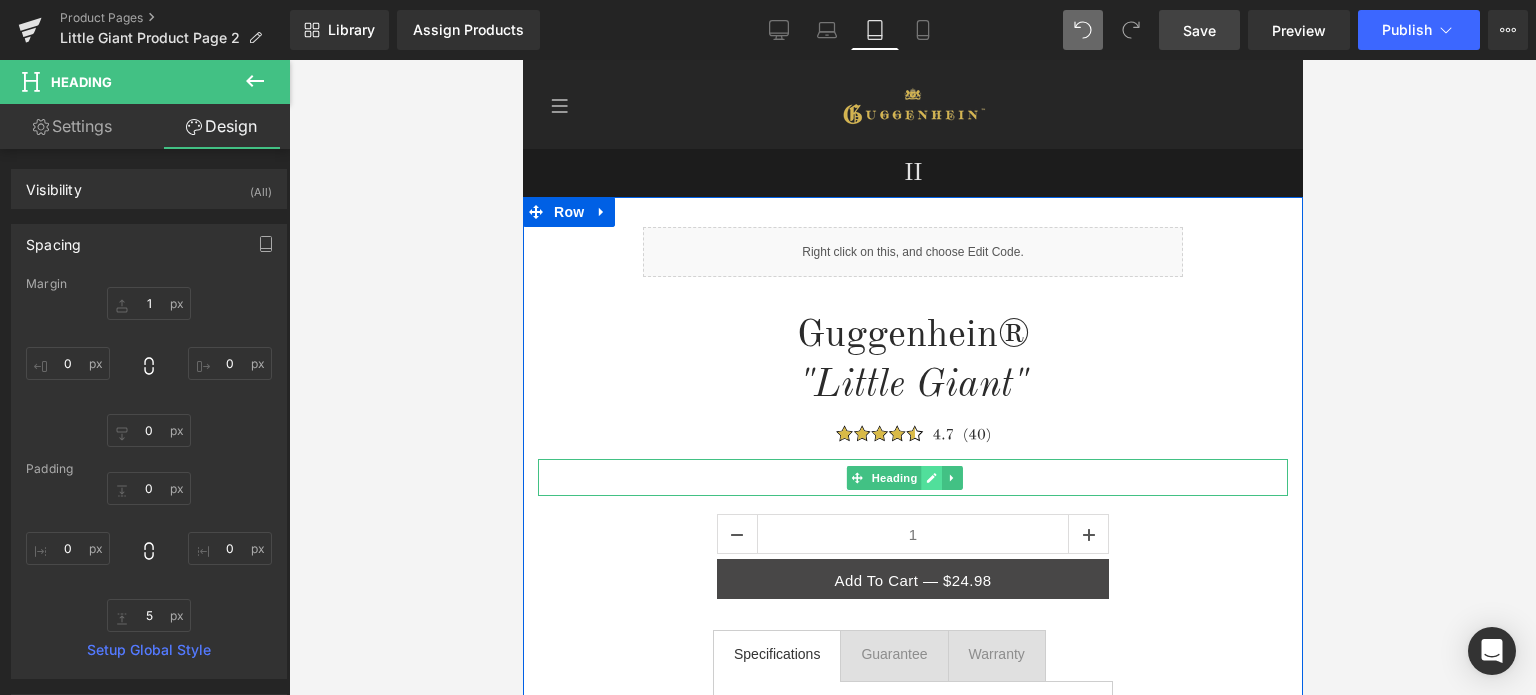 click 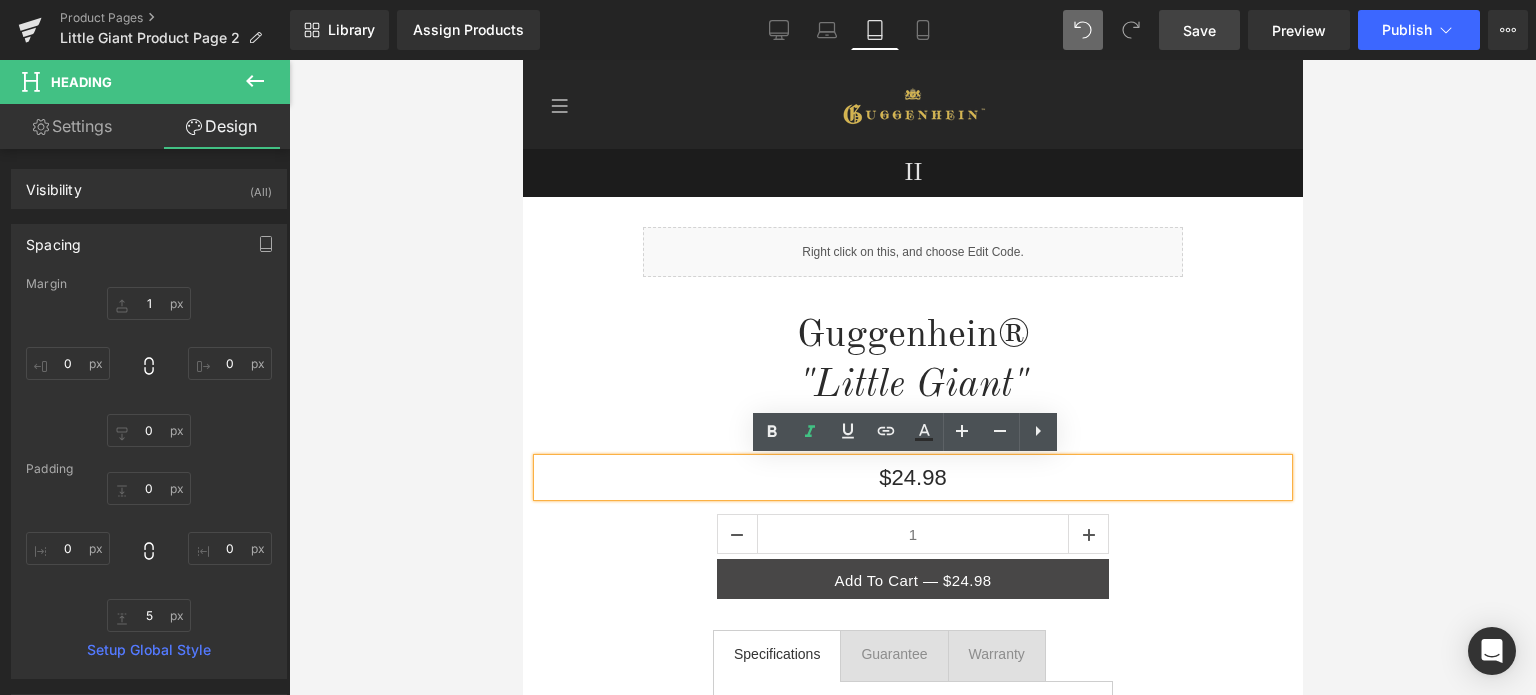 click on "$24.98" at bounding box center (912, 477) 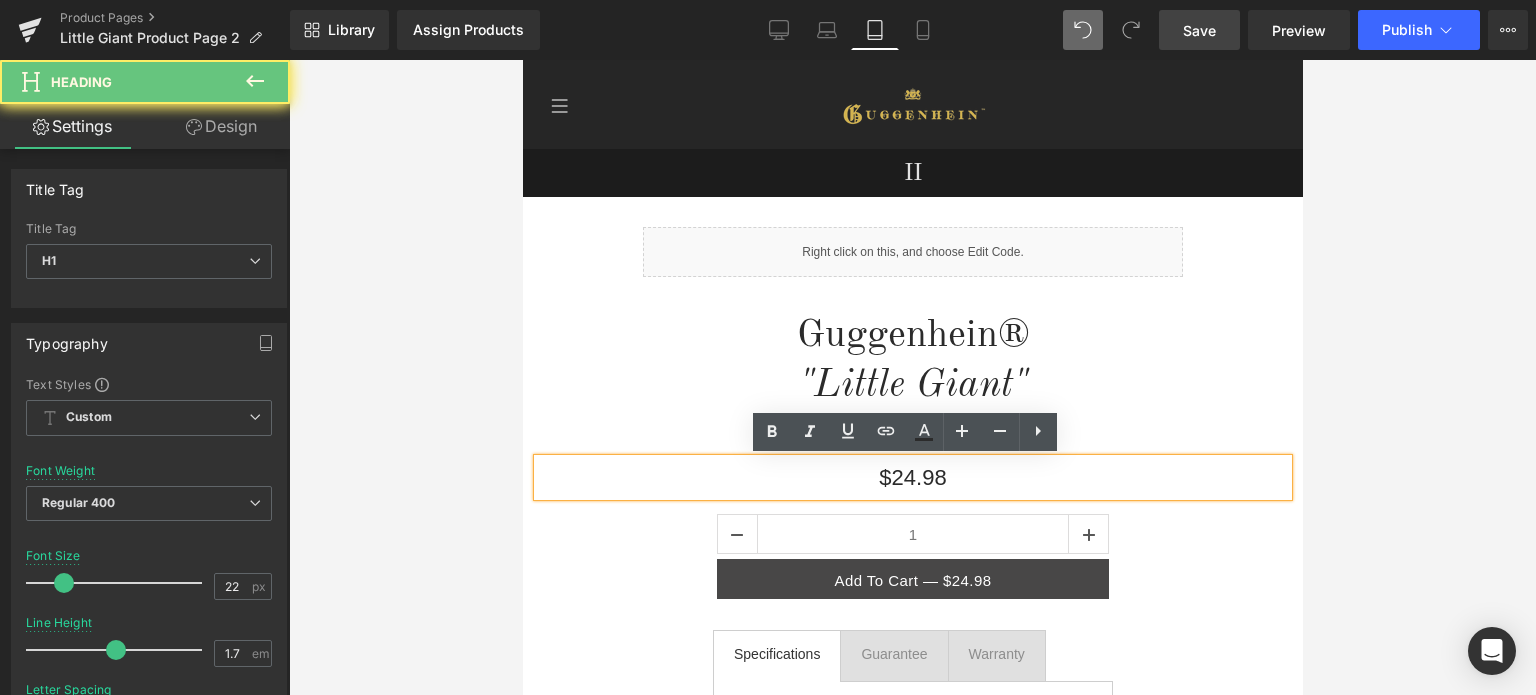 click on "$24.98" at bounding box center [912, 477] 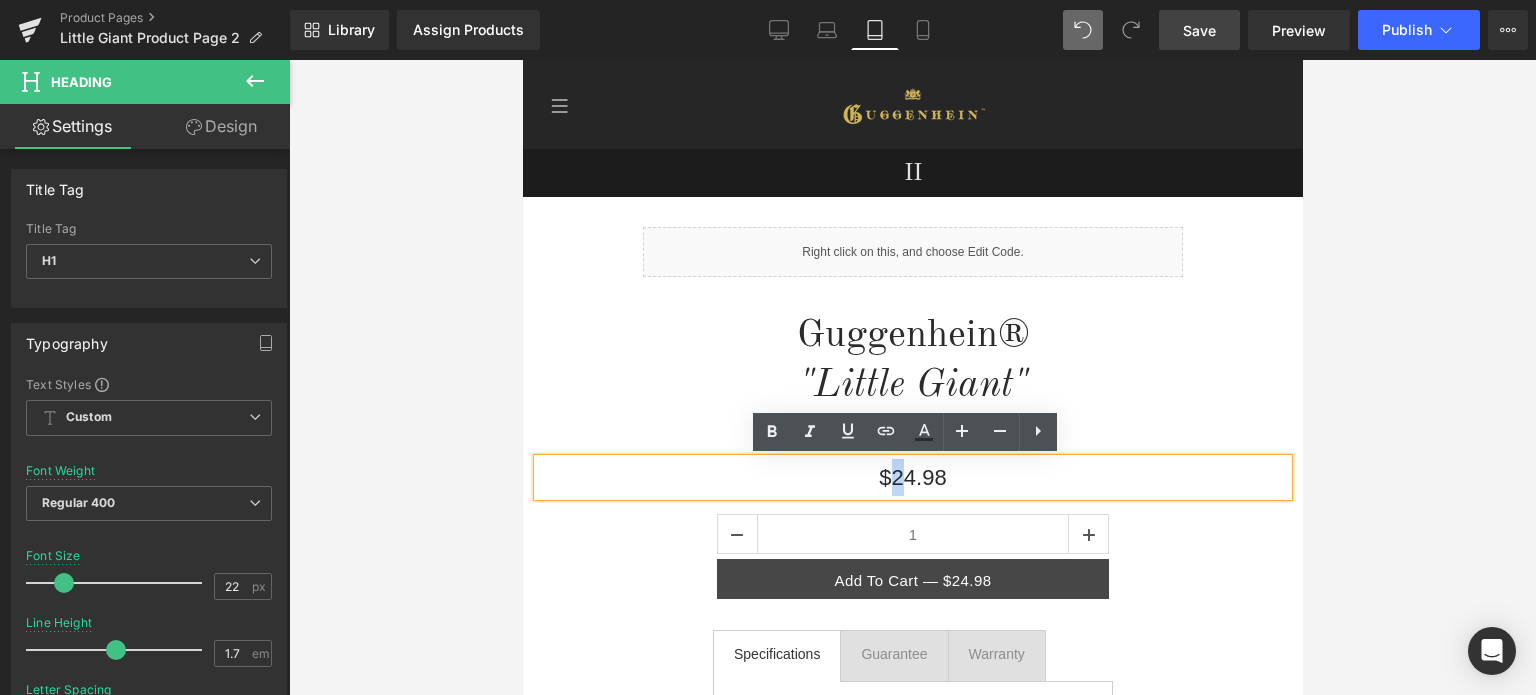 click on "$24.98" at bounding box center [912, 477] 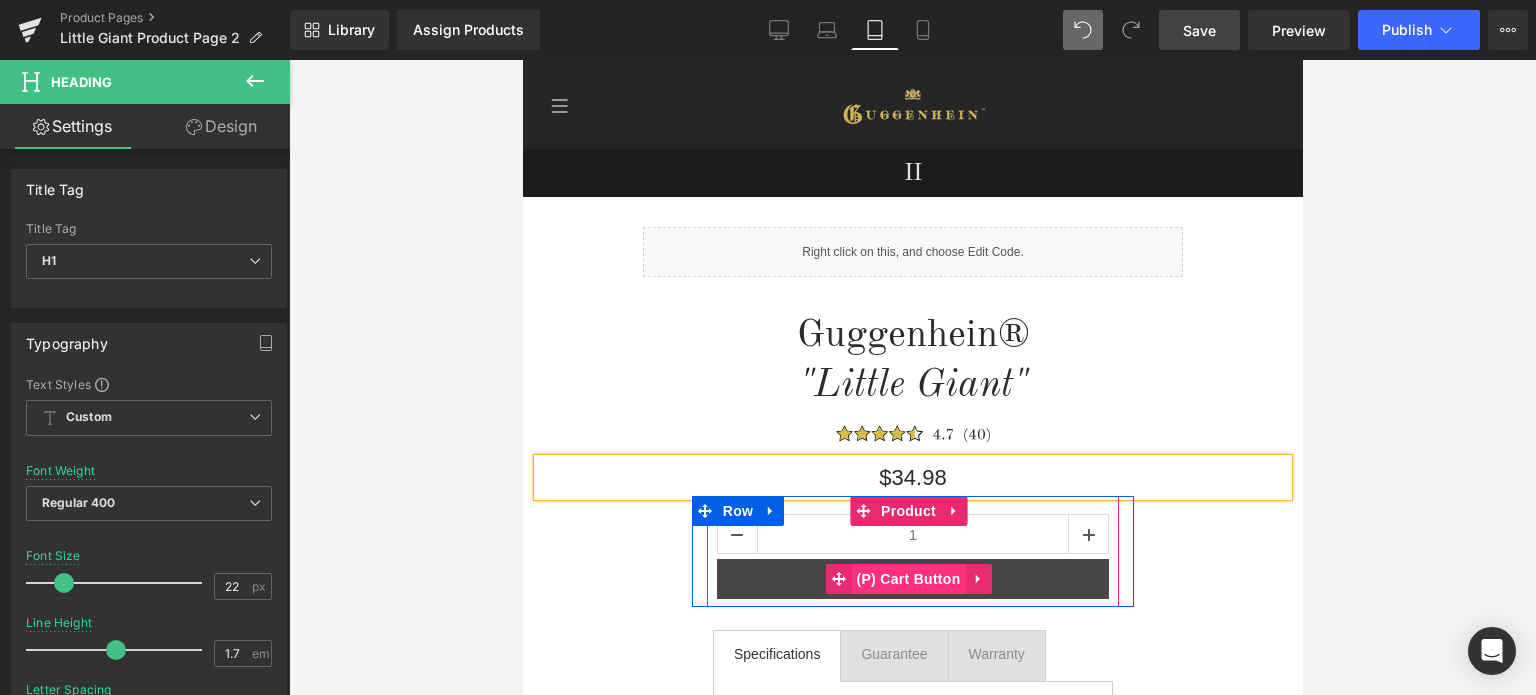 click on "(P) Cart Button" at bounding box center (907, 579) 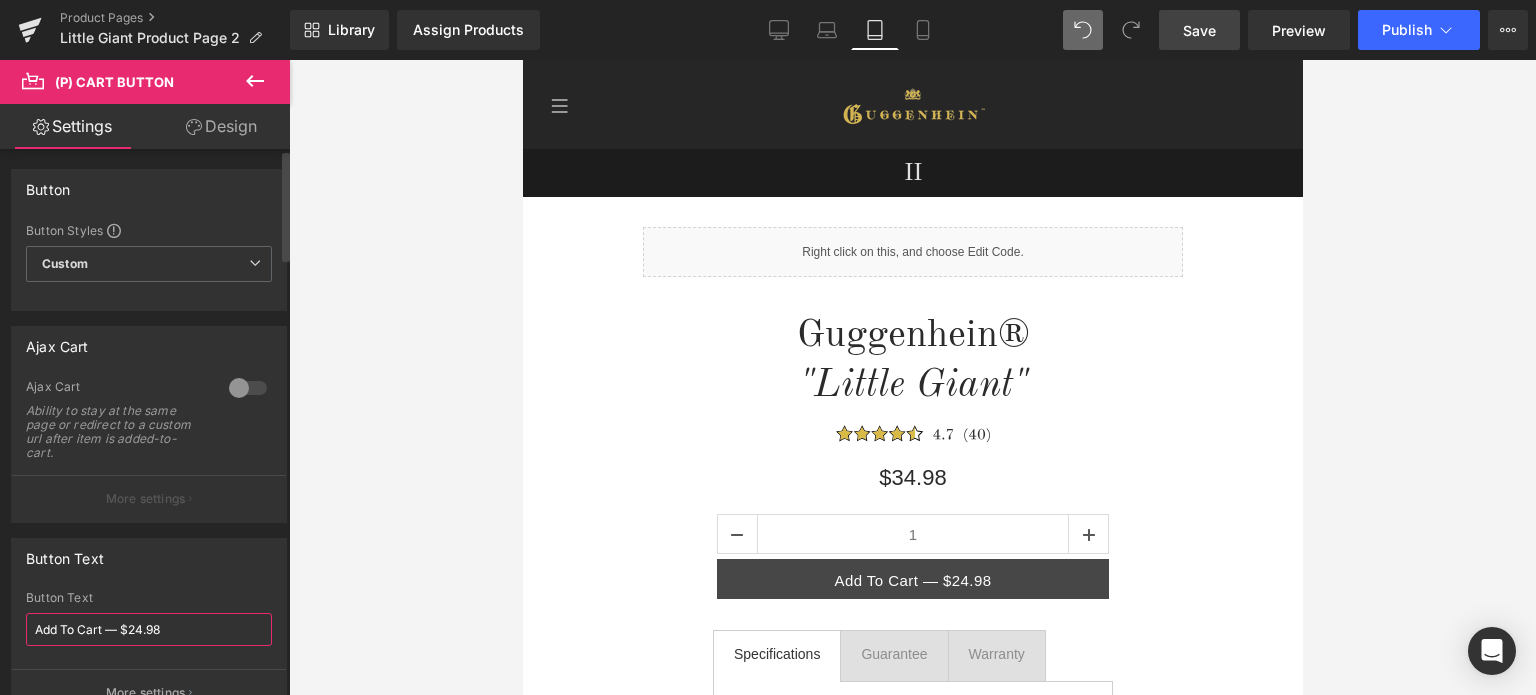 click on "Add To Cart — $24.98" at bounding box center [149, 629] 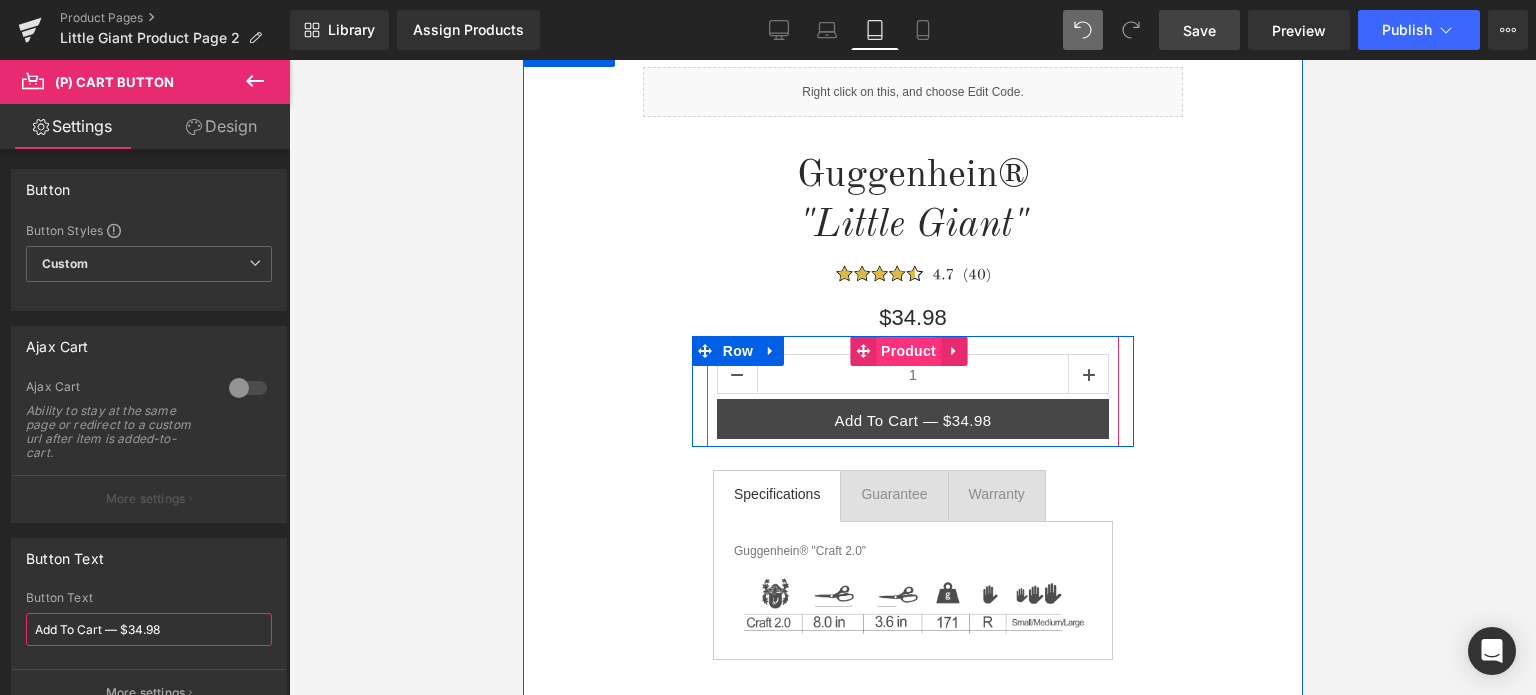 scroll, scrollTop: 200, scrollLeft: 0, axis: vertical 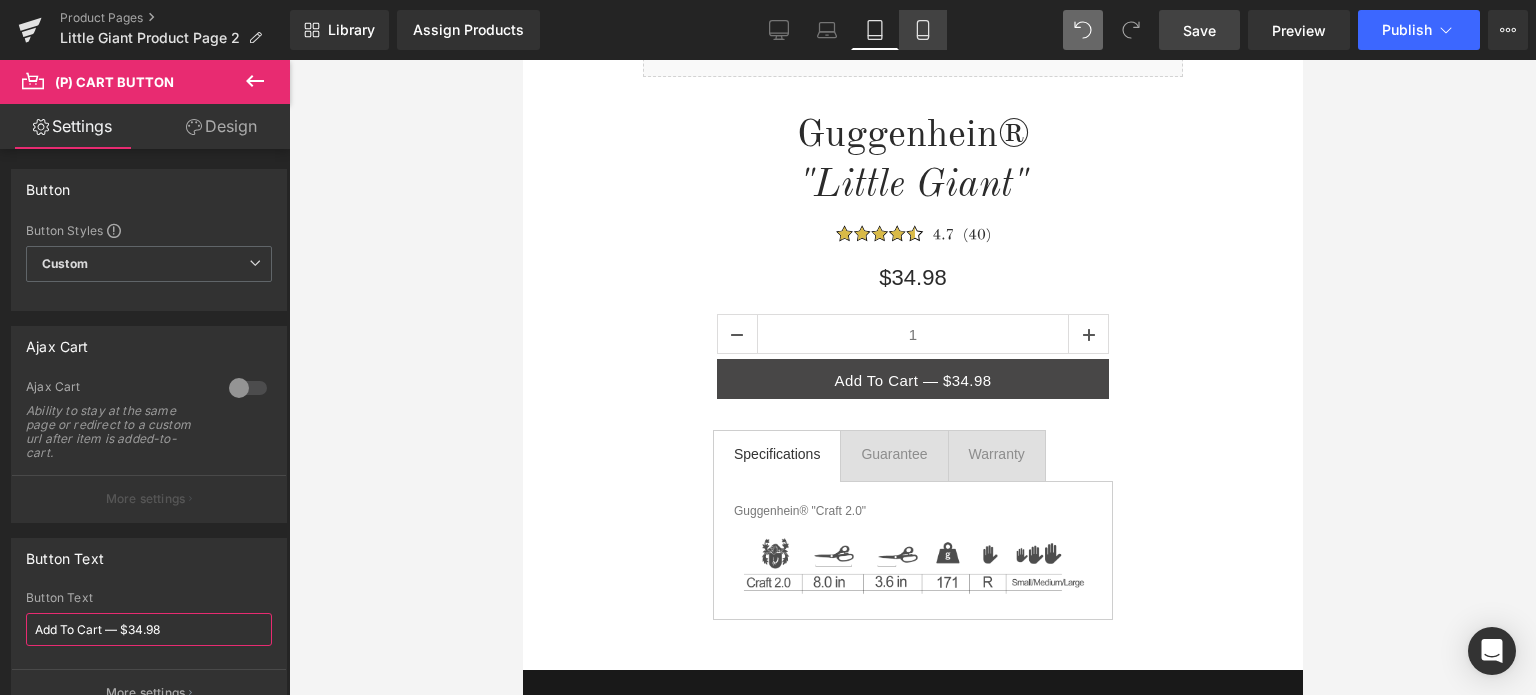 type on "Add To Cart — $34.98" 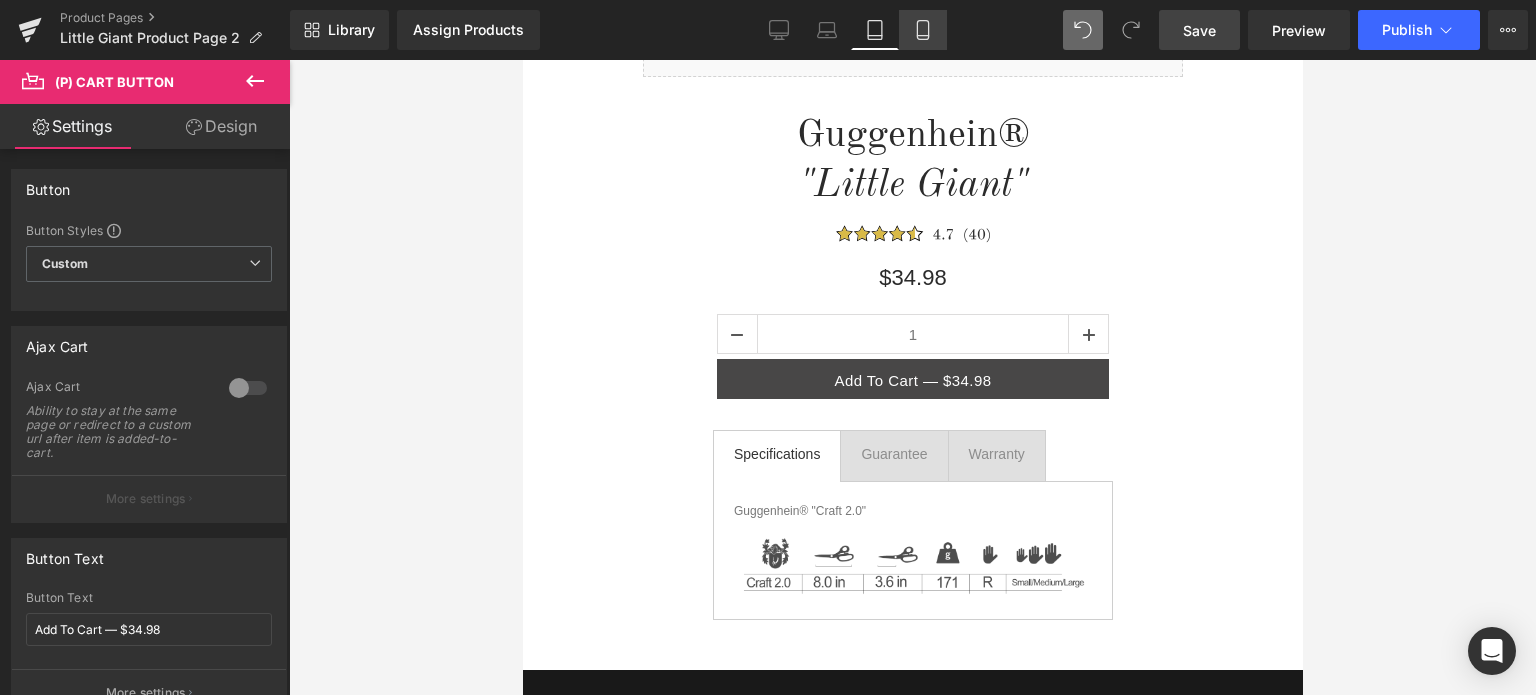 click 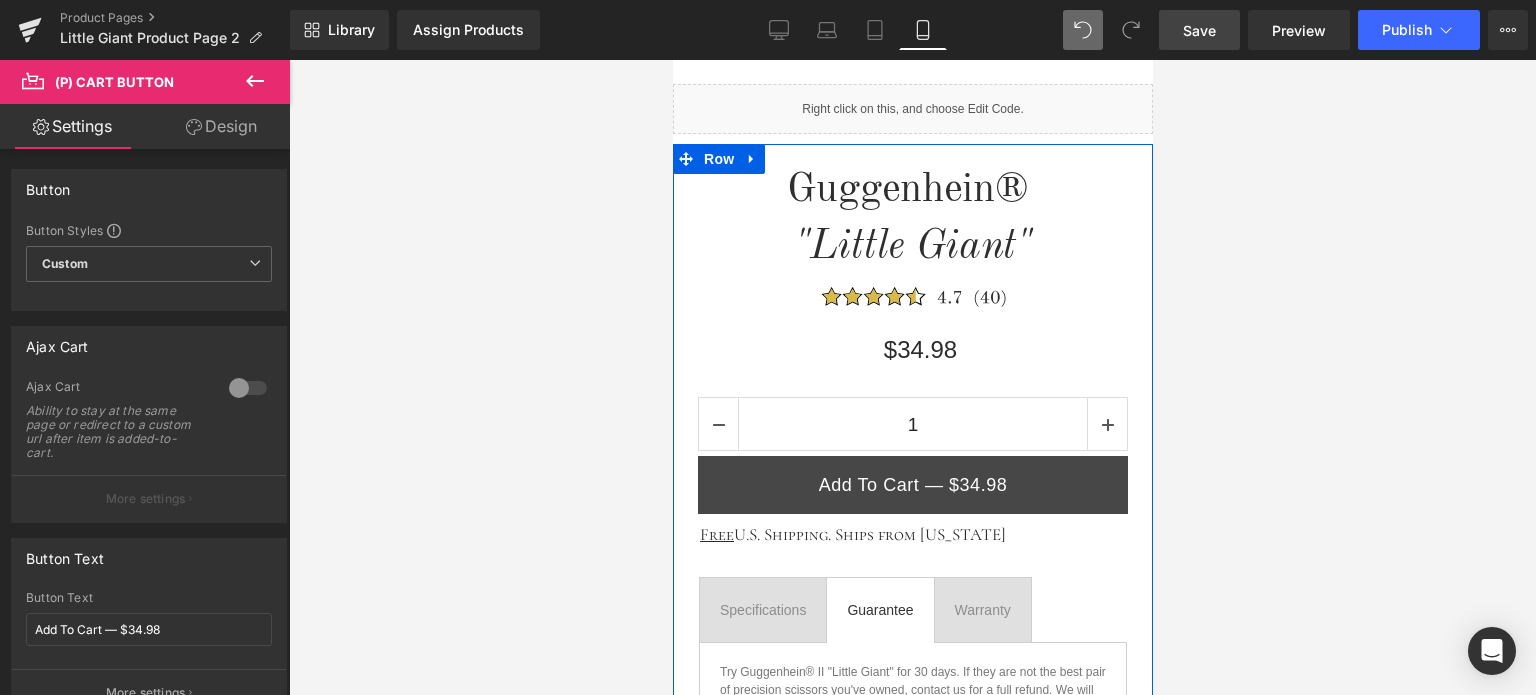 scroll, scrollTop: 900, scrollLeft: 0, axis: vertical 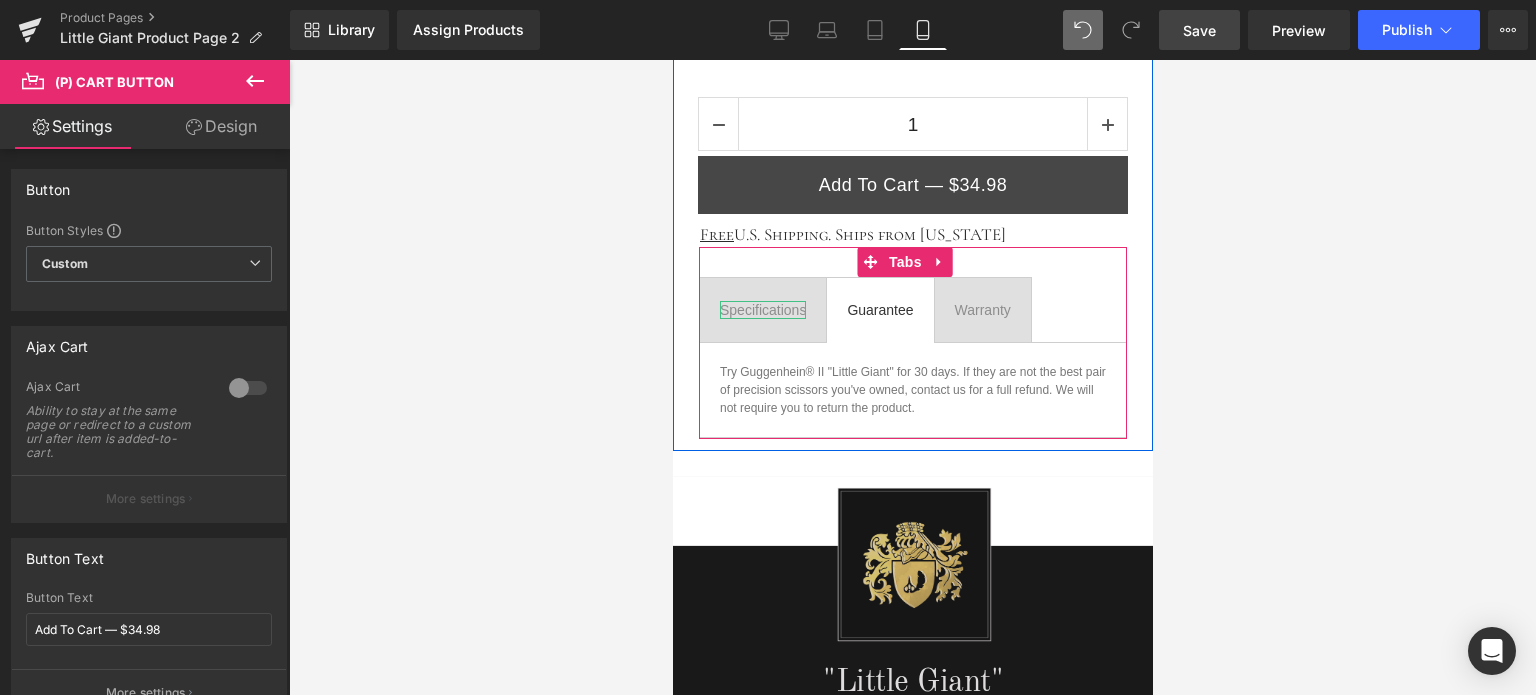 click on "Specifications" at bounding box center [762, 310] 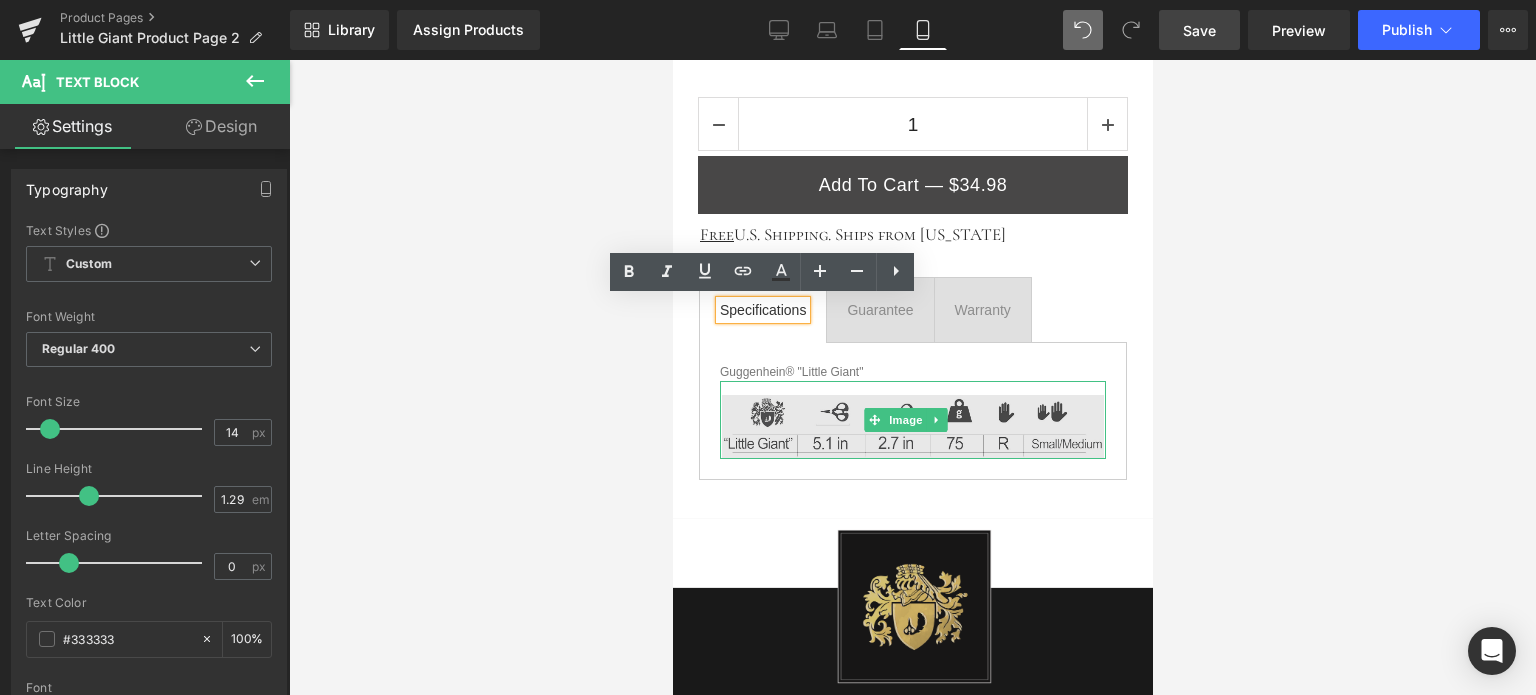 click at bounding box center [912, 419] 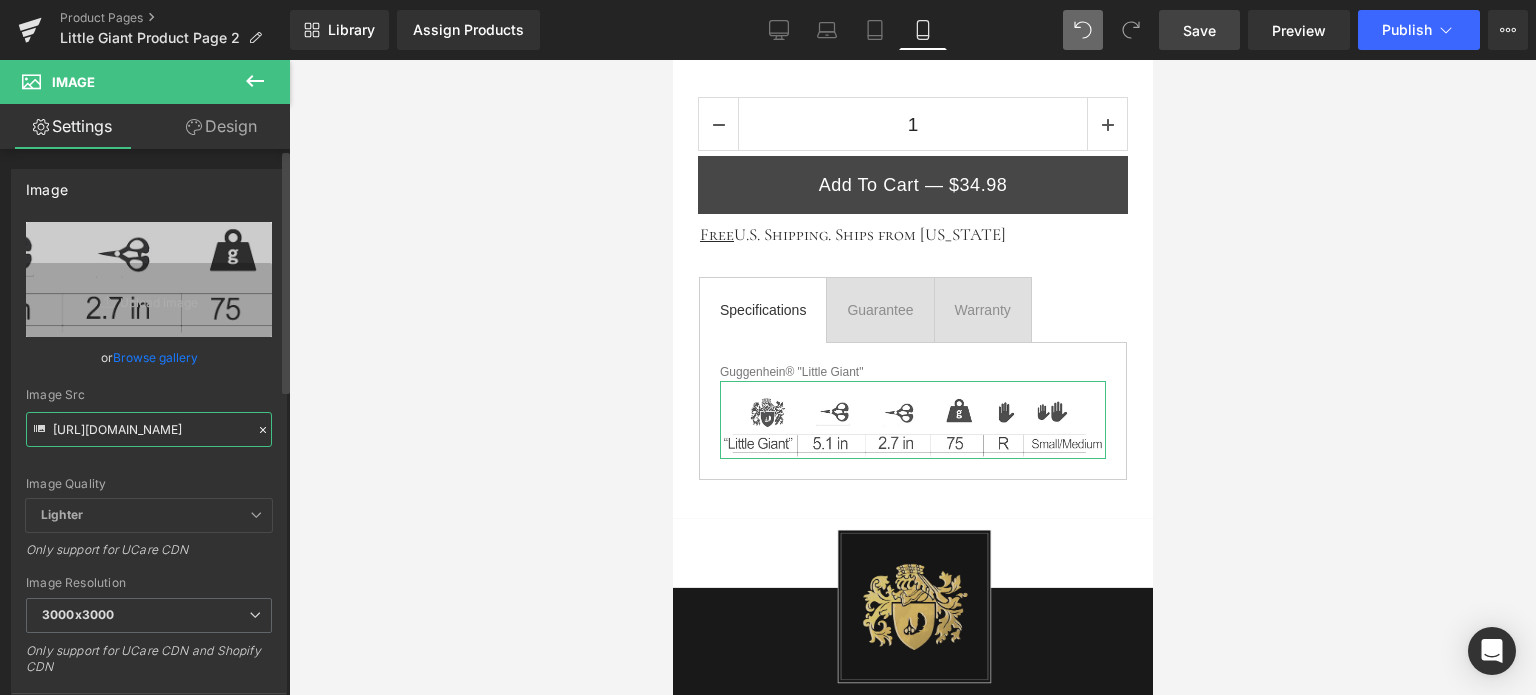 click on "[URL][DOMAIN_NAME]" at bounding box center (149, 429) 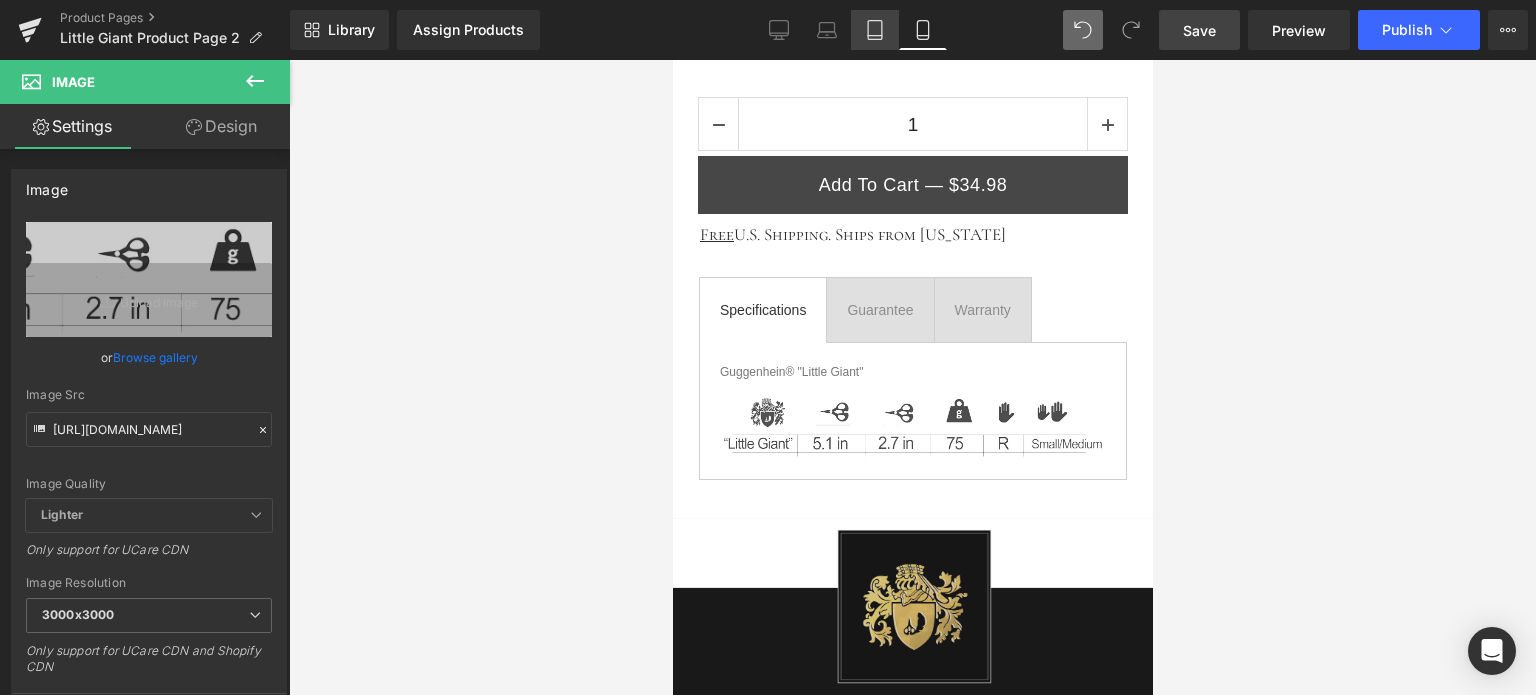 click 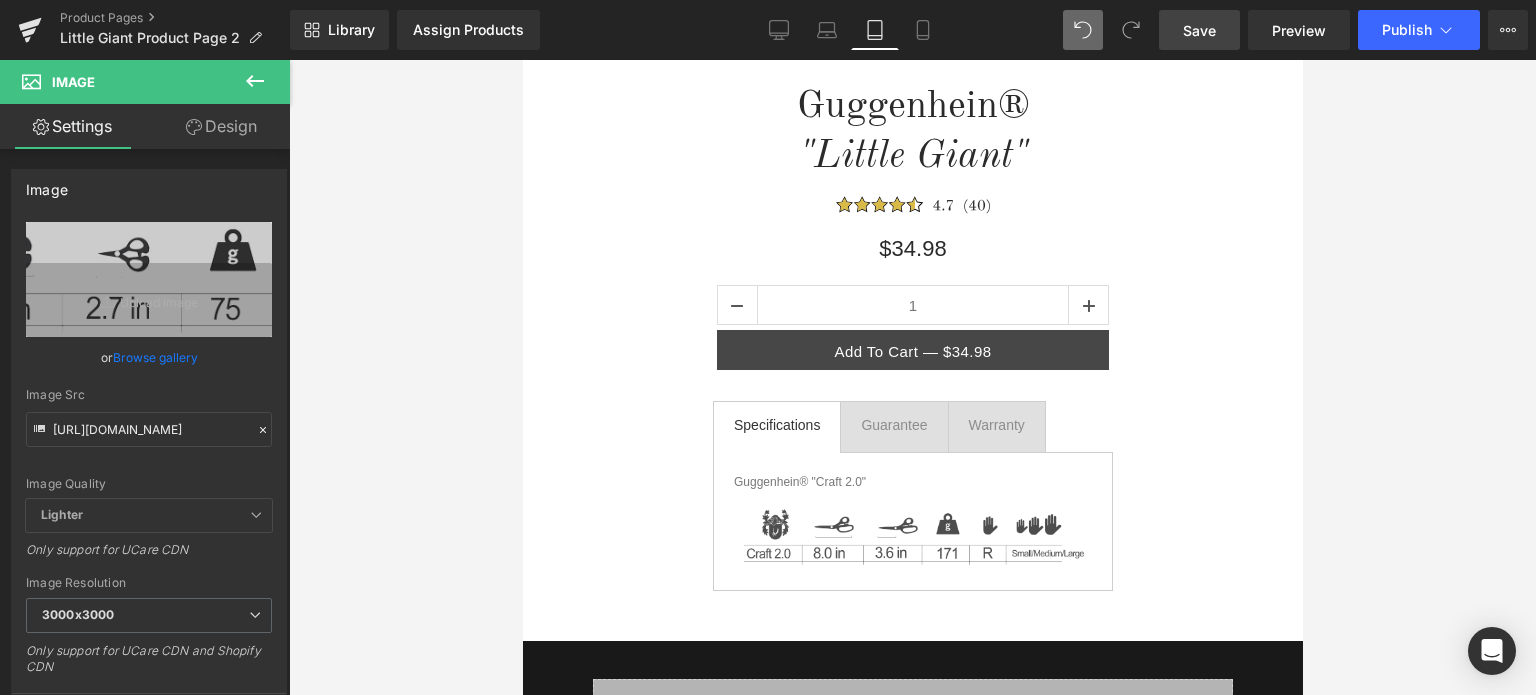 scroll, scrollTop: 400, scrollLeft: 0, axis: vertical 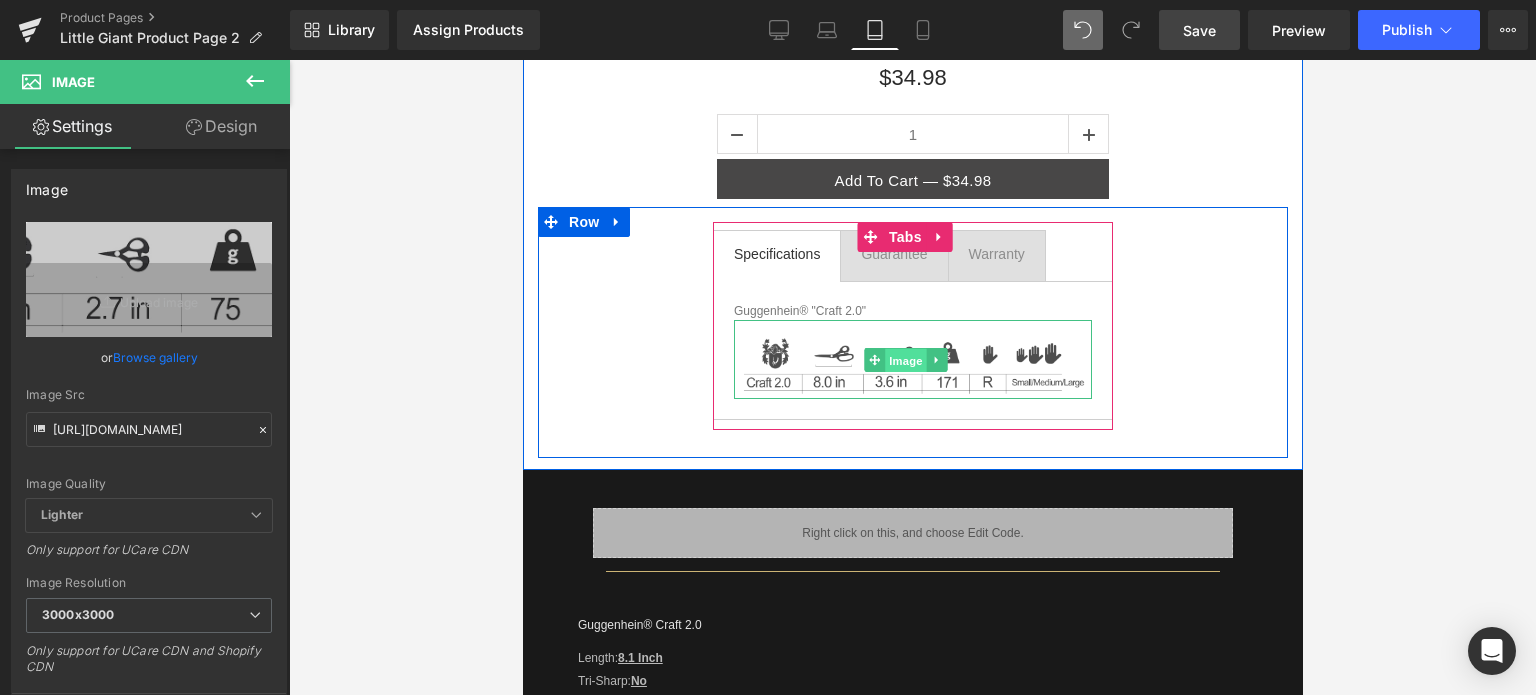click on "Image" at bounding box center (905, 361) 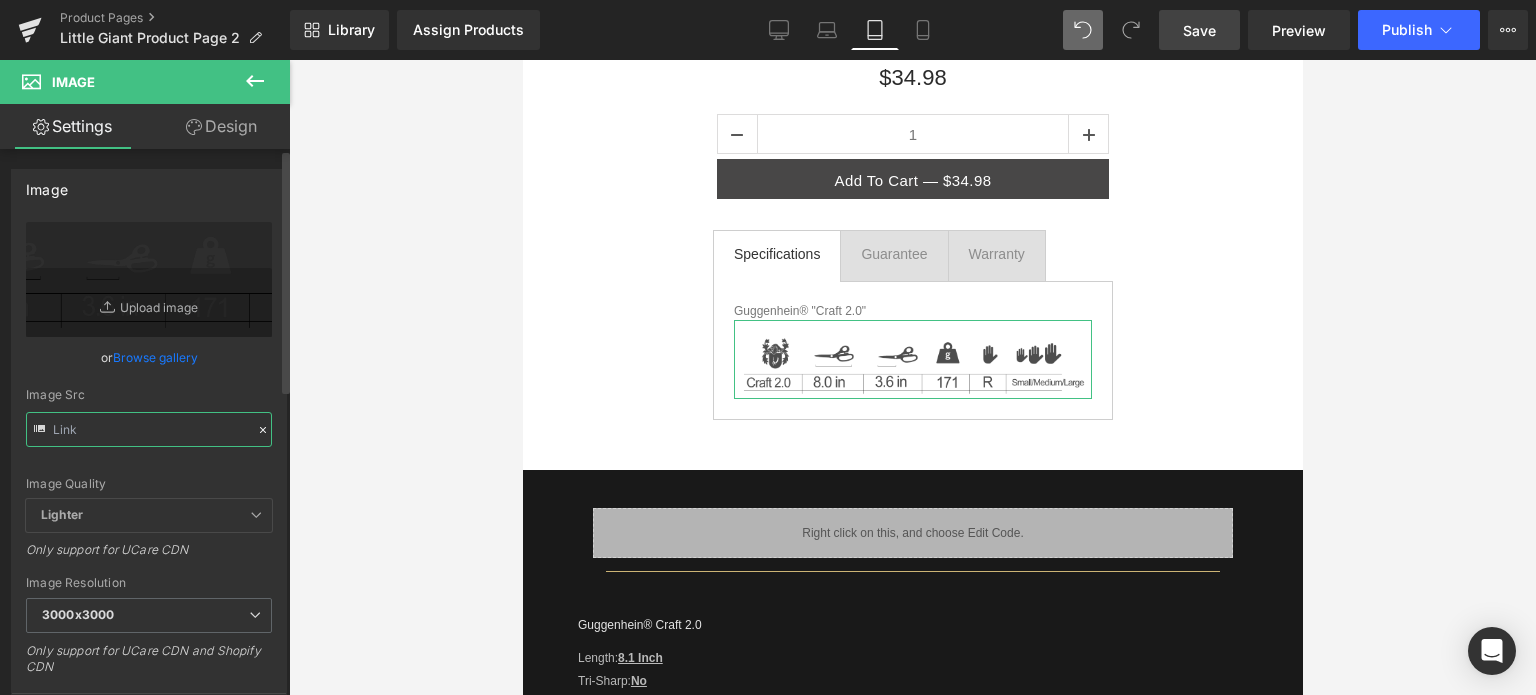 click at bounding box center (149, 429) 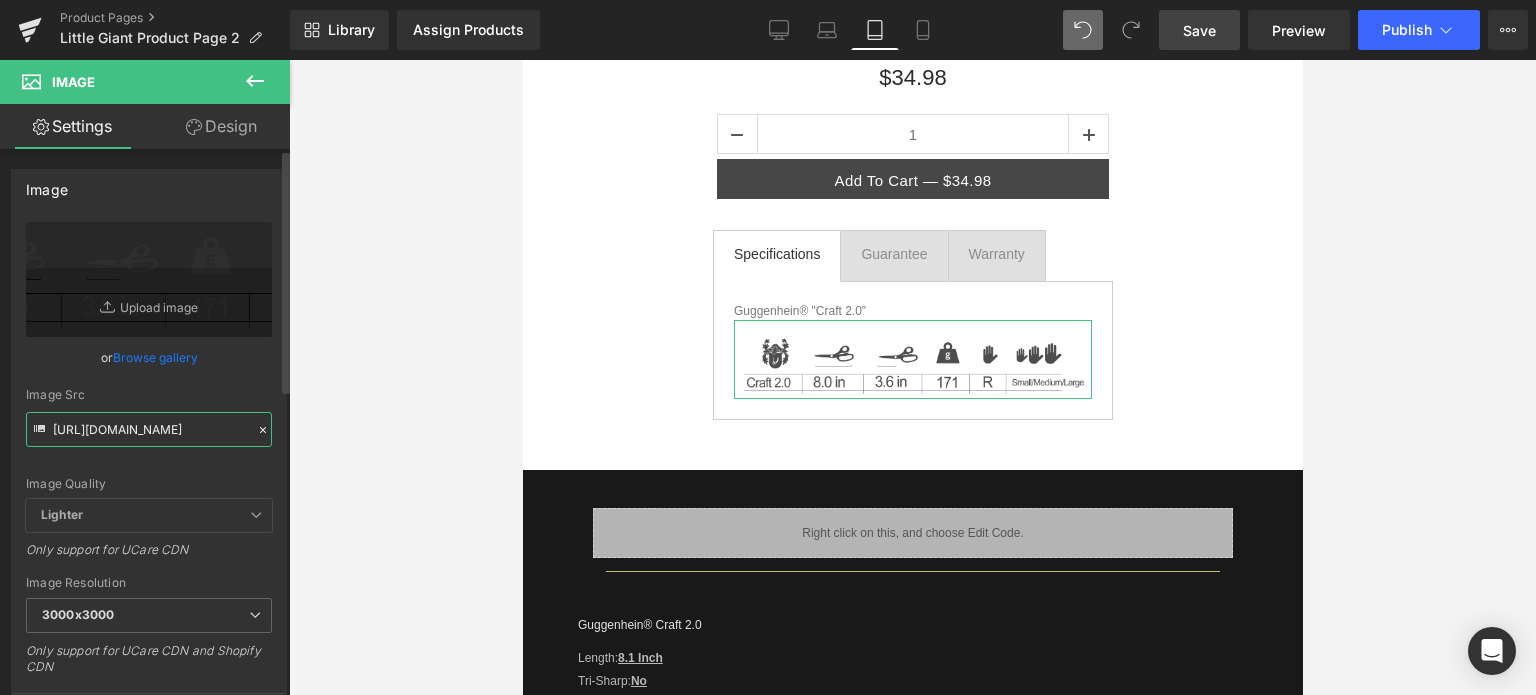 paste on "1_419c4f14-271c-402d-920a-a1c44636285a_3000x3000.jpg?v=1752283080" 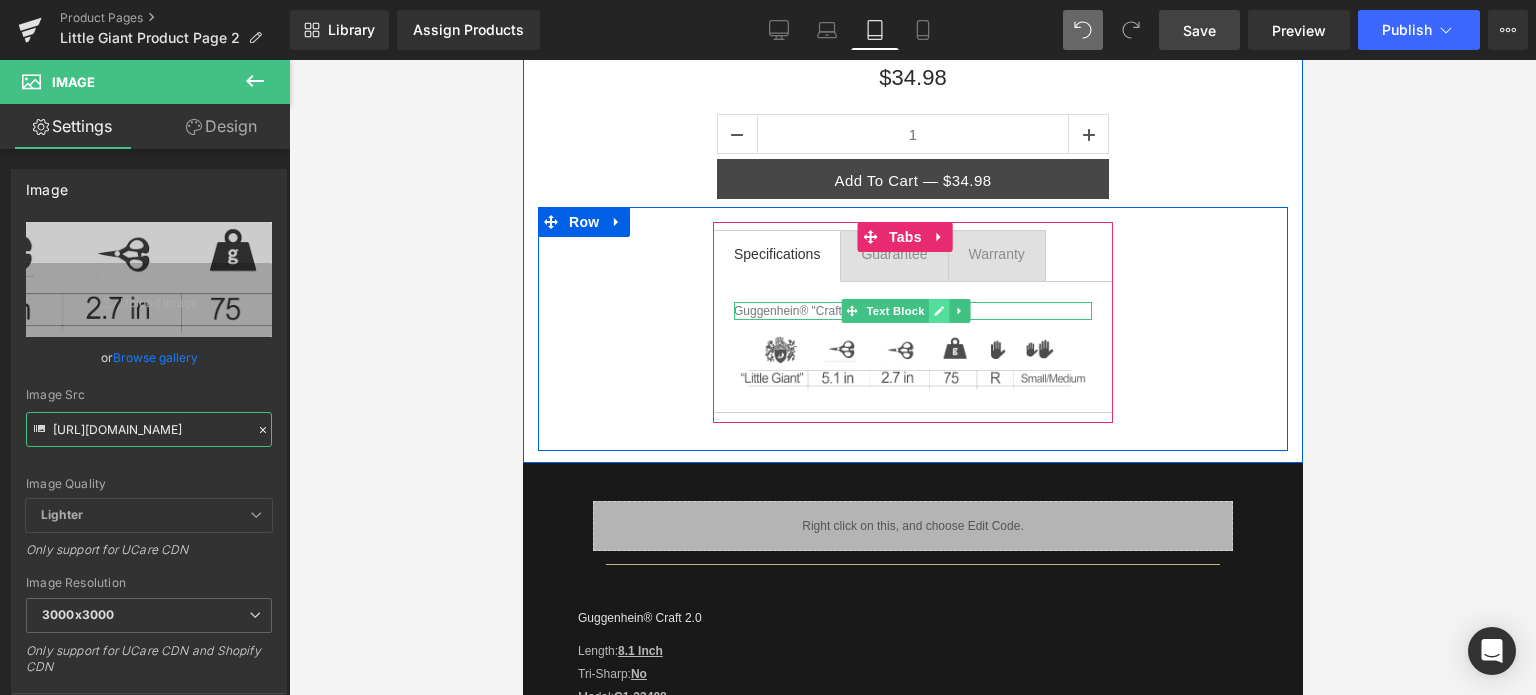 type on "[URL][DOMAIN_NAME]" 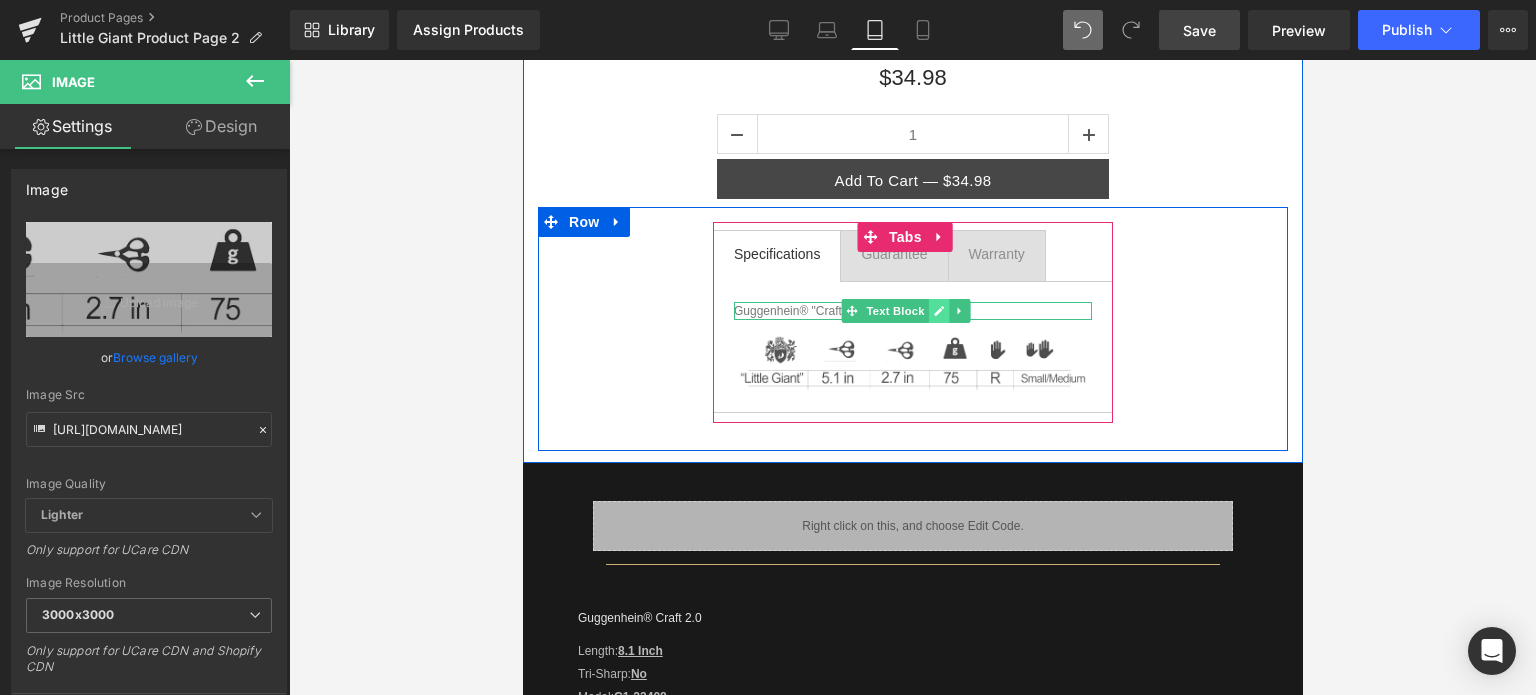 click 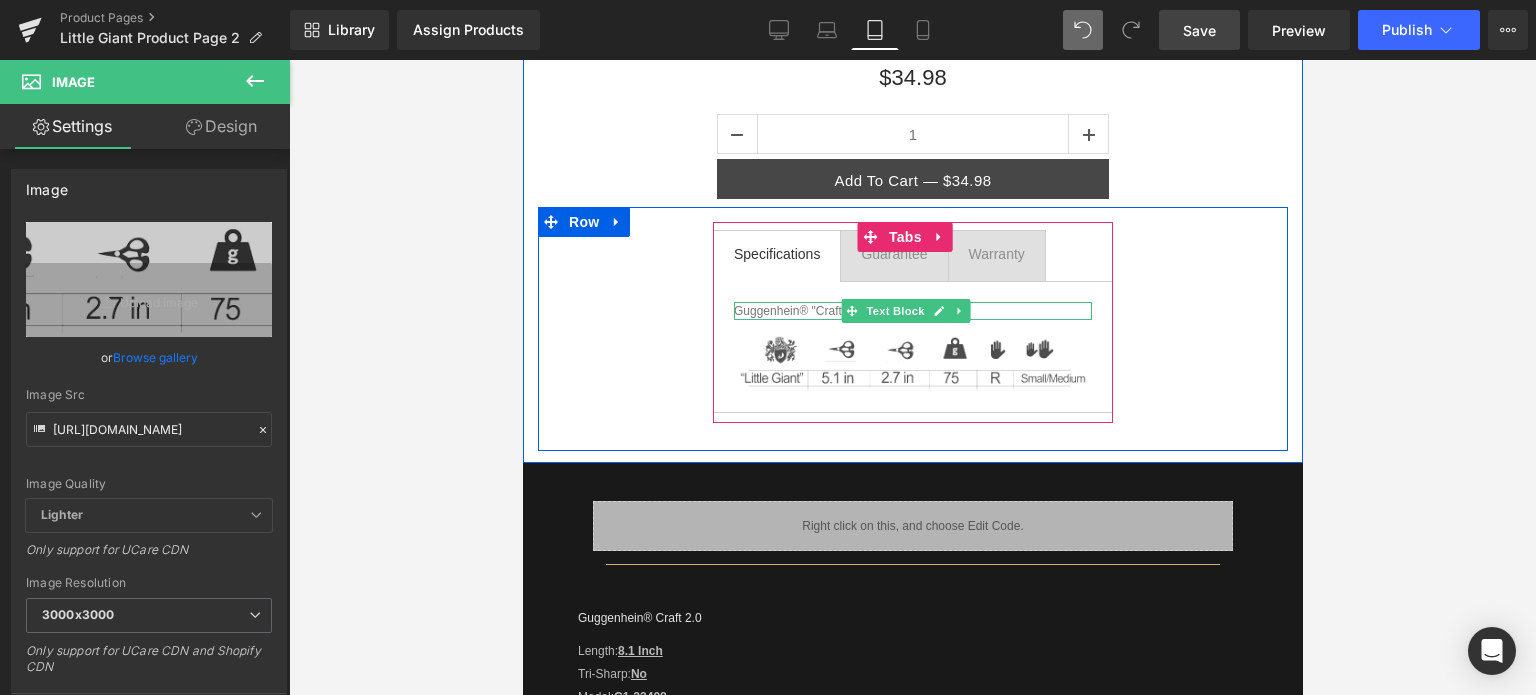 scroll, scrollTop: 0, scrollLeft: 0, axis: both 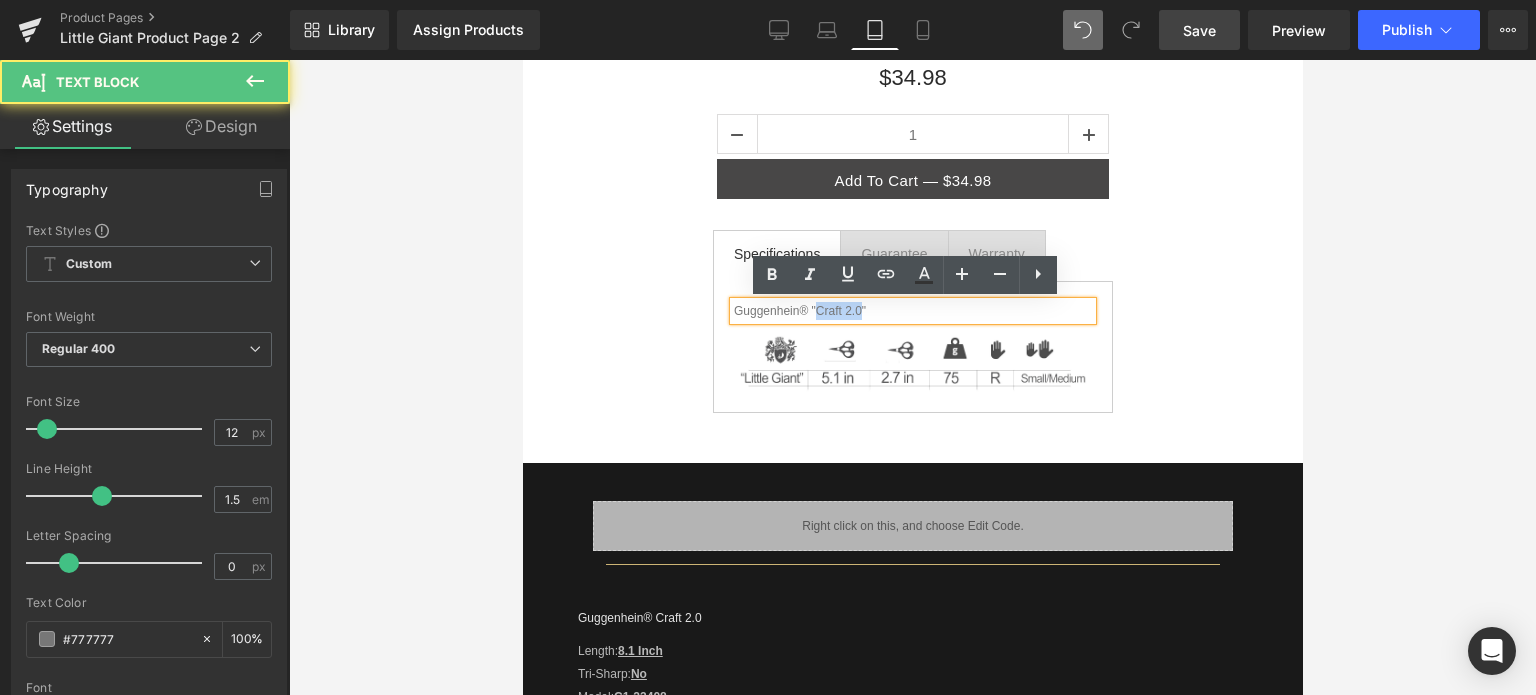 drag, startPoint x: 860, startPoint y: 309, endPoint x: 818, endPoint y: 311, distance: 42.047592 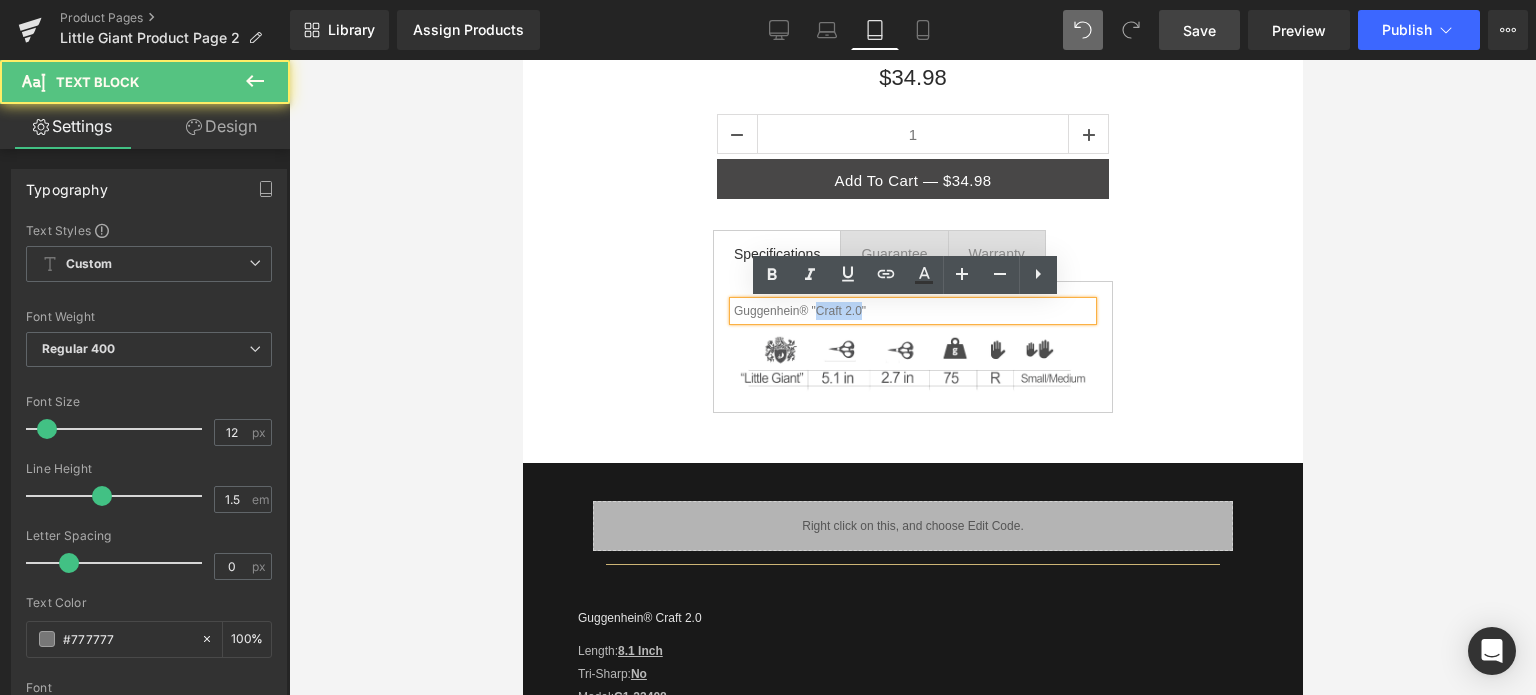 click on "Guggenhein® "Craft 2.0"" at bounding box center (912, 311) 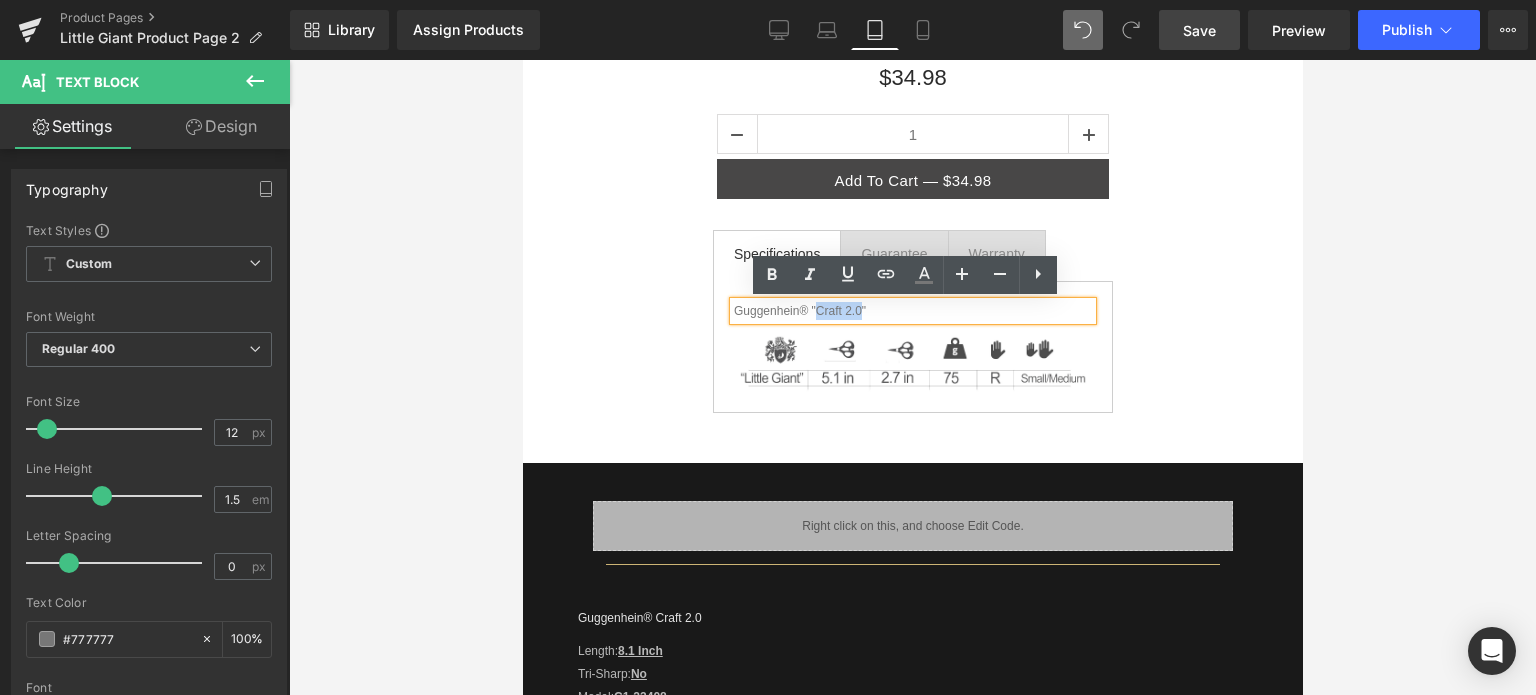 type 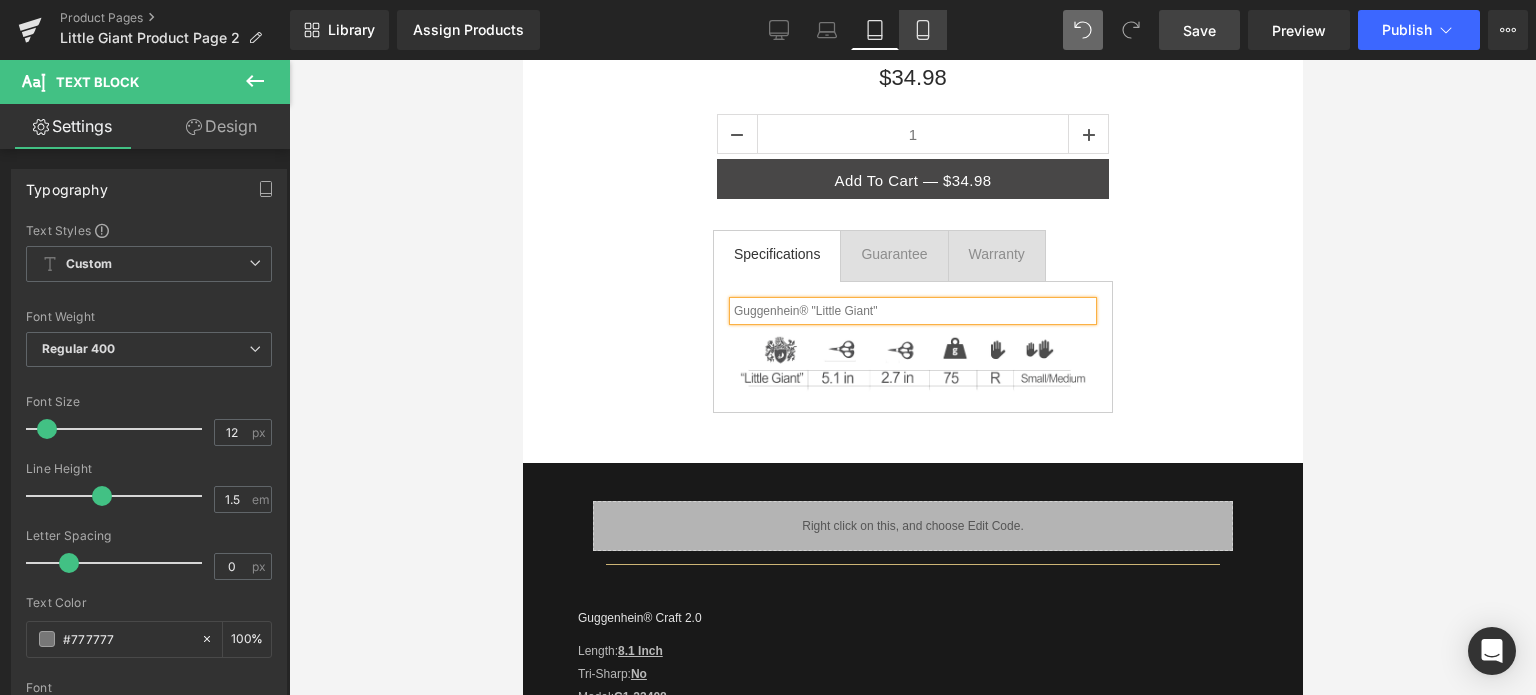click 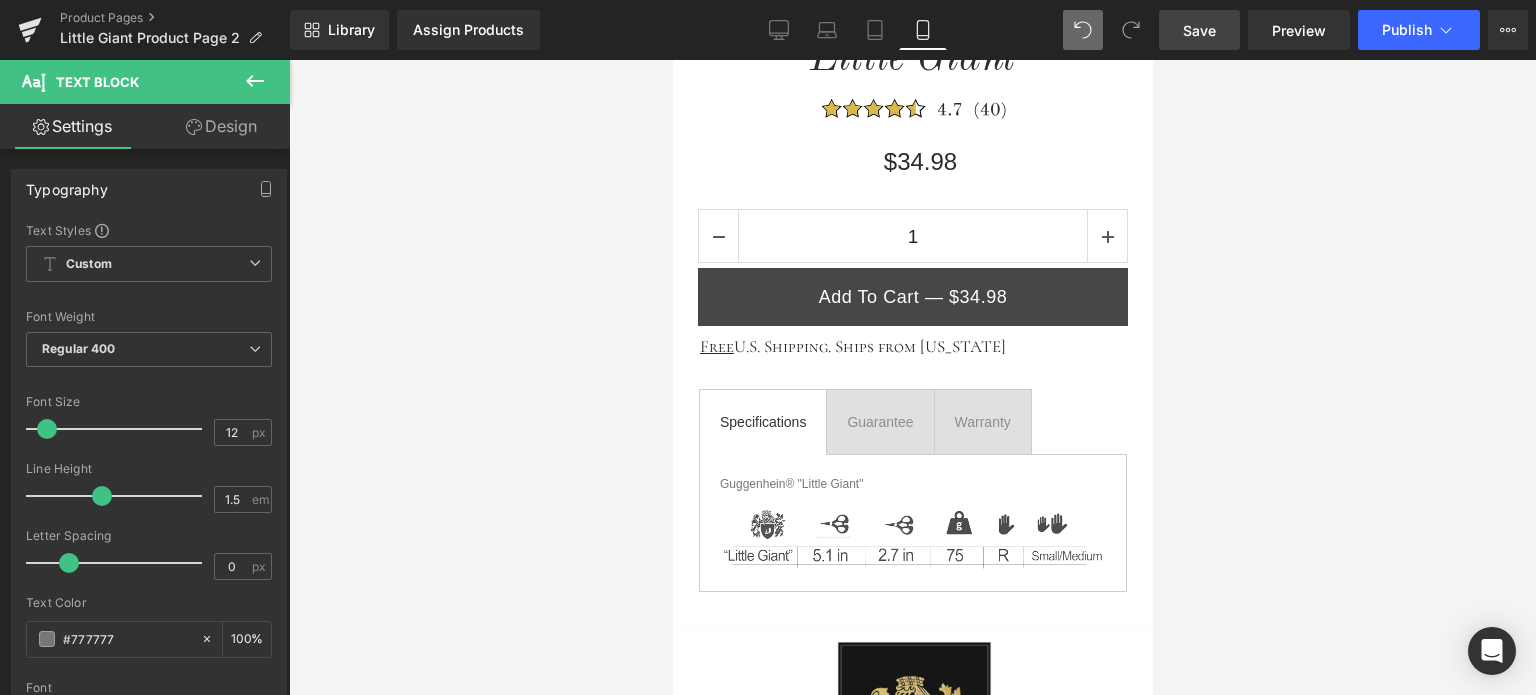 scroll, scrollTop: 800, scrollLeft: 0, axis: vertical 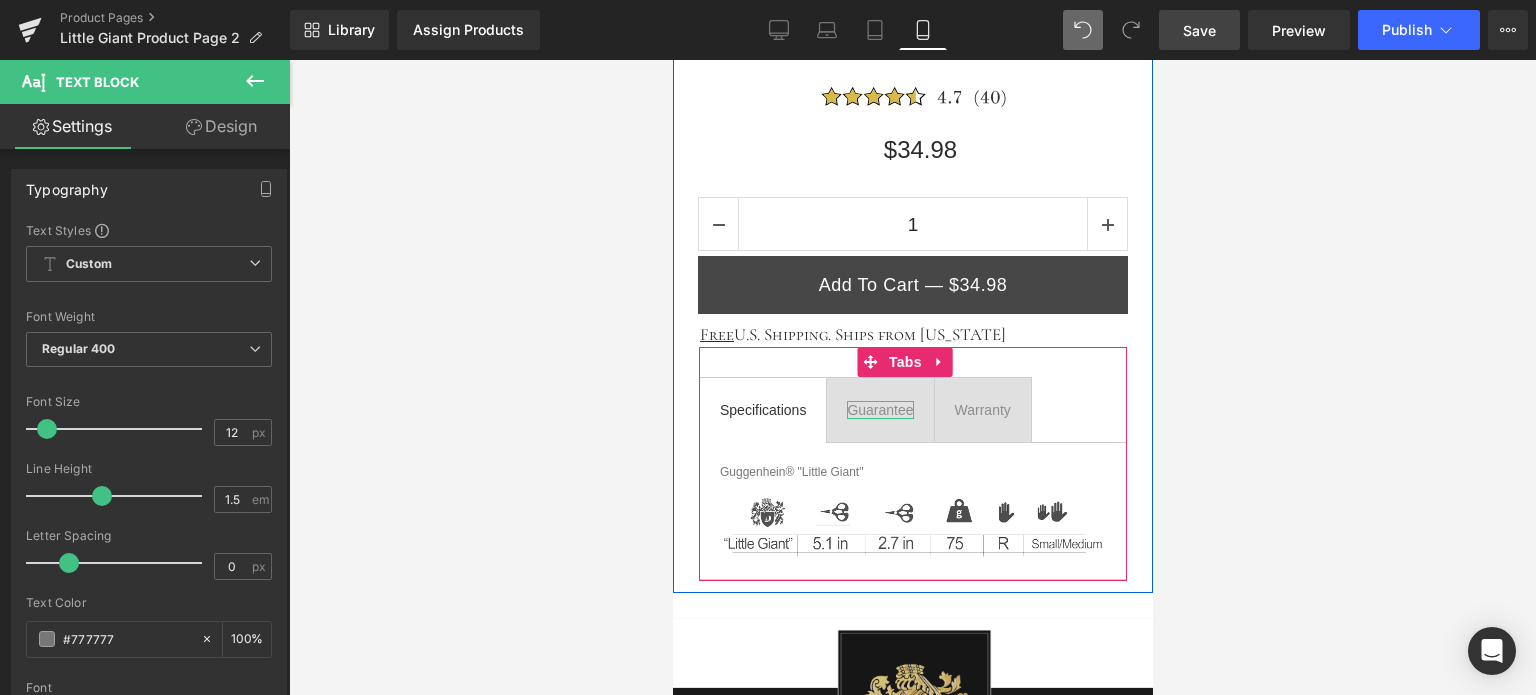 click on "Guarantee" at bounding box center [879, 410] 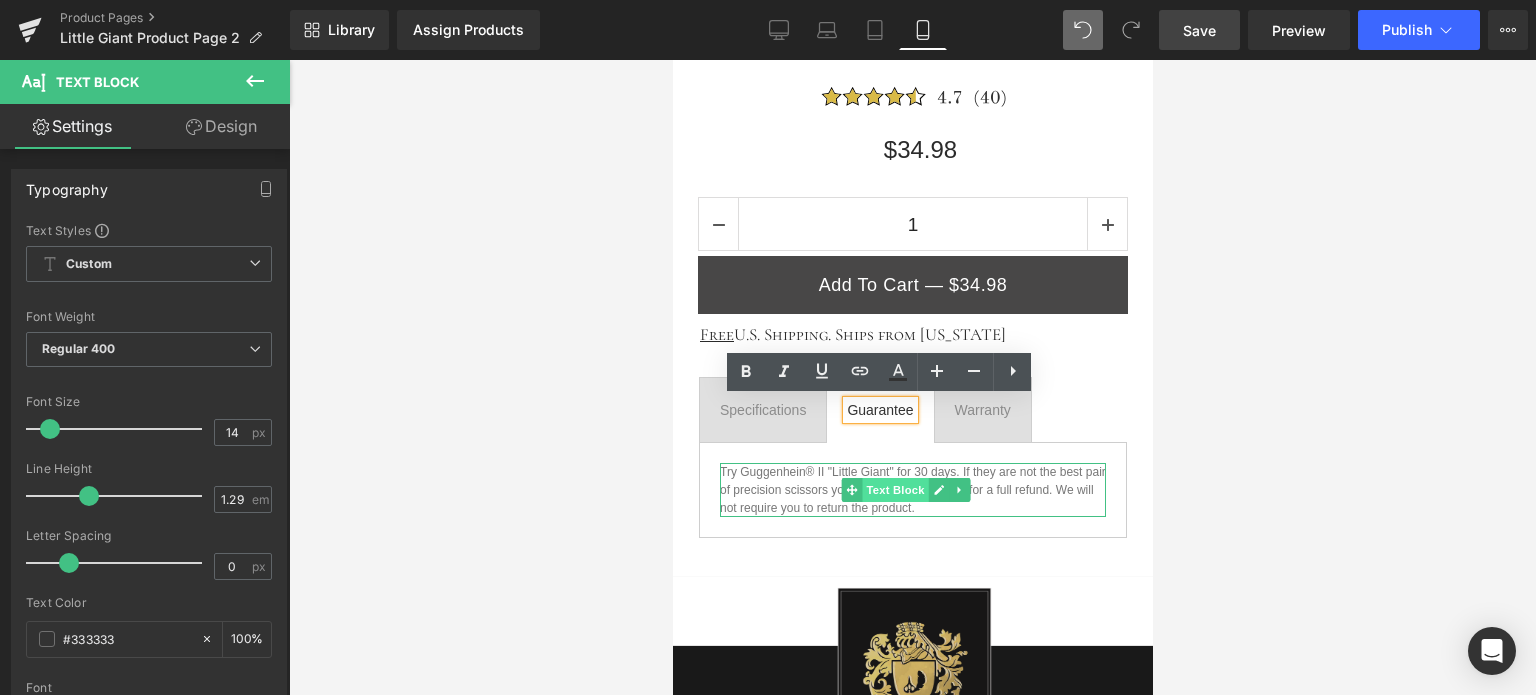 click on "Text Block" at bounding box center (894, 490) 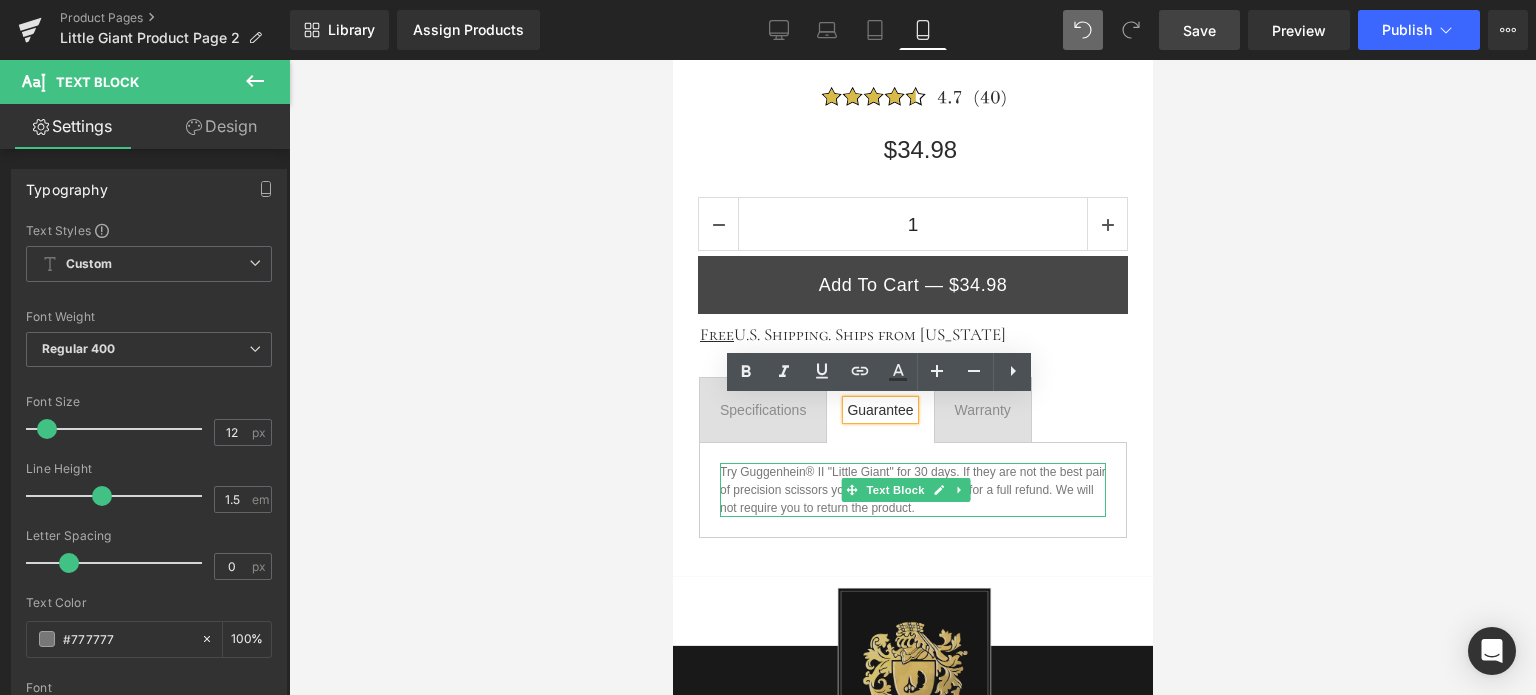 click on "Try Guggenhein® II "Little Giant" for 30 days. If they are not the best  pair of precision scissors you've owned, contact us for a full refund. We will not require you to return the product." at bounding box center [912, 490] 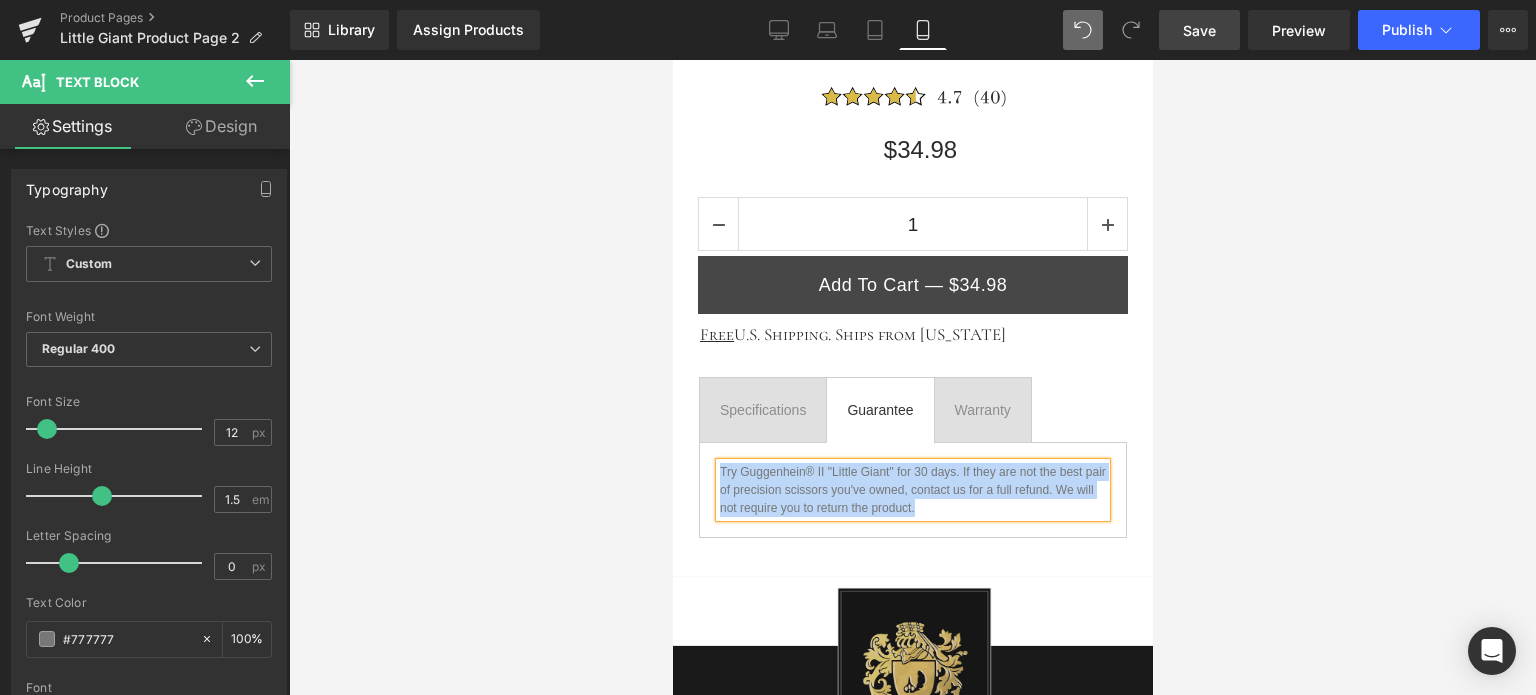 copy on "Try Guggenhein® II "Little Giant" for 30 days. If they are not the best  pair of precision scissors you've owned, contact us for a full refund. We will not require you to return the product." 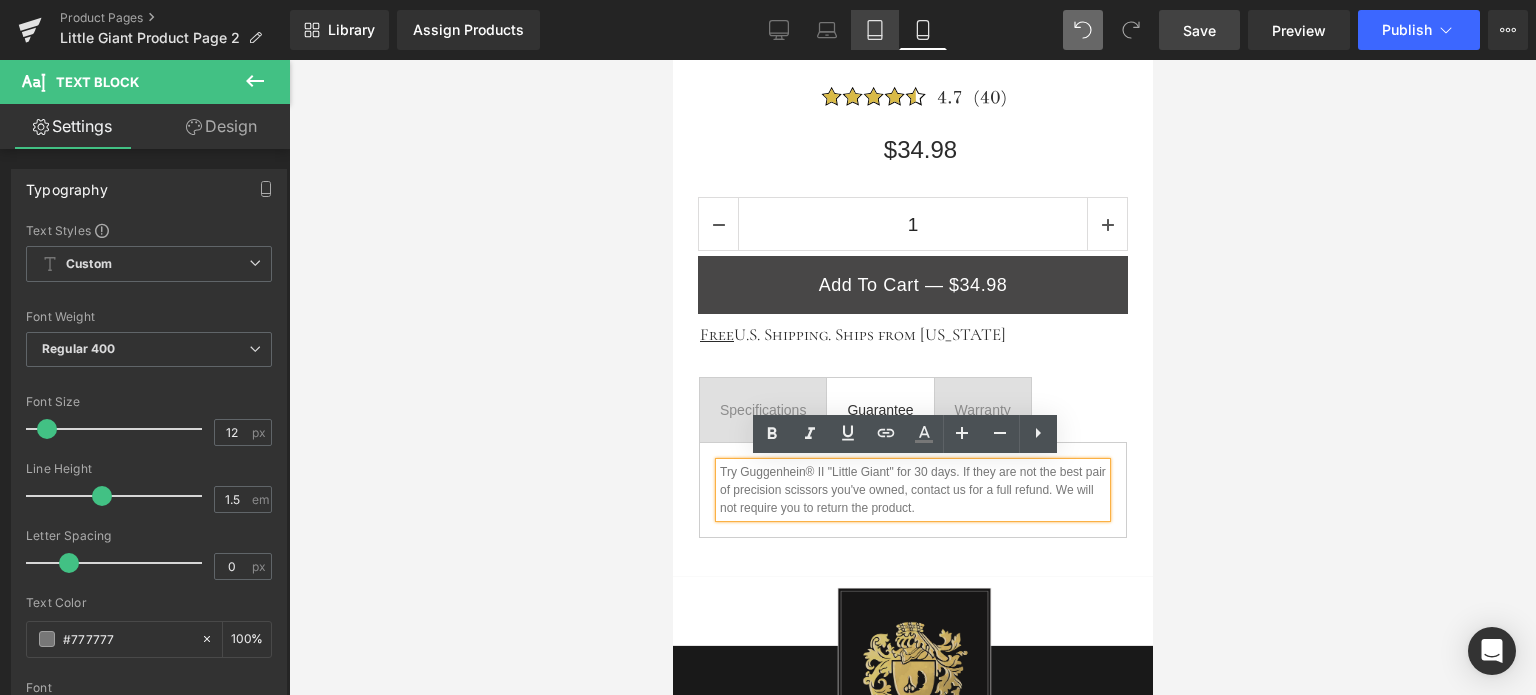click 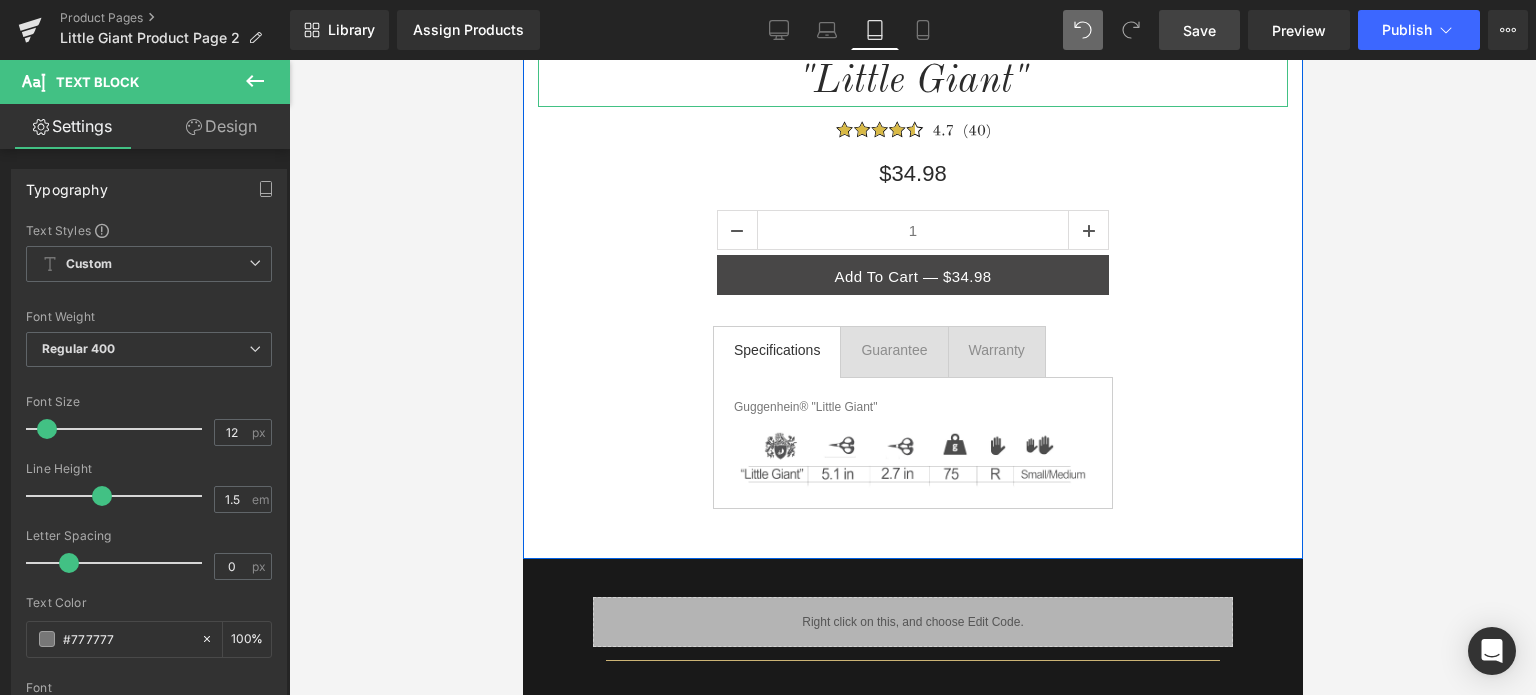 scroll, scrollTop: 400, scrollLeft: 0, axis: vertical 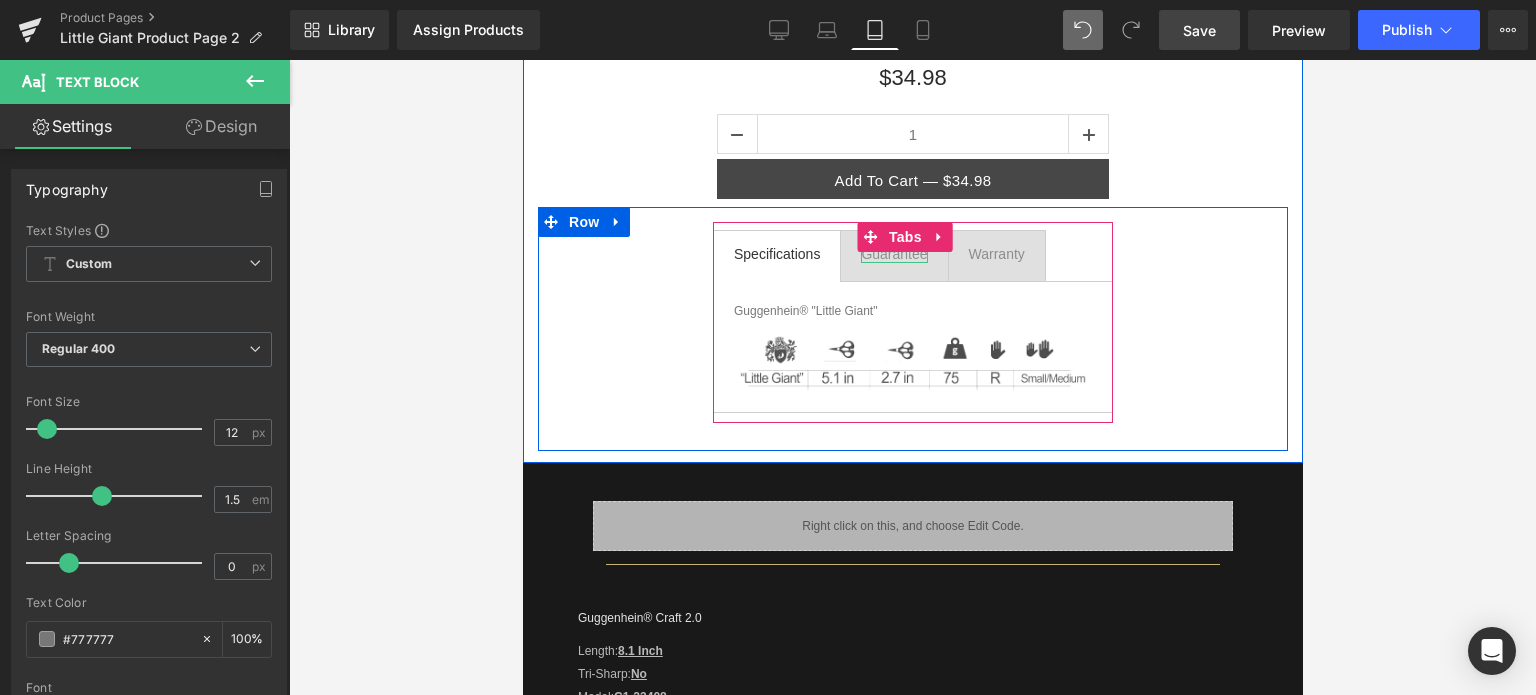 click on "Guarantee" at bounding box center [893, 254] 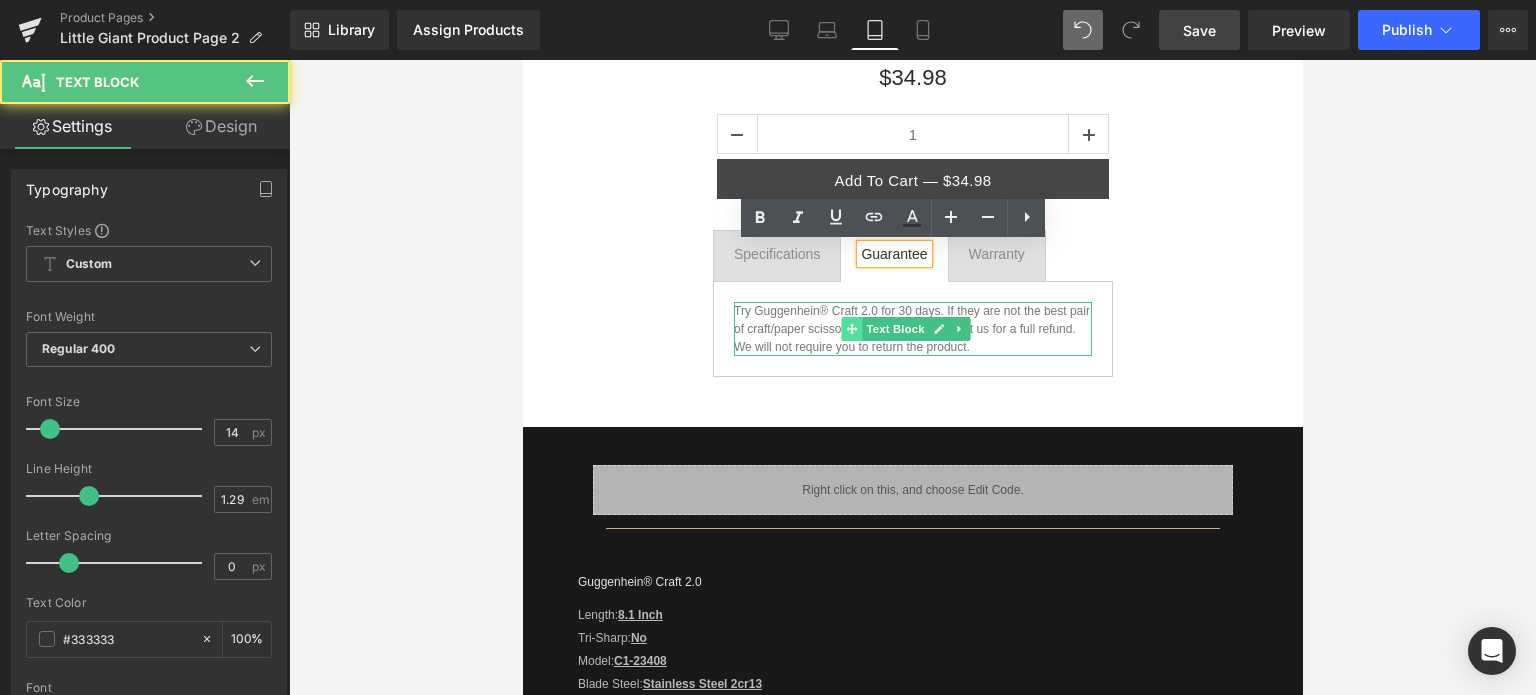 click 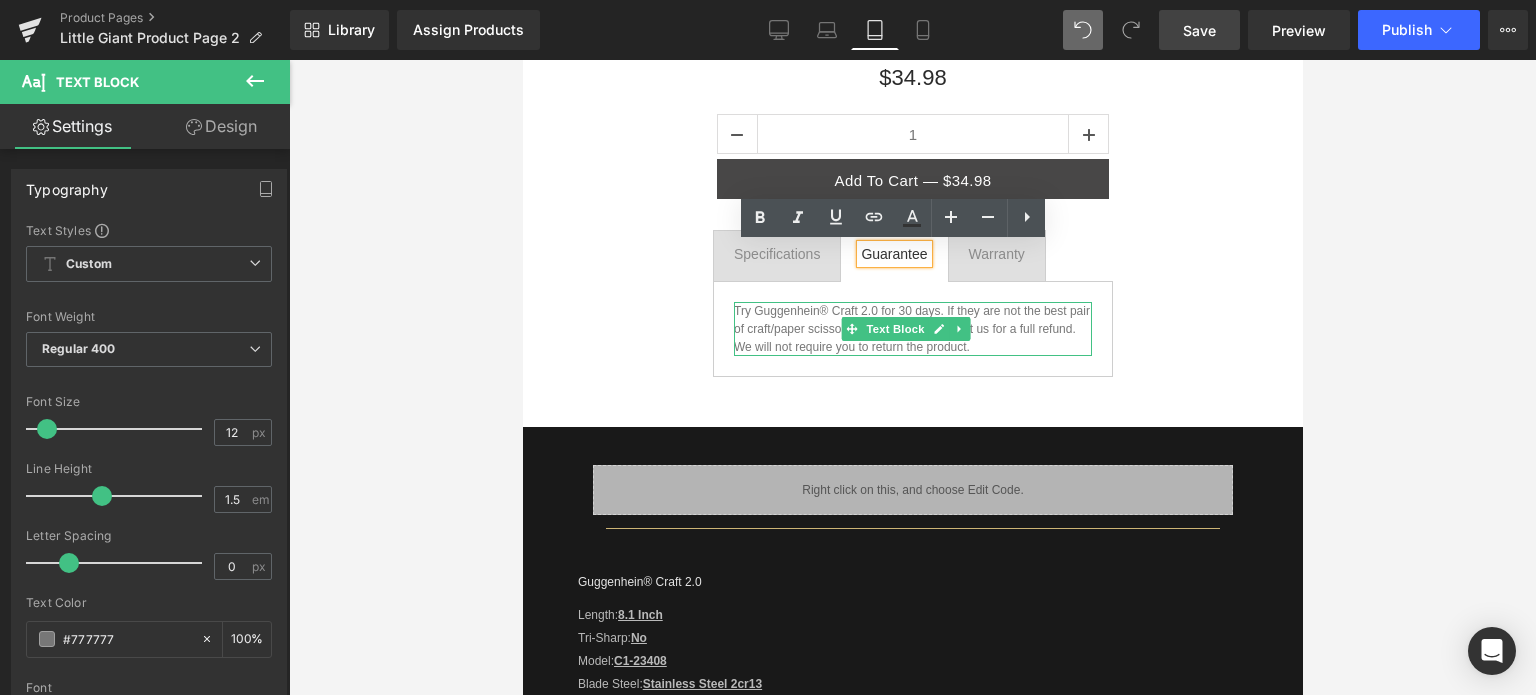 click on "Try Guggenhein® Craft 2.0 for 30 days. If they are not the best pair of craft/paper scissors you've owned, contact us for a full refund. We will not require you to return the product." at bounding box center [912, 329] 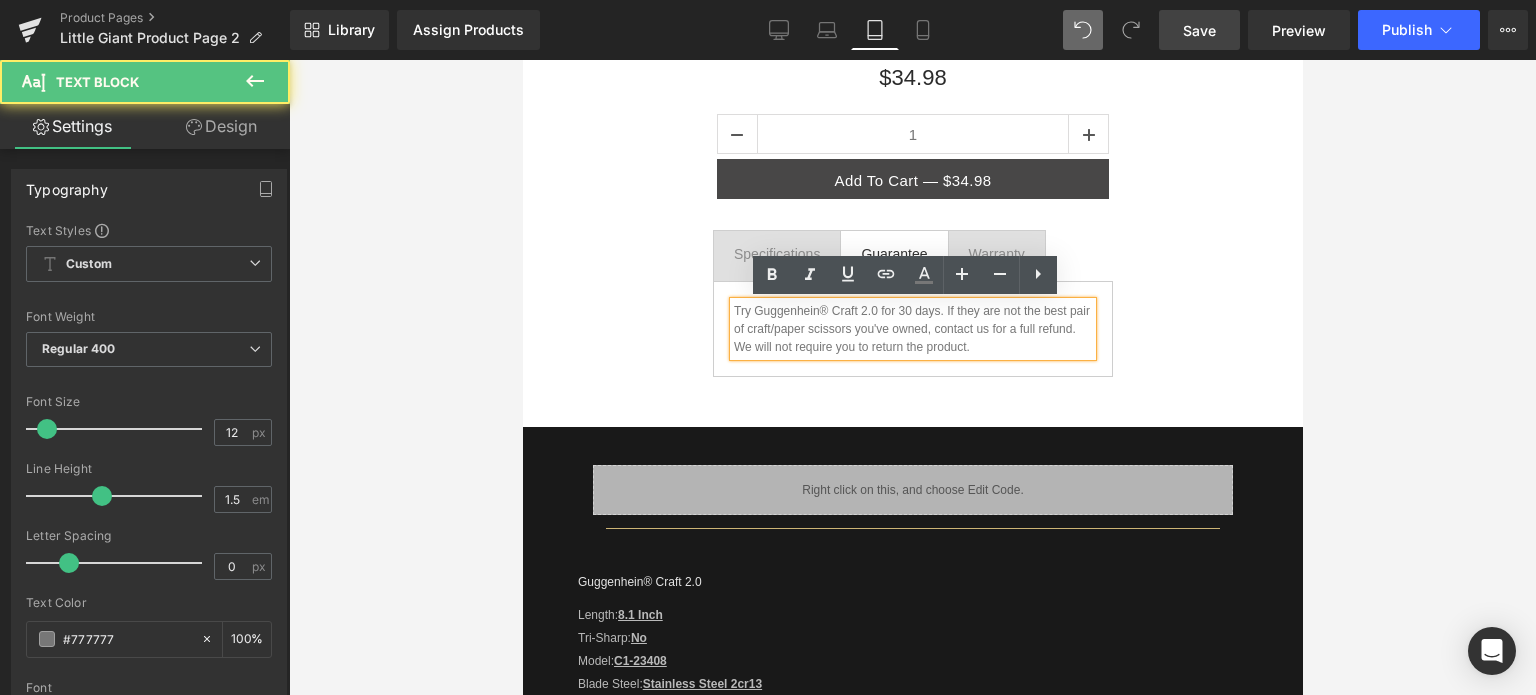 click on "Try Guggenhein® Craft 2.0 for 30 days. If they are not the best pair of craft/paper scissors you've owned, contact us for a full refund. We will not require you to return the product." at bounding box center [912, 329] 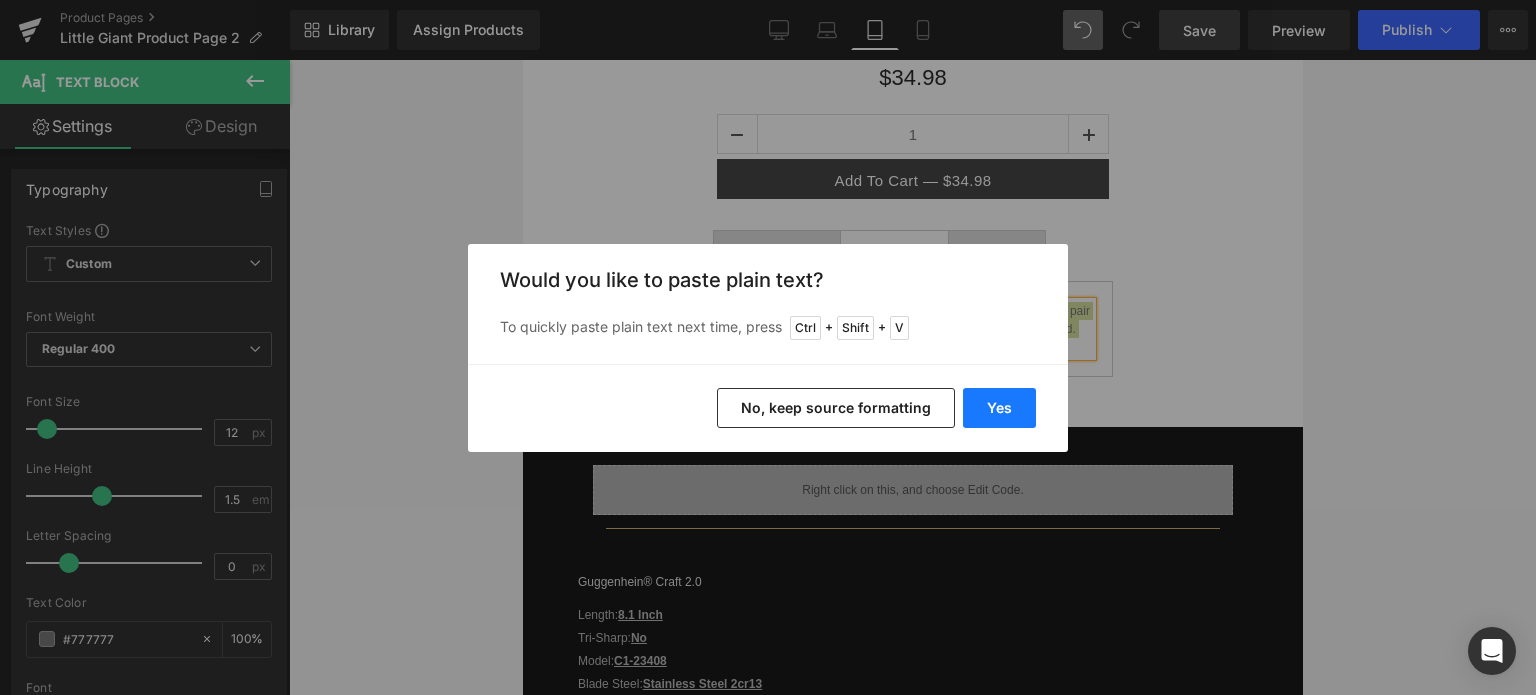 drag, startPoint x: 997, startPoint y: 404, endPoint x: 466, endPoint y: 328, distance: 536.4112 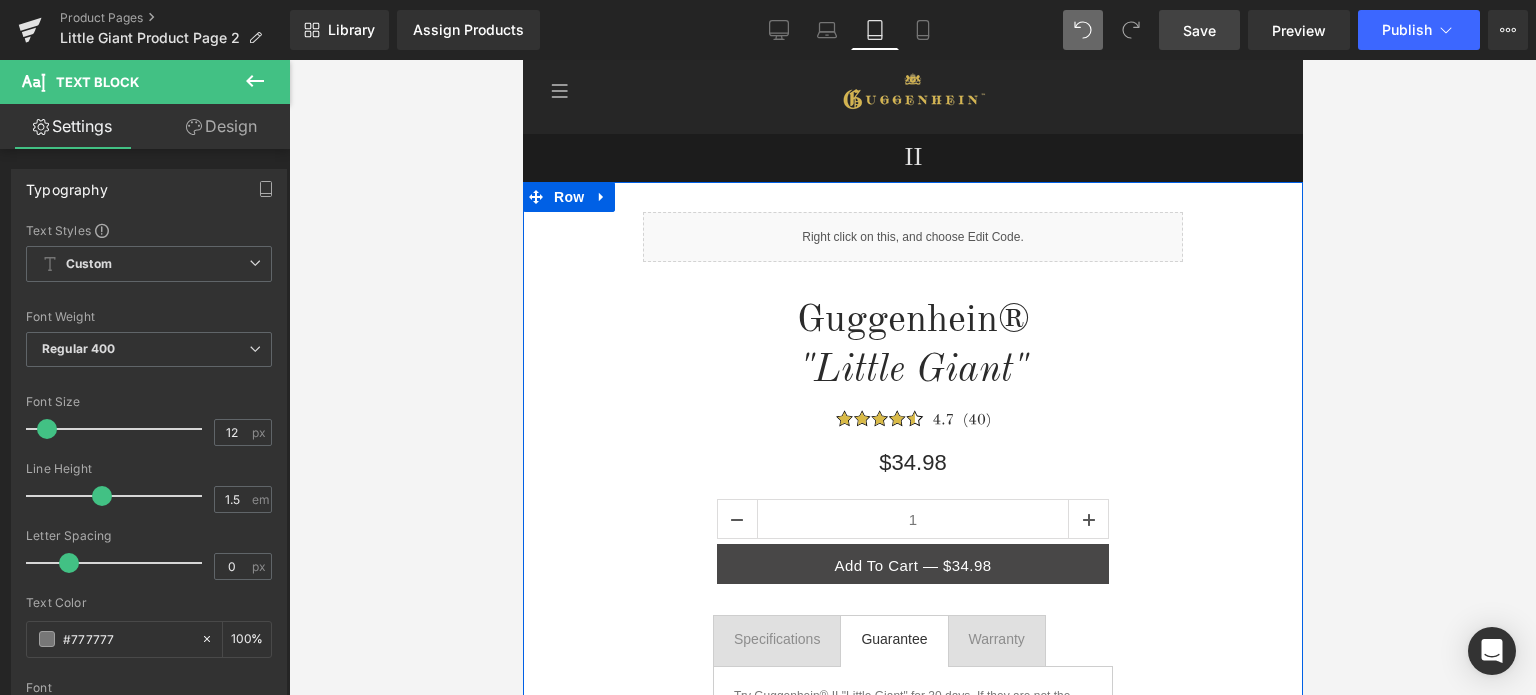 scroll, scrollTop: 0, scrollLeft: 0, axis: both 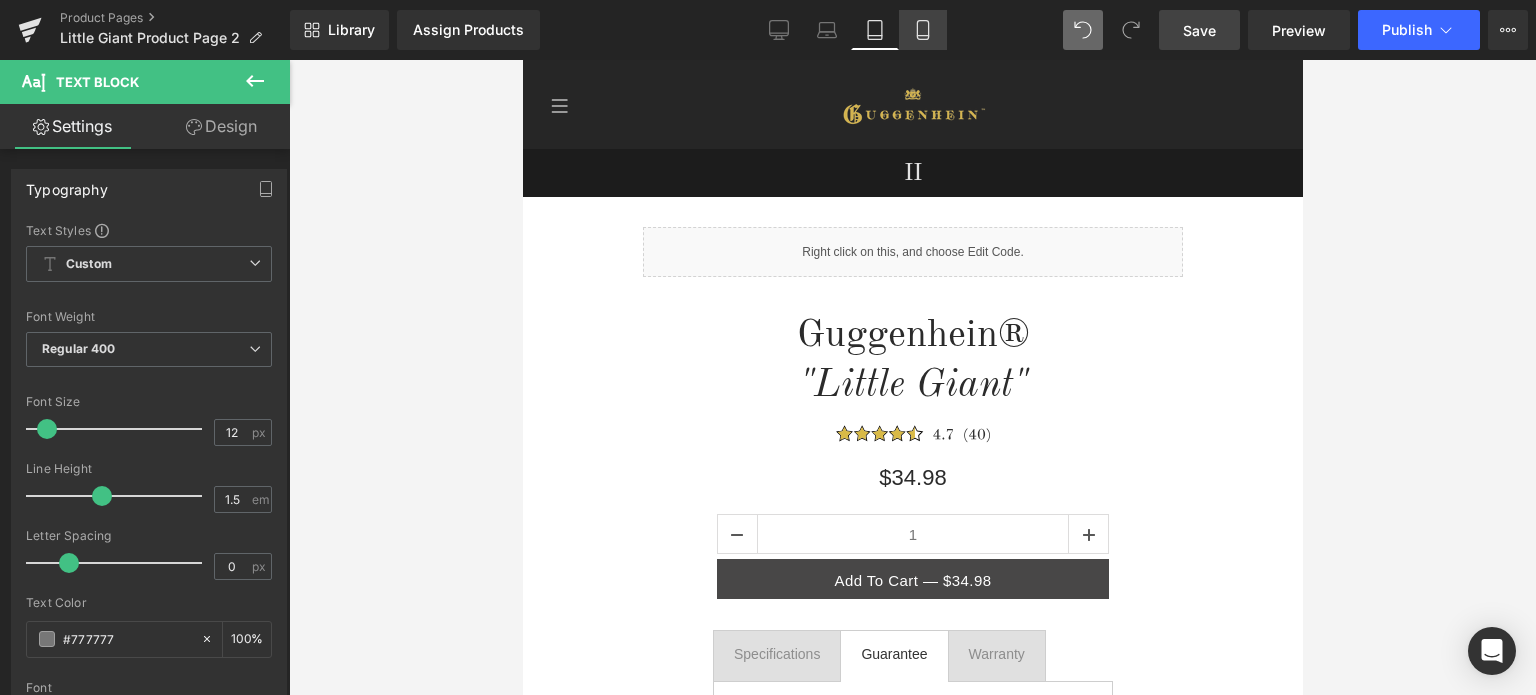 click 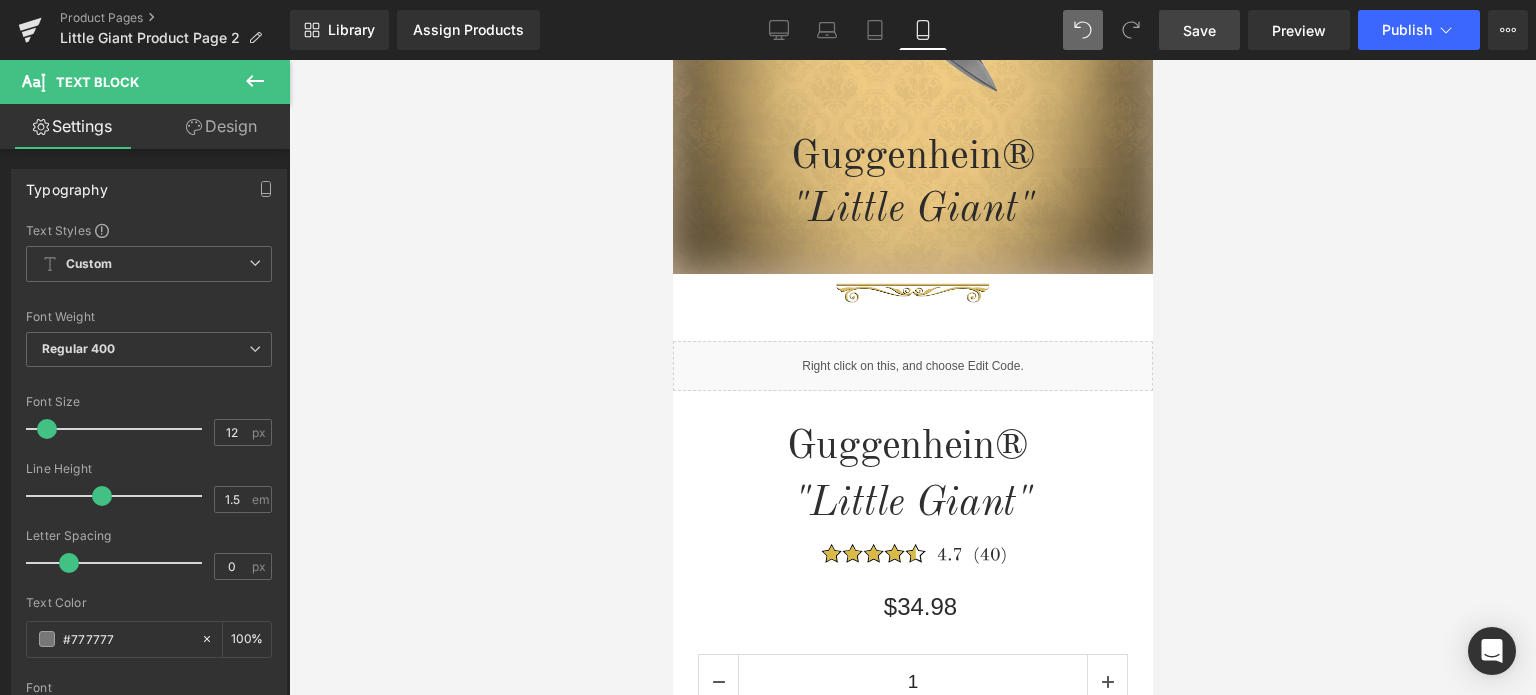 scroll, scrollTop: 500, scrollLeft: 0, axis: vertical 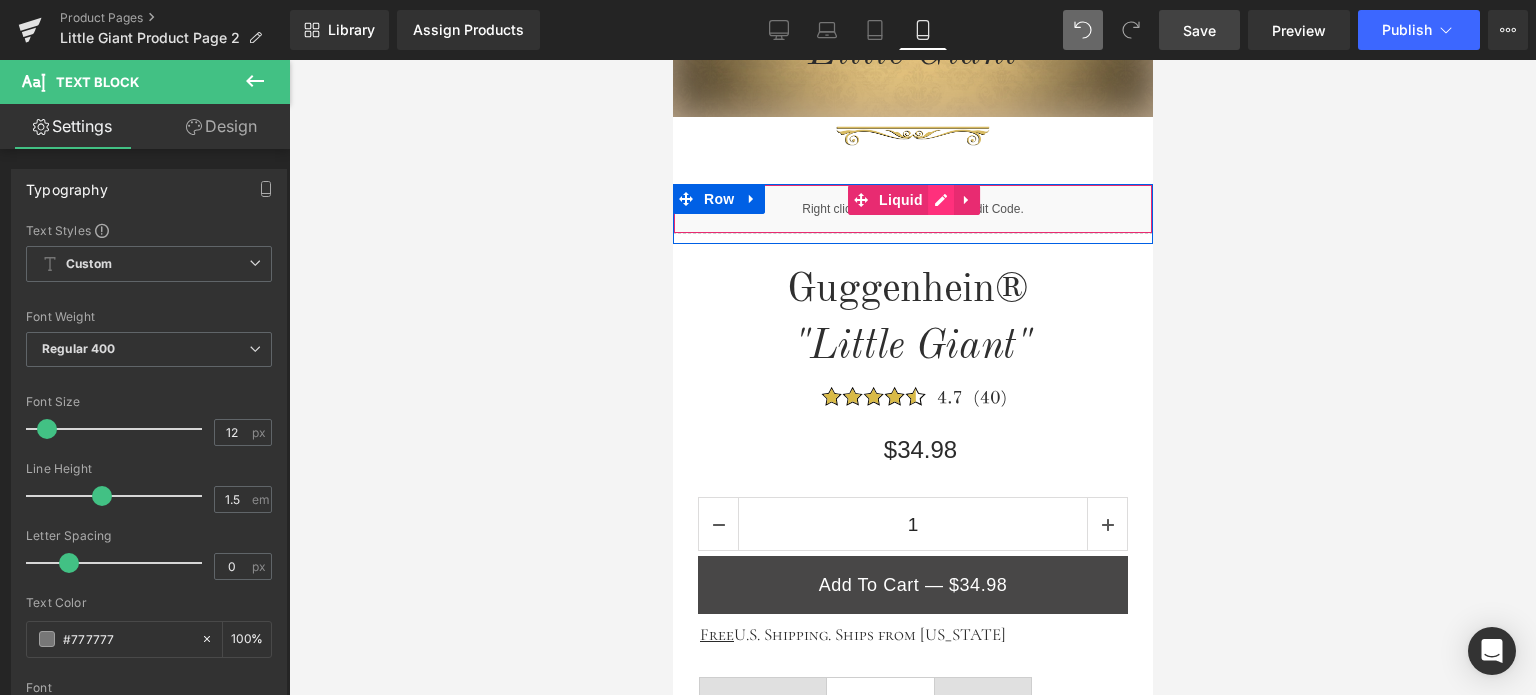 click on "Liquid" at bounding box center [912, 209] 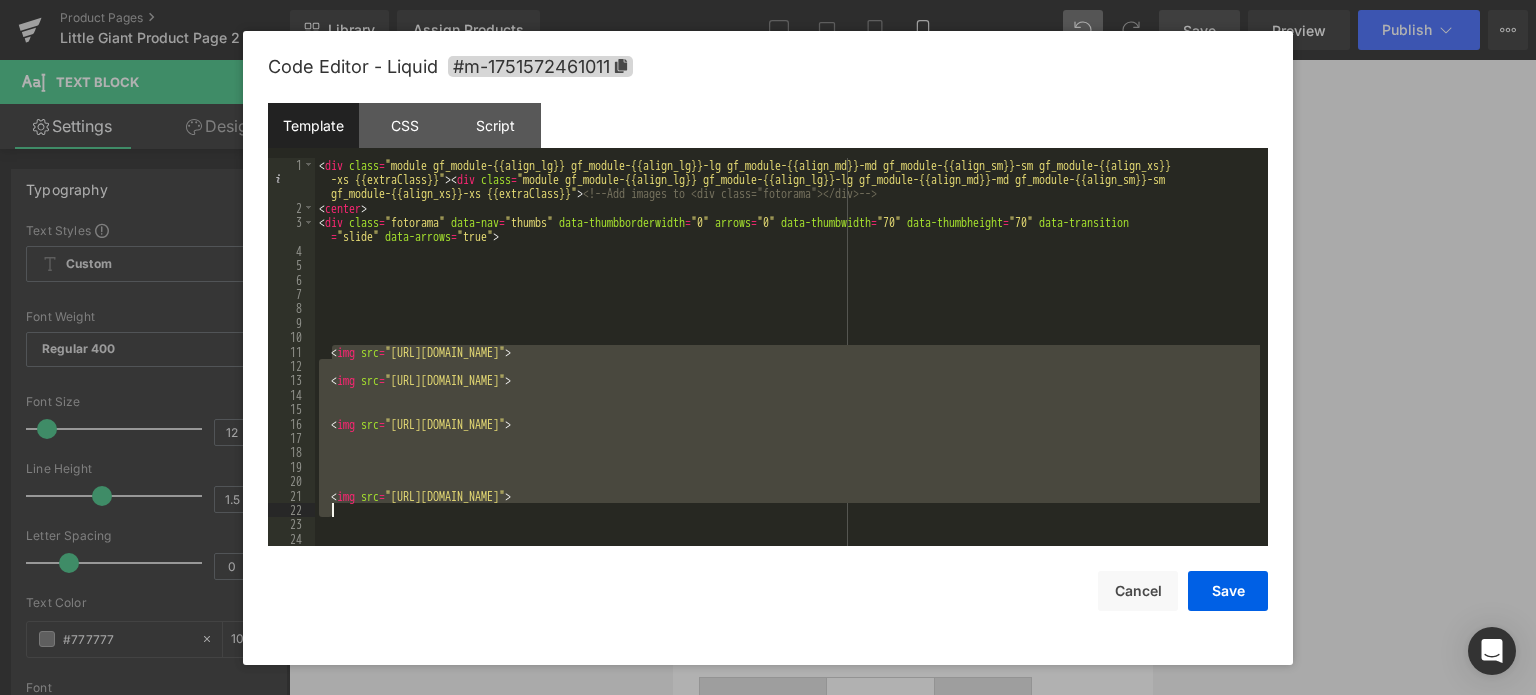 drag, startPoint x: 331, startPoint y: 351, endPoint x: 1168, endPoint y: 509, distance: 851.7822 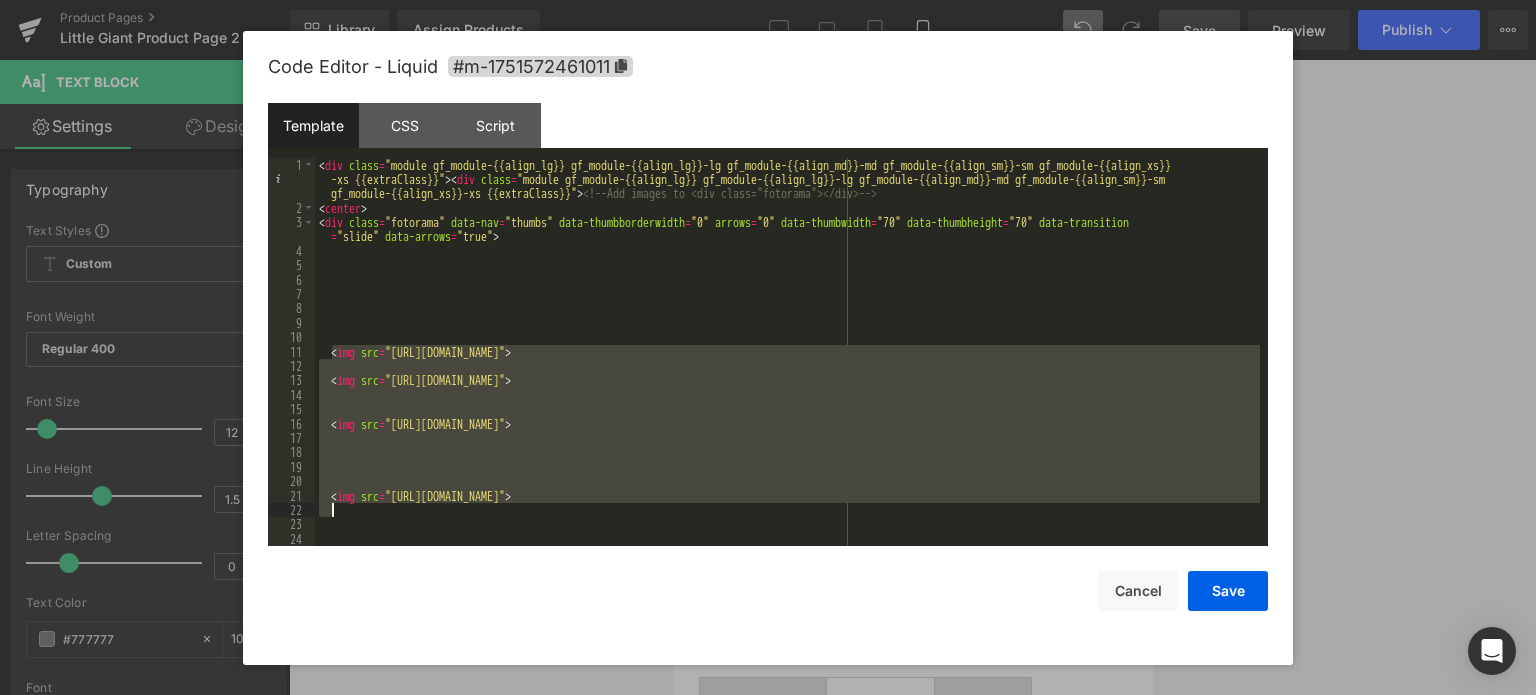 click on "< div   class = "module gf_module-{{align_lg}} gf_module-{{align_lg}}-lg gf_module-{{align_md}}-md gf_module-{{align_sm}}-sm gf_module-{{align_xs}}    -xs {{extraClass}}" > < div   class = "module gf_module-{{align_lg}} gf_module-{{align_lg}}-lg gf_module-{{align_md}}-md gf_module-{{align_sm}}-sm     gf_module-{{align_xs}}-xs {{extraClass}}" > <!--  Add images to <div class="fotorama"></div>  --> < center > < div   class = "fotorama"   data-nav = "thumbs"   data-thumbborderwidth = "0"   arrows = "0"   data-thumbwidth = "70"   data-thumbheight = "70"   data-transition    = "slide"   data-arrows = "true" >                      < img   src = "[URL][DOMAIN_NAME]" >       < img   src = "[URL][DOMAIN_NAME]" >          < img   src = >               < img   src = >" at bounding box center (787, 381) 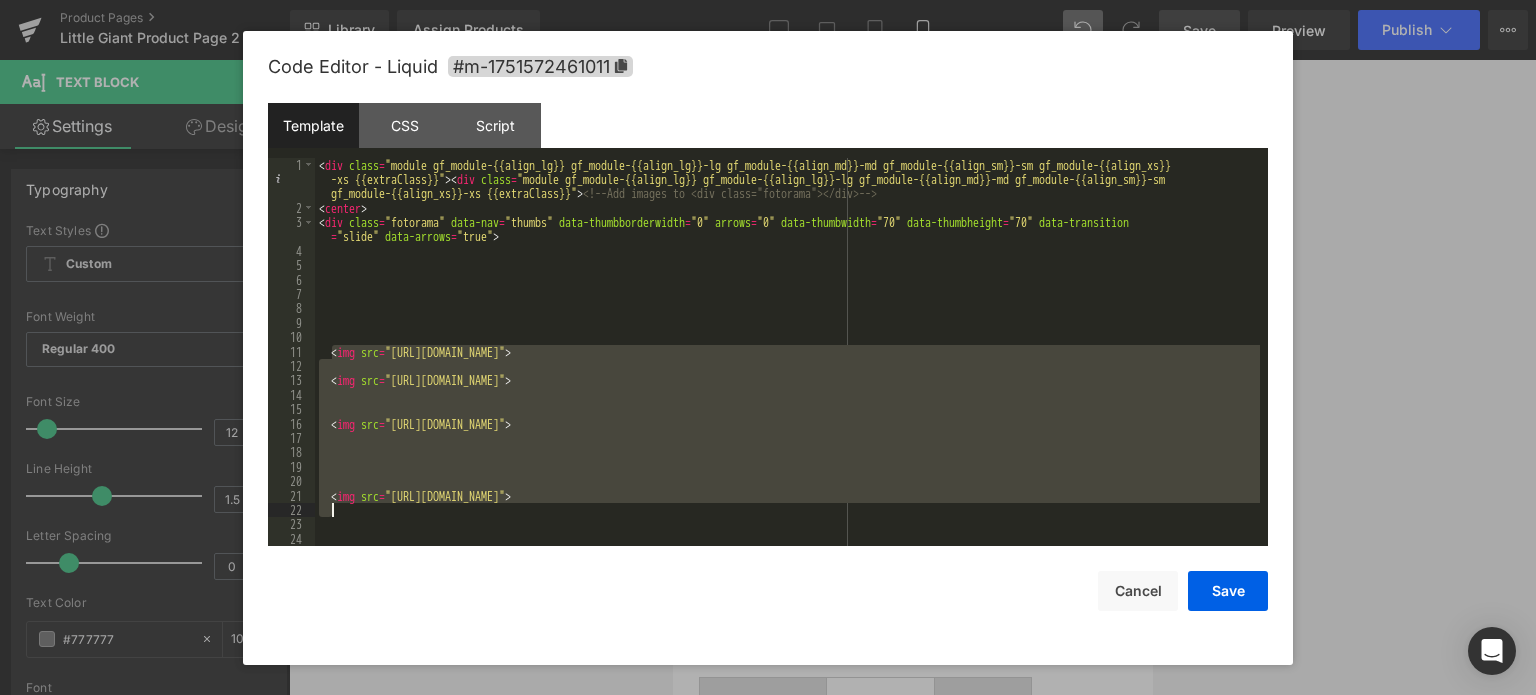 click on "< div   class = "module gf_module-{{align_lg}} gf_module-{{align_lg}}-lg gf_module-{{align_md}}-md gf_module-{{align_sm}}-sm gf_module-{{align_xs}}    -xs {{extraClass}}" > < div   class = "module gf_module-{{align_lg}} gf_module-{{align_lg}}-lg gf_module-{{align_md}}-md gf_module-{{align_sm}}-sm     gf_module-{{align_xs}}-xs {{extraClass}}" > <!--  Add images to <div class="fotorama"></div>  --> < center > < div   class = "fotorama"   data-nav = "thumbs"   data-thumbborderwidth = "0"   arrows = "0"   data-thumbwidth = "70"   data-thumbheight = "70"   data-transition    = "slide"   data-arrows = "true" >                      < img   src = "[URL][DOMAIN_NAME]" >       < img   src = "[URL][DOMAIN_NAME]" >          < img   src = >               < img   src = >" at bounding box center [787, 352] 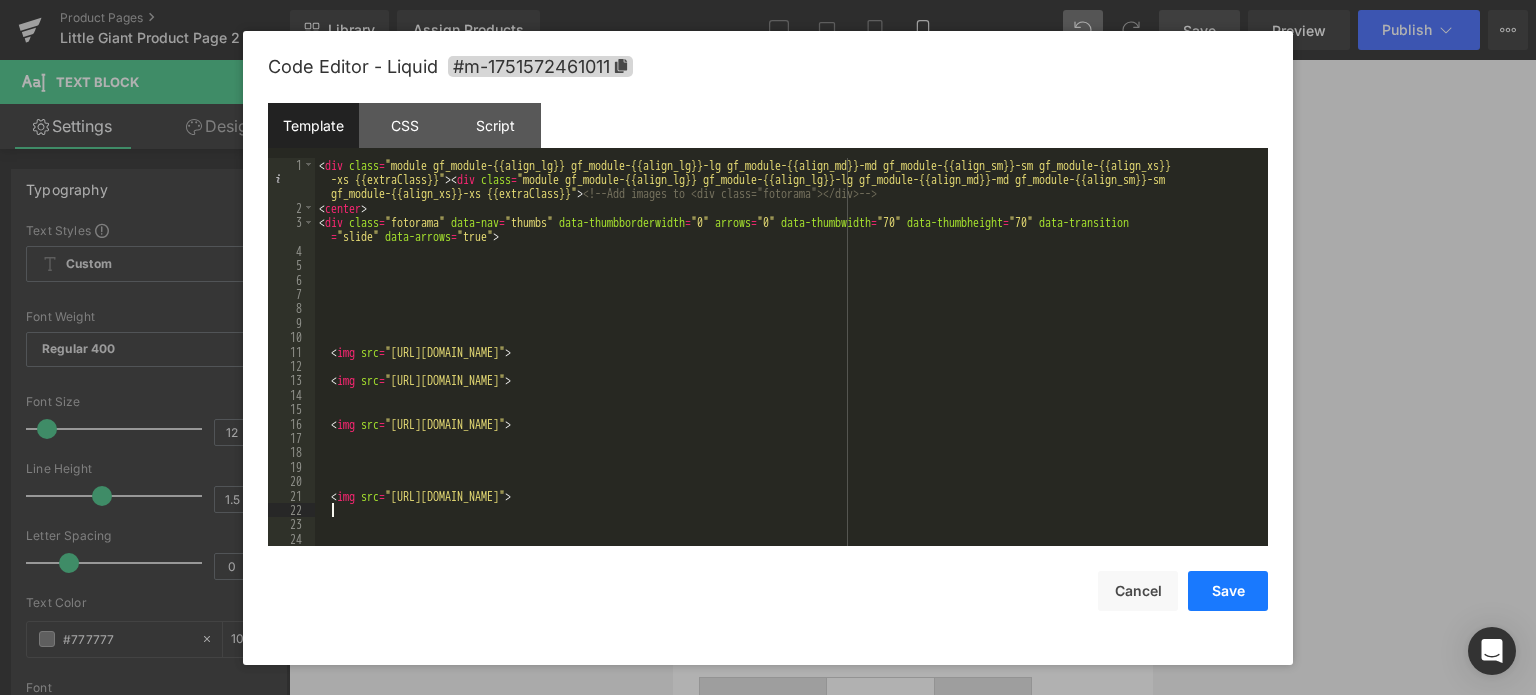 click on "Save" at bounding box center [1228, 591] 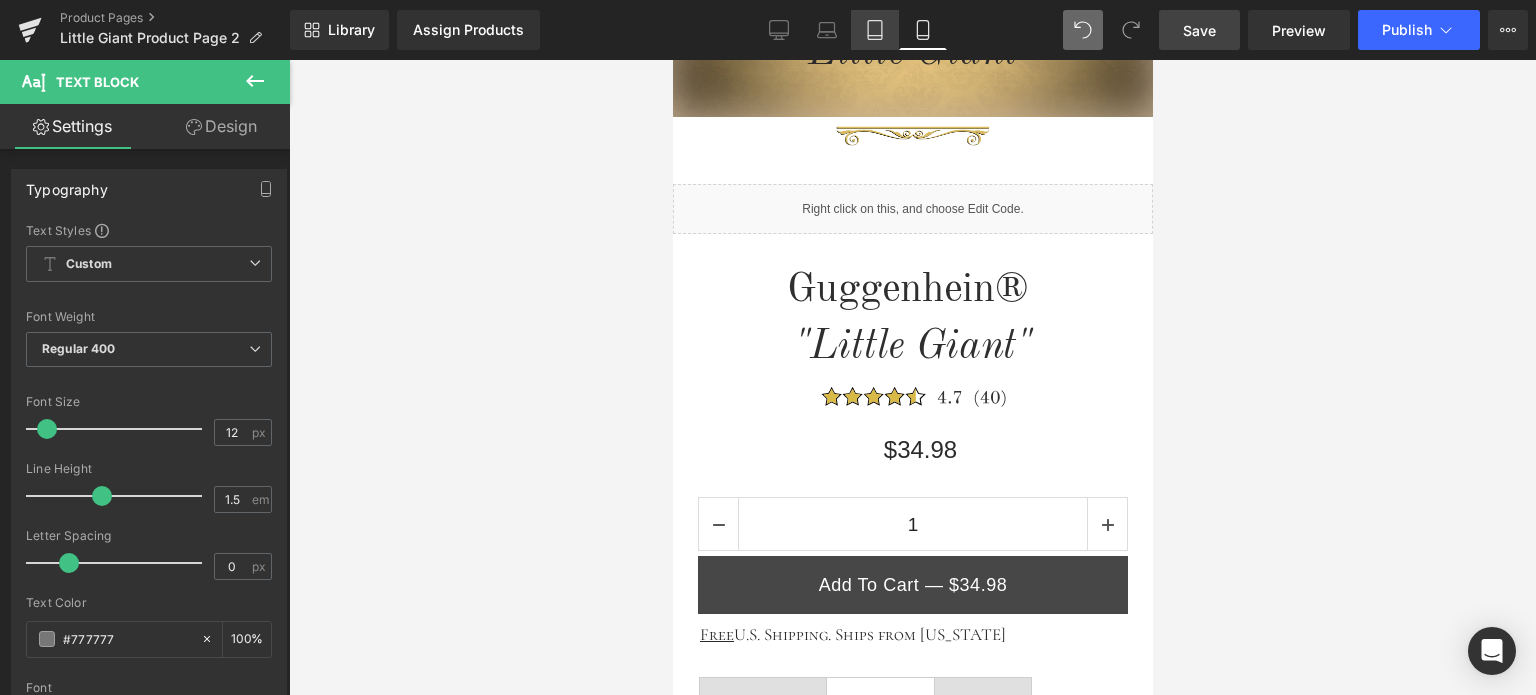 click on "Tablet" at bounding box center [875, 30] 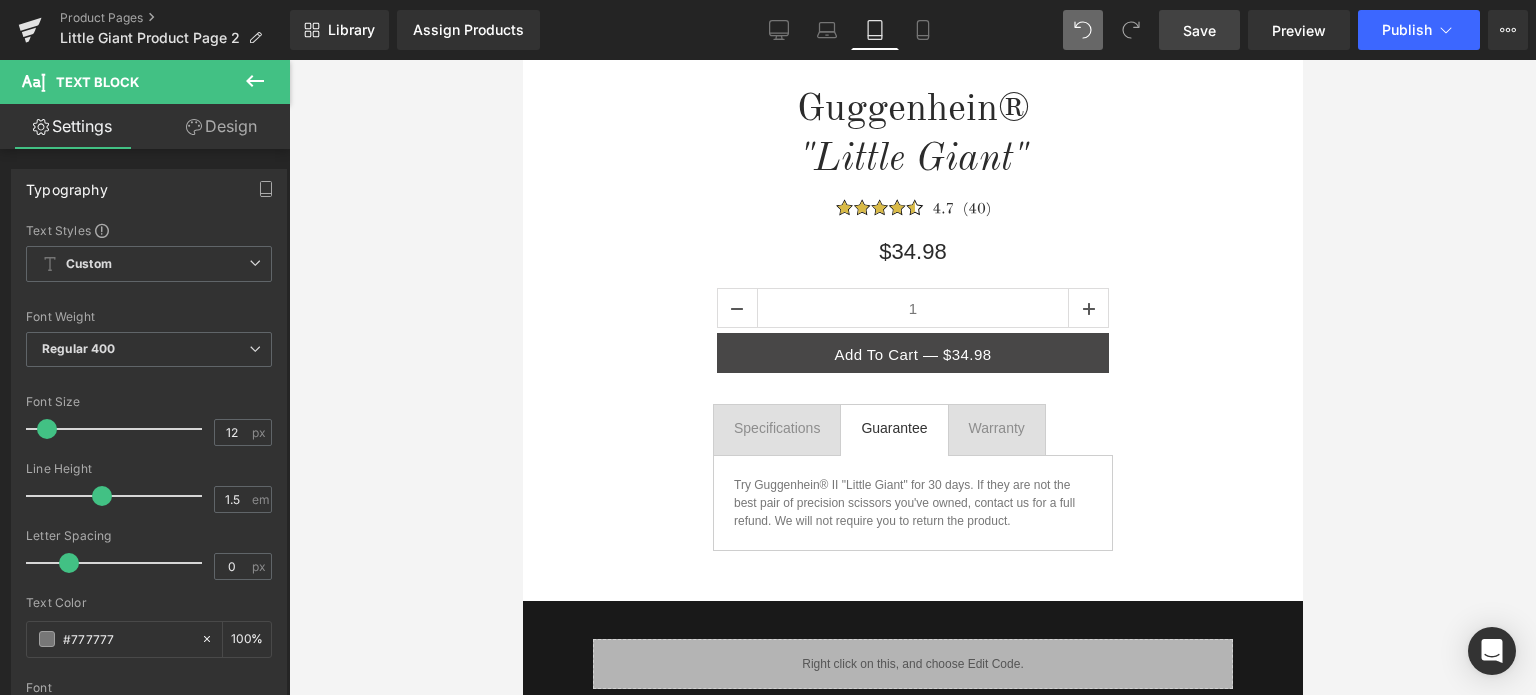scroll, scrollTop: 0, scrollLeft: 0, axis: both 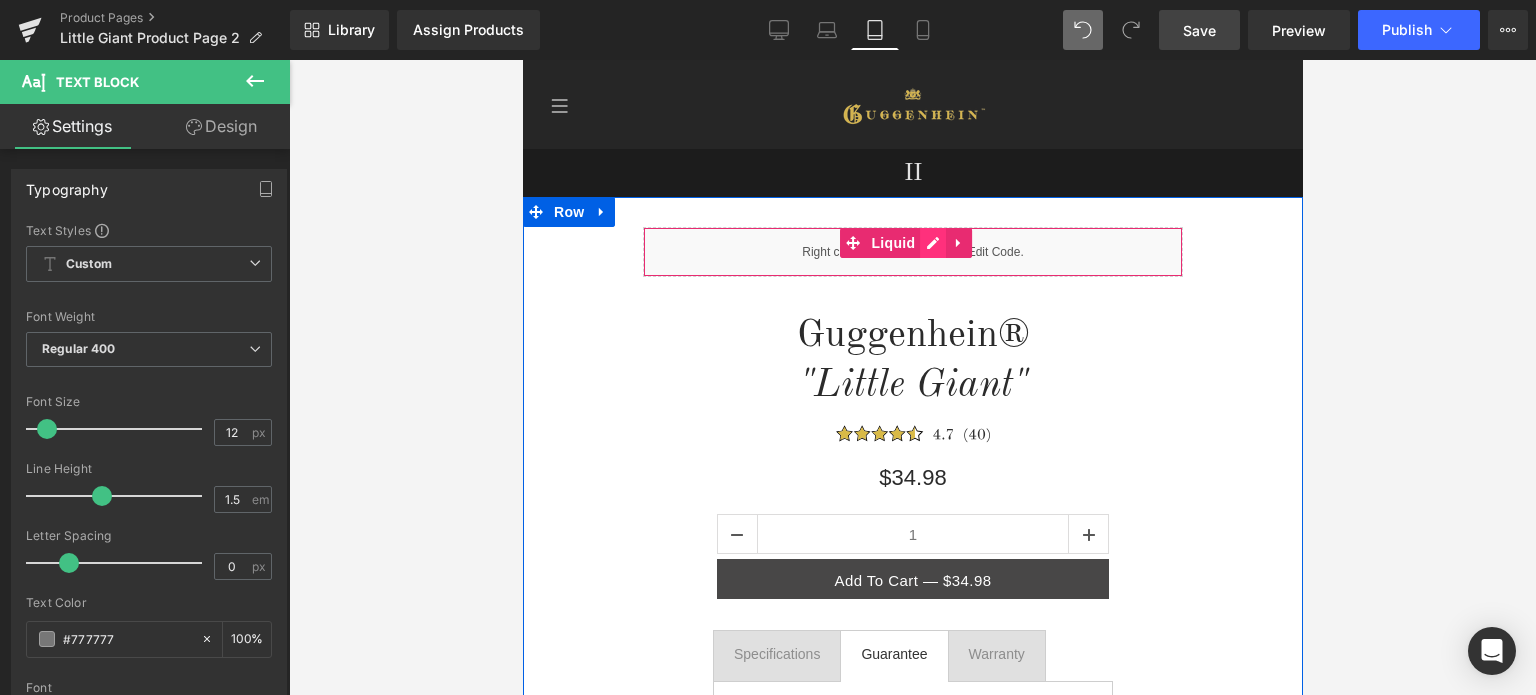 click on "Liquid" at bounding box center (912, 252) 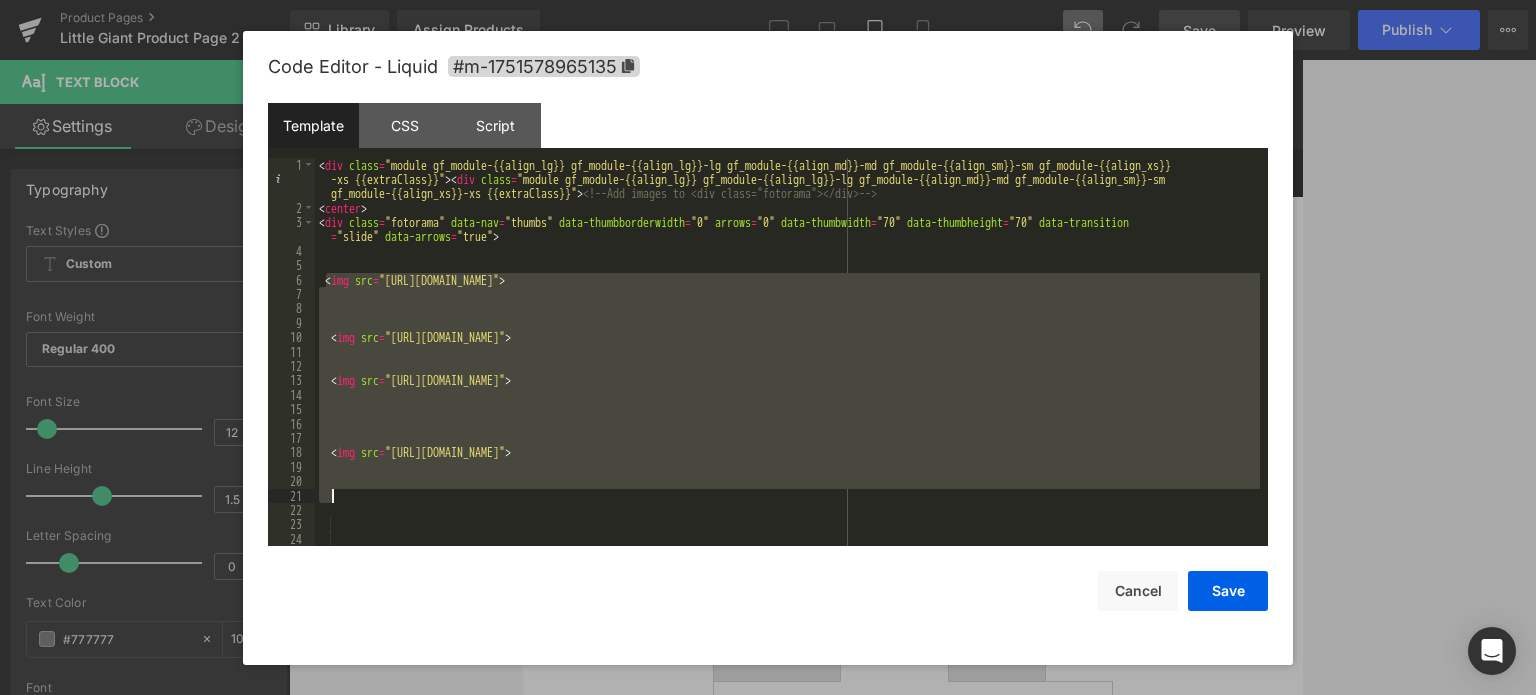drag, startPoint x: 326, startPoint y: 283, endPoint x: 967, endPoint y: 494, distance: 674.8348 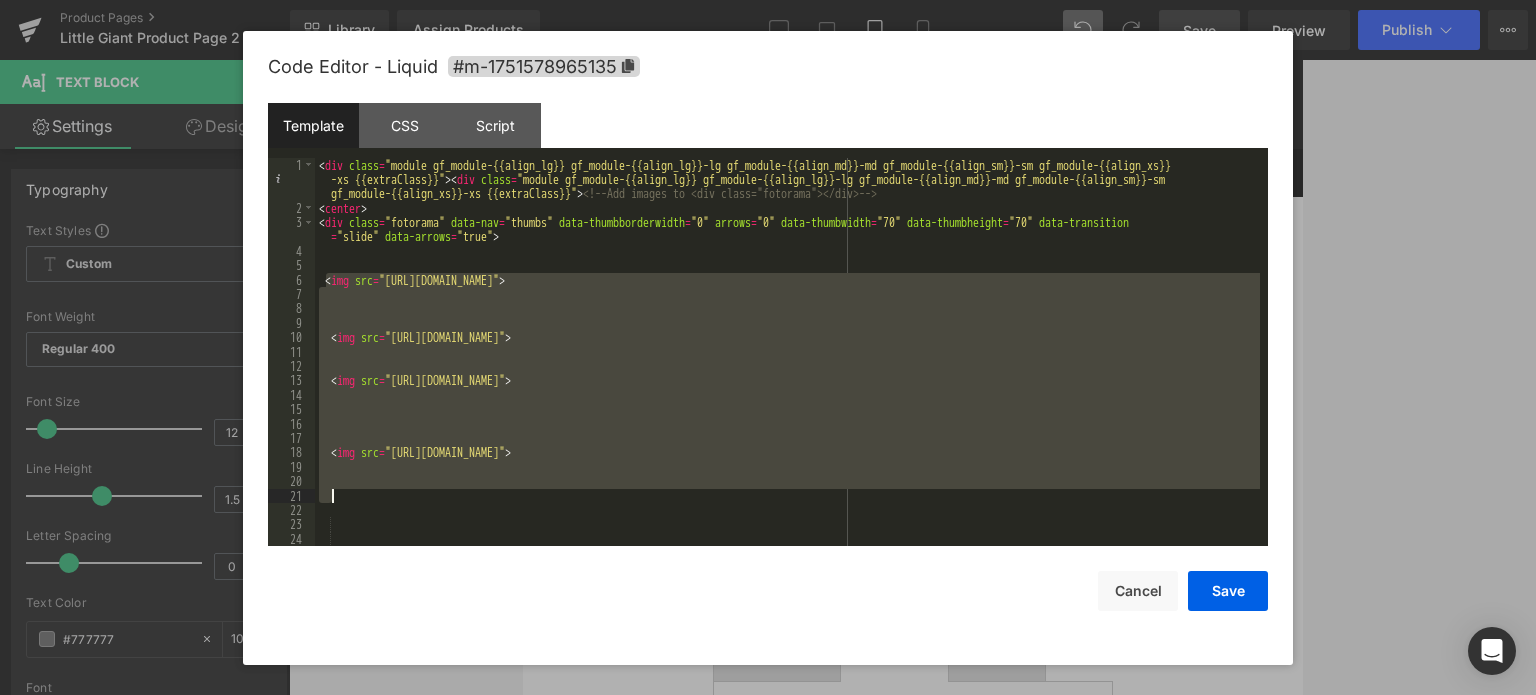 click on "< div   class = "module gf_module-{{align_lg}} gf_module-{{align_lg}}-lg gf_module-{{align_md}}-md gf_module-{{align_sm}}-sm gf_module-{{align_xs}}    -xs {{extraClass}}" > < div   class = "module gf_module-{{align_lg}} gf_module-{{align_lg}}-lg gf_module-{{align_md}}-md gf_module-{{align_sm}}-sm     gf_module-{{align_xs}}-xs {{extraClass}}" > <!--  Add images to <div class="fotorama"></div>  --> < center > < div   class = "fotorama"   data-nav = "thumbs"   data-thumbborderwidth = "0"   arrows = "0"   data-thumbwidth = "70"   data-thumbheight = "70"   data-transition    = "slide"   data-arrows = "true" >       < img   src = "[URL][DOMAIN_NAME]" >             < img   src = "[URL][DOMAIN_NAME]" >          < img   src = >               < img   src = >" at bounding box center (787, 381) 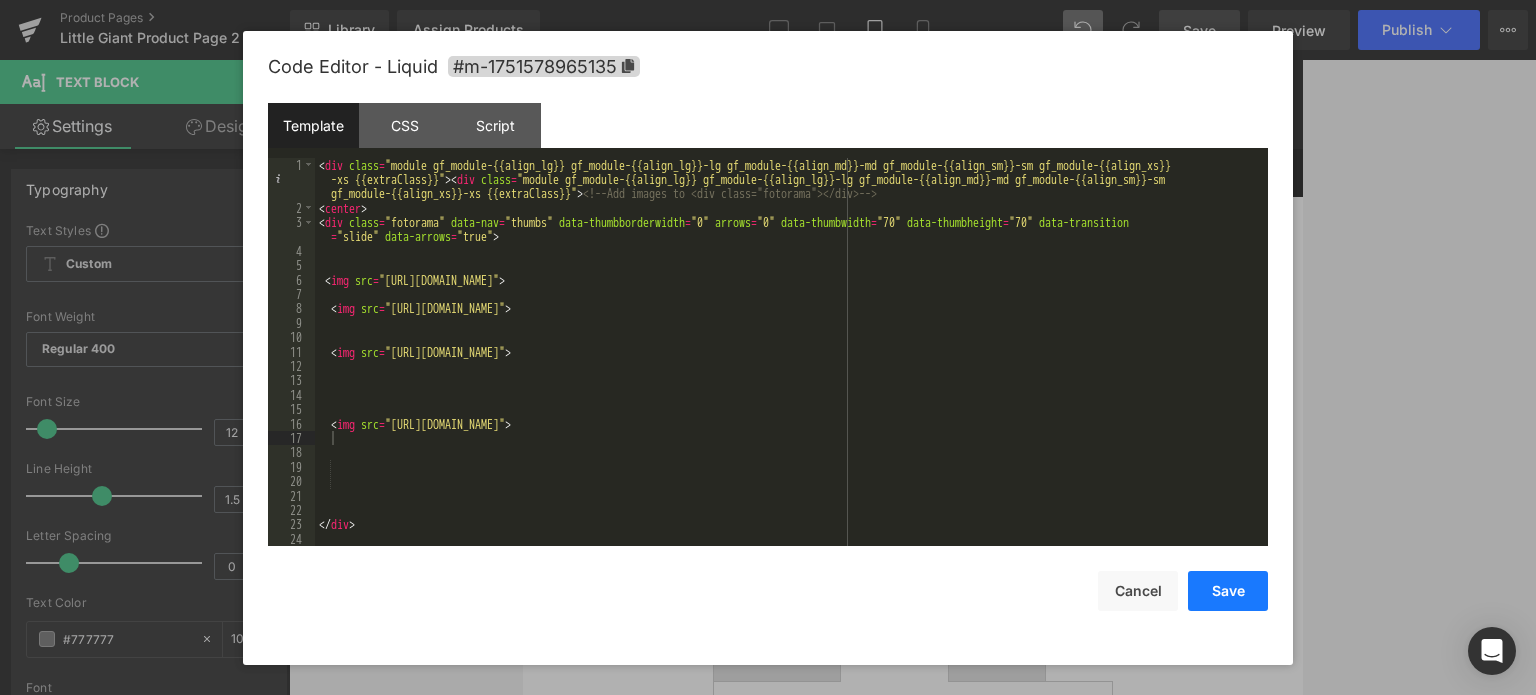 click on "Save" at bounding box center (1228, 591) 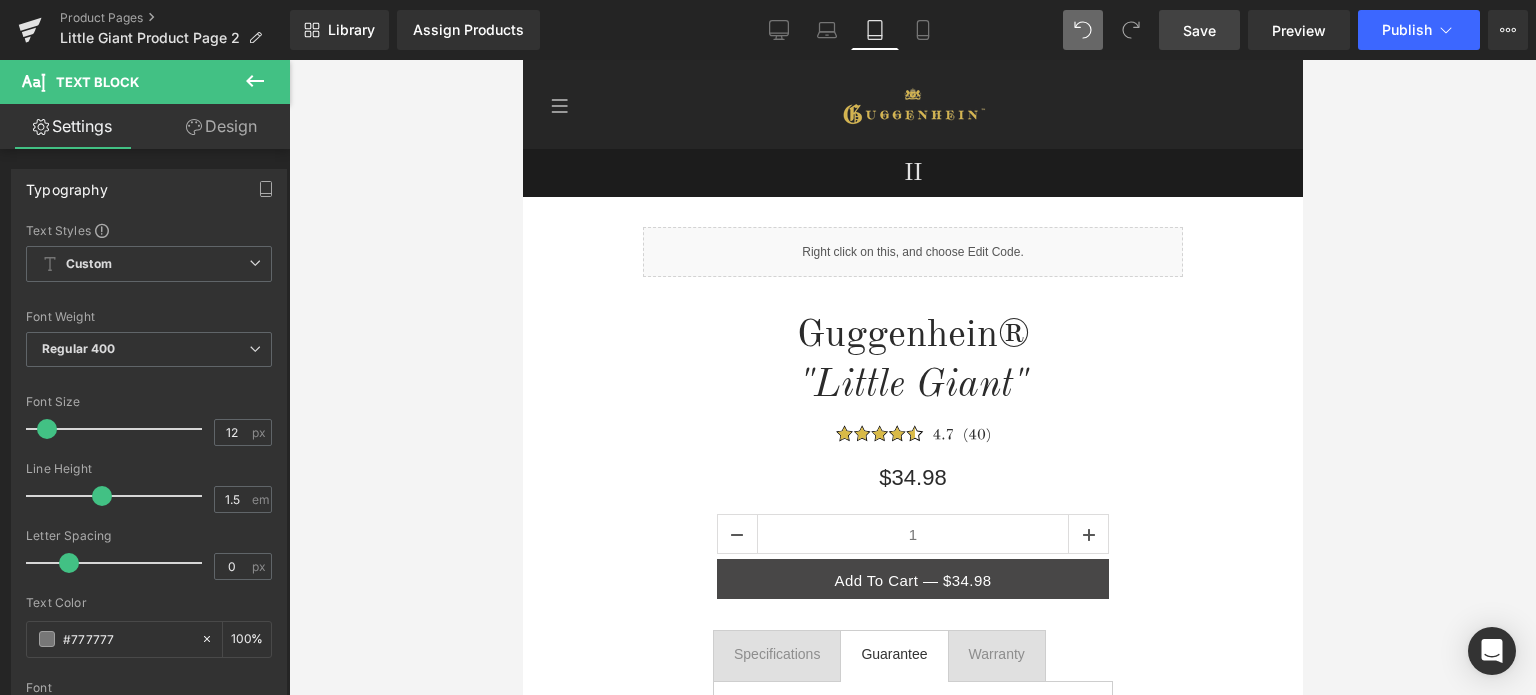 click on "Save" at bounding box center (1199, 30) 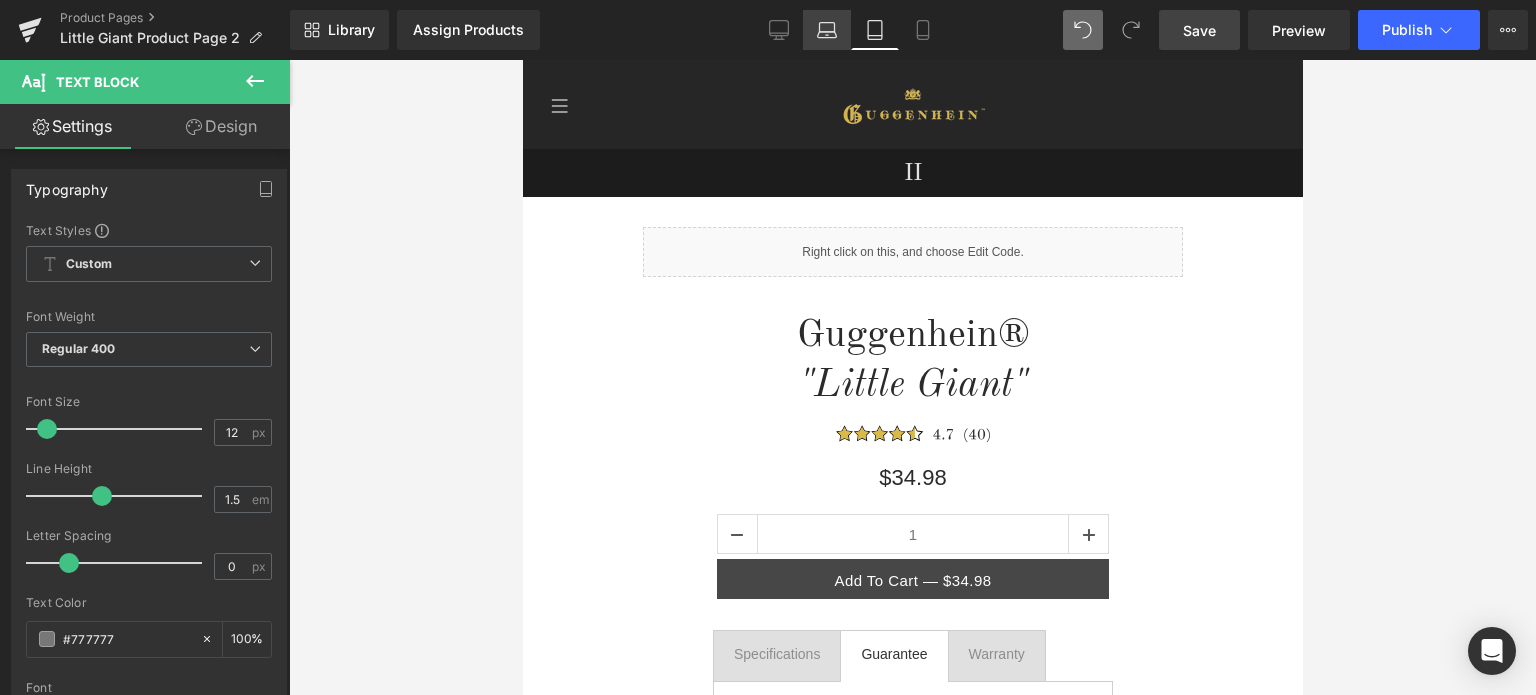 click 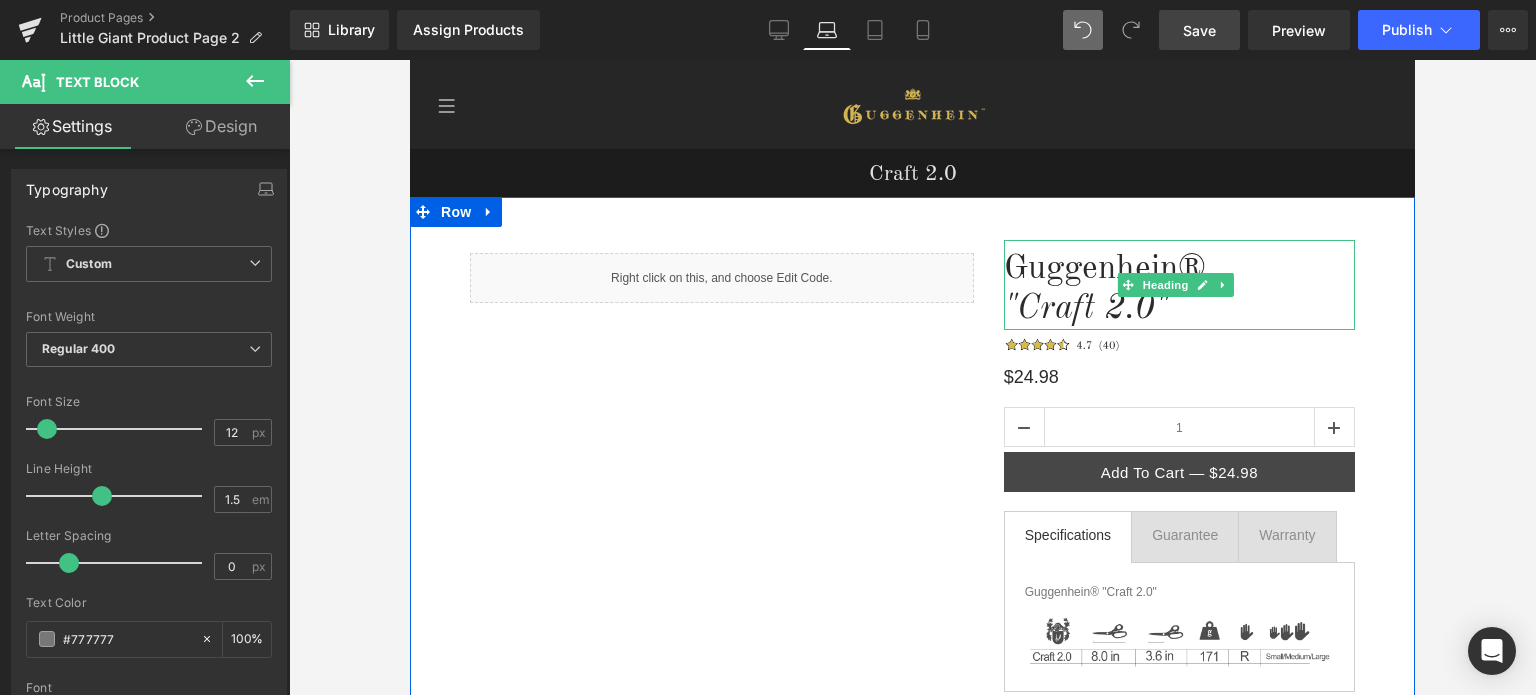 click on ""Craft 2.0"" at bounding box center (1086, 309) 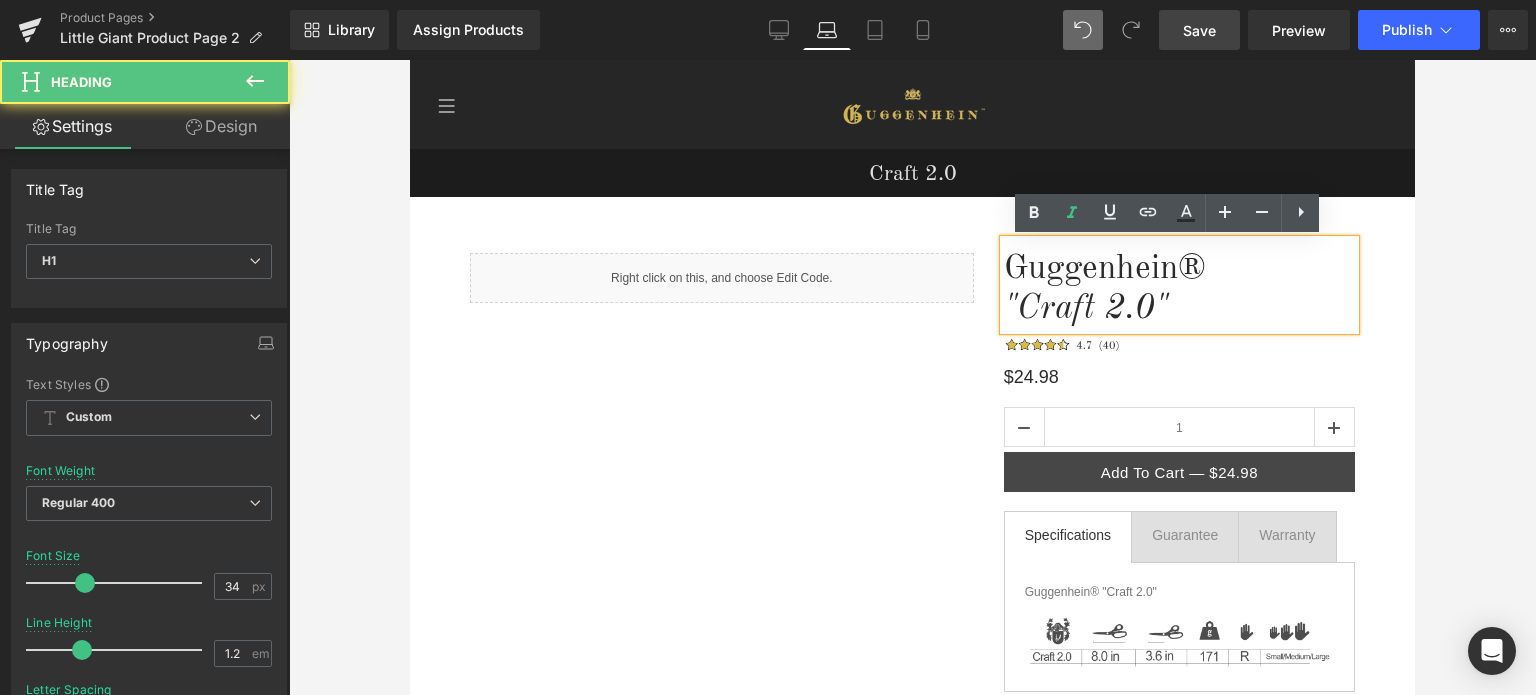click on ""Craft 2.0"" at bounding box center [1086, 309] 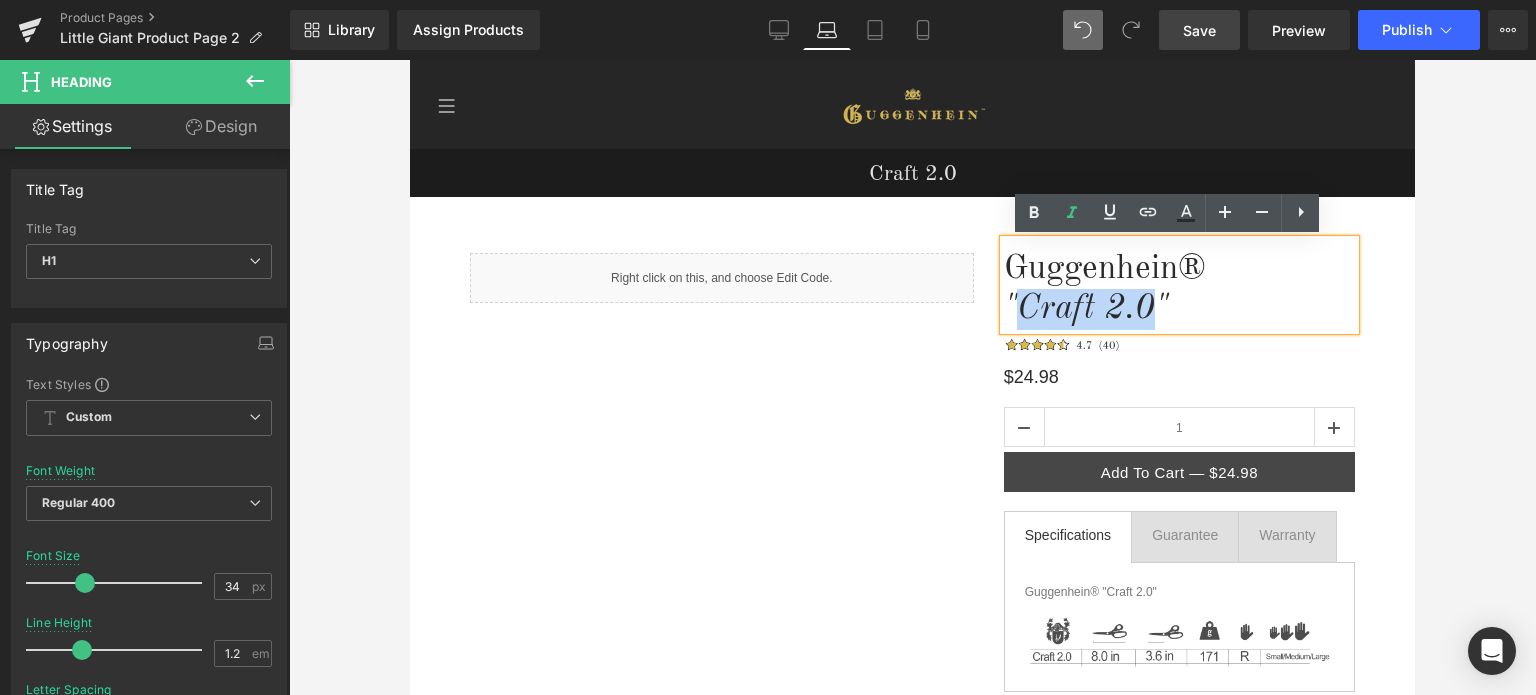 drag, startPoint x: 1148, startPoint y: 305, endPoint x: 1032, endPoint y: 303, distance: 116.01724 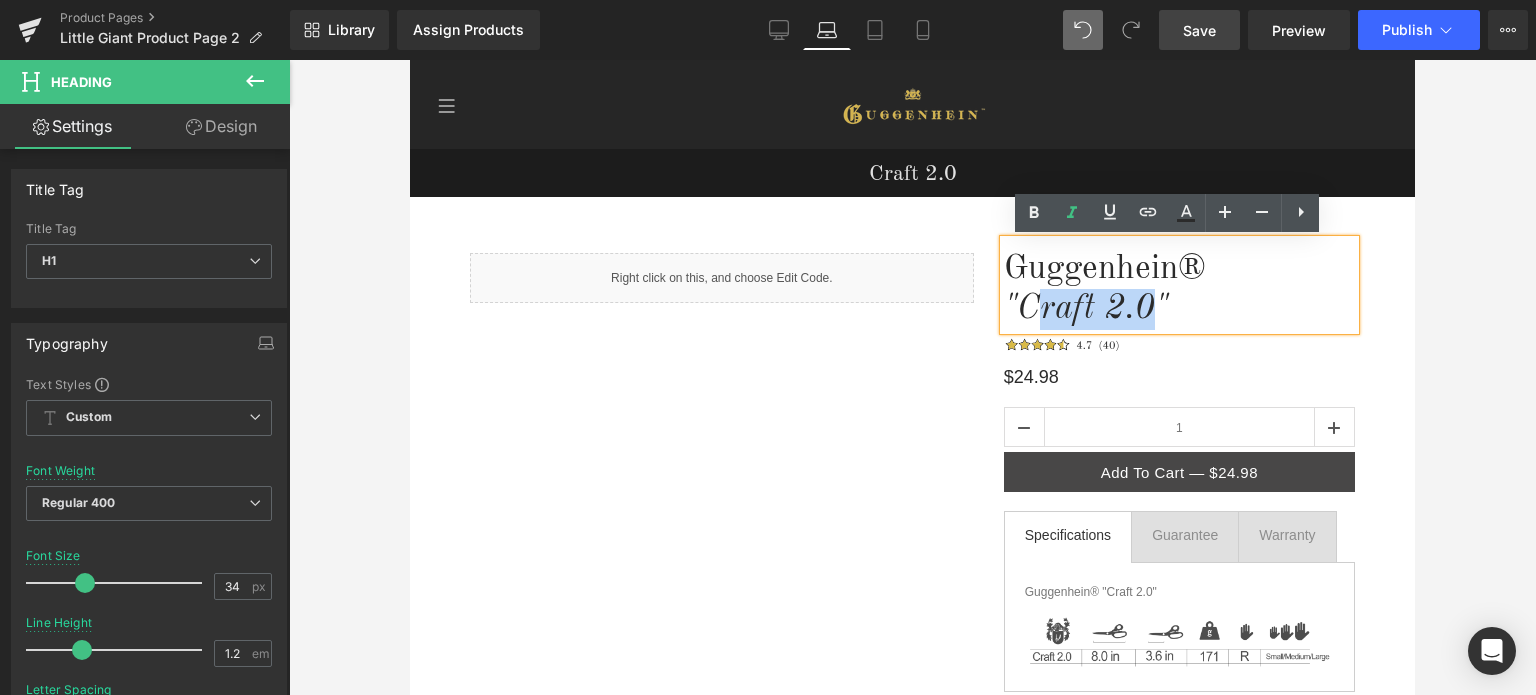 click on ""Craft 2.0"" at bounding box center (1086, 309) 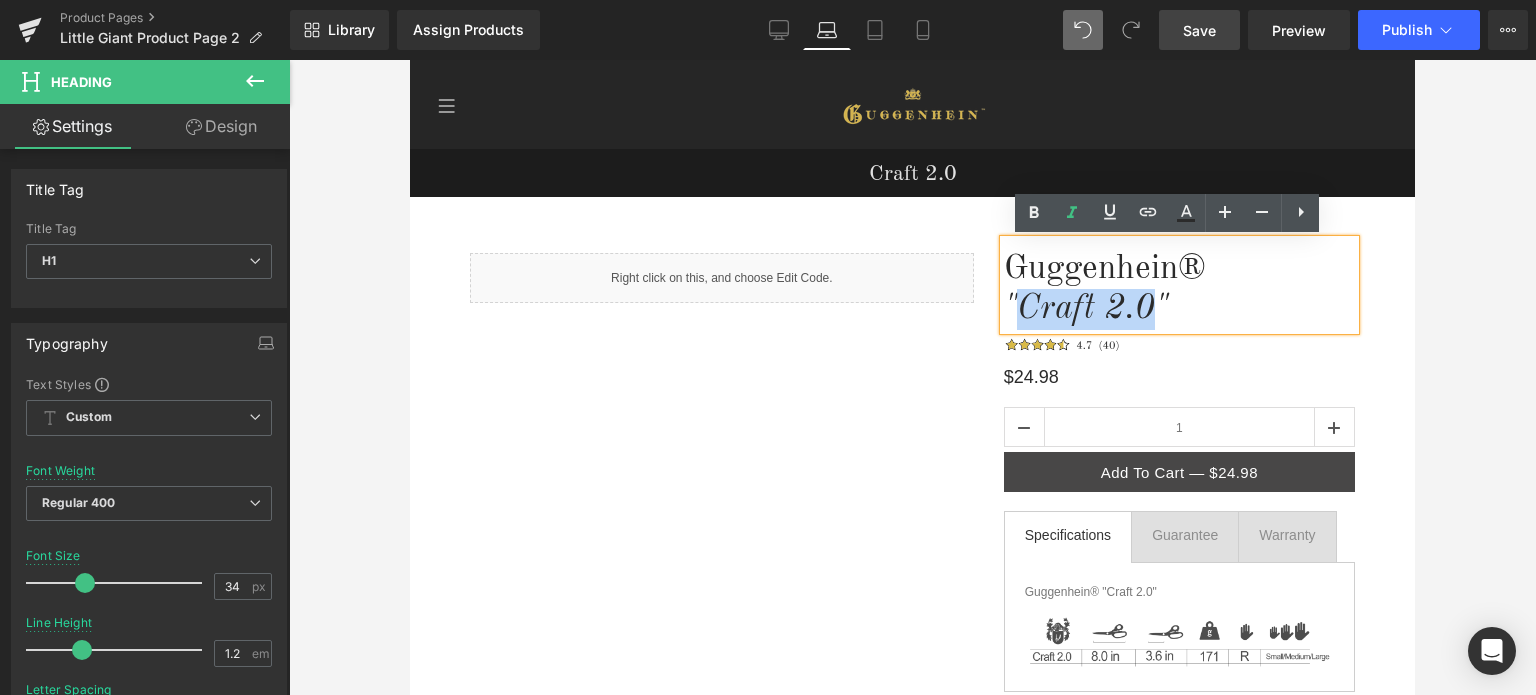 drag, startPoint x: 1144, startPoint y: 305, endPoint x: 1018, endPoint y: 301, distance: 126.06348 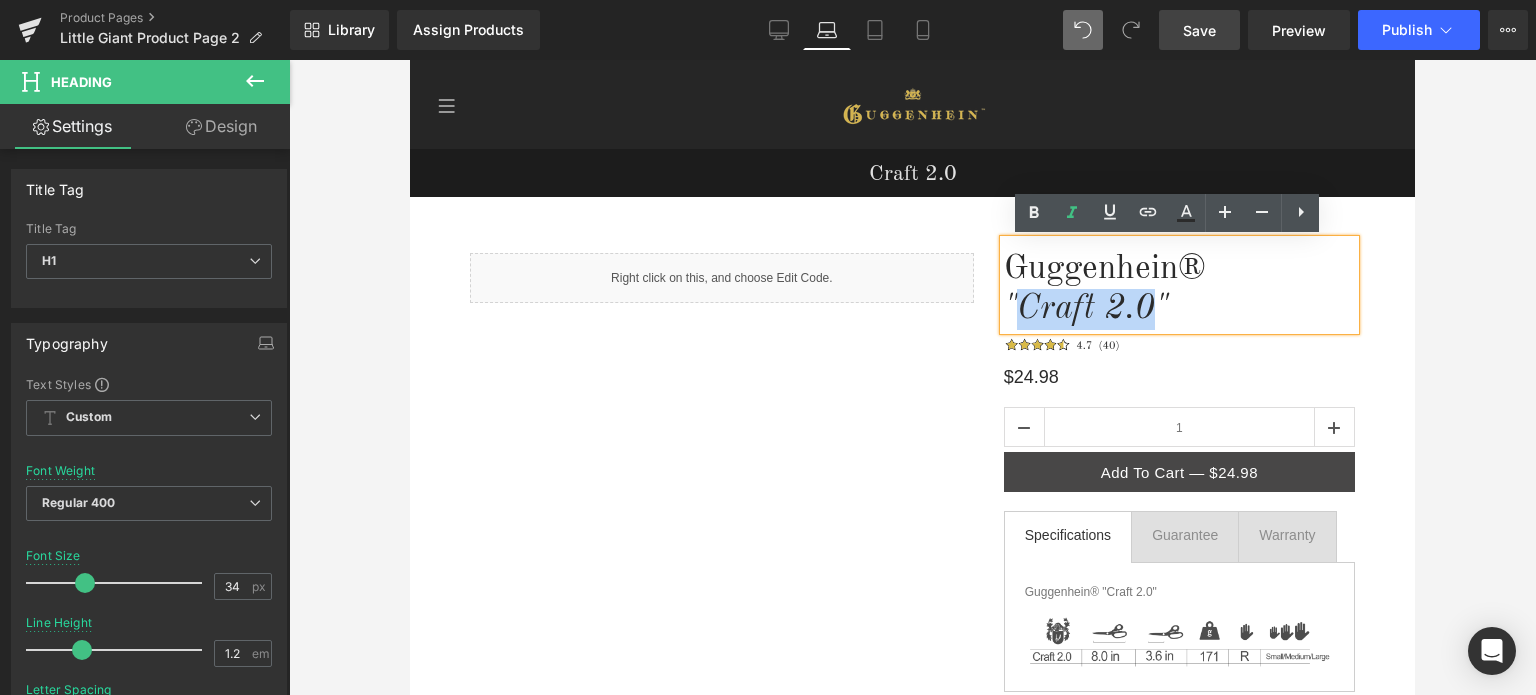 type 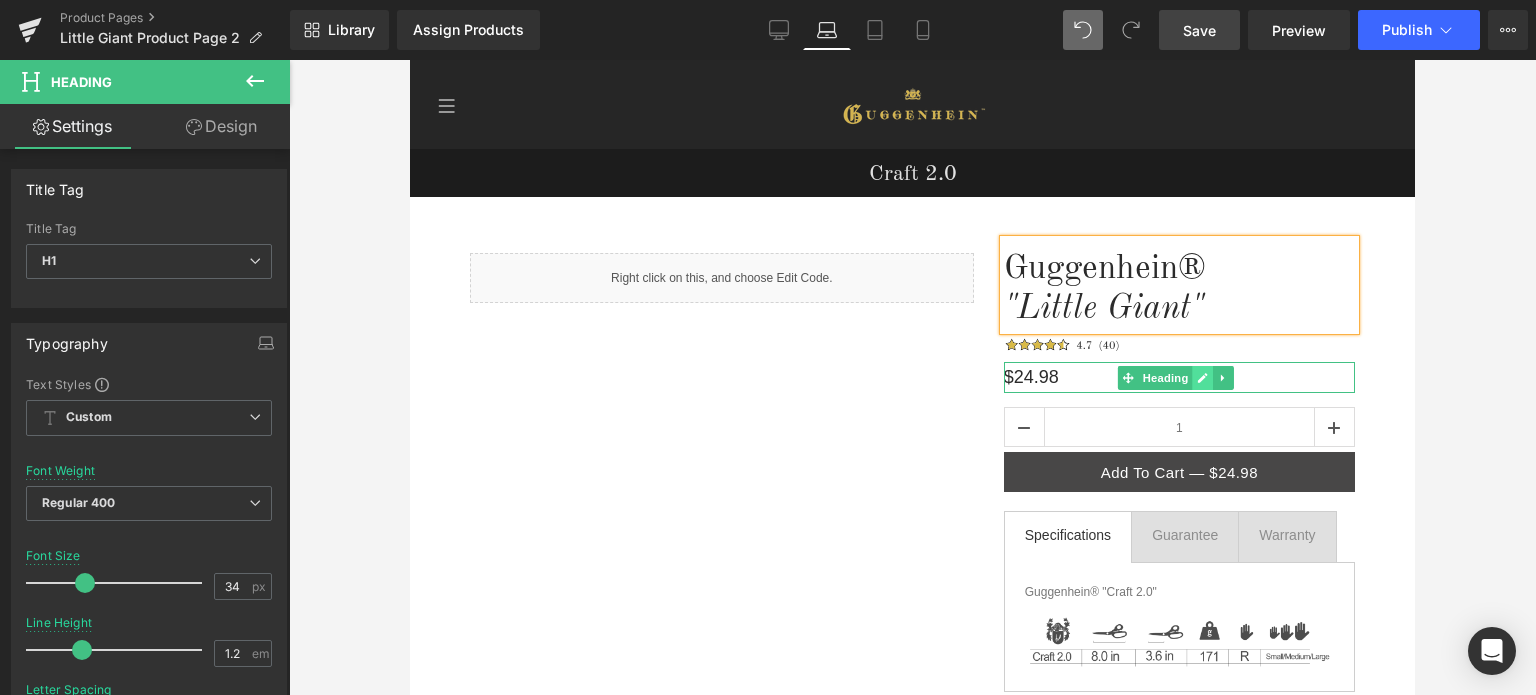 click at bounding box center [1203, 378] 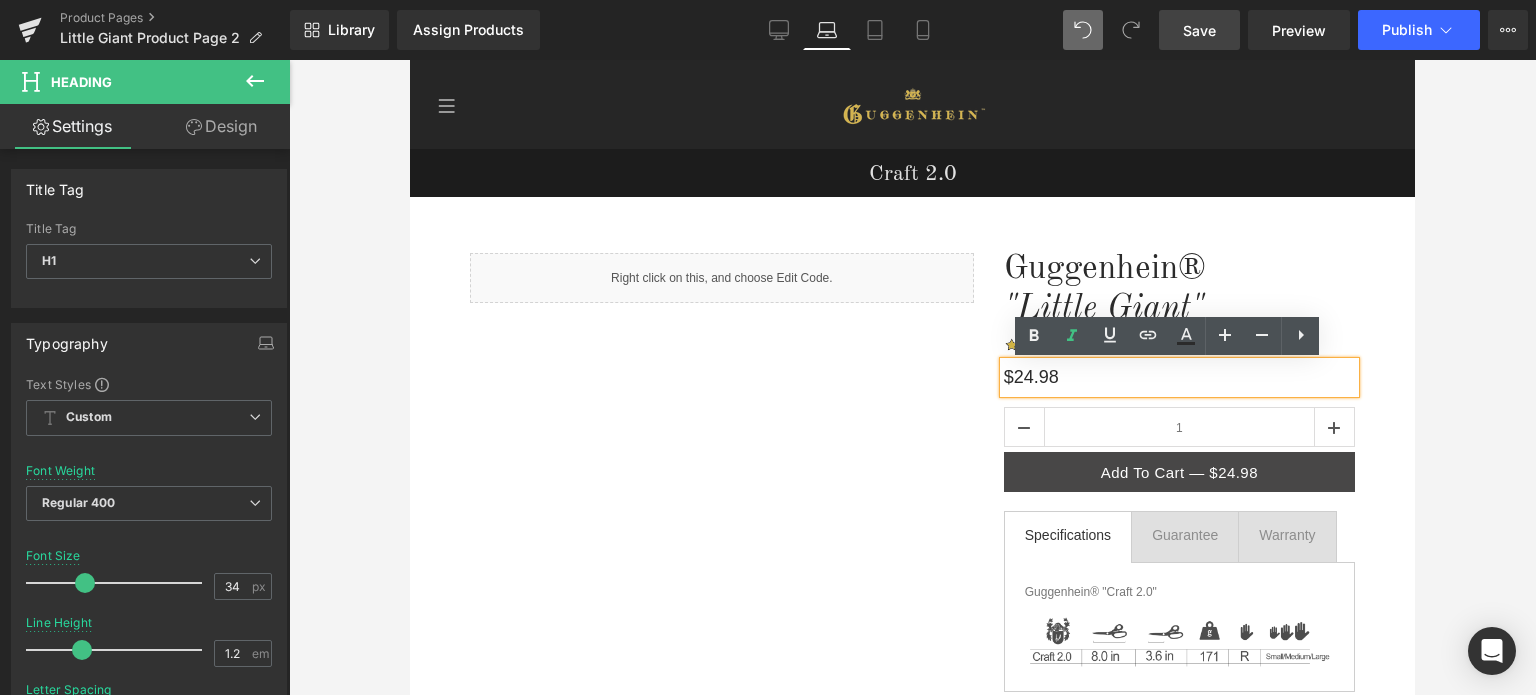 click on "$24.98" at bounding box center (1179, 377) 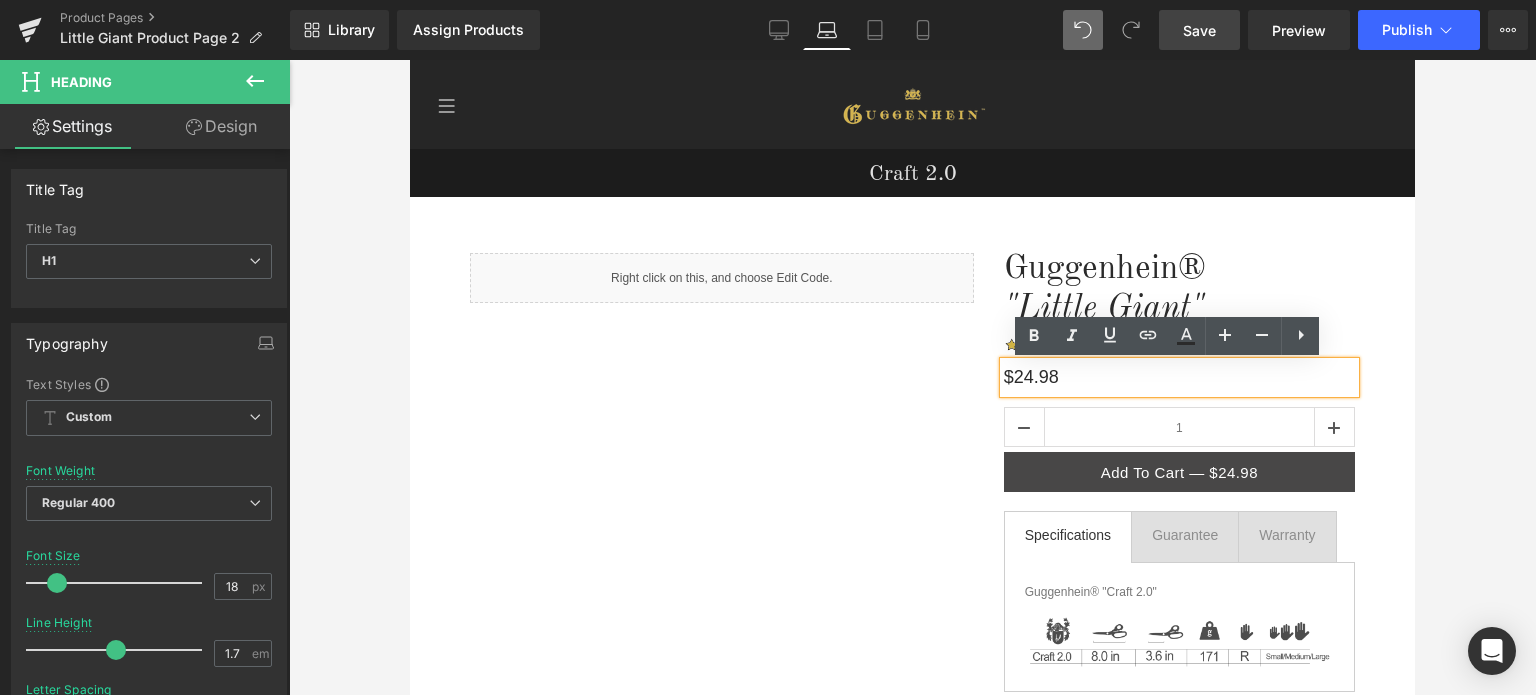 type 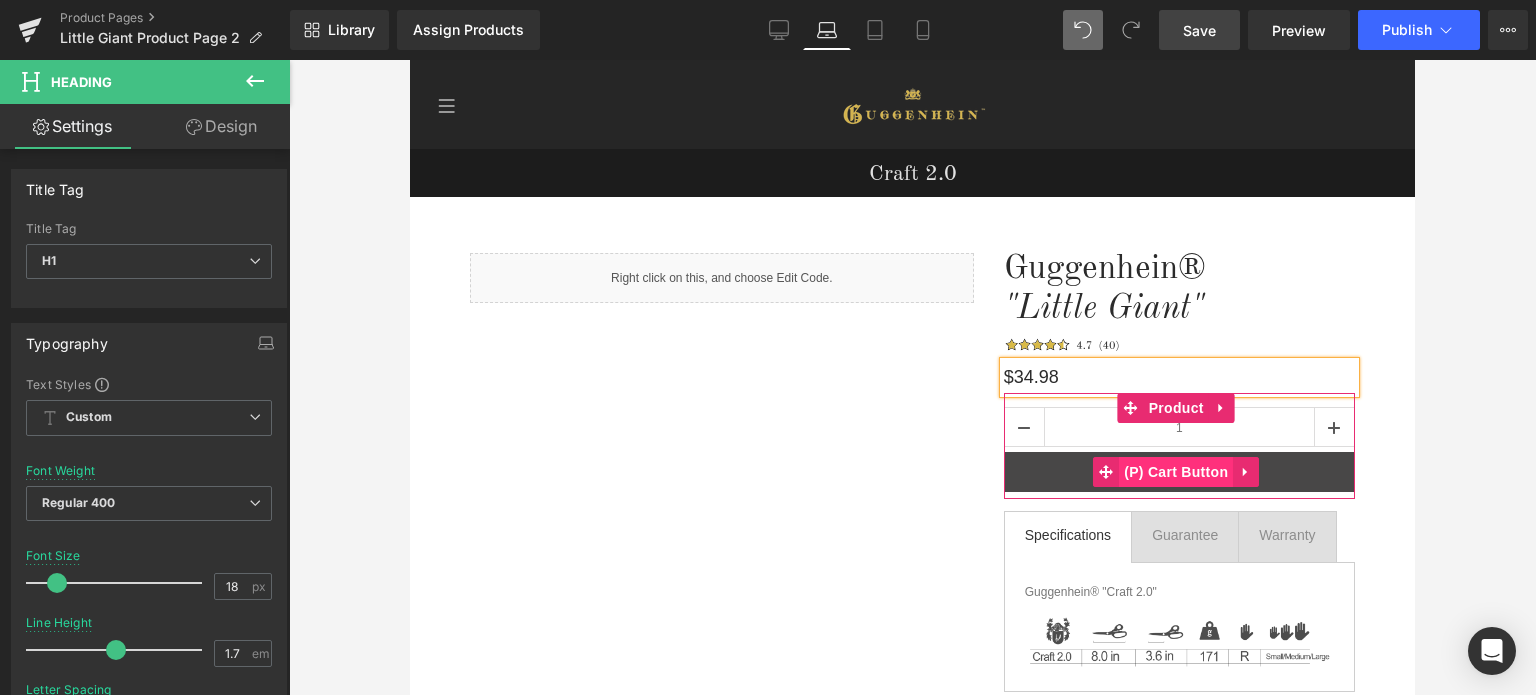 click on "(P) Cart Button" at bounding box center [1176, 472] 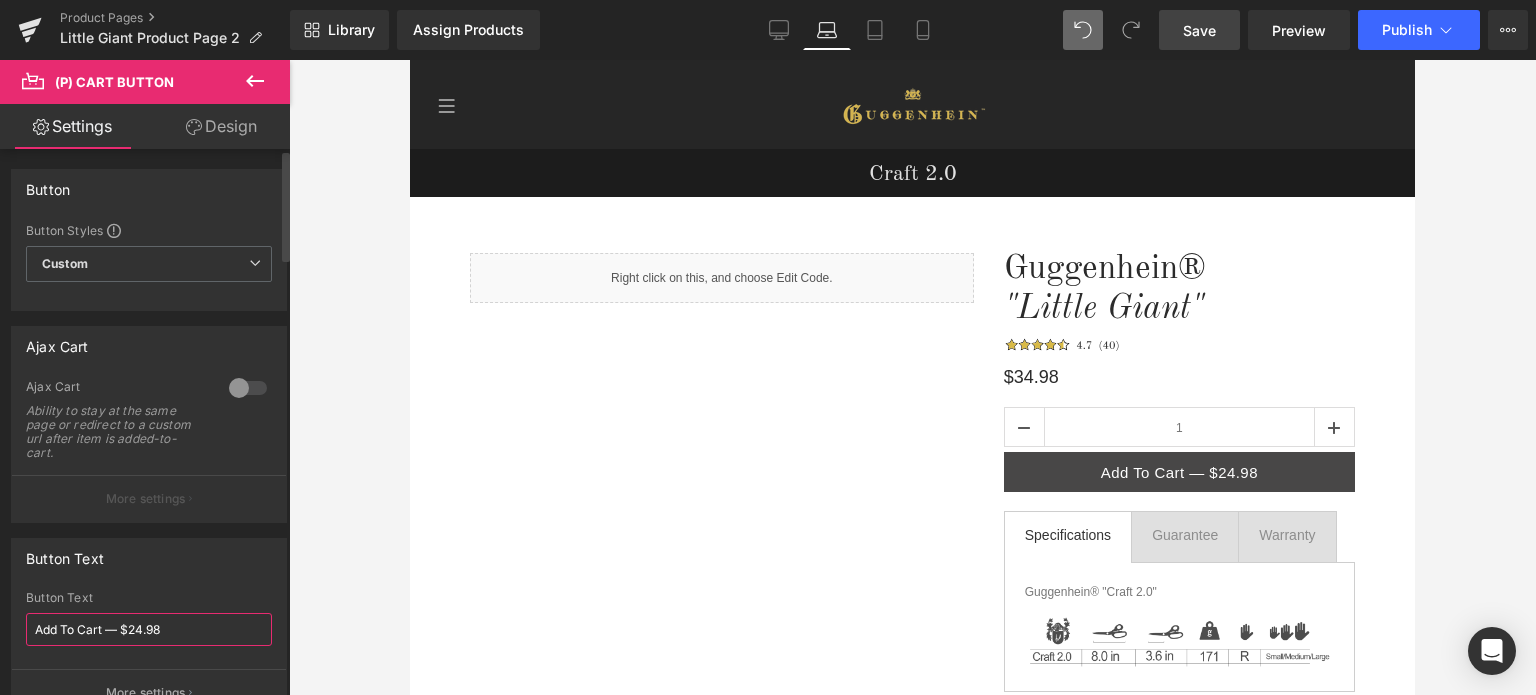 click on "Add To Cart — $24.98" at bounding box center [149, 629] 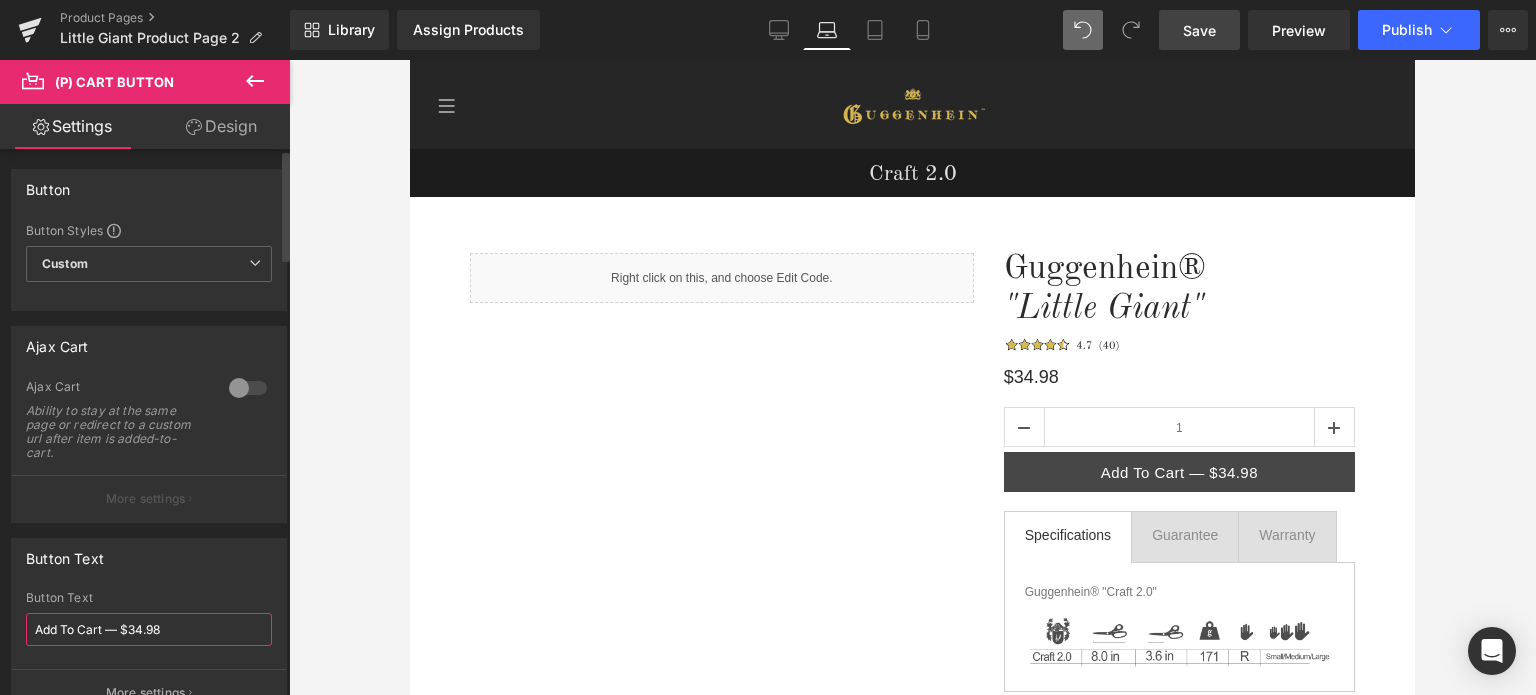 type on "Add To Cart — $34.98" 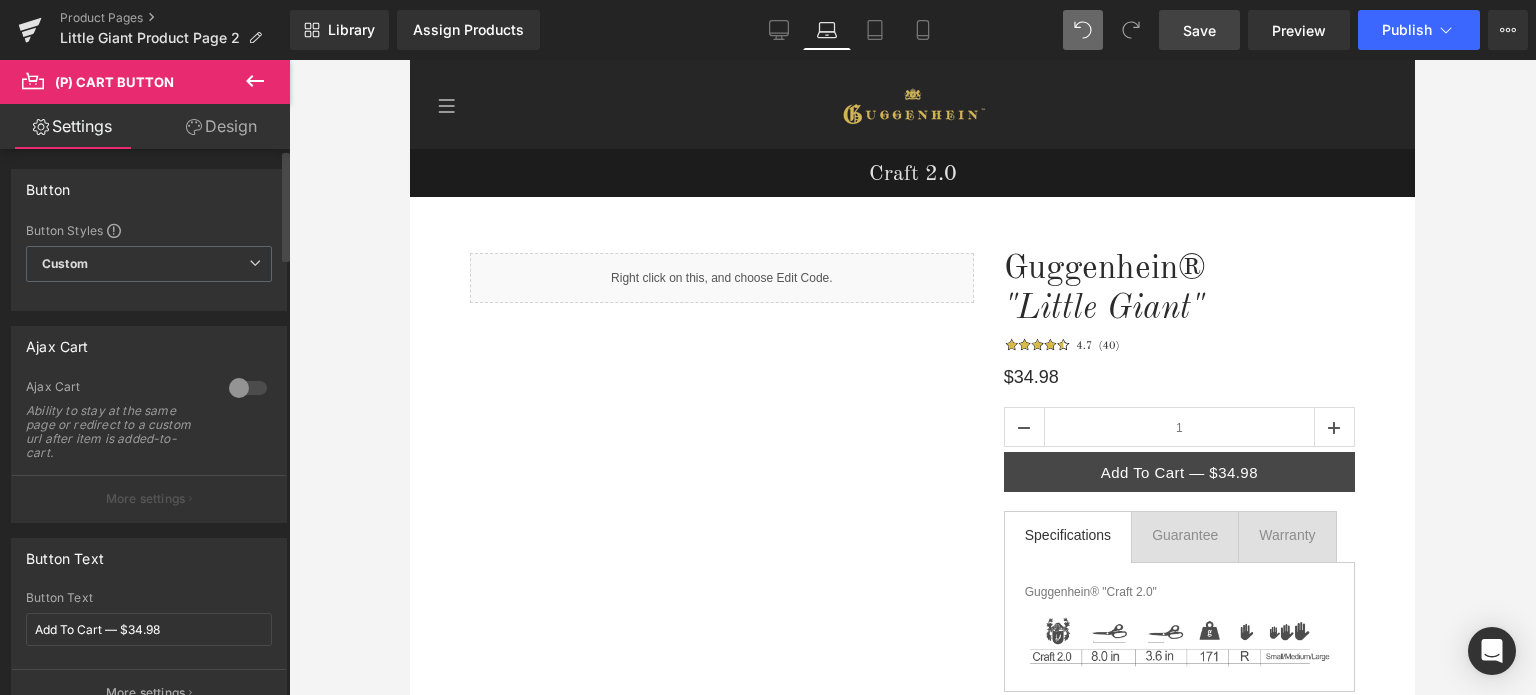 click on "Button Text" at bounding box center [149, 558] 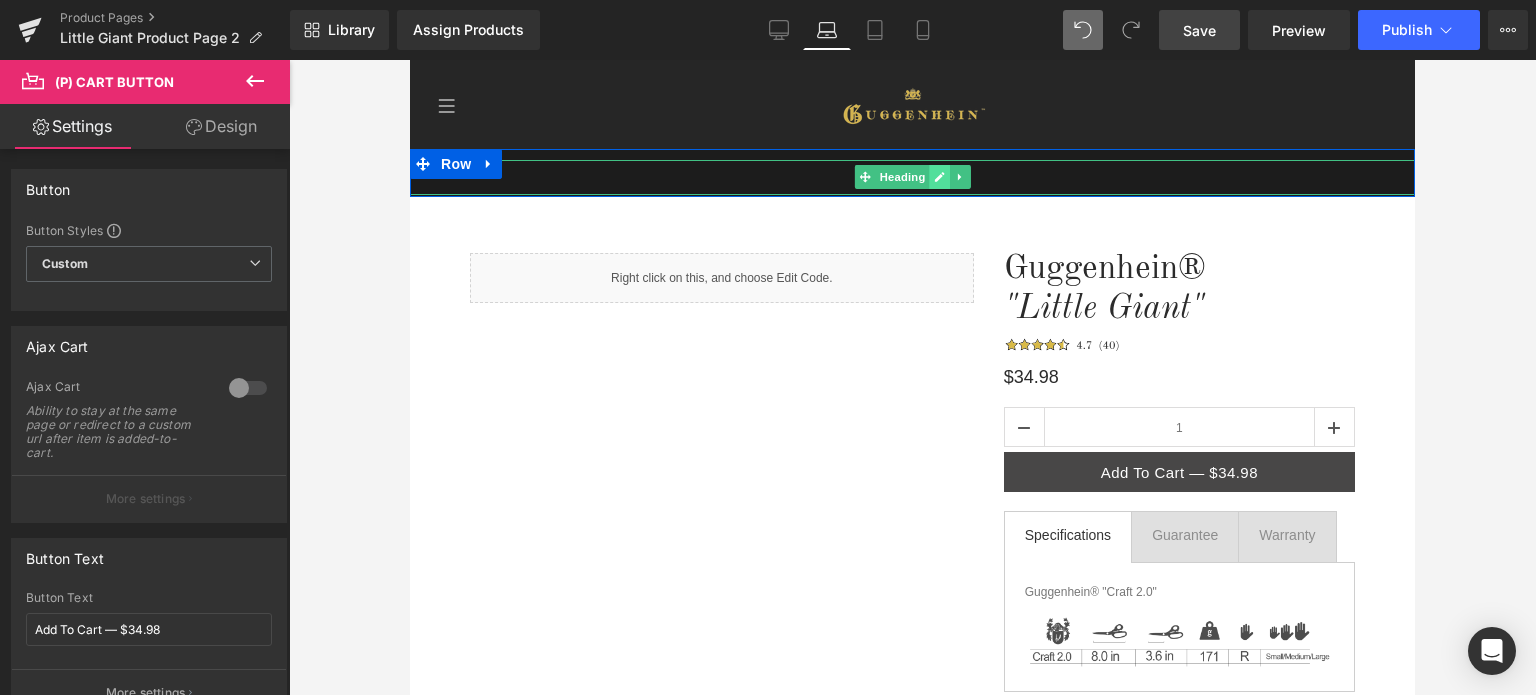 click 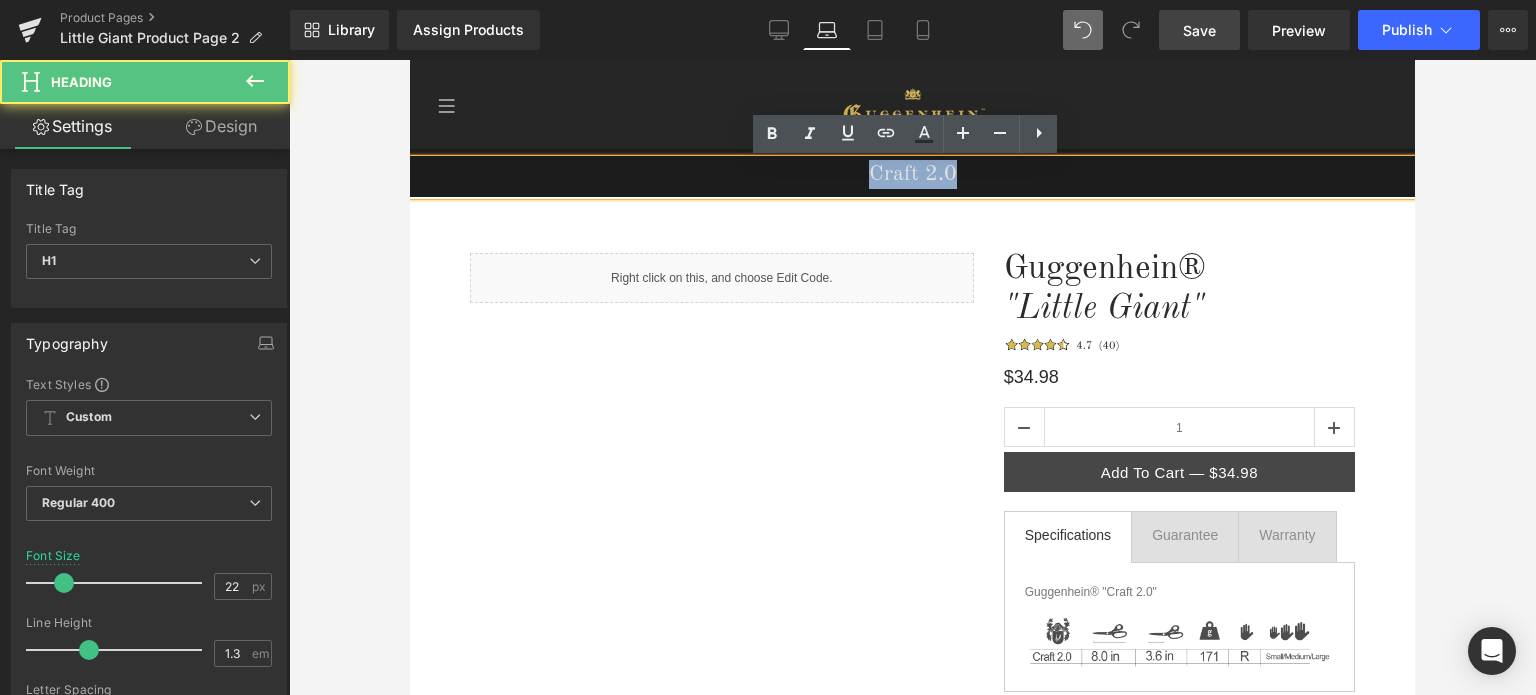 drag, startPoint x: 948, startPoint y: 174, endPoint x: 864, endPoint y: 175, distance: 84.00595 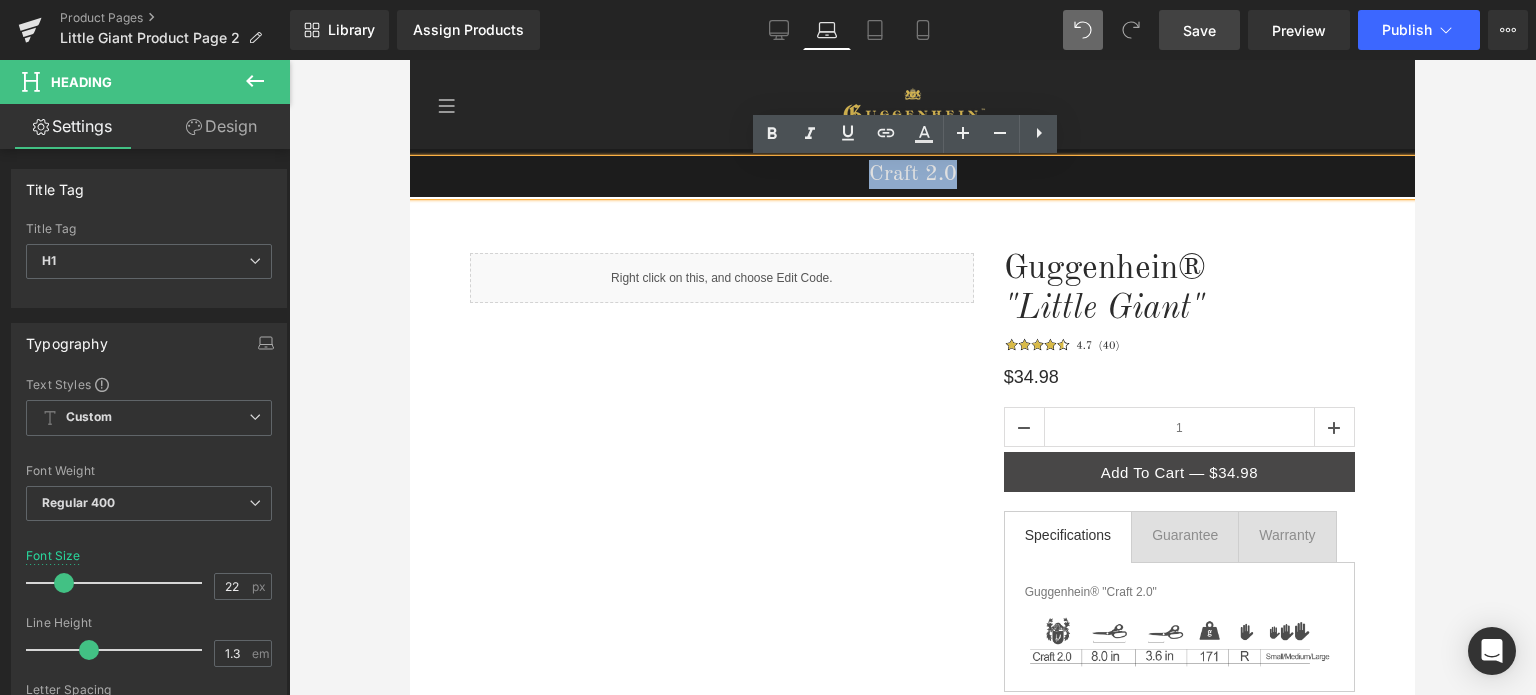 type 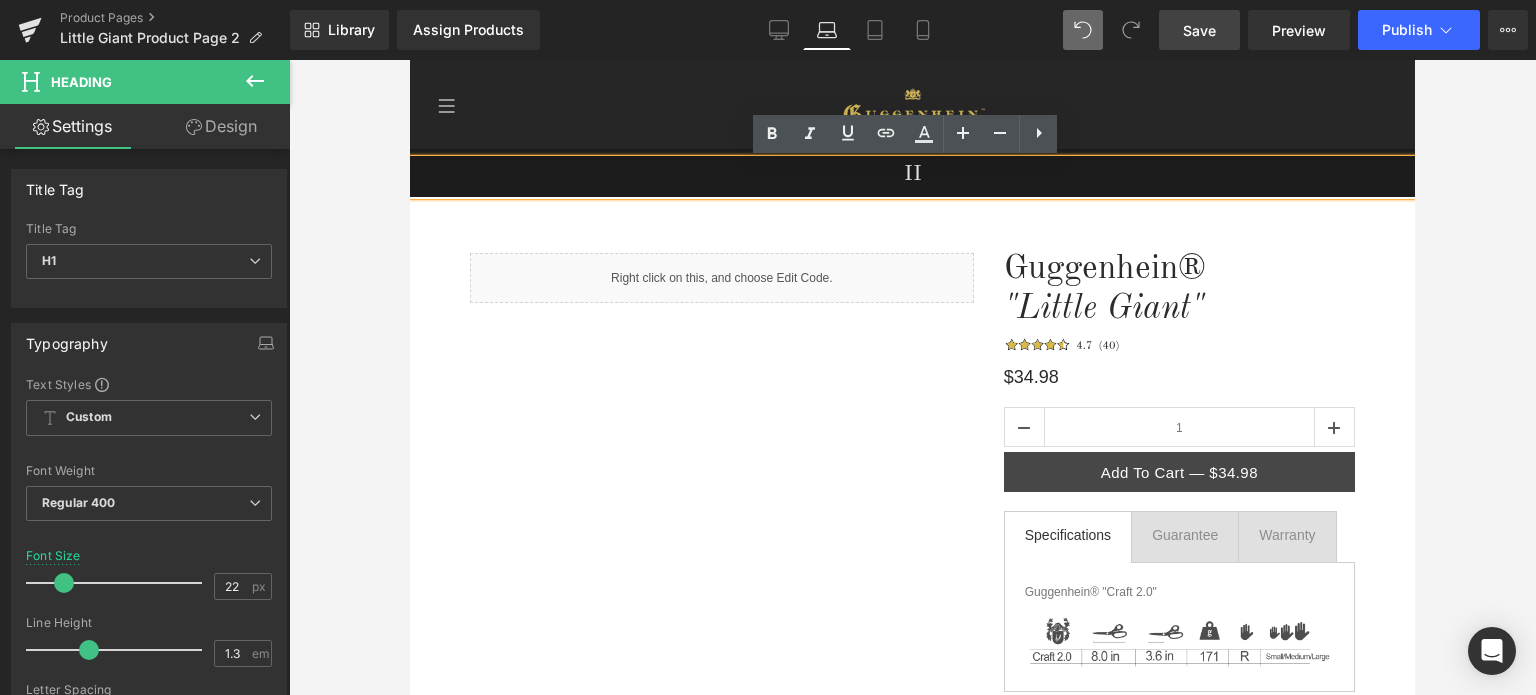 click at bounding box center (912, 377) 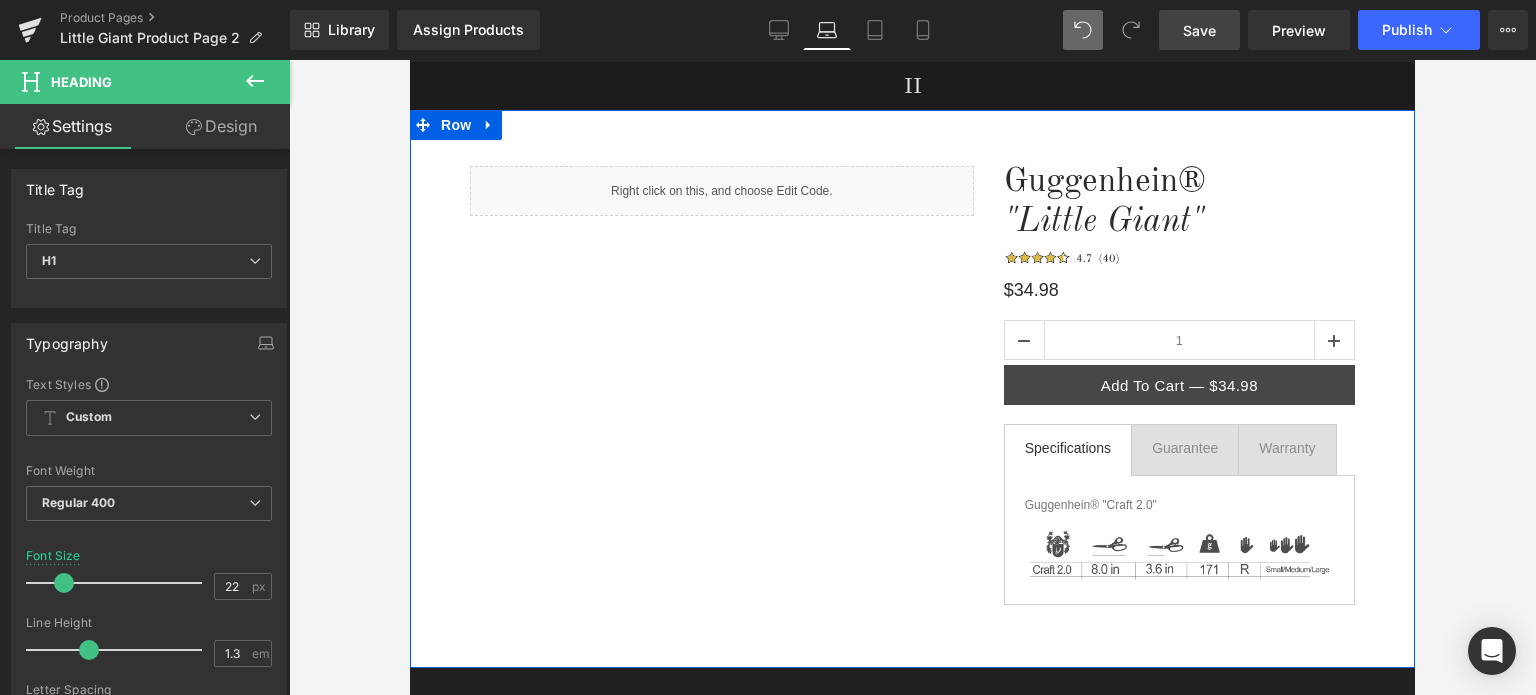 scroll, scrollTop: 100, scrollLeft: 0, axis: vertical 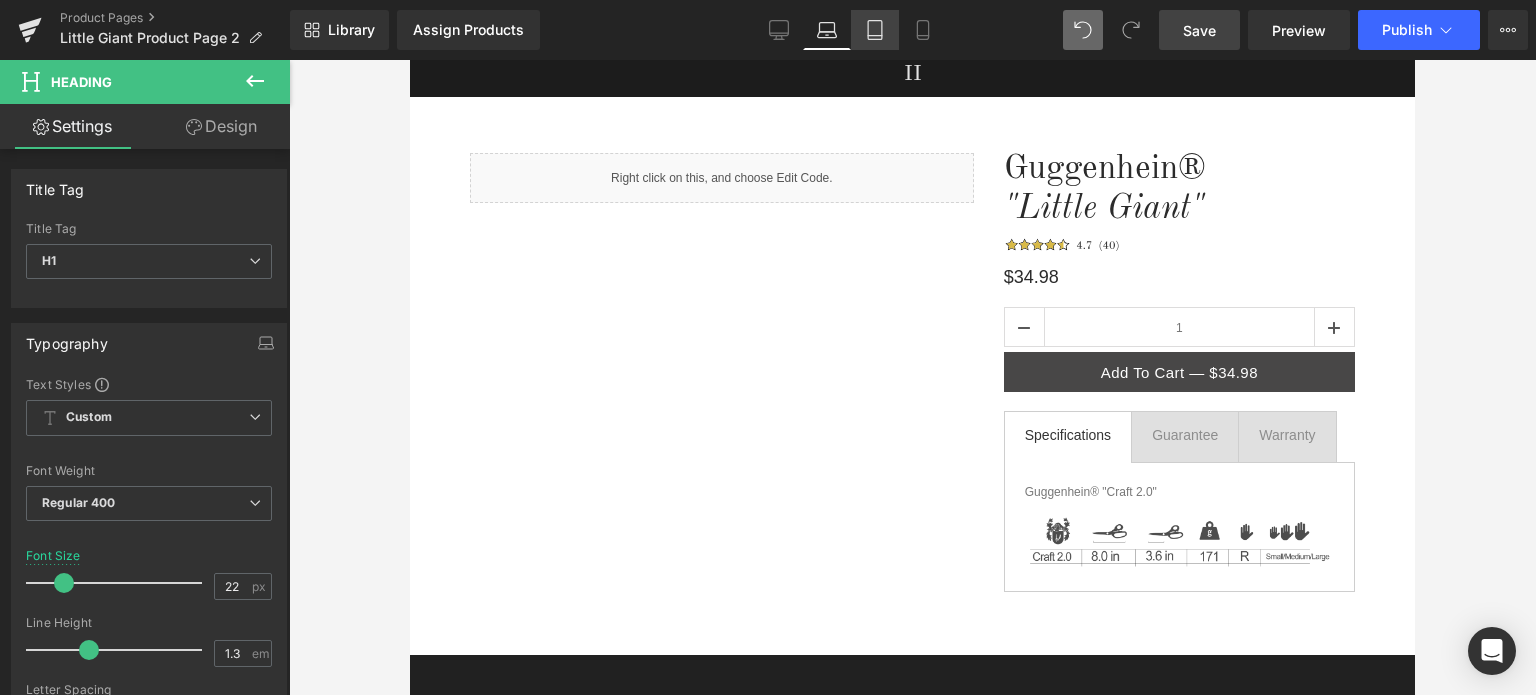 click 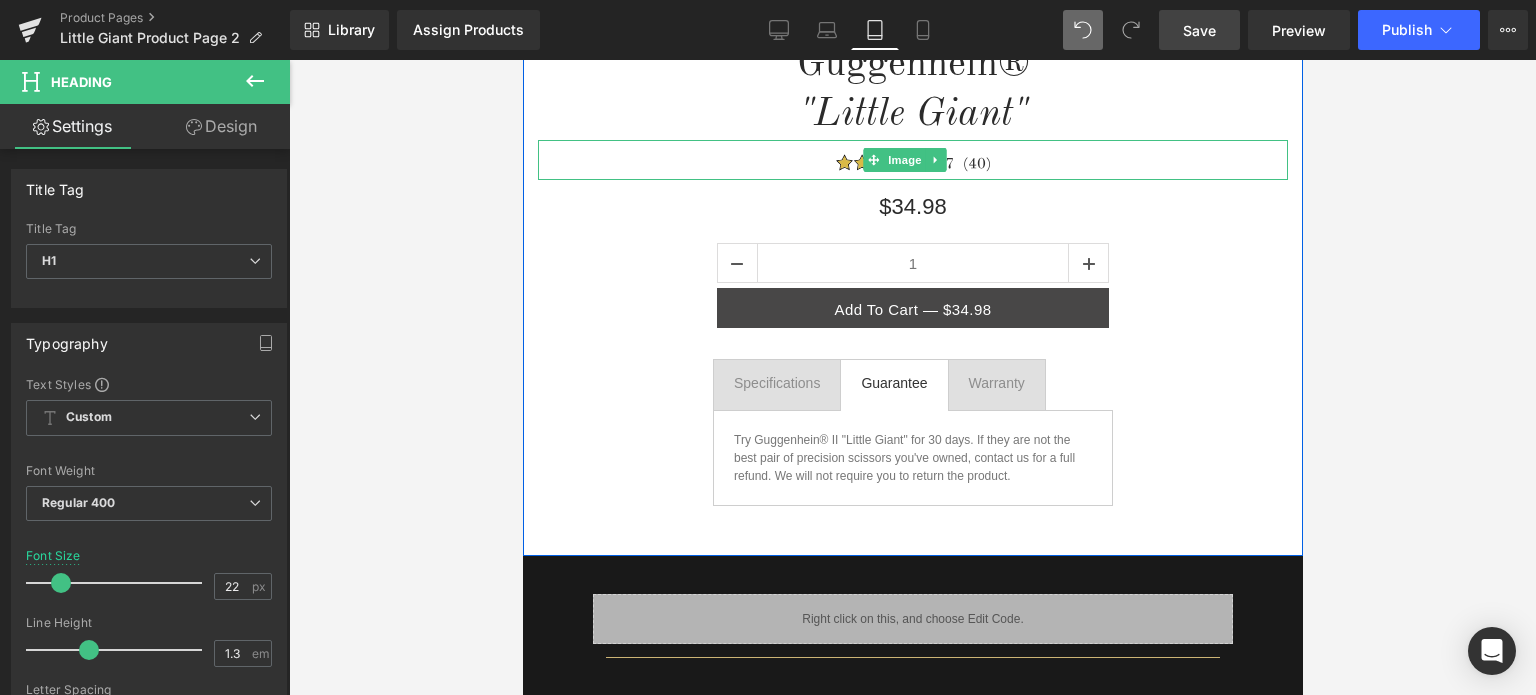 scroll, scrollTop: 400, scrollLeft: 0, axis: vertical 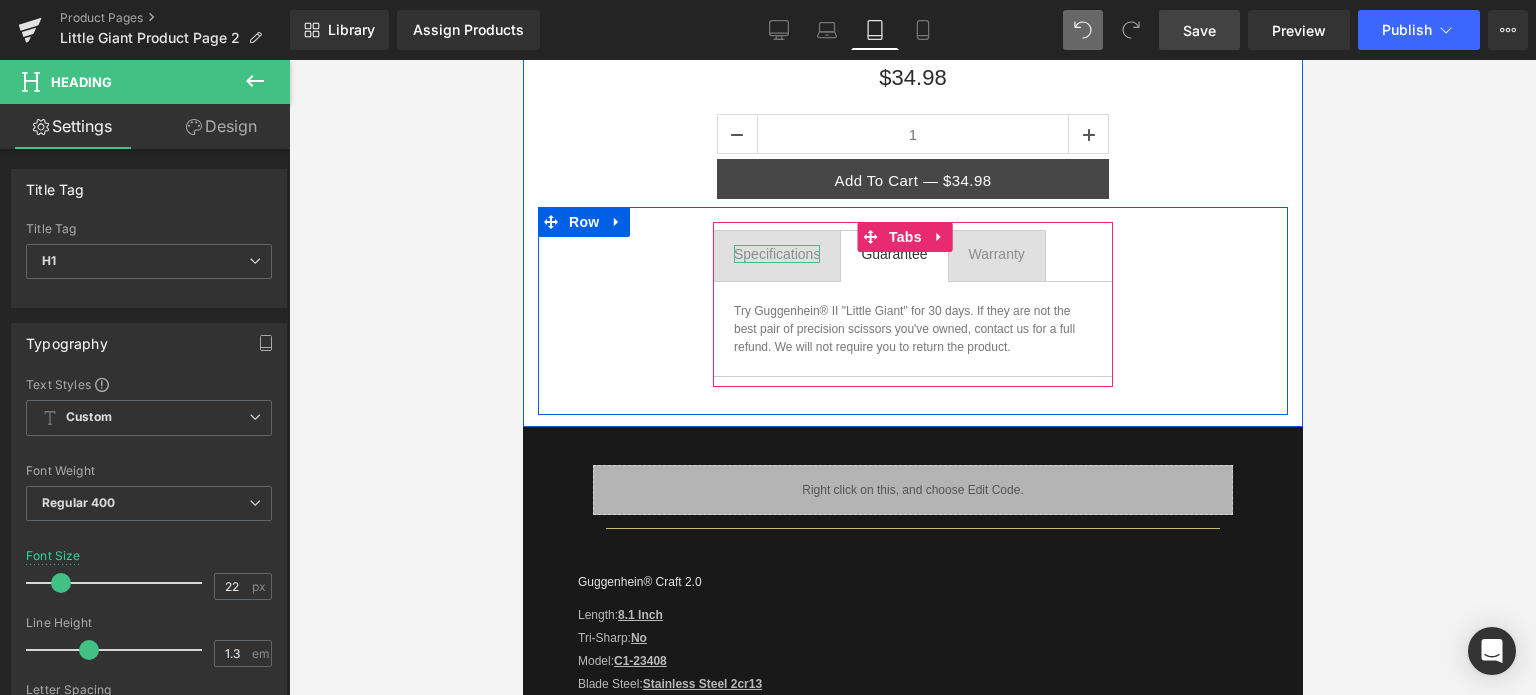 click on "Specifications" at bounding box center [776, 254] 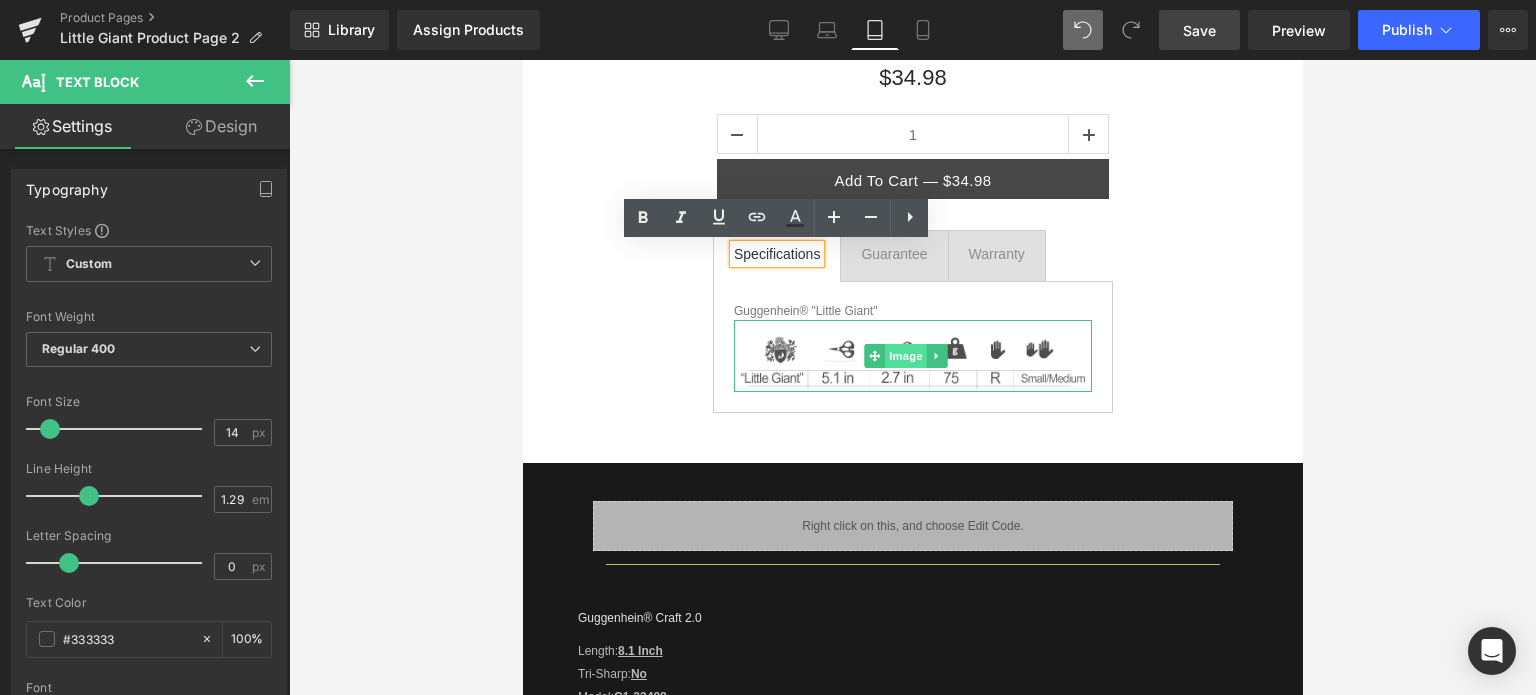click on "Image" at bounding box center (905, 356) 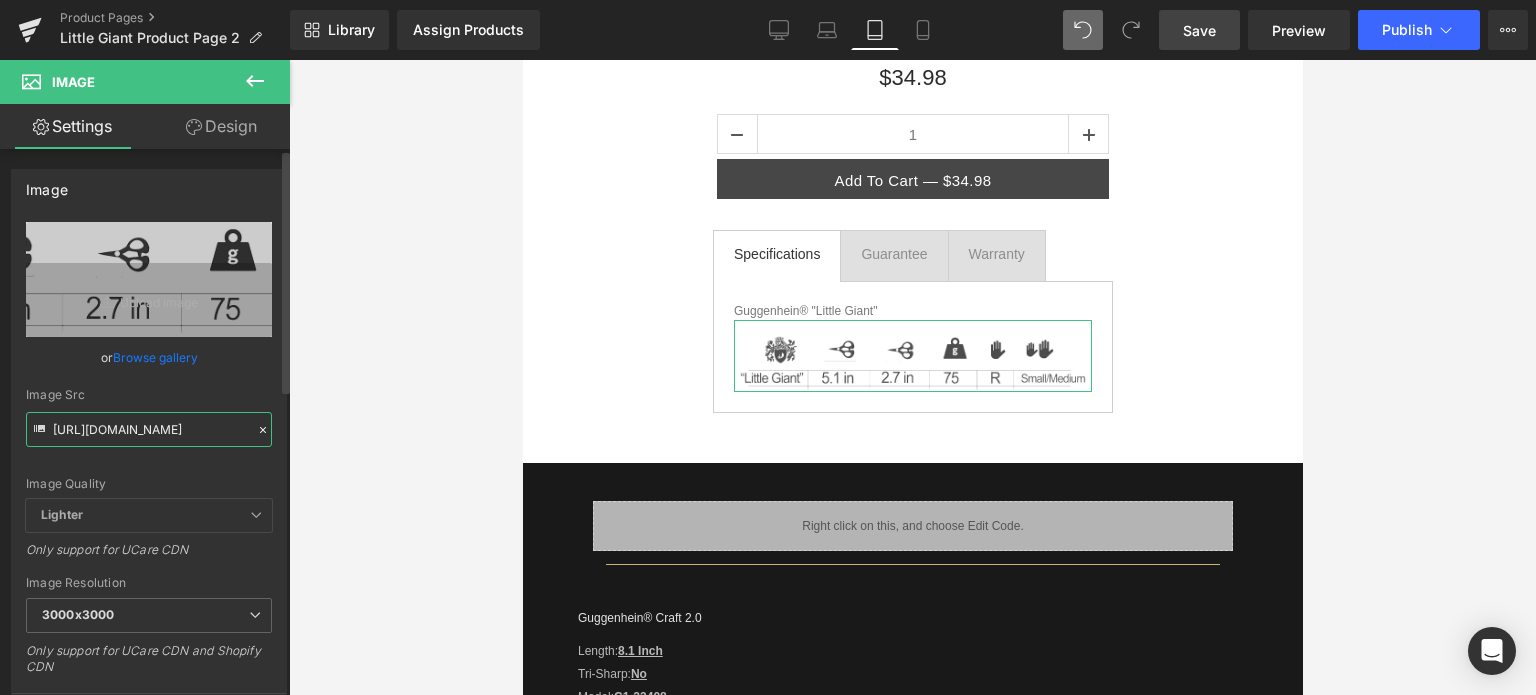 click on "[URL][DOMAIN_NAME]" at bounding box center (149, 429) 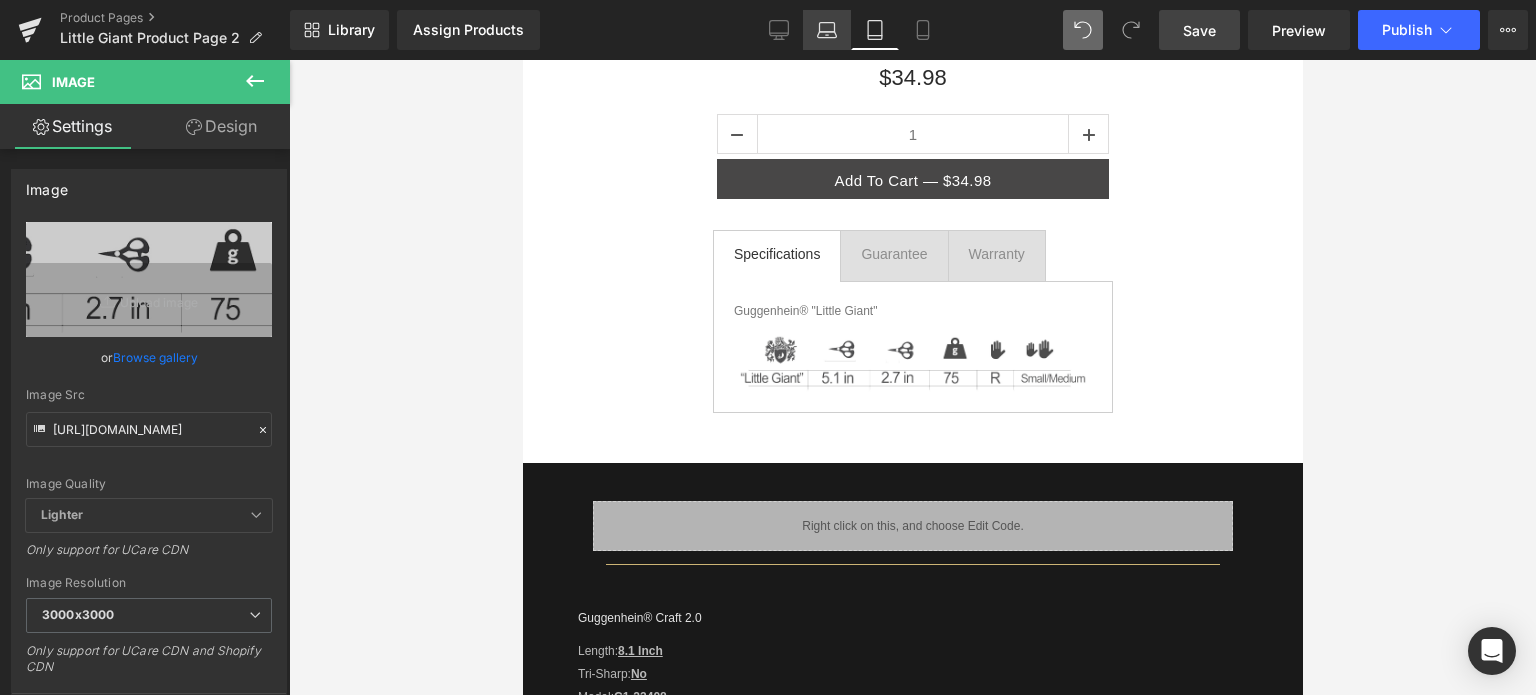 click 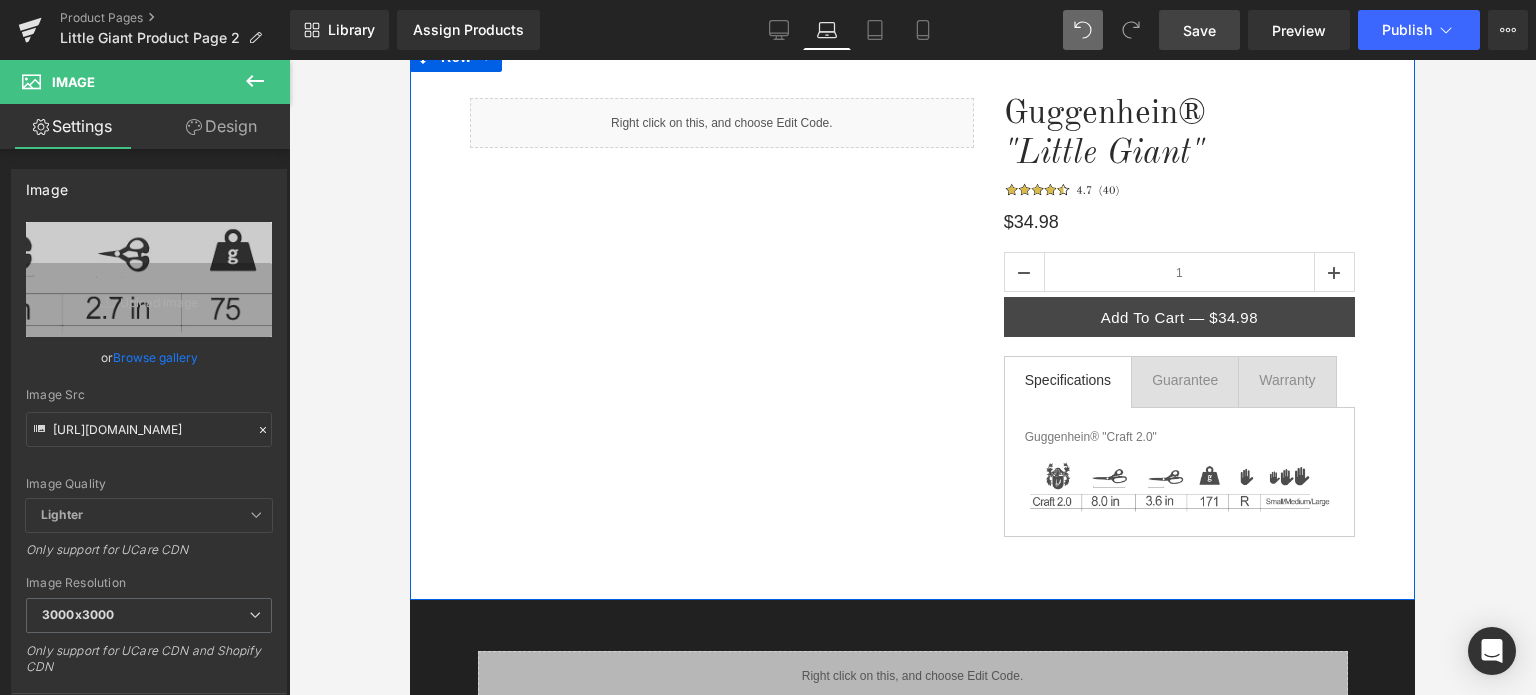 scroll, scrollTop: 200, scrollLeft: 0, axis: vertical 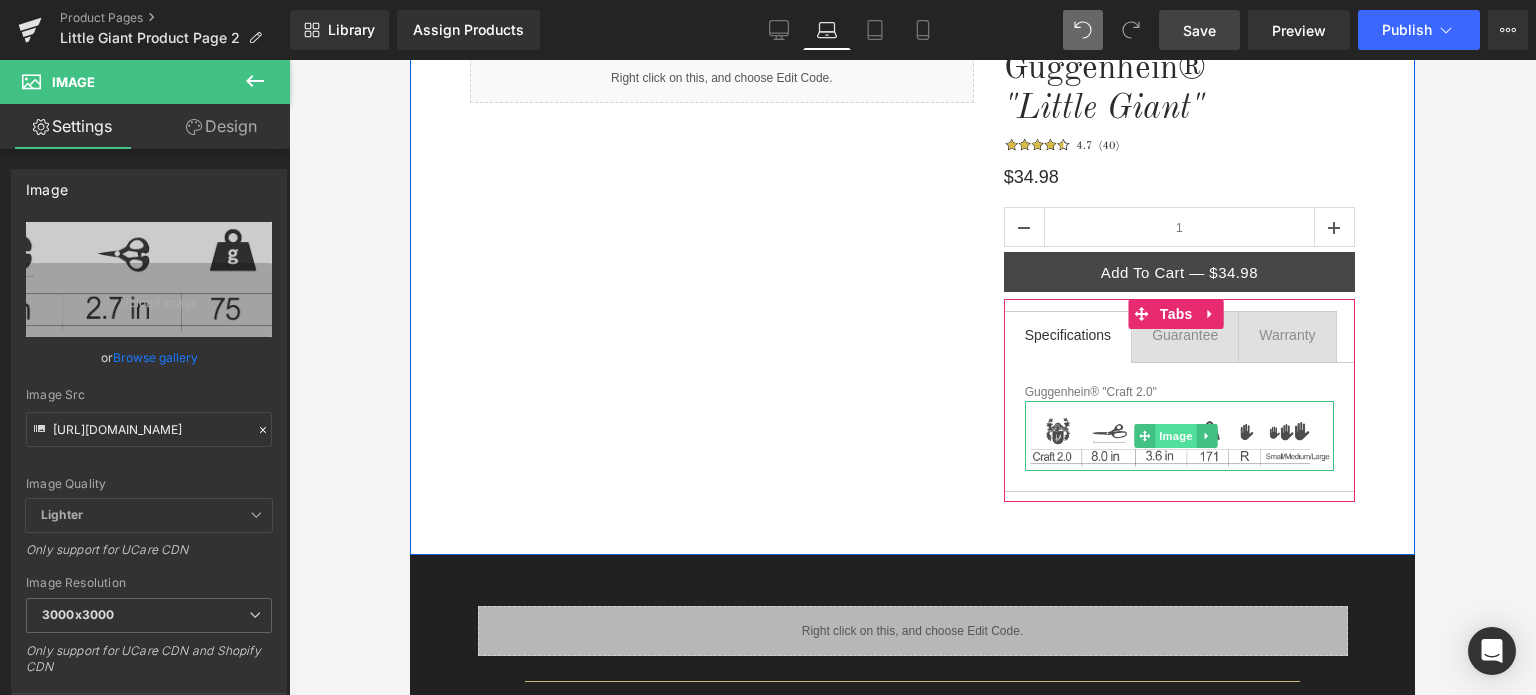 click on "Image" at bounding box center [1177, 436] 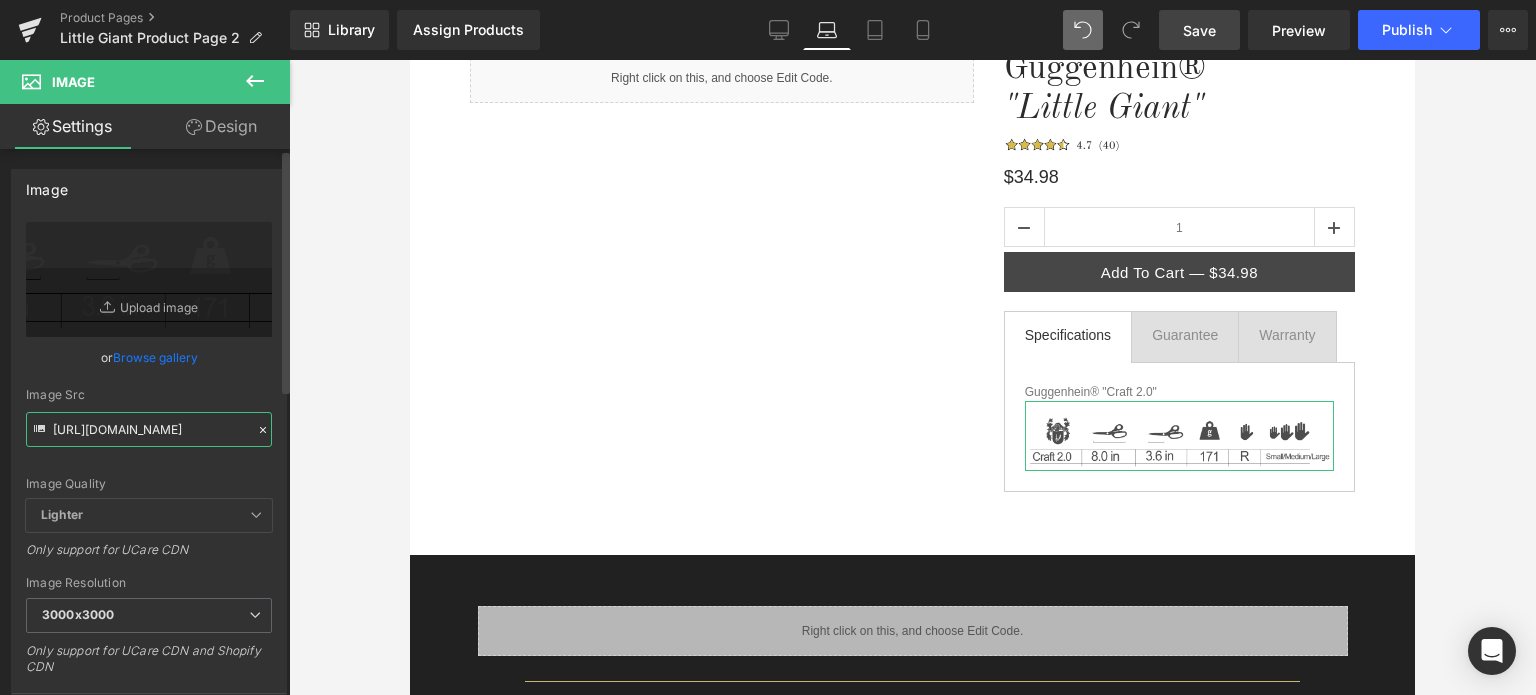 click on "[URL][DOMAIN_NAME]" at bounding box center (149, 429) 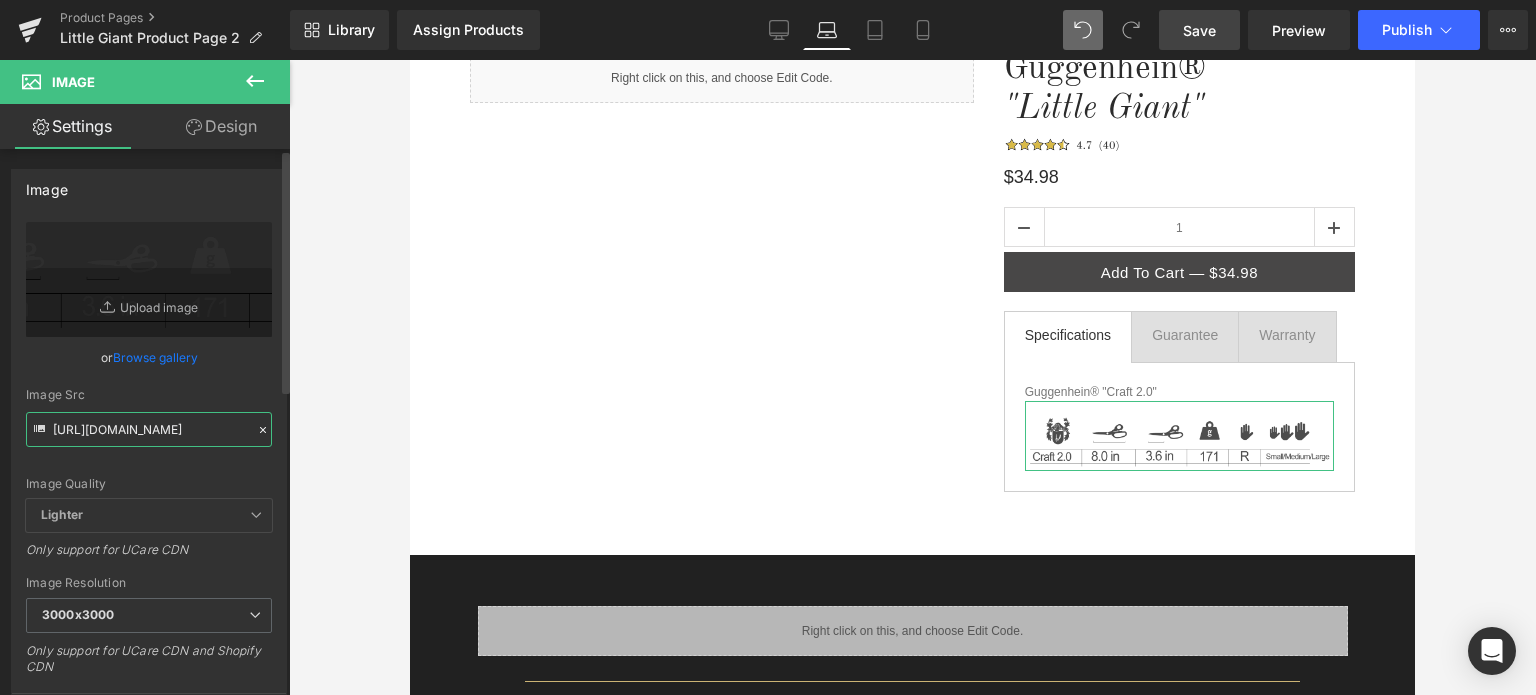 paste on "1_419c4f14-271c-402d-920a-a1c44636285a_3000x3000.jpg?v=1752283080" 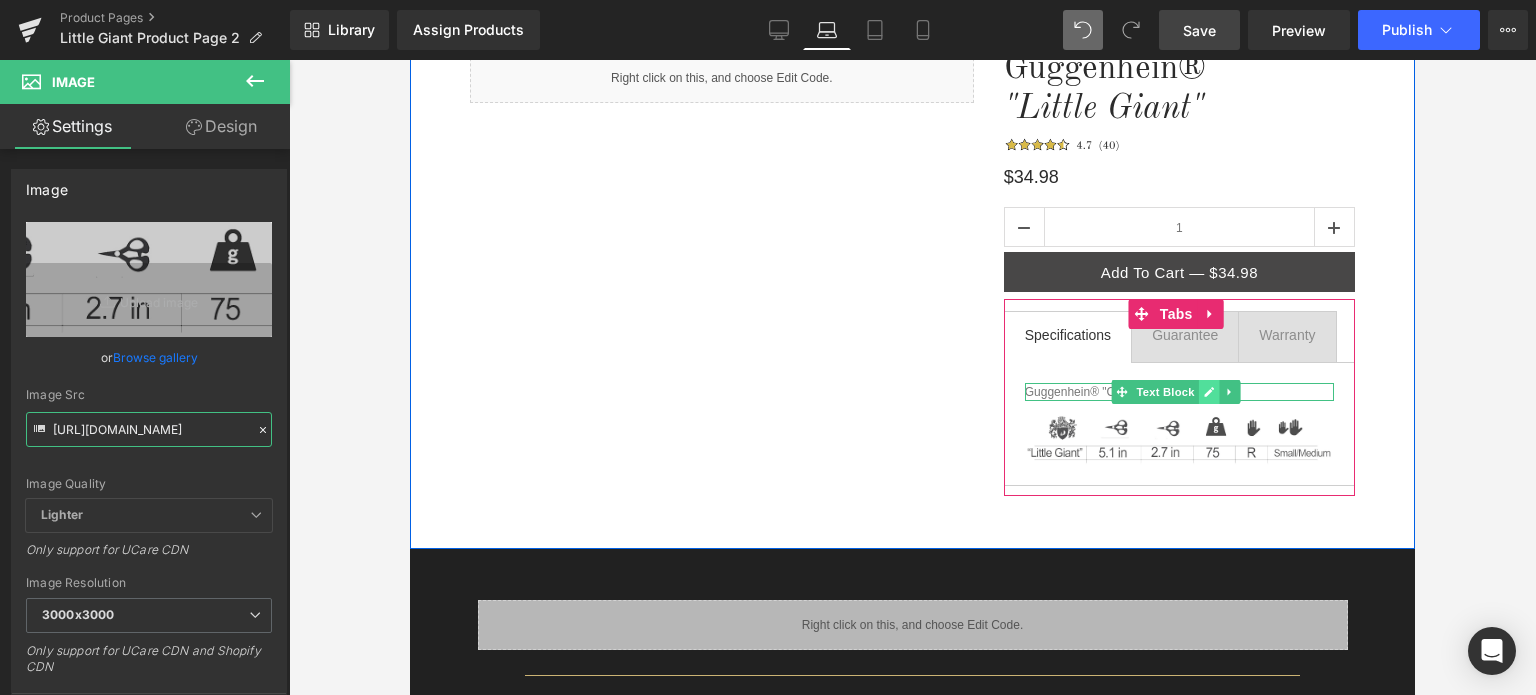 type on "[URL][DOMAIN_NAME]" 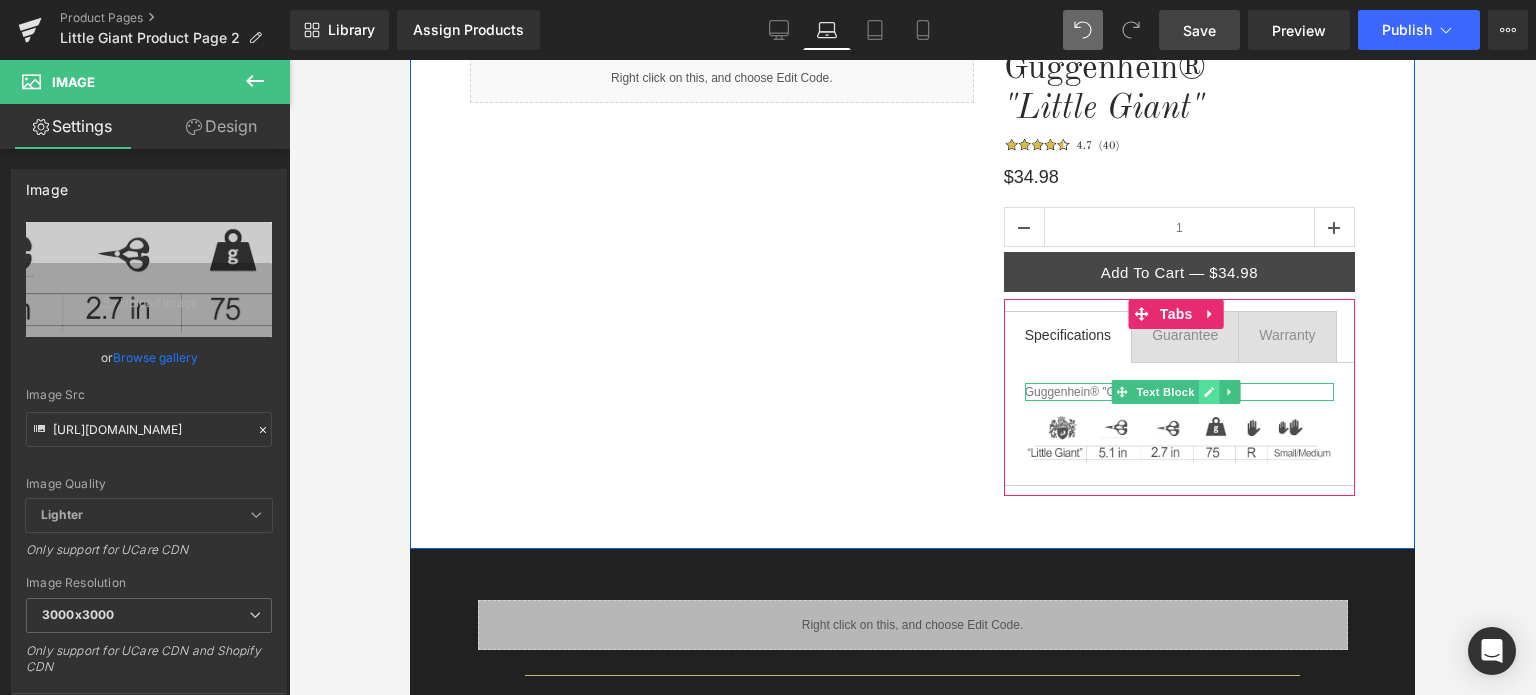 click 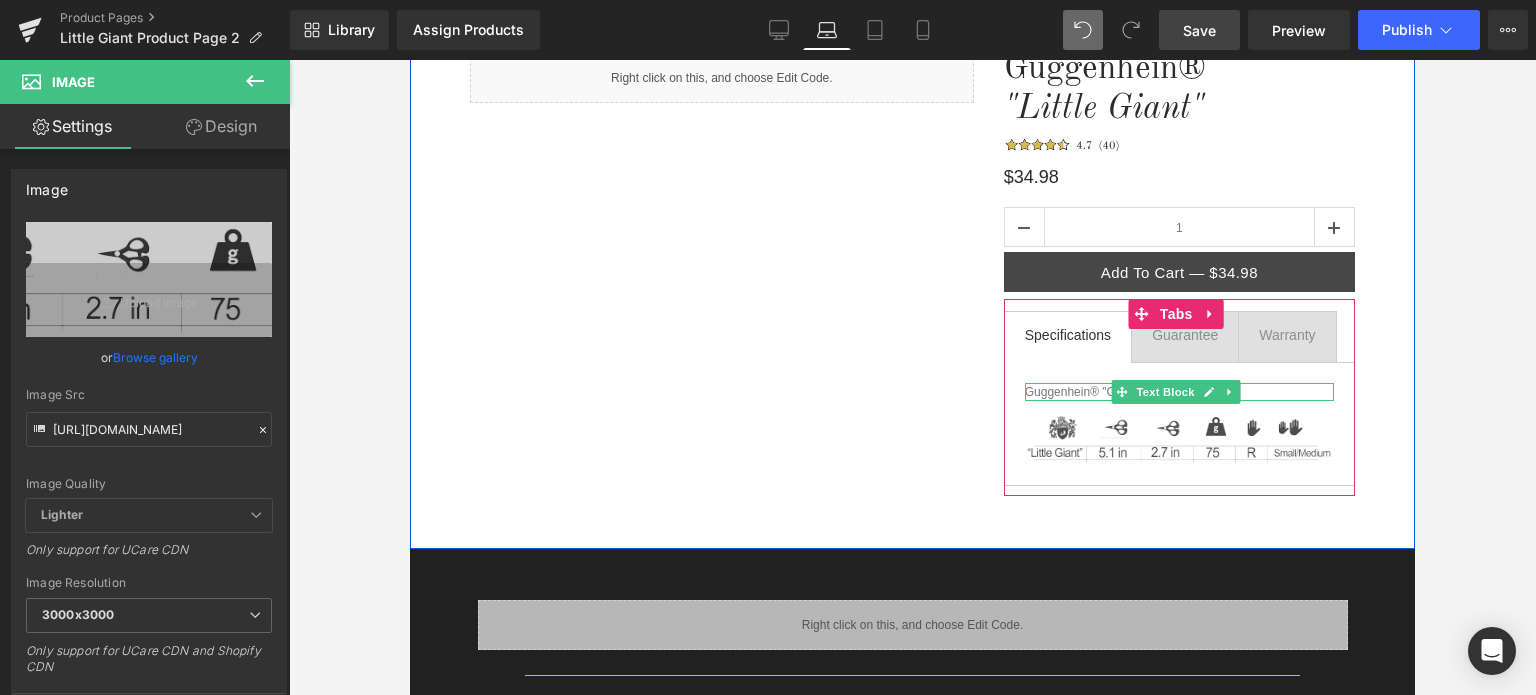 scroll, scrollTop: 0, scrollLeft: 0, axis: both 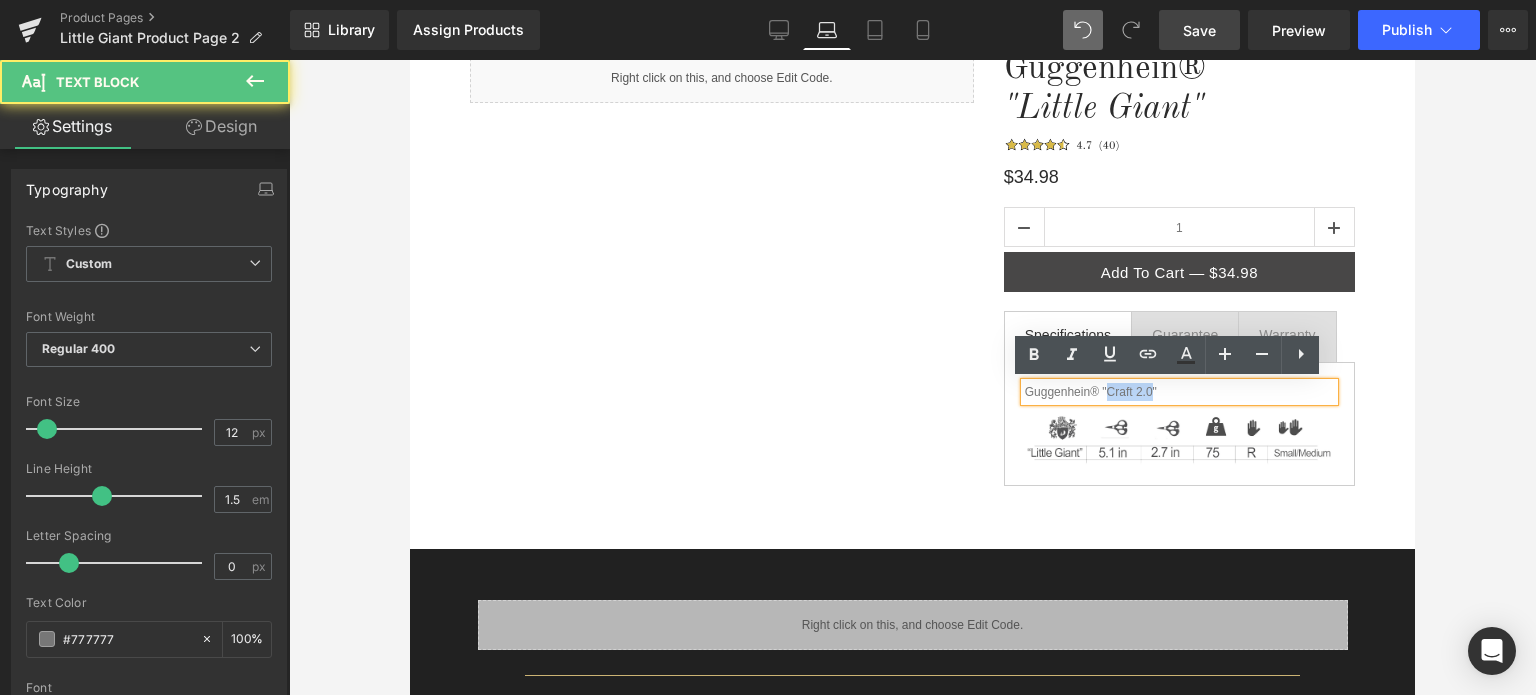 drag, startPoint x: 1142, startPoint y: 392, endPoint x: 1099, endPoint y: 392, distance: 43 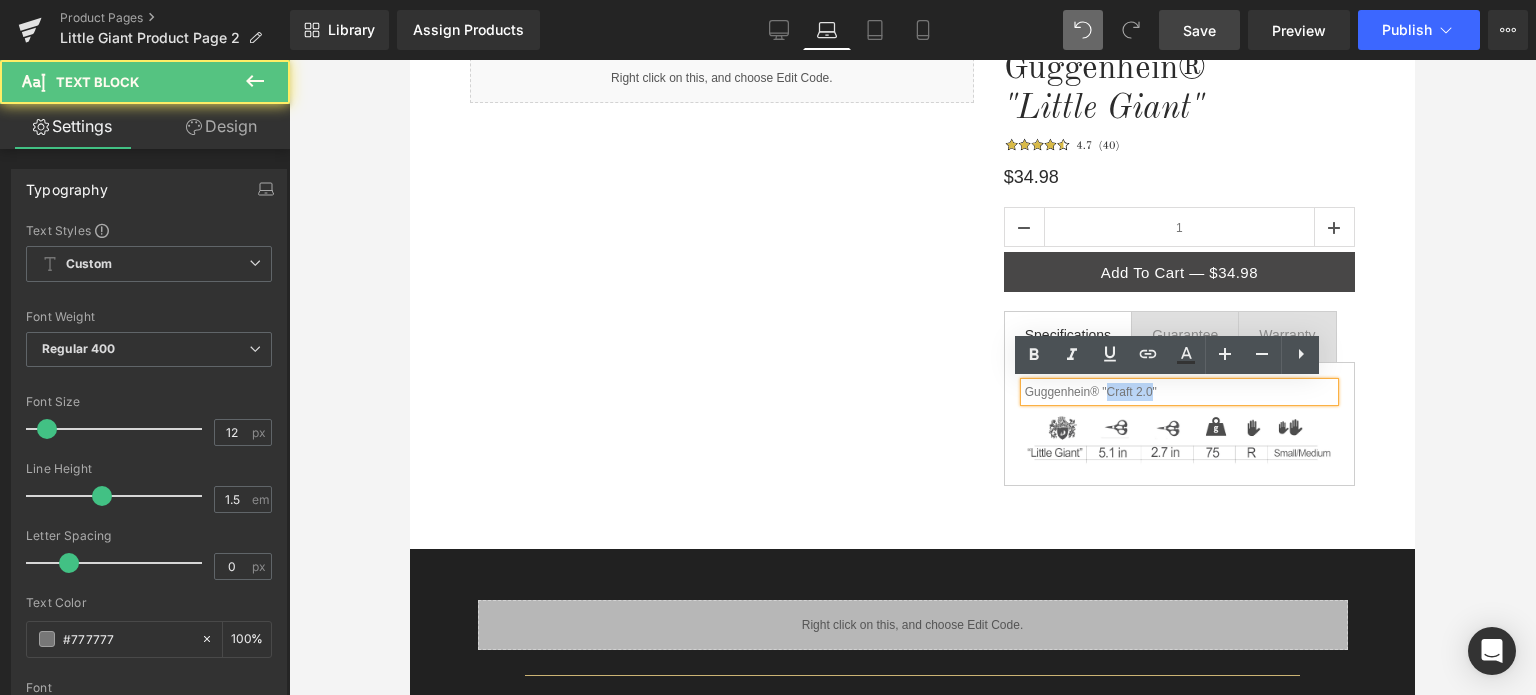 click on "Guggenhein® "Craft 2.0"" at bounding box center (1179, 392) 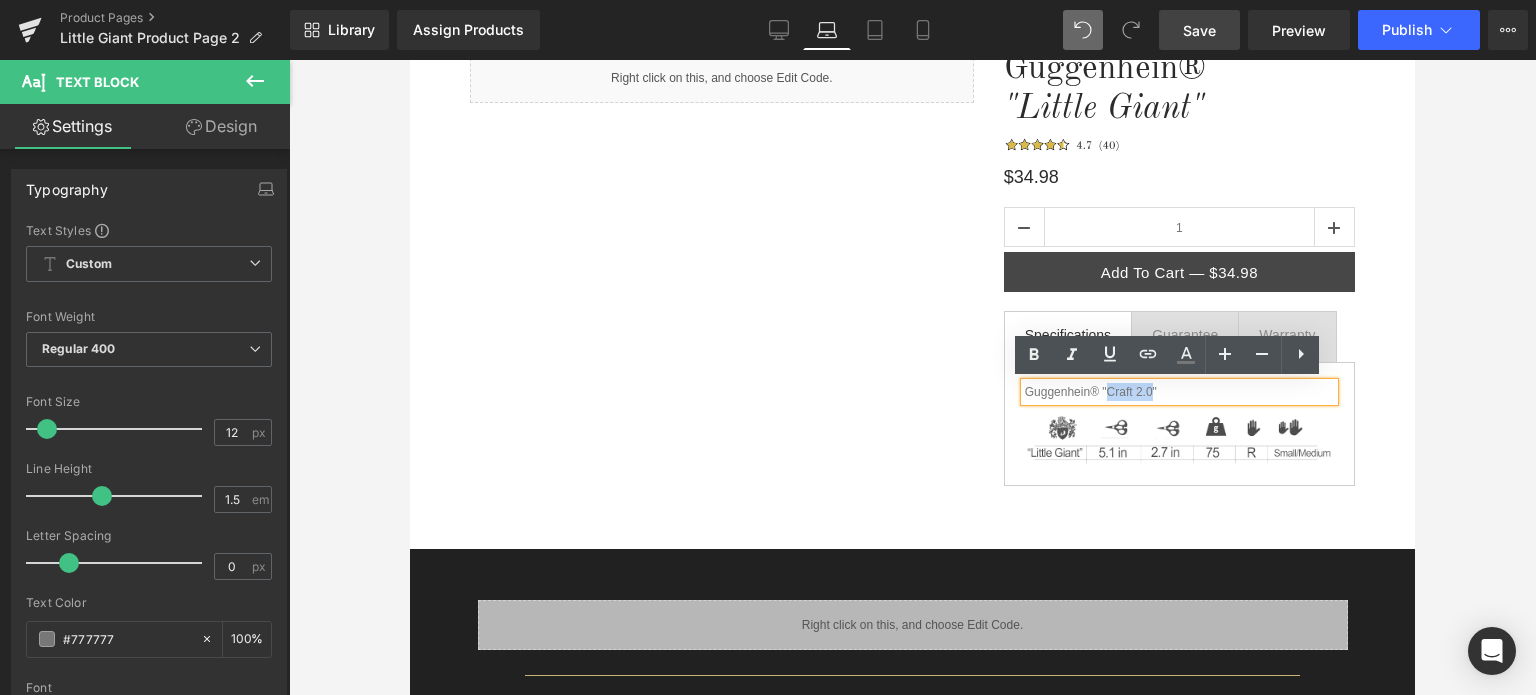 type 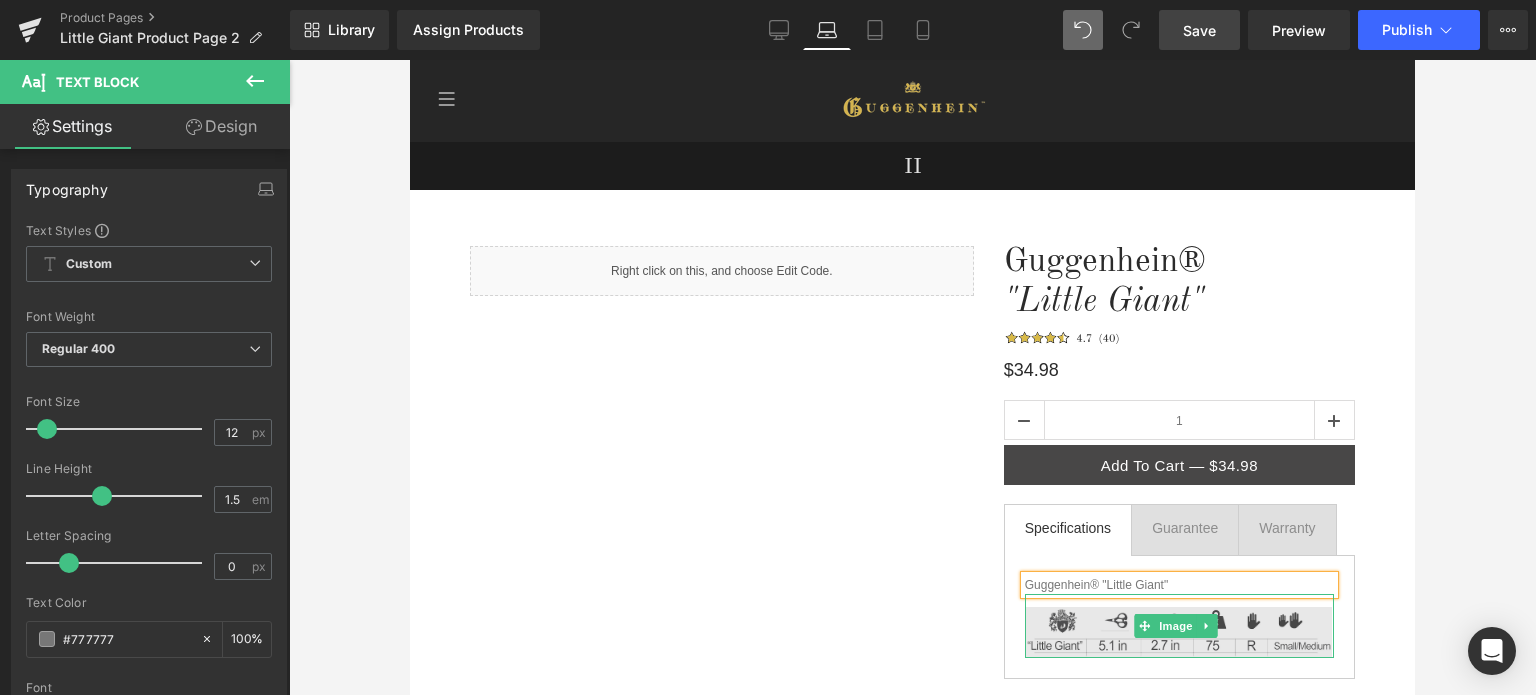 scroll, scrollTop: 0, scrollLeft: 0, axis: both 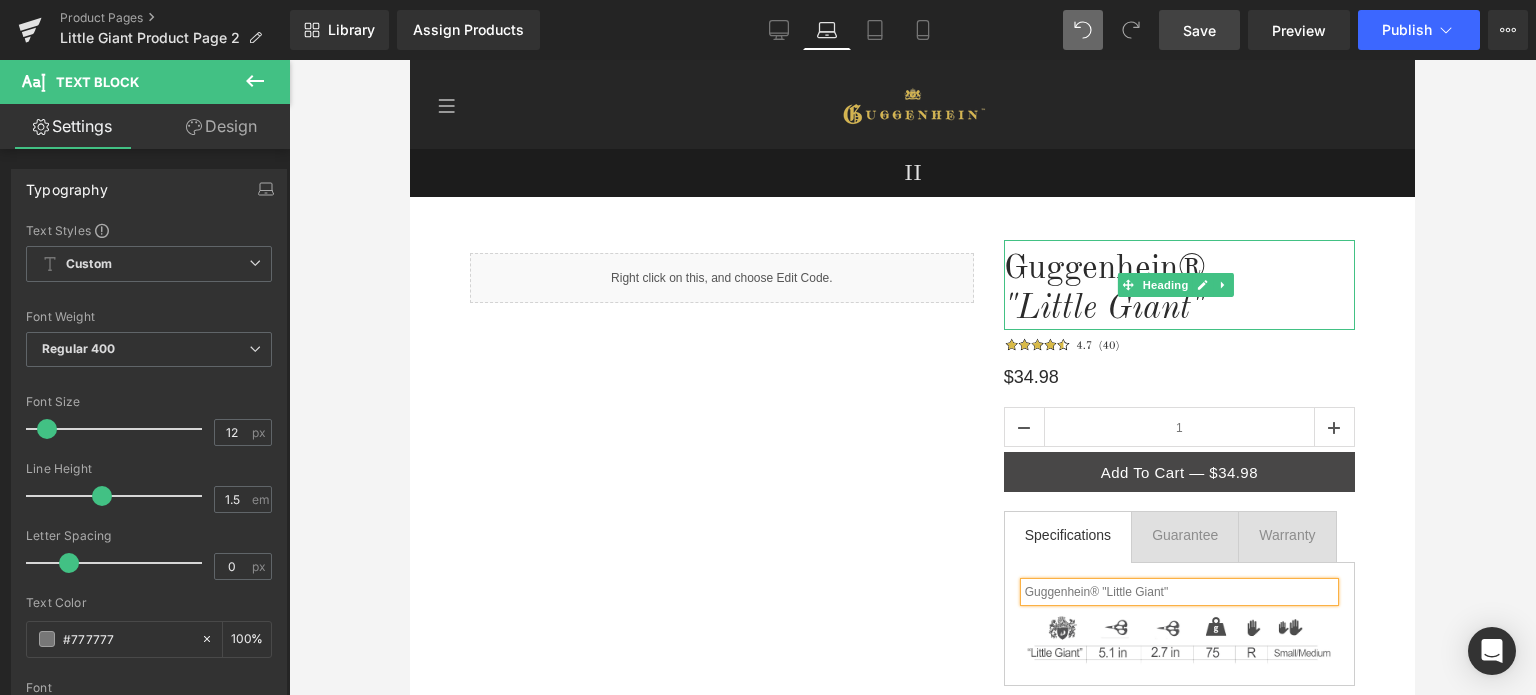 click on "Guggenhein®" at bounding box center (1179, 269) 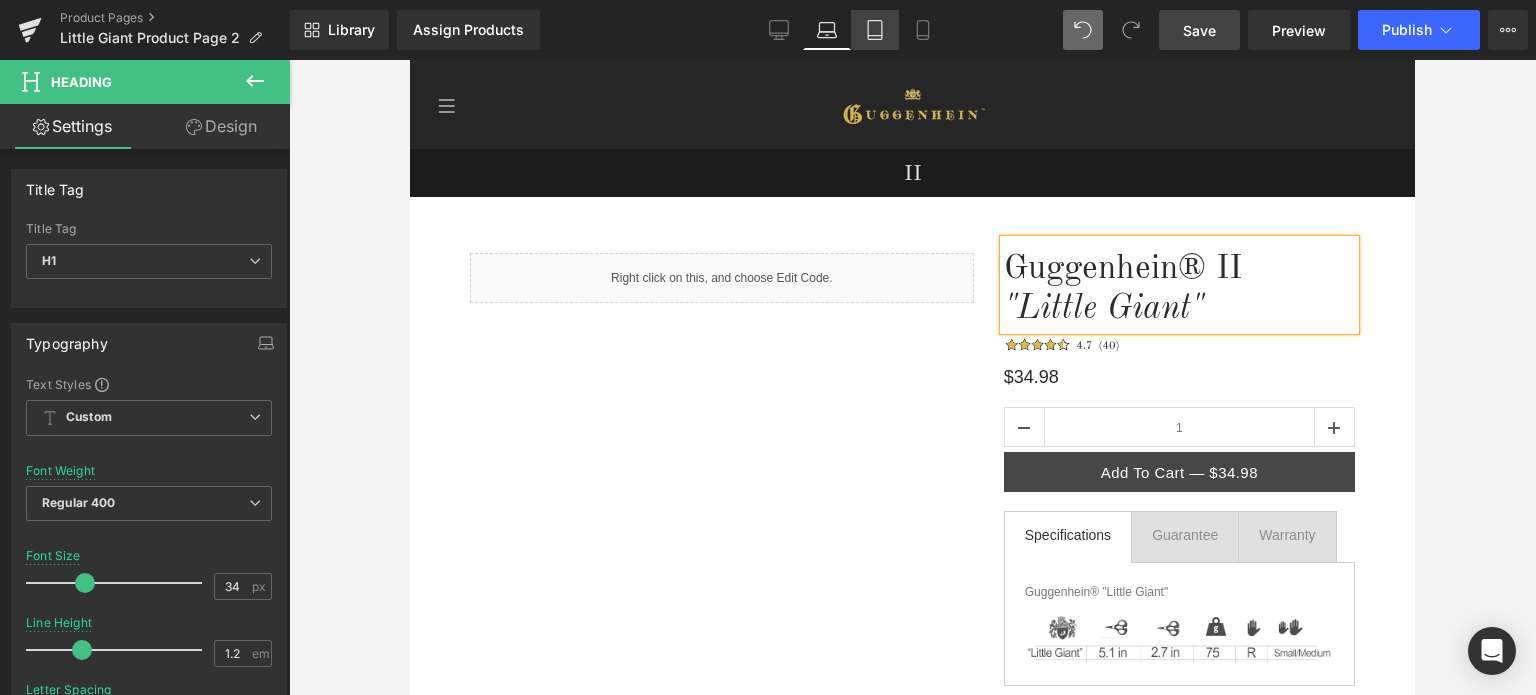 click 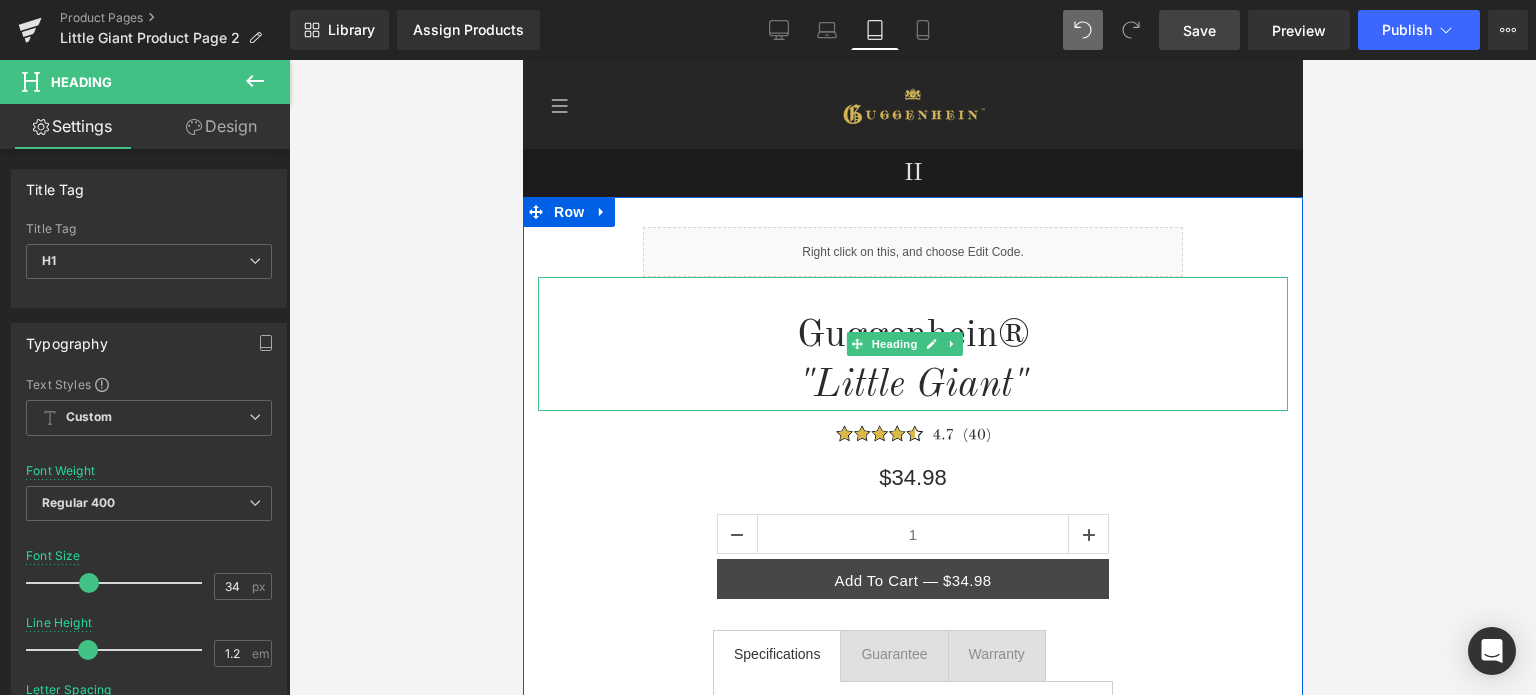 click on "Guggenhein®" at bounding box center [912, 336] 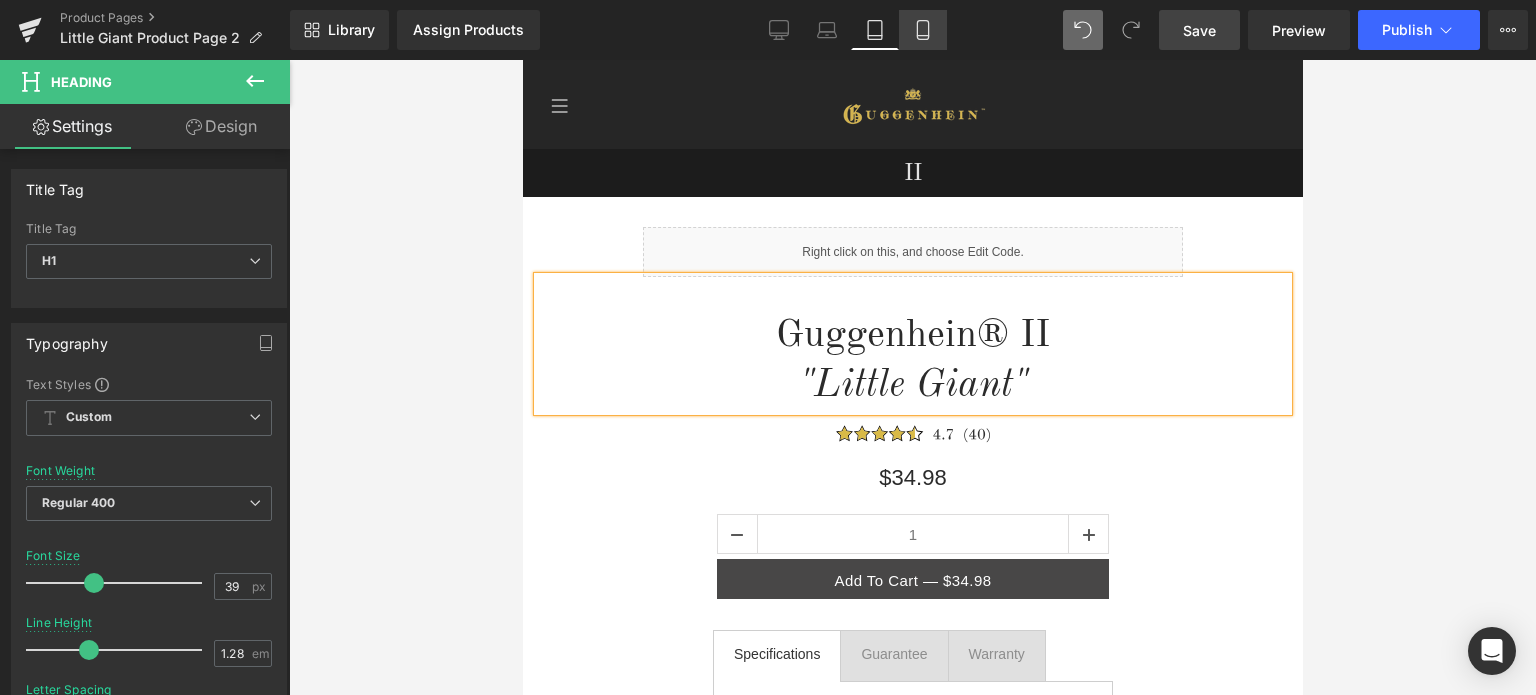 click on "Mobile" at bounding box center [923, 30] 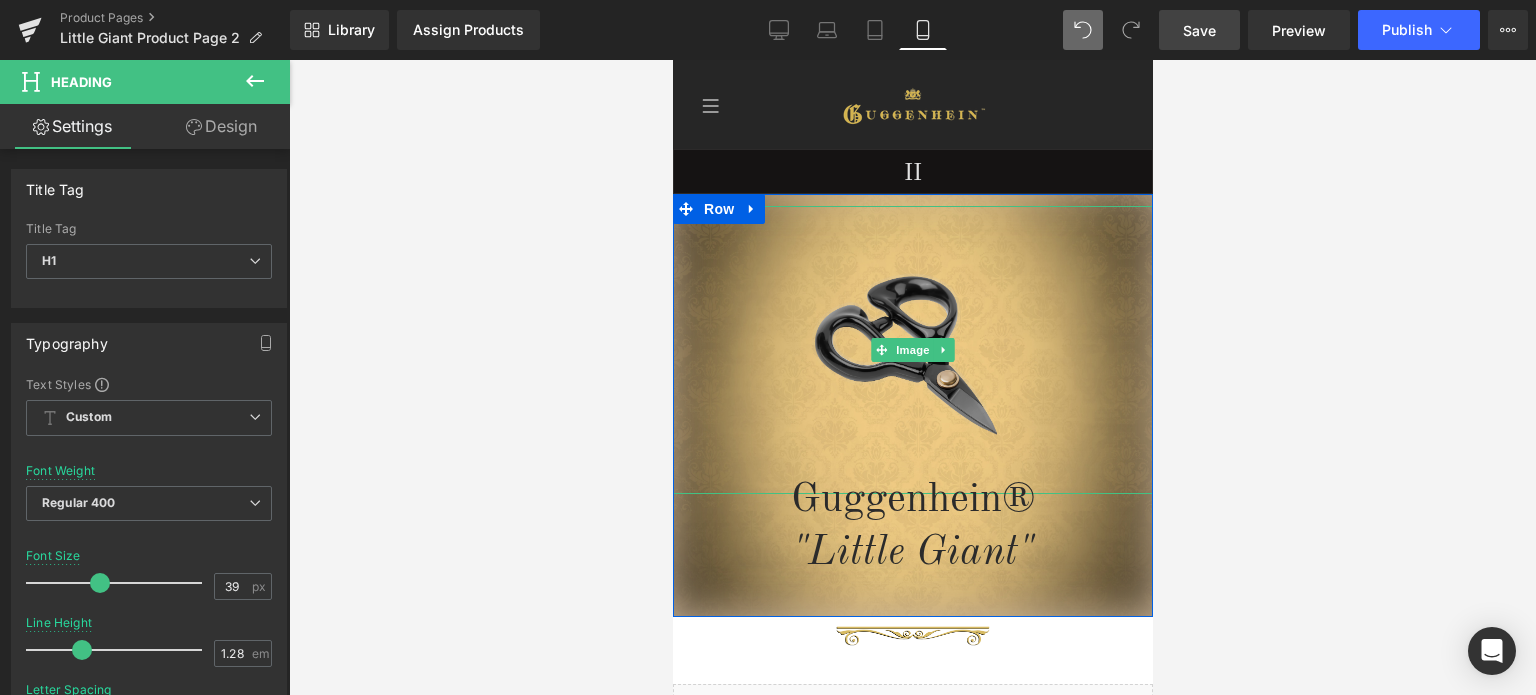 scroll, scrollTop: 600, scrollLeft: 0, axis: vertical 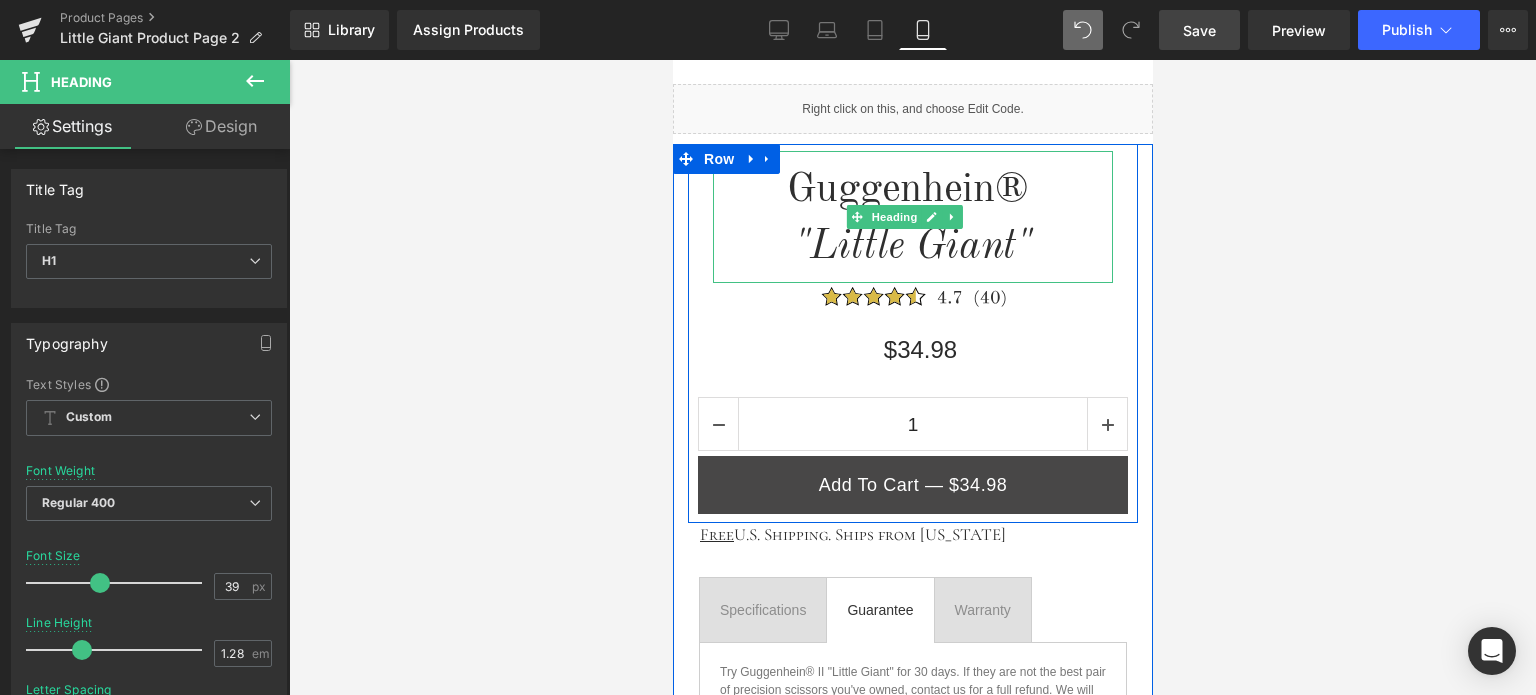 click at bounding box center [1033, 190] 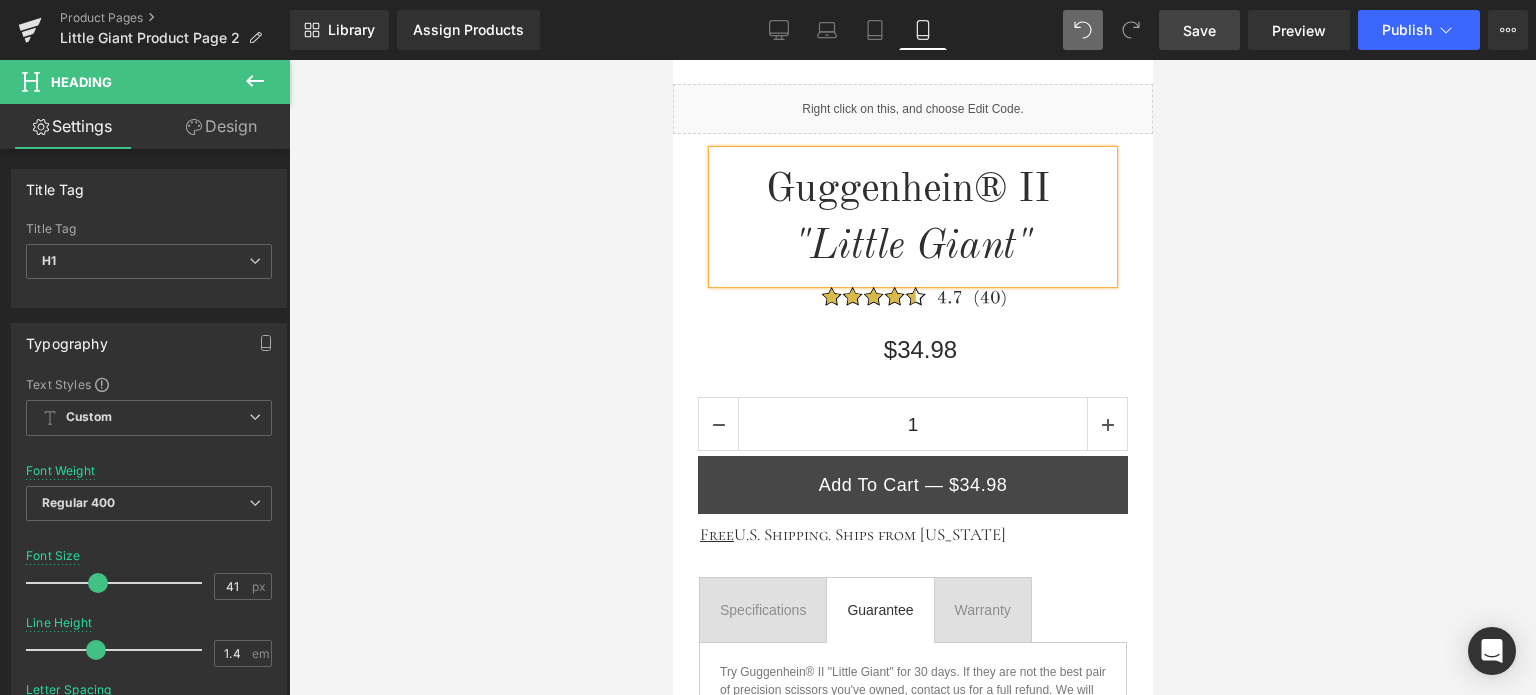click on "Save" at bounding box center [1199, 30] 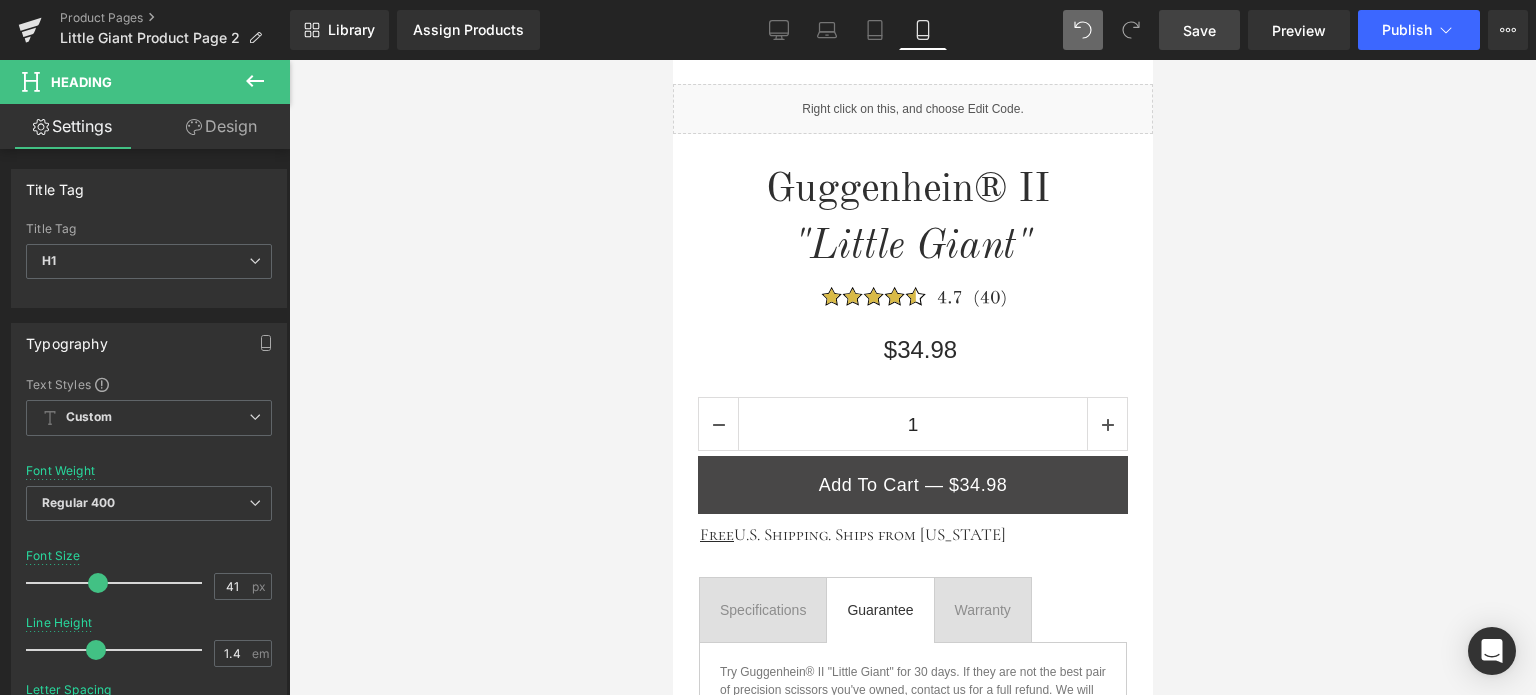 click on "Save" at bounding box center [1199, 30] 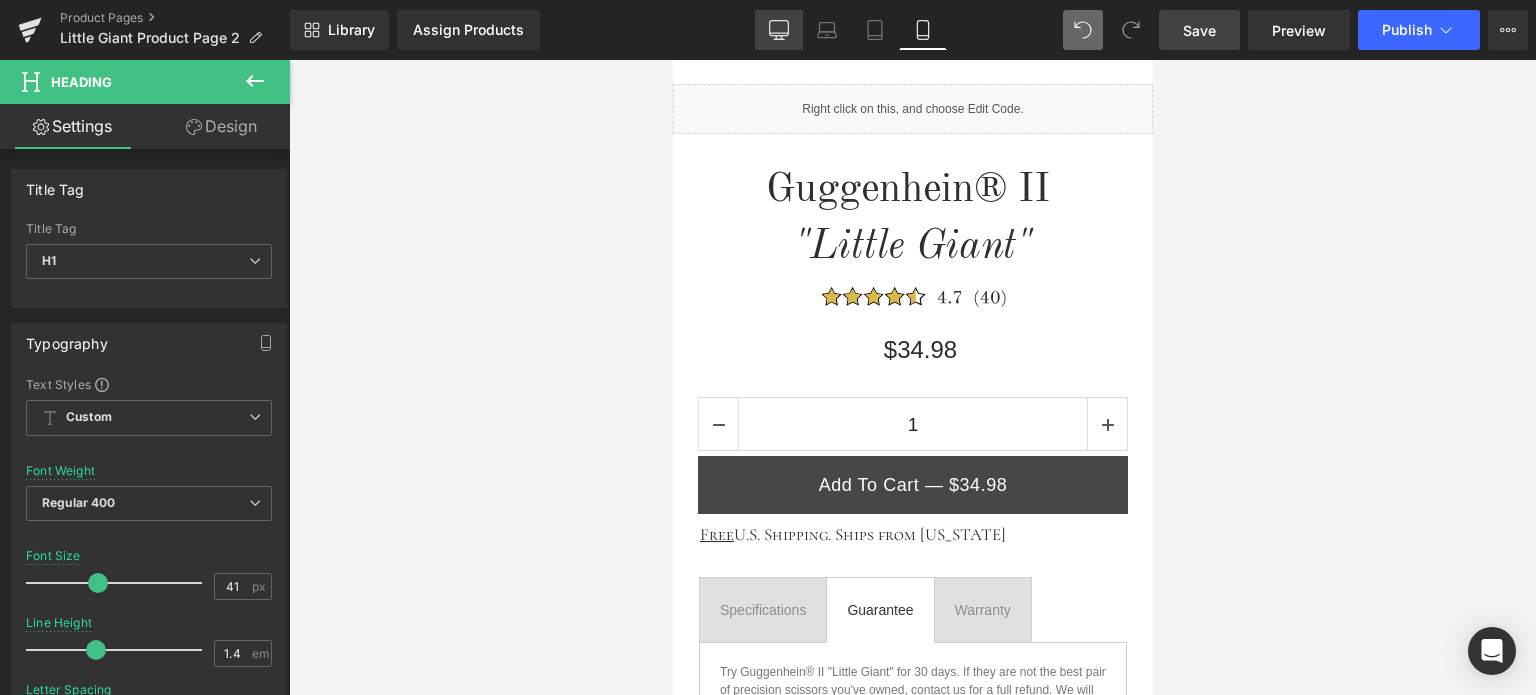 click 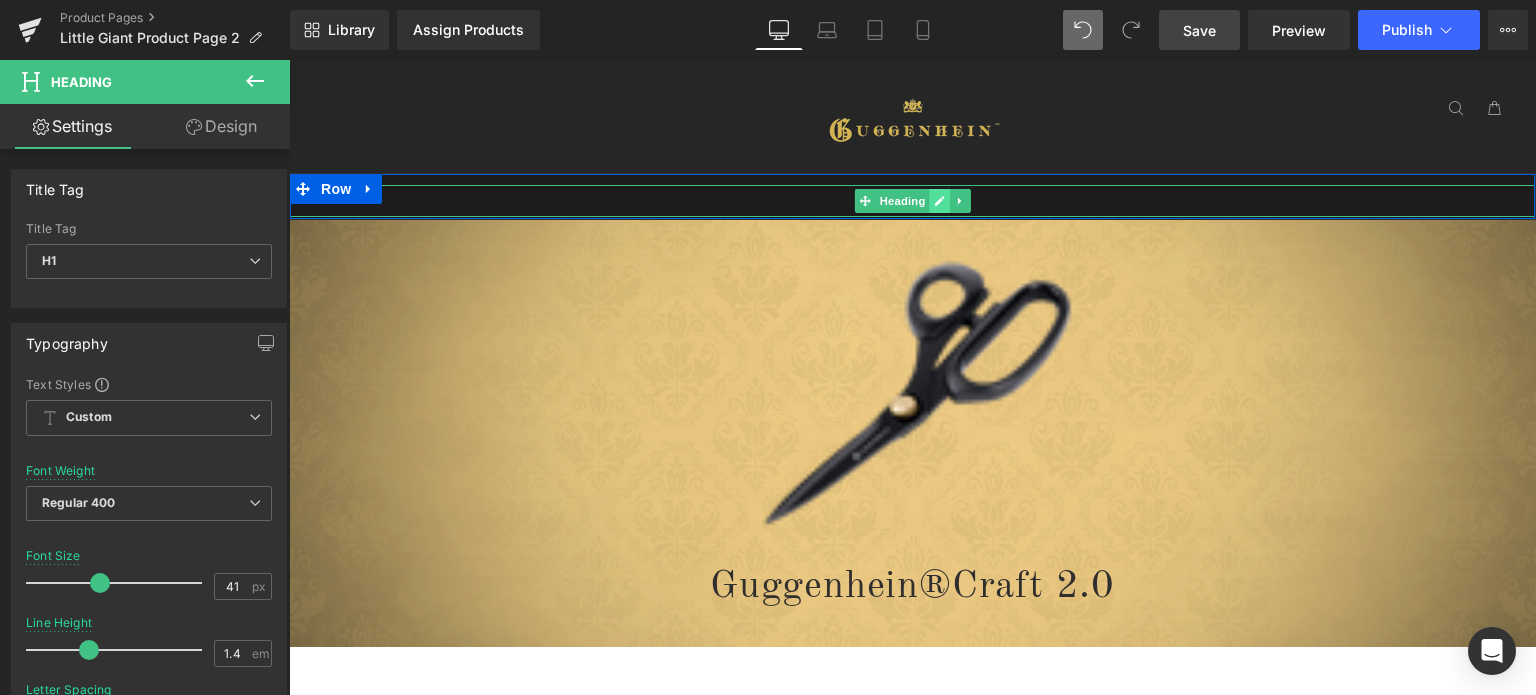click at bounding box center (940, 201) 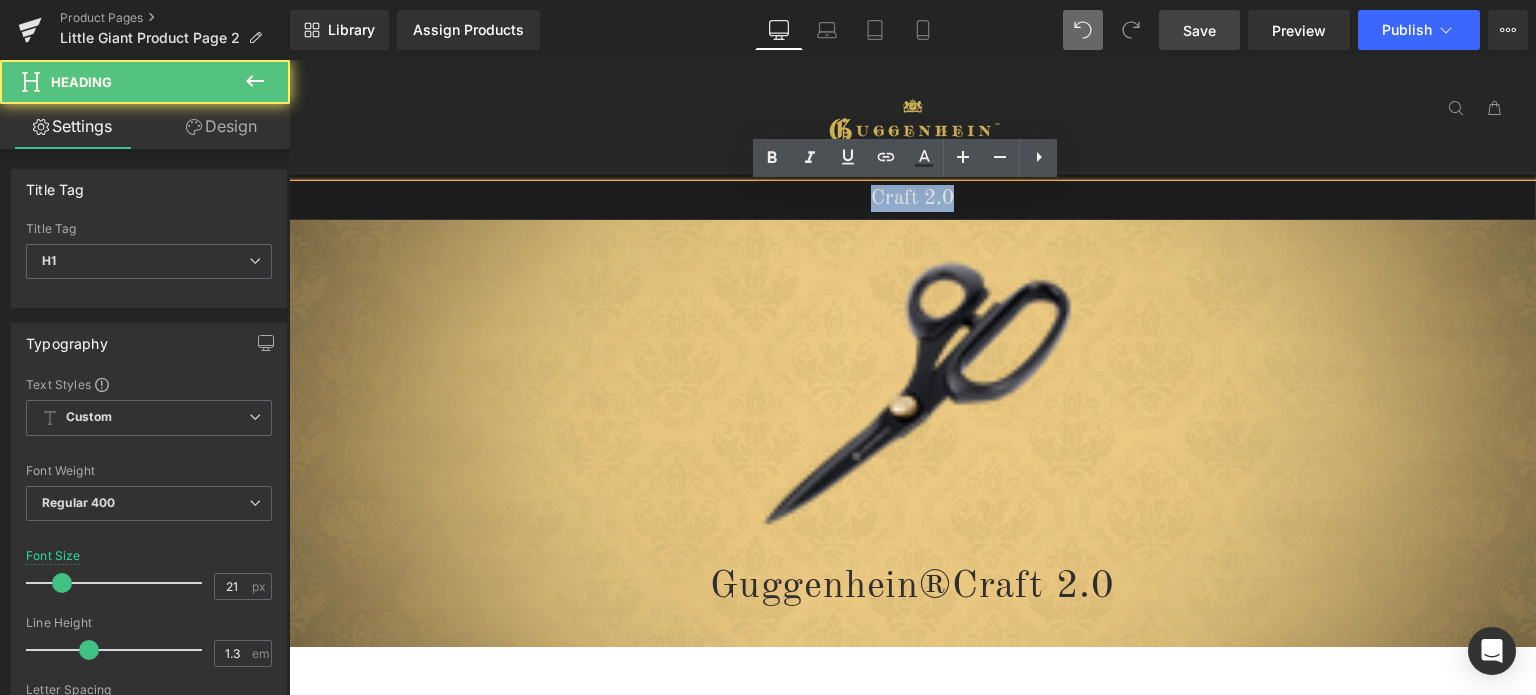 drag, startPoint x: 916, startPoint y: 201, endPoint x: 868, endPoint y: 200, distance: 48.010414 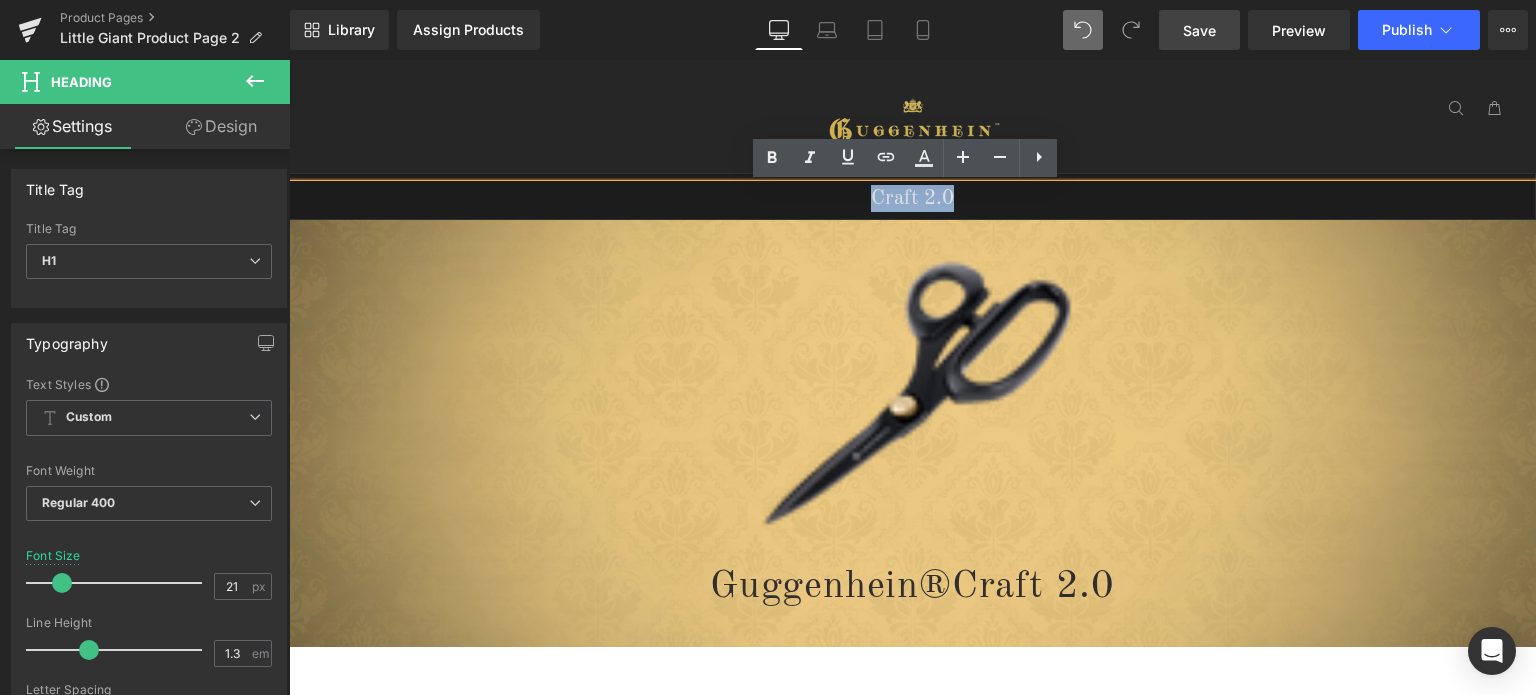 type 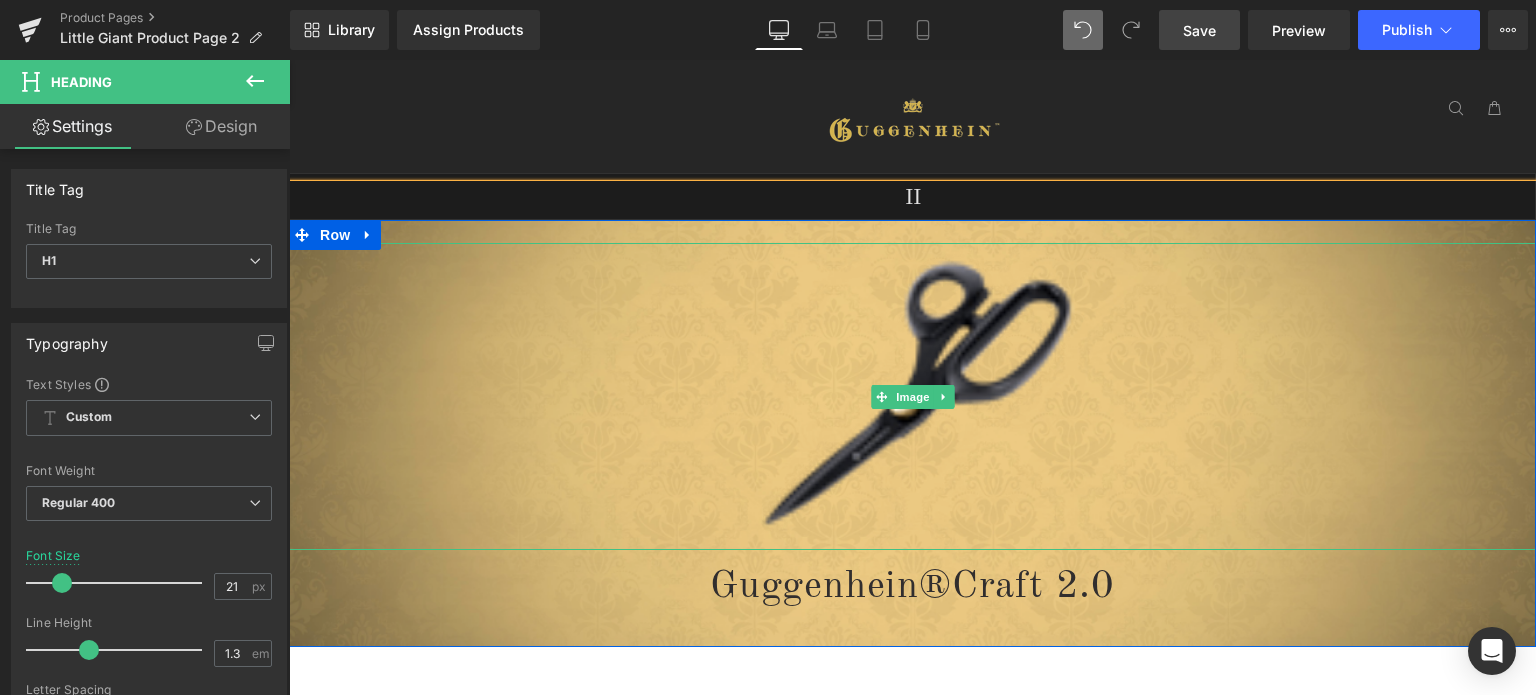 click at bounding box center (912, 396) 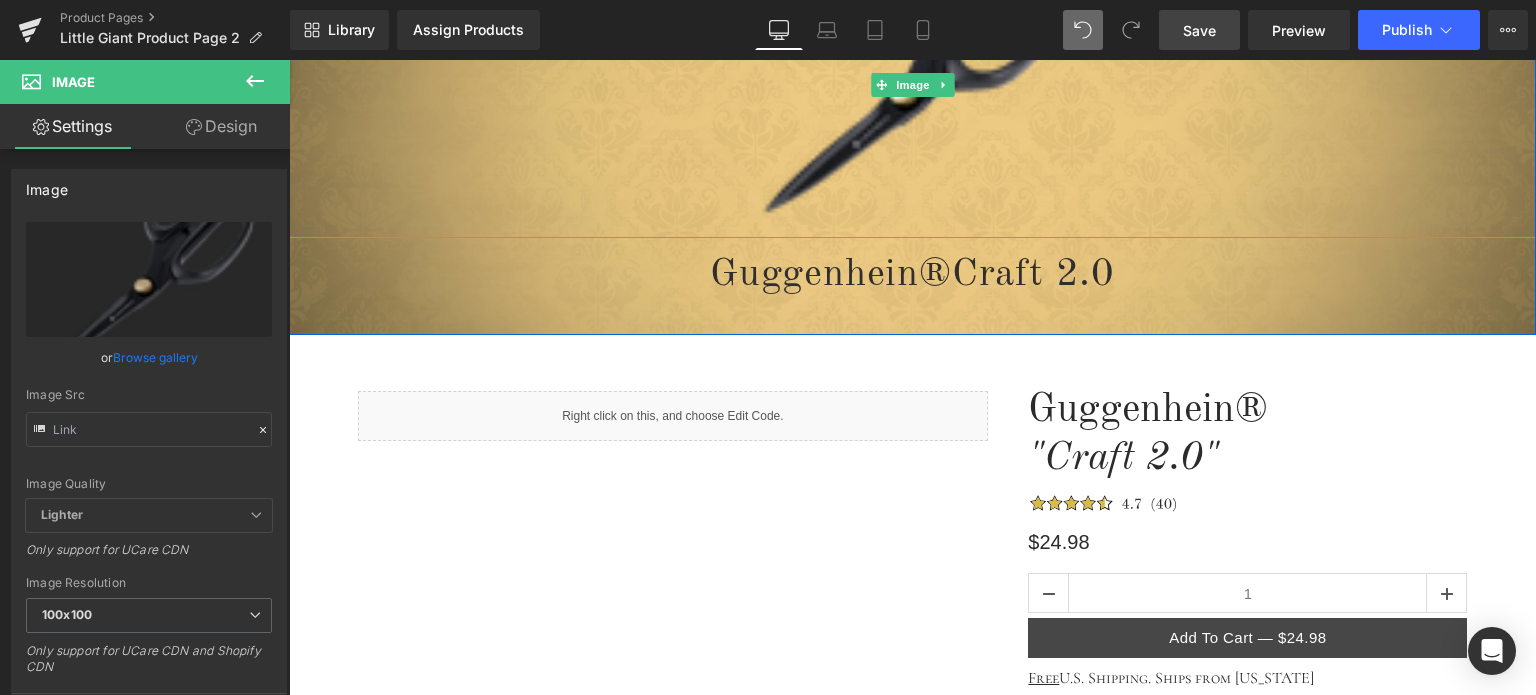 scroll, scrollTop: 400, scrollLeft: 0, axis: vertical 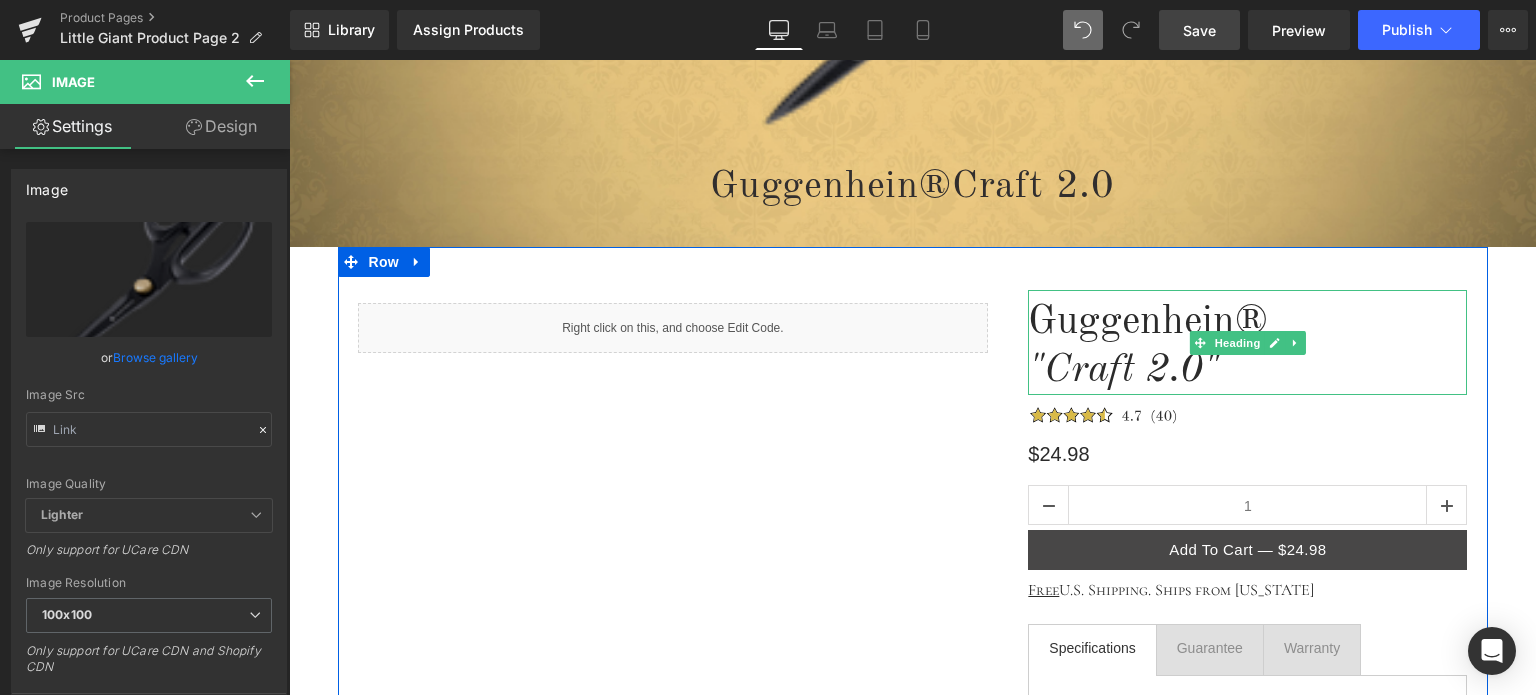 click on "Guggenhein®" at bounding box center (1247, 323) 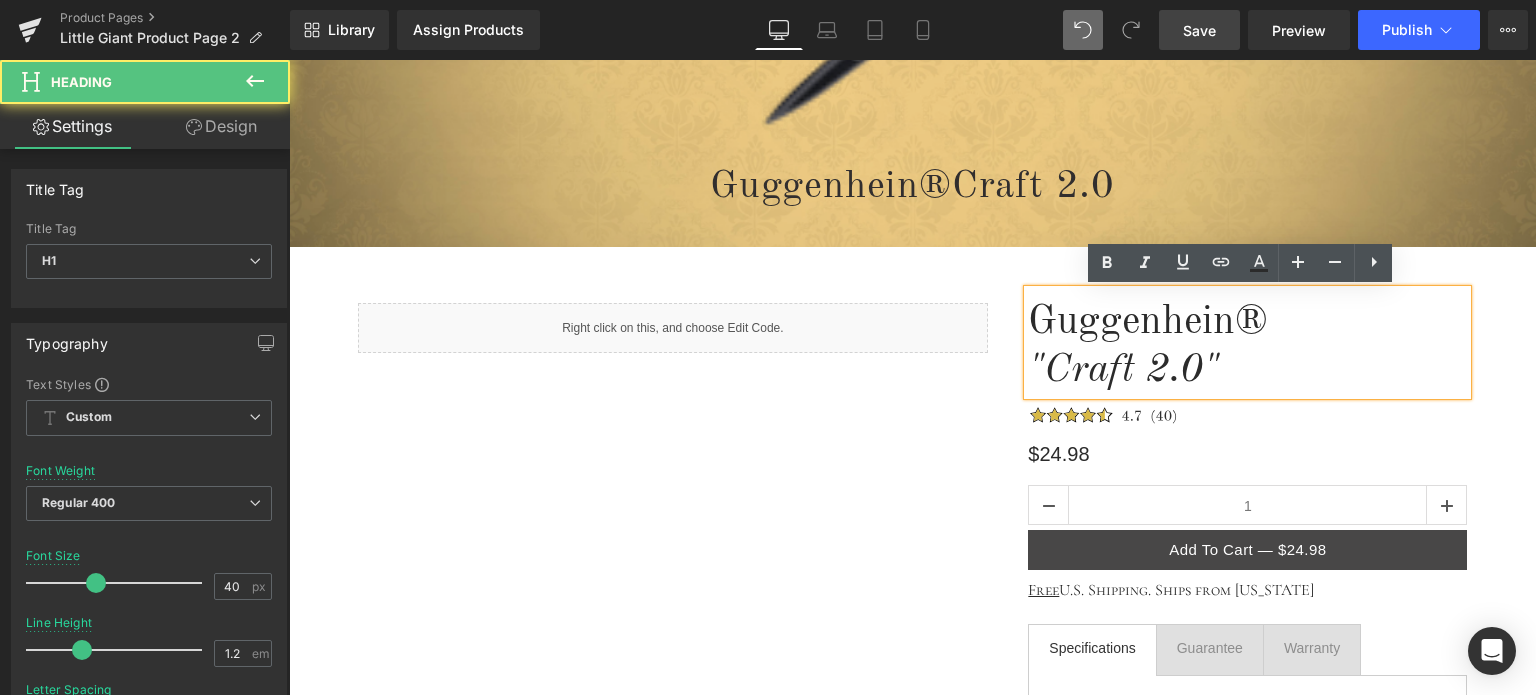 click on "Guggenhein®" at bounding box center (1247, 323) 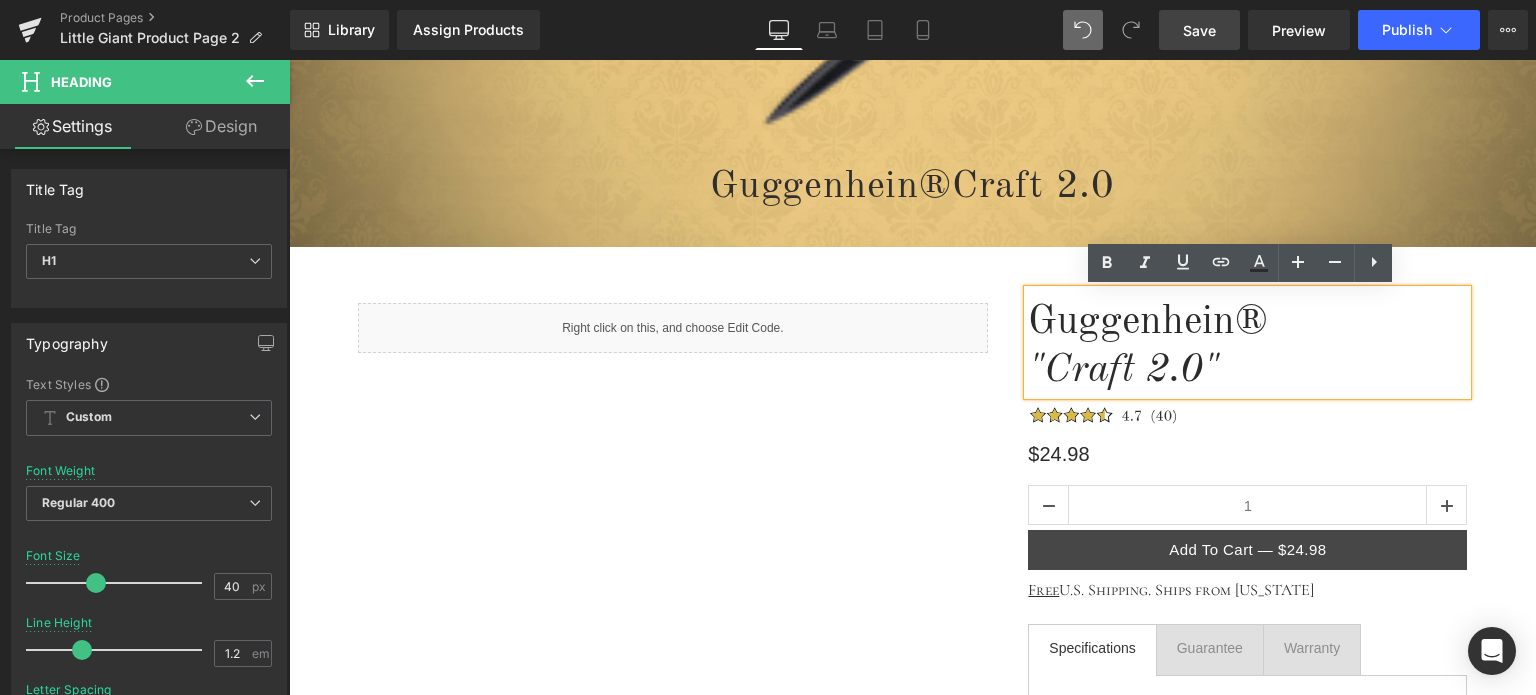 type 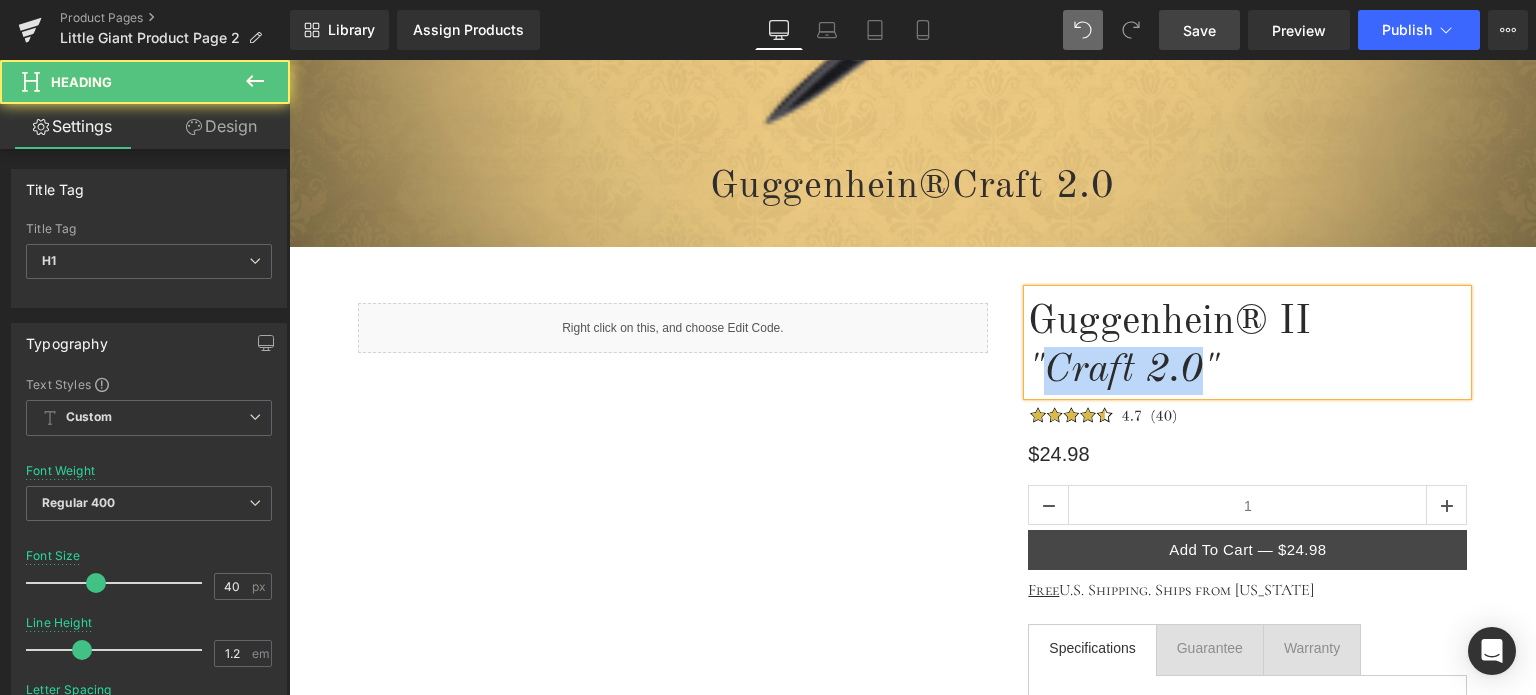 drag, startPoint x: 1195, startPoint y: 368, endPoint x: 1044, endPoint y: 366, distance: 151.01324 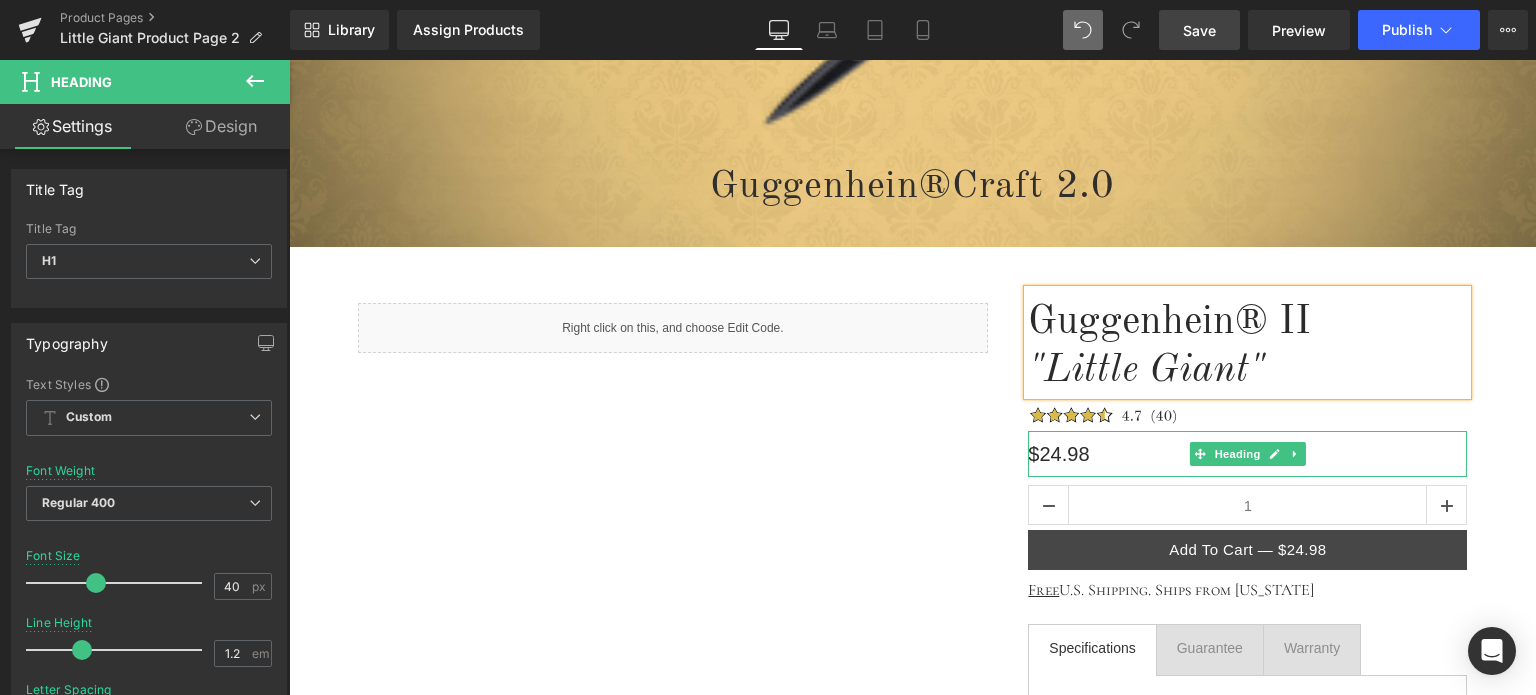 click on "$24.98" at bounding box center [1247, 454] 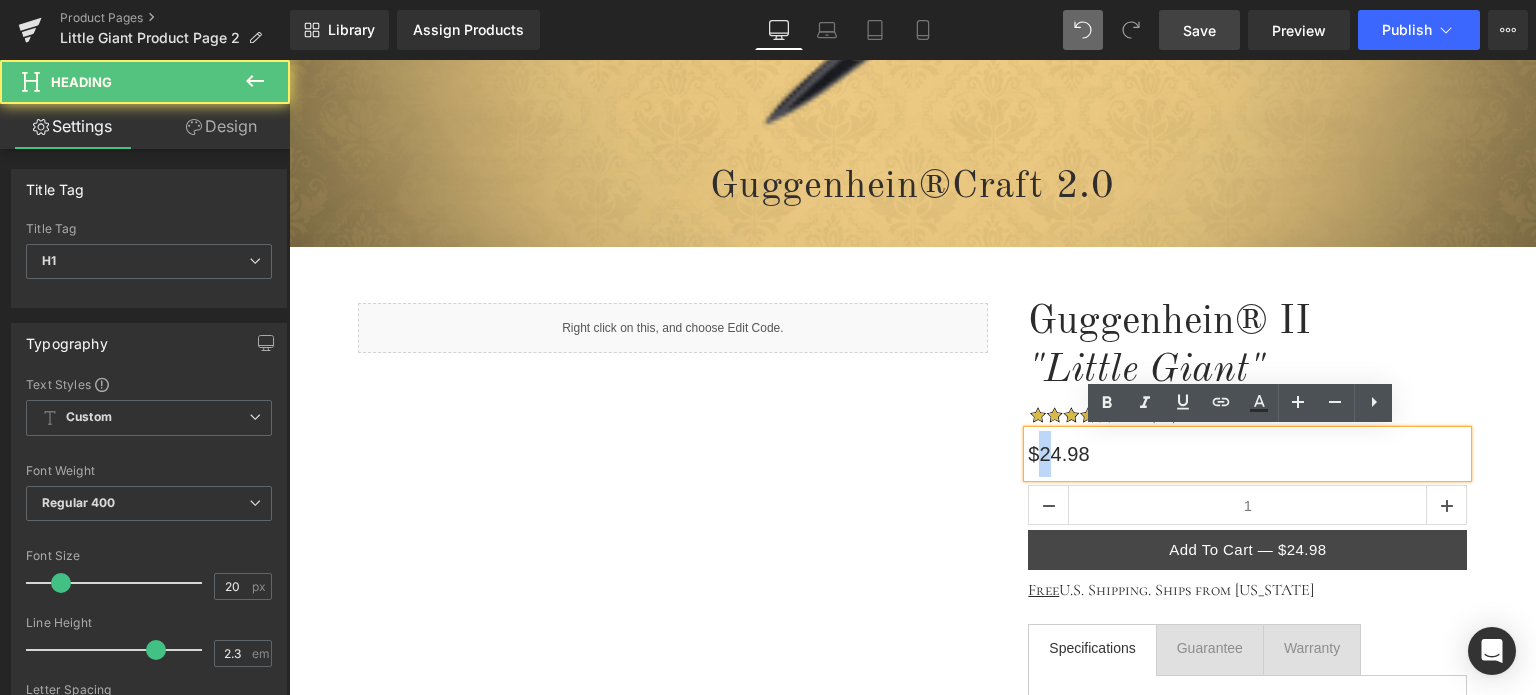 click on "$24.98" at bounding box center [1247, 454] 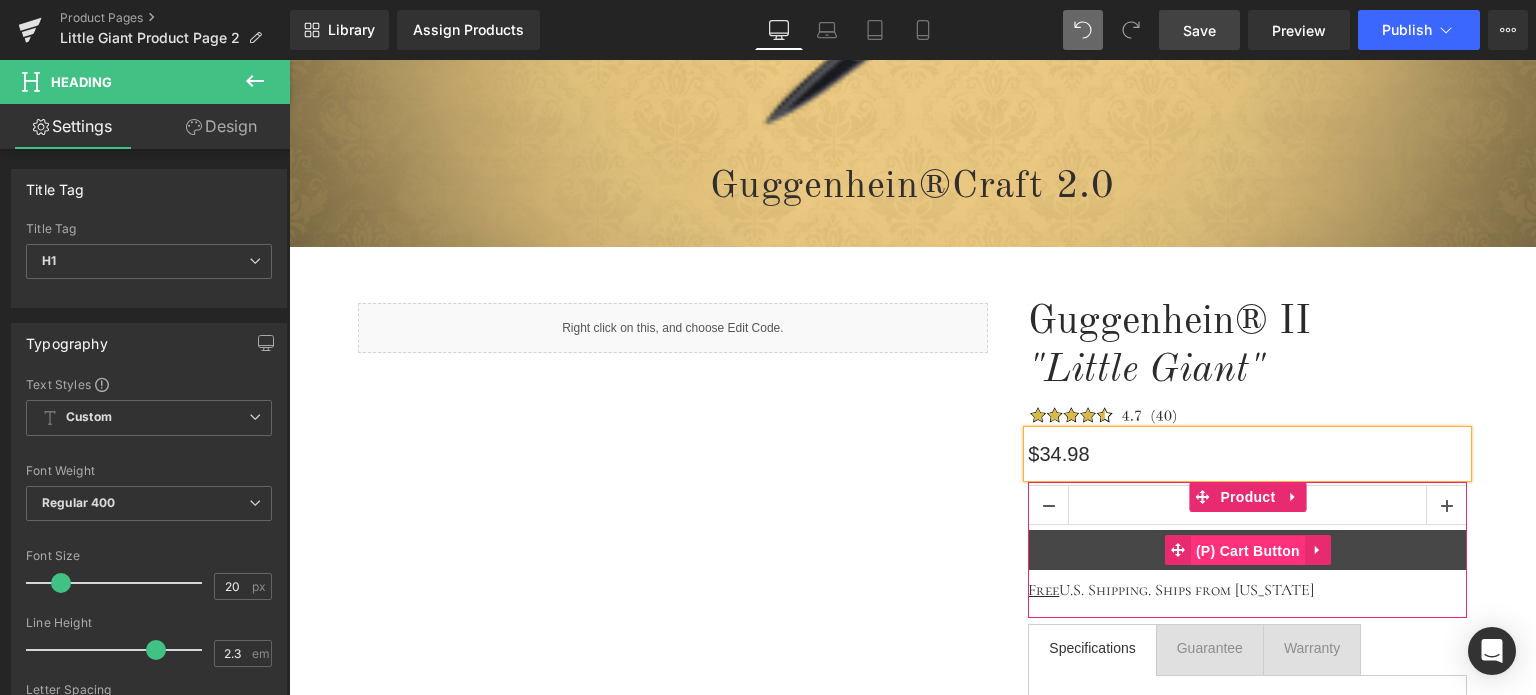 click on "(P) Cart Button" at bounding box center [1248, 551] 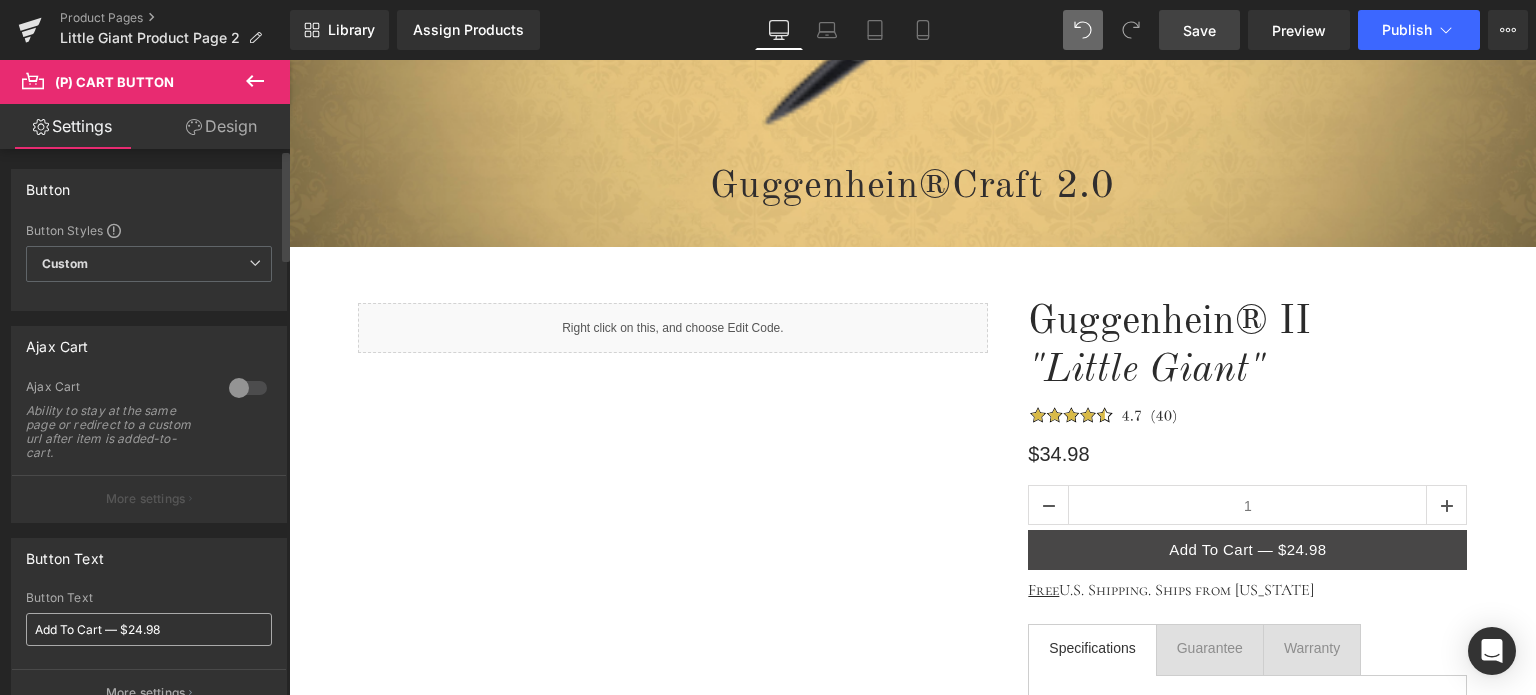 click on "Add To Cart — $24.98" at bounding box center [149, 629] 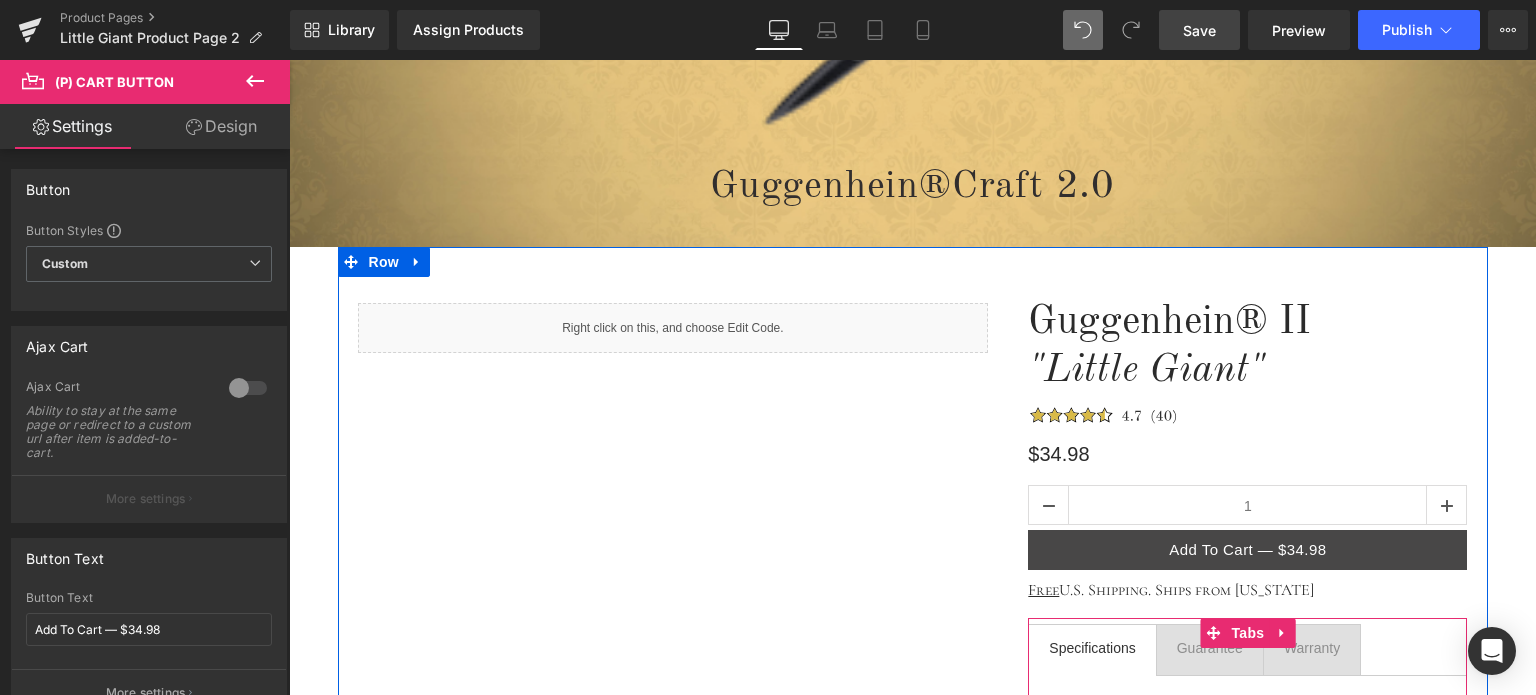 scroll, scrollTop: 700, scrollLeft: 0, axis: vertical 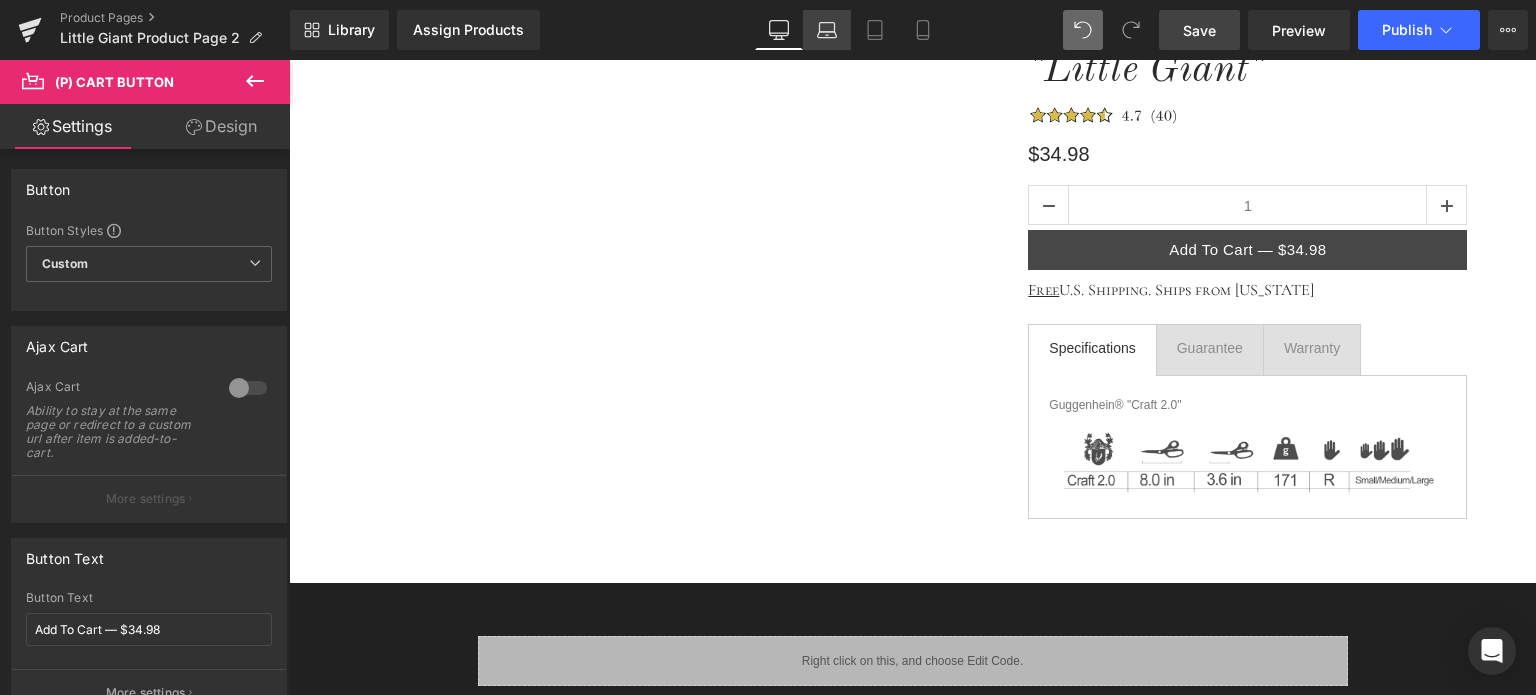 type on "Add To Cart — $34.98" 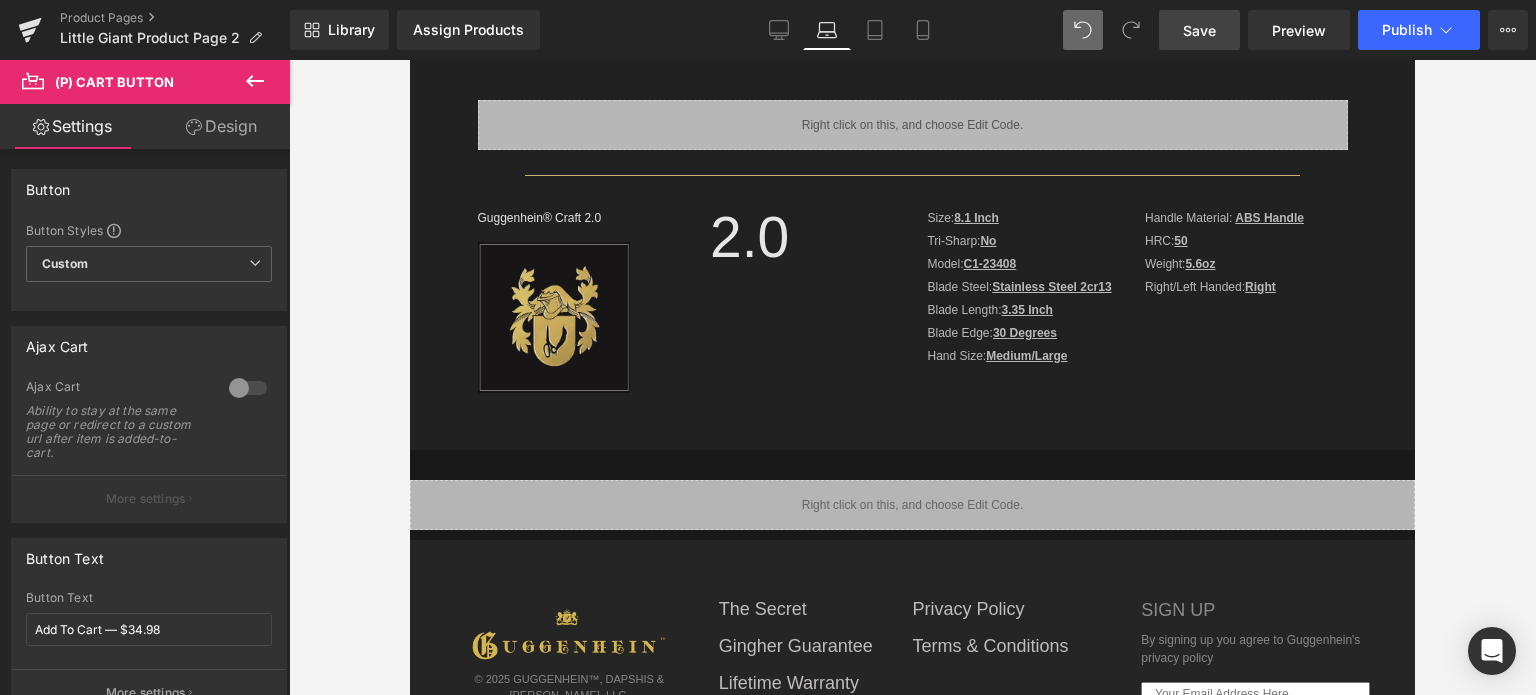 scroll, scrollTop: 0, scrollLeft: 0, axis: both 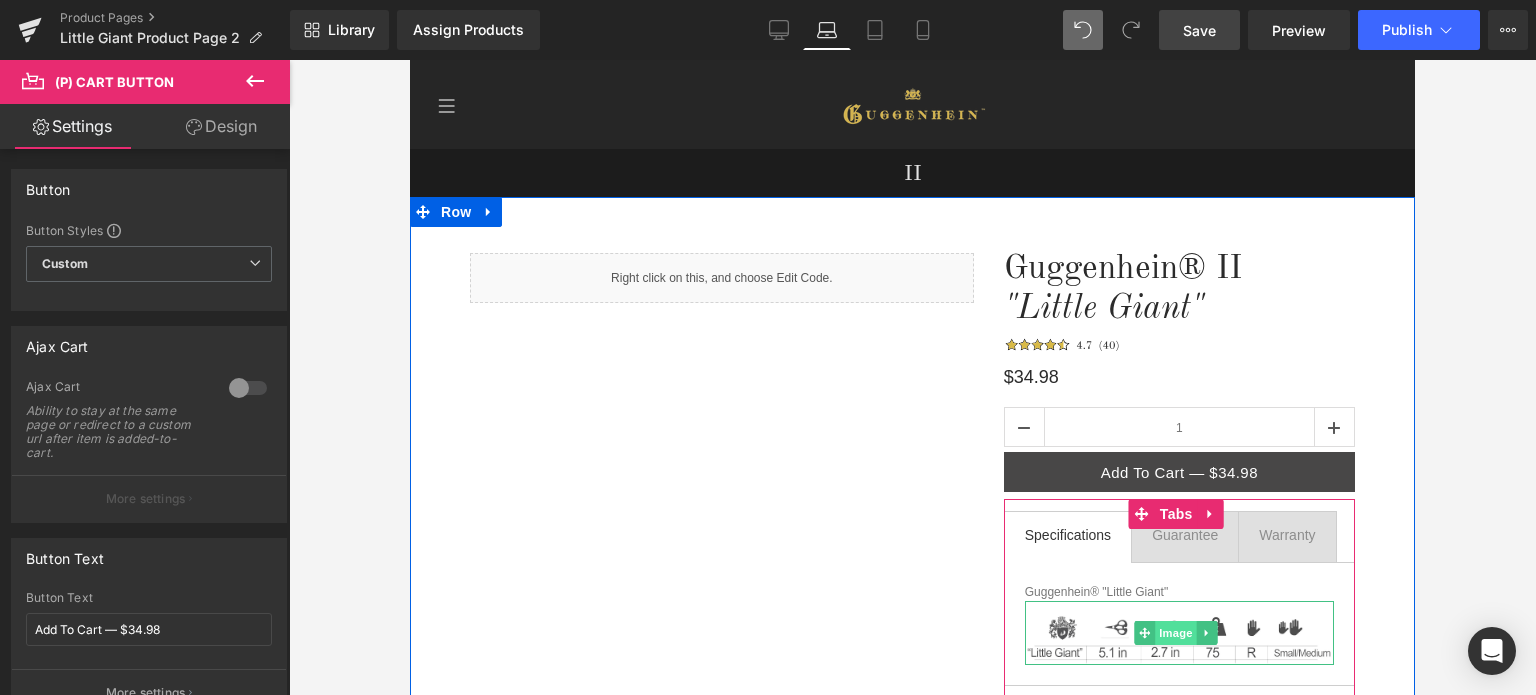 click on "Image" at bounding box center (1177, 633) 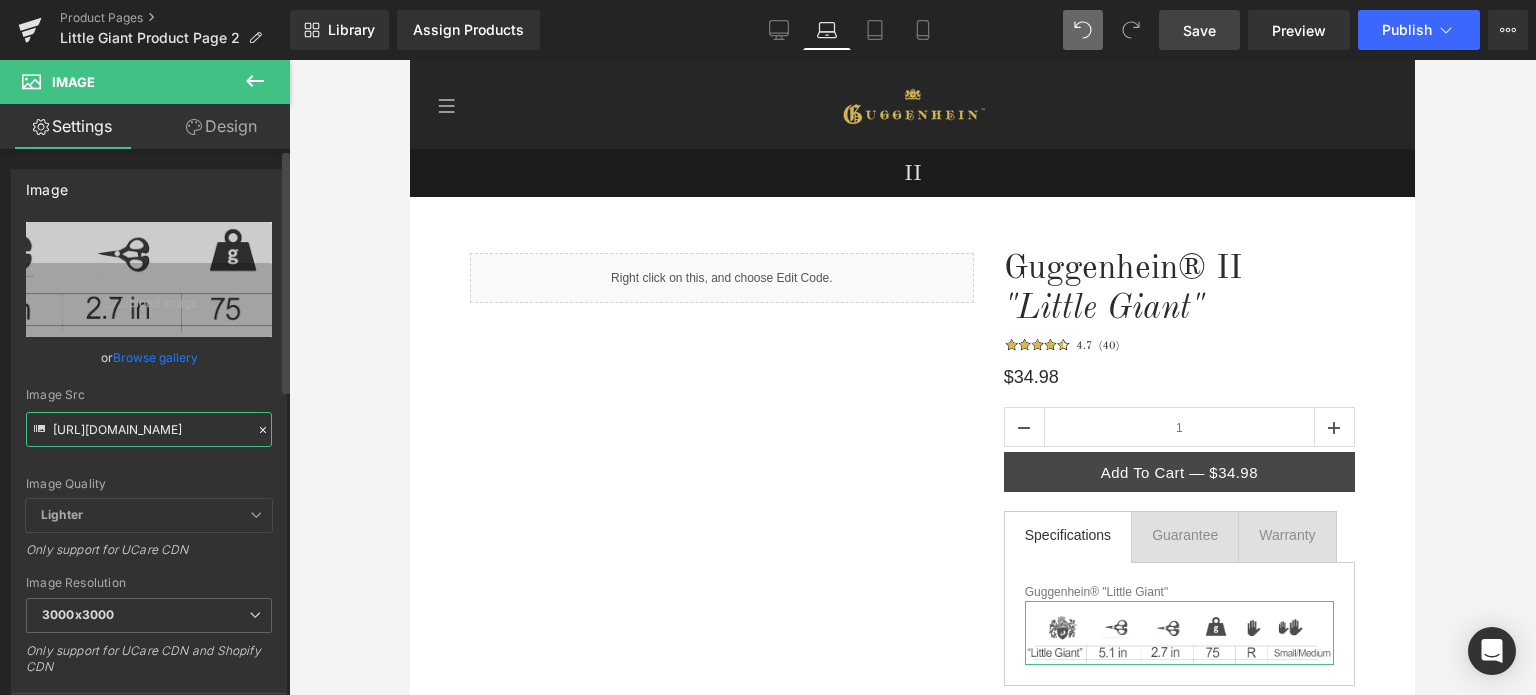 click on "[URL][DOMAIN_NAME]" at bounding box center [149, 429] 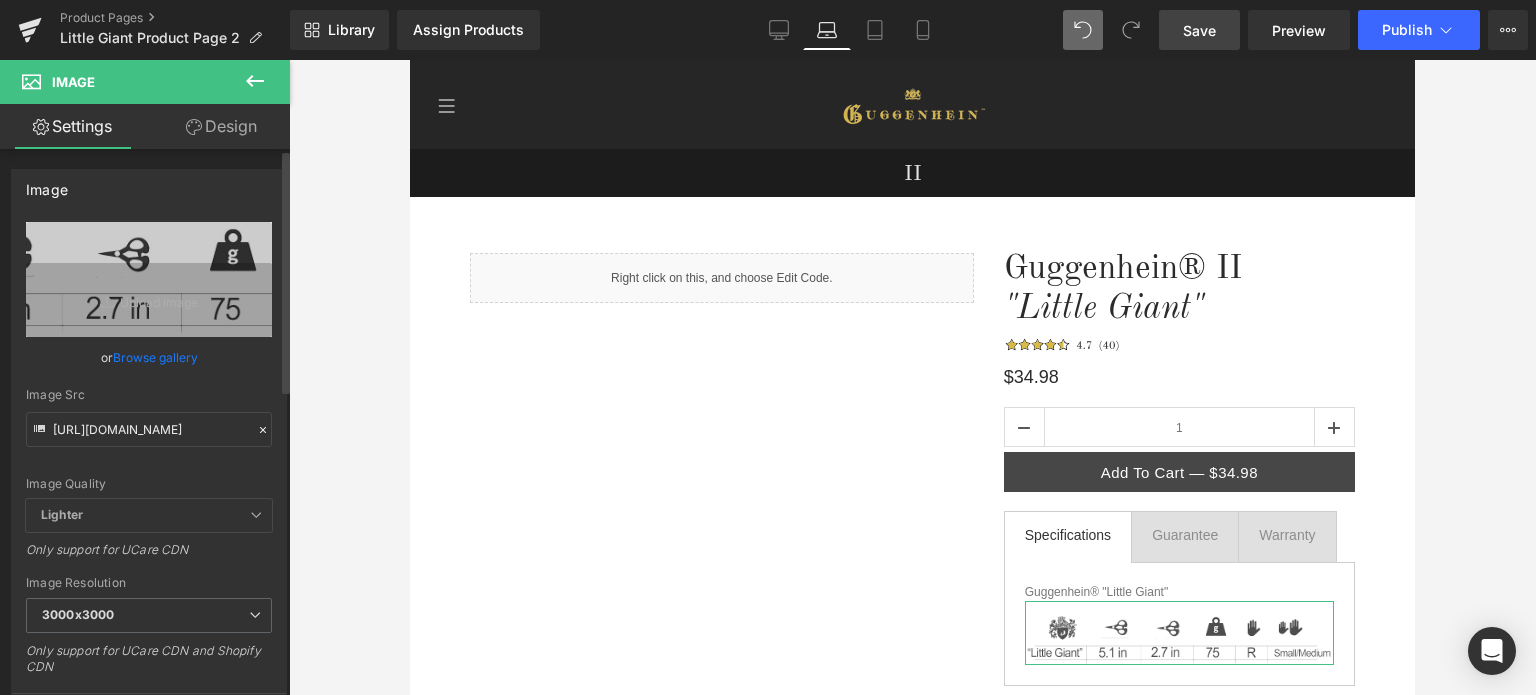 click on "Image Quality Lighter Lightest
Lighter
Lighter Lightest Only support for UCare CDN" at bounding box center (149, 360) 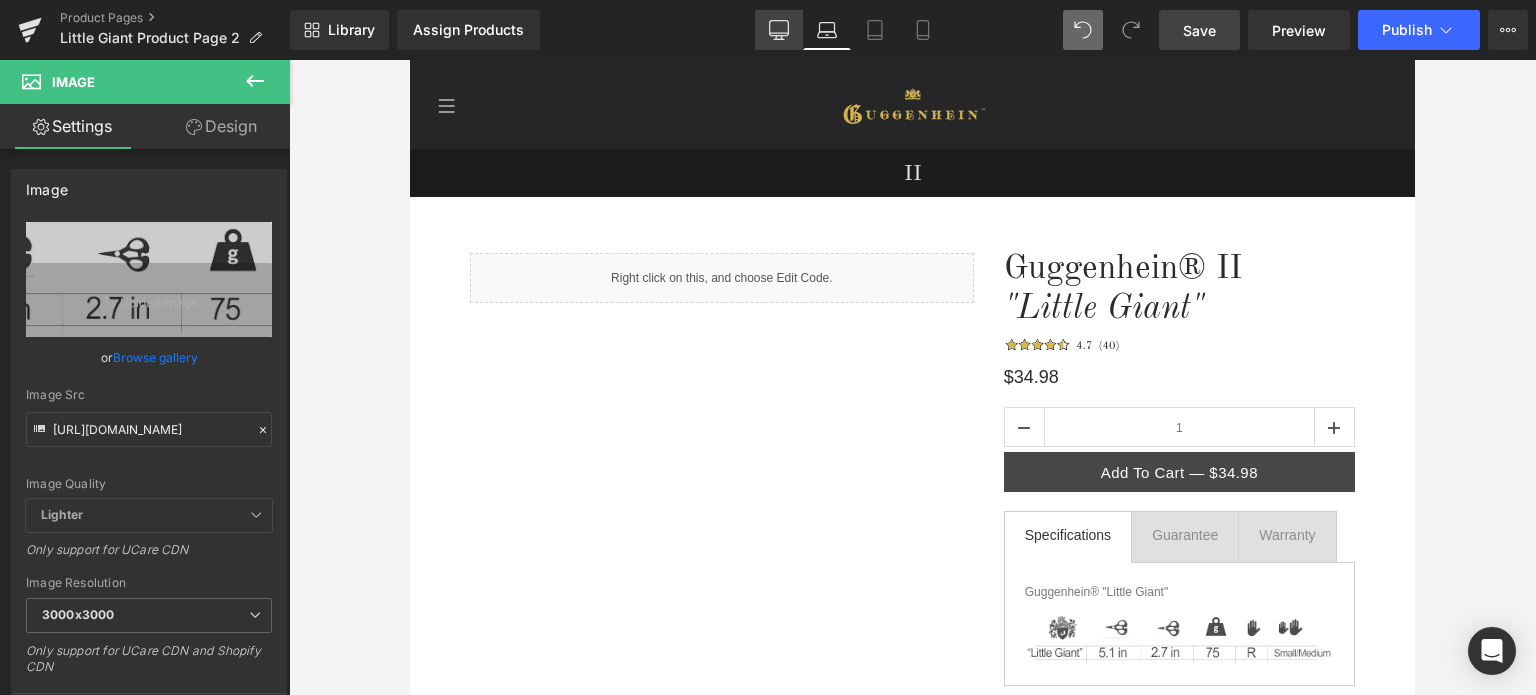 click 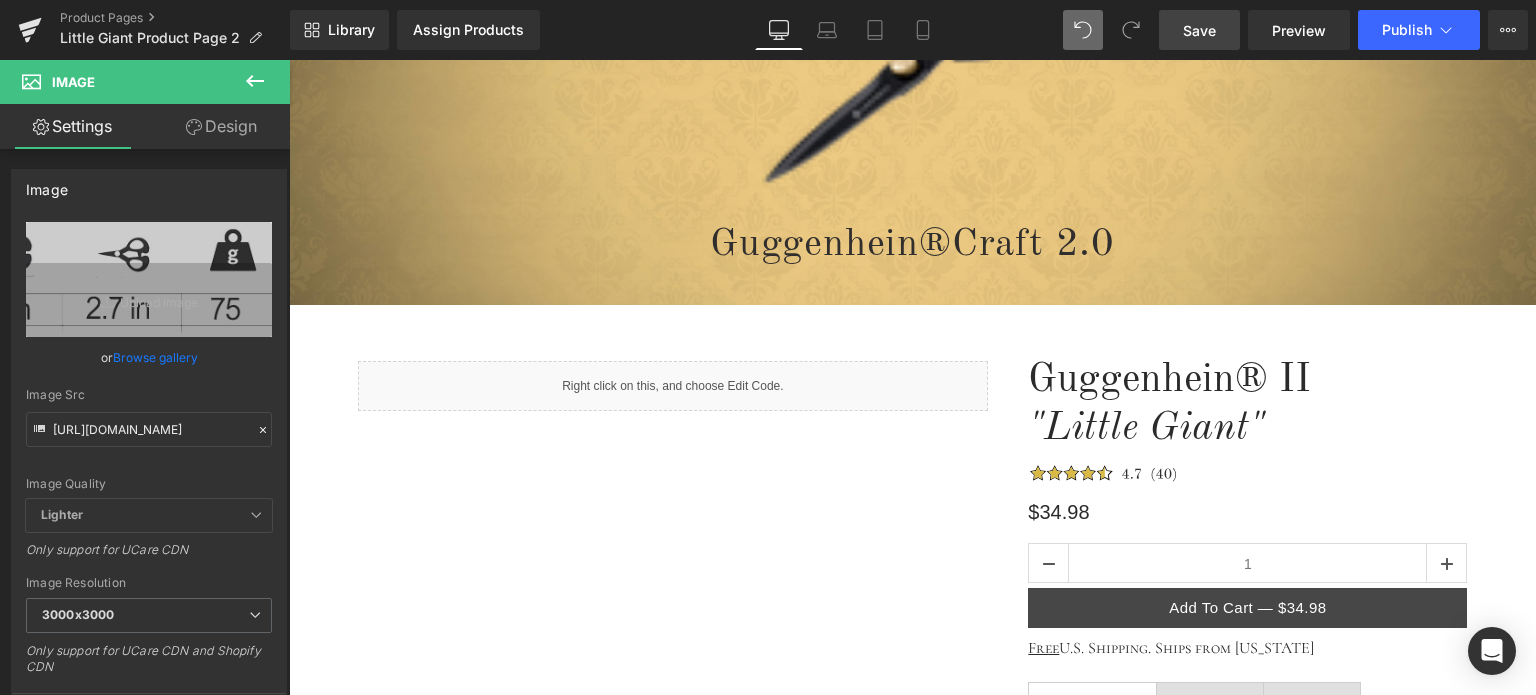 scroll, scrollTop: 500, scrollLeft: 0, axis: vertical 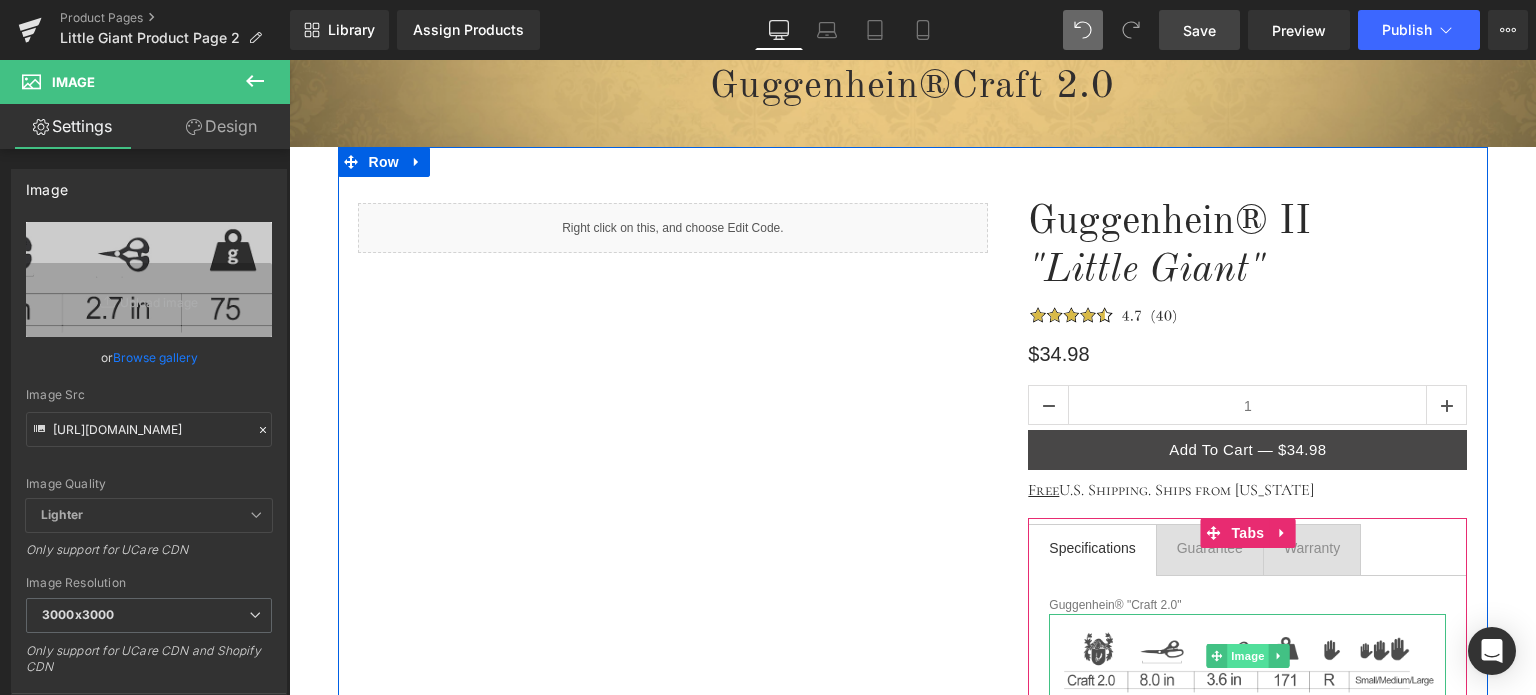 click on "Image" at bounding box center [1248, 656] 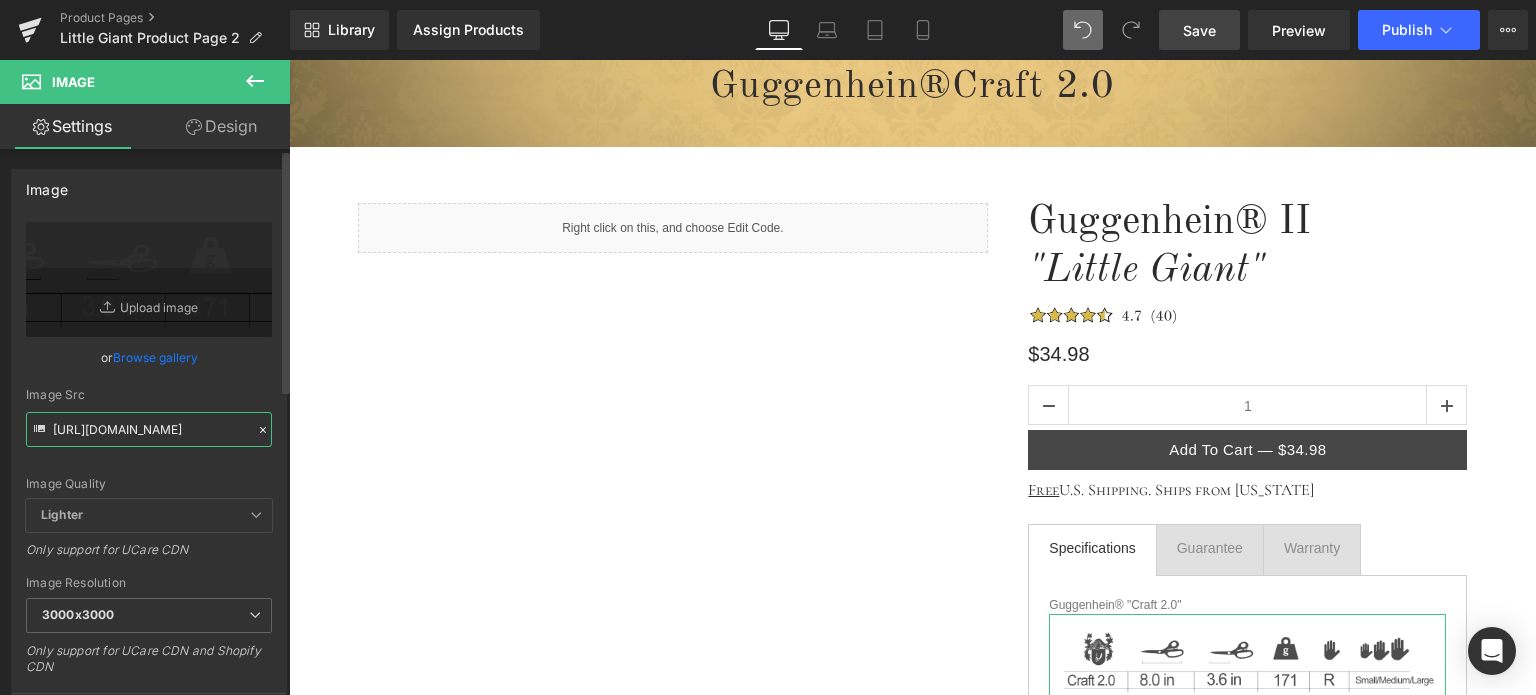 click on "[URL][DOMAIN_NAME]" at bounding box center [149, 429] 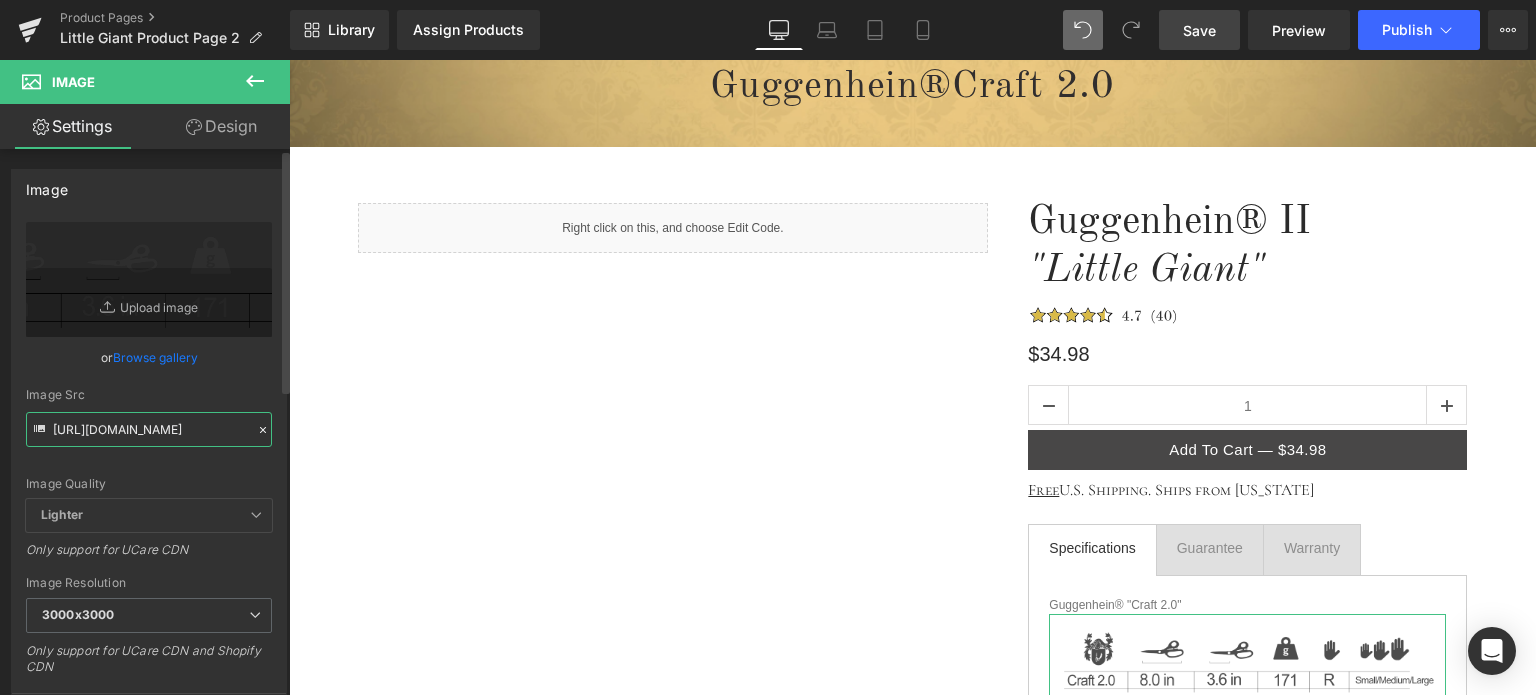 click on "[URL][DOMAIN_NAME]" at bounding box center [149, 429] 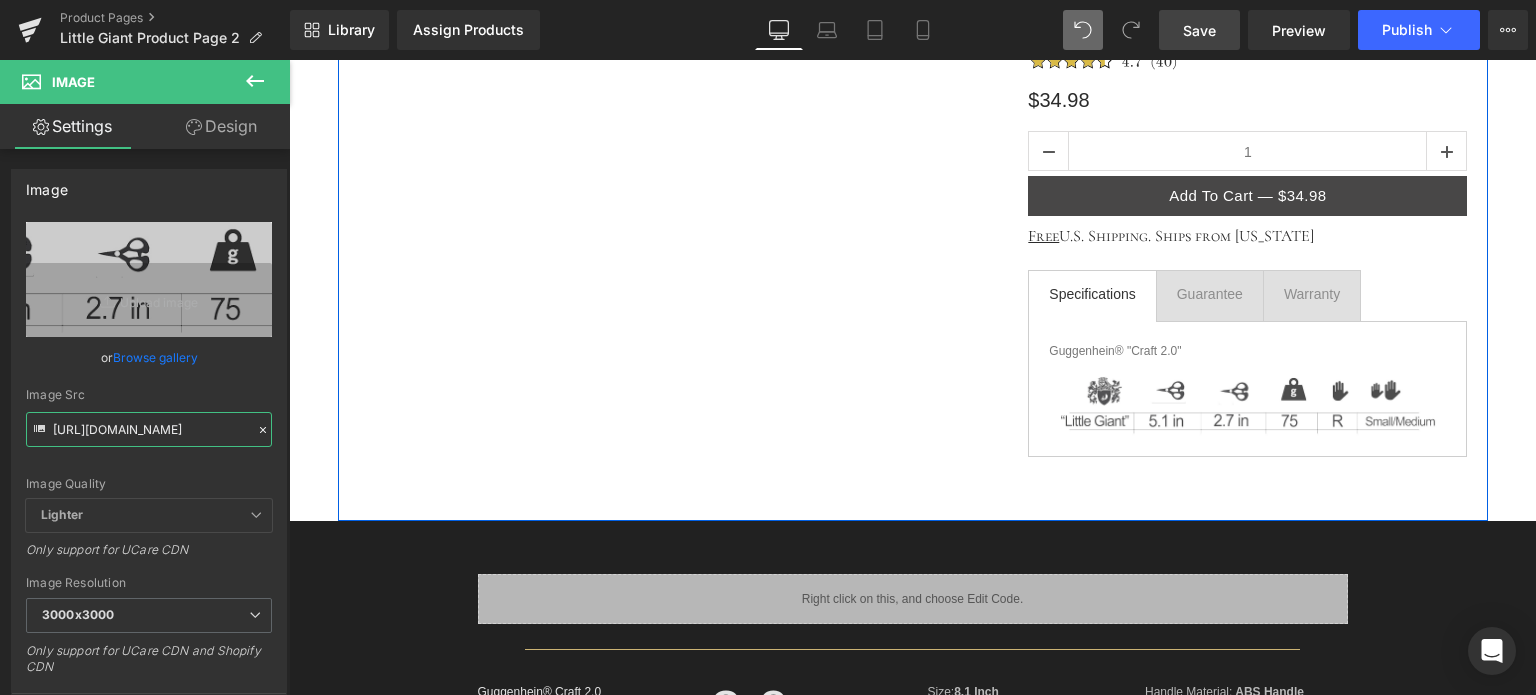 scroll, scrollTop: 800, scrollLeft: 0, axis: vertical 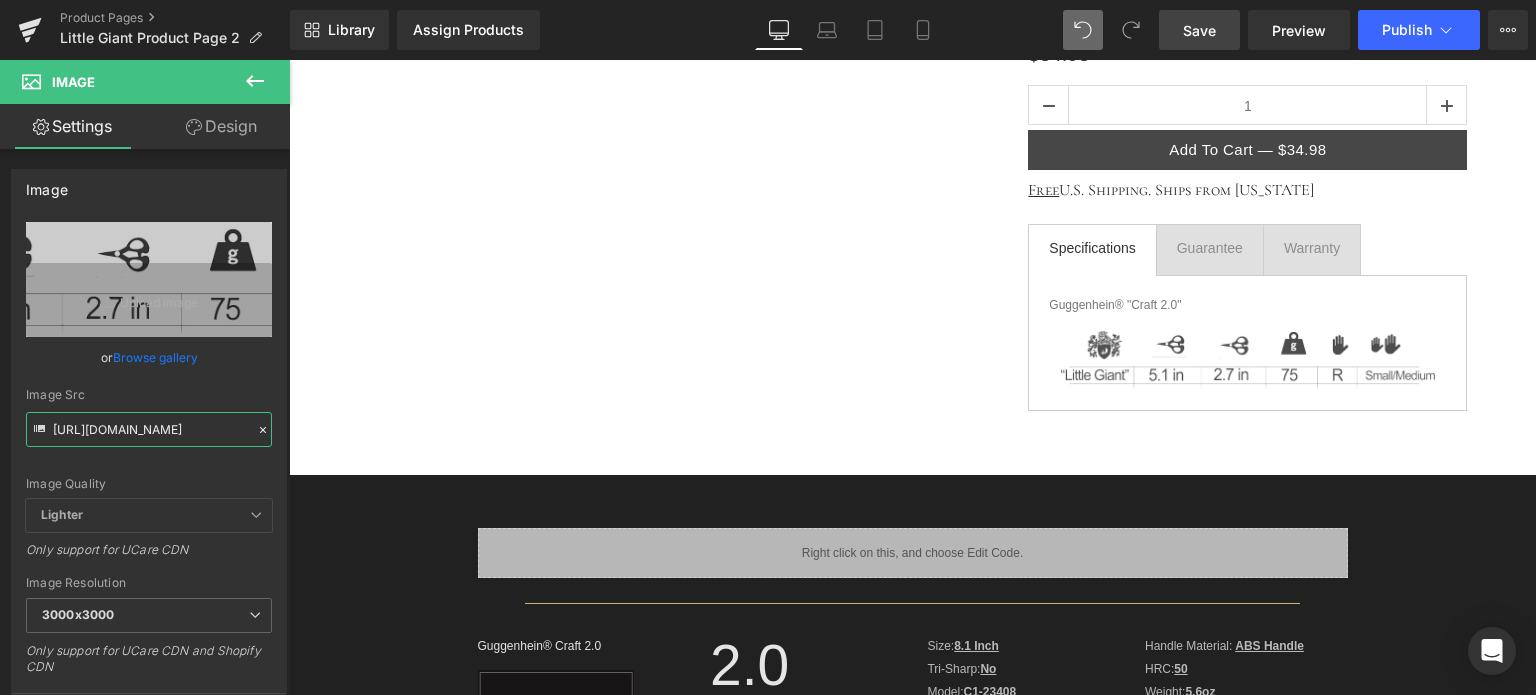 type on "[URL][DOMAIN_NAME]" 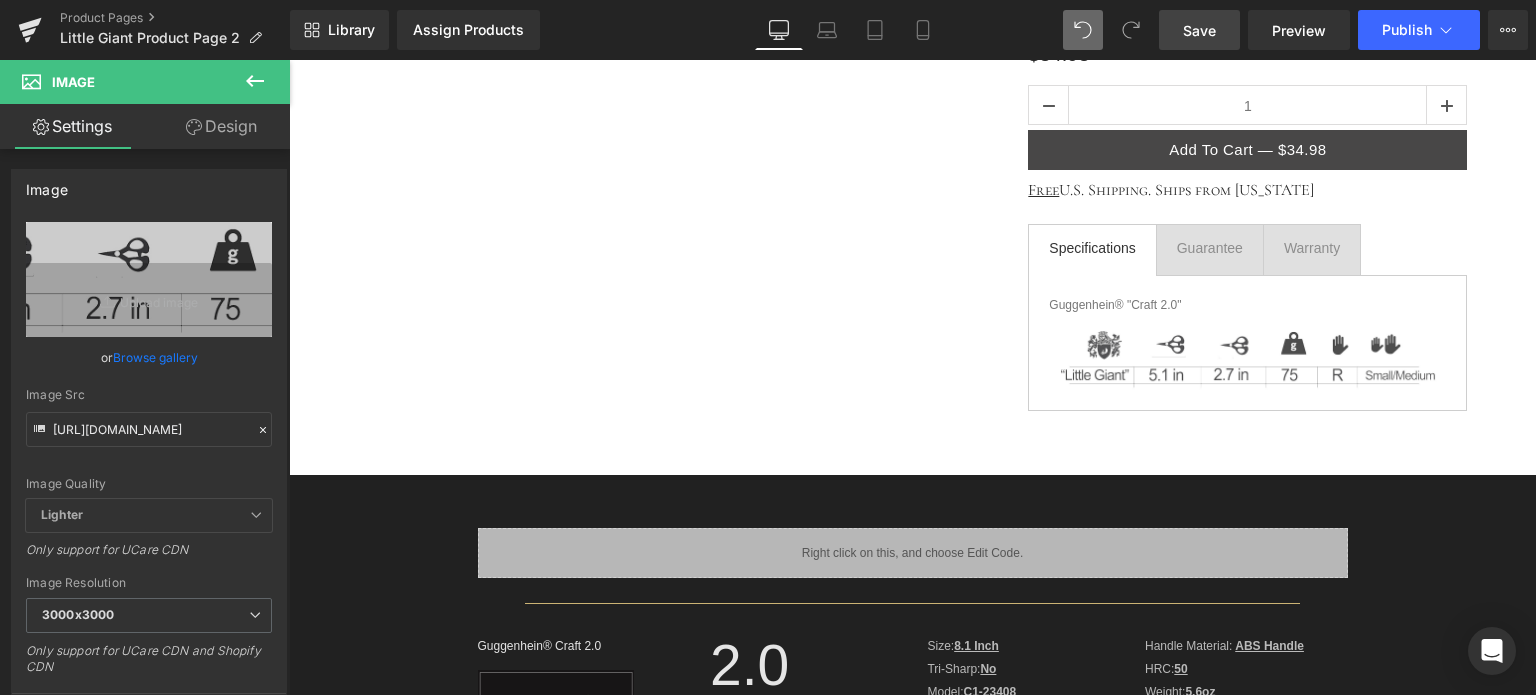 click on "Save" at bounding box center [1199, 30] 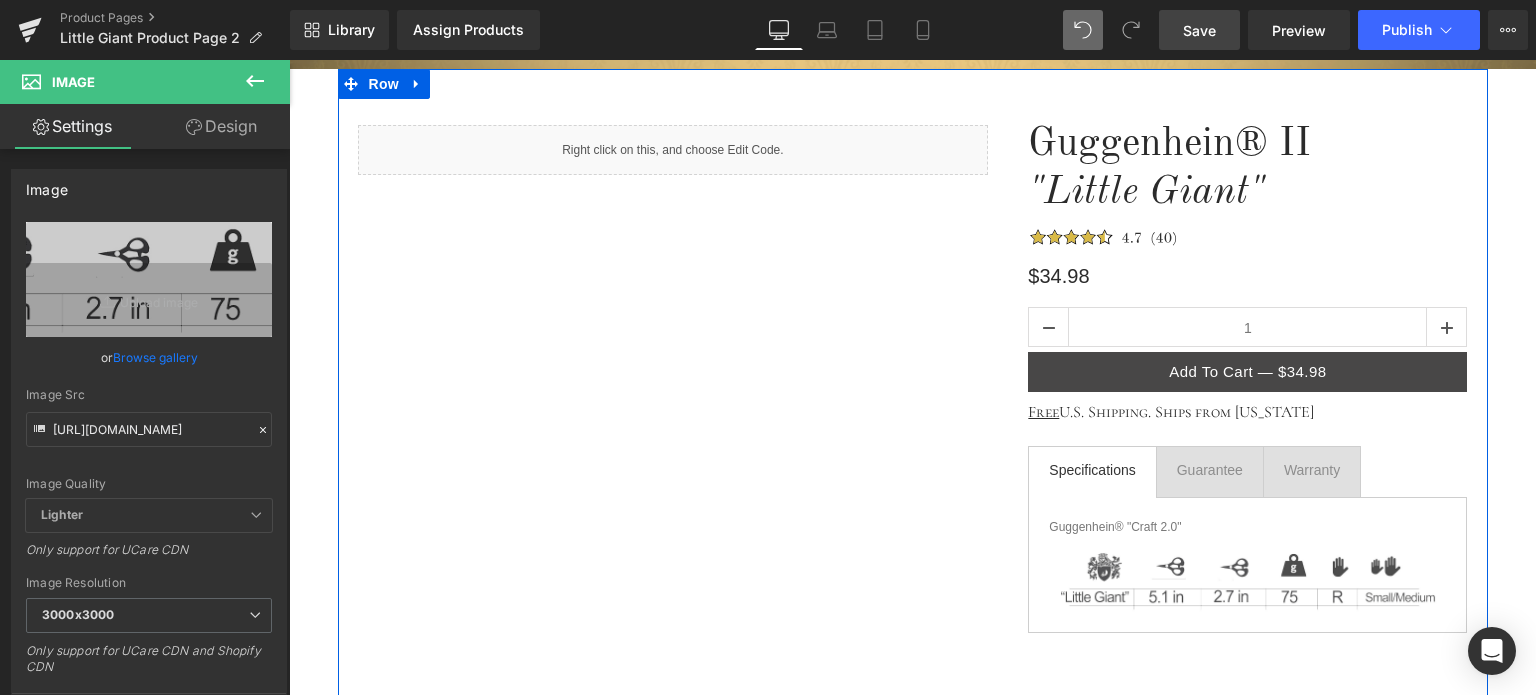 scroll, scrollTop: 500, scrollLeft: 0, axis: vertical 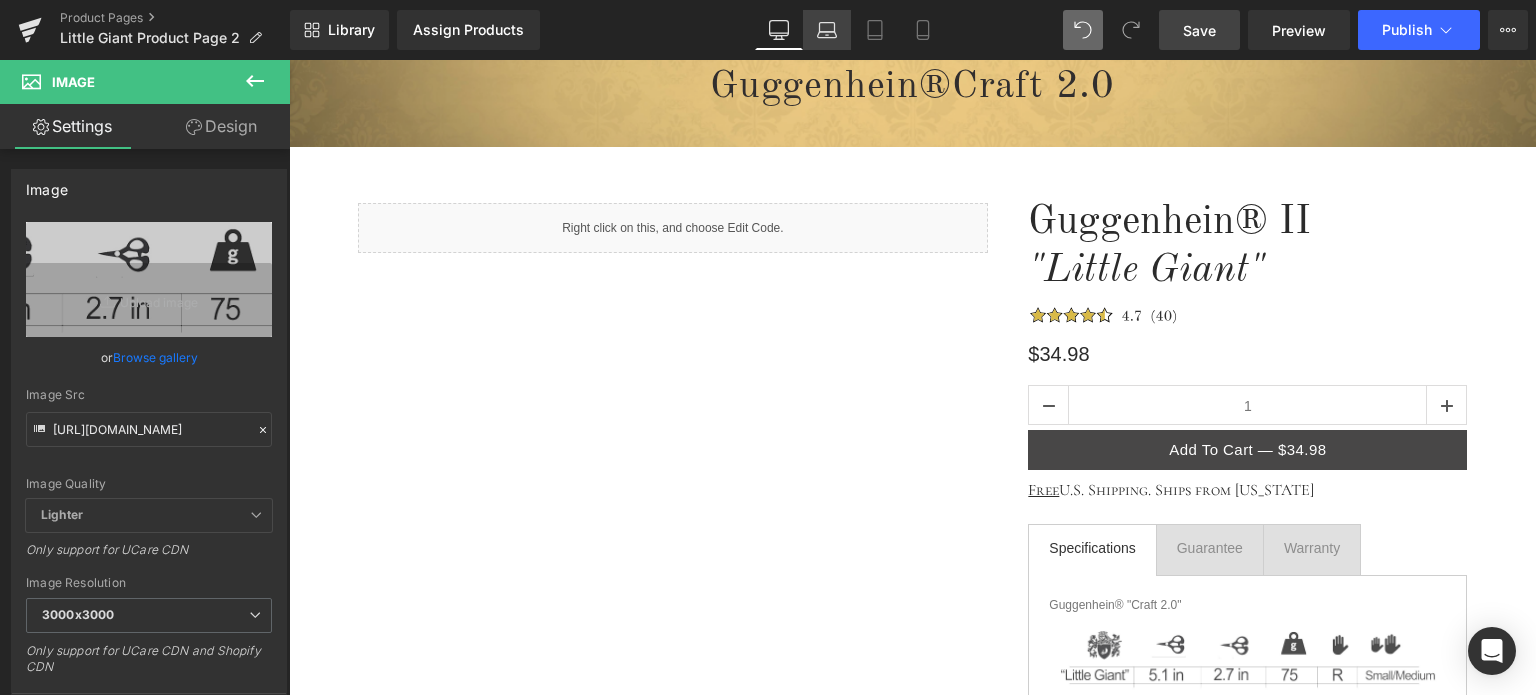 click 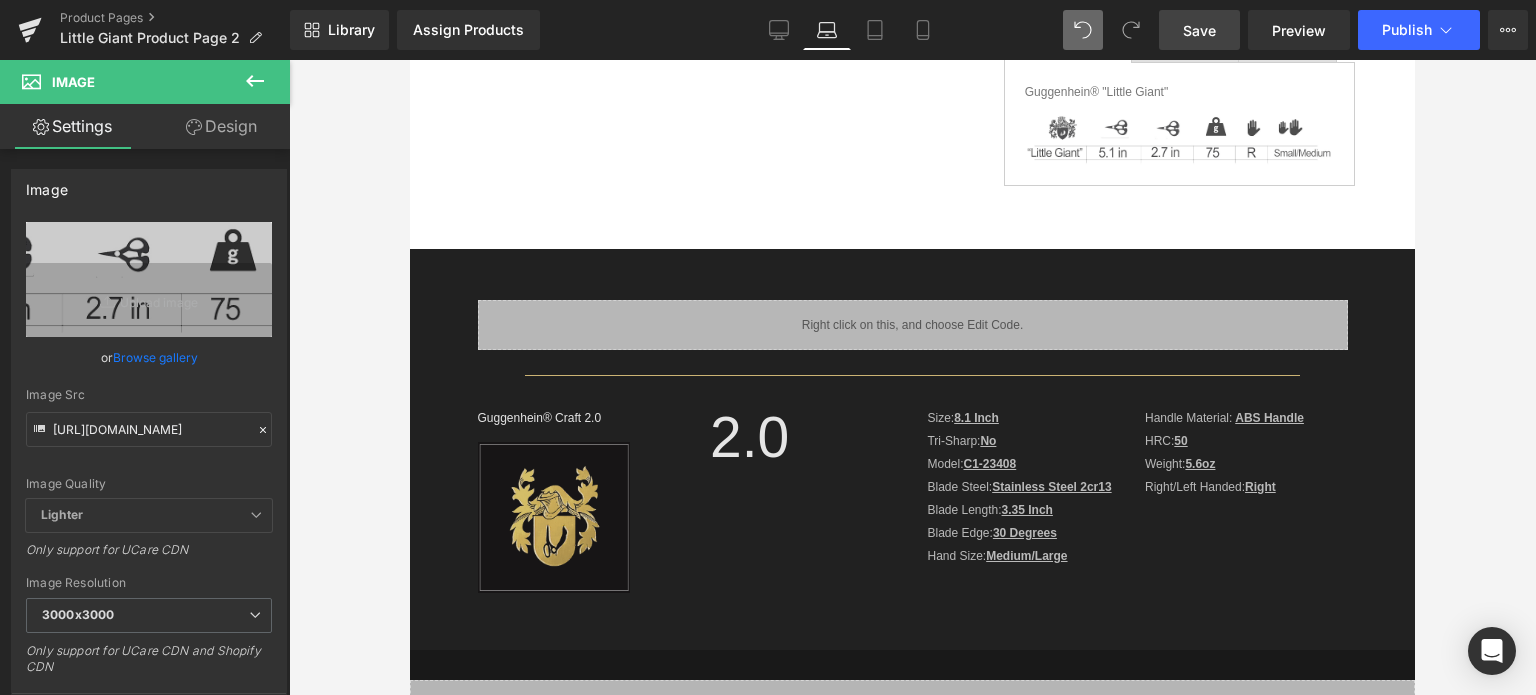 scroll, scrollTop: 0, scrollLeft: 0, axis: both 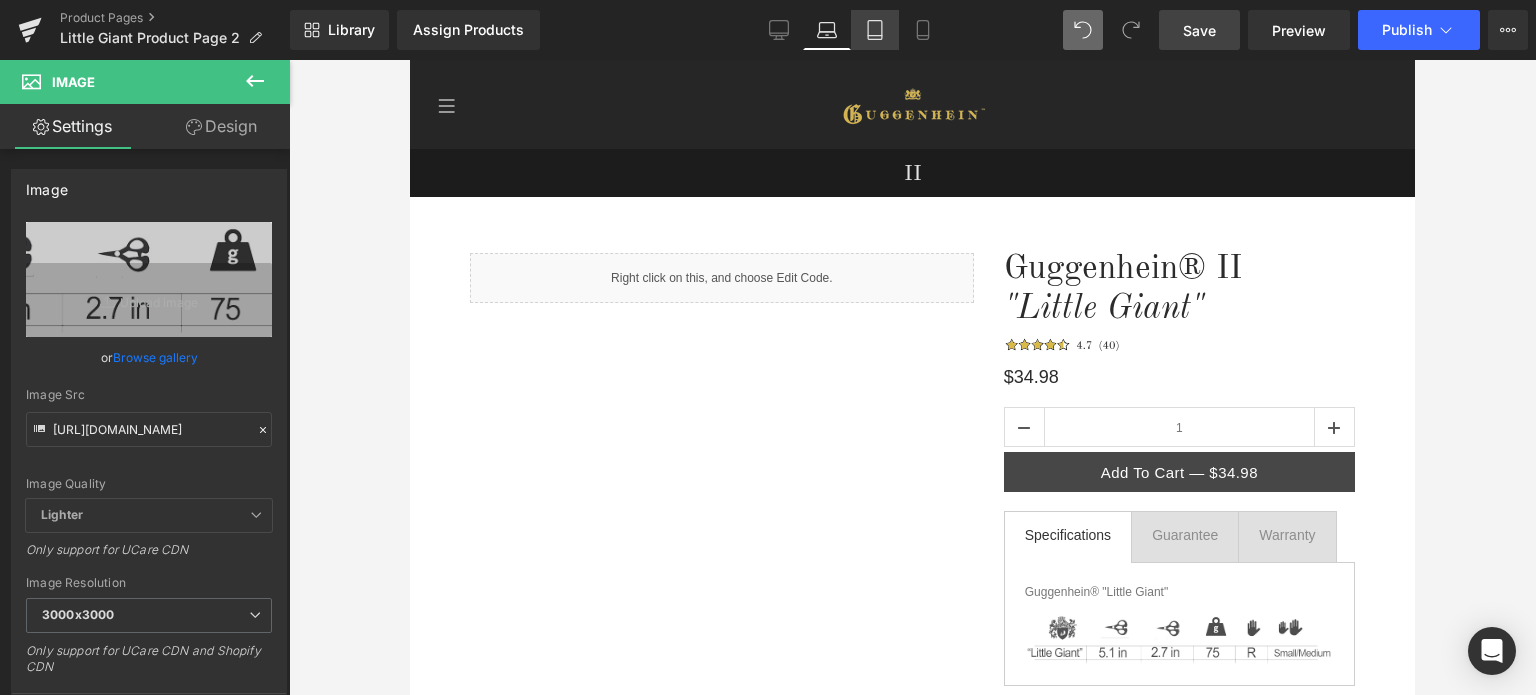 click 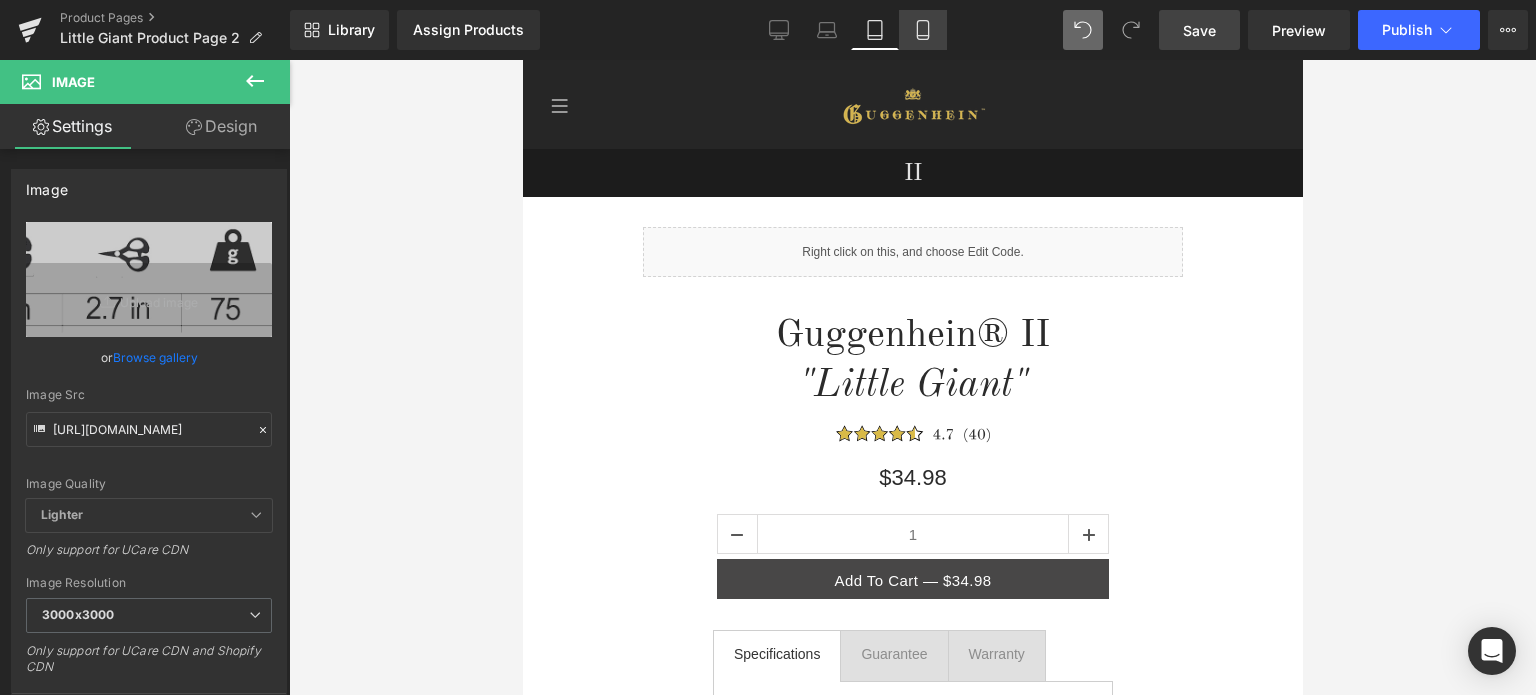 click 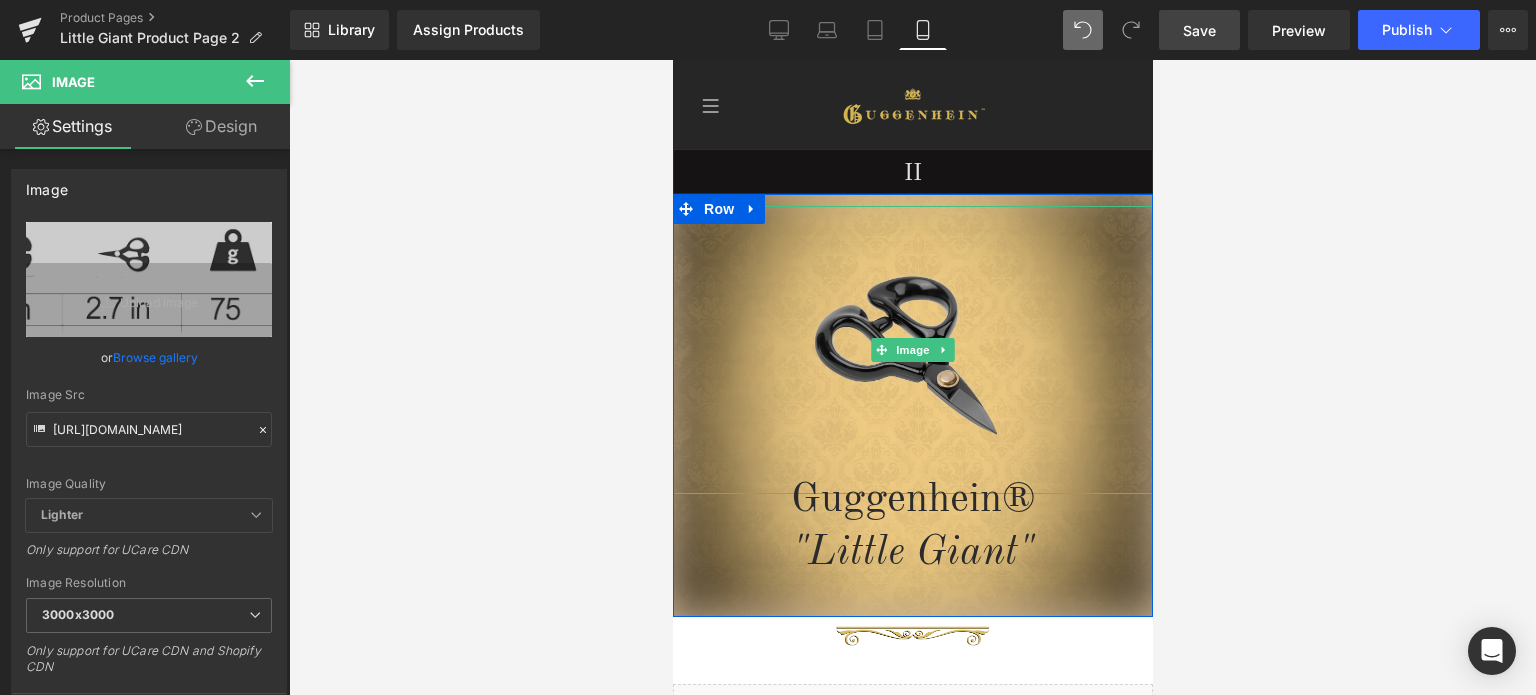 scroll, scrollTop: 500, scrollLeft: 0, axis: vertical 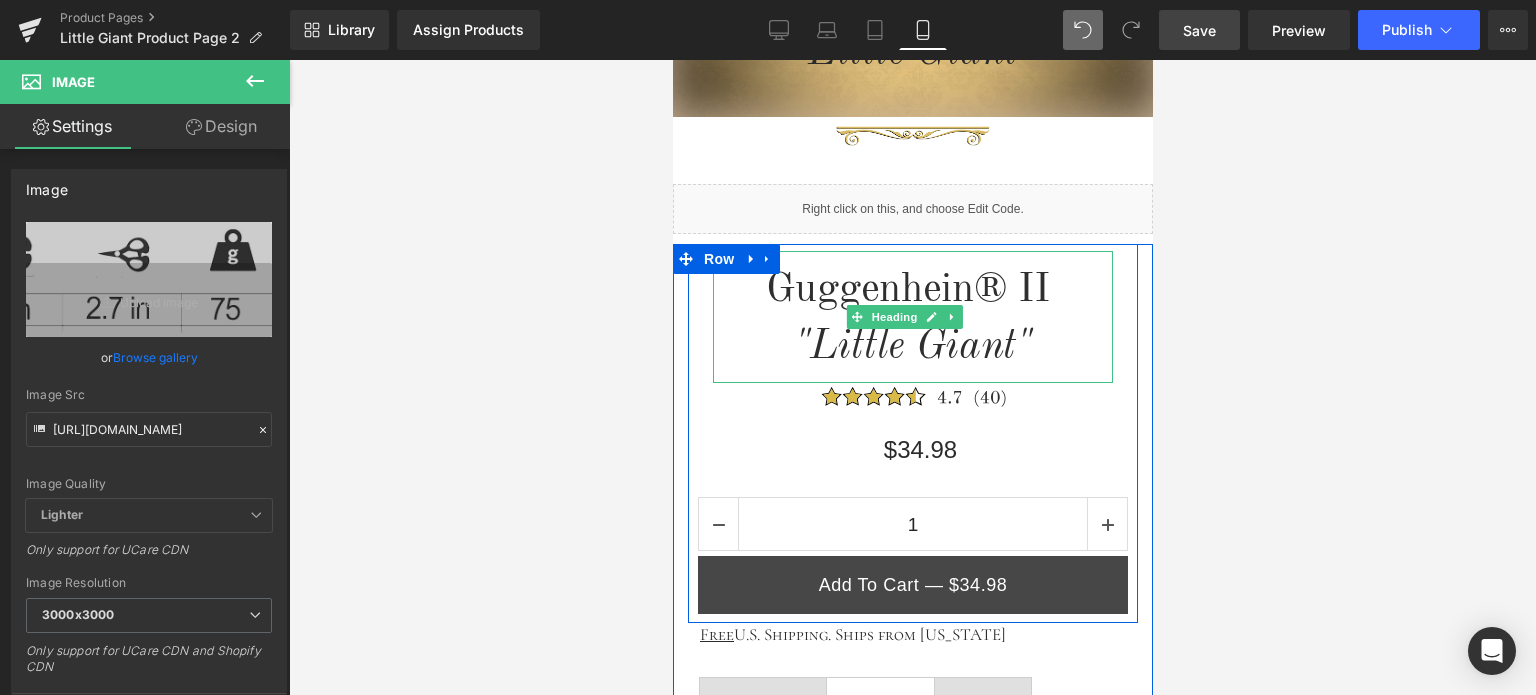 click at bounding box center [1054, 290] 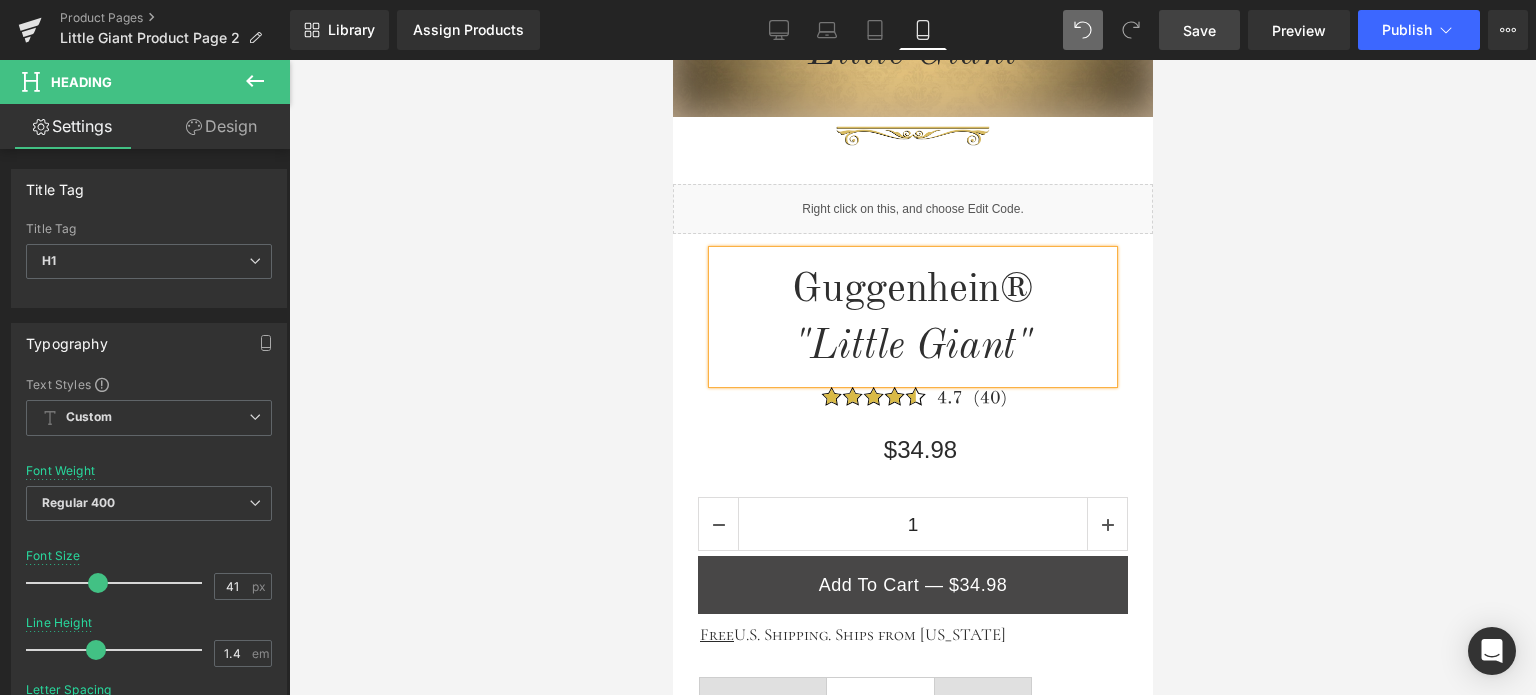 click on "Save" at bounding box center [1199, 30] 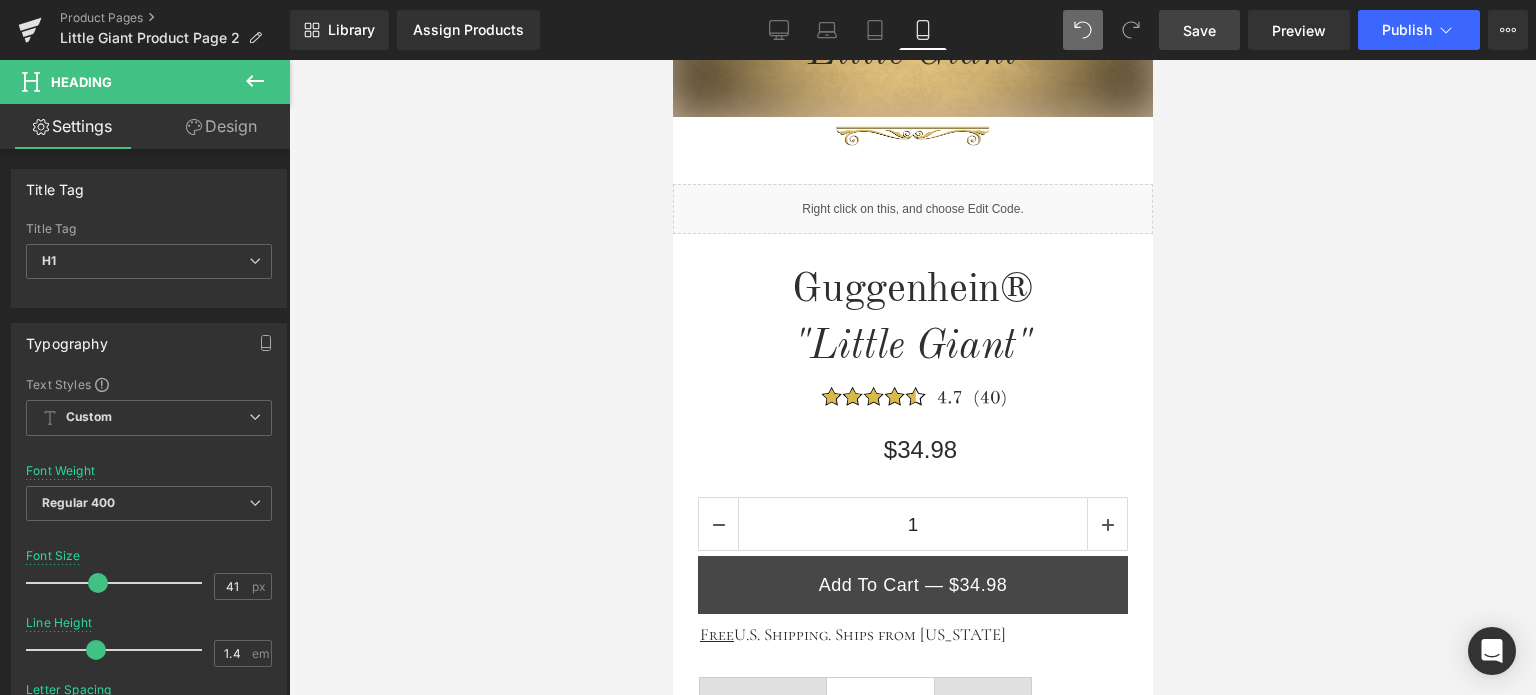 click on "Save" at bounding box center (1199, 30) 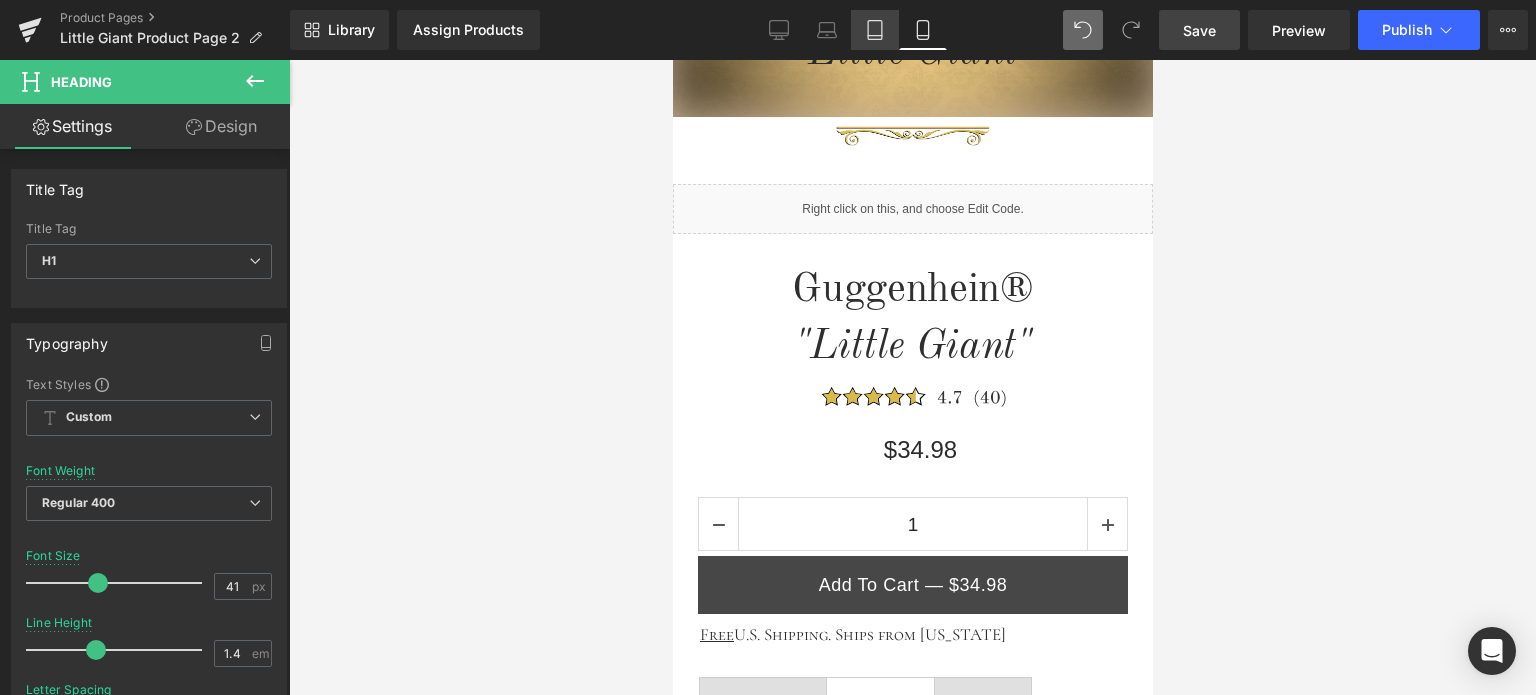 click on "Tablet" at bounding box center [875, 30] 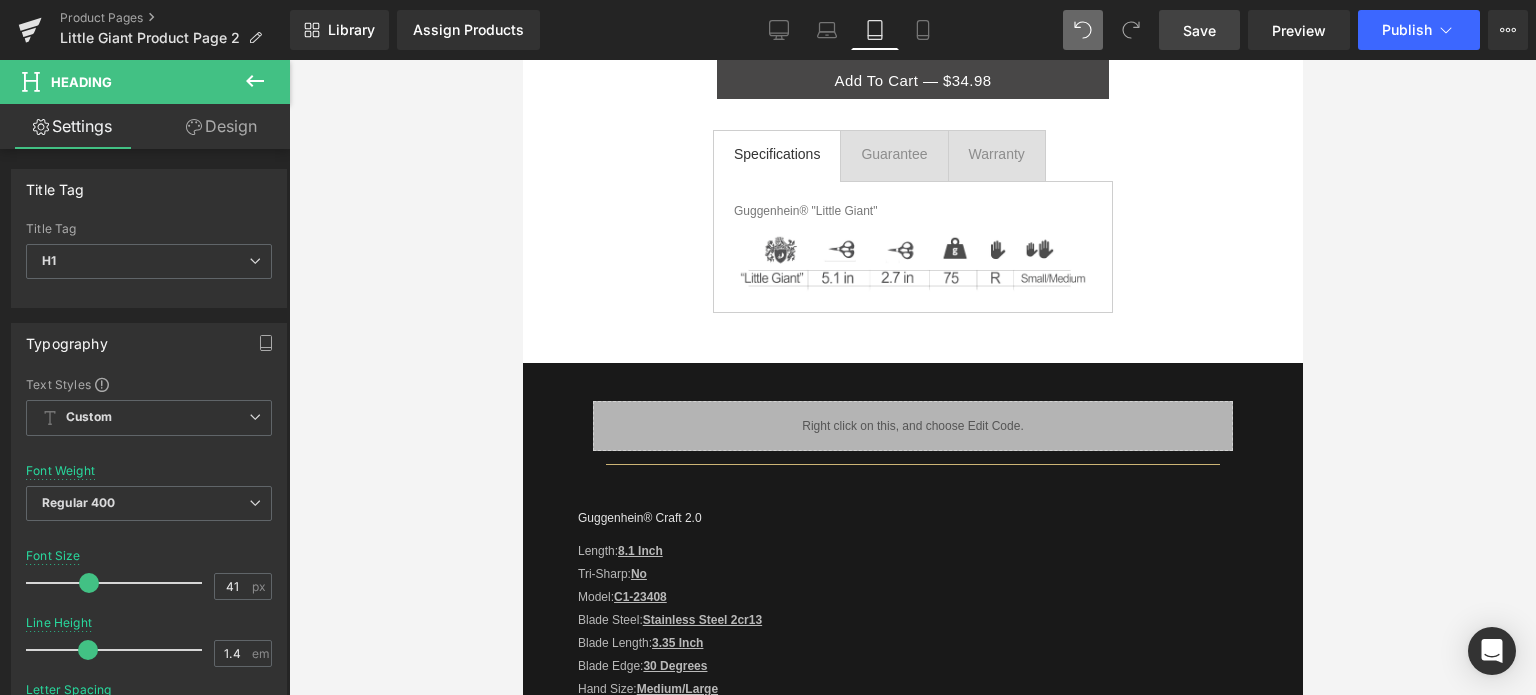 scroll, scrollTop: 0, scrollLeft: 0, axis: both 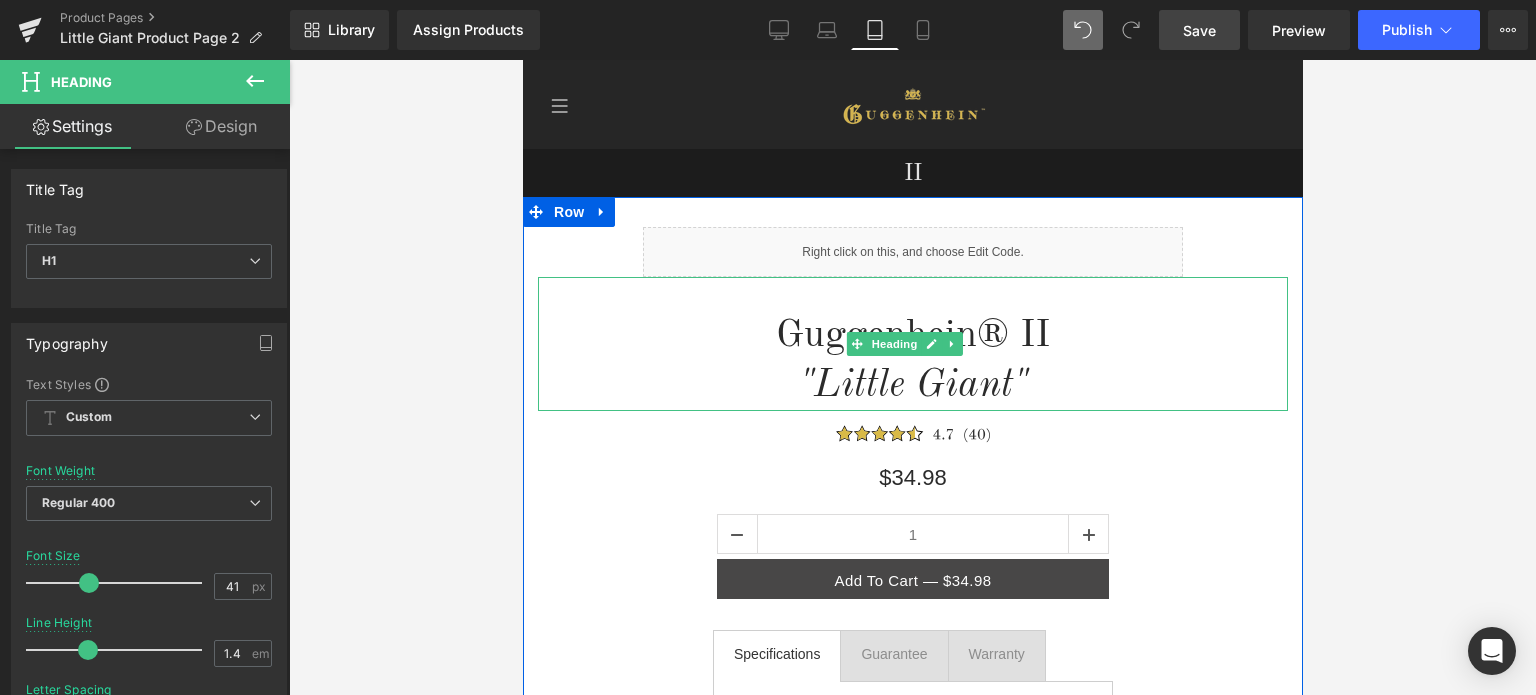 click on "Guggenhein® II" at bounding box center [912, 336] 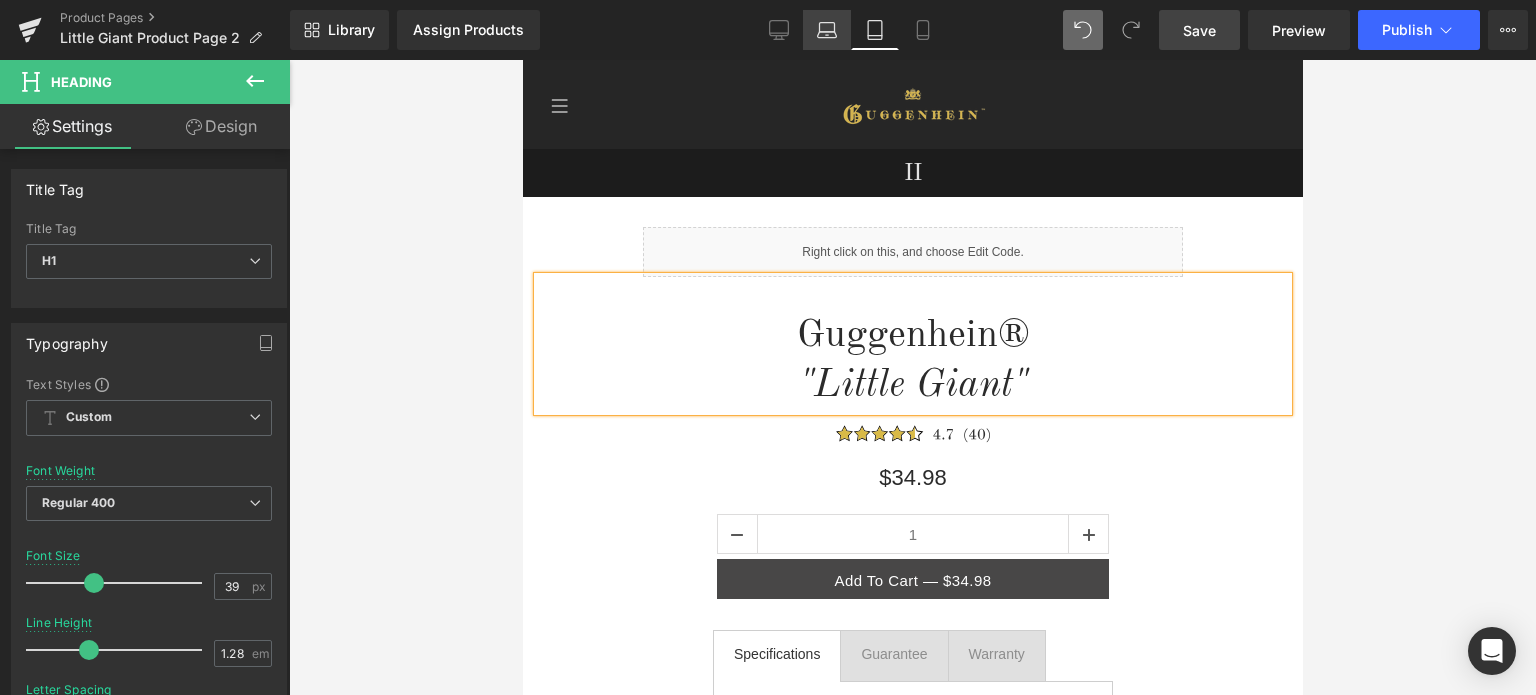 click 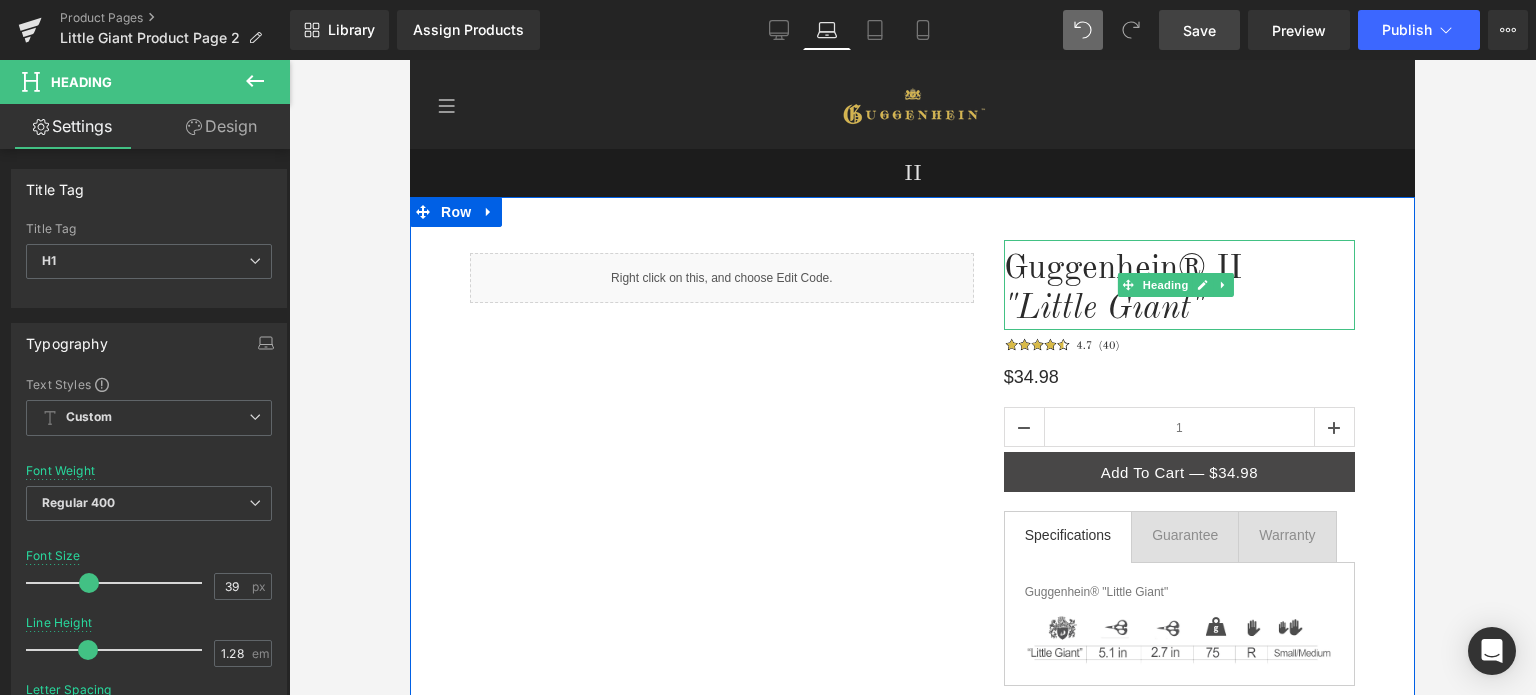 click on "Guggenhein® II" at bounding box center (1179, 269) 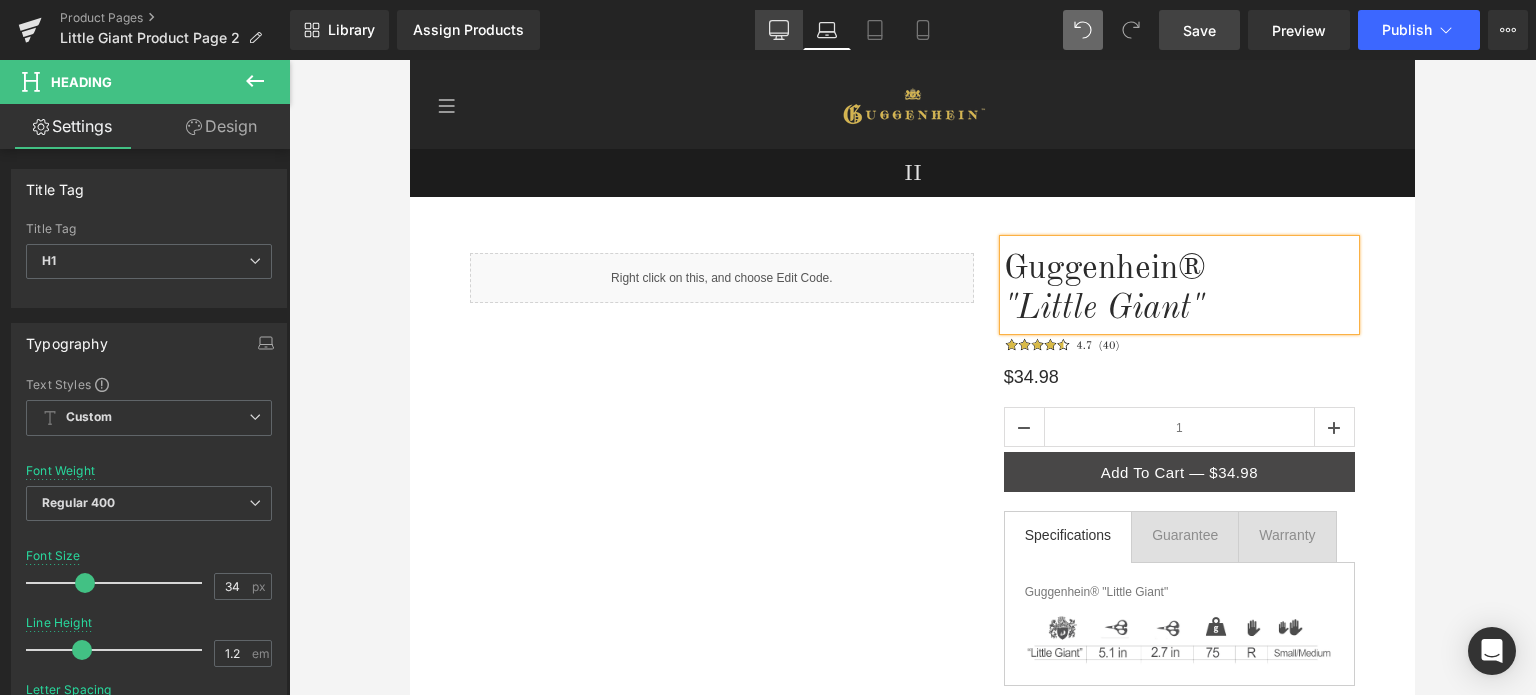 click 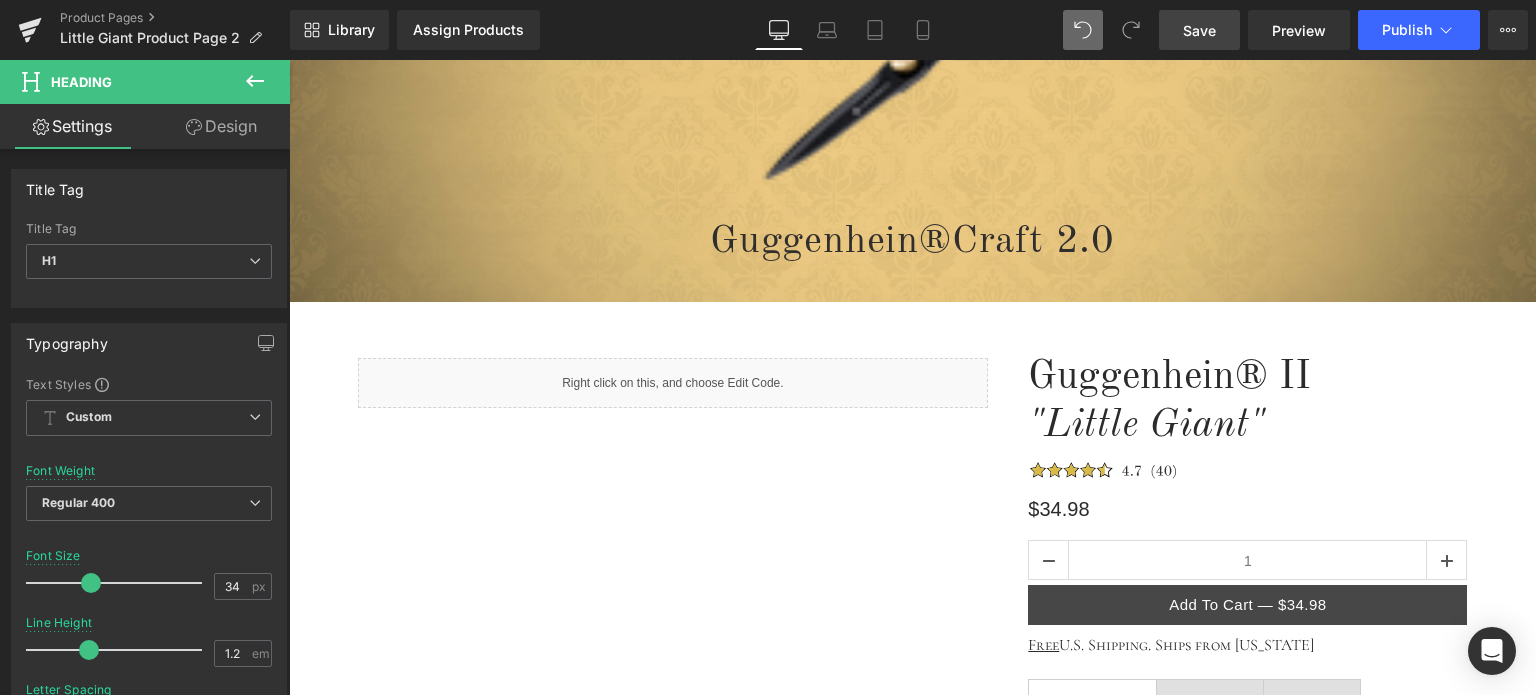 scroll, scrollTop: 500, scrollLeft: 0, axis: vertical 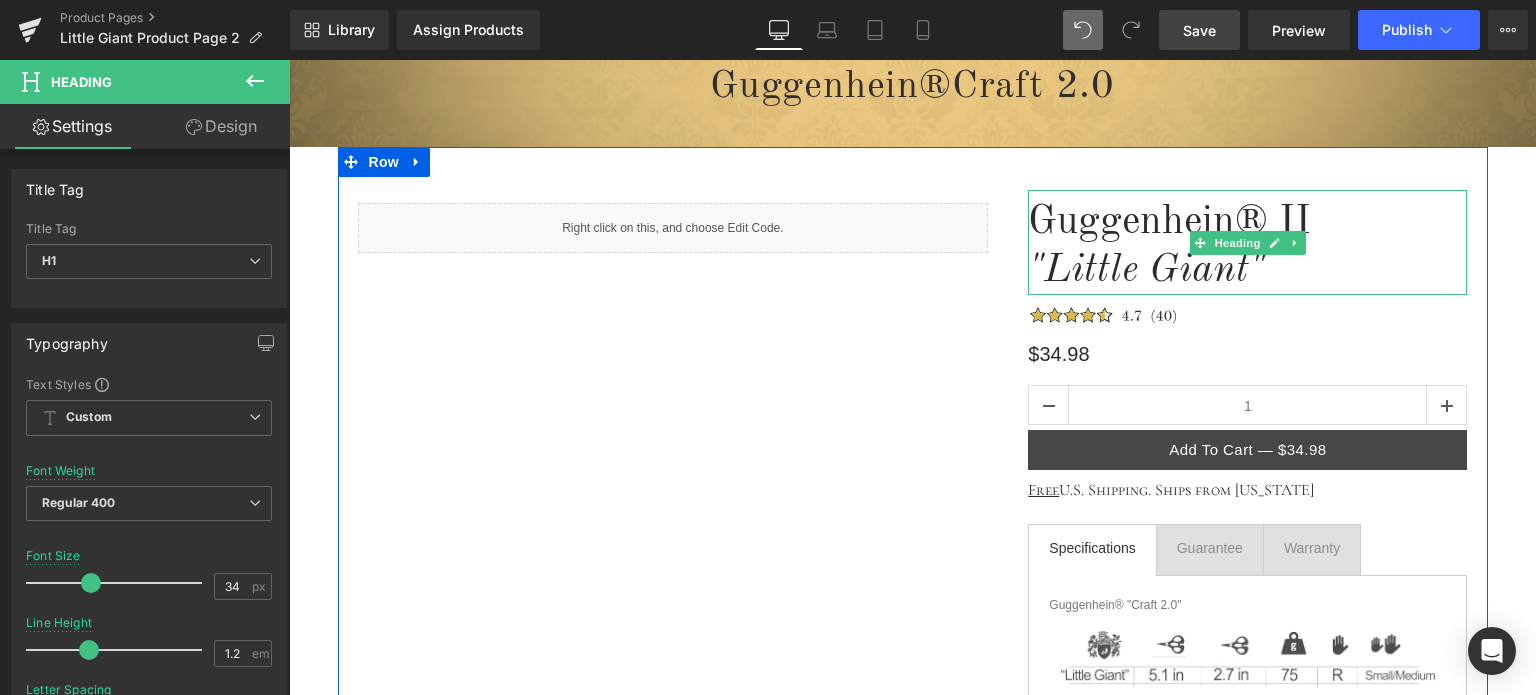 click on "Guggenhein® II" at bounding box center [1247, 223] 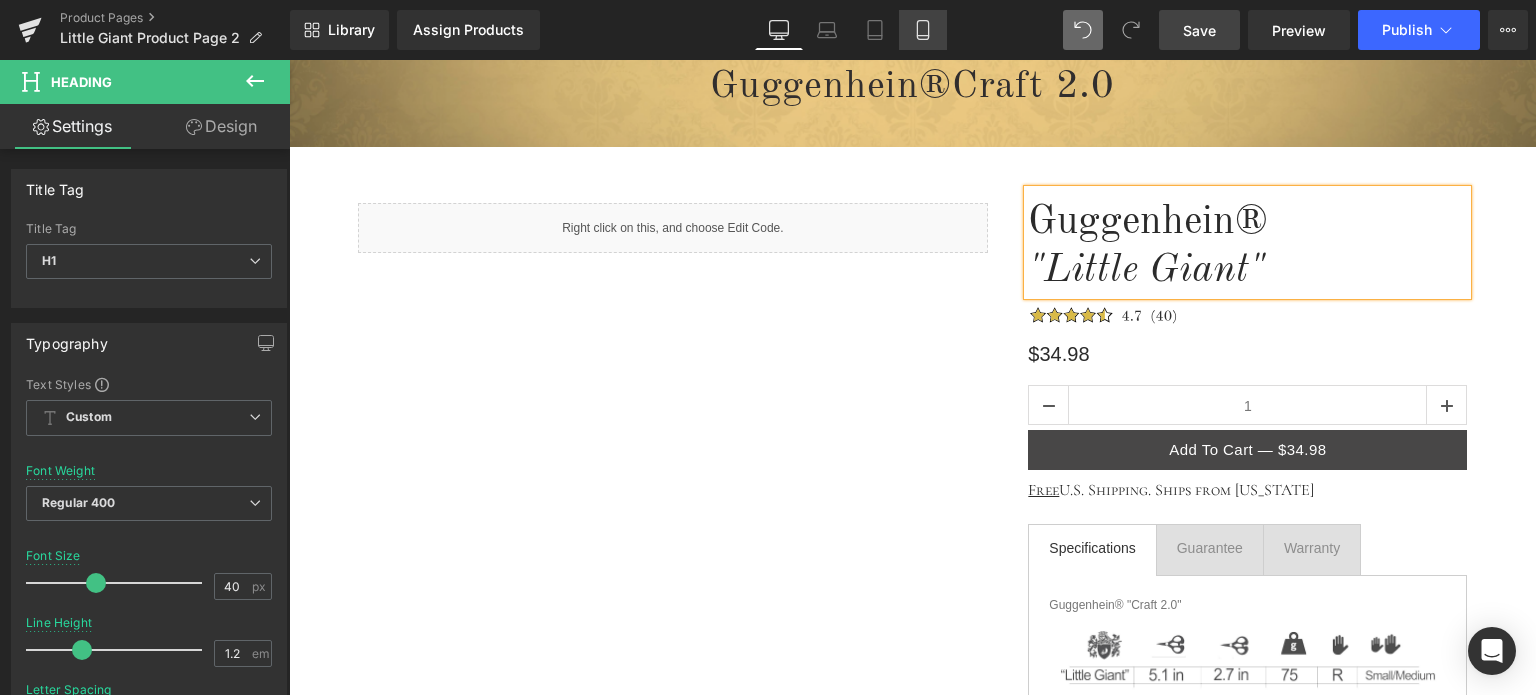 click on "Mobile" at bounding box center [923, 30] 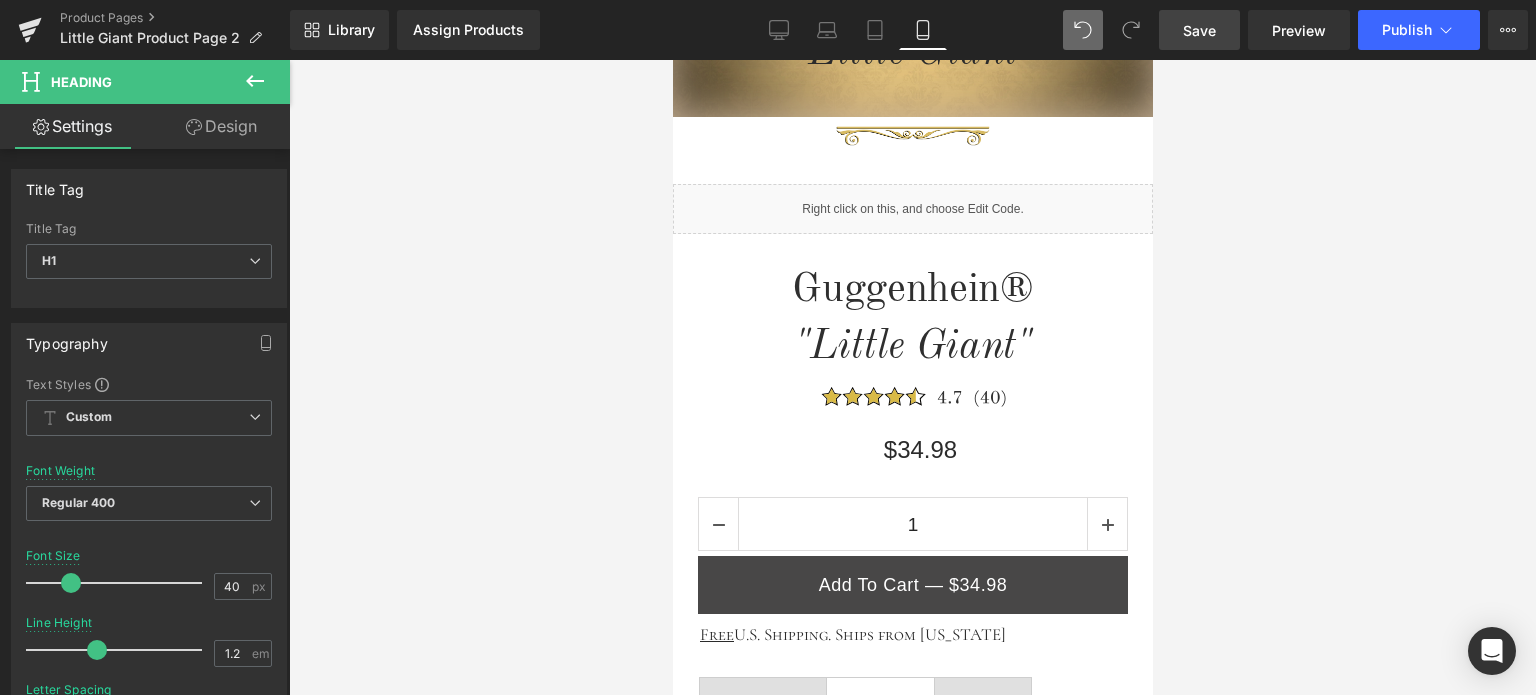 scroll, scrollTop: 0, scrollLeft: 0, axis: both 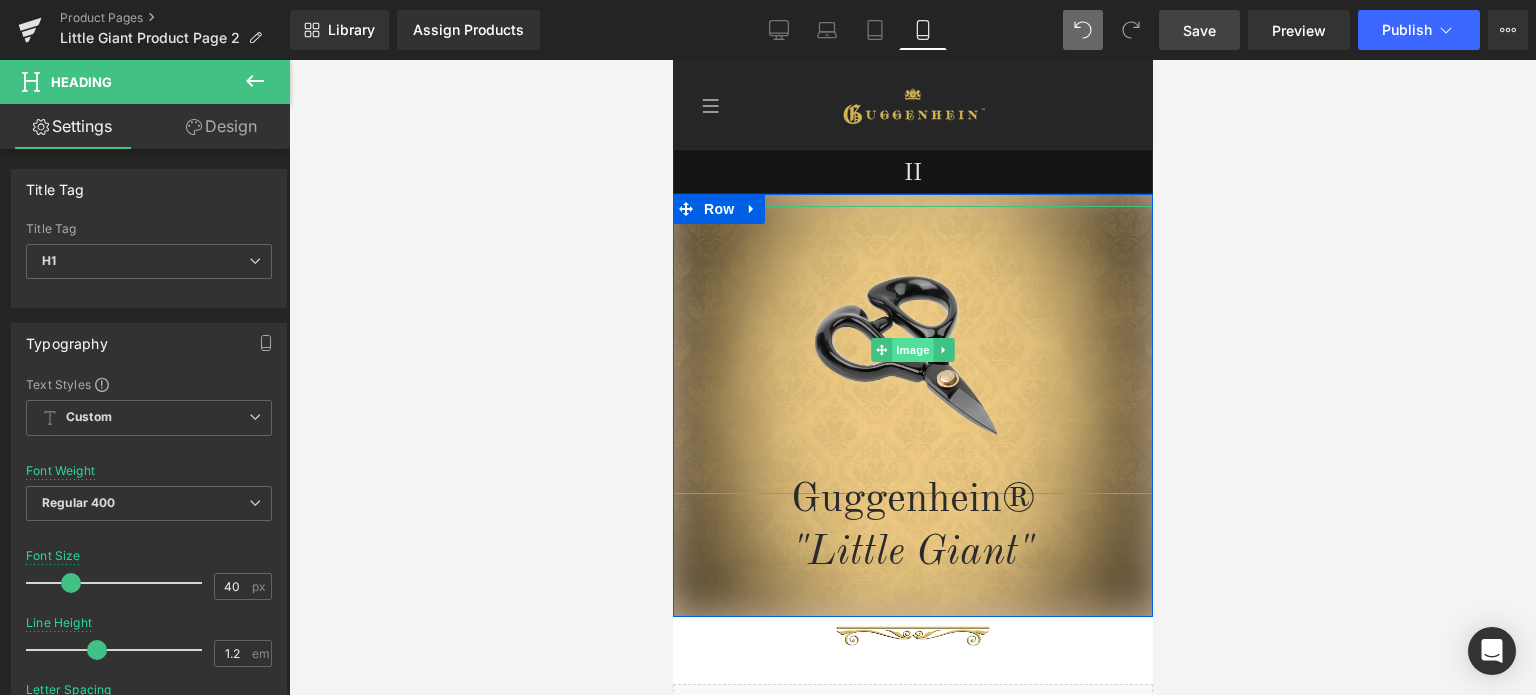 click on "Image" at bounding box center [912, 350] 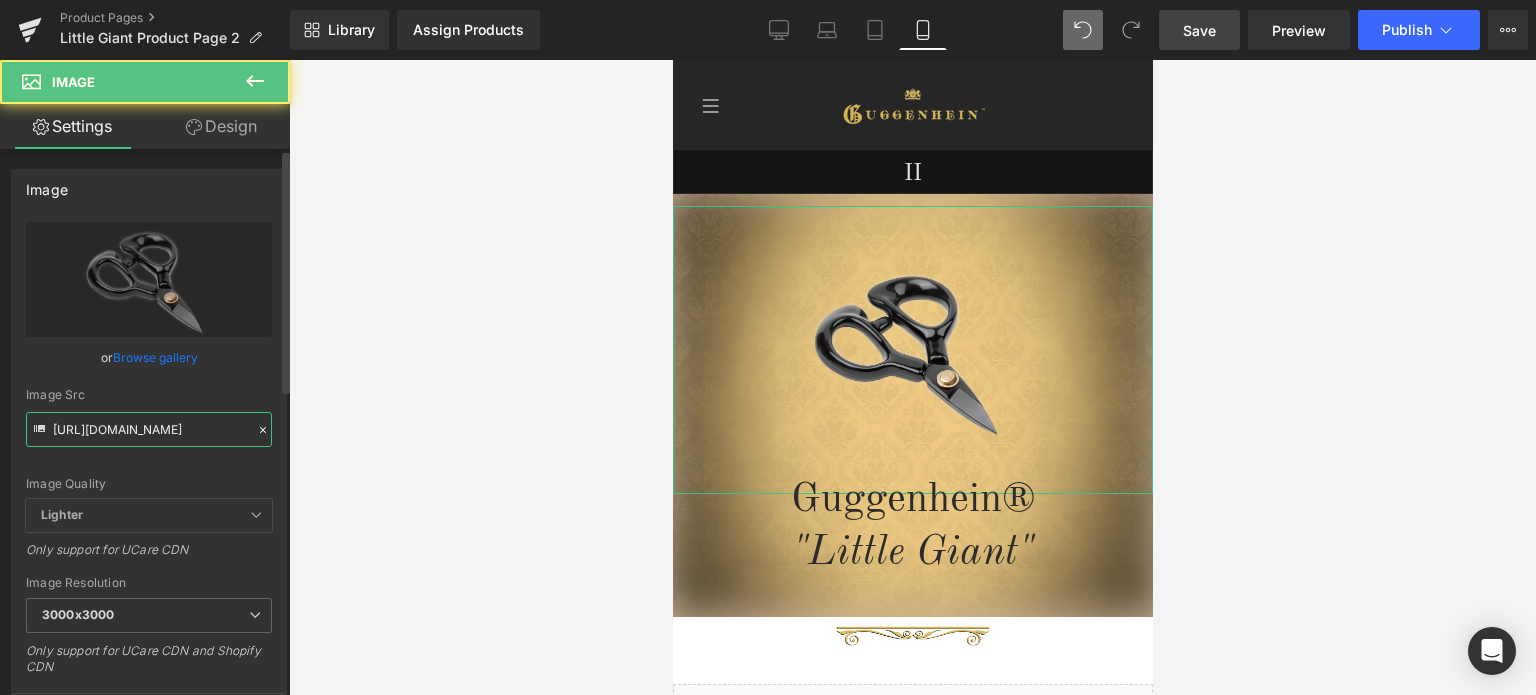 click on "[URL][DOMAIN_NAME]" at bounding box center (149, 429) 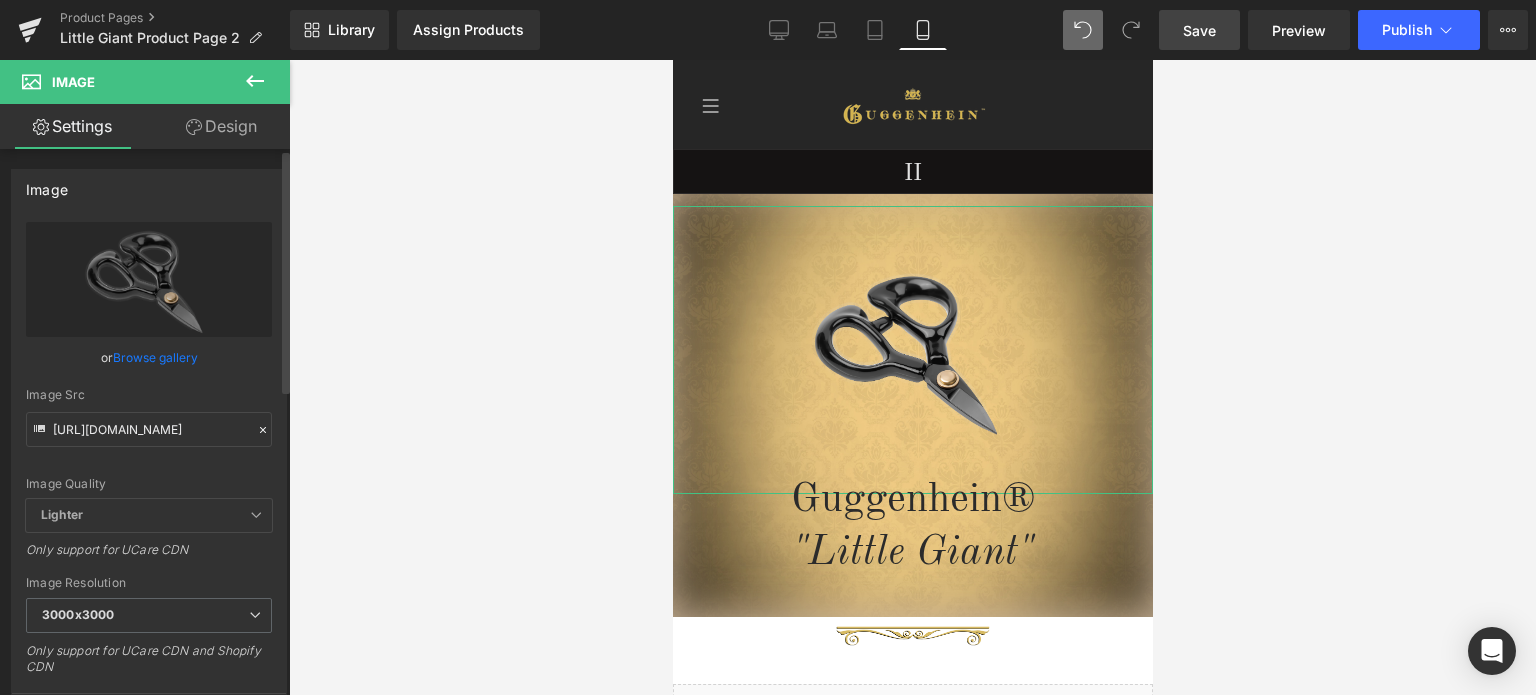 click on "Image Quality Lighter Lightest
Lighter
Lighter Lightest Only support for UCare CDN" at bounding box center [149, 360] 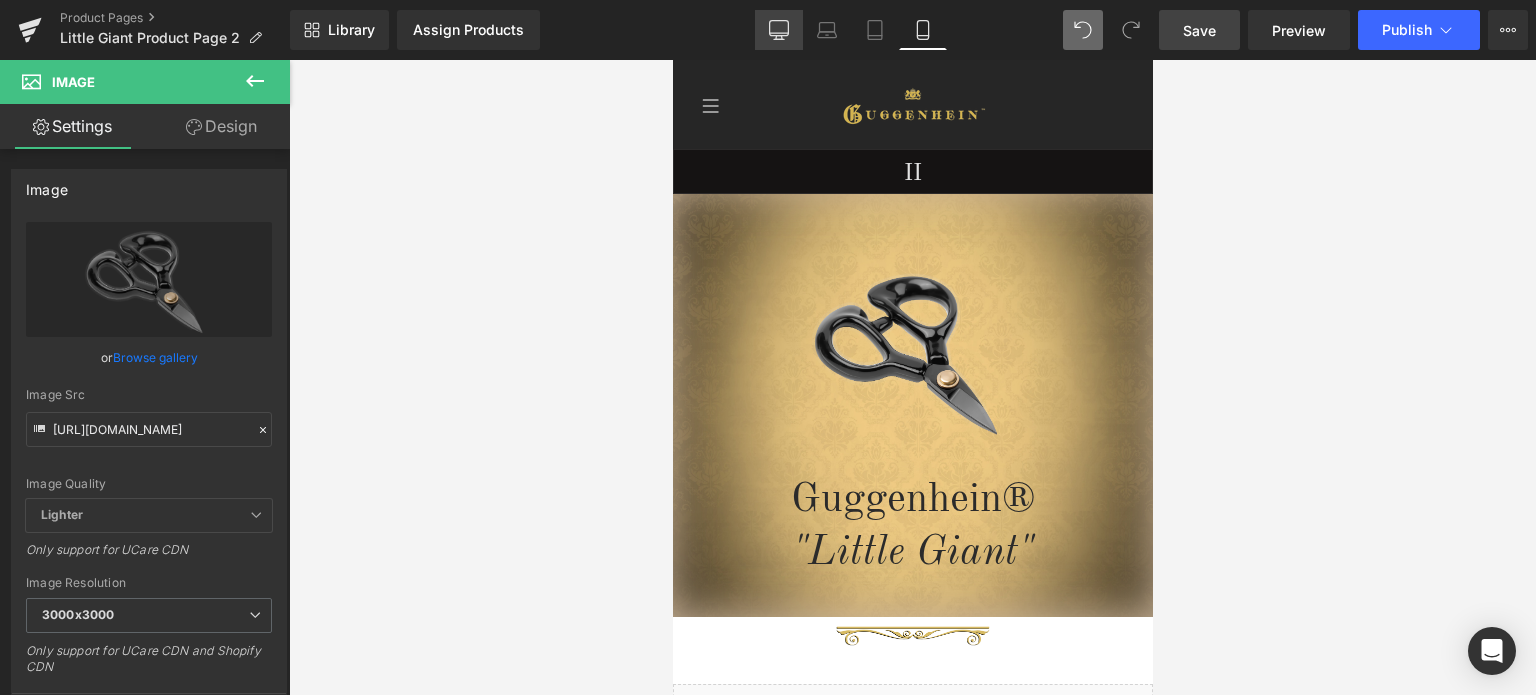 click 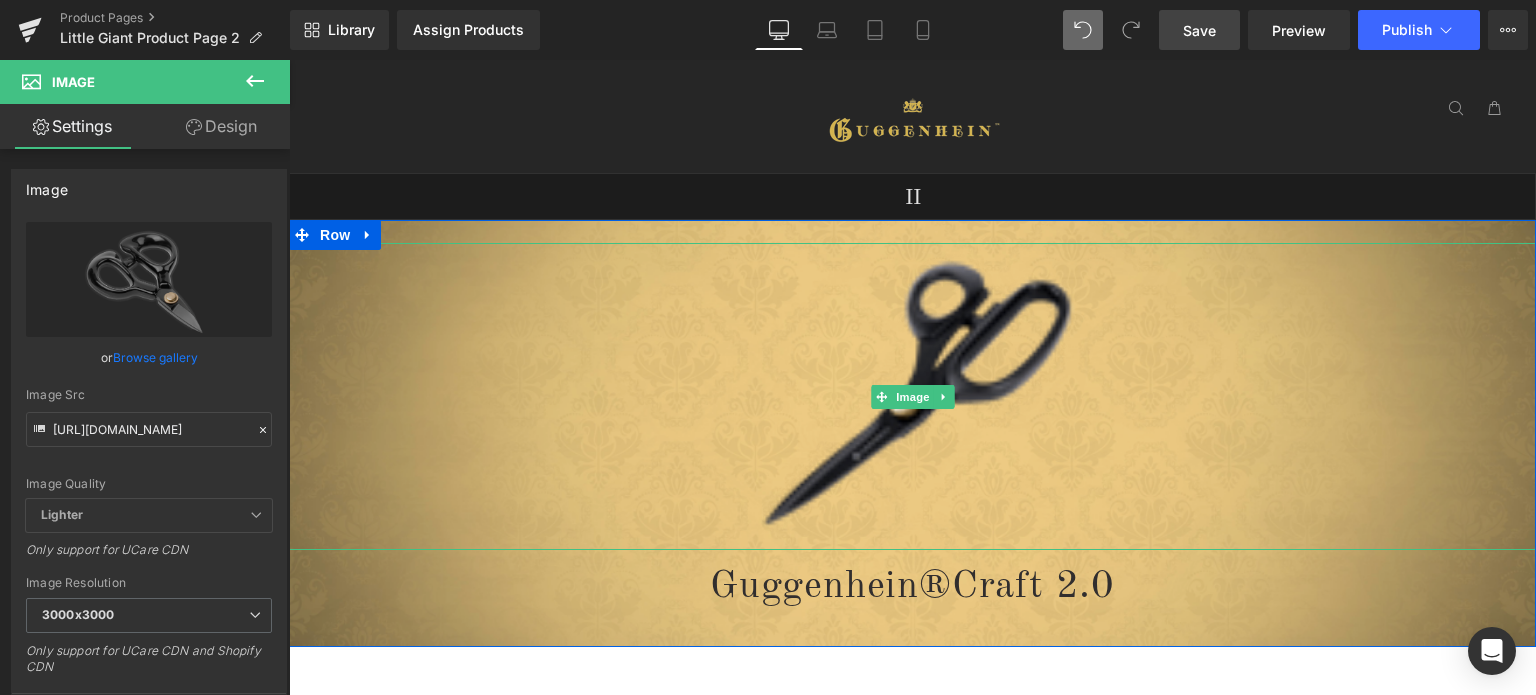 click on "Image" at bounding box center (913, 397) 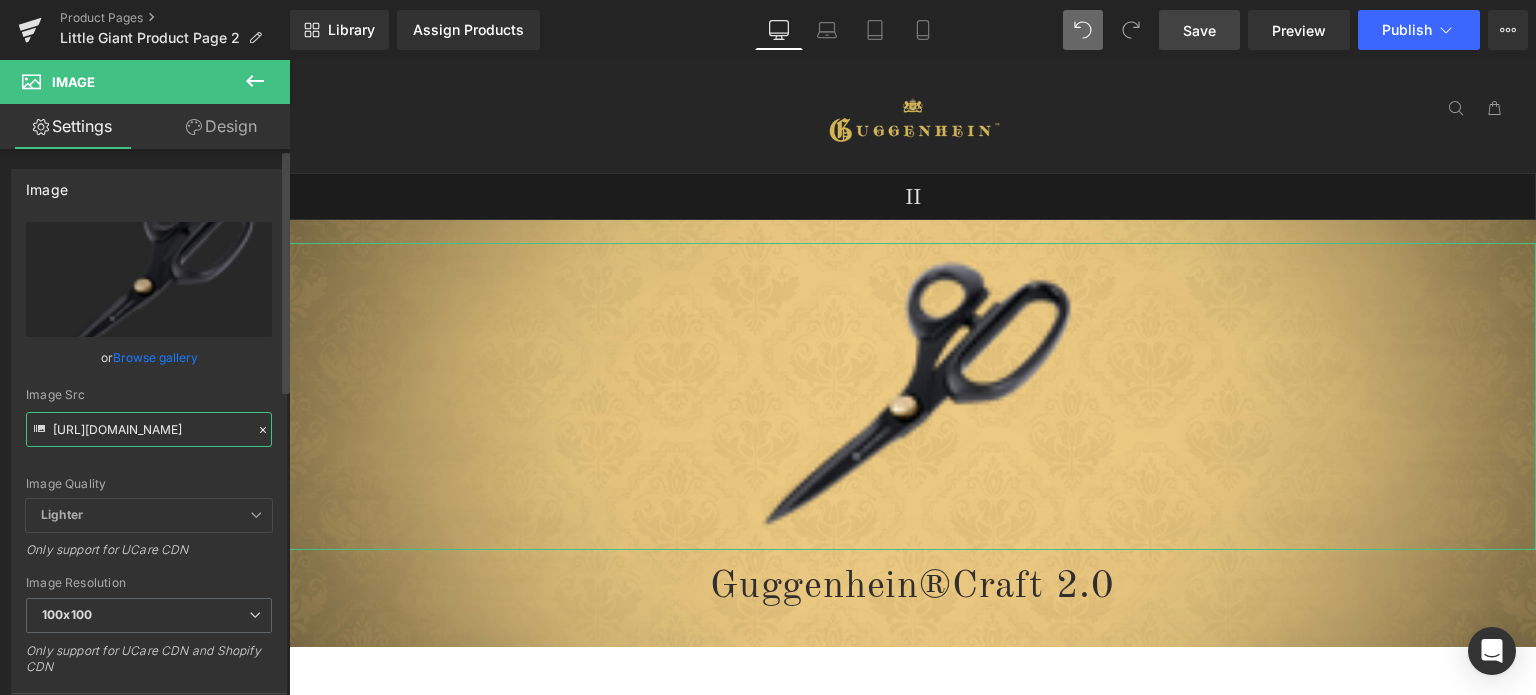 click on "[URL][DOMAIN_NAME]" at bounding box center (149, 429) 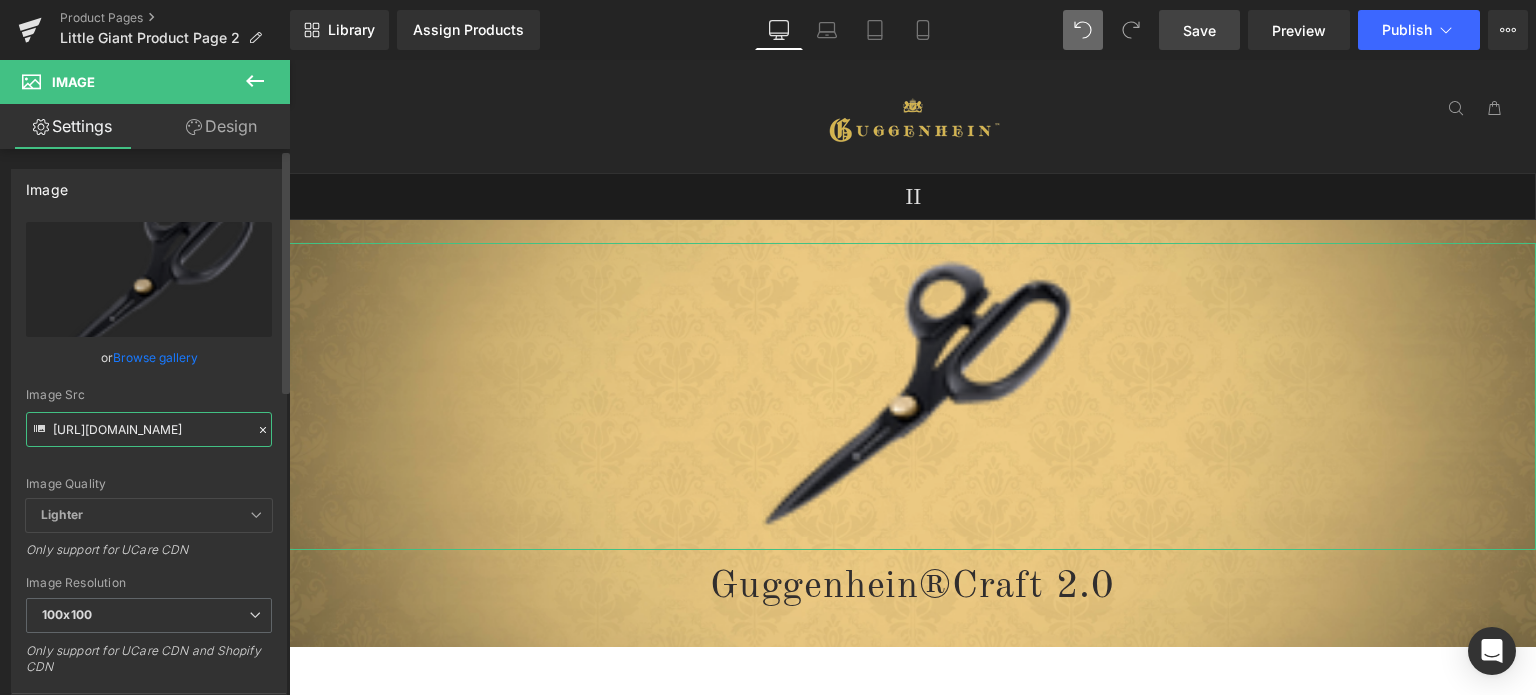 paste on "2_337d760a-df88-4c4f-b950-18206d3c9cd4_3000x3000.png?v=1752697224" 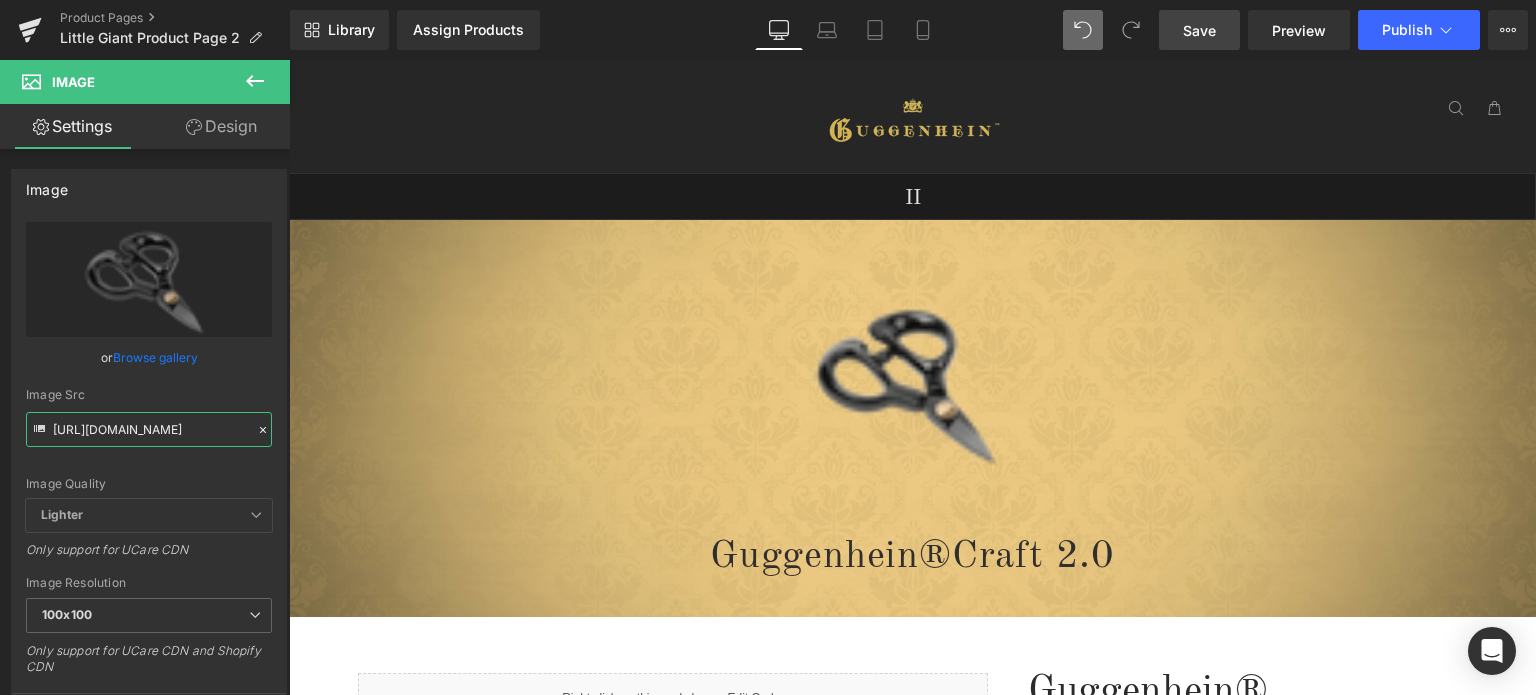 scroll, scrollTop: 0, scrollLeft: 562, axis: horizontal 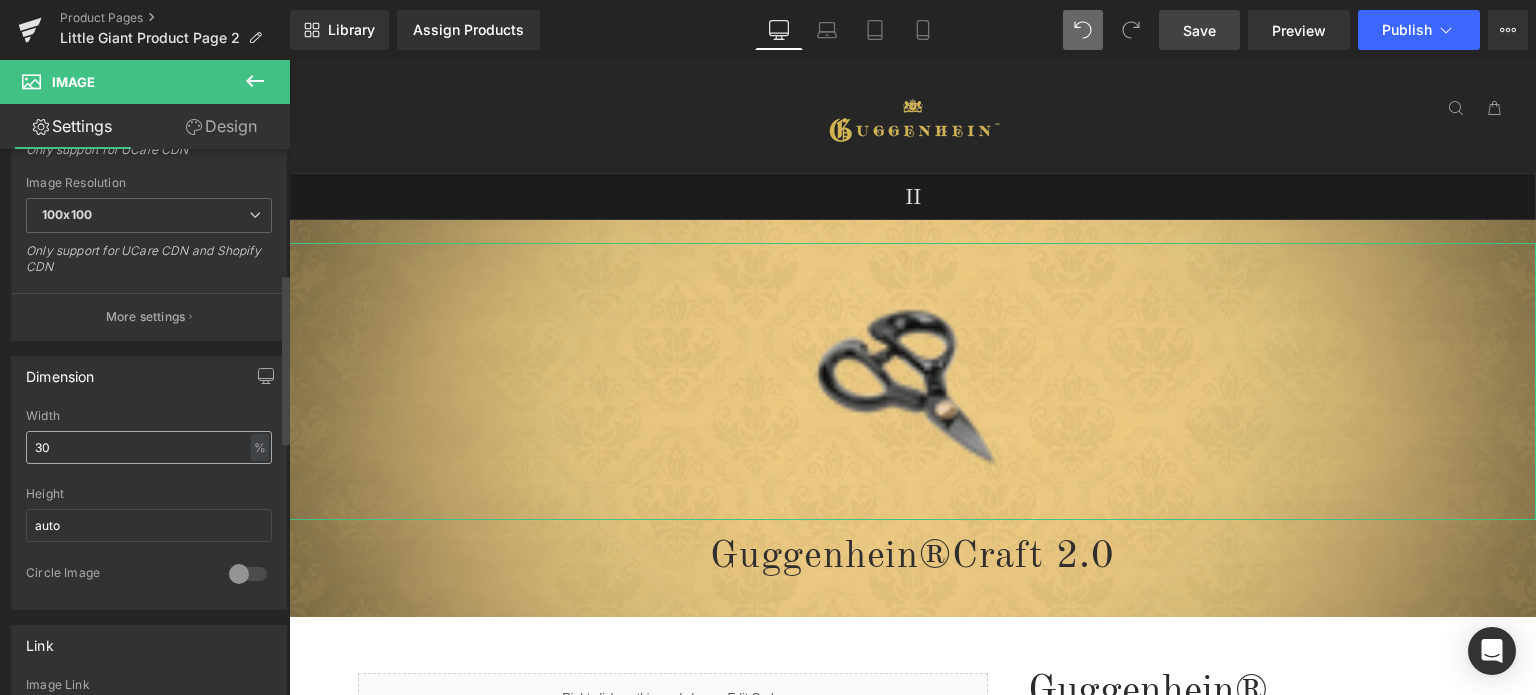 type on "[URL][DOMAIN_NAME]" 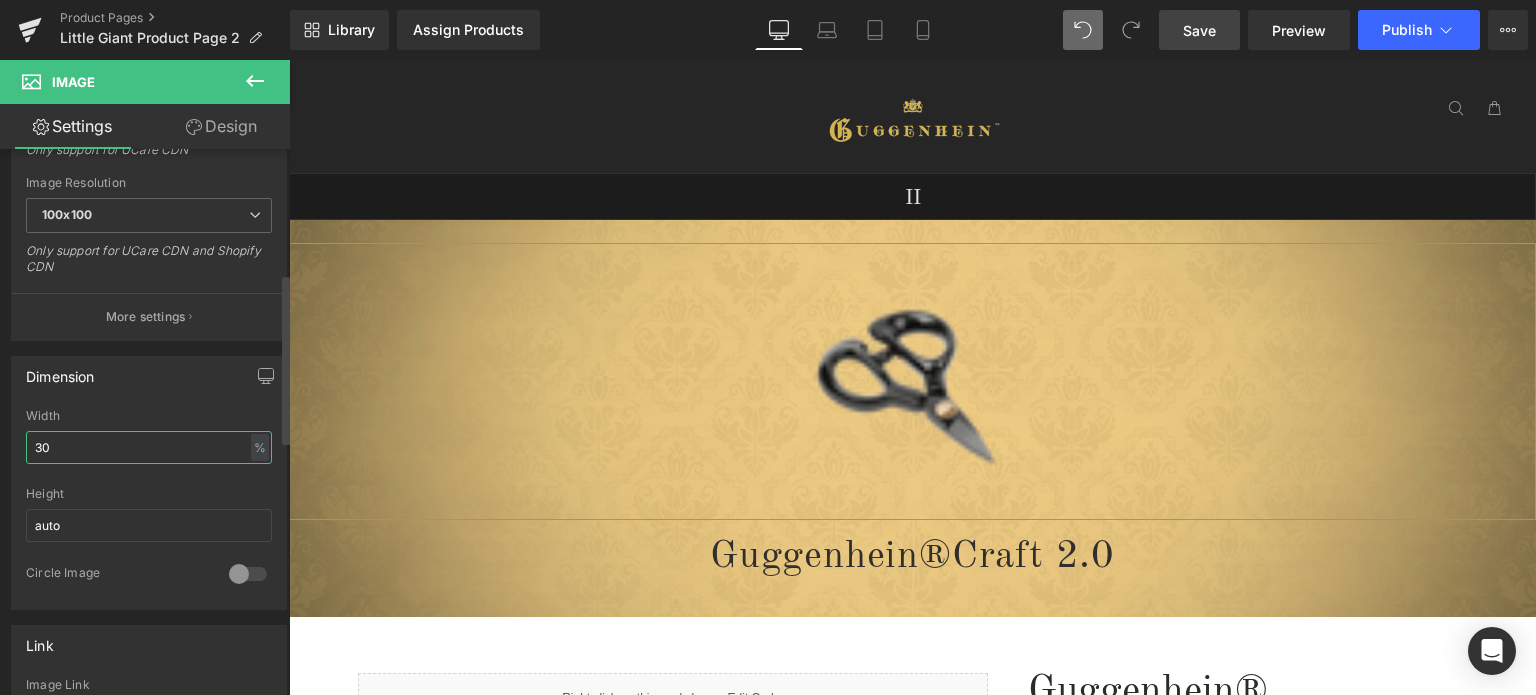 scroll, scrollTop: 0, scrollLeft: 0, axis: both 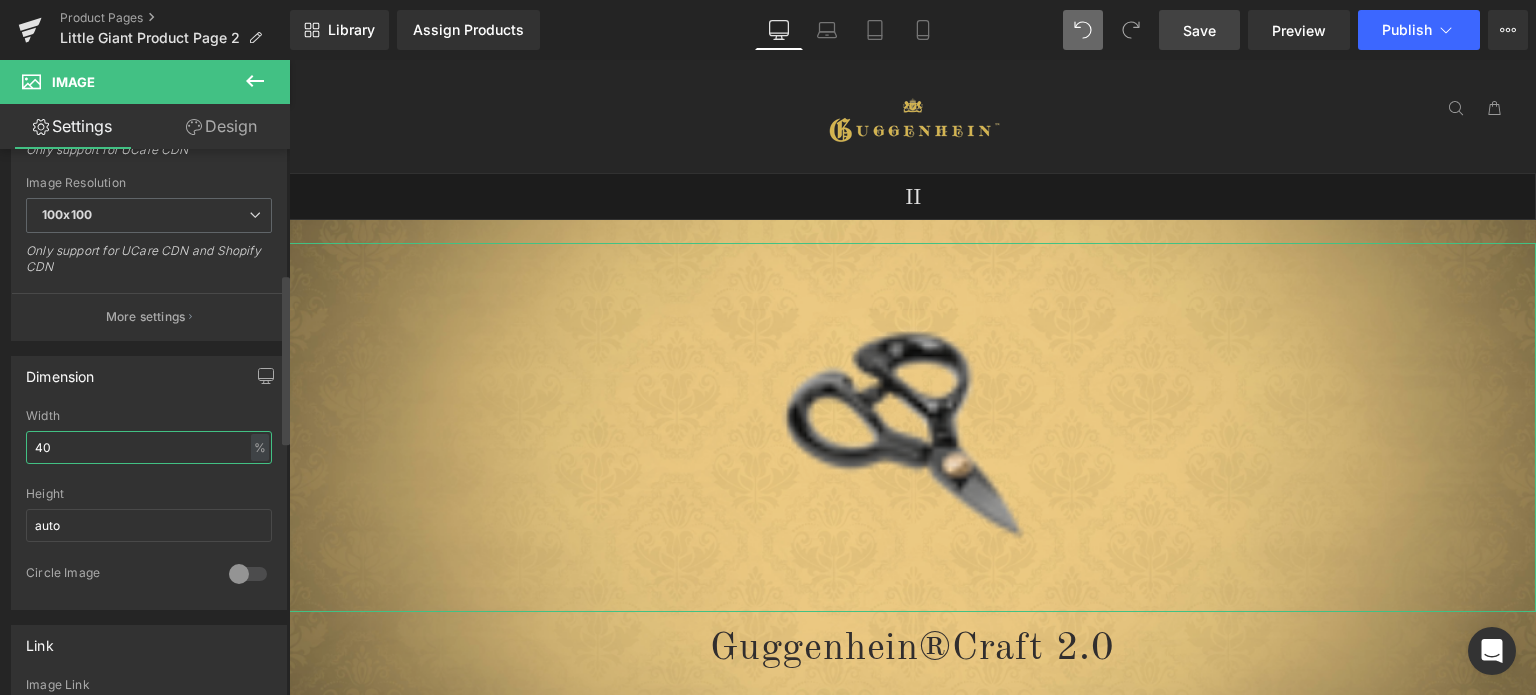 drag, startPoint x: 40, startPoint y: 445, endPoint x: 29, endPoint y: 445, distance: 11 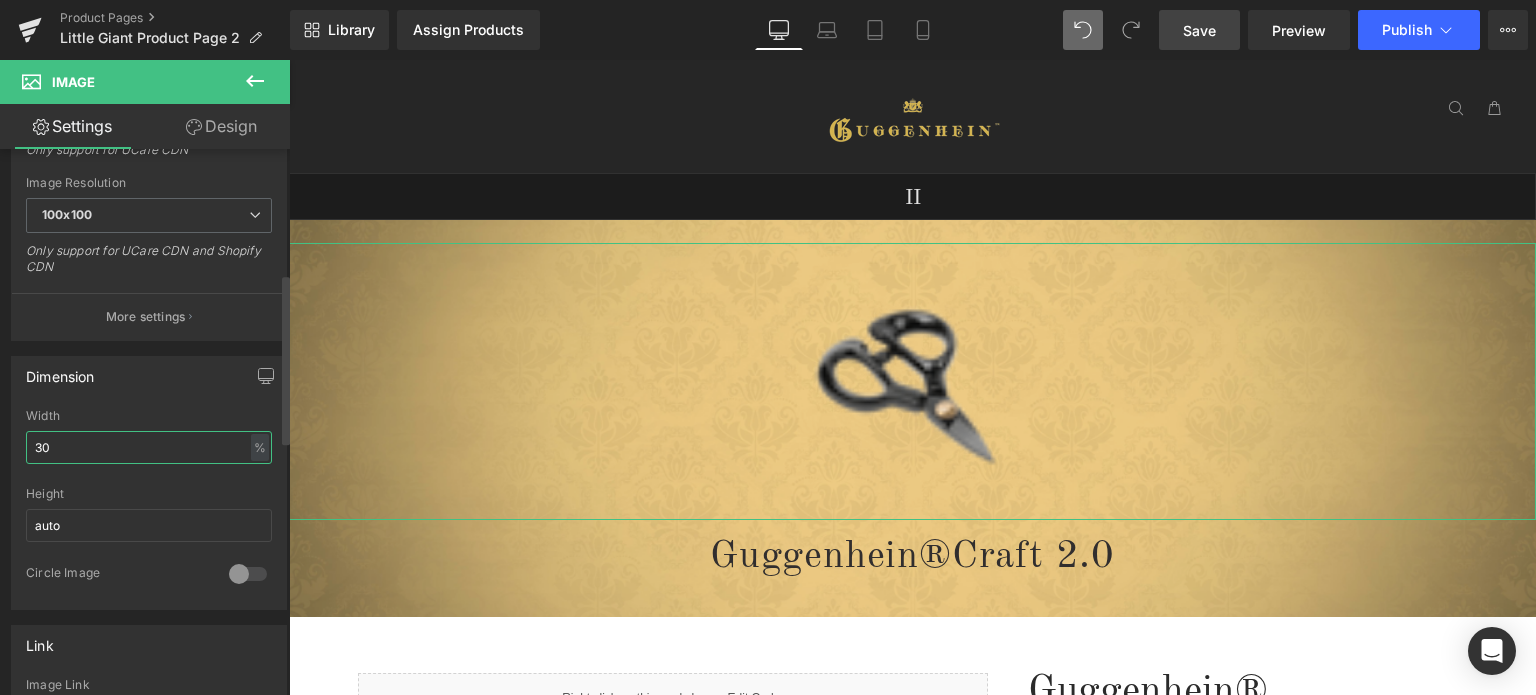 click on "30" at bounding box center (149, 447) 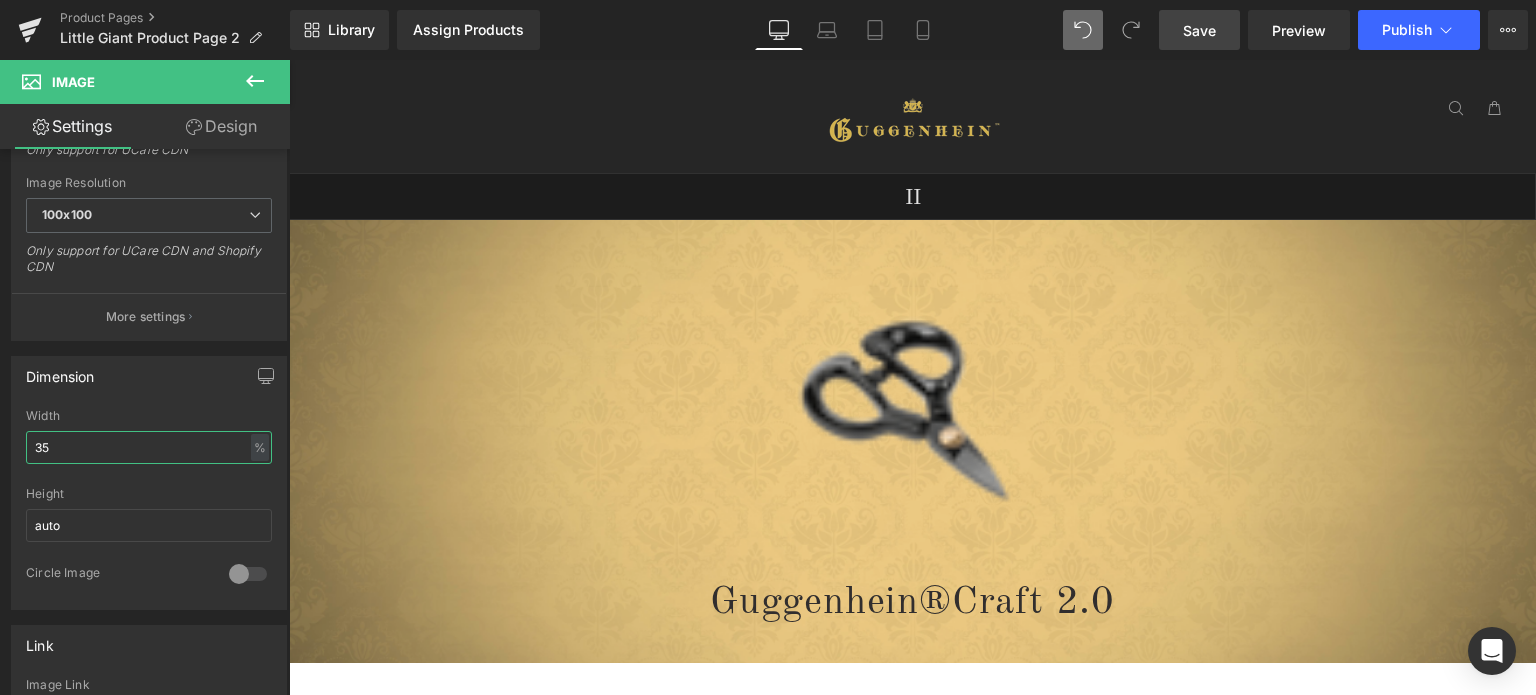 type on "35" 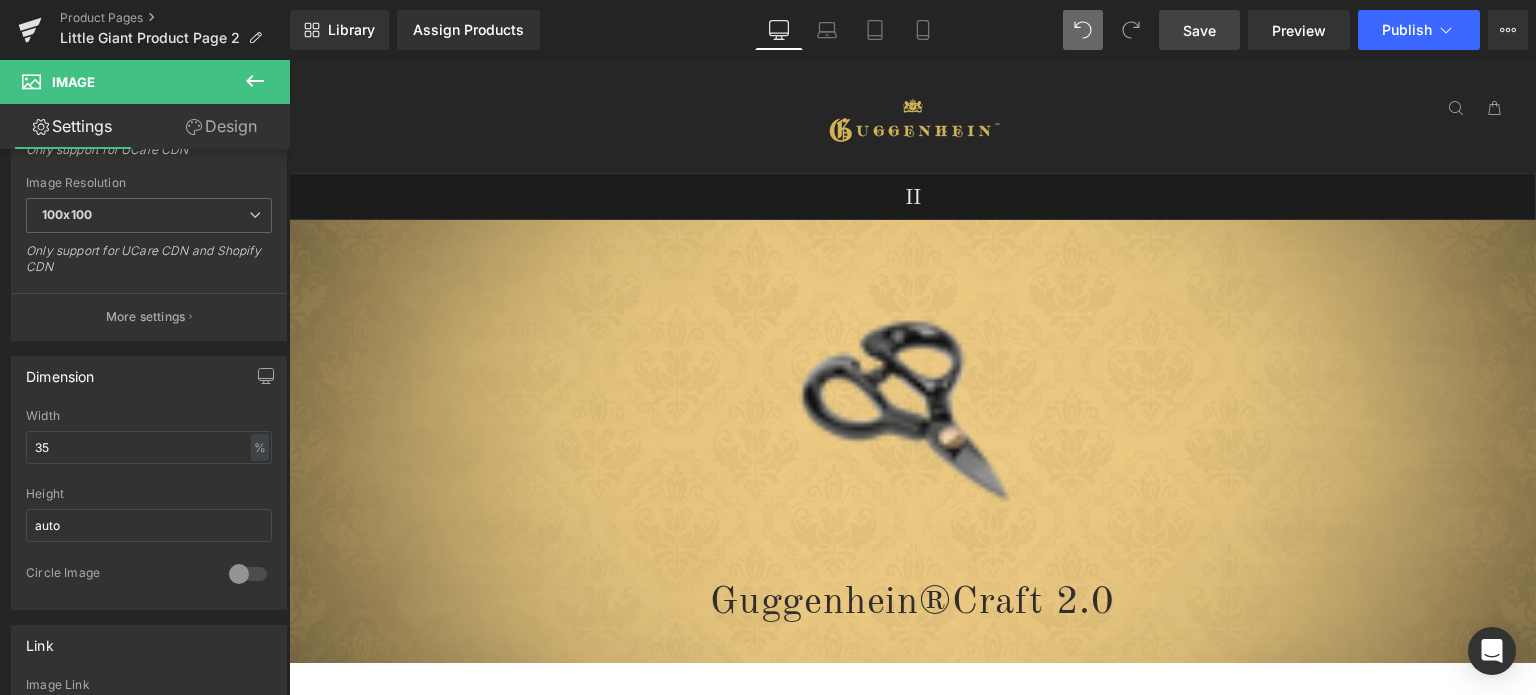 click on "Save" at bounding box center (1199, 30) 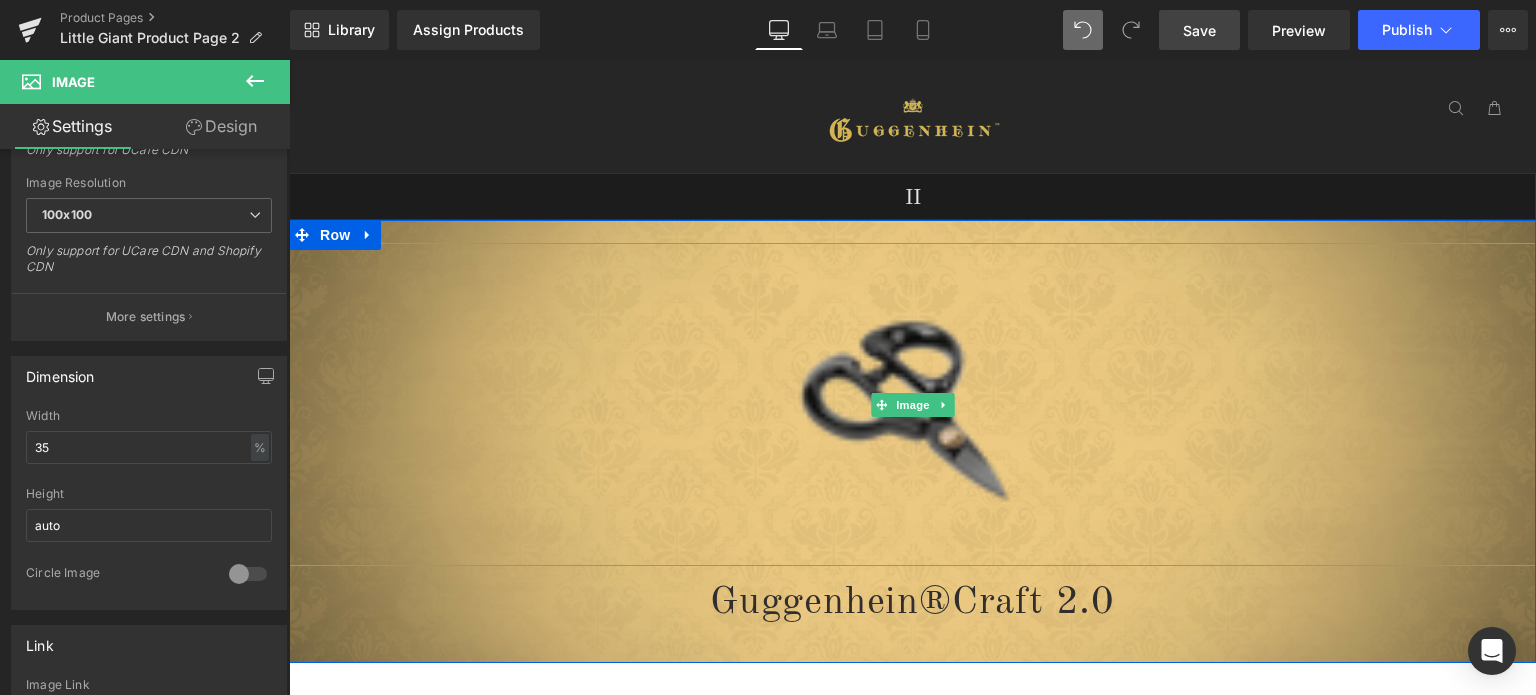 drag, startPoint x: 1106, startPoint y: 565, endPoint x: 1509, endPoint y: 336, distance: 463.51913 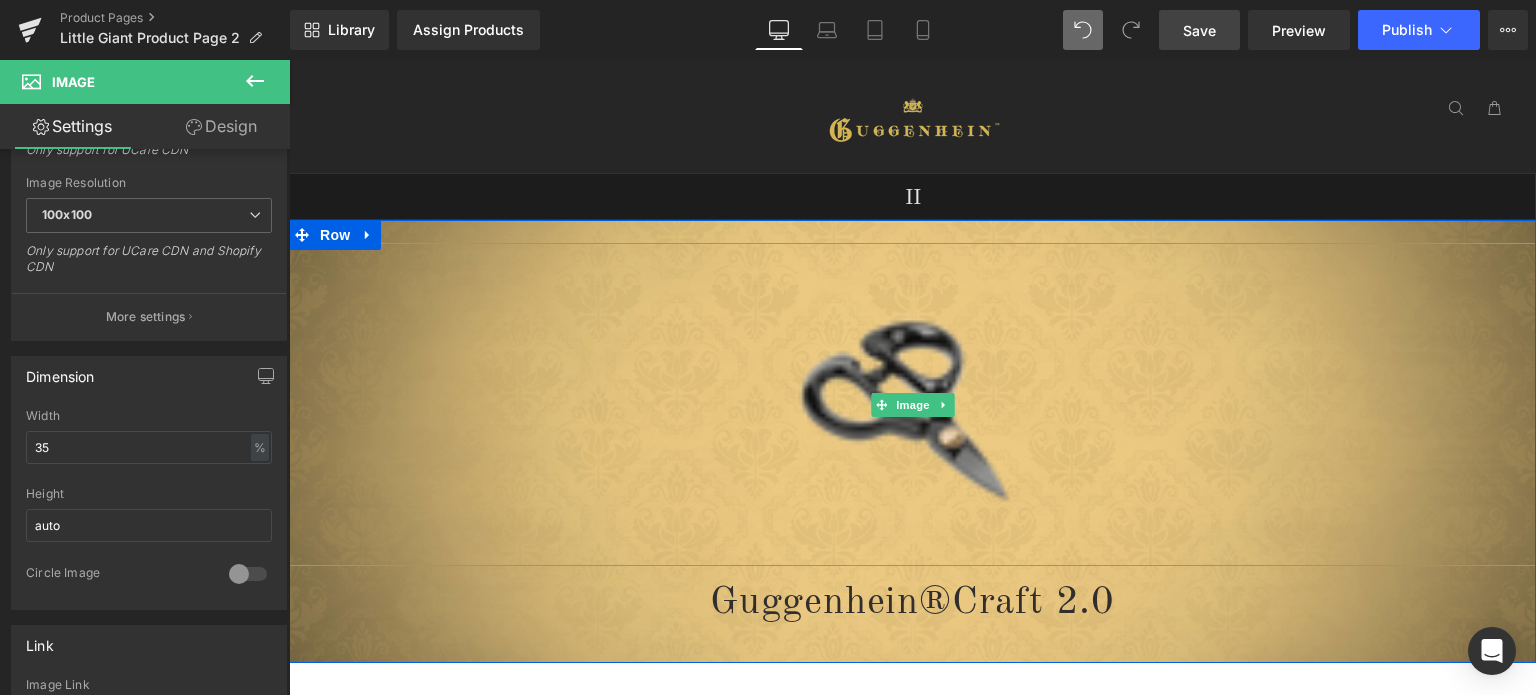 click on "Image" at bounding box center (912, 404) 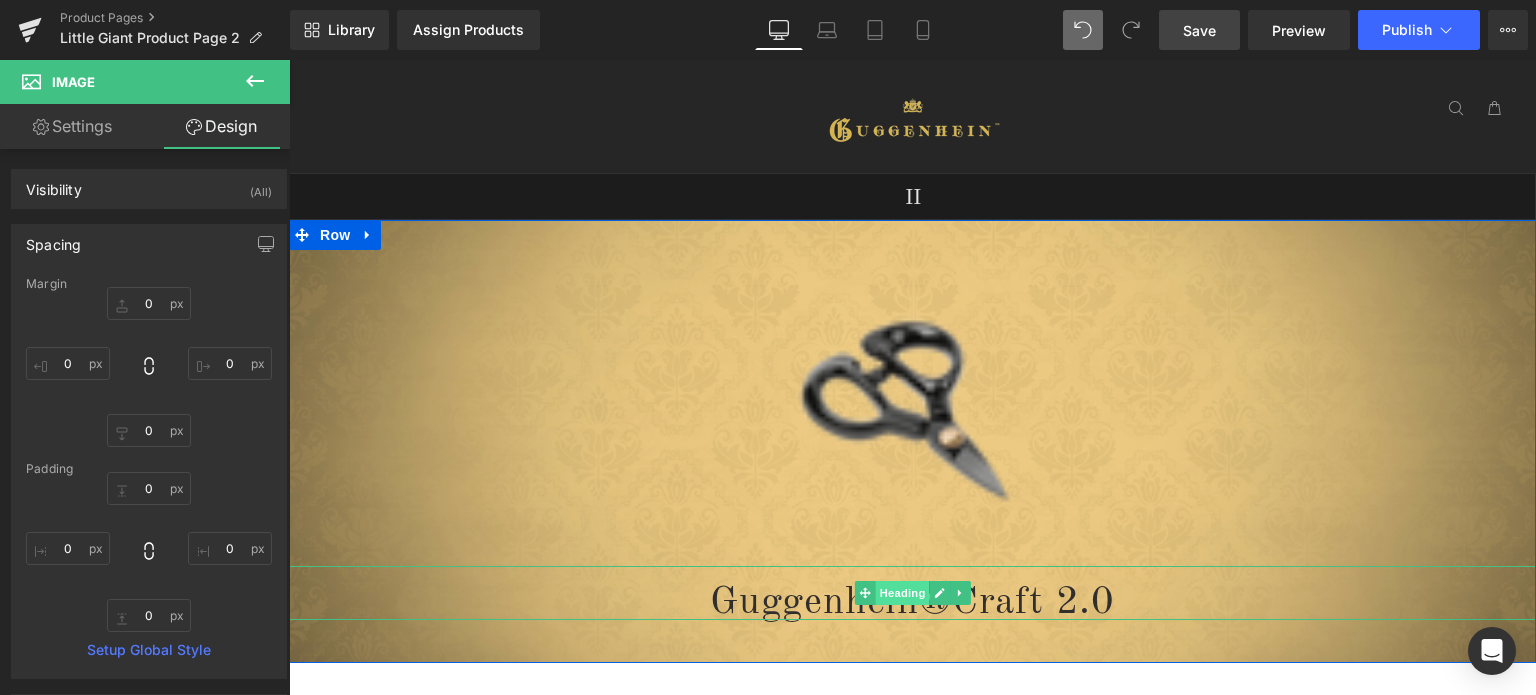 click on "Heading" at bounding box center (902, 593) 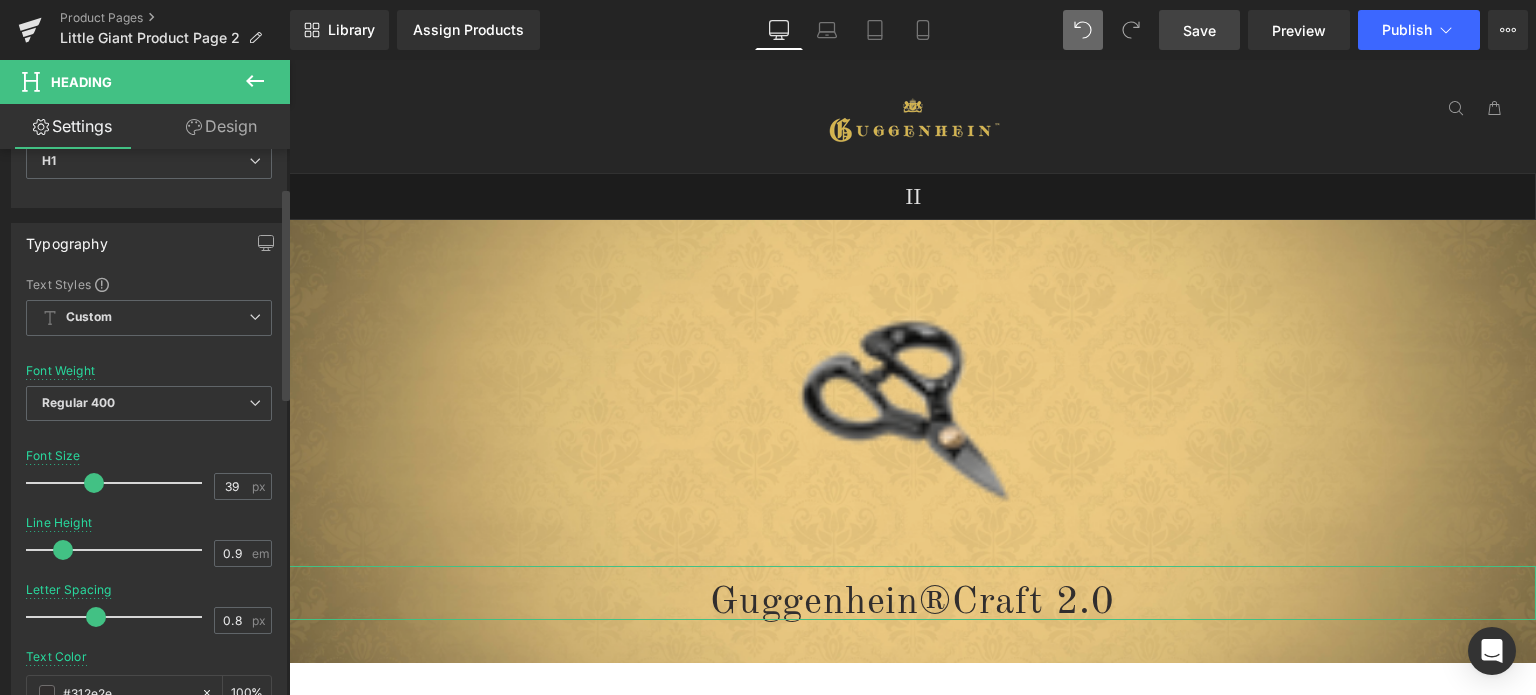 scroll, scrollTop: 0, scrollLeft: 0, axis: both 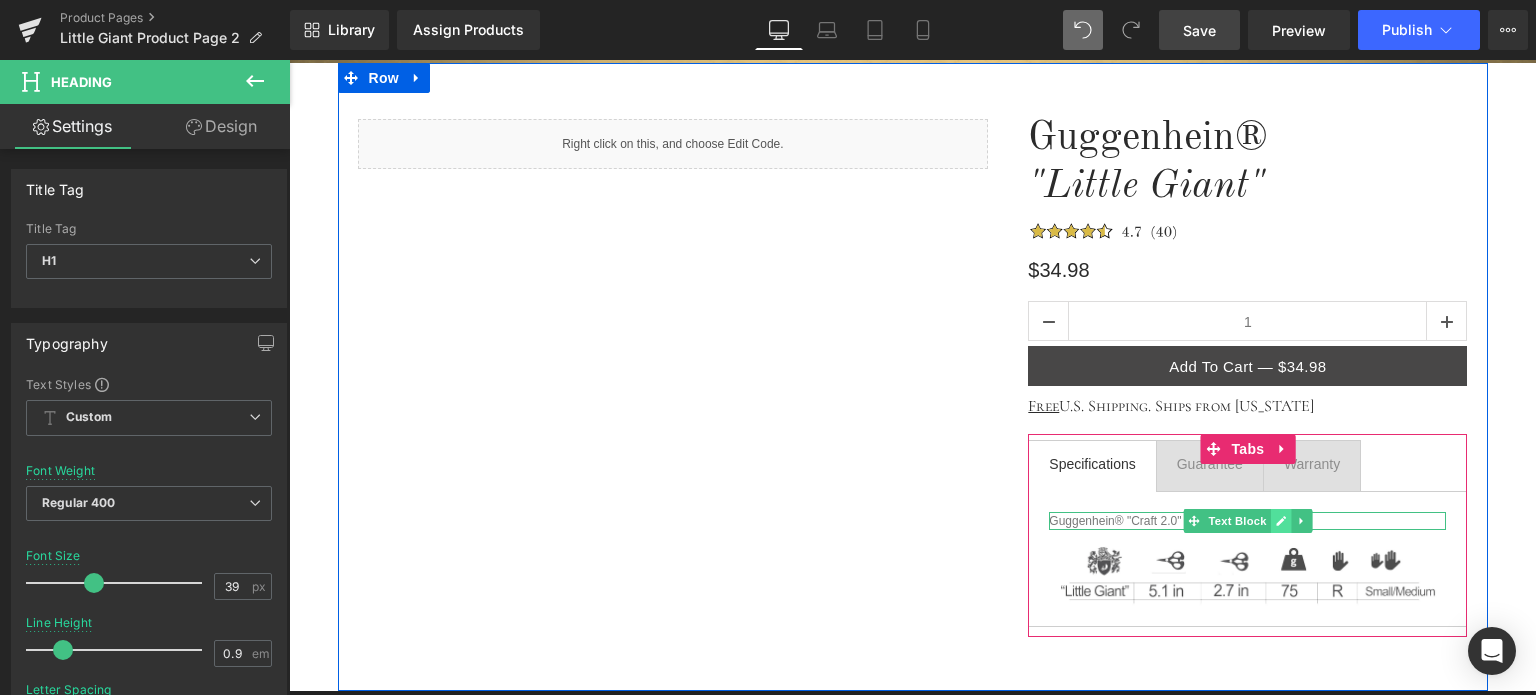click 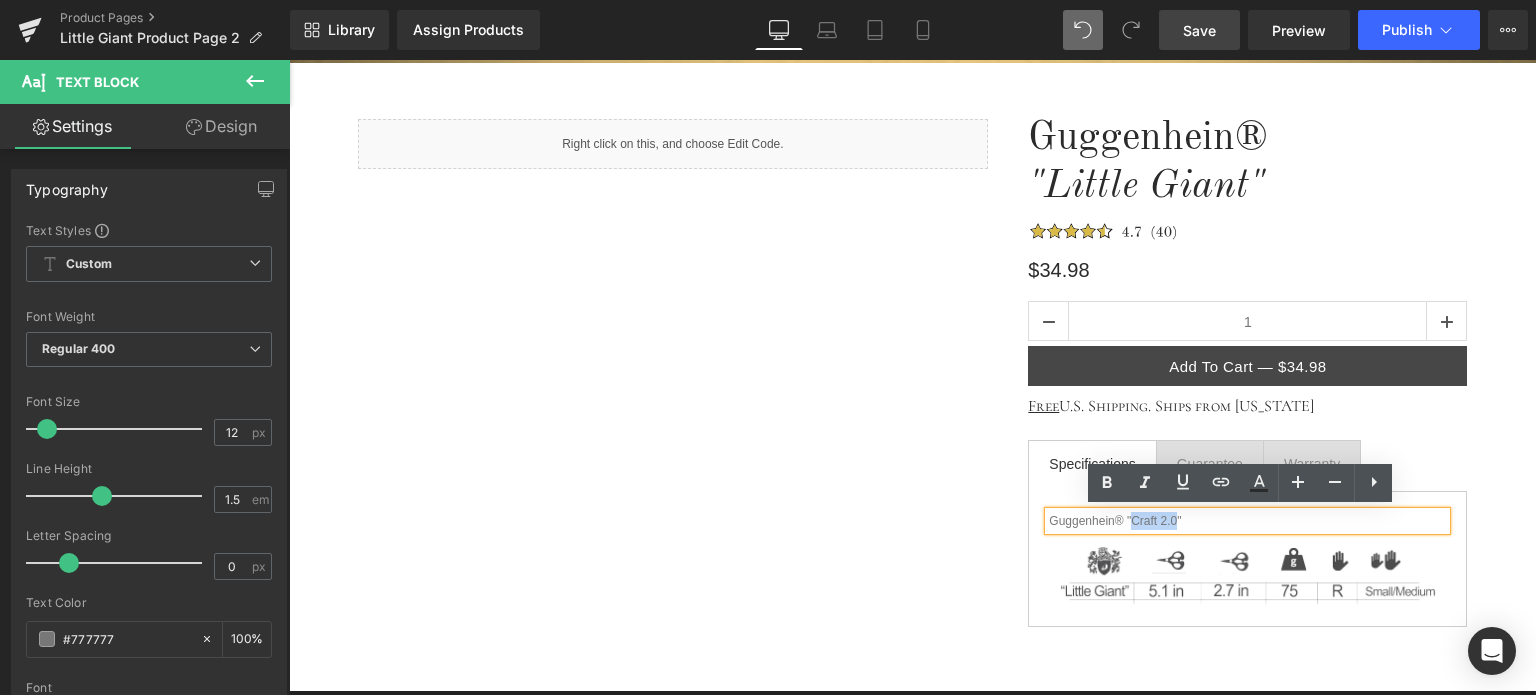 drag, startPoint x: 1171, startPoint y: 521, endPoint x: 1125, endPoint y: 522, distance: 46.010868 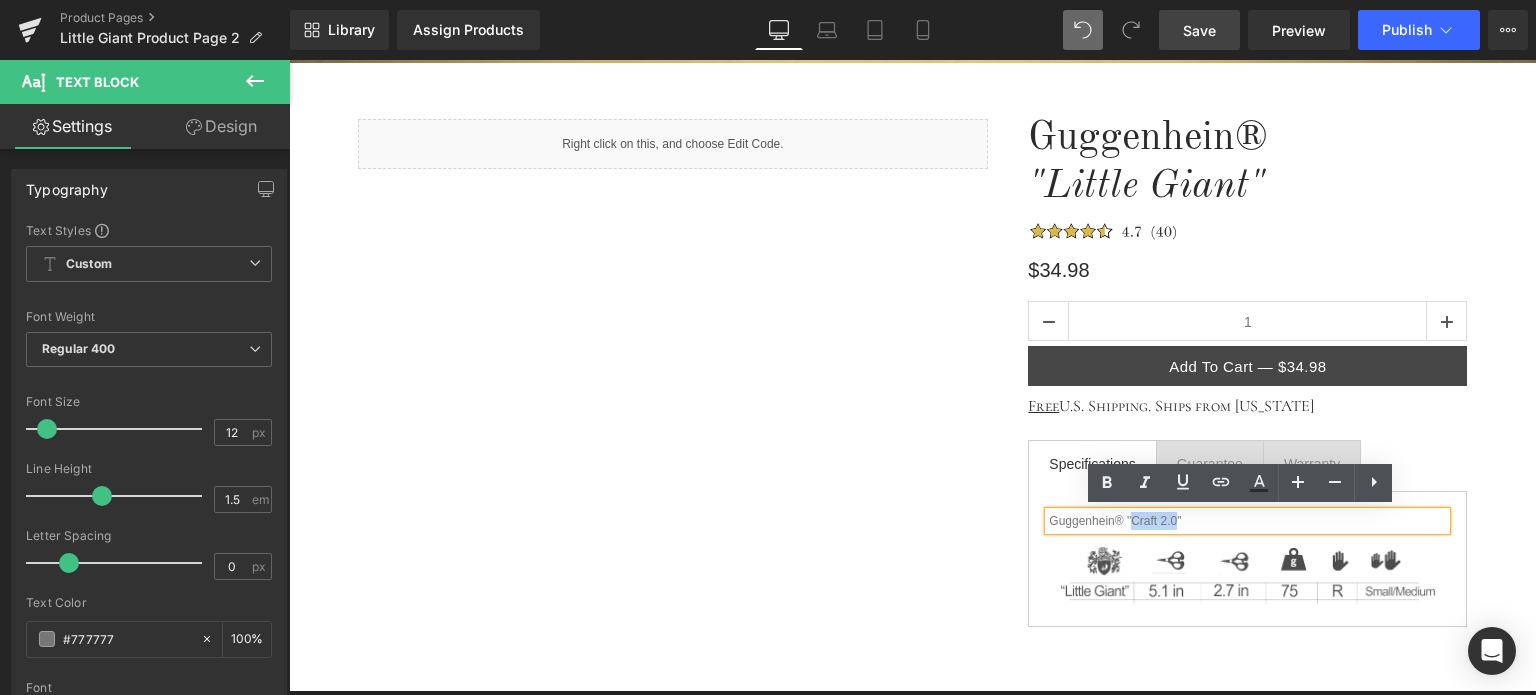 click on "Guggenhein® "Craft 2.0"" at bounding box center [1247, 521] 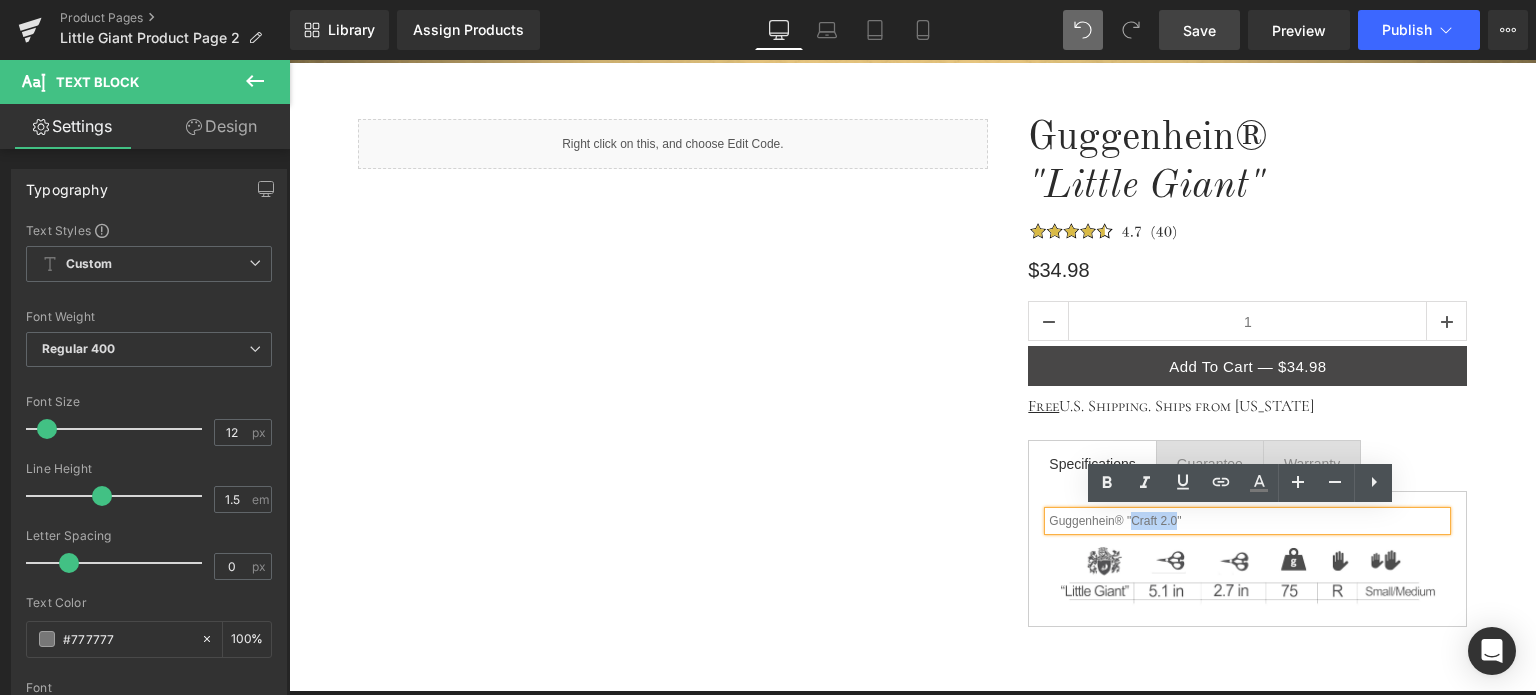 type 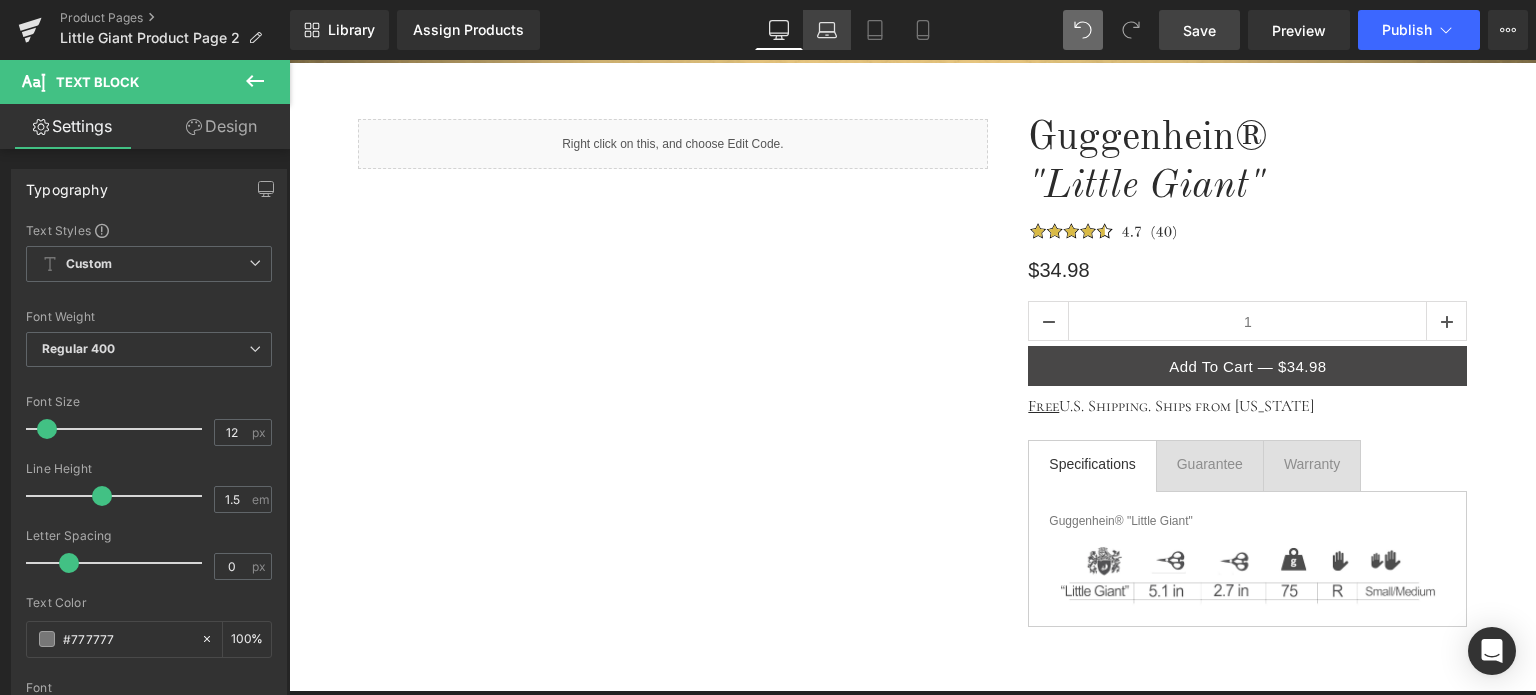 click 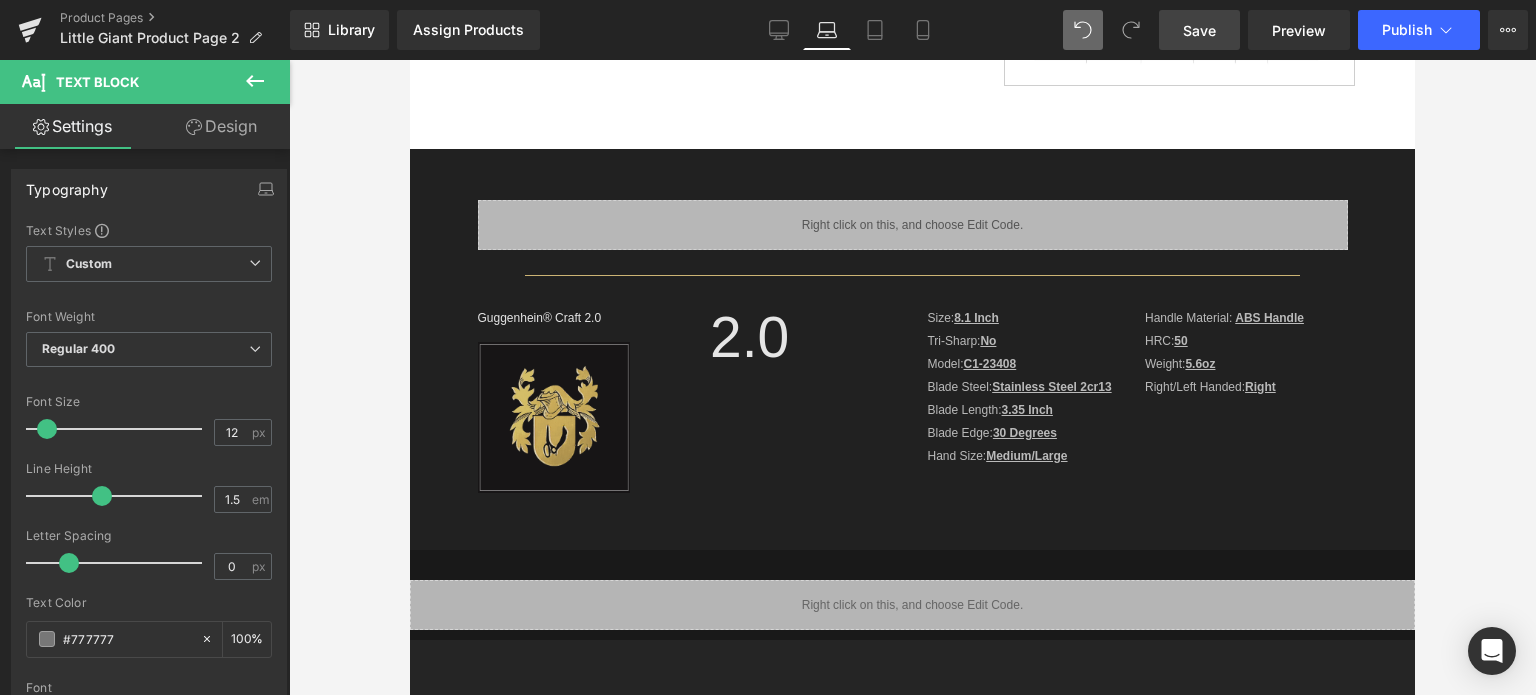 scroll, scrollTop: 0, scrollLeft: 0, axis: both 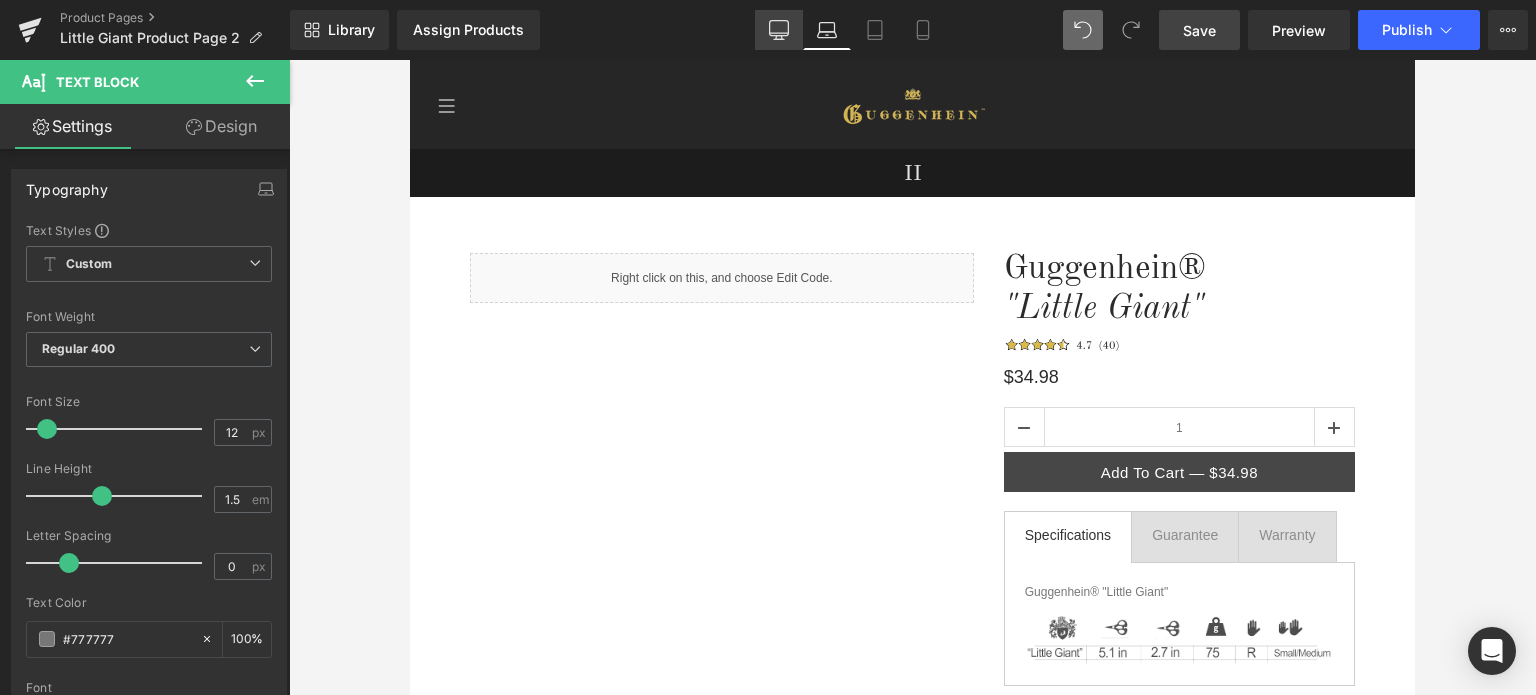 drag, startPoint x: 790, startPoint y: 39, endPoint x: 789, endPoint y: 23, distance: 16.03122 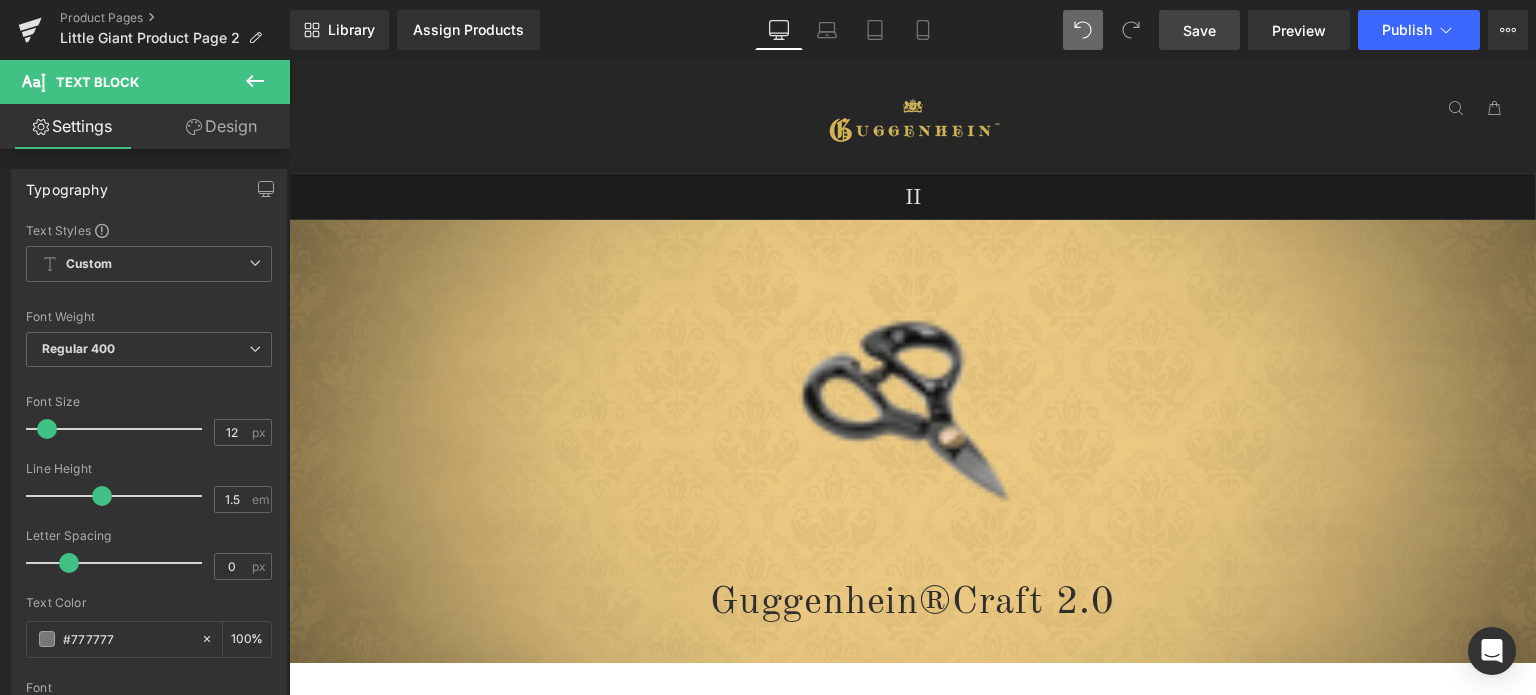 scroll, scrollTop: 835, scrollLeft: 0, axis: vertical 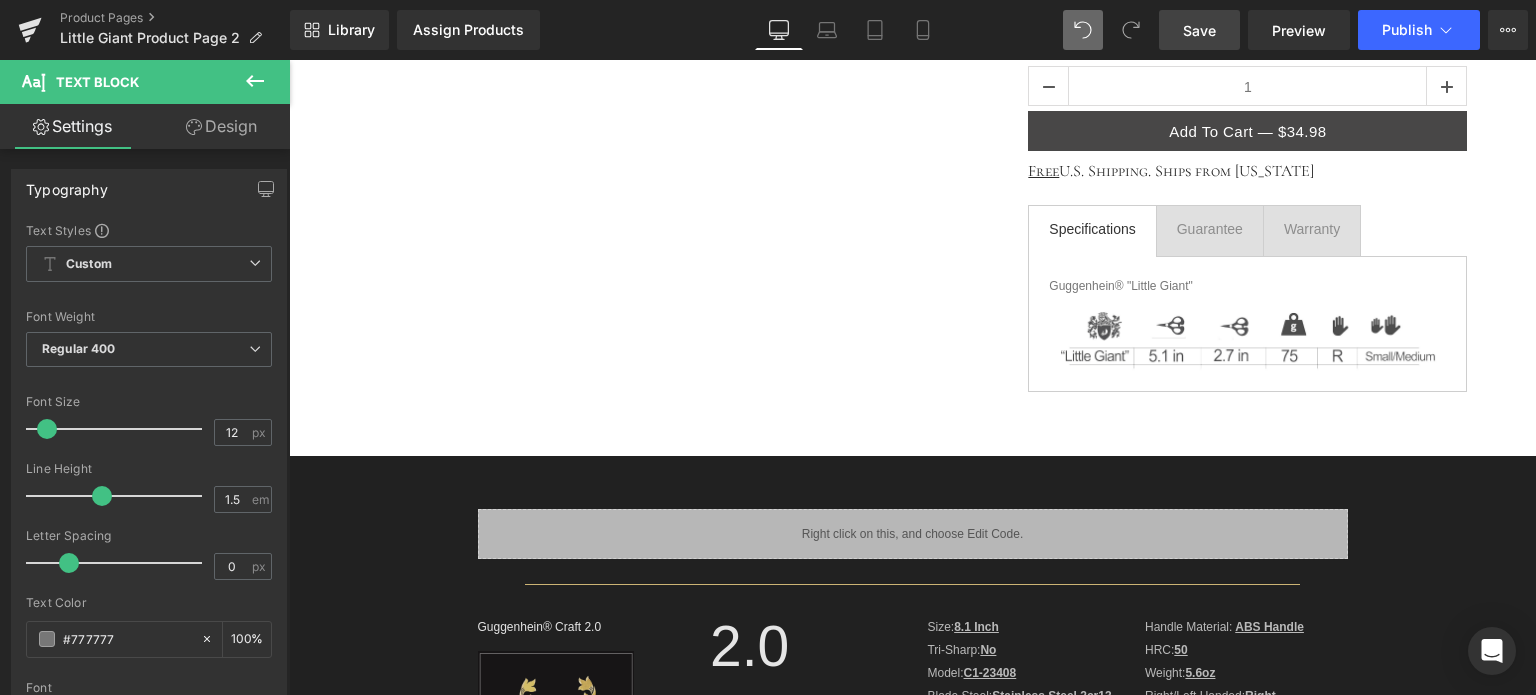 click on "Save" at bounding box center (1199, 30) 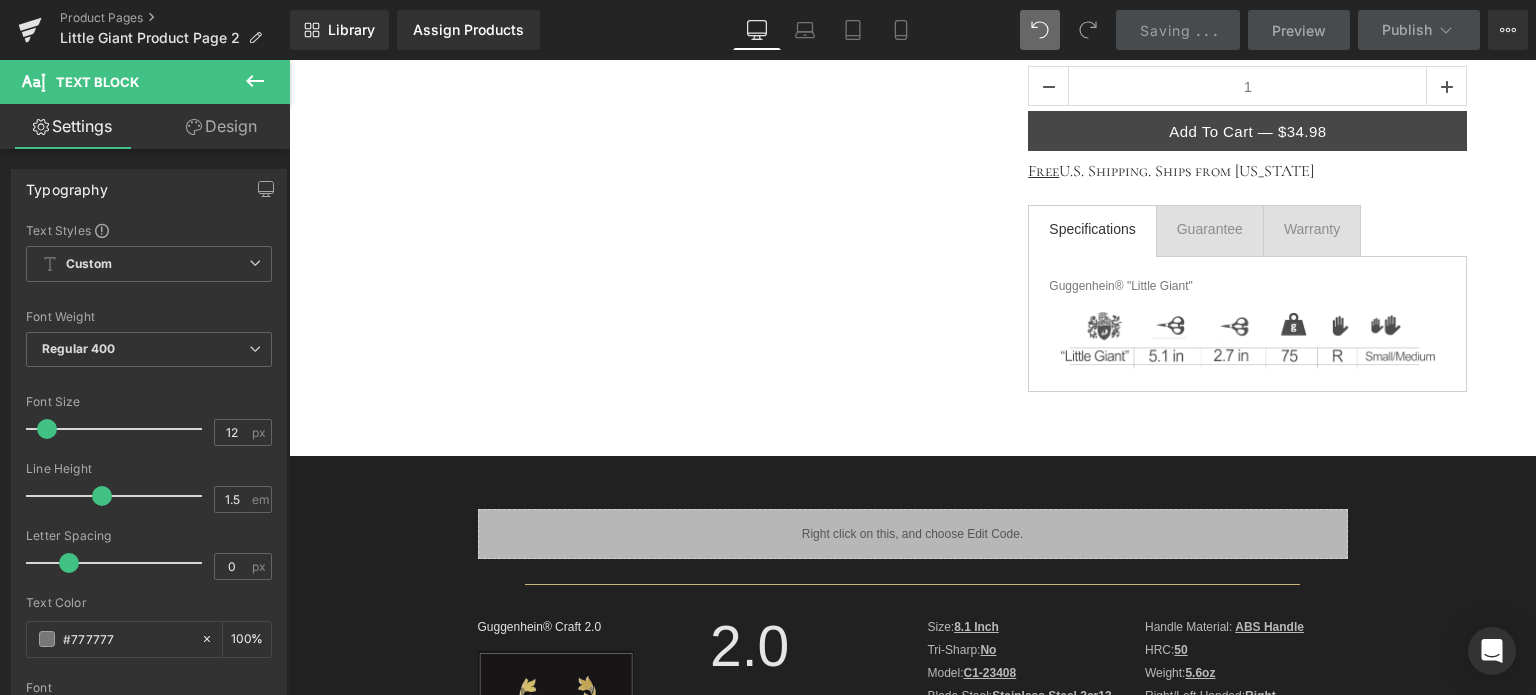 scroll, scrollTop: 935, scrollLeft: 0, axis: vertical 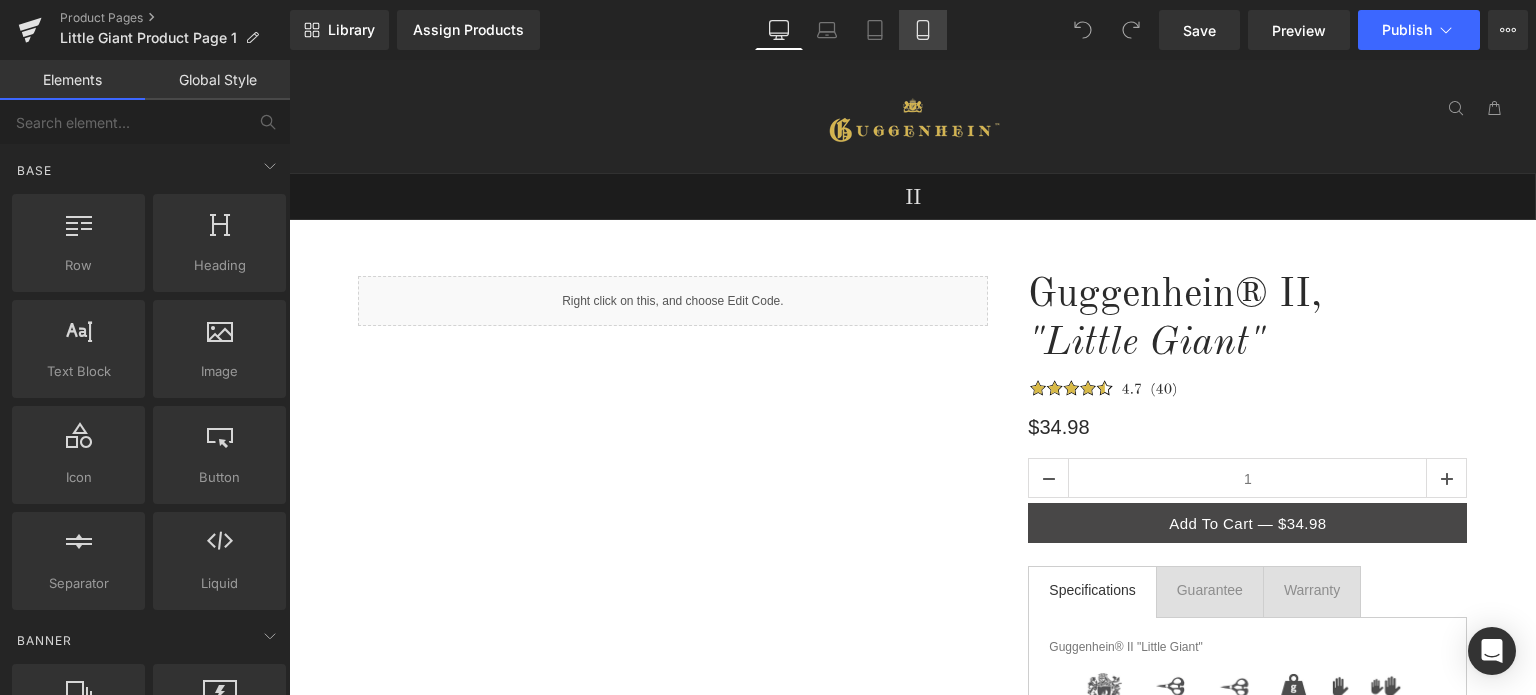 click 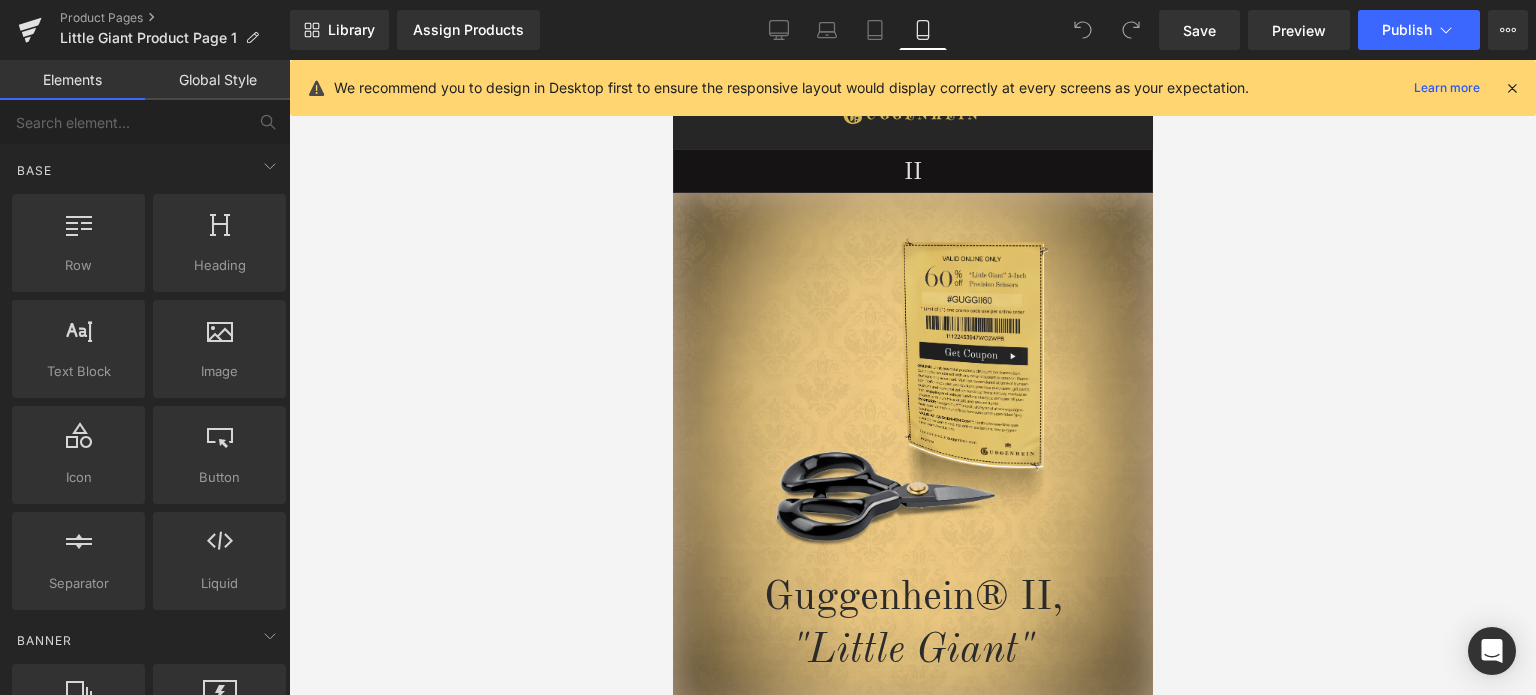 click at bounding box center [1512, 88] 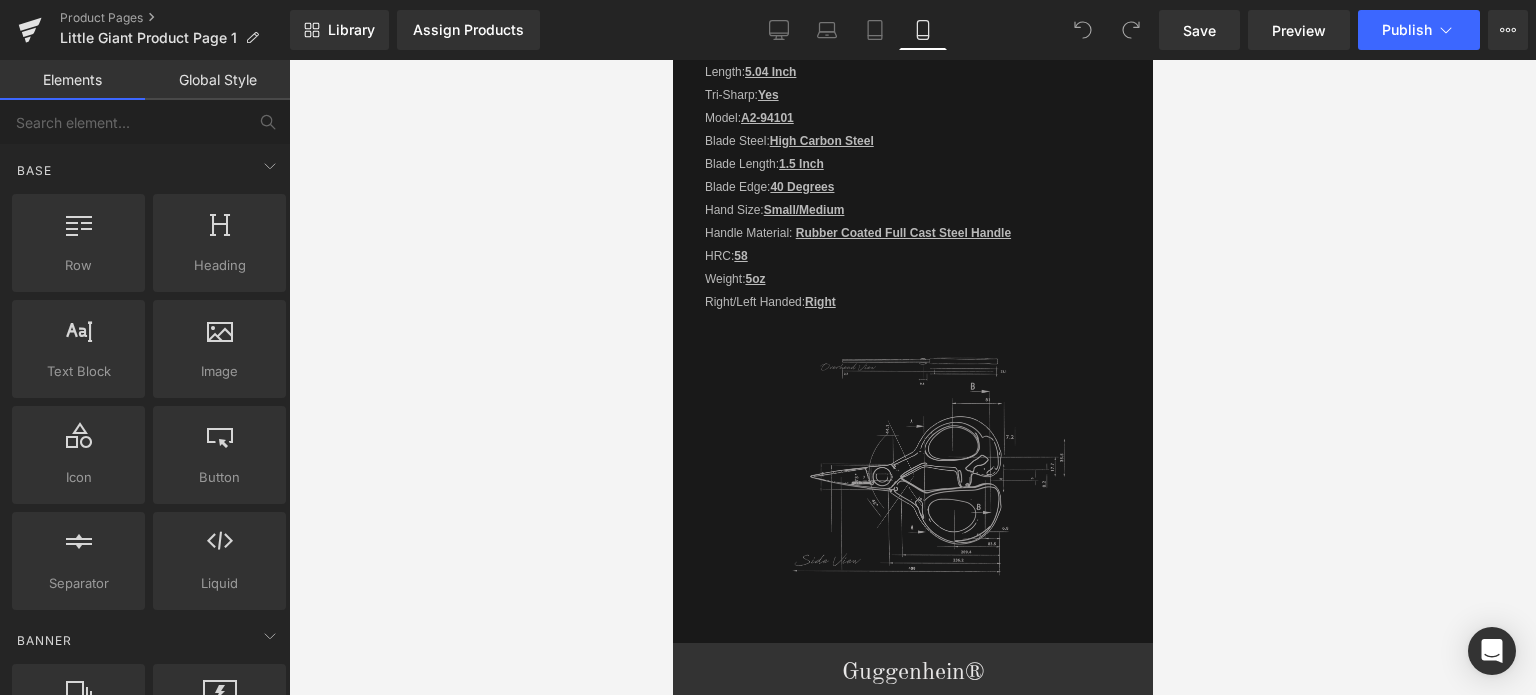 scroll, scrollTop: 2120, scrollLeft: 0, axis: vertical 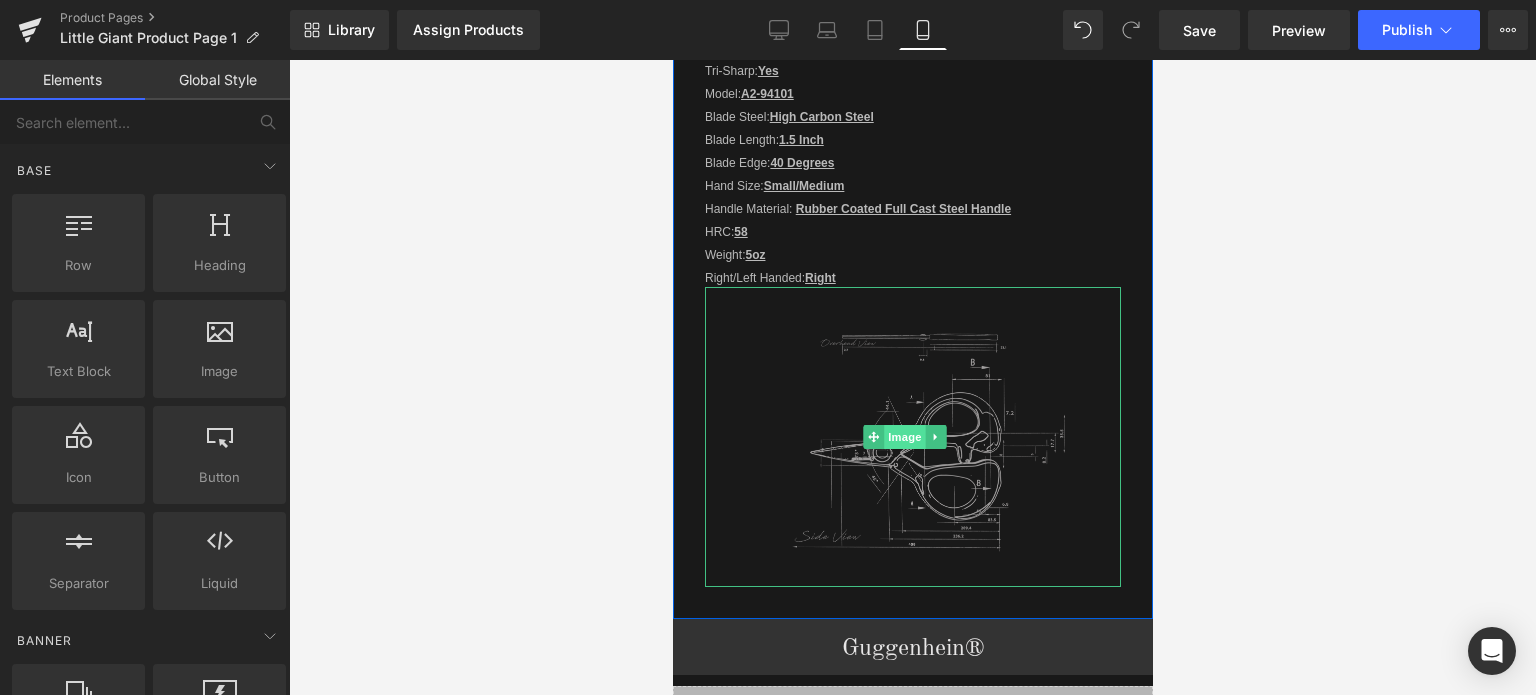 click on "Image" at bounding box center (905, 437) 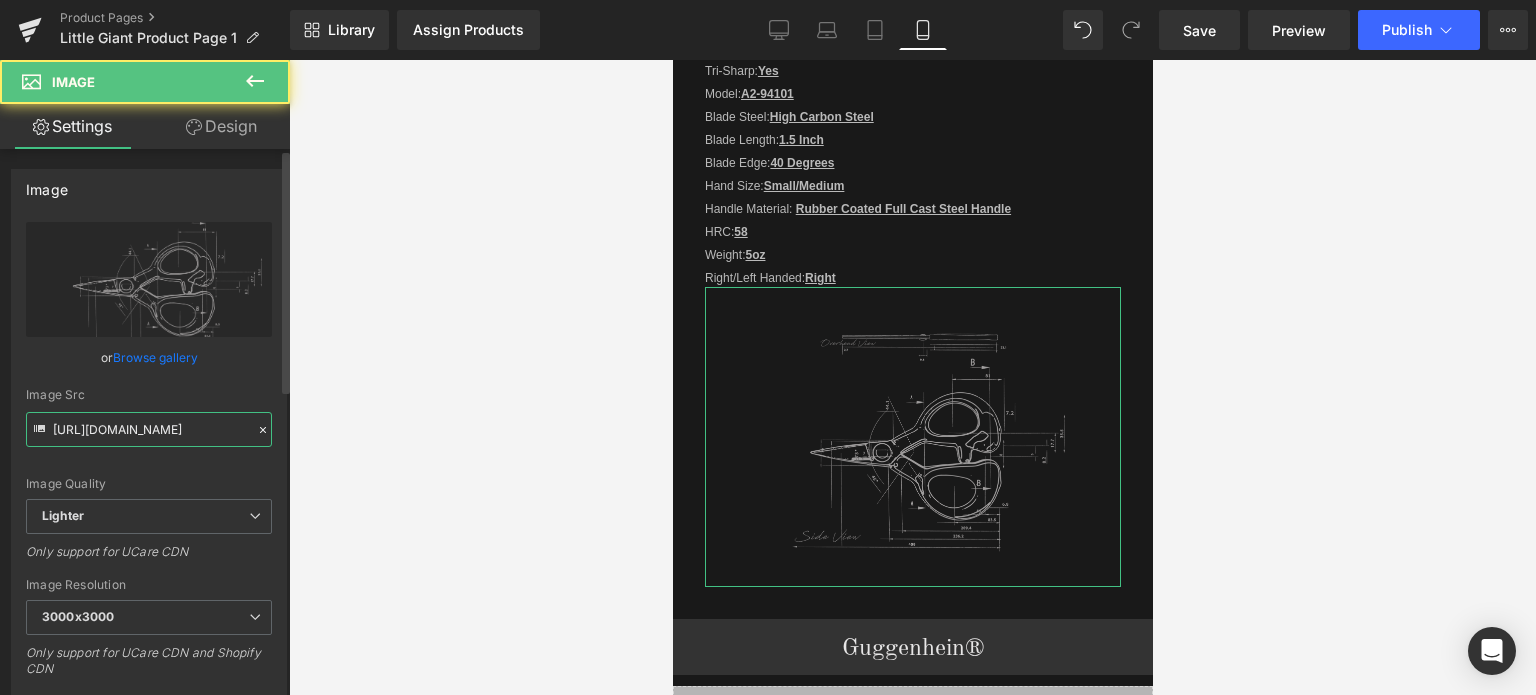 click on "[URL][DOMAIN_NAME]" at bounding box center [149, 429] 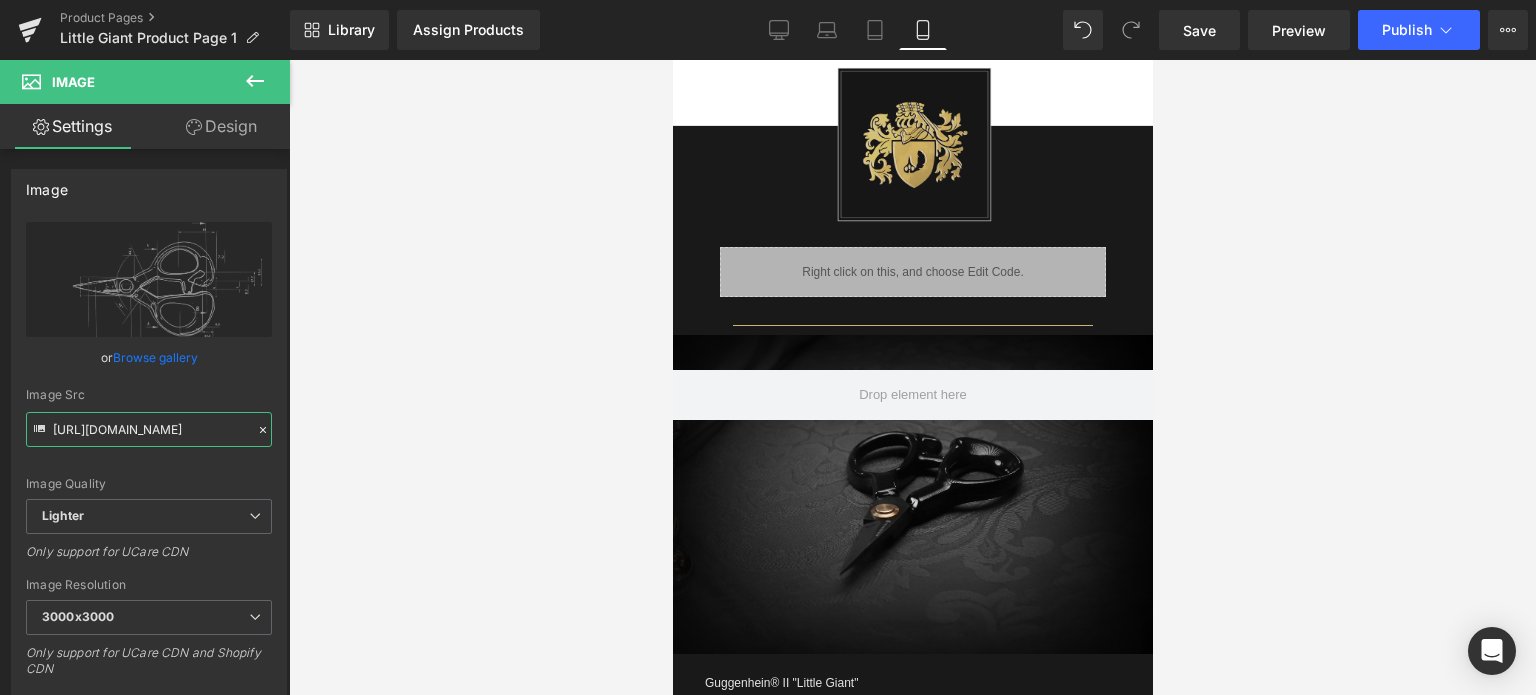 scroll, scrollTop: 1420, scrollLeft: 0, axis: vertical 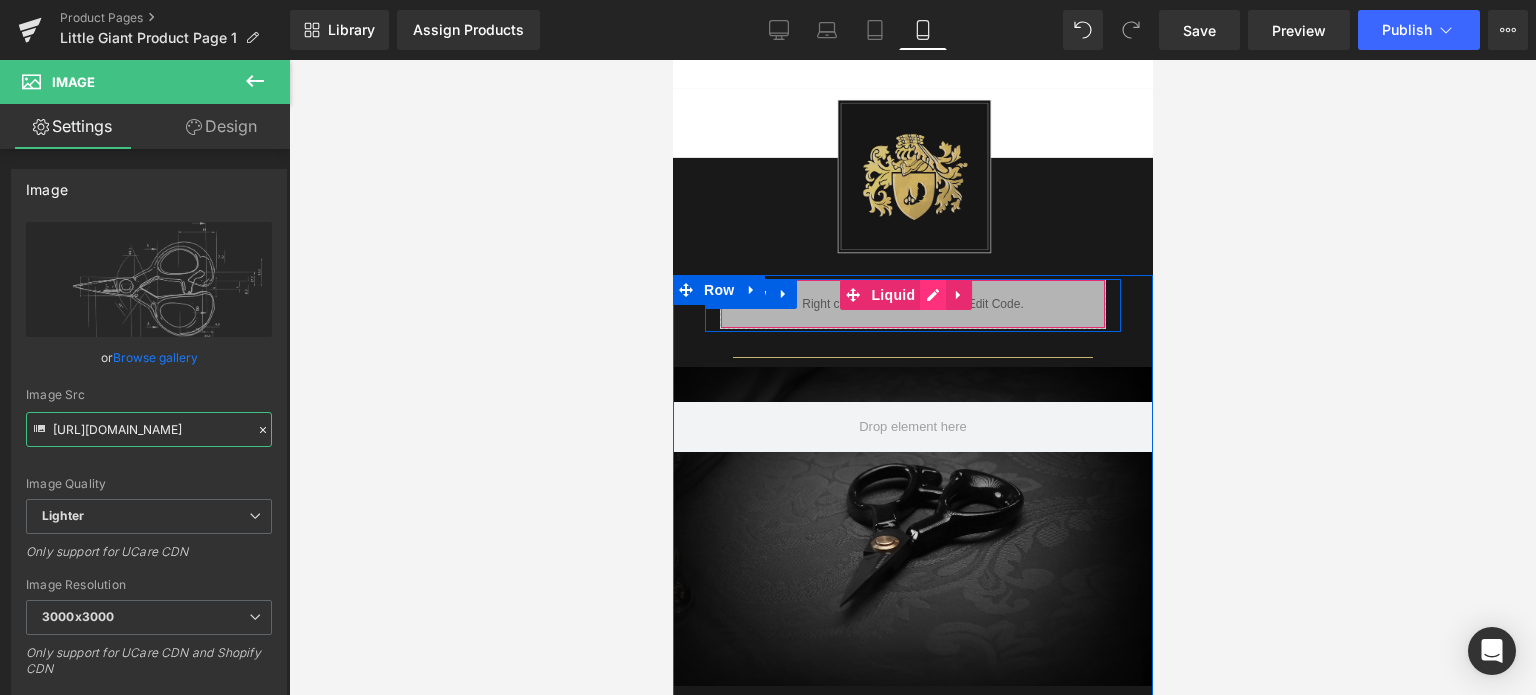 click on "Liquid" at bounding box center [912, 304] 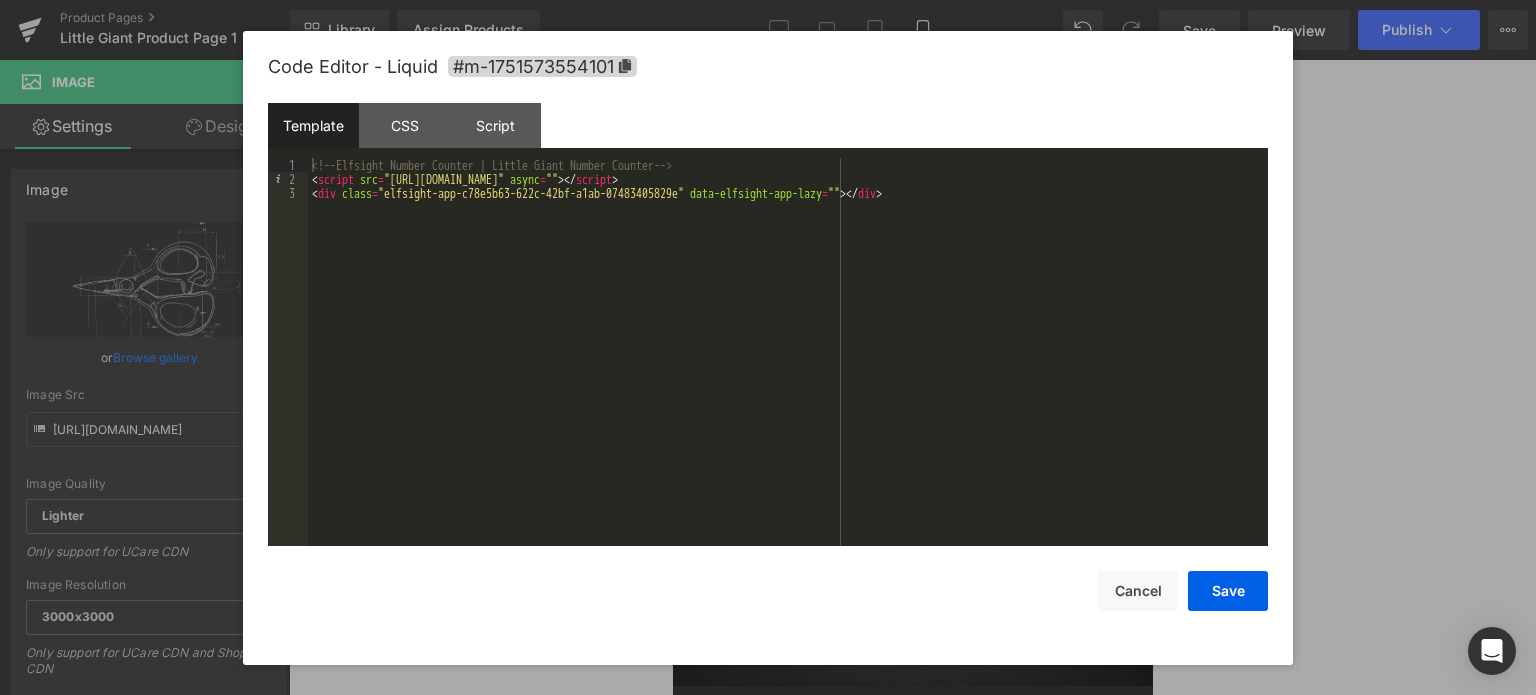 click on "<!--  Elfsight Number Counter | Little Giant Number Counter  --> < script   src = "https://static.elfsight.com/platform/platform.js"   async = "" > </ script > < div   class = "elfsight-app-c78e5b63-622c-42bf-a1ab-07483405829e"   data-elfsight-app-lazy = "" > </ div >" at bounding box center (788, 367) 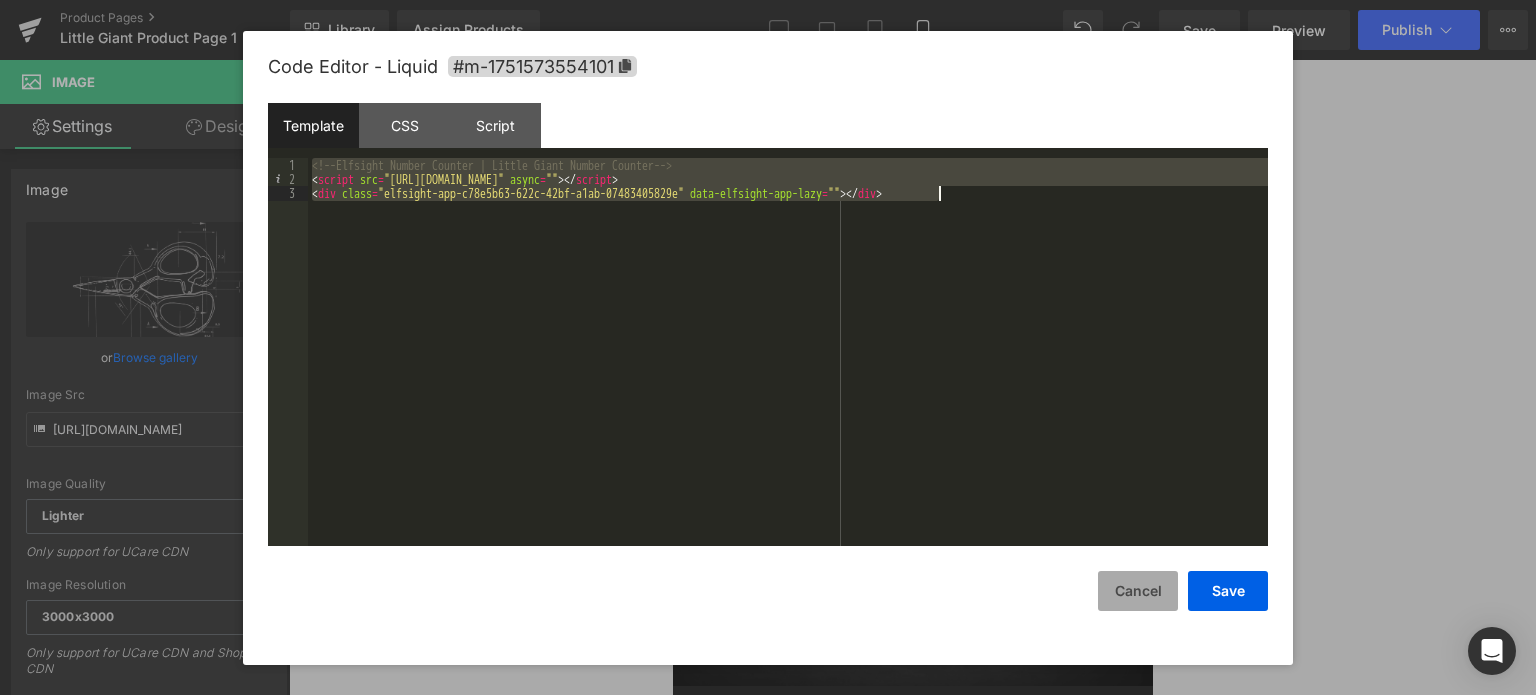 click on "Cancel" at bounding box center [1138, 591] 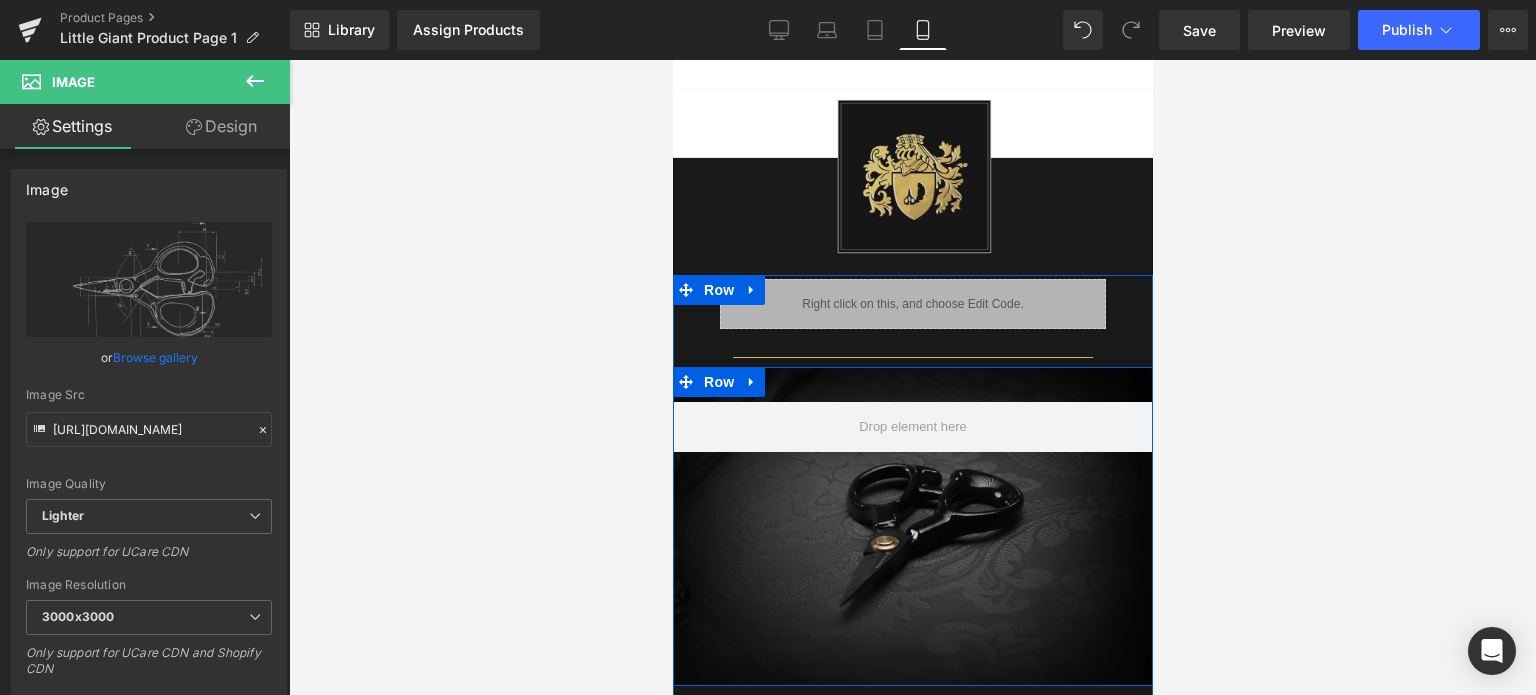 scroll, scrollTop: 1020, scrollLeft: 0, axis: vertical 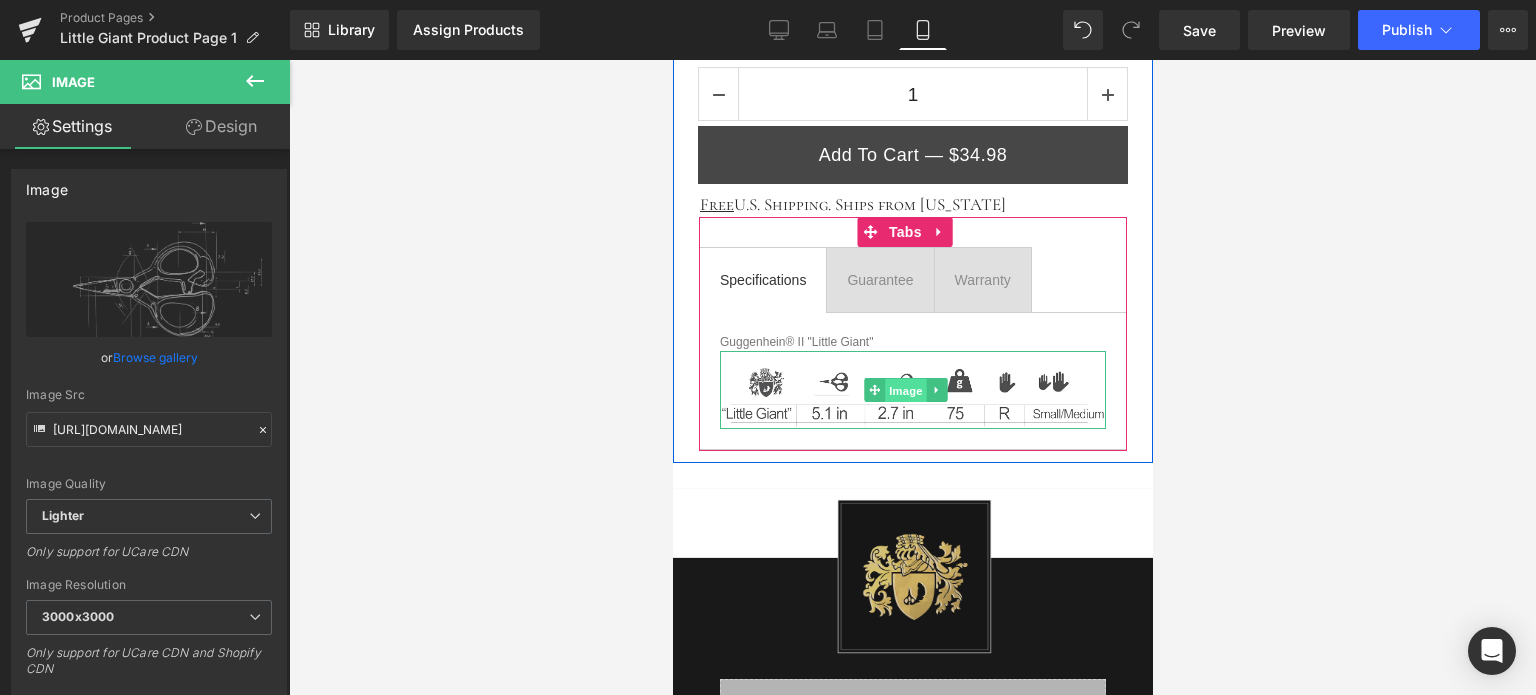 click on "Image" at bounding box center [905, 391] 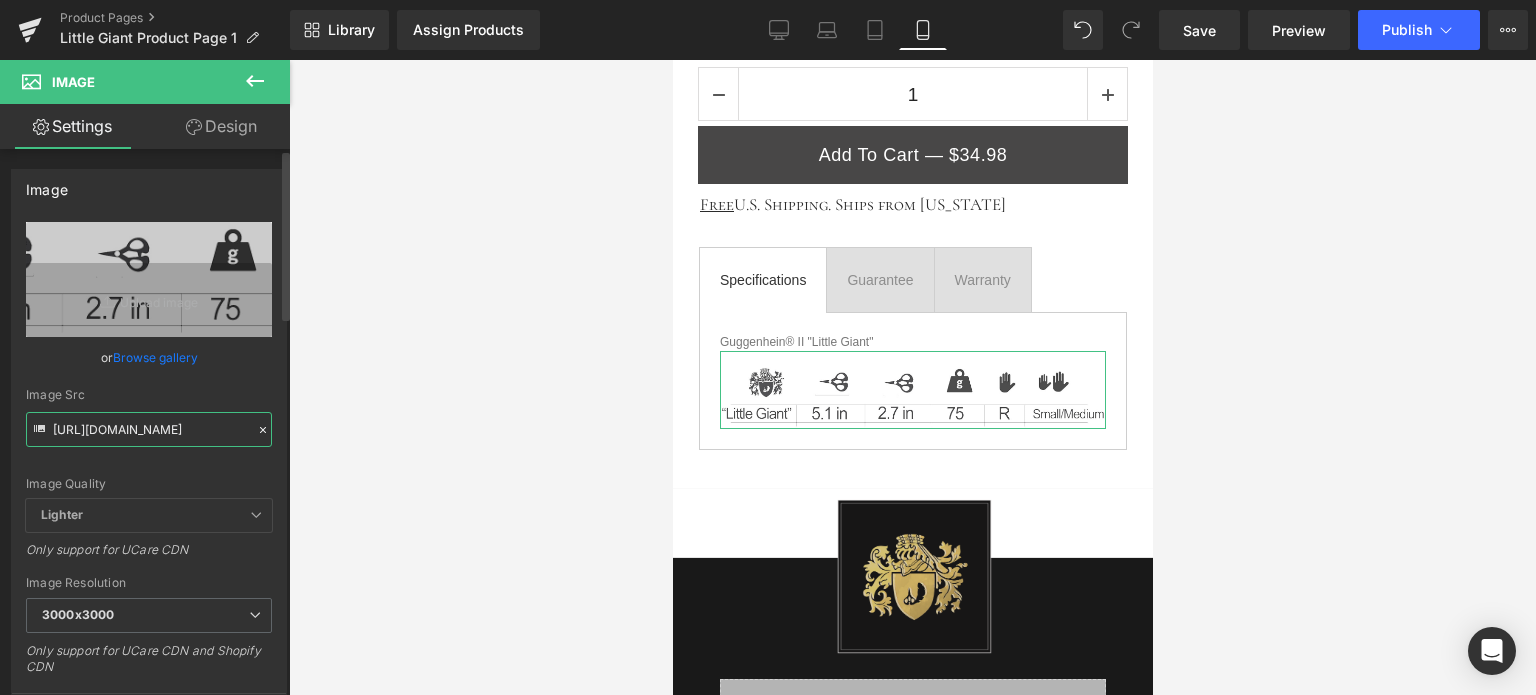 click on "[URL][DOMAIN_NAME]" at bounding box center [149, 429] 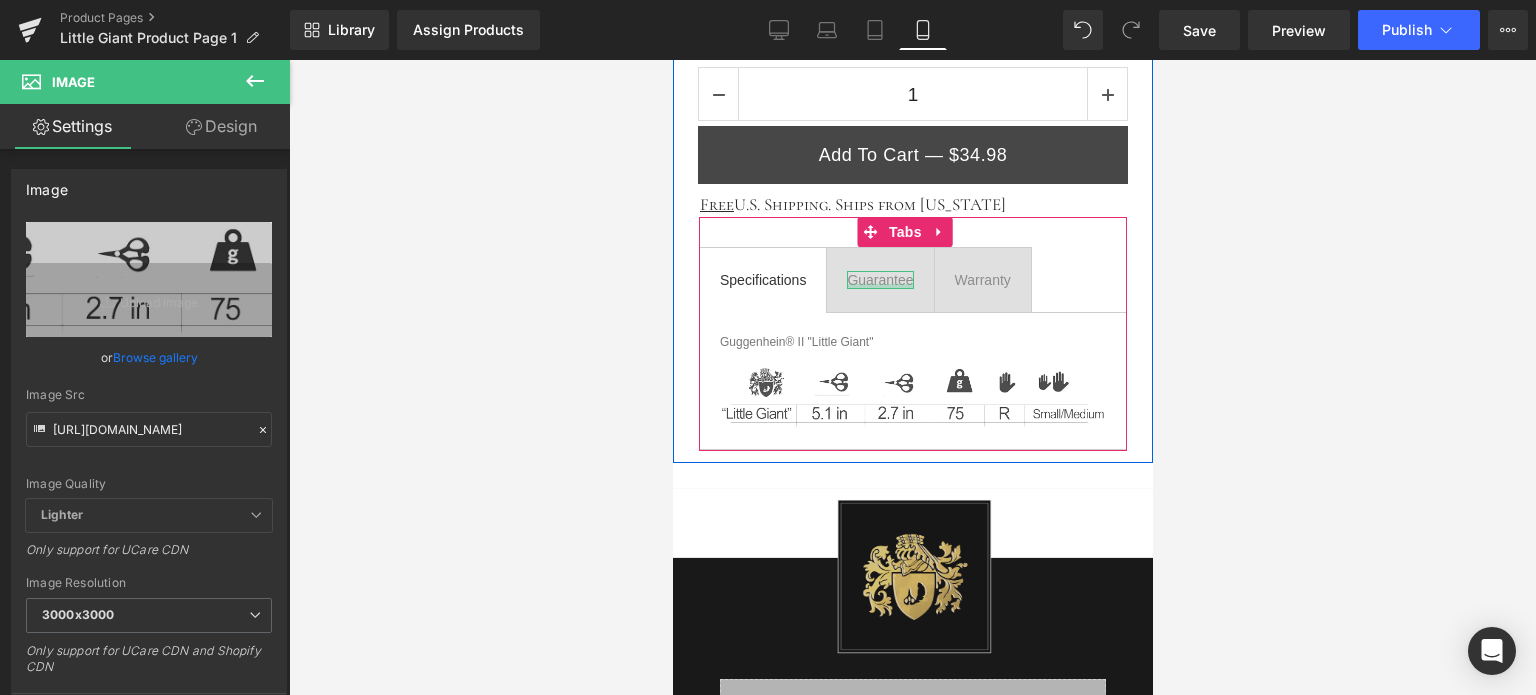 click at bounding box center (879, 286) 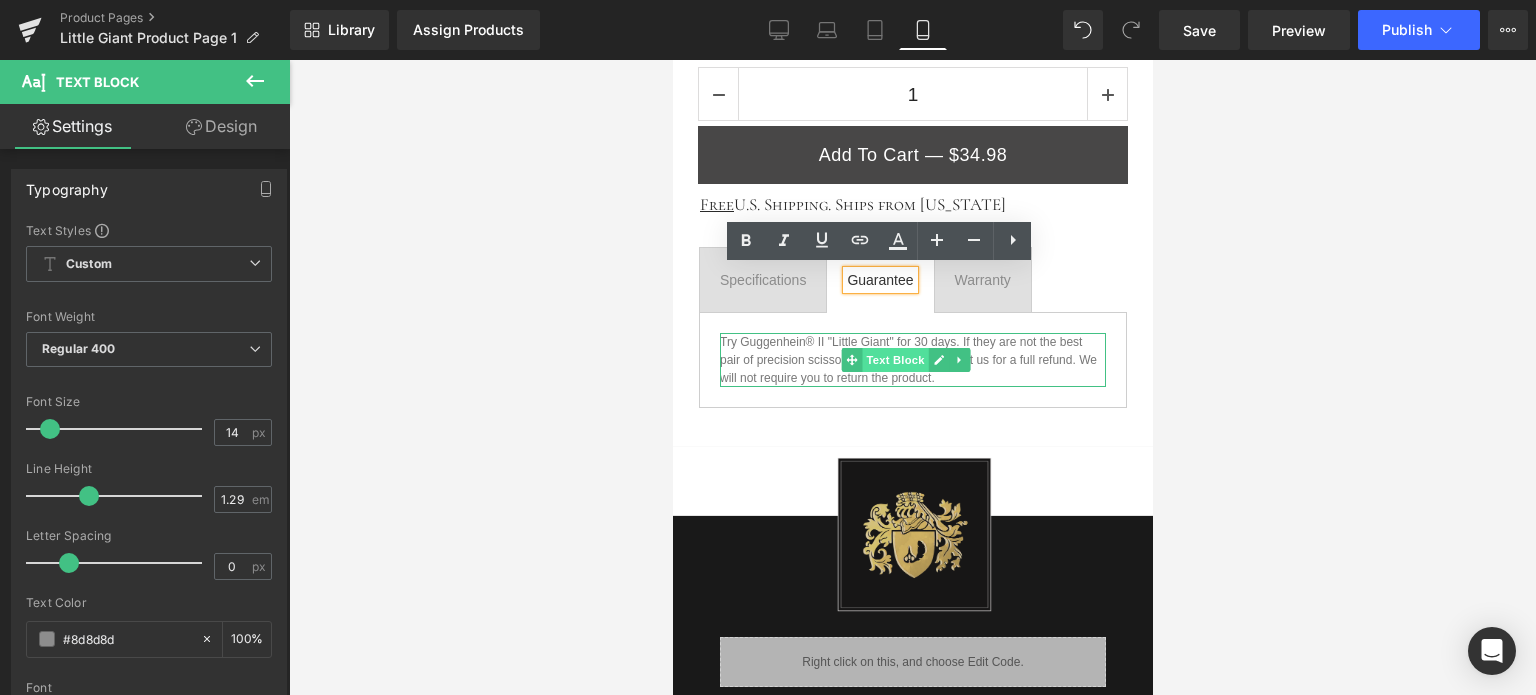 click on "Text Block" at bounding box center [894, 360] 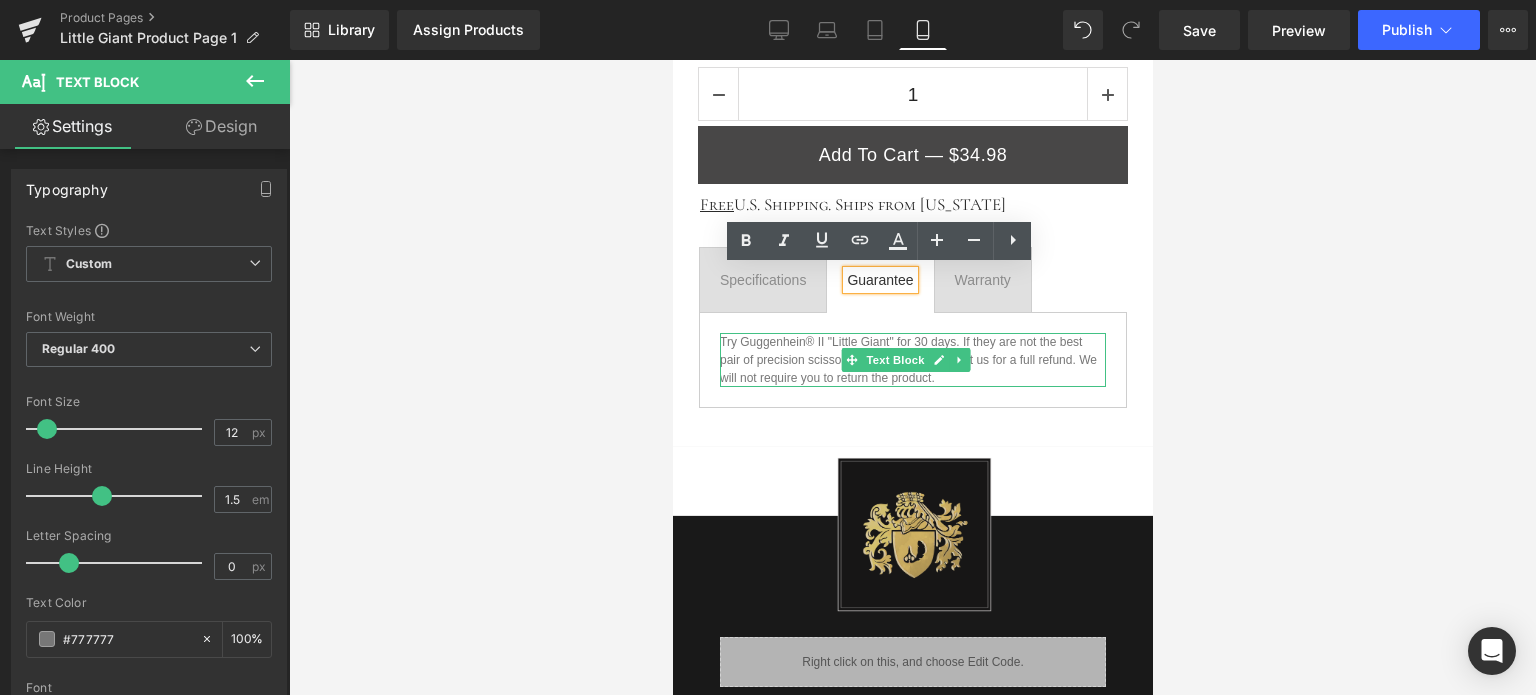 click on "Try Guggenhein® II "Little Giant" for 30 days. If they are not the best  pair of precision scissors you've owned, contact us for a full refund. We will not require you to return the product." at bounding box center [912, 360] 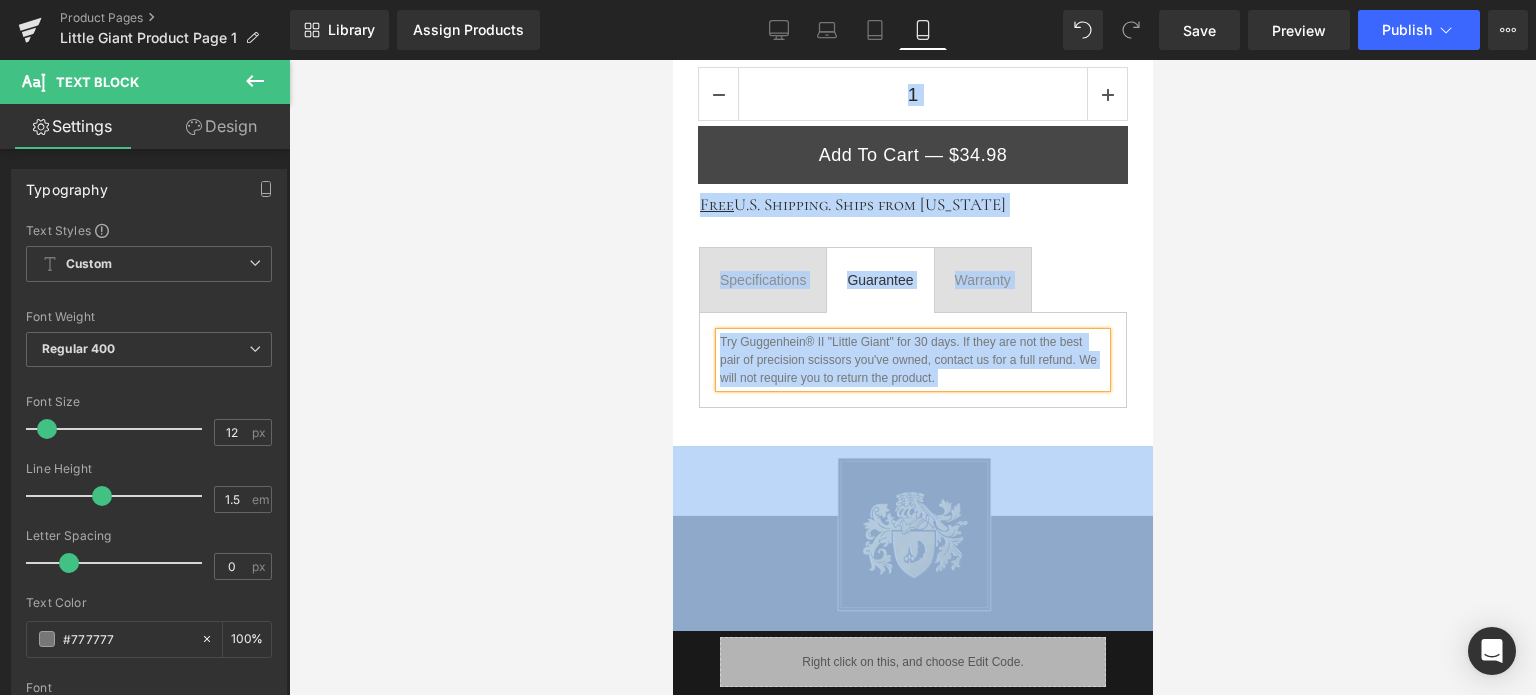 click on "Try Guggenhein® II "Little Giant" for 30 days. If they are not the best  pair of precision scissors you've owned, contact us for a full refund. We will not require you to return the product." at bounding box center (912, 360) 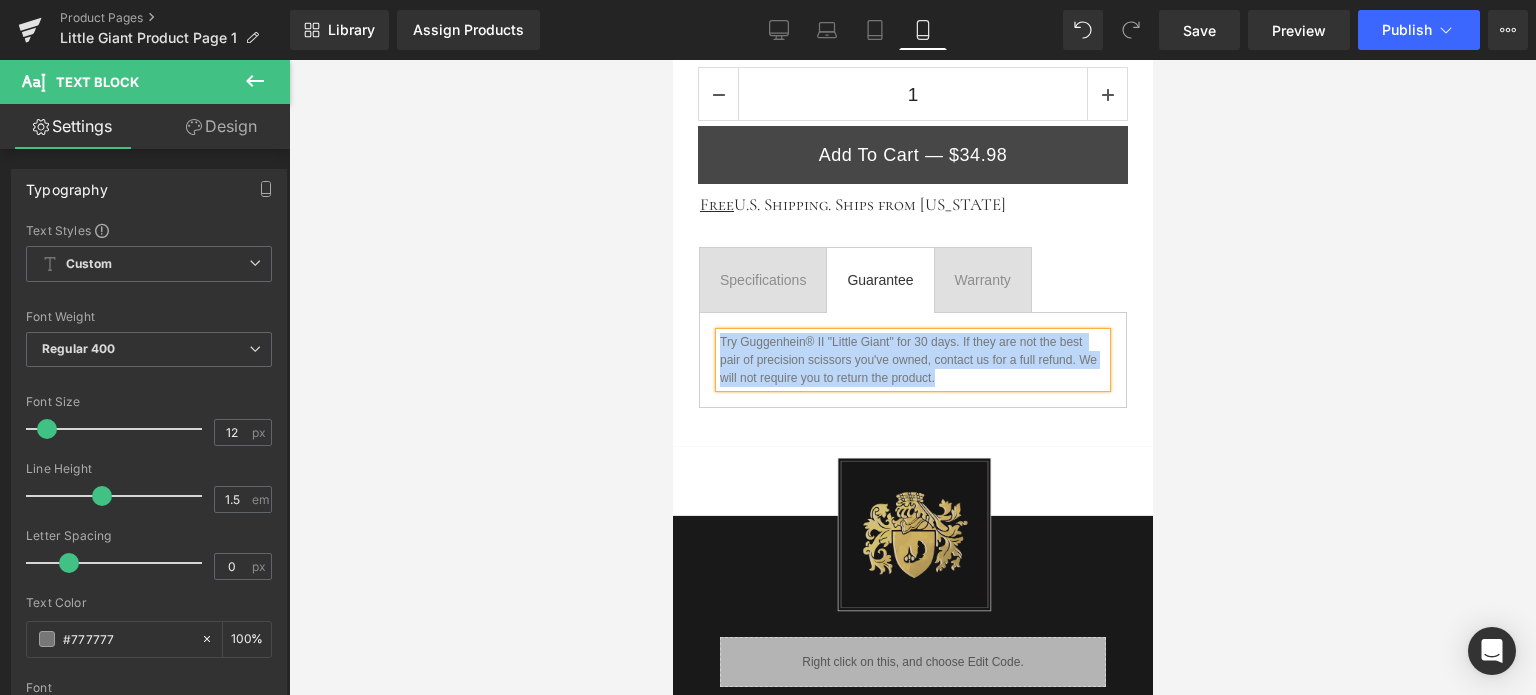 copy on "Try Guggenhein® II "Little Giant" for 30 days. If they are not the best  pair of precision scissors you've owned, contact us for a full refund. We will not require you to return the product." 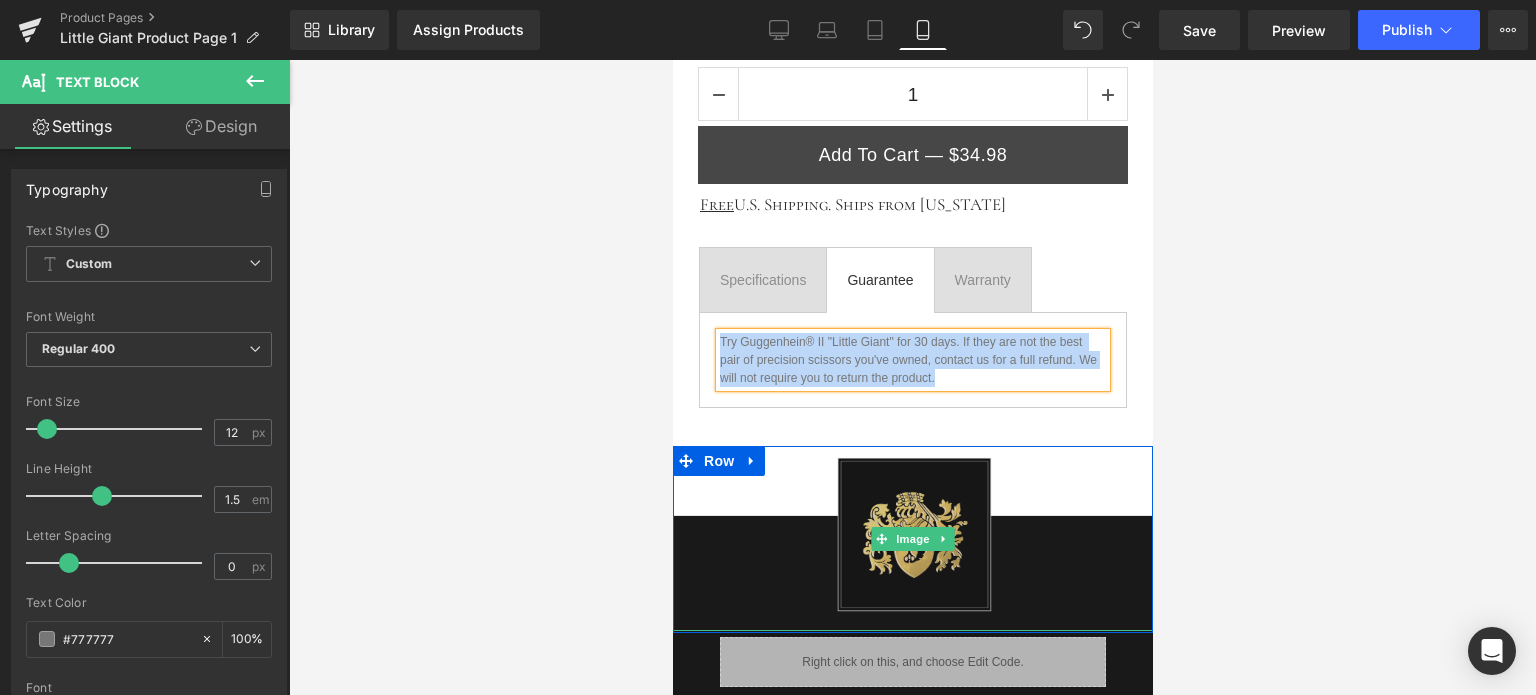 scroll, scrollTop: 1320, scrollLeft: 0, axis: vertical 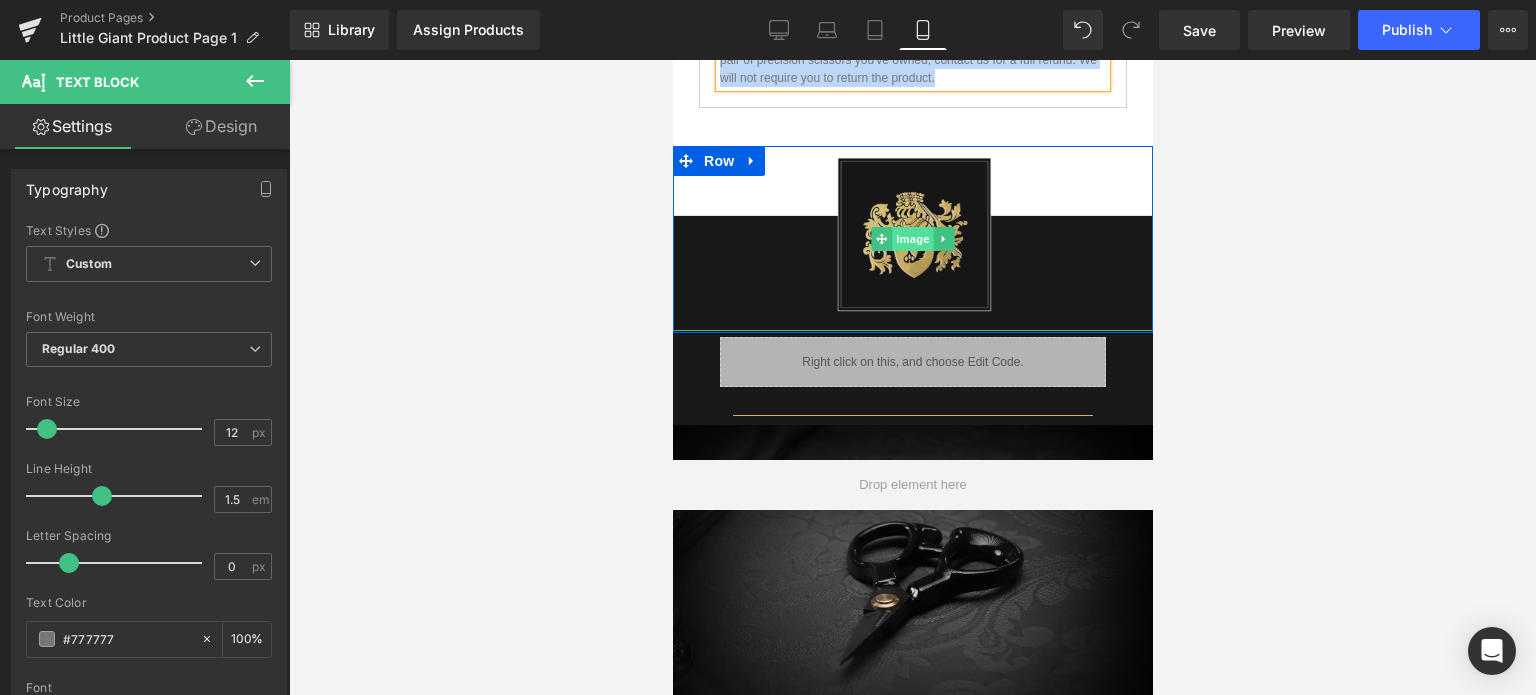 click on "Image" at bounding box center [912, 239] 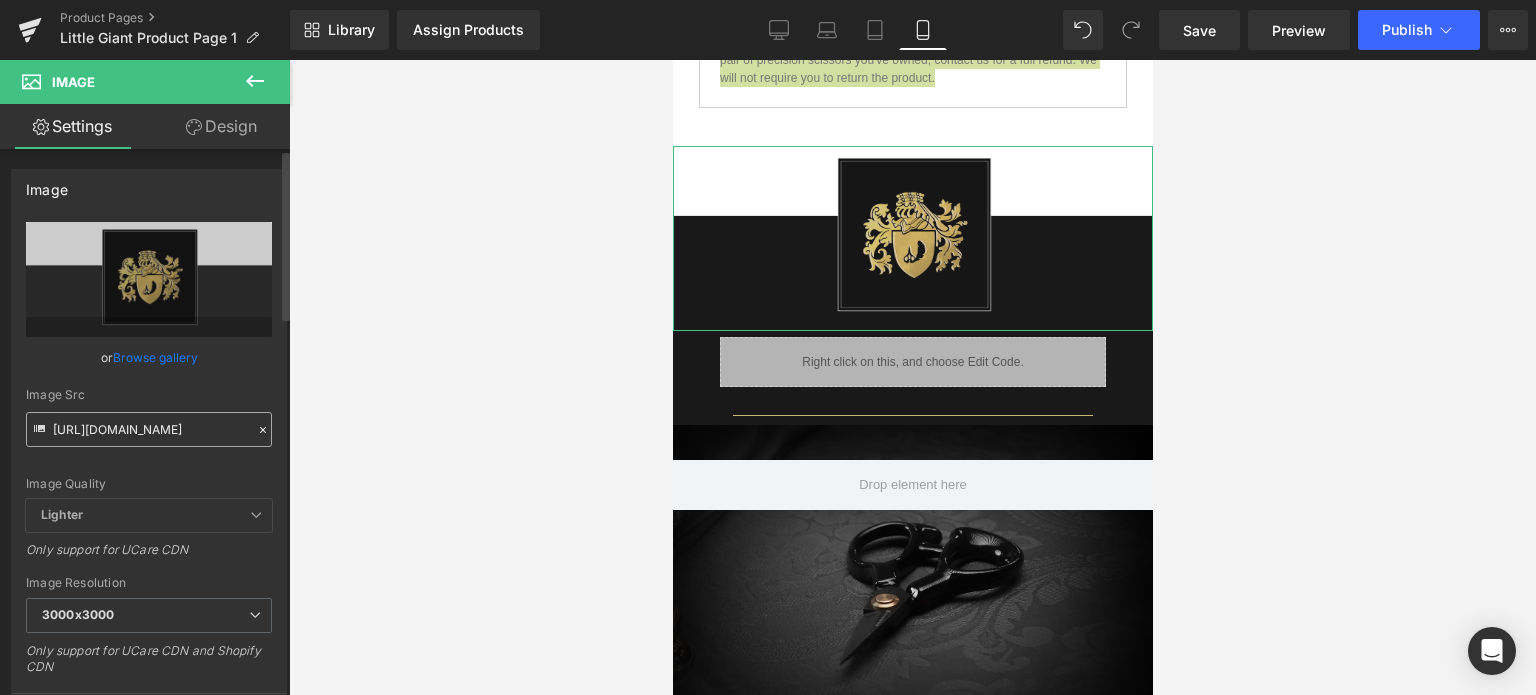 click on "[URL][DOMAIN_NAME]" at bounding box center [149, 429] 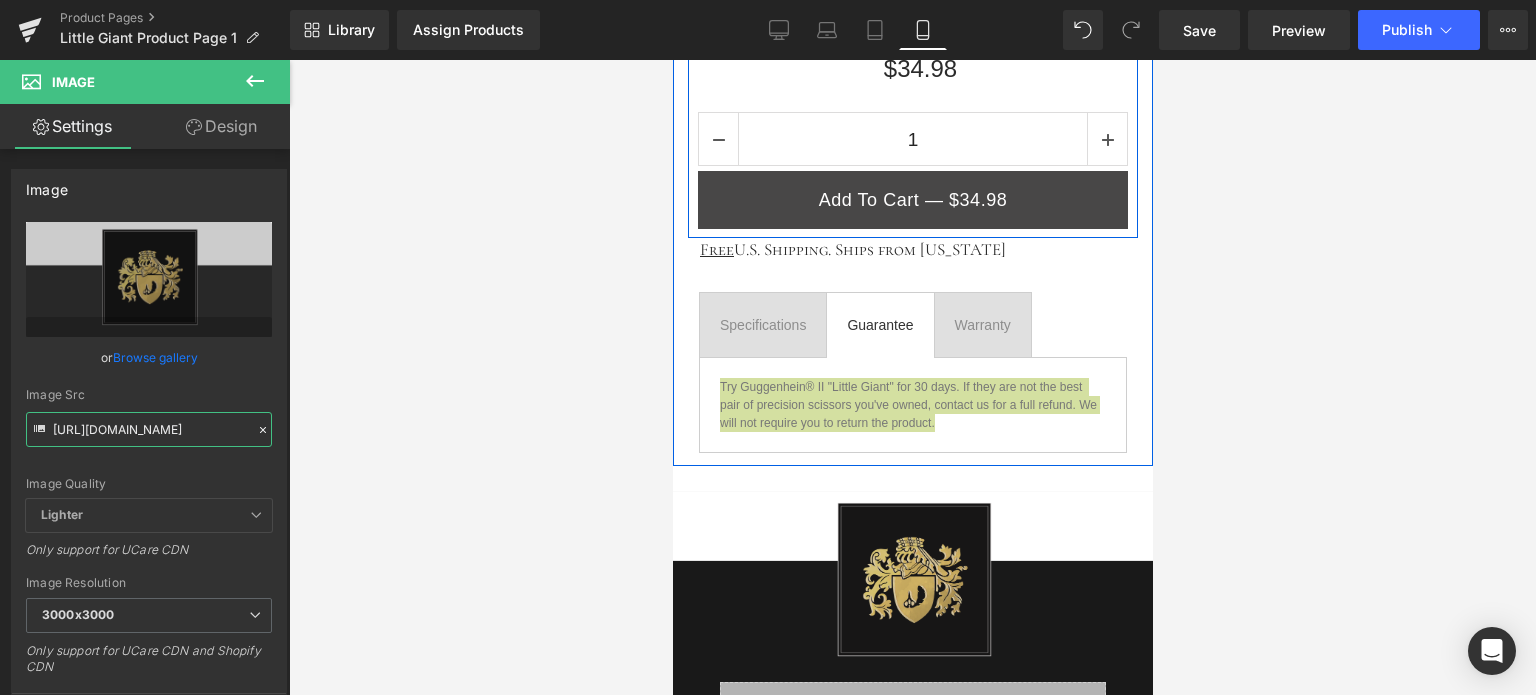 scroll, scrollTop: 1020, scrollLeft: 0, axis: vertical 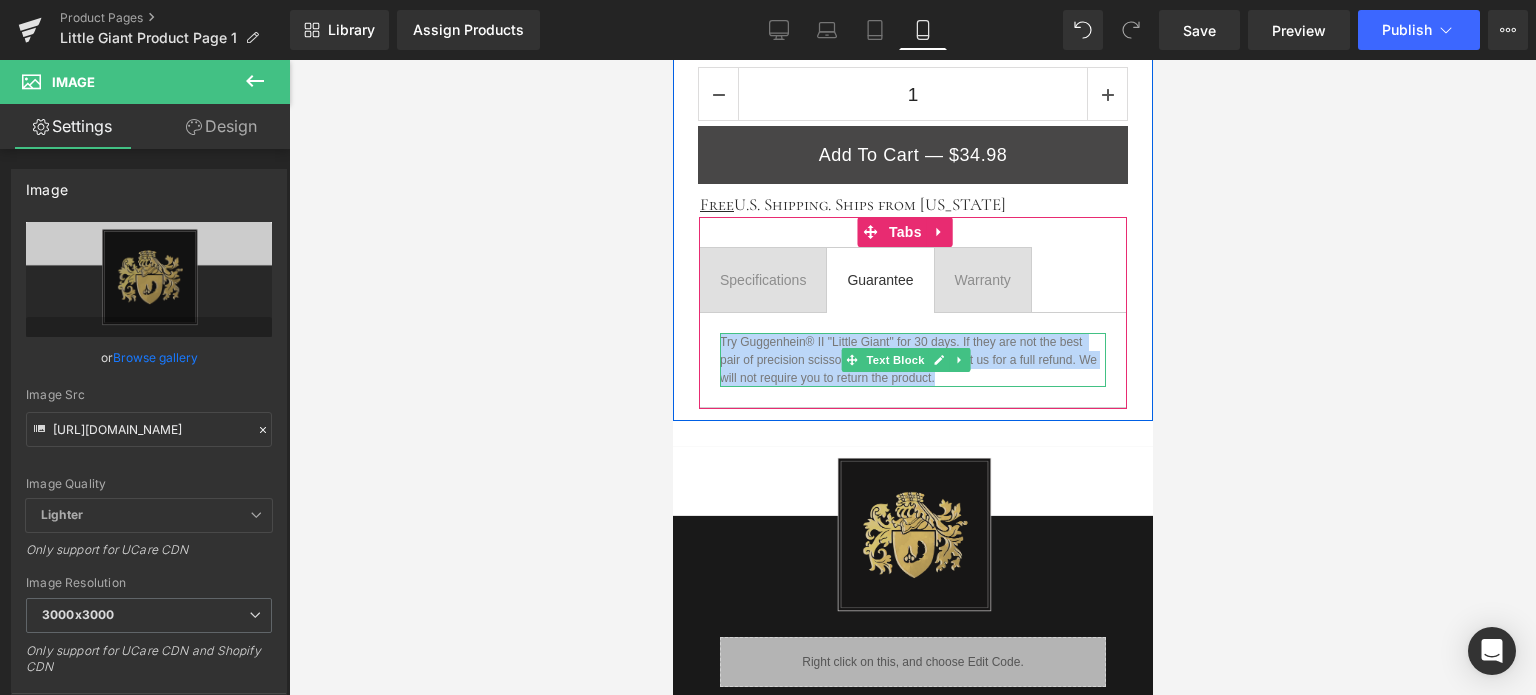 click on "Try Guggenhein® II "Little Giant" for 30 days. If they are not the best  pair of precision scissors you've owned, contact us for a full refund. We will not require you to return the product." at bounding box center (912, 360) 